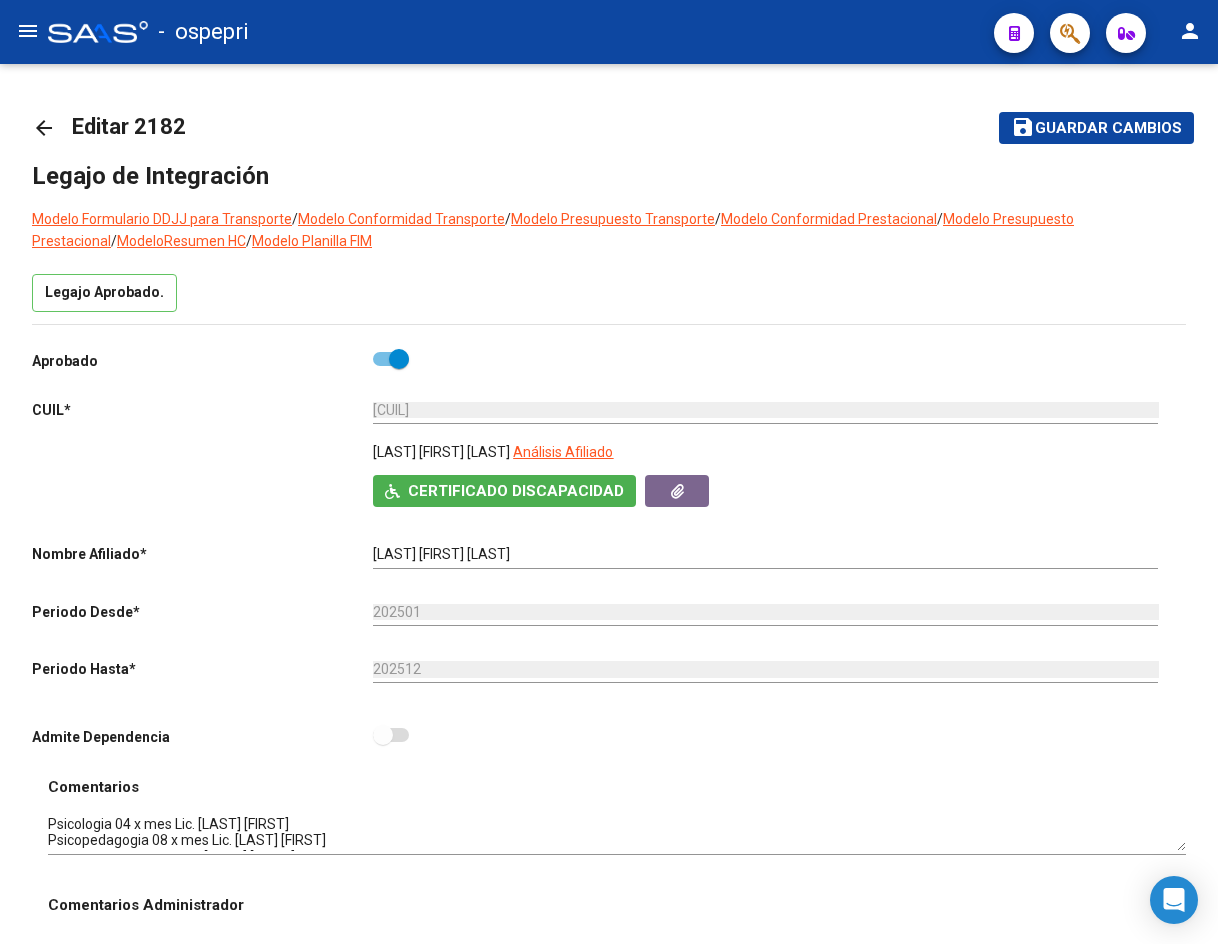scroll, scrollTop: 0, scrollLeft: 0, axis: both 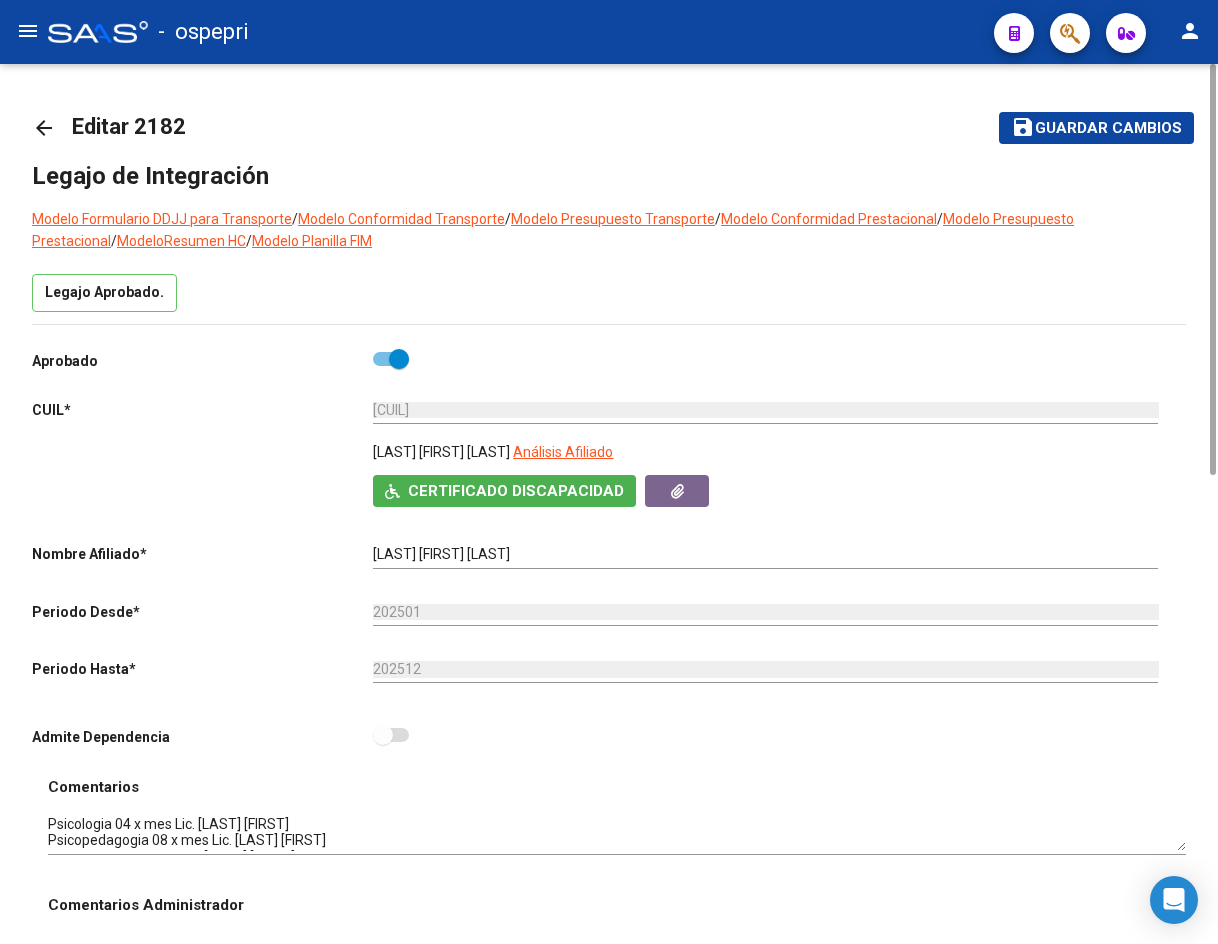 click on "arrow_back" 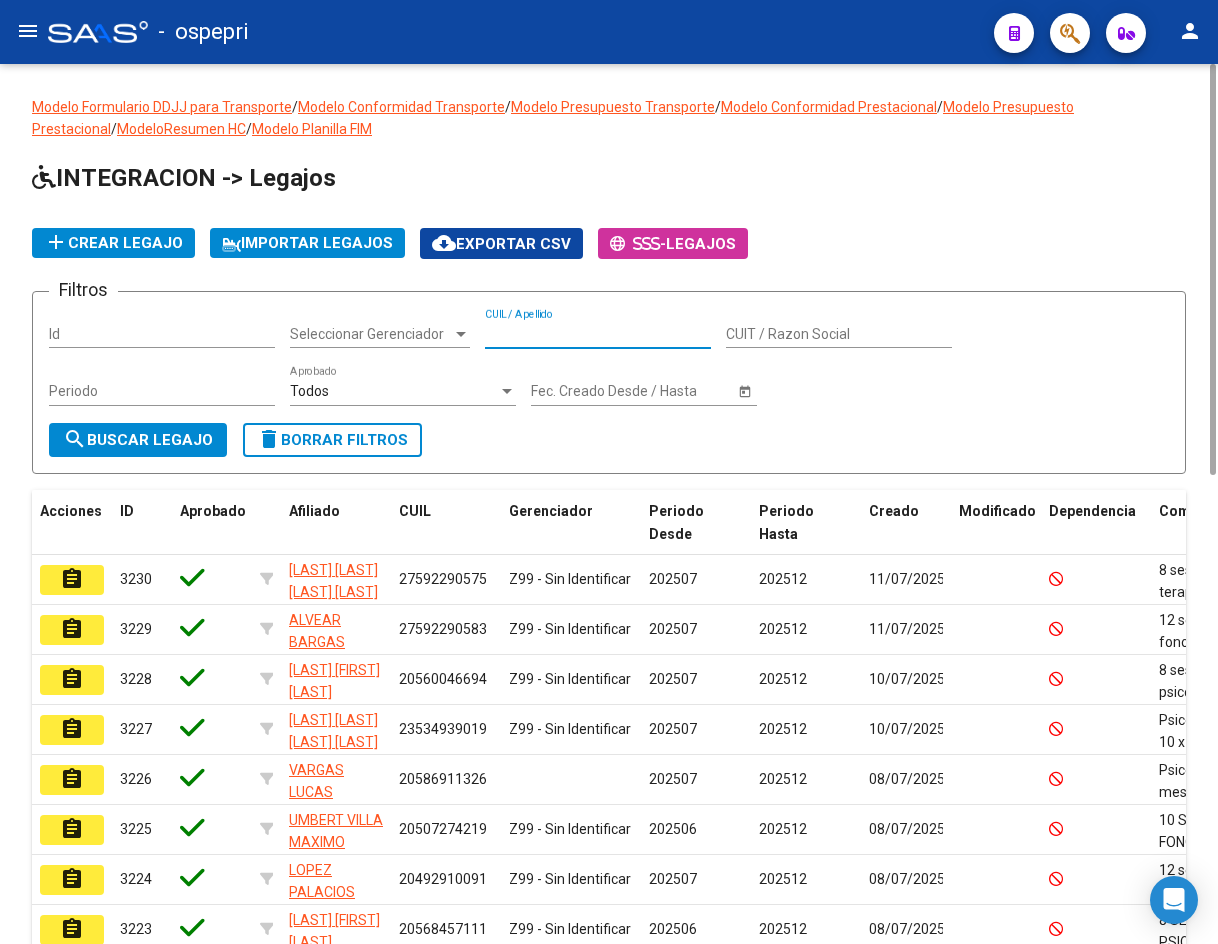 click on "CUIL / Apellido" at bounding box center [598, 334] 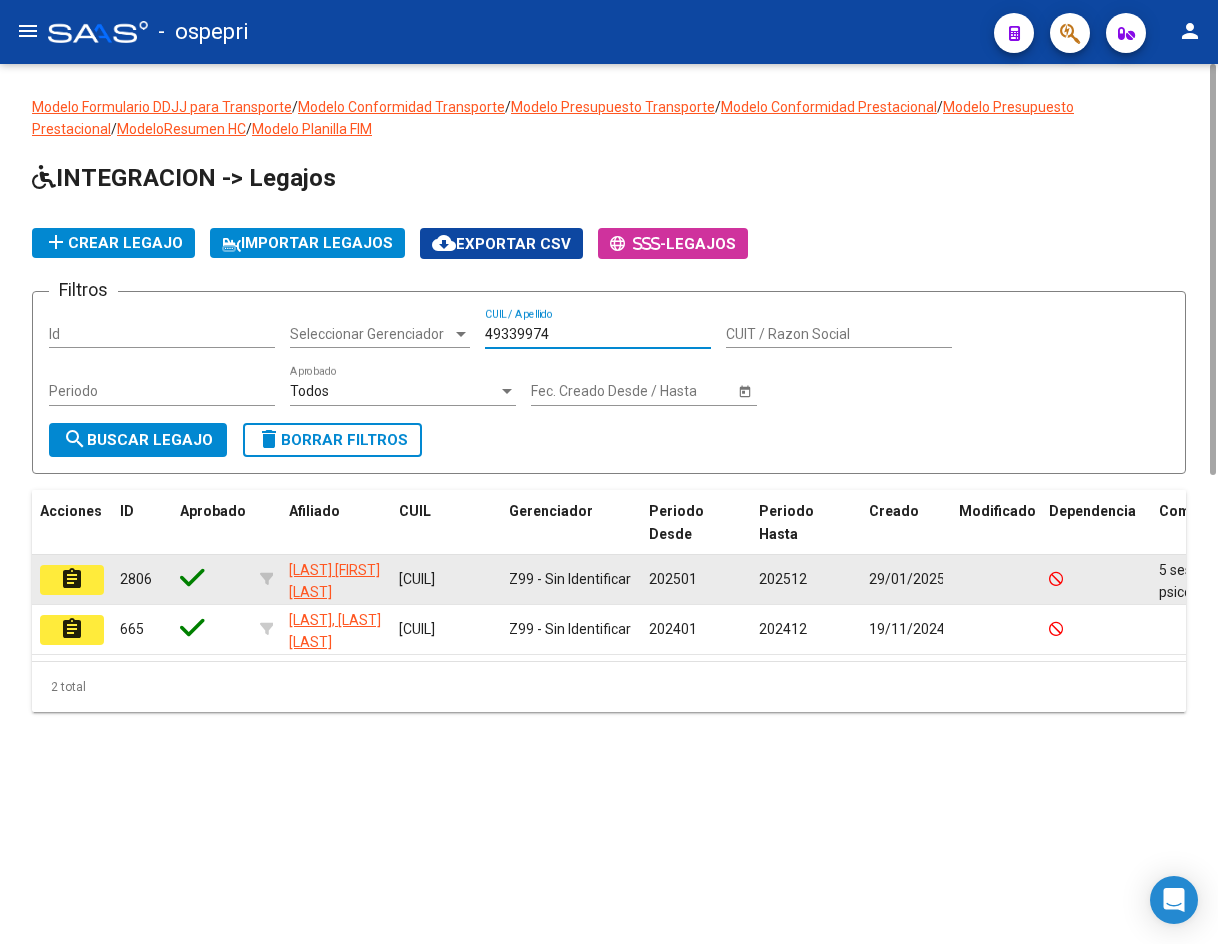 type on "49339974" 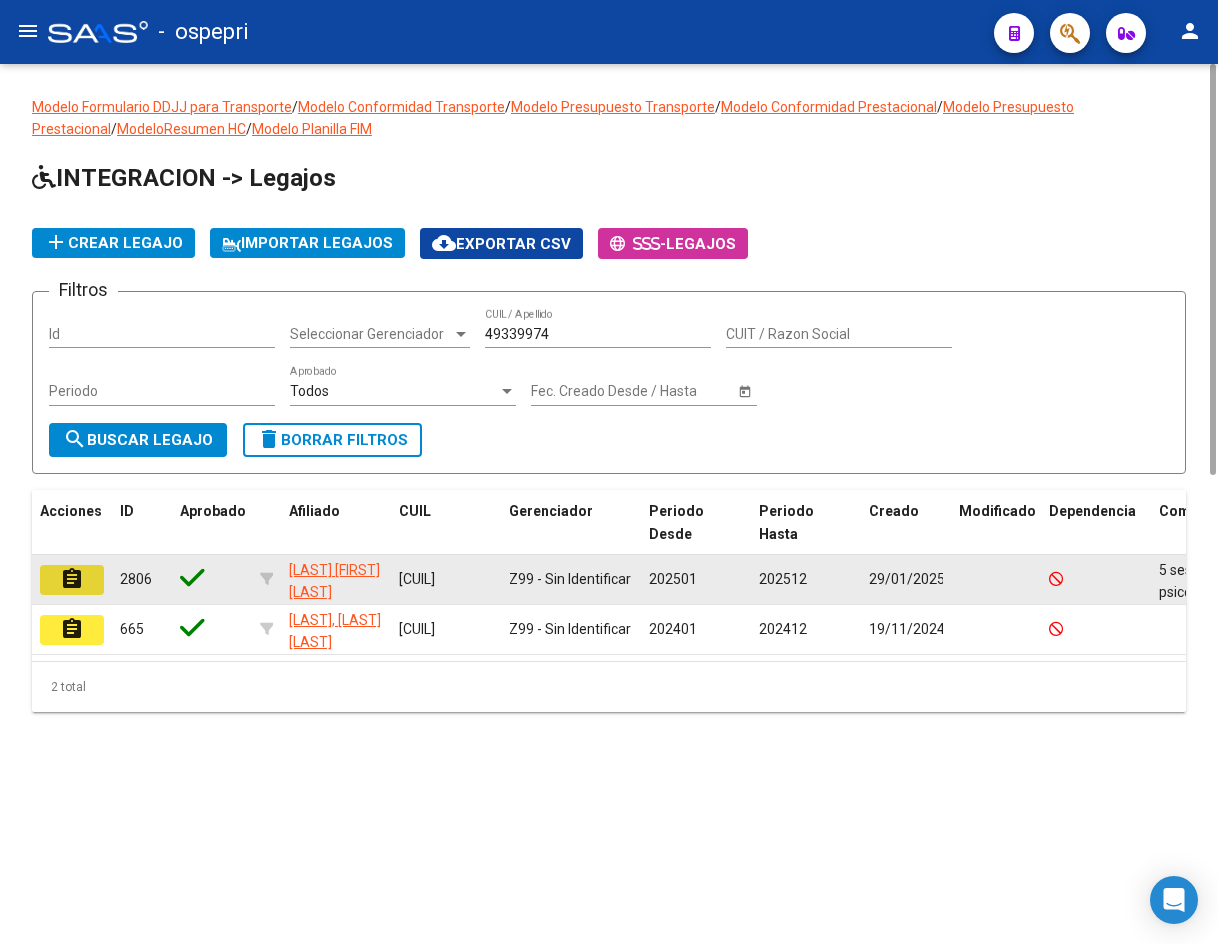 click on "assignment" 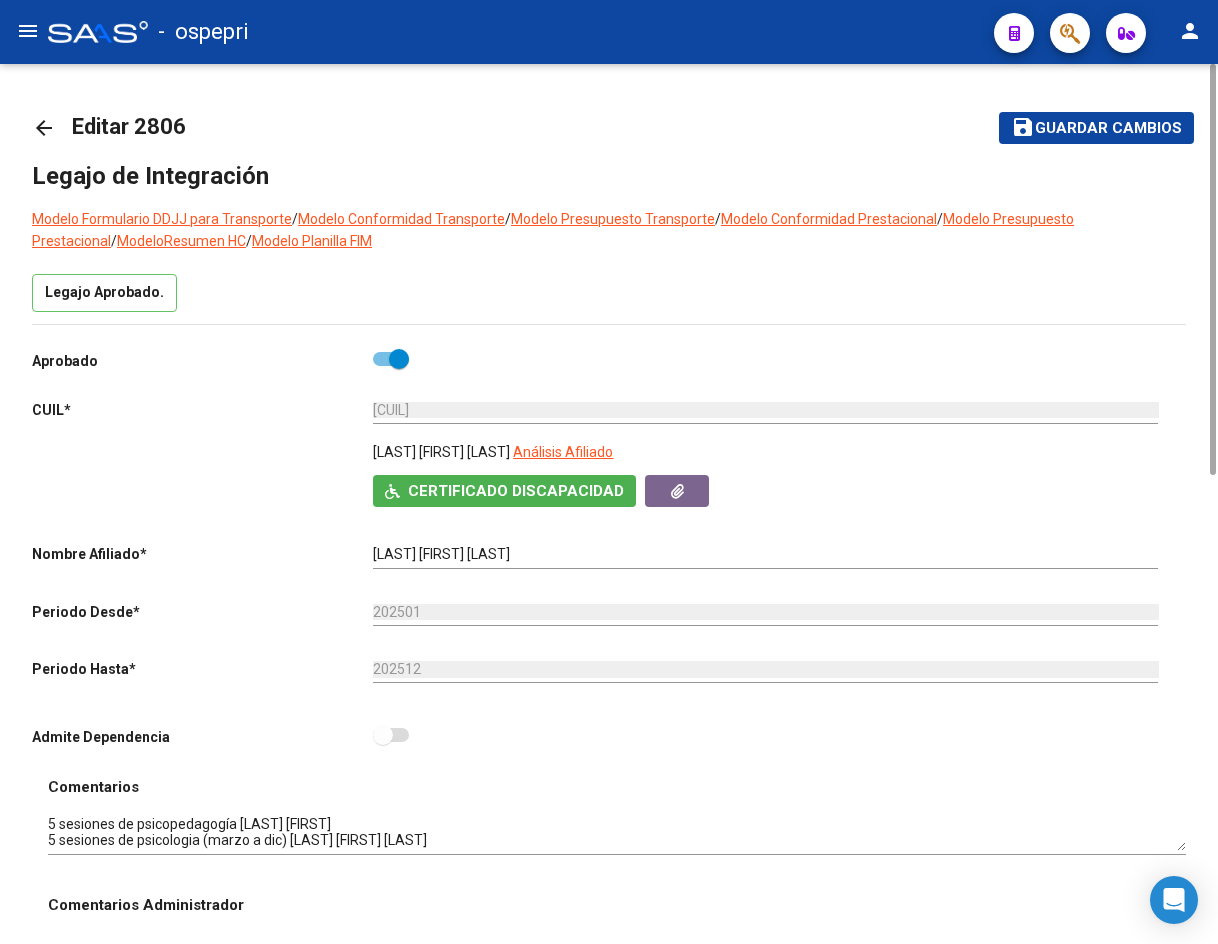 scroll, scrollTop: 200, scrollLeft: 0, axis: vertical 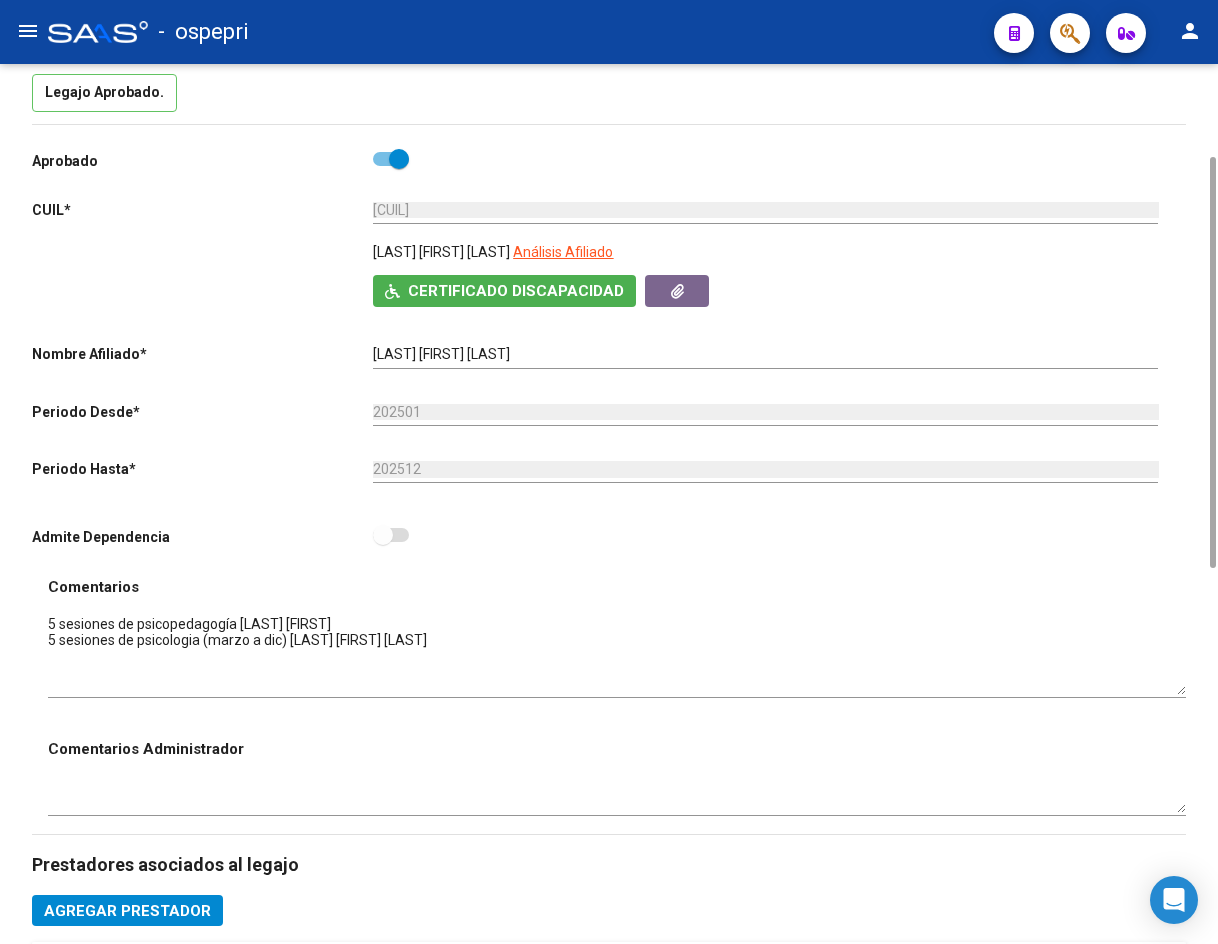 drag, startPoint x: 1182, startPoint y: 645, endPoint x: 1191, endPoint y: 688, distance: 43.931767 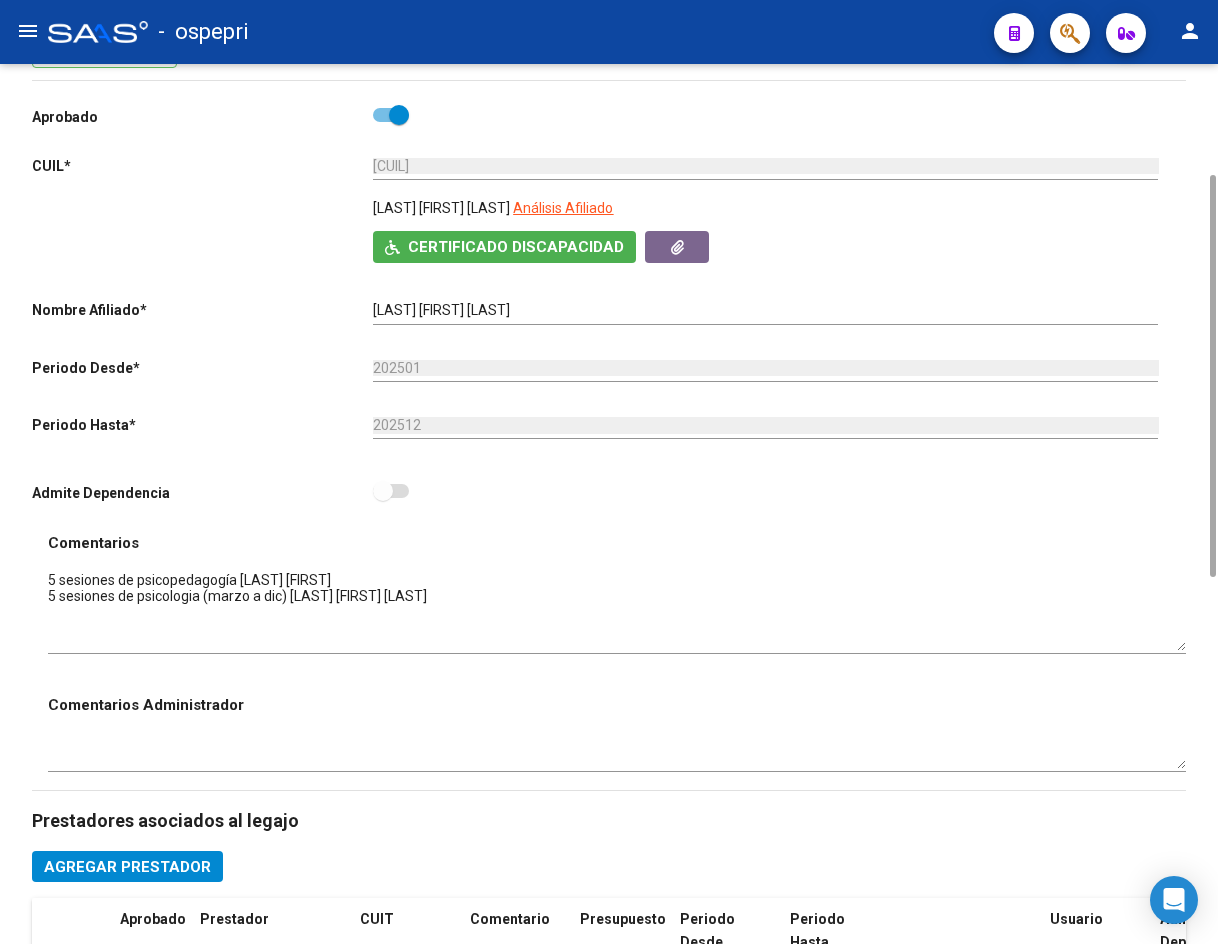 scroll, scrollTop: 0, scrollLeft: 0, axis: both 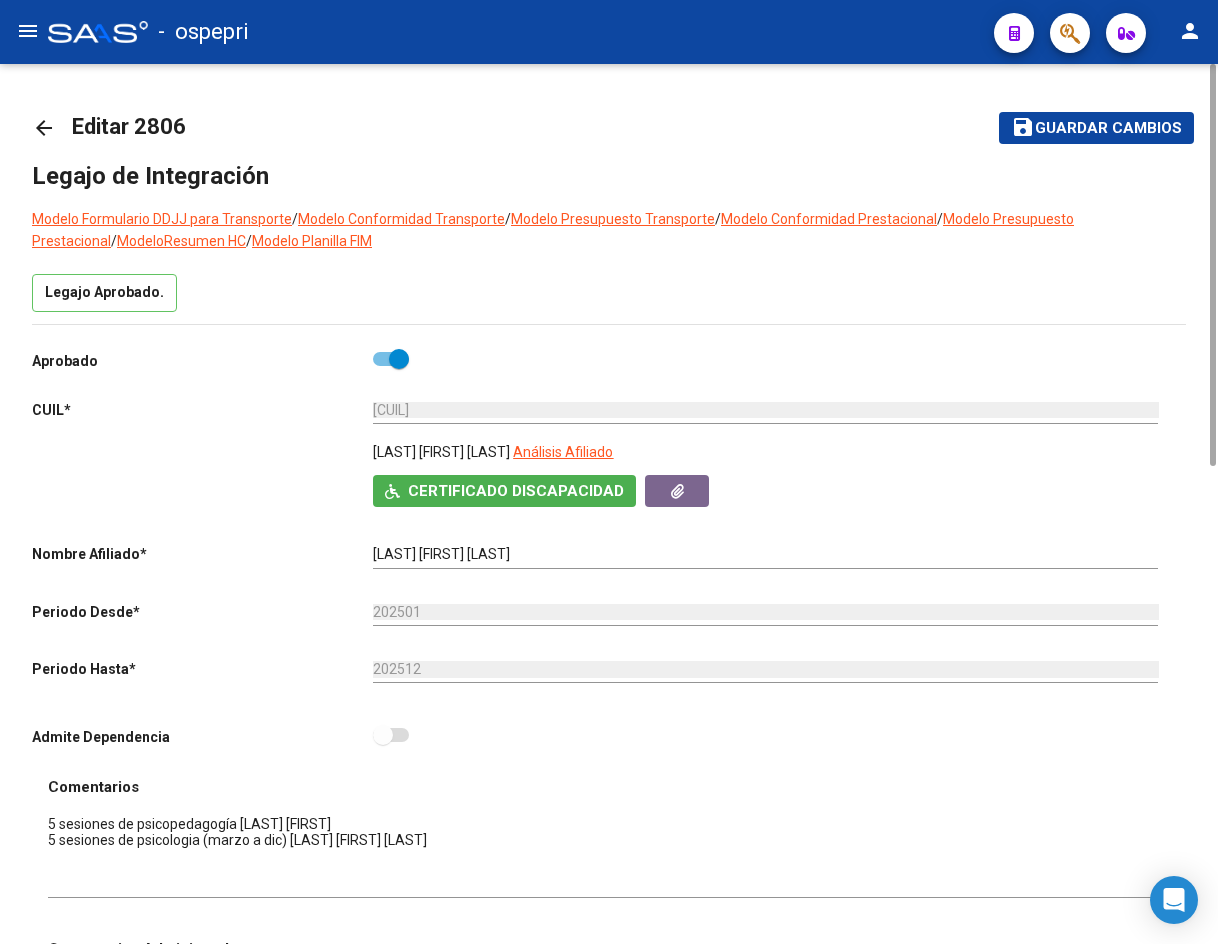click on "arrow_back" 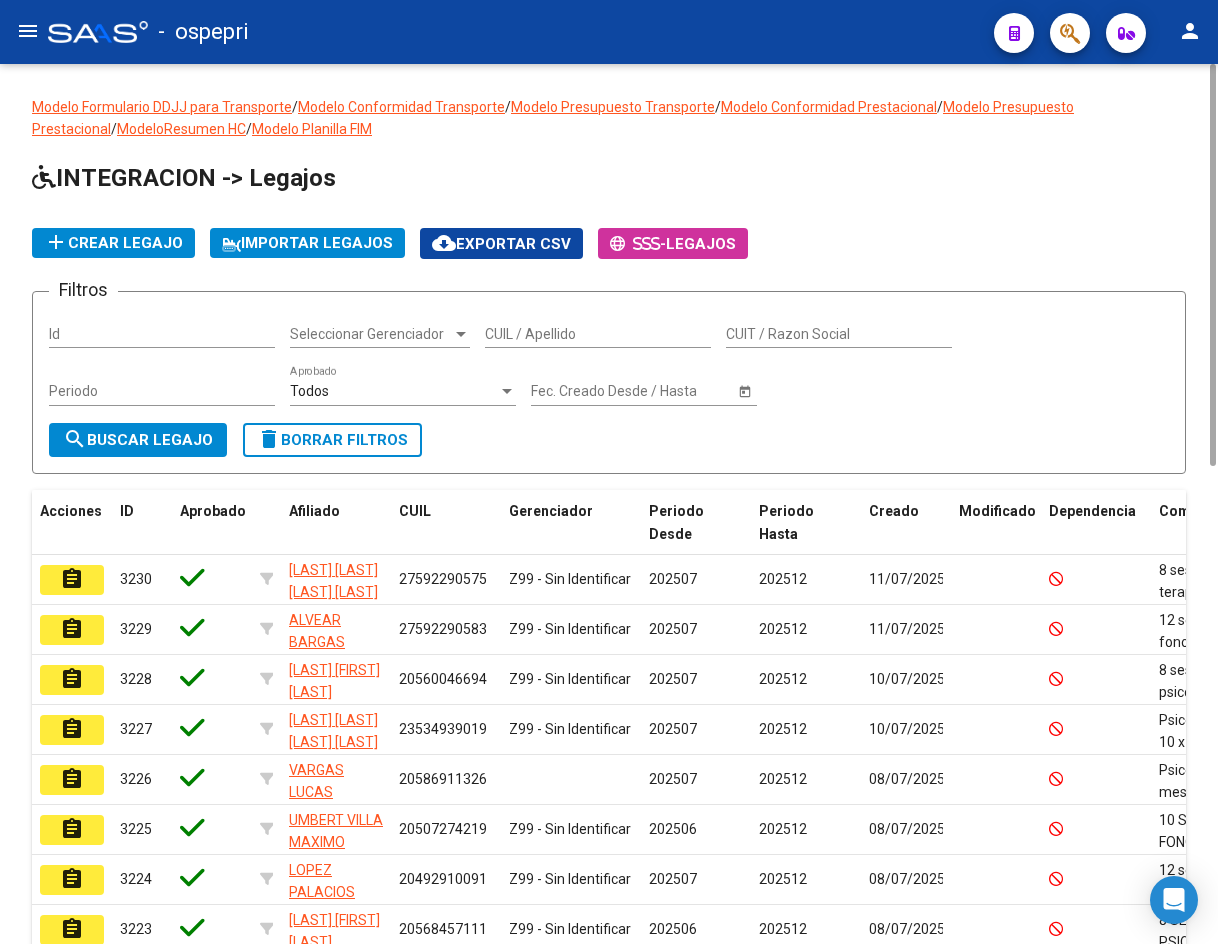 click on "CUIL / Apellido" at bounding box center [598, 334] 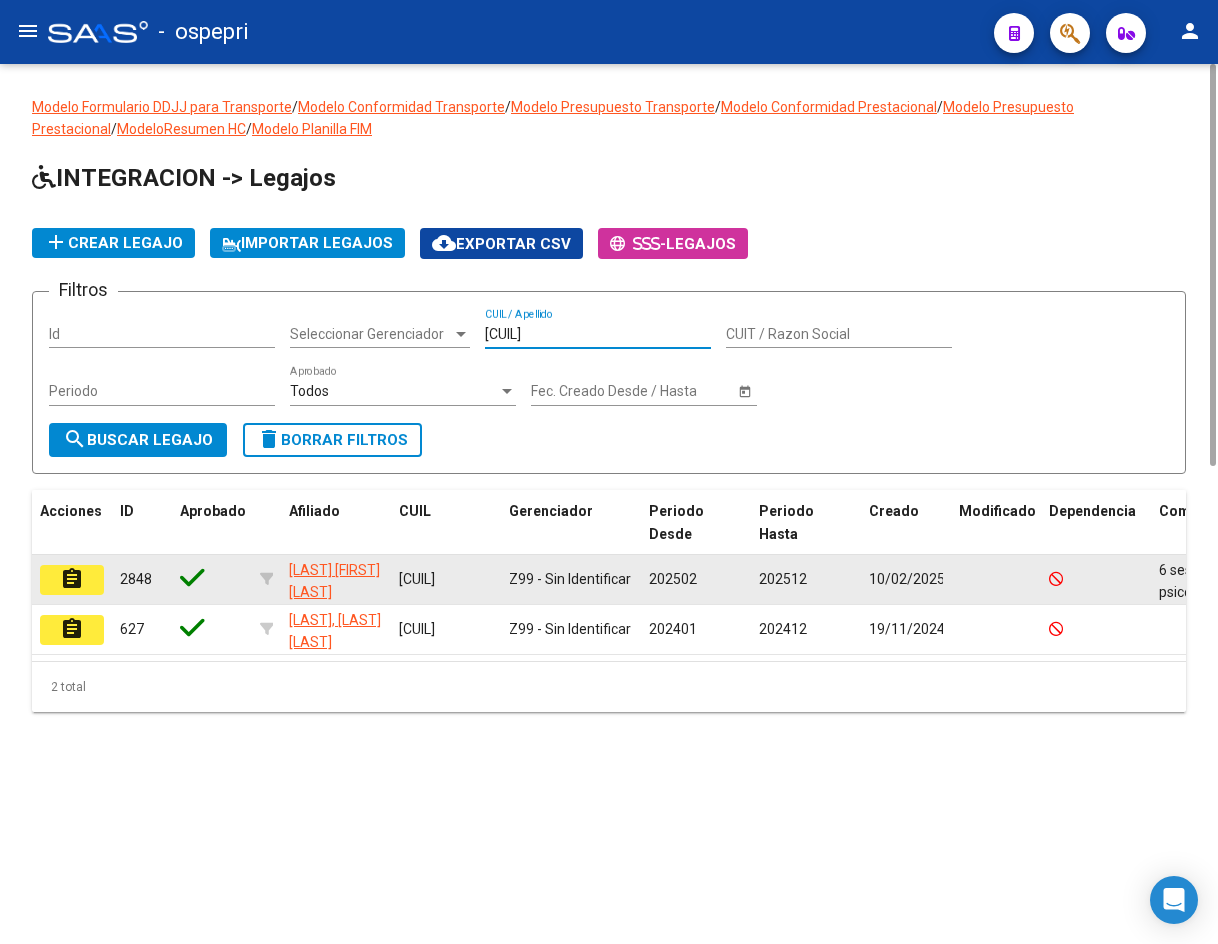 type on "[CUIL]" 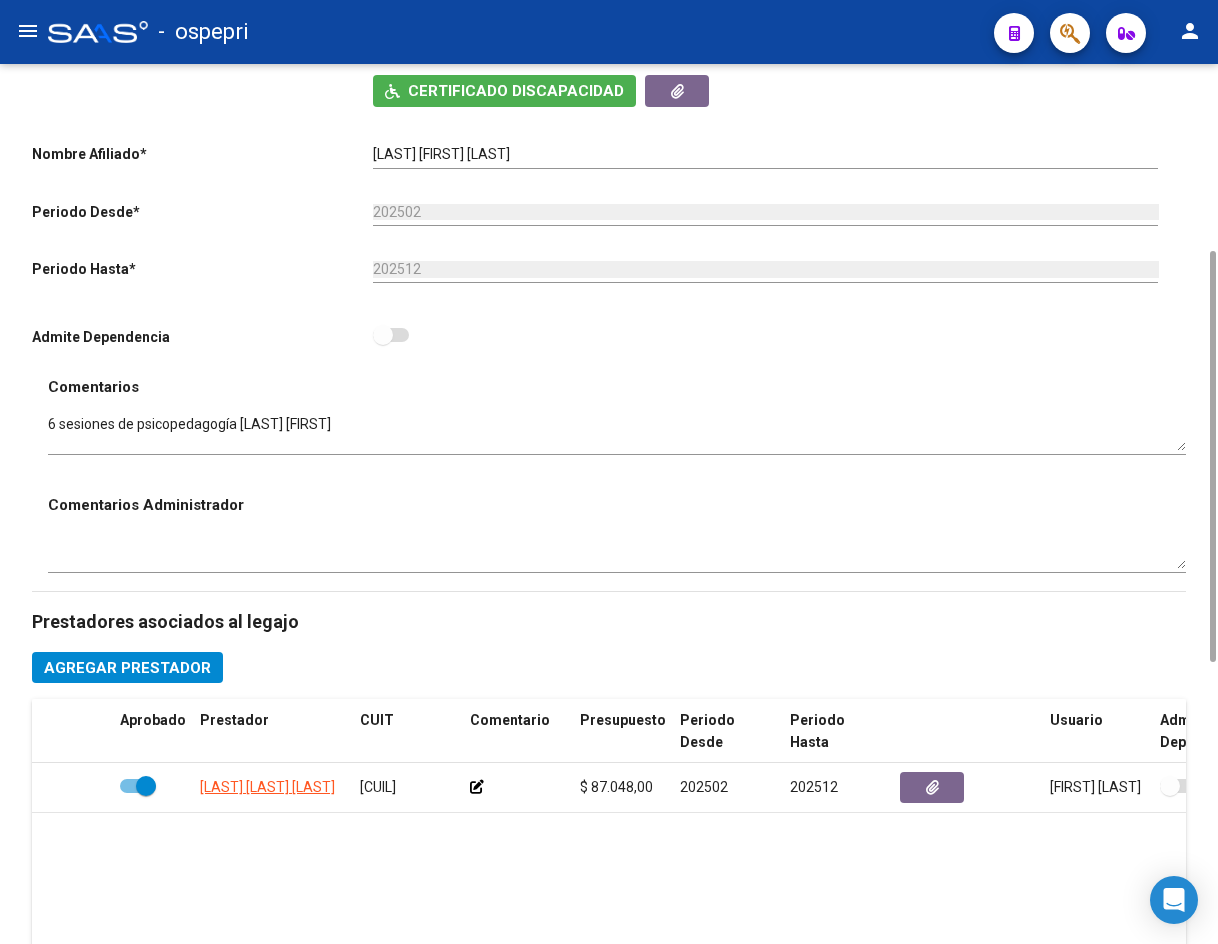 scroll, scrollTop: 0, scrollLeft: 0, axis: both 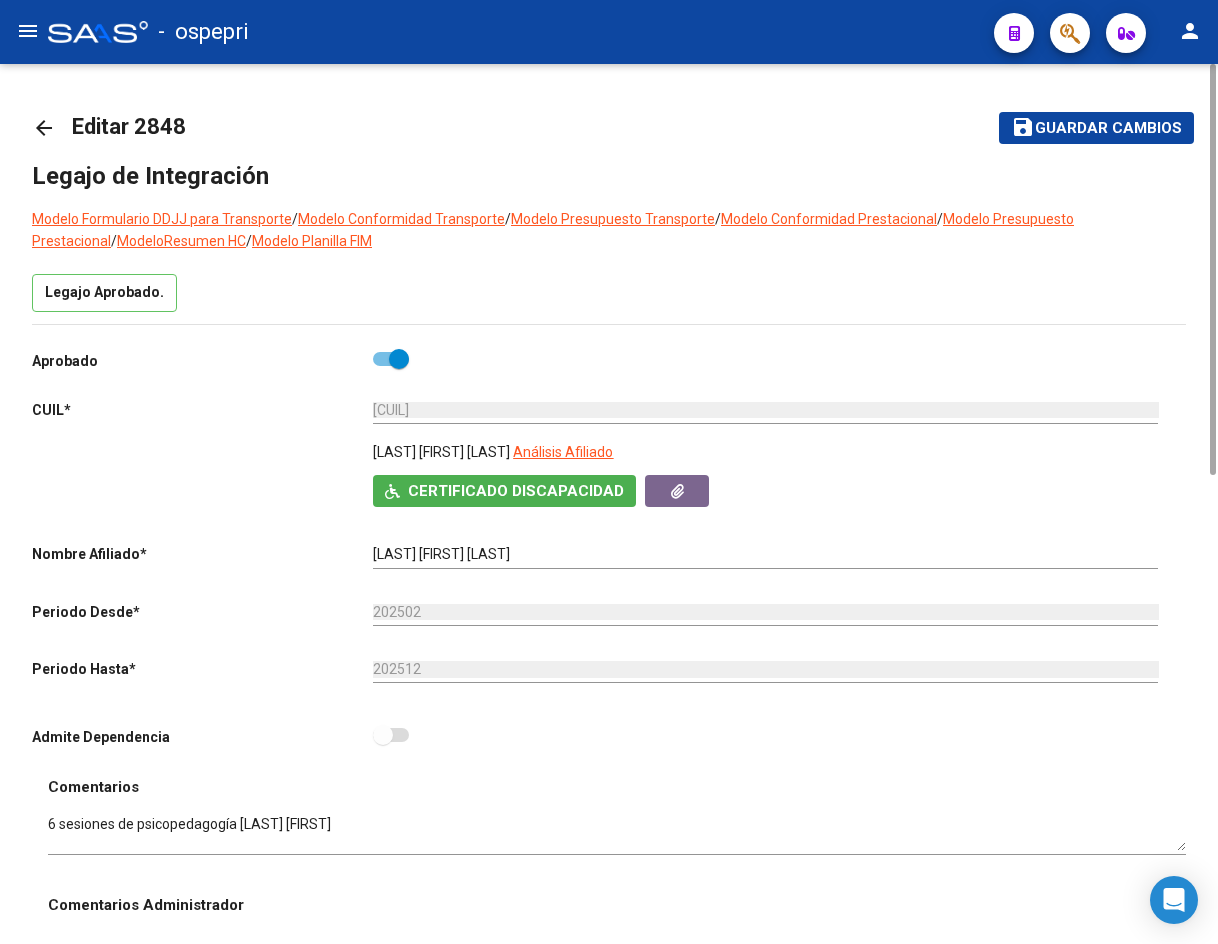 click on "arrow_back" 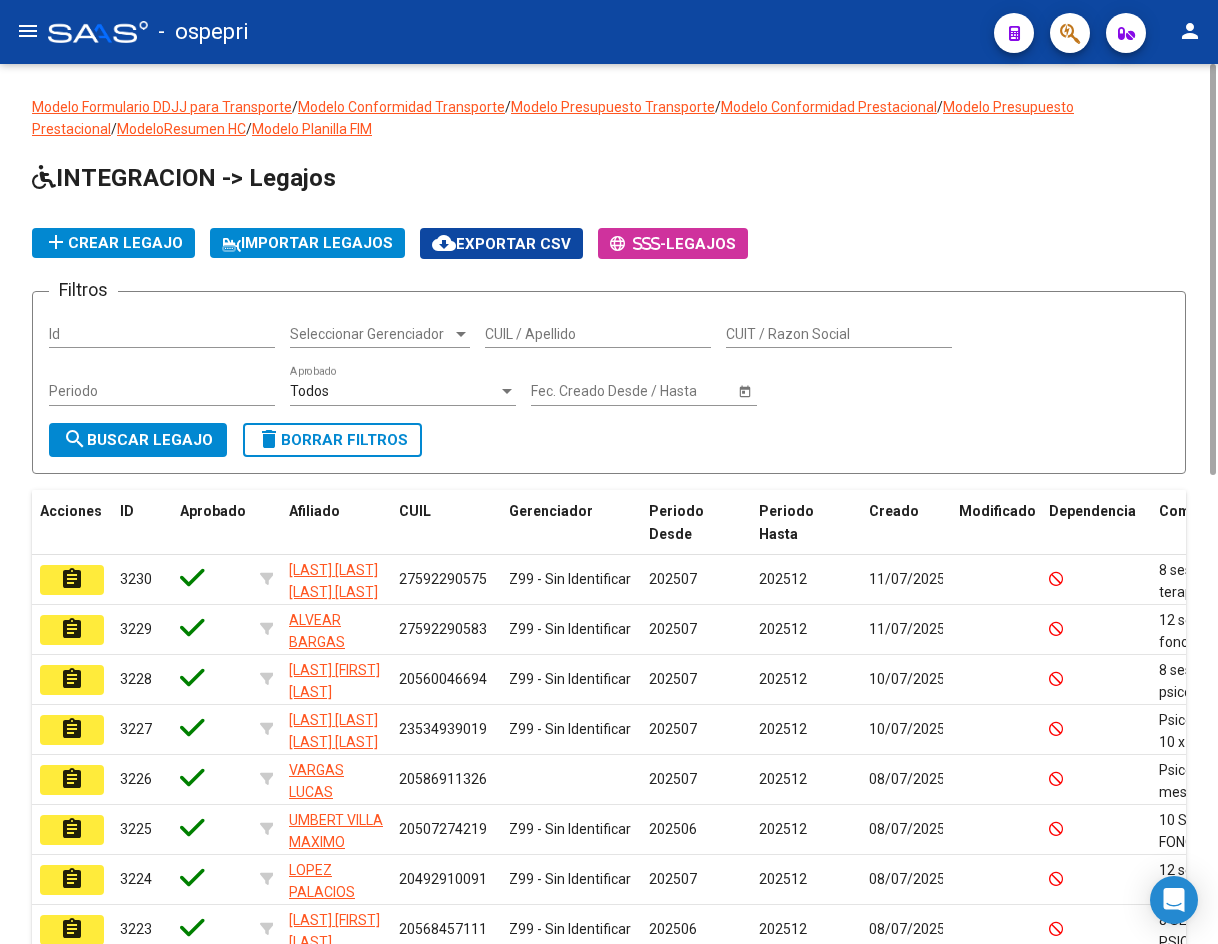 click on "CUIL / Apellido" at bounding box center (598, 334) 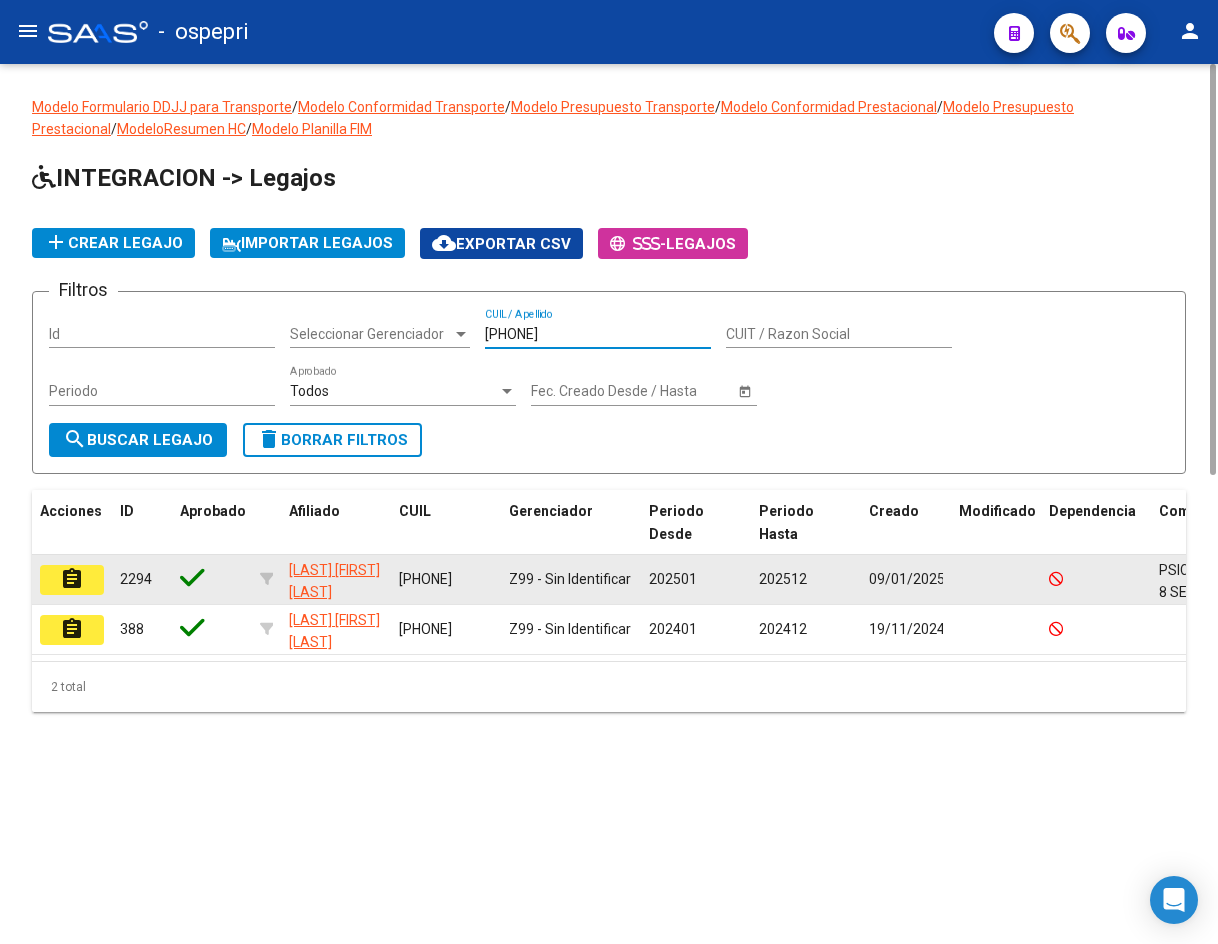 type on "[PHONE]" 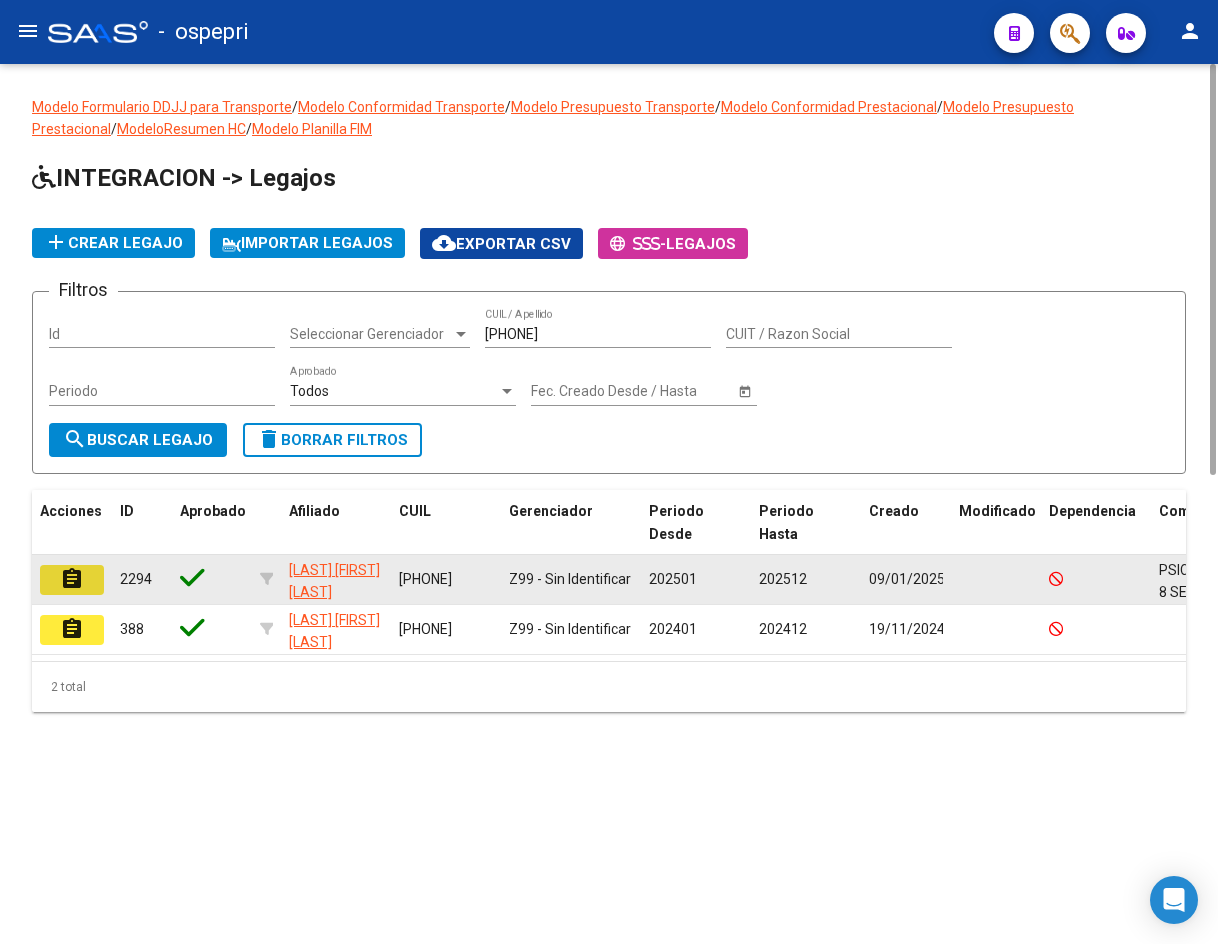 click on "assignment" 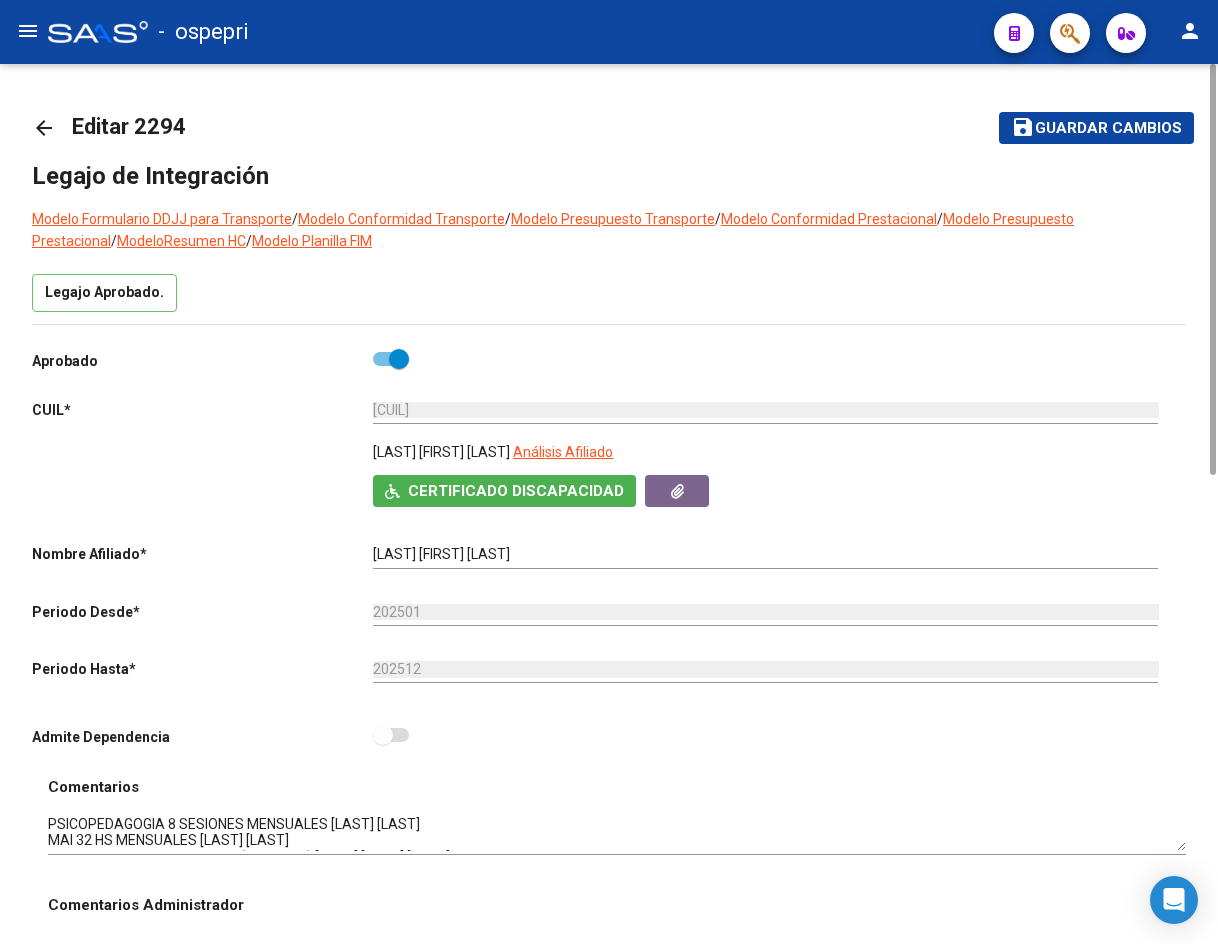 scroll, scrollTop: 400, scrollLeft: 0, axis: vertical 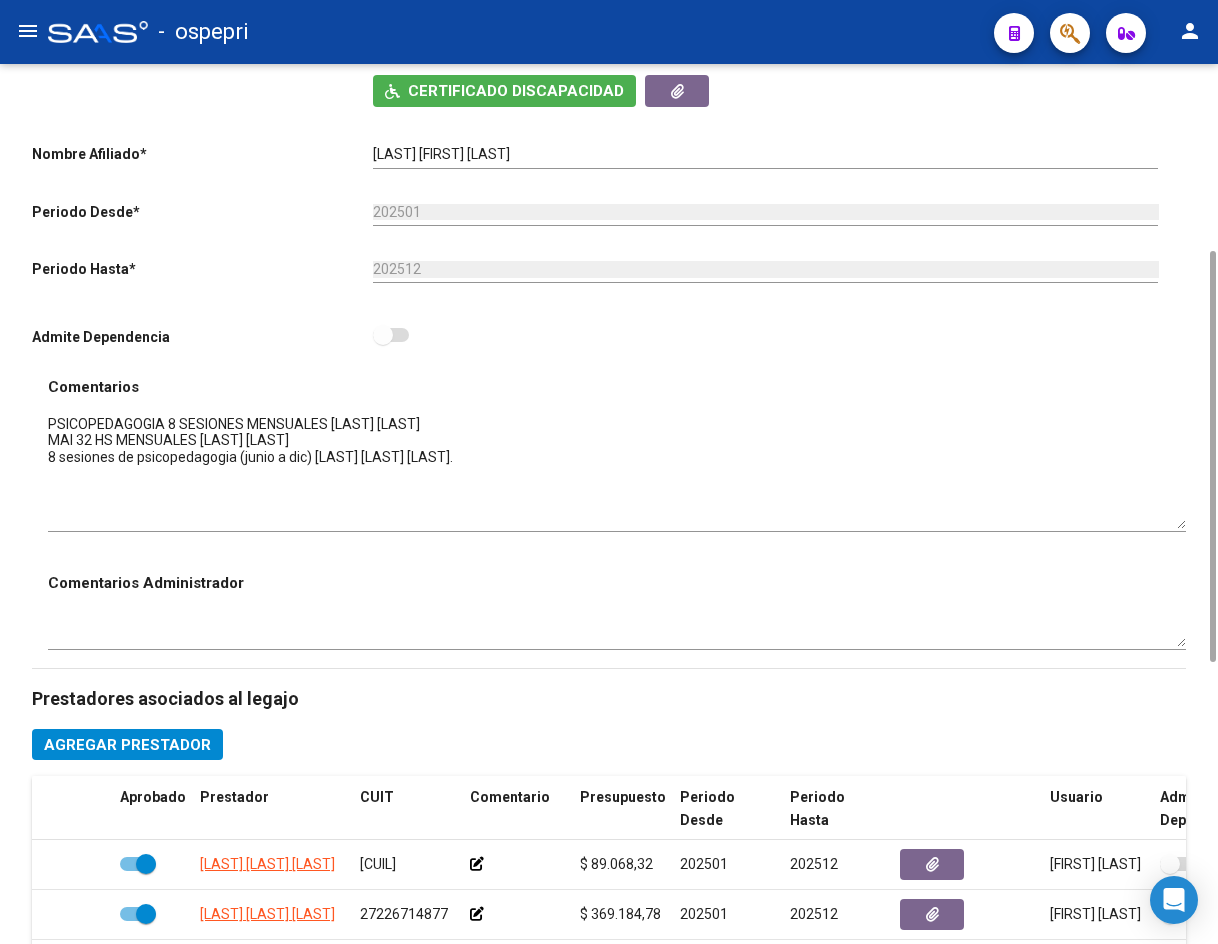 drag, startPoint x: 1179, startPoint y: 444, endPoint x: 1169, endPoint y: 521, distance: 77.64664 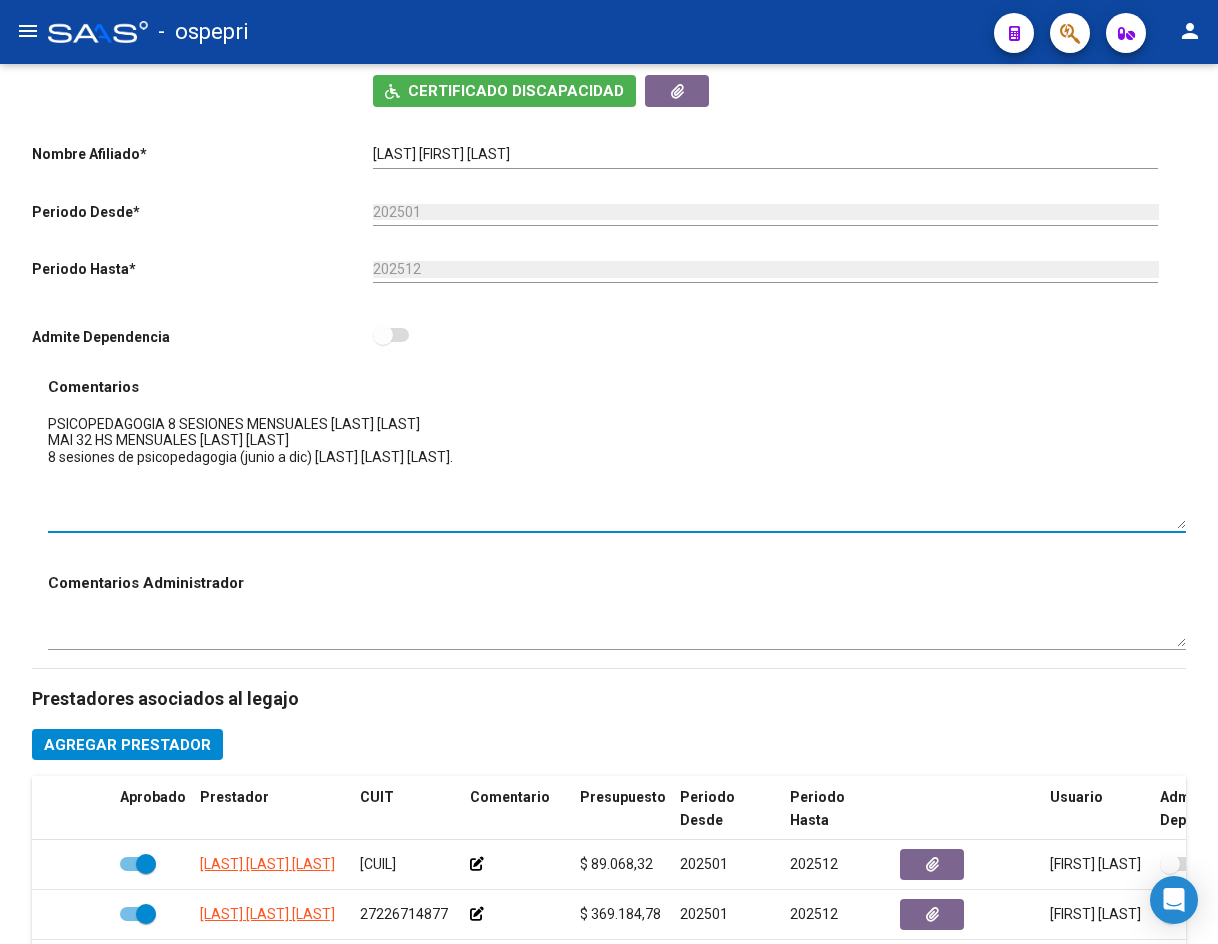 scroll, scrollTop: 0, scrollLeft: 0, axis: both 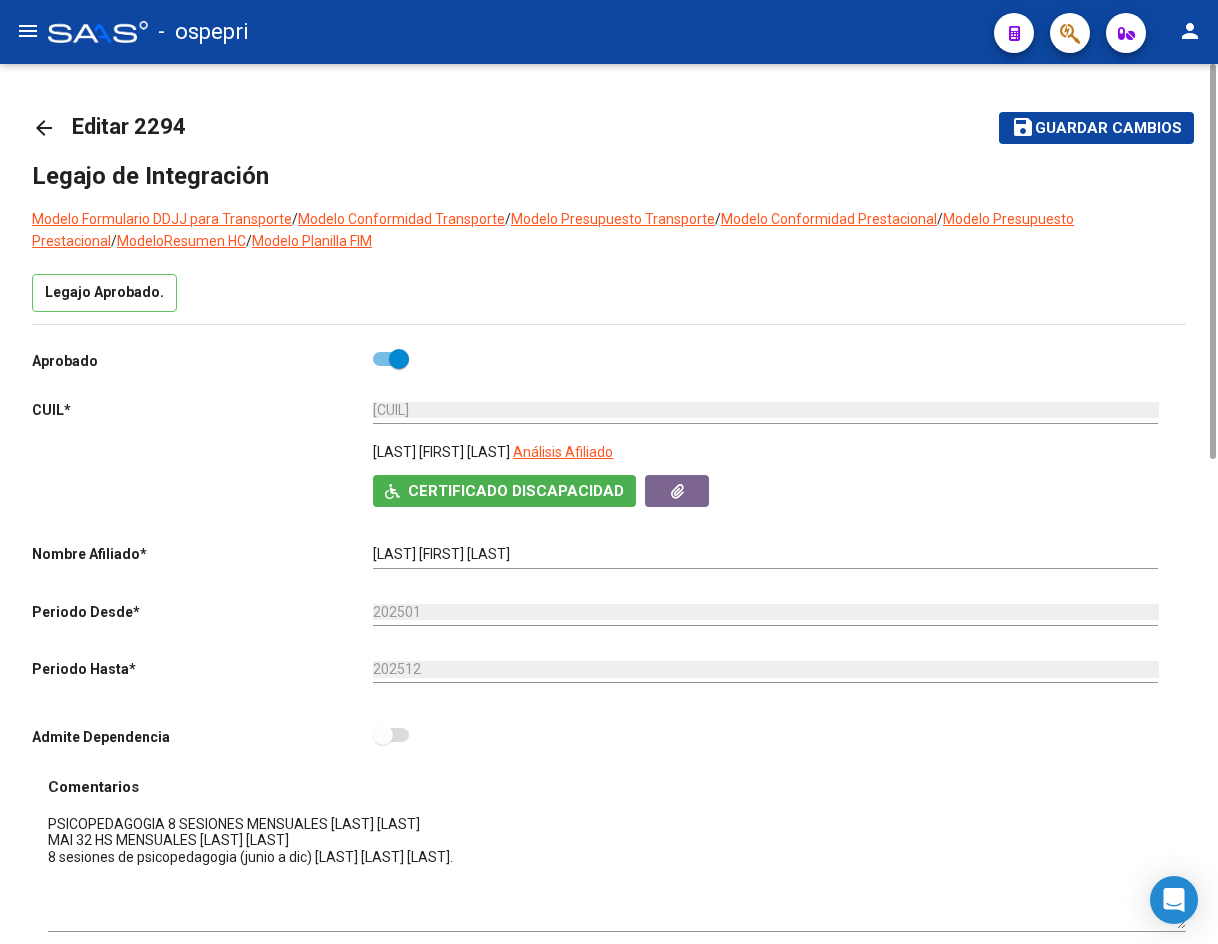 click on "arrow_back" 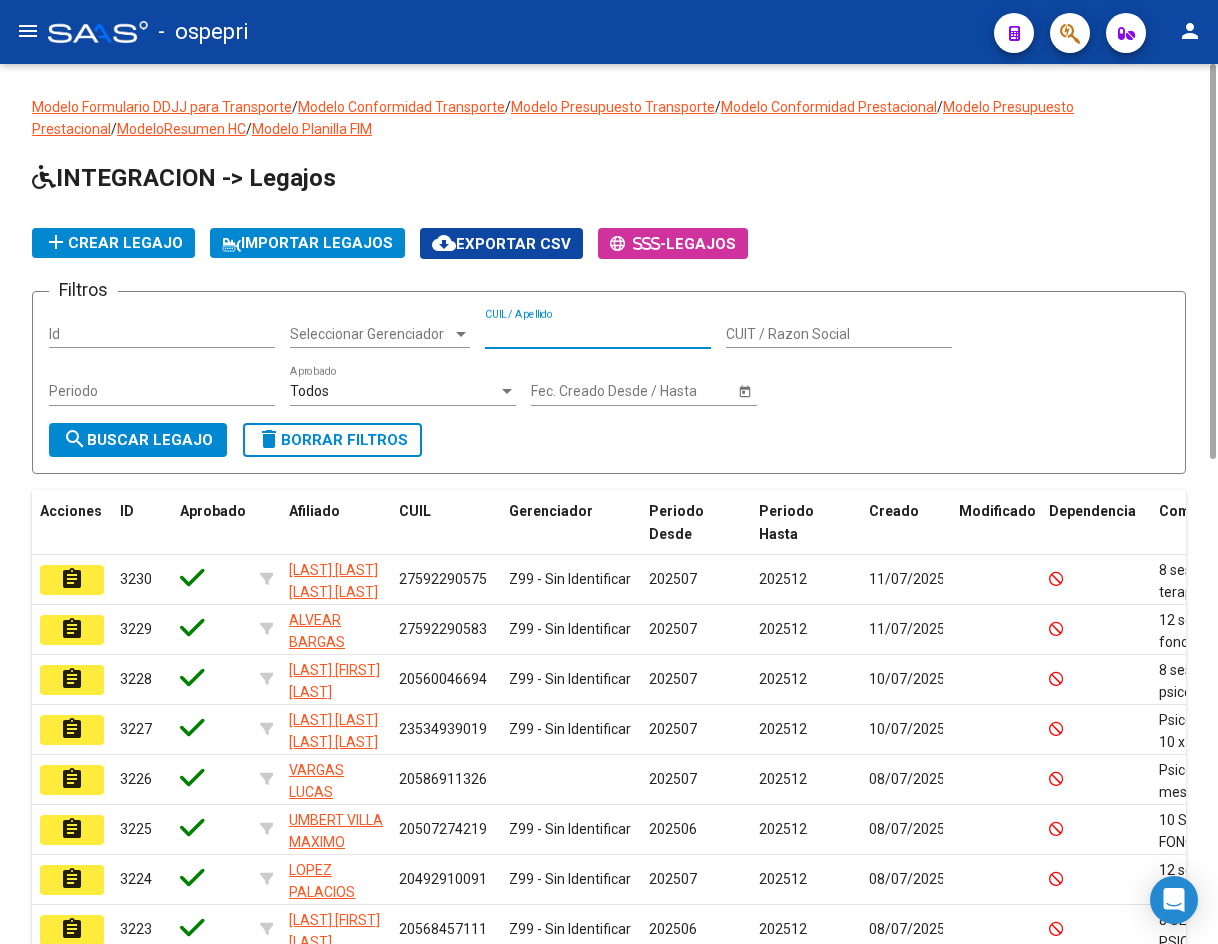 click on "CUIL / Apellido" at bounding box center [598, 334] 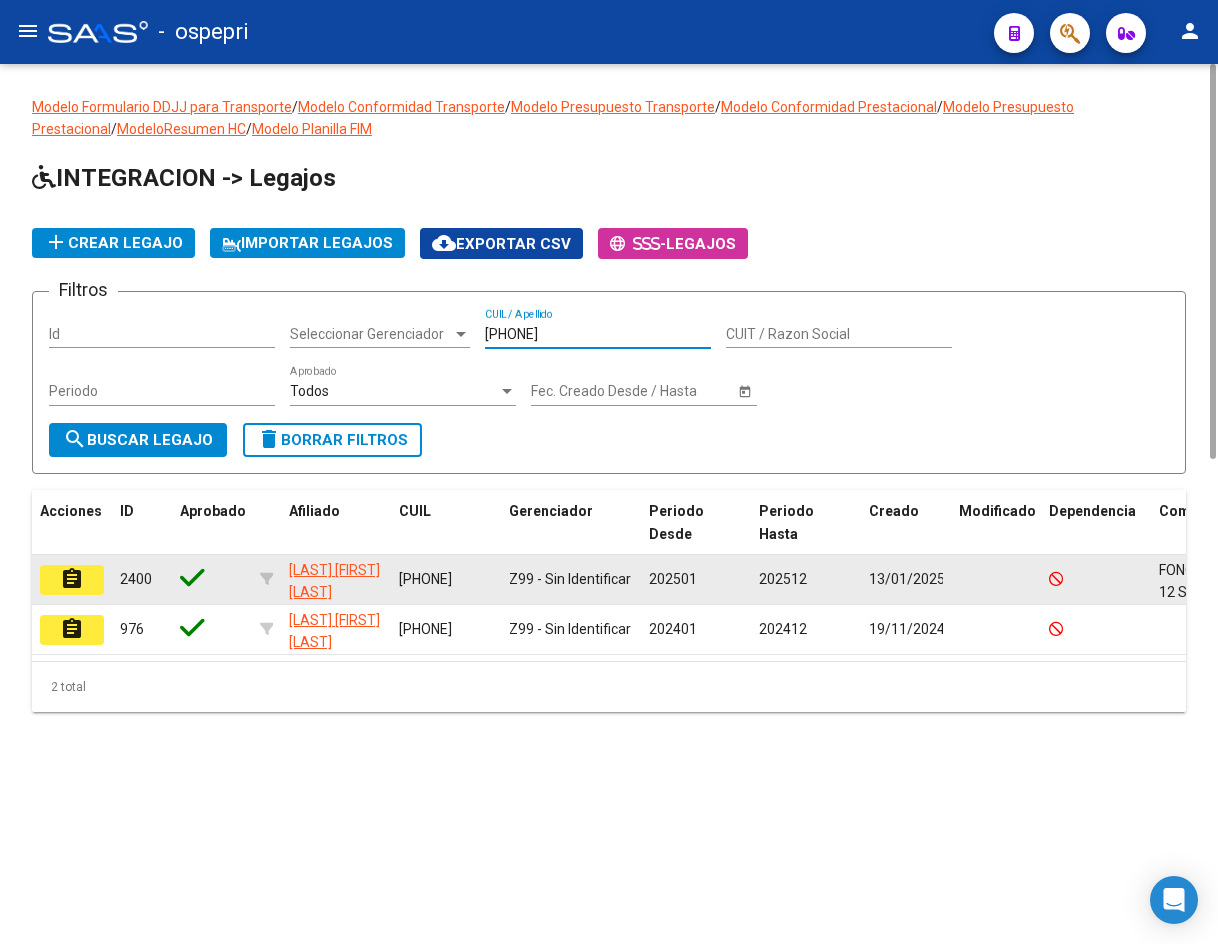 type on "50709625" 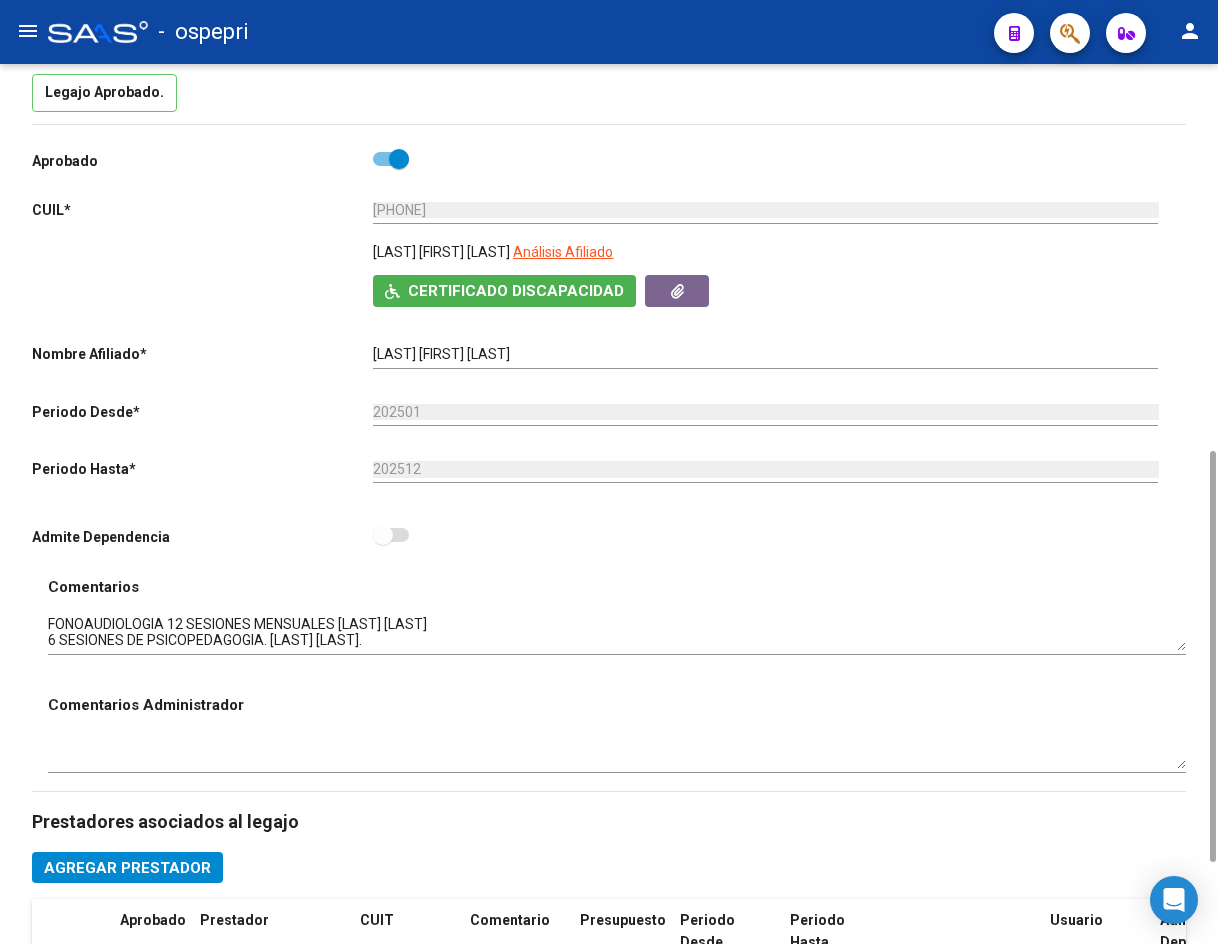 scroll, scrollTop: 400, scrollLeft: 0, axis: vertical 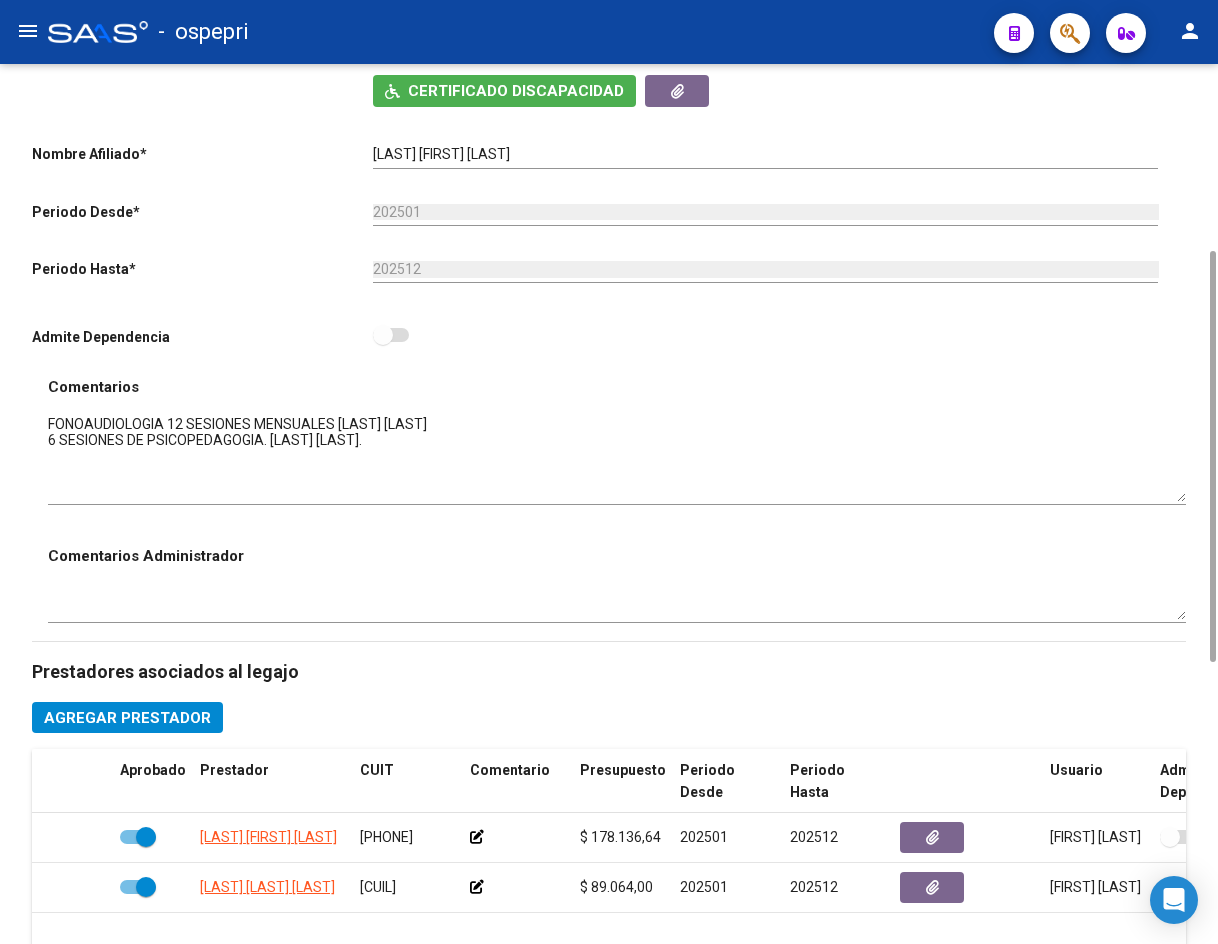 drag, startPoint x: 1183, startPoint y: 445, endPoint x: 1175, endPoint y: 495, distance: 50.635956 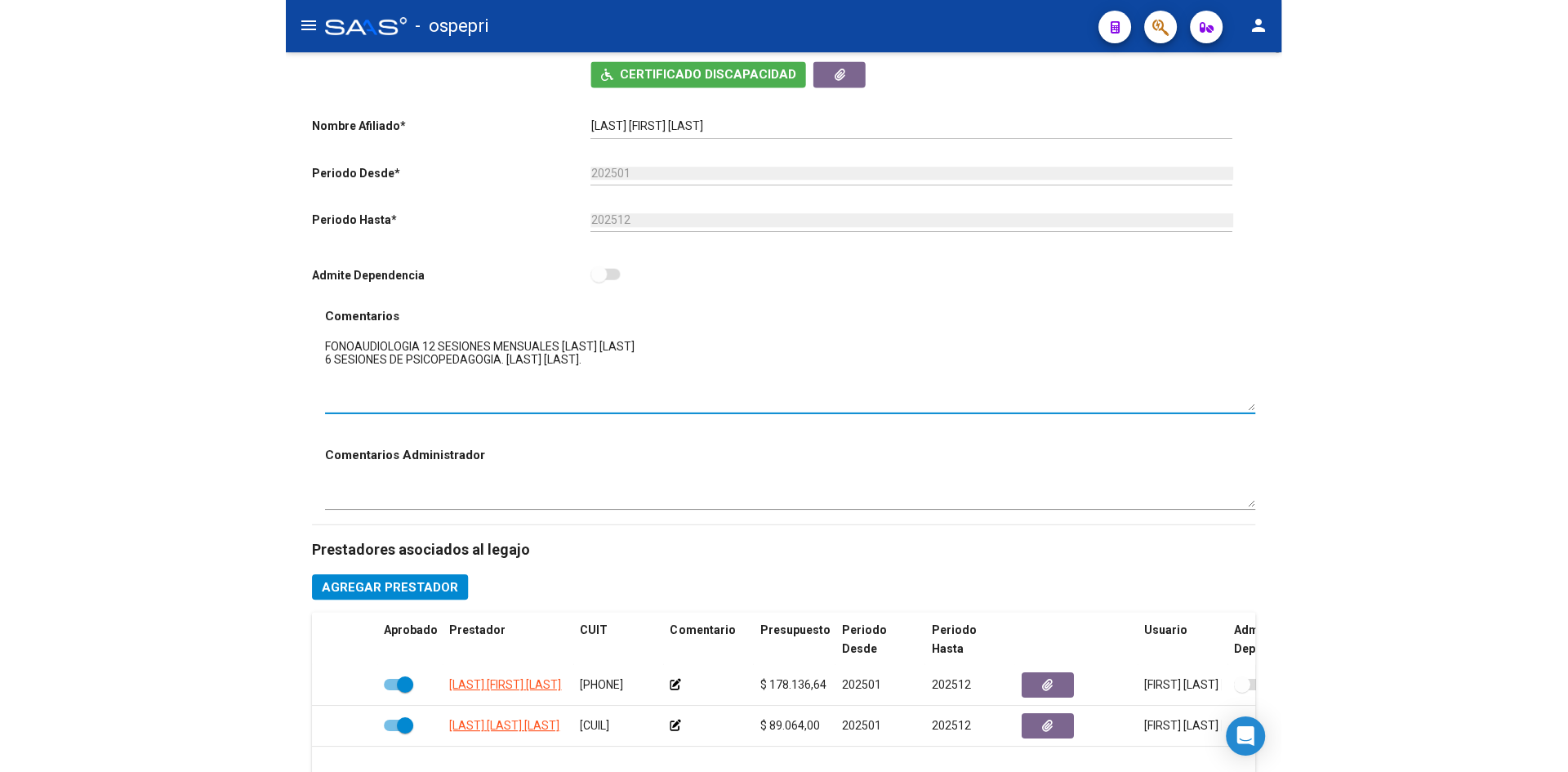 scroll, scrollTop: 0, scrollLeft: 0, axis: both 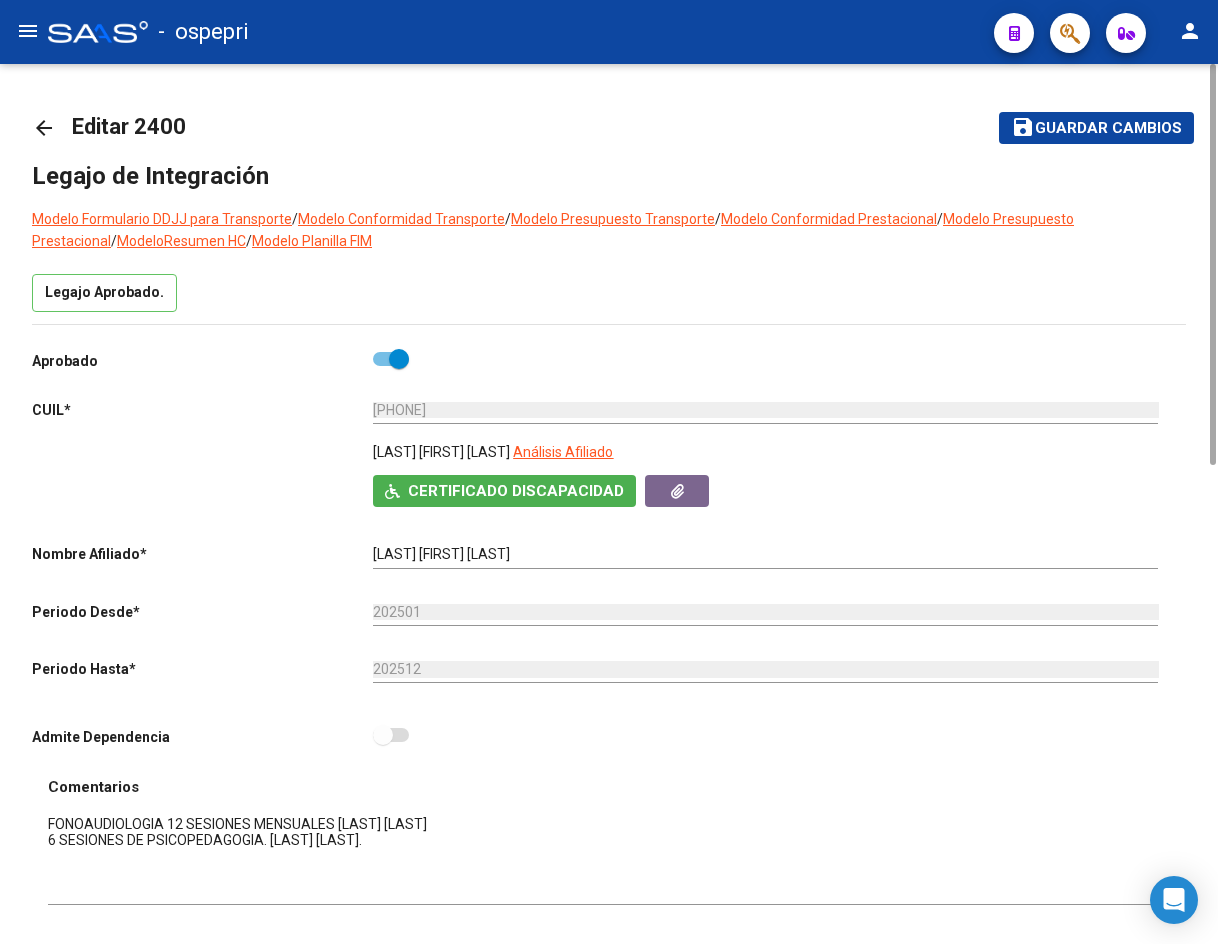 click on "arrow_back" 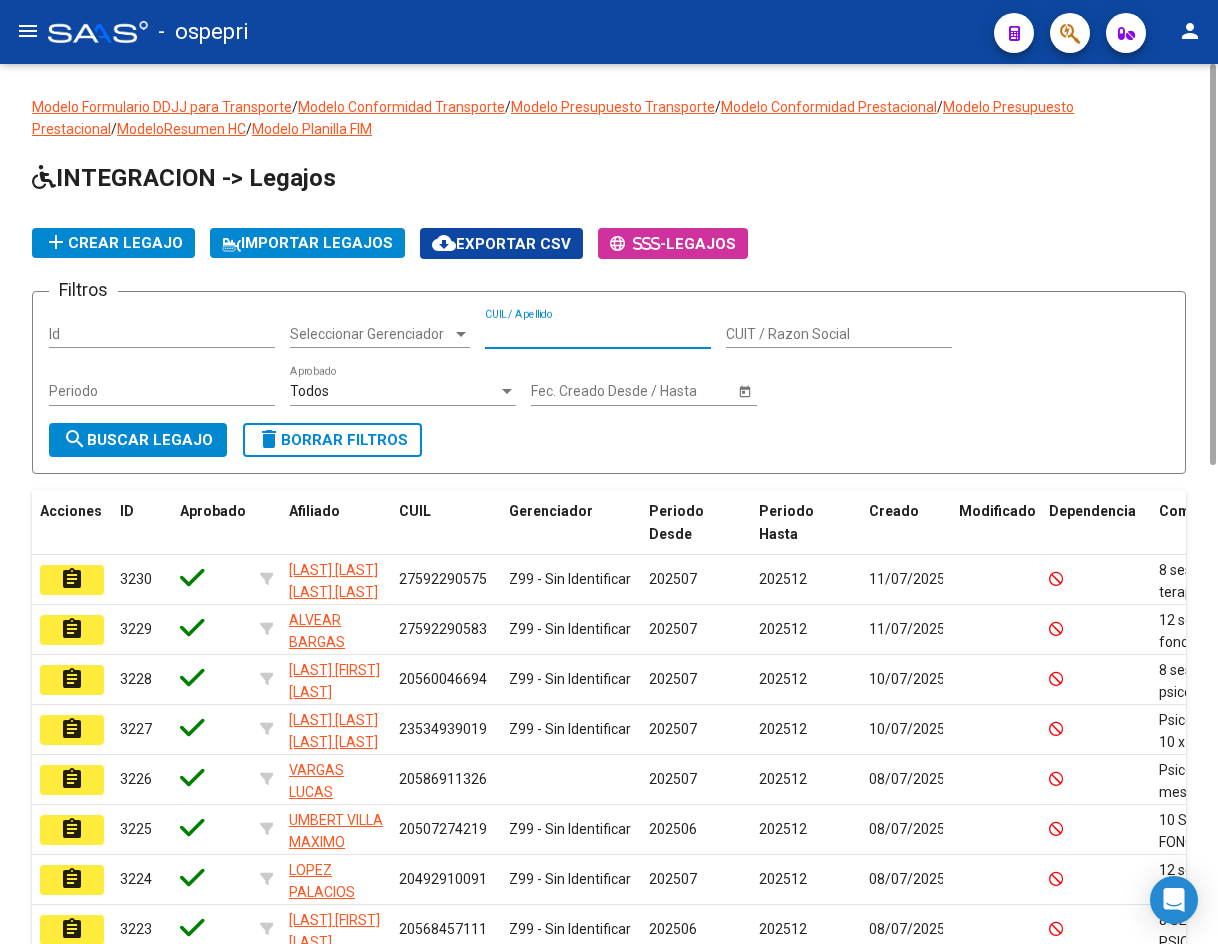 click on "CUIL / Apellido" at bounding box center (598, 334) 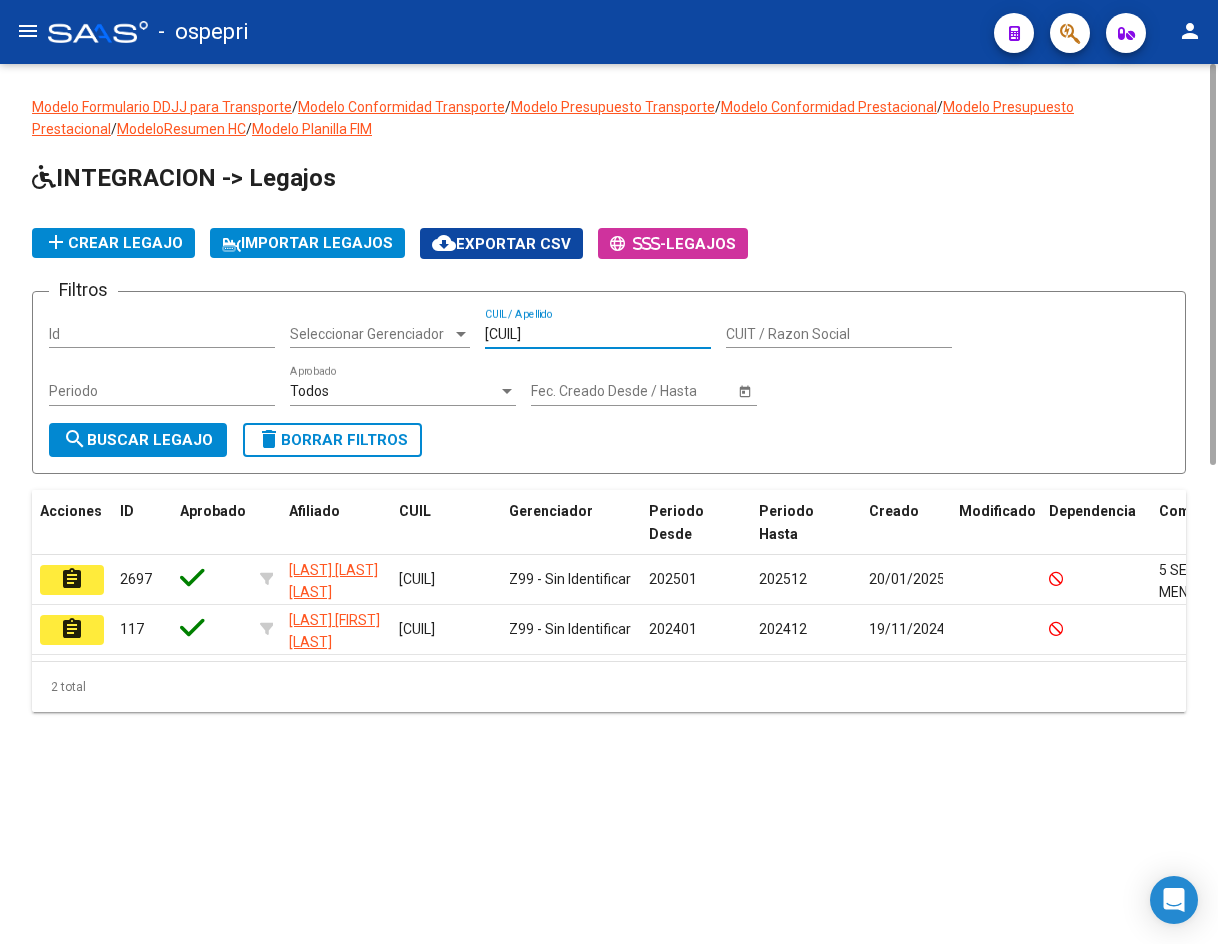 type on "50371490" 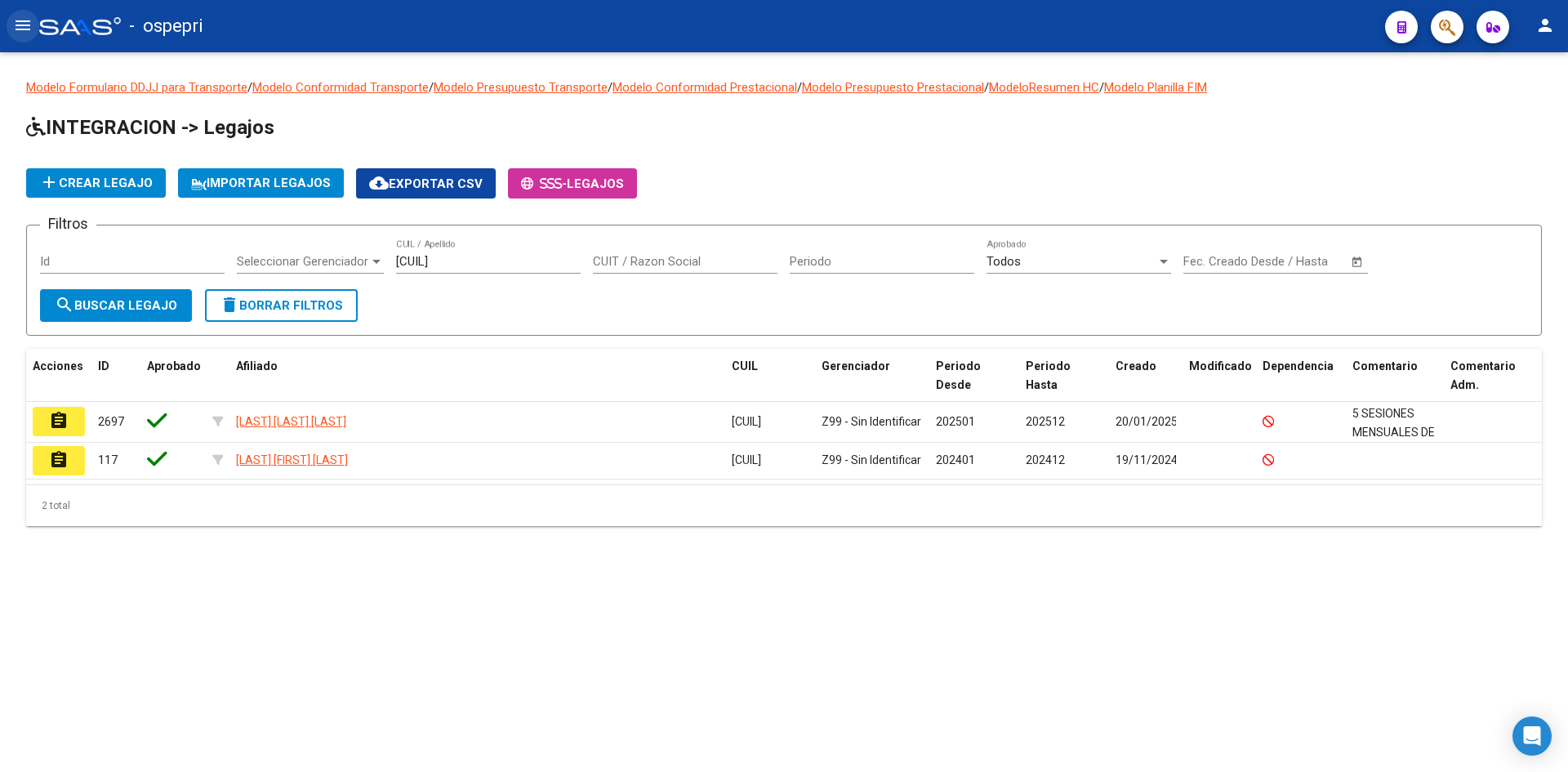 click on "menu" 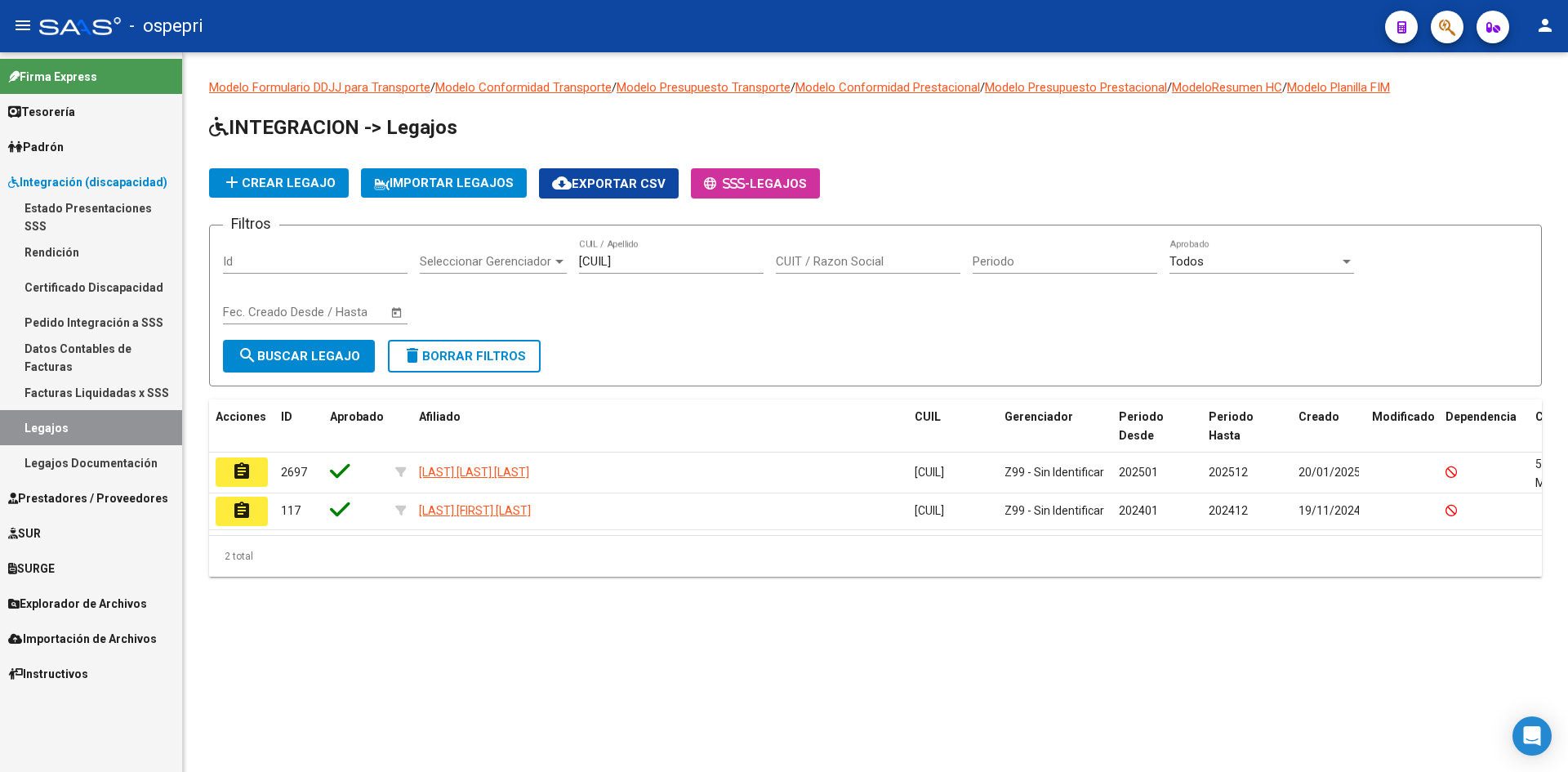 click on "Prestadores / Proveedores" at bounding box center (88, 498) 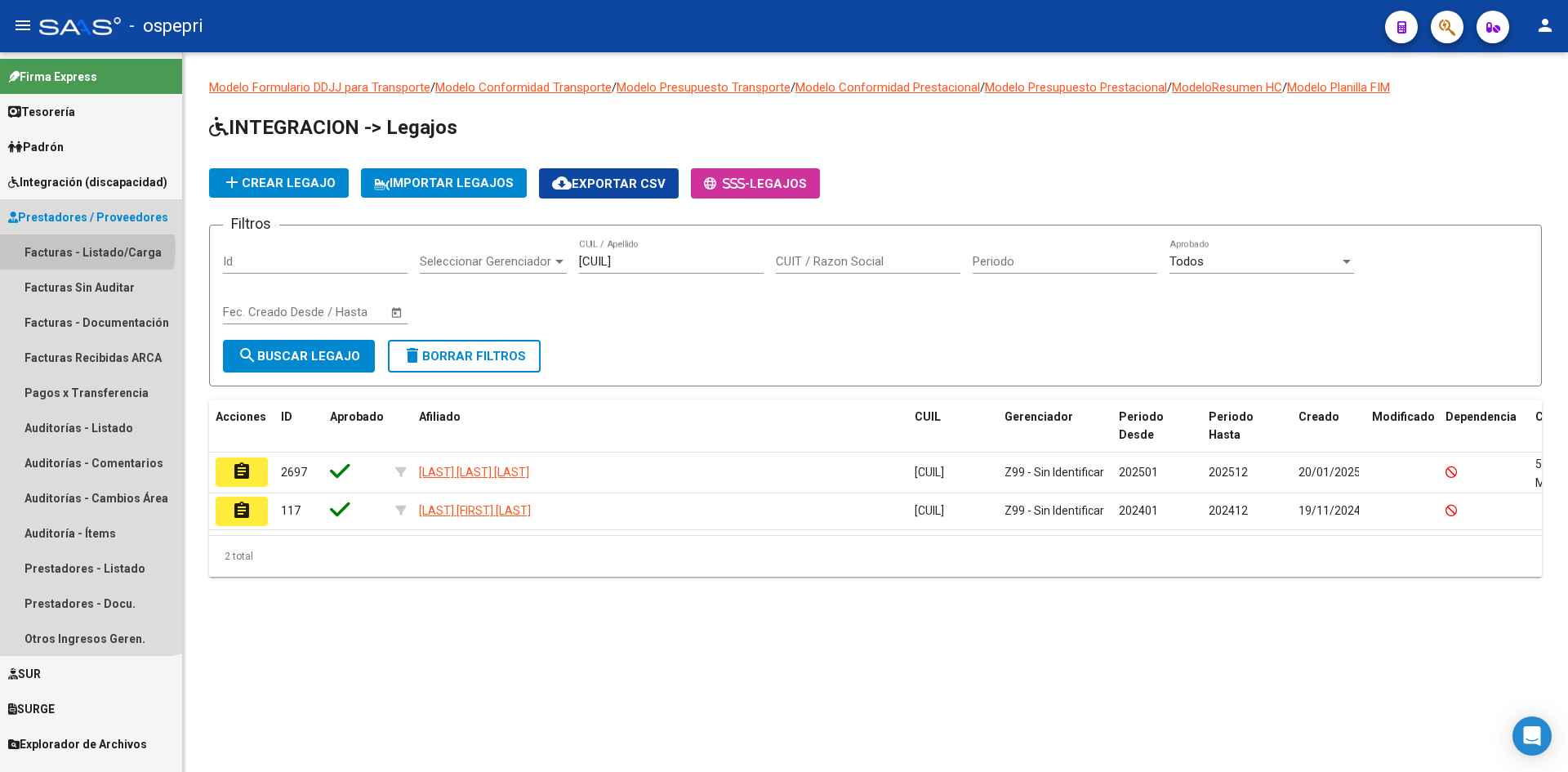 click on "Facturas - Listado/Carga" at bounding box center (91, 252) 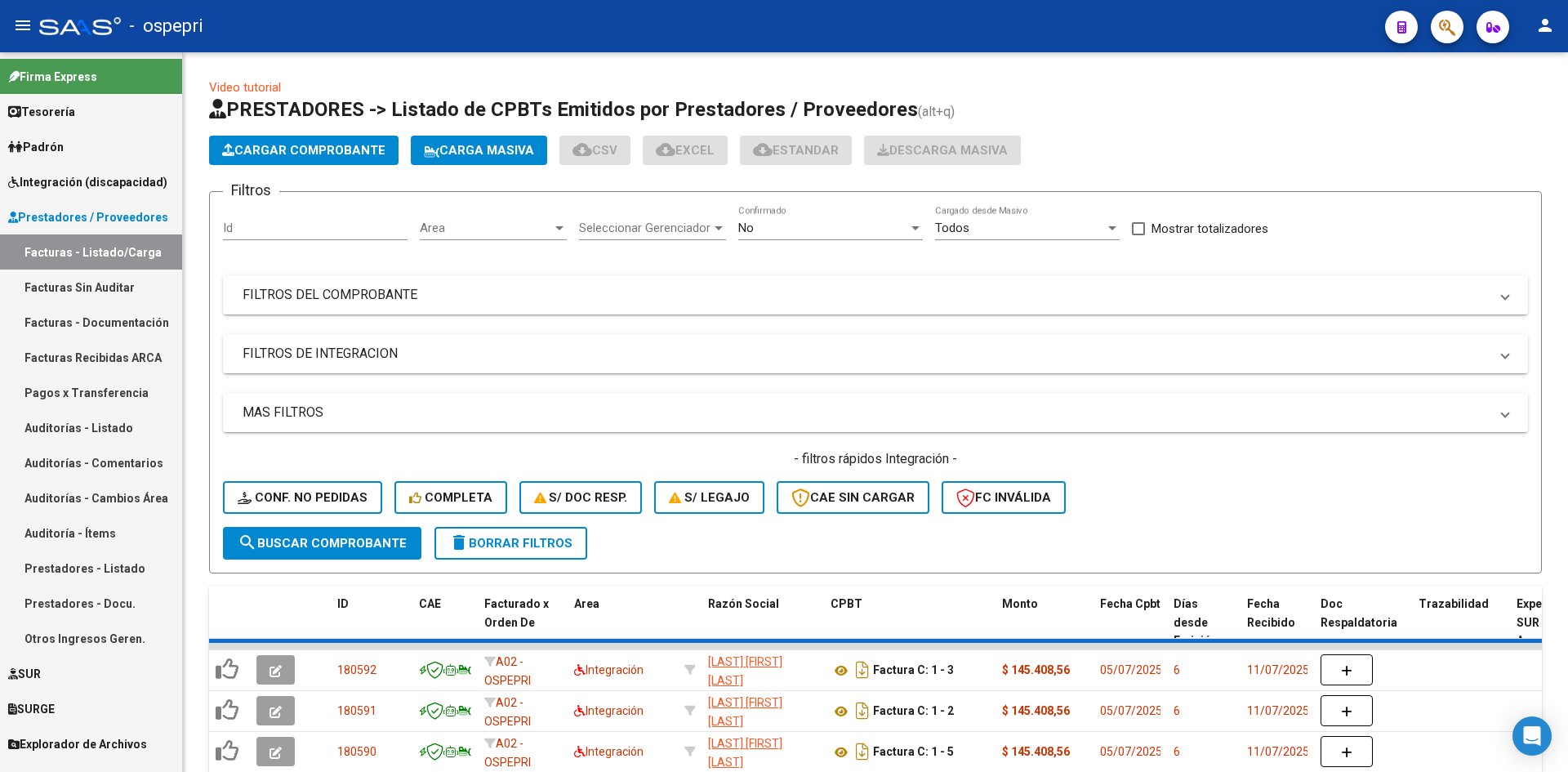 click on "menu" 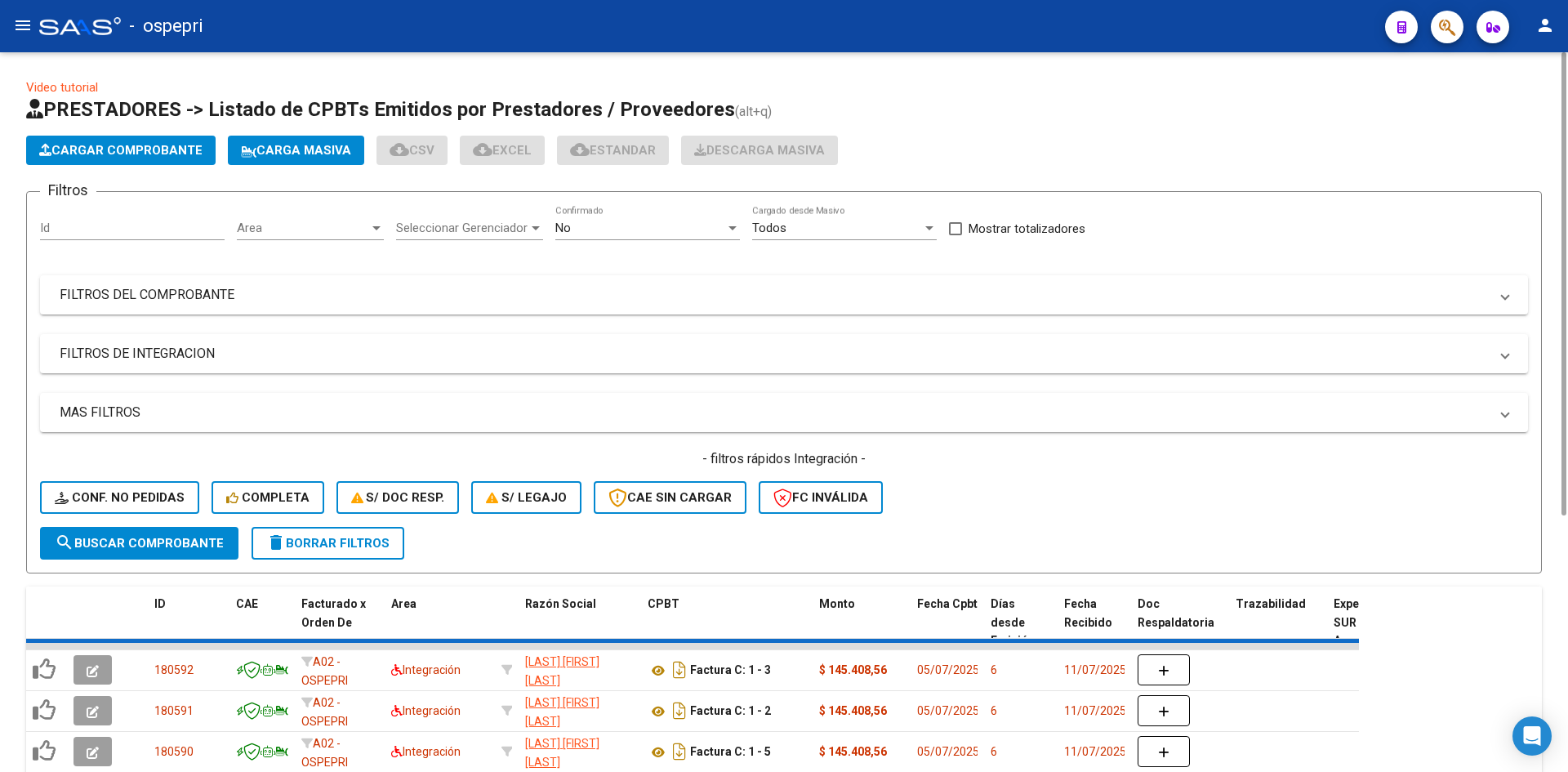 click on "No" at bounding box center (640, 228) 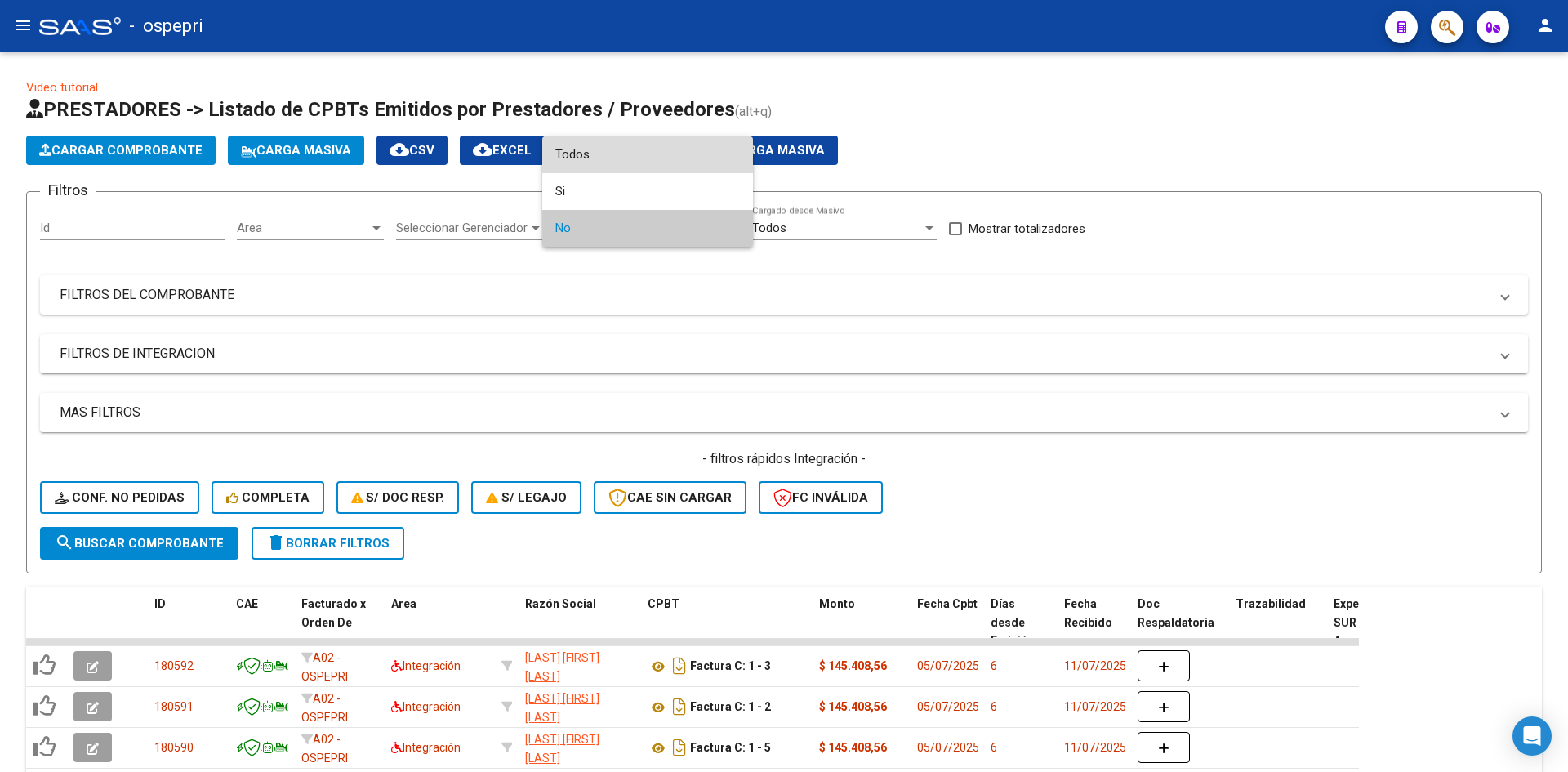 click on "Todos" at bounding box center [648, 154] 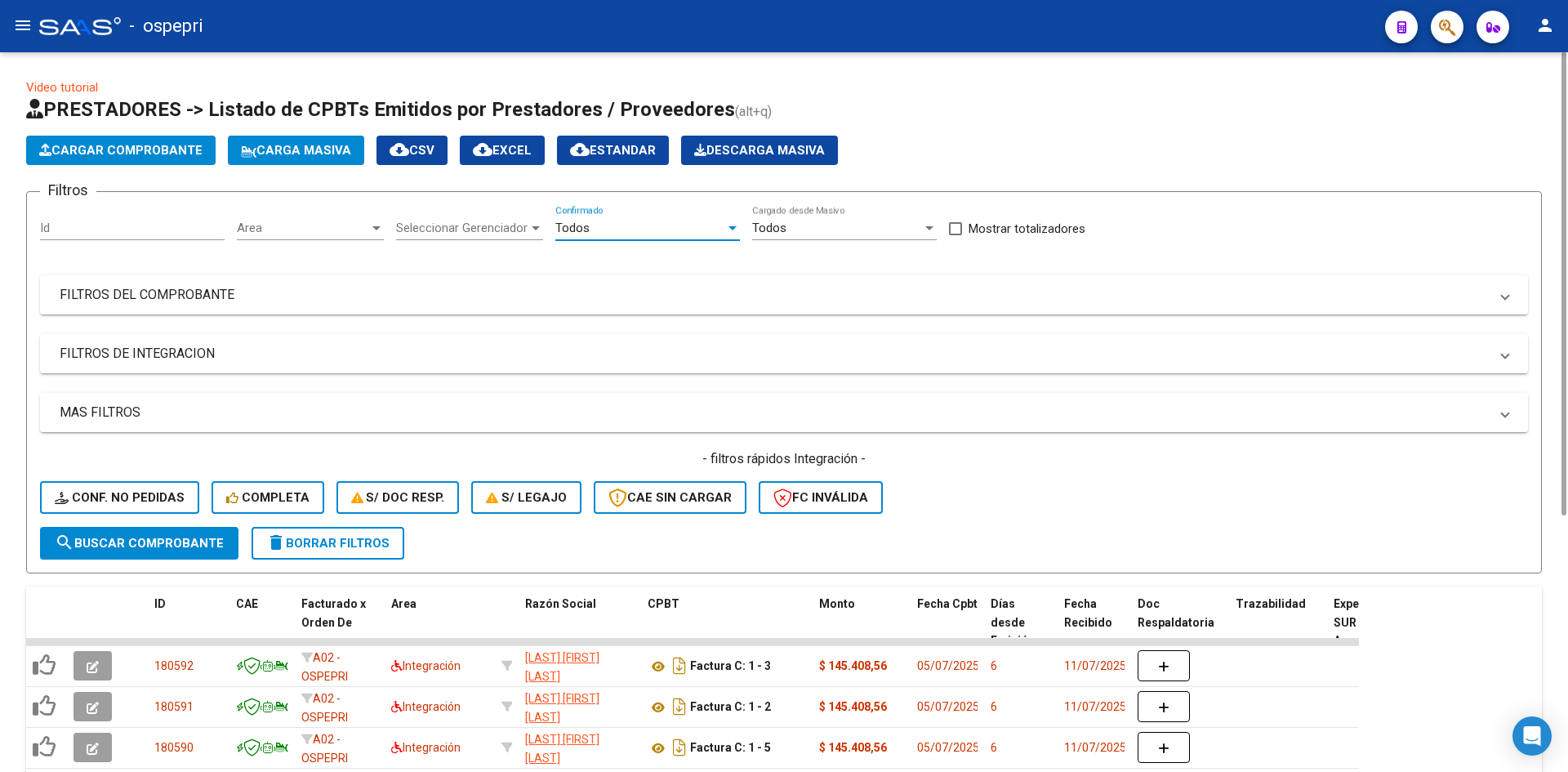 click on "FILTROS DEL COMPROBANTE" at bounding box center [774, 295] 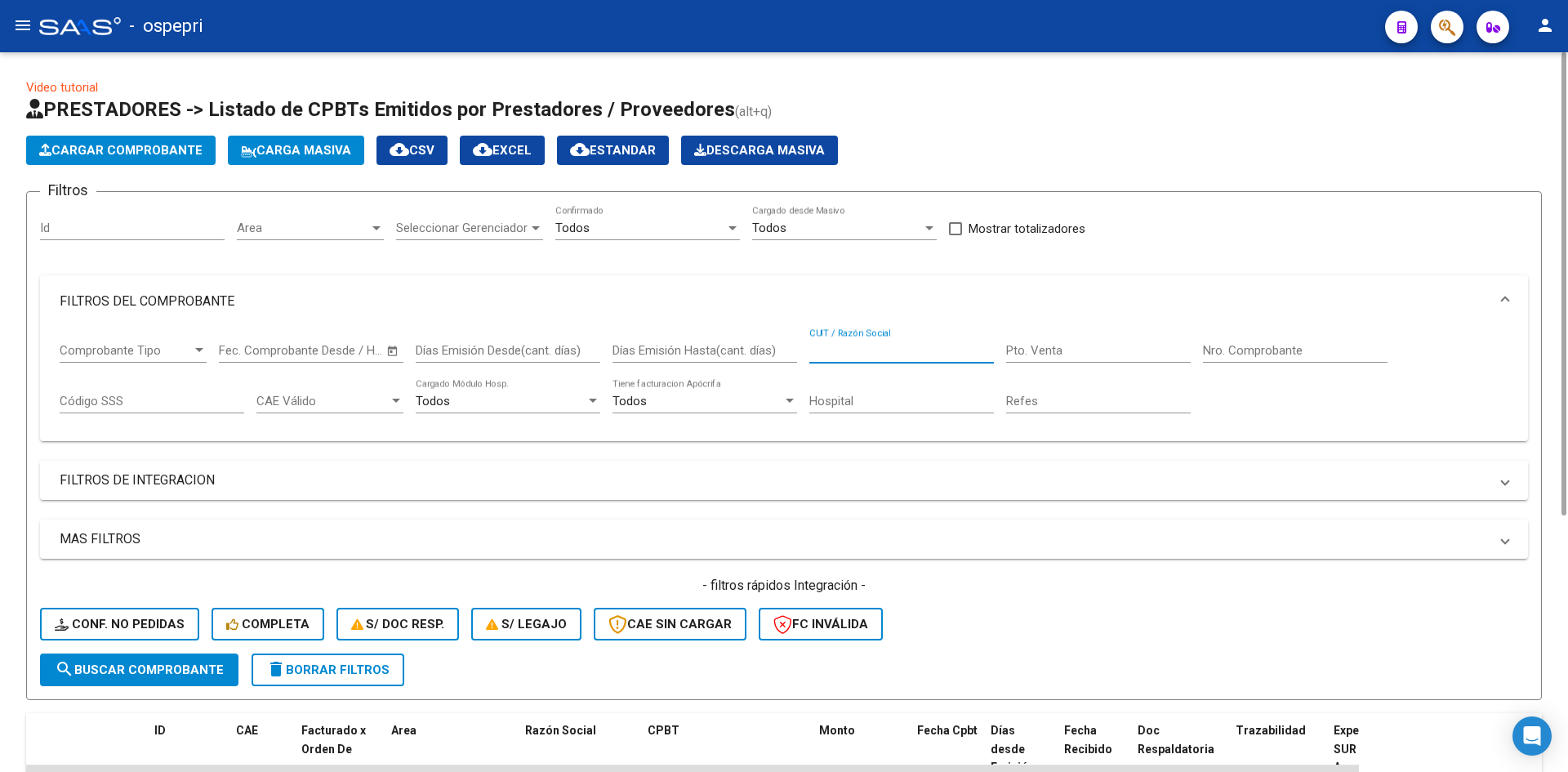 click on "CUIT / Razón Social" at bounding box center [902, 350] 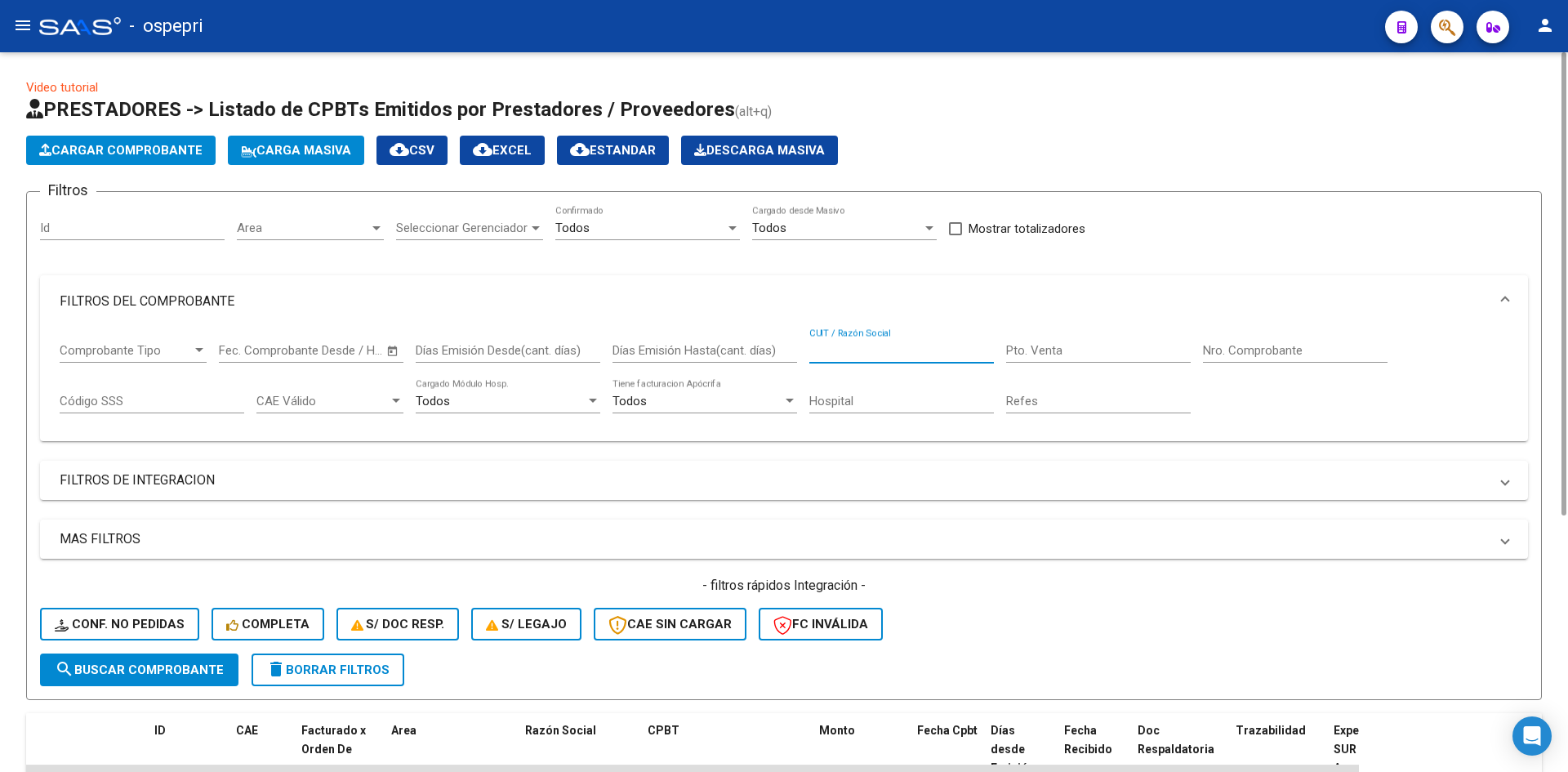 paste on "[NUMBER]" 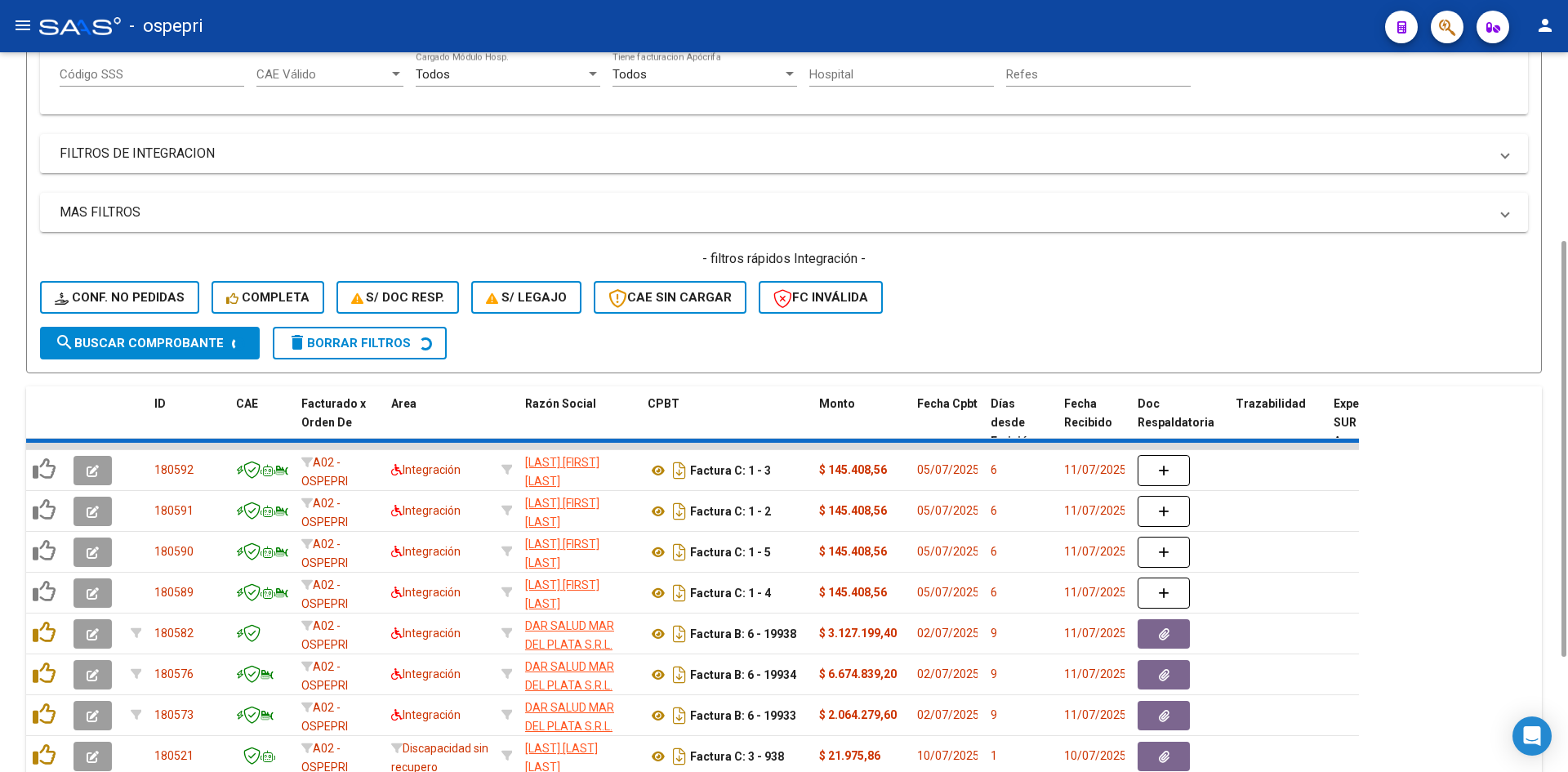 scroll, scrollTop: 490, scrollLeft: 0, axis: vertical 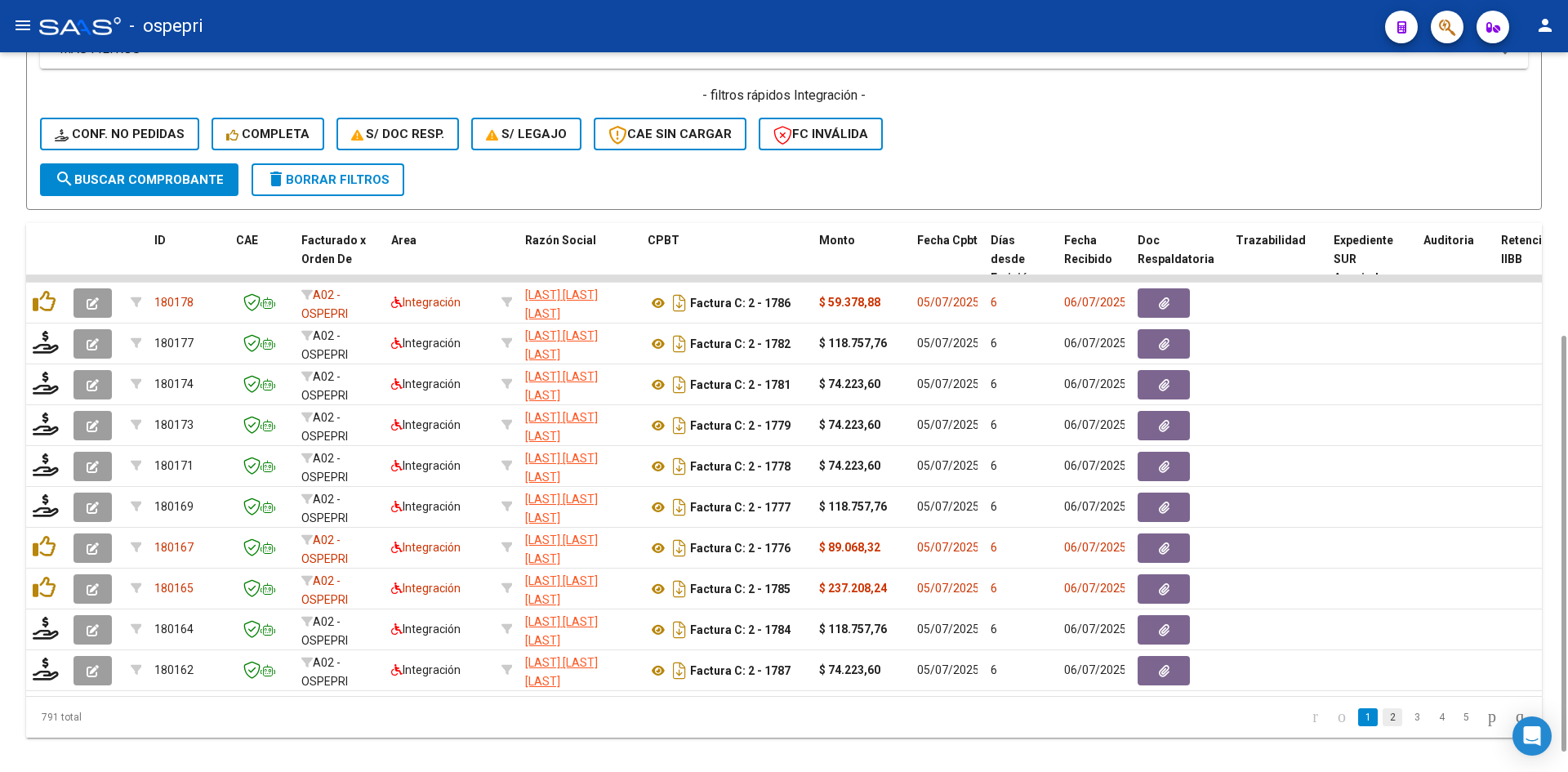 type on "[NUMBER]" 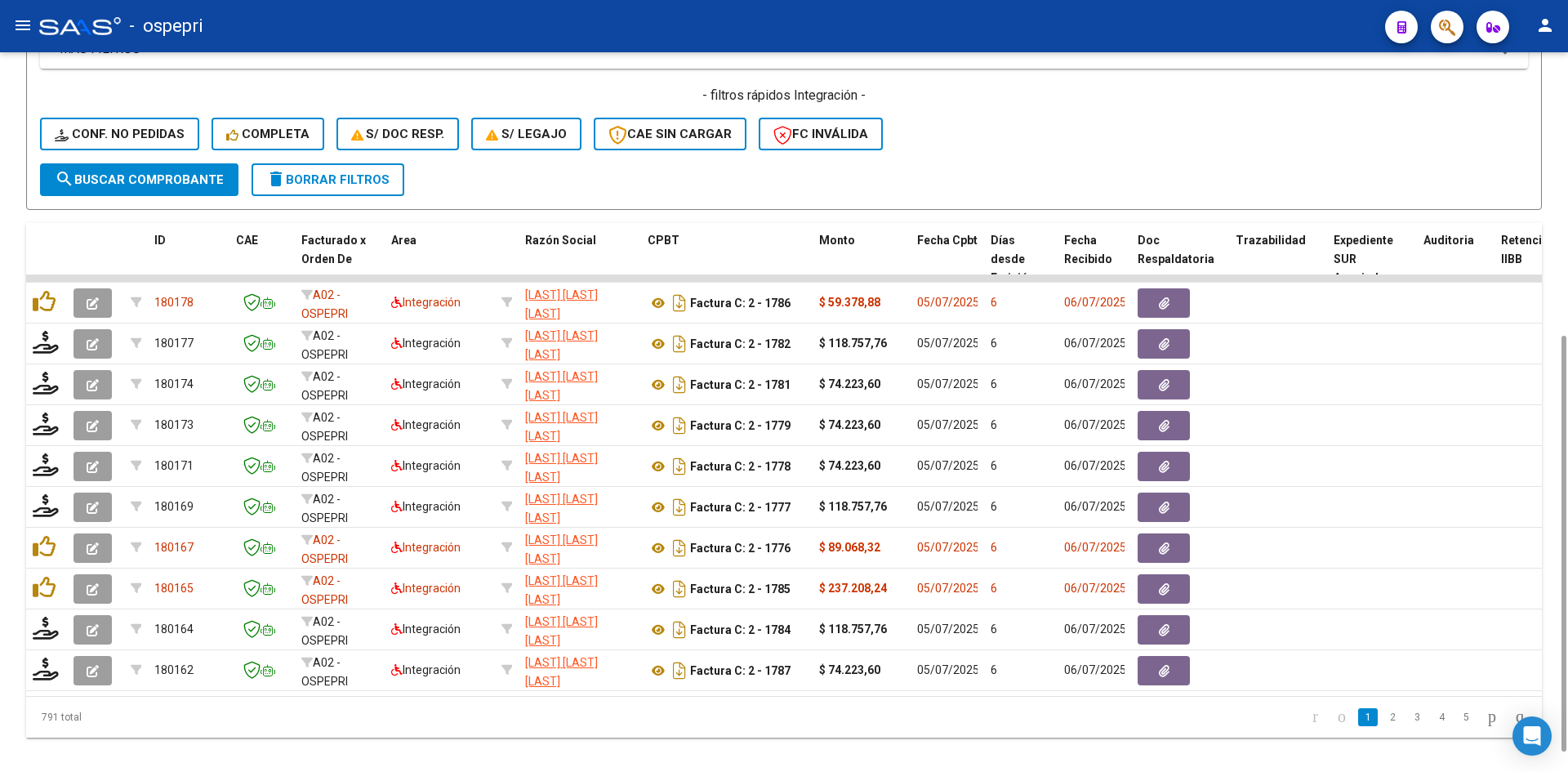 click on "2" 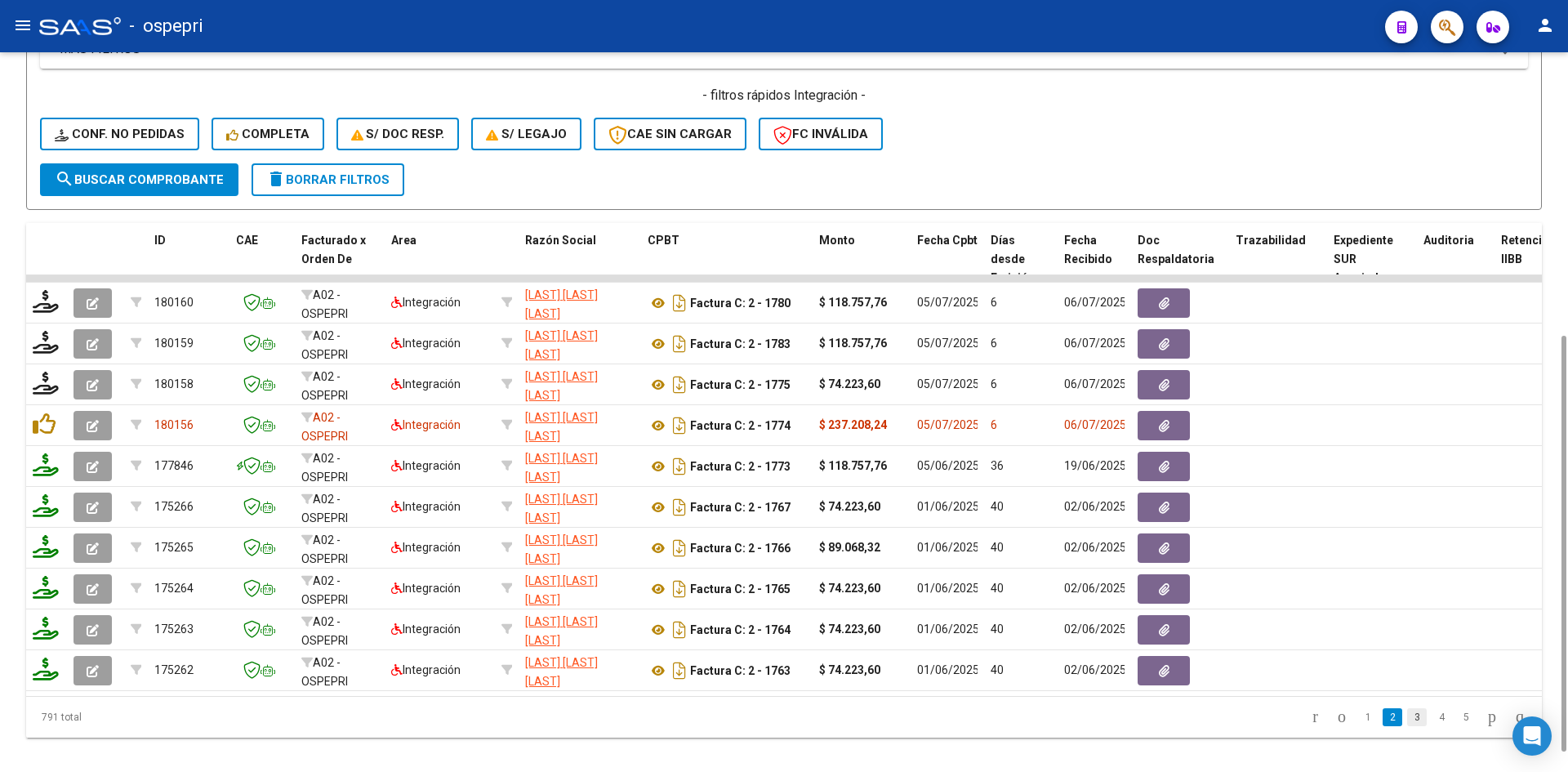 click on "3" 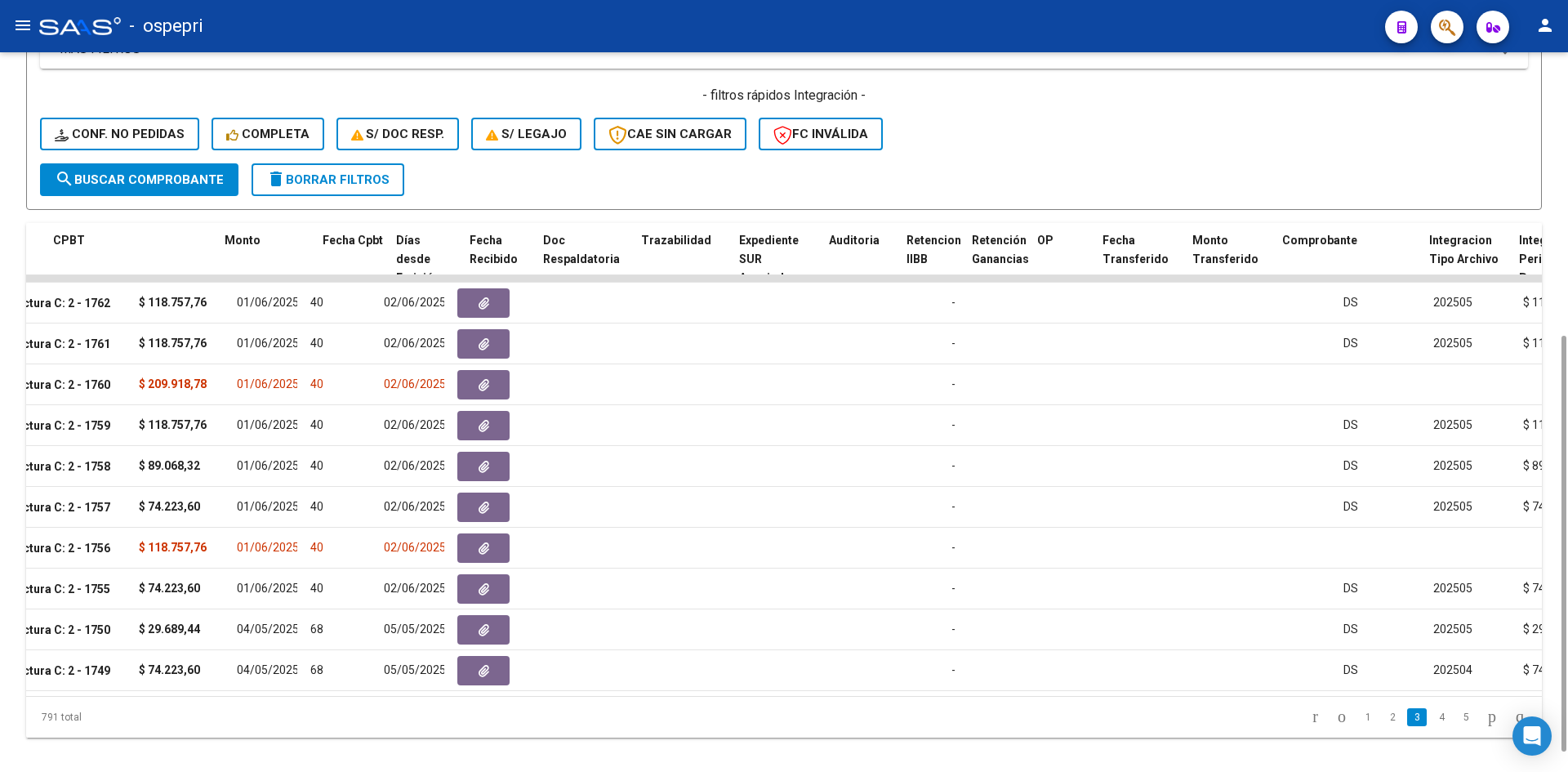 scroll, scrollTop: 0, scrollLeft: 0, axis: both 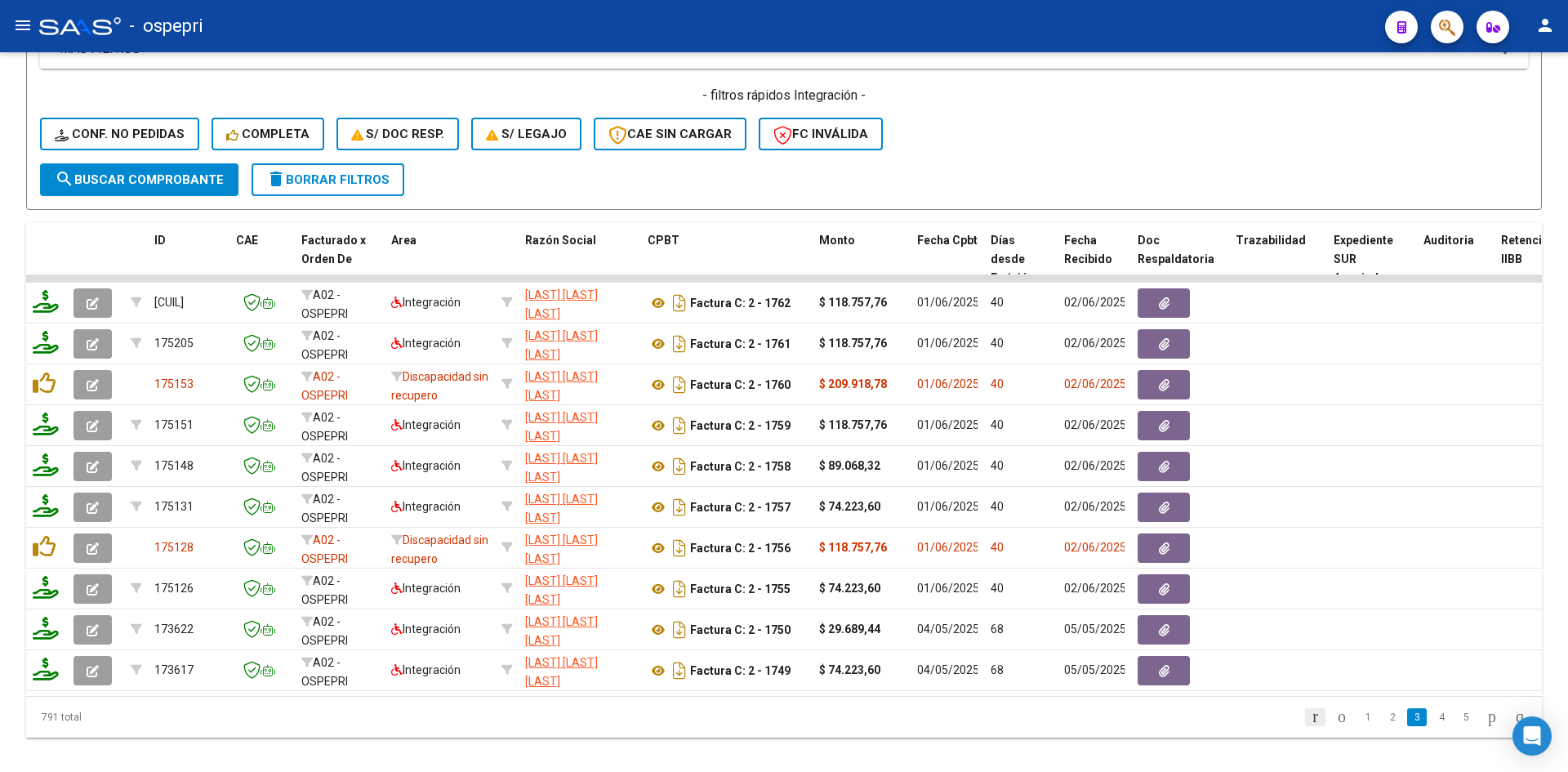 click 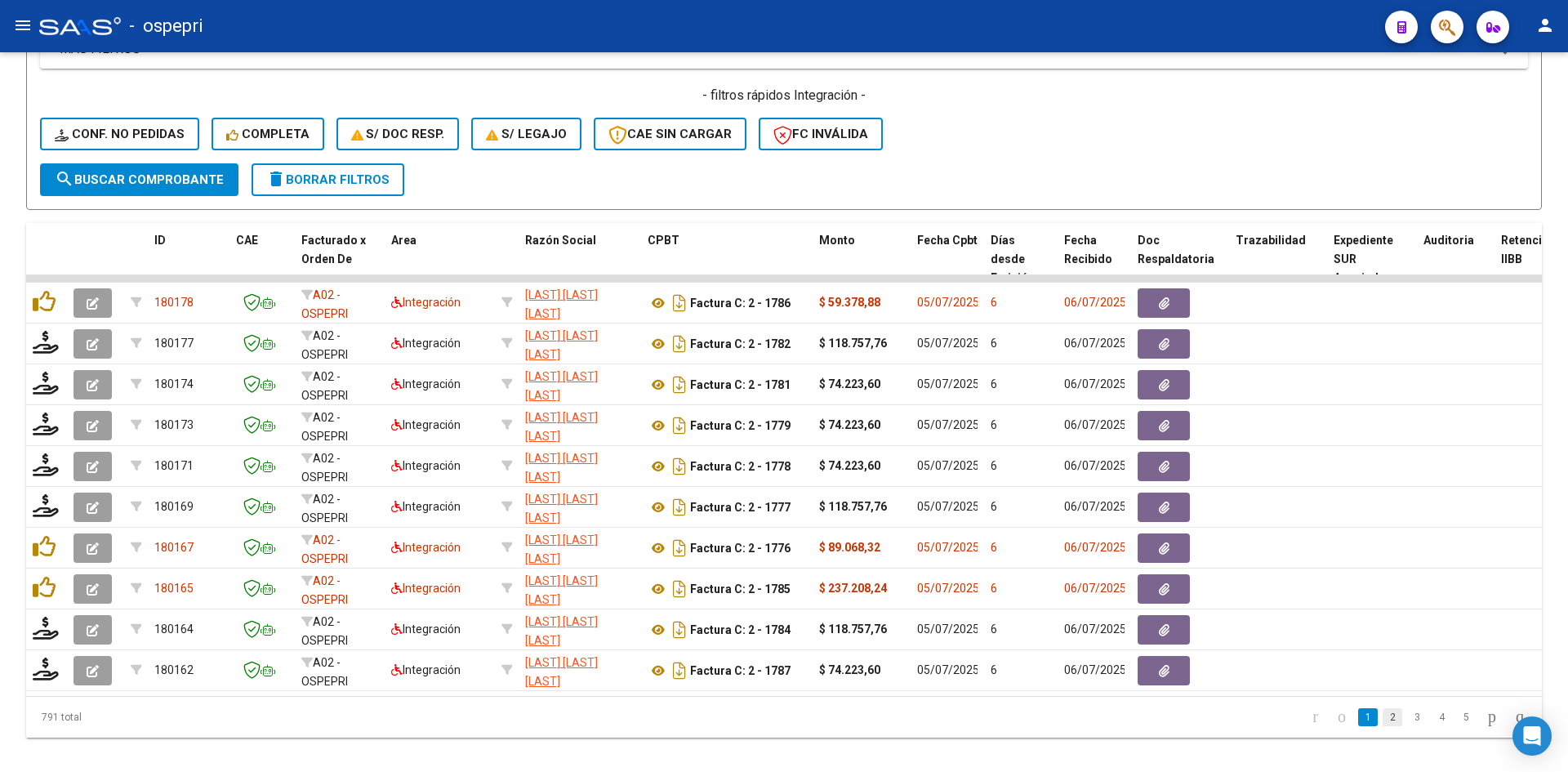 click on "2" 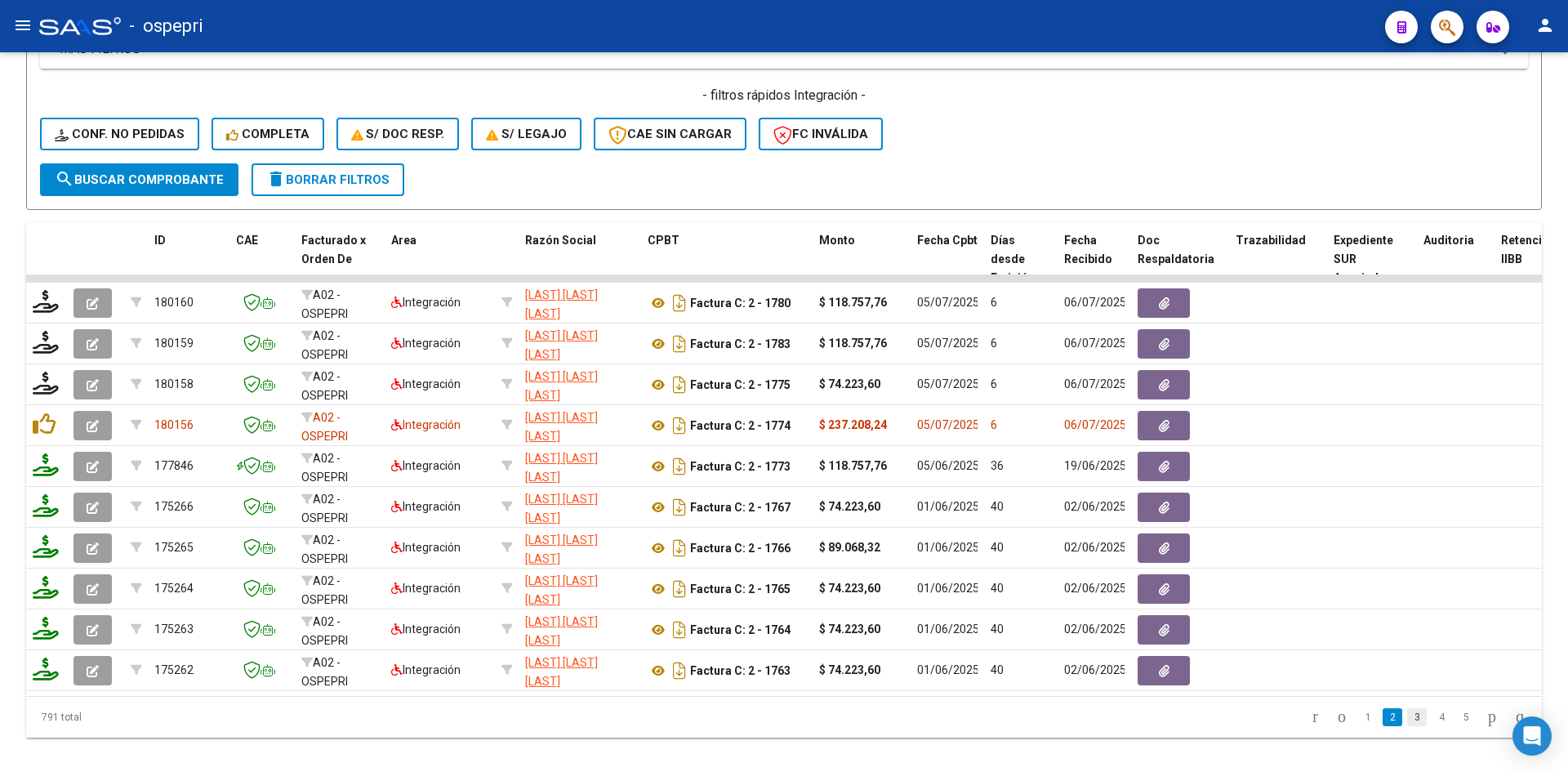click on "3" 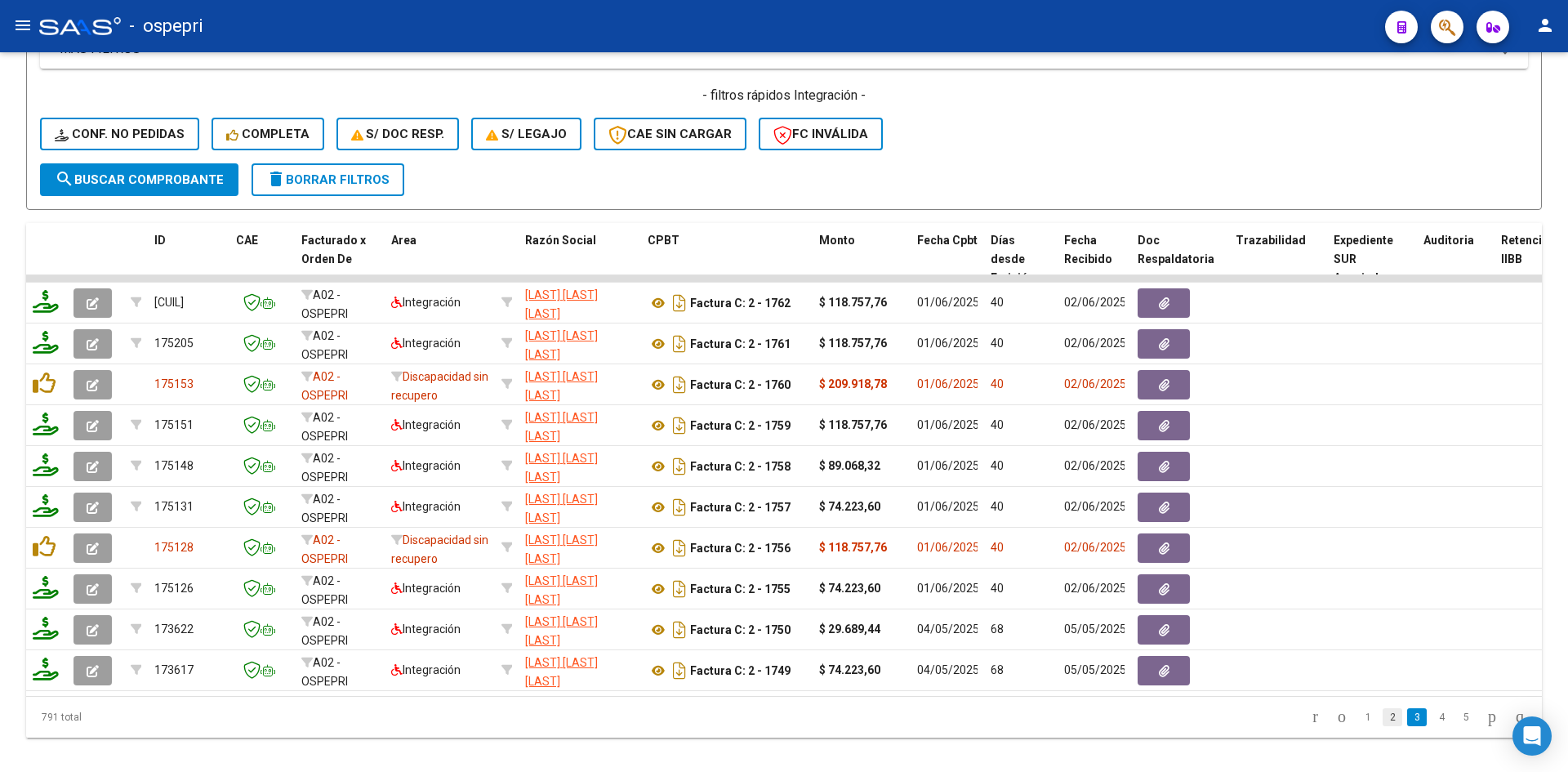 click on "2" 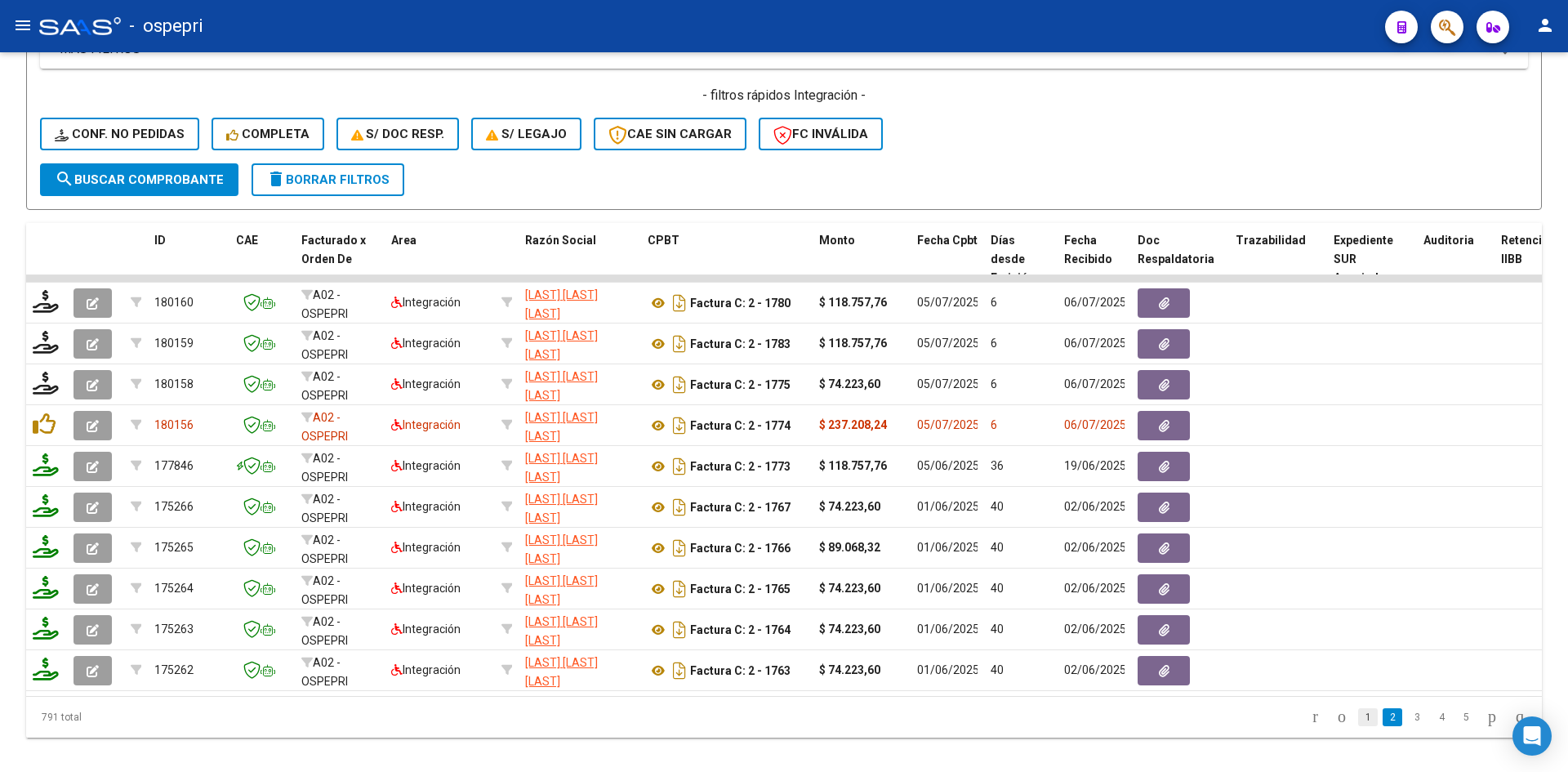 click on "1" 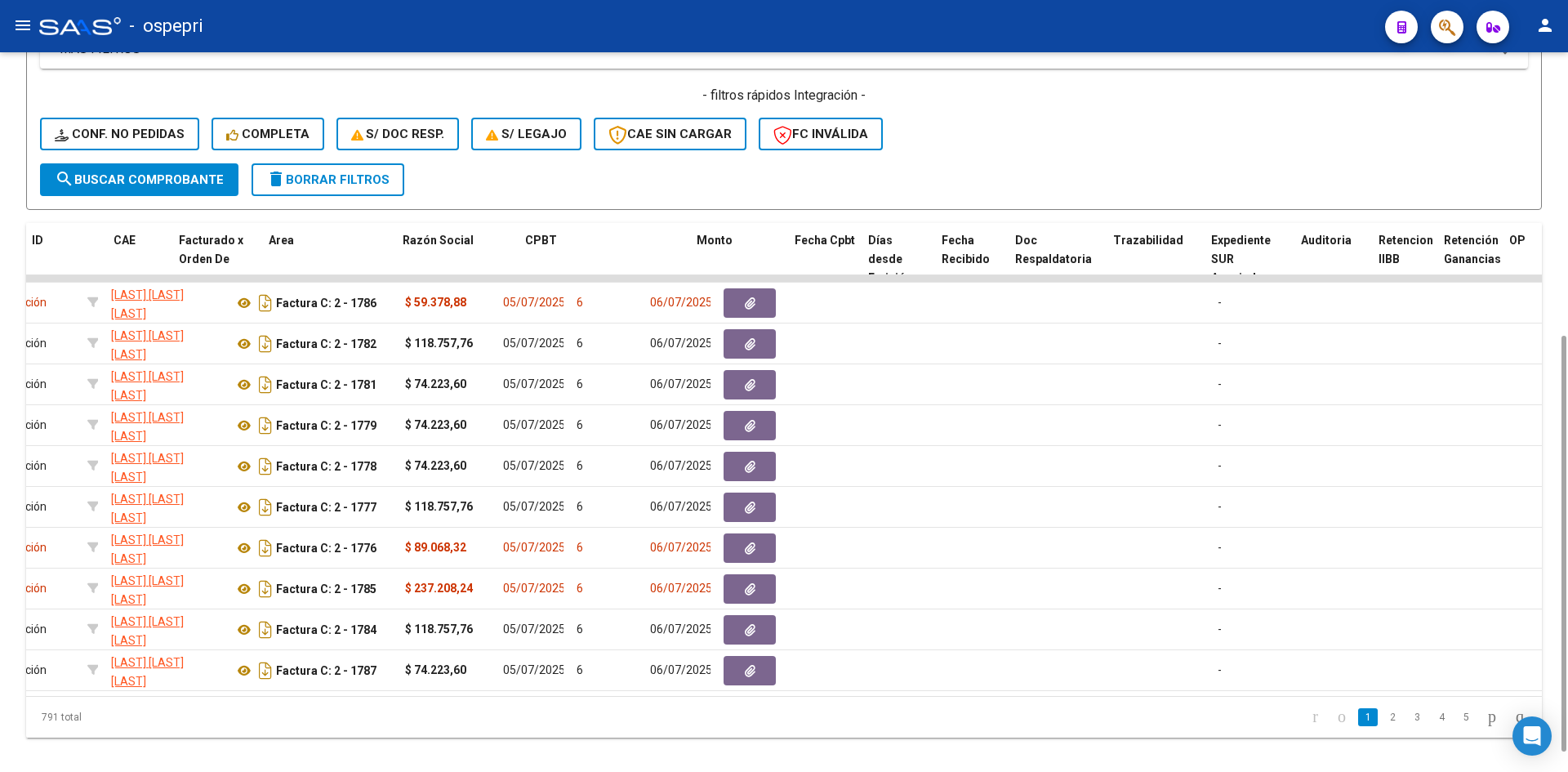 scroll, scrollTop: 0, scrollLeft: 0, axis: both 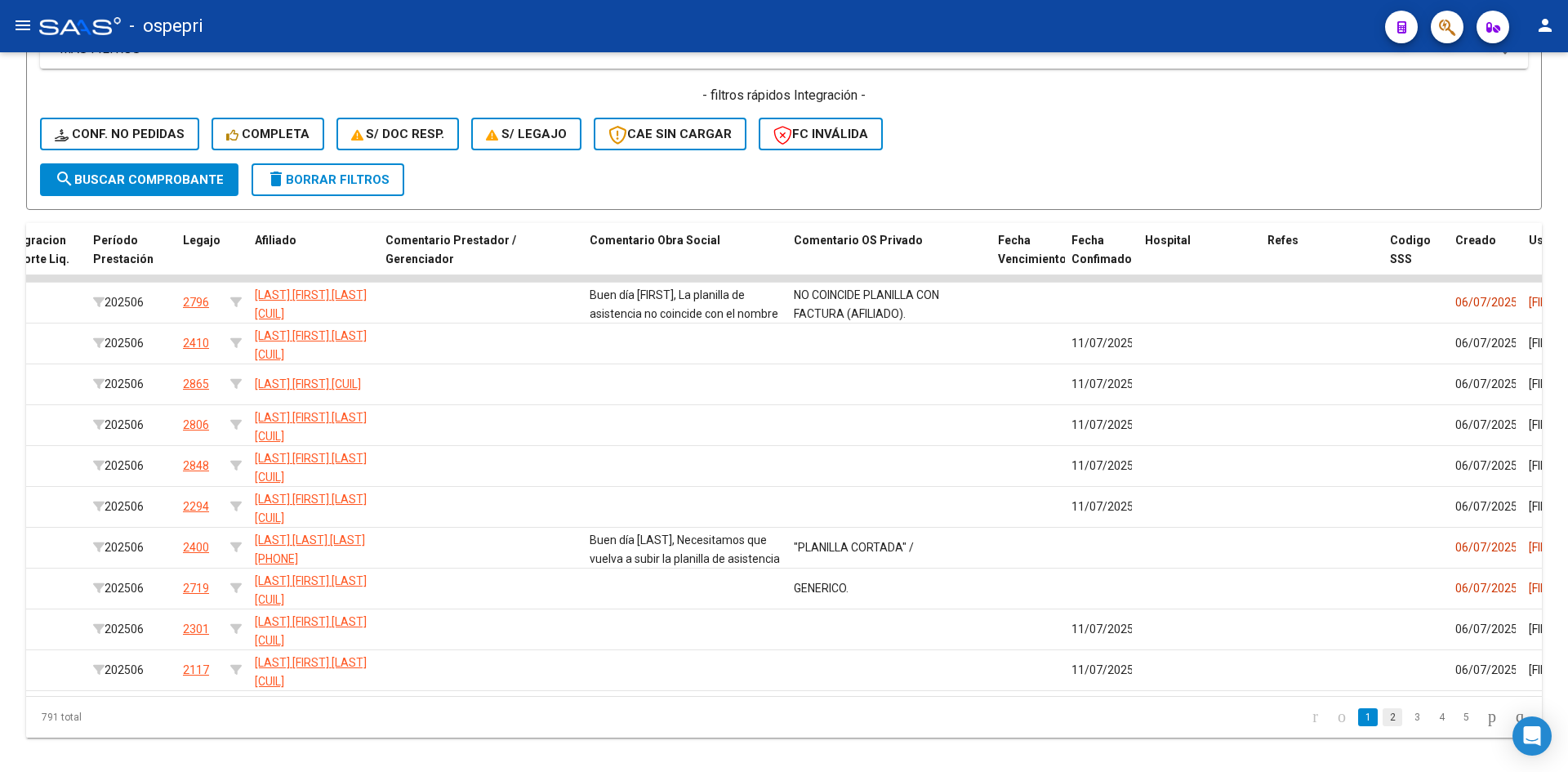 click on "2" 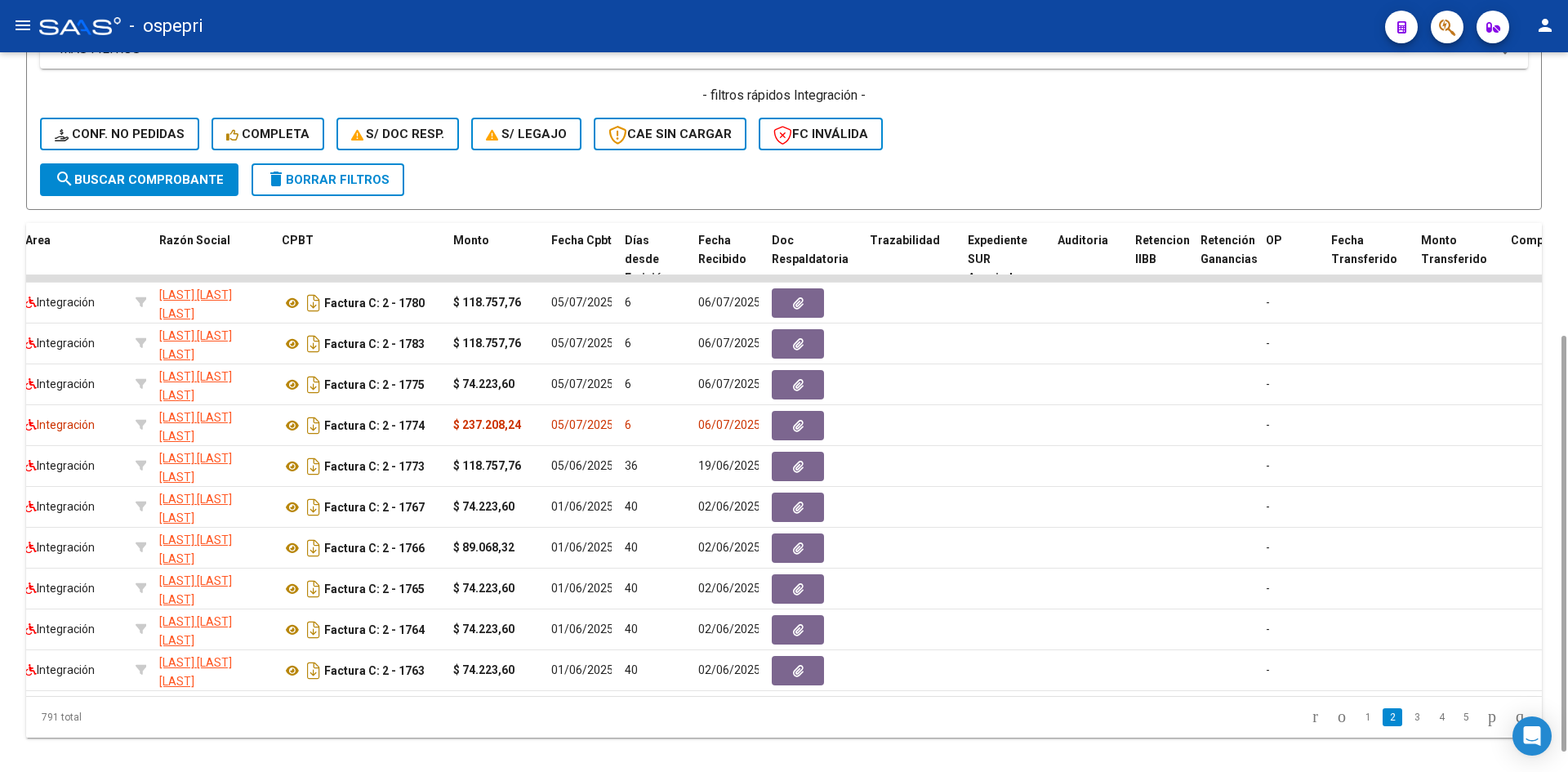 scroll, scrollTop: 0, scrollLeft: 0, axis: both 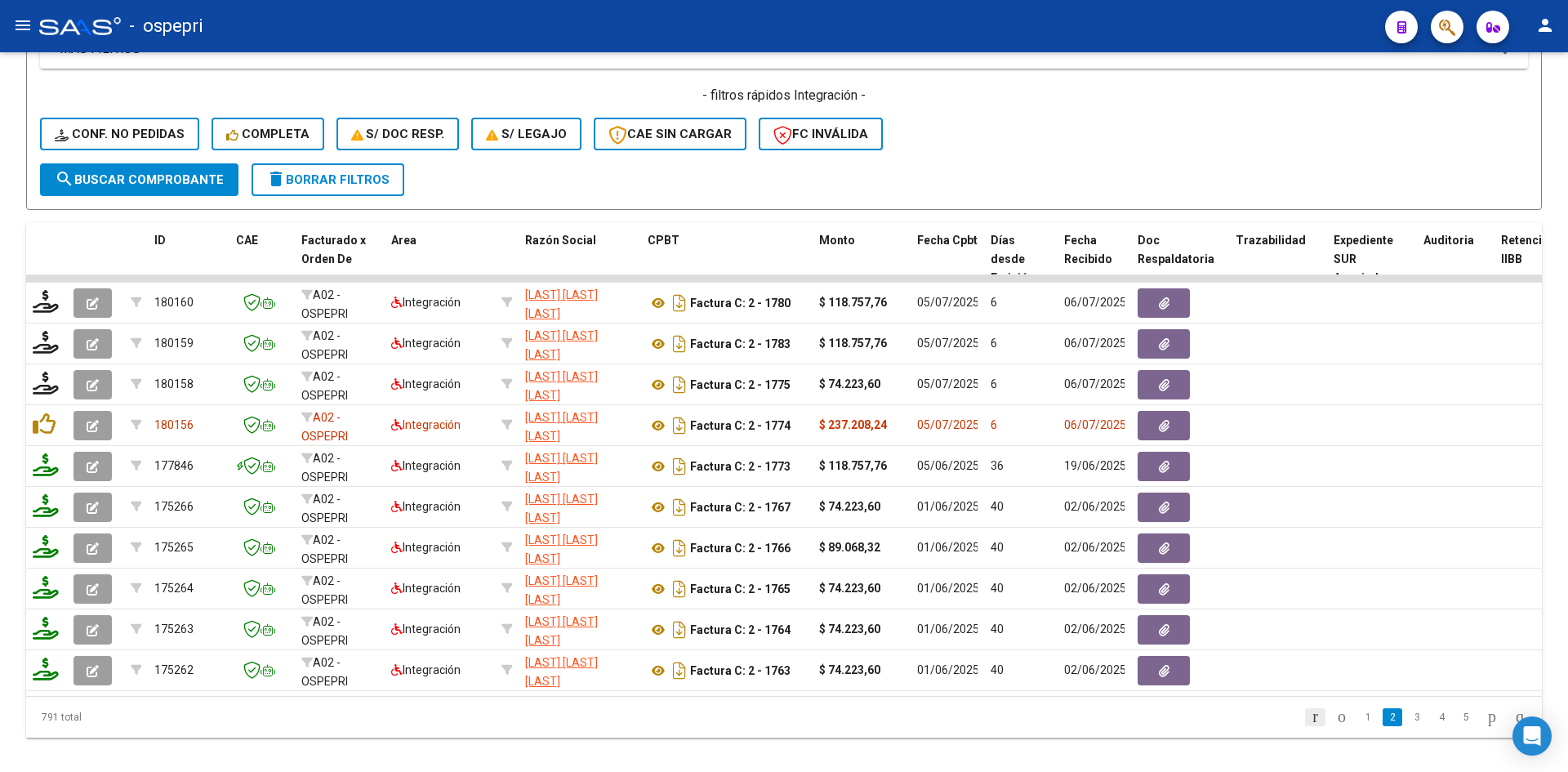 click 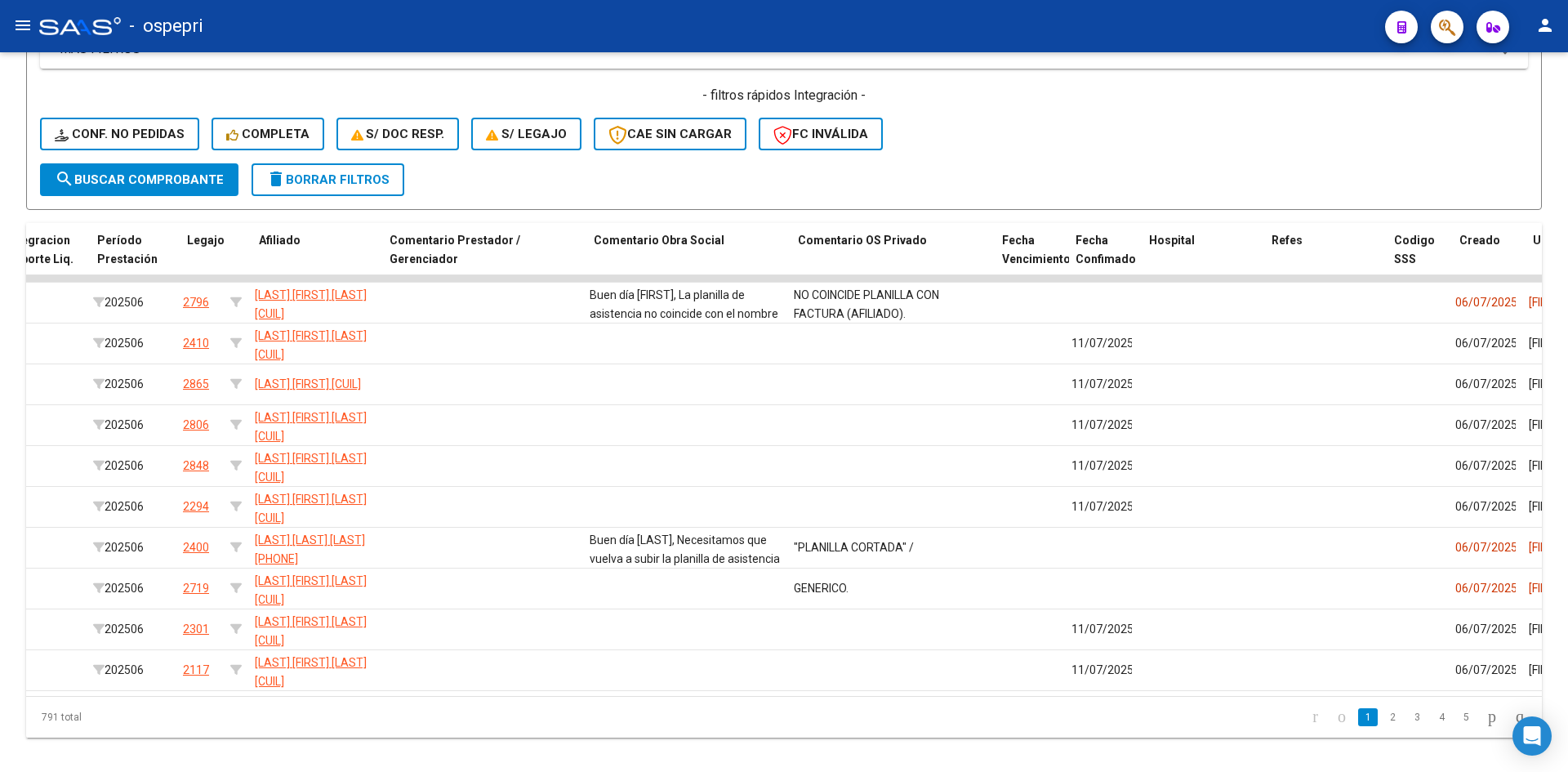 scroll, scrollTop: 0, scrollLeft: 2315, axis: horizontal 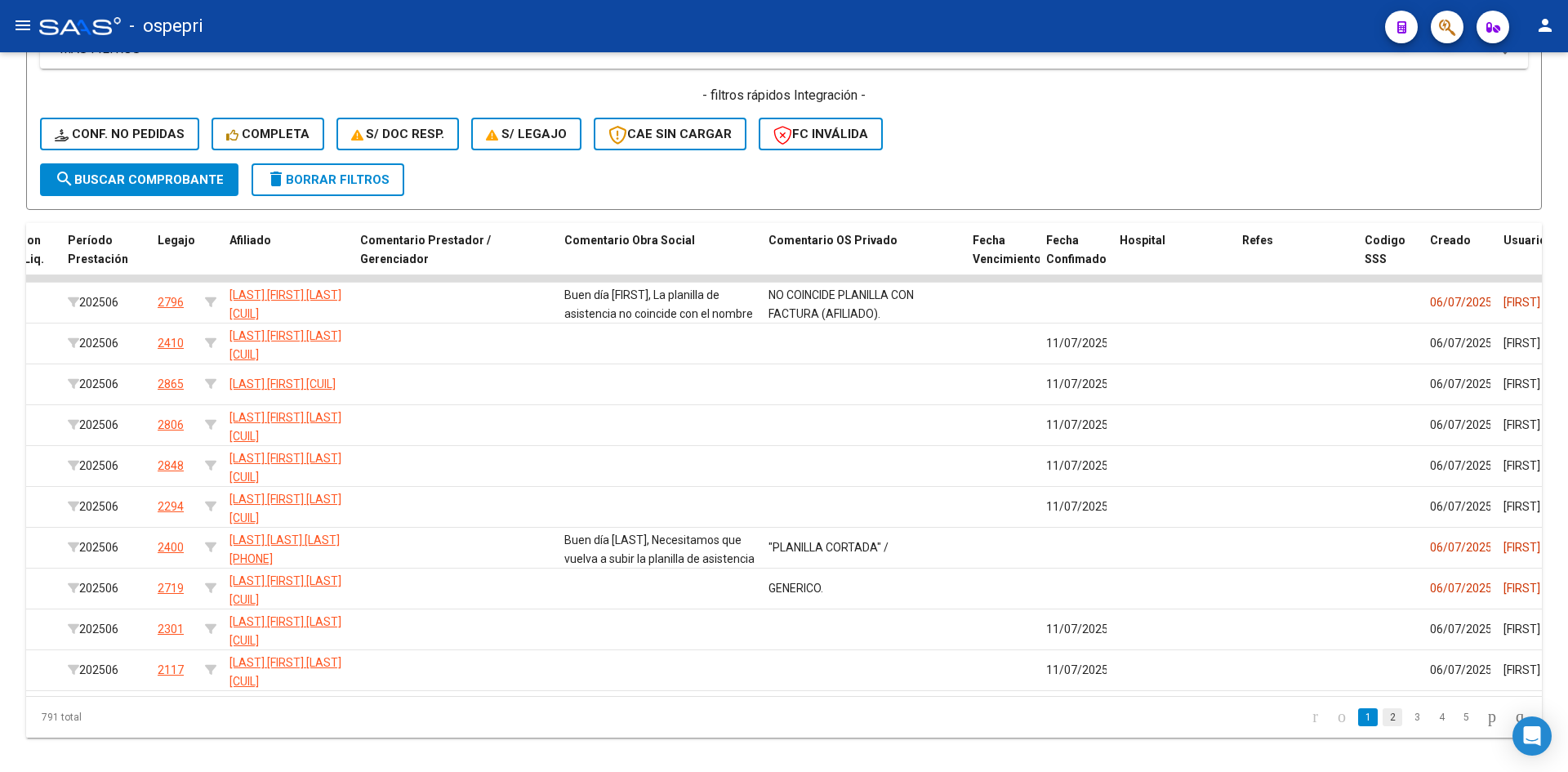 click on "2" 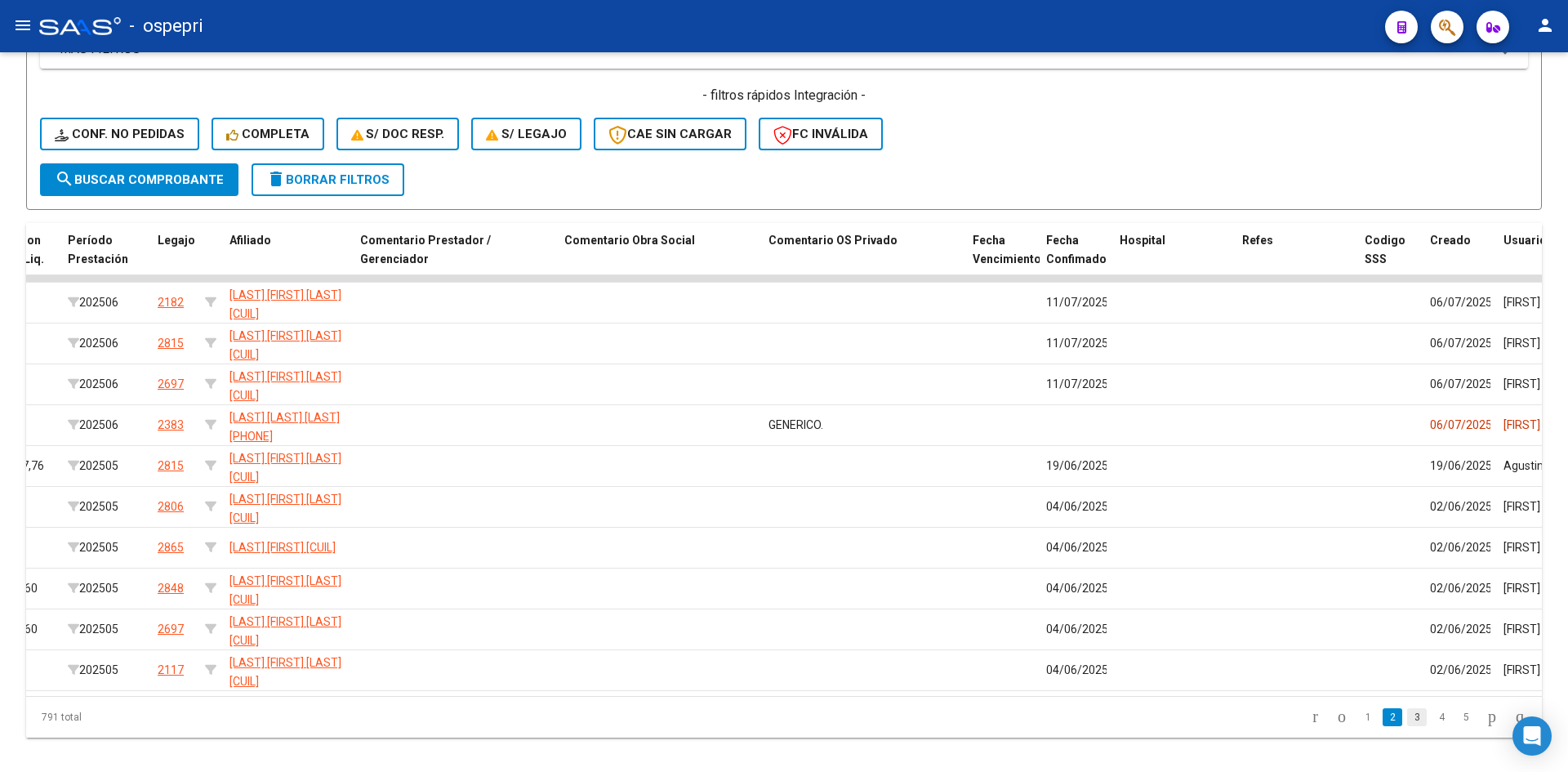 click on "3" 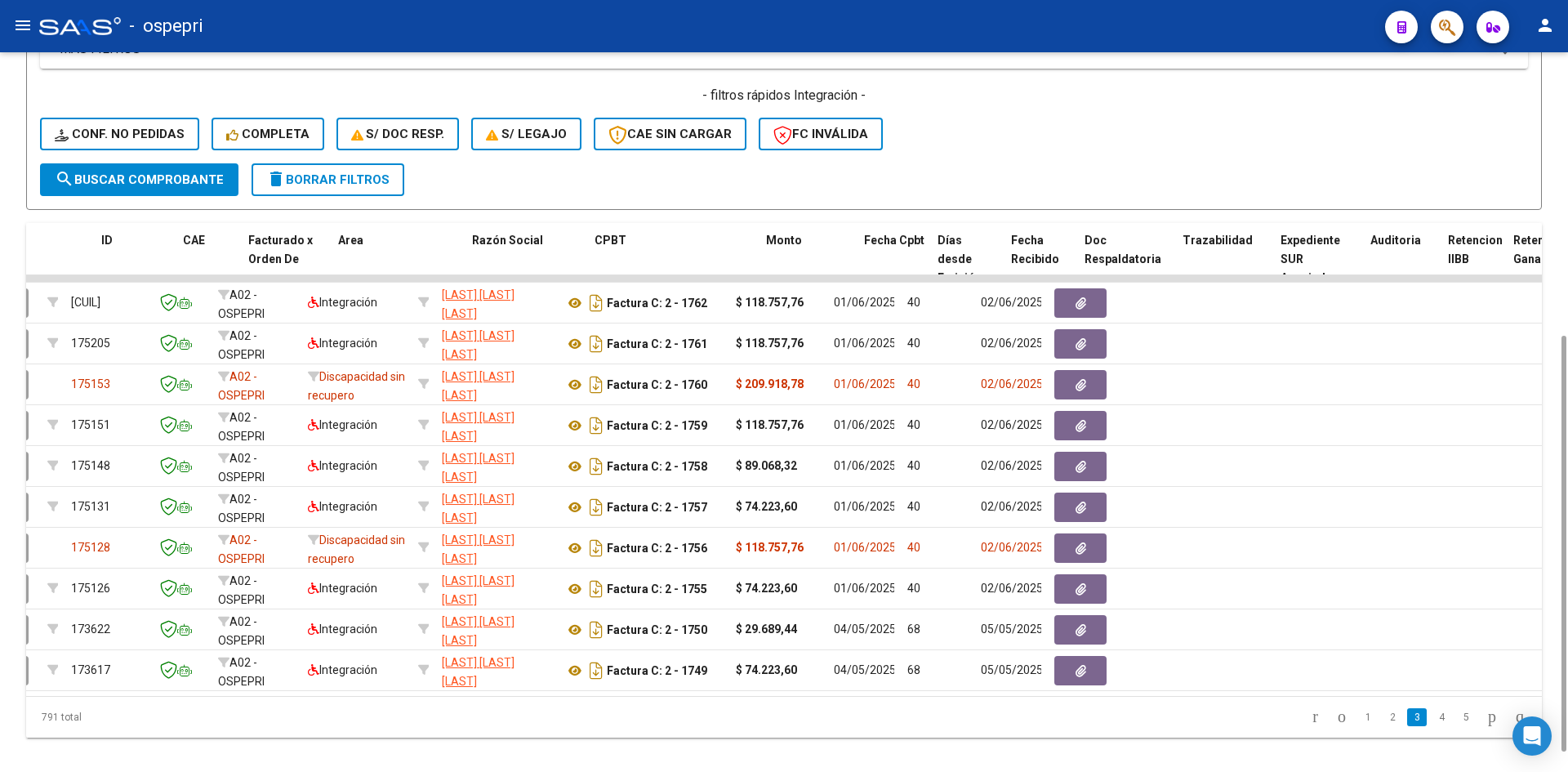 scroll, scrollTop: 0, scrollLeft: 53, axis: horizontal 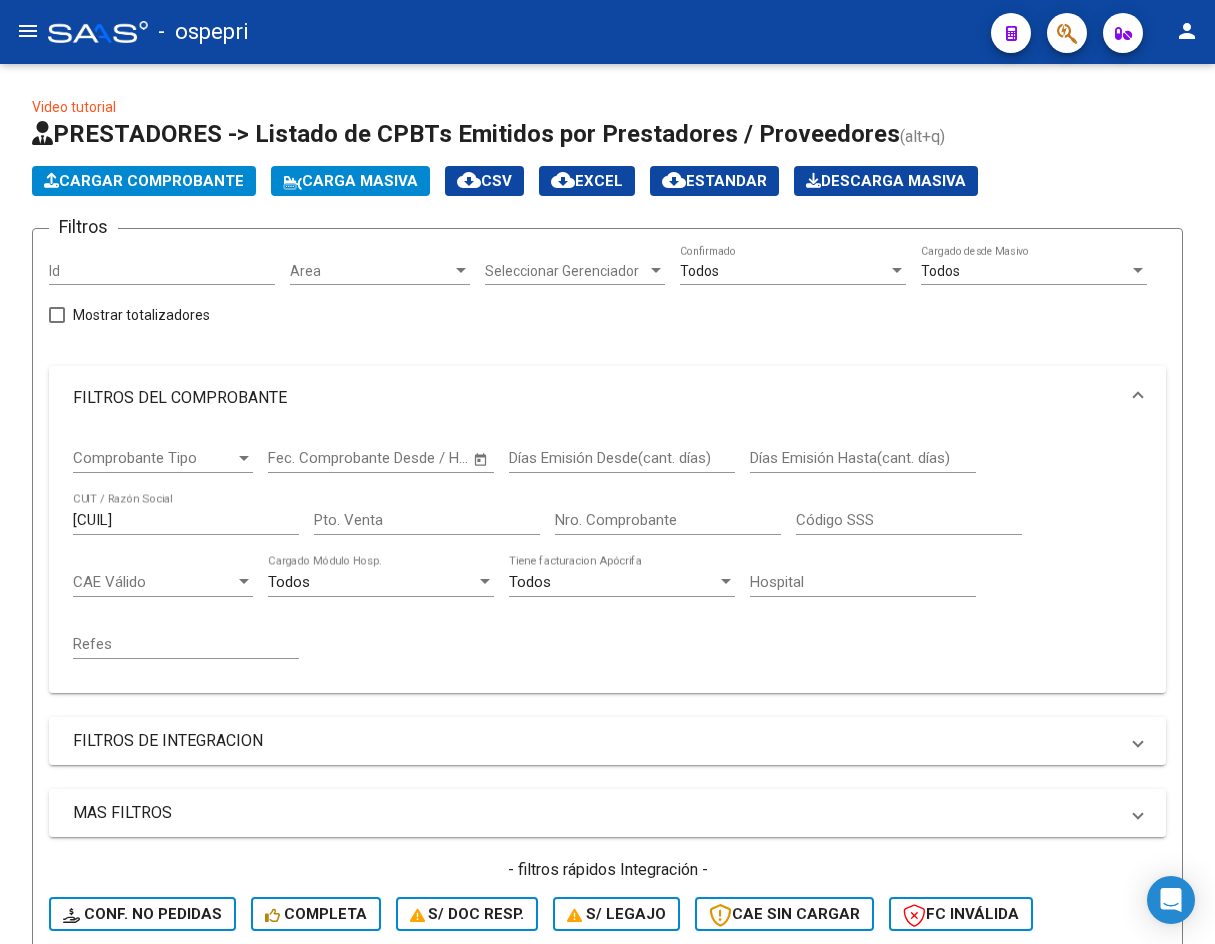 click on "menu" 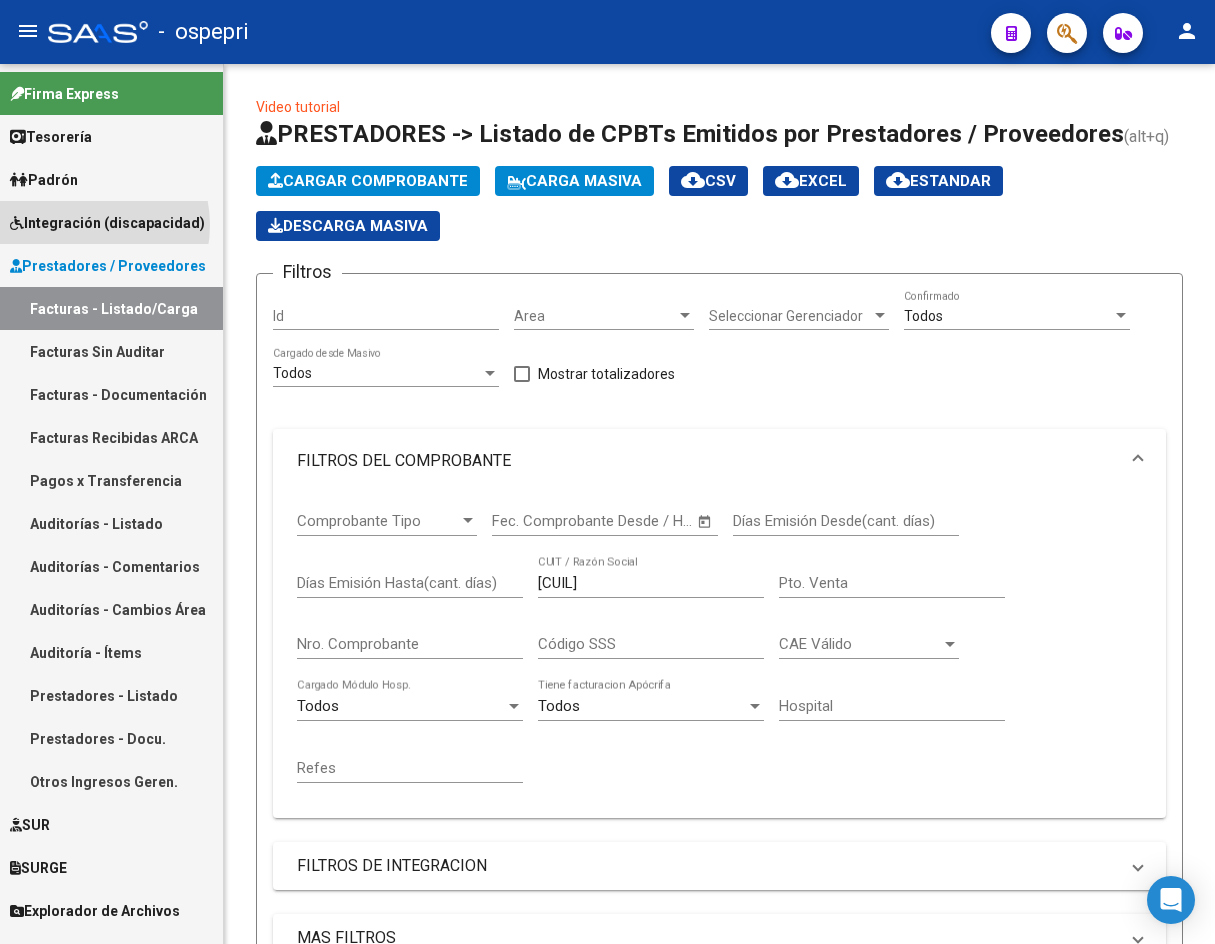 click on "Integración (discapacidad)" at bounding box center (107, 223) 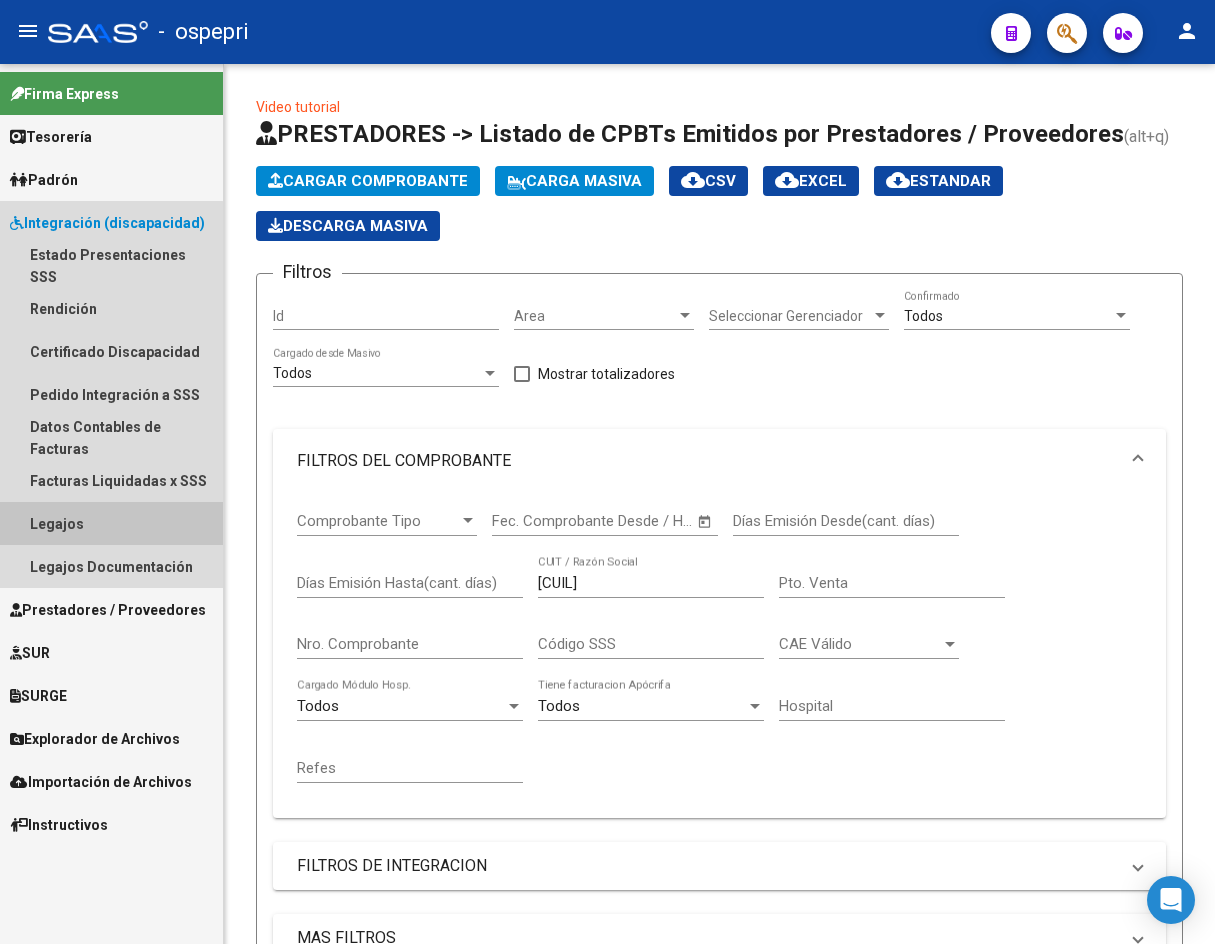 click on "Legajos" at bounding box center (111, 523) 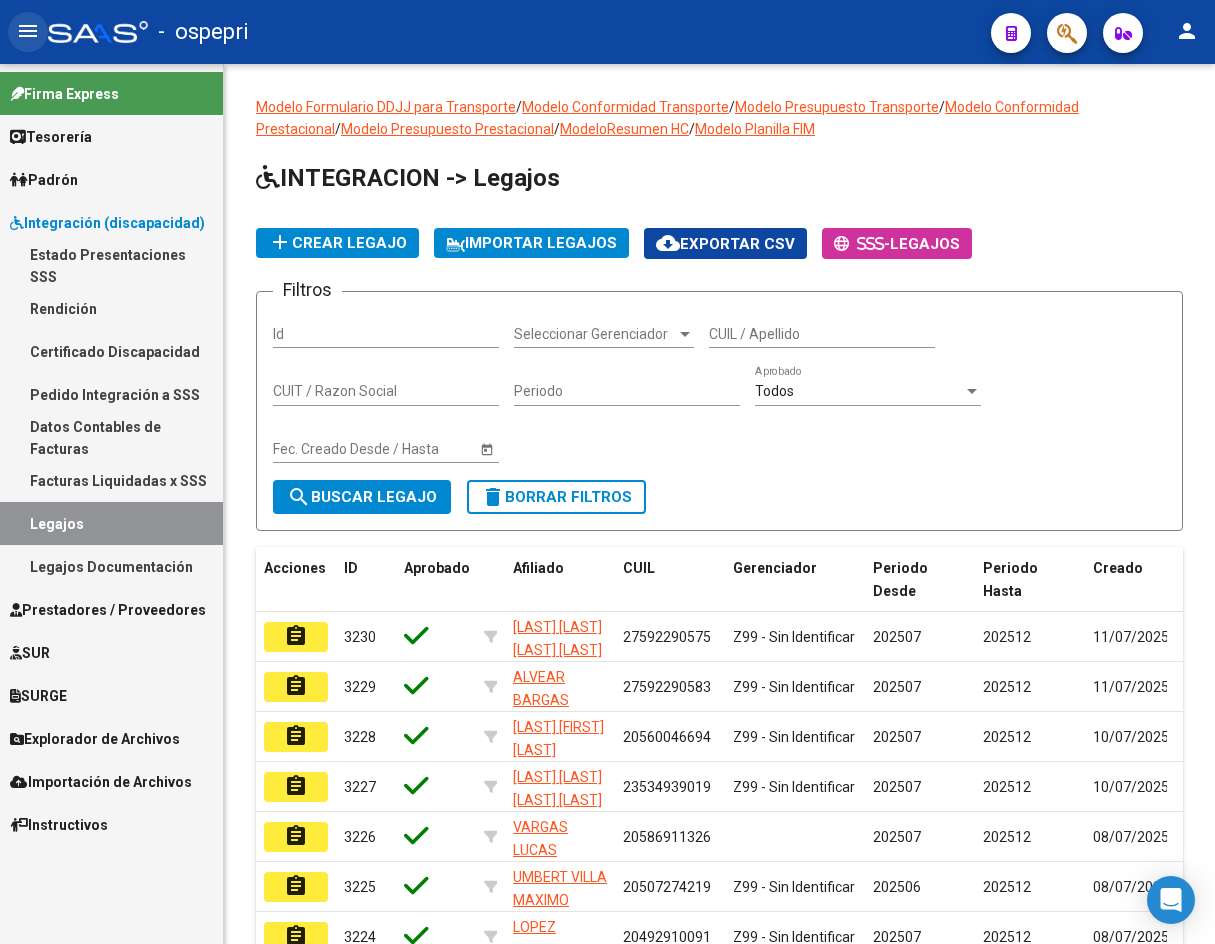 click on "menu" 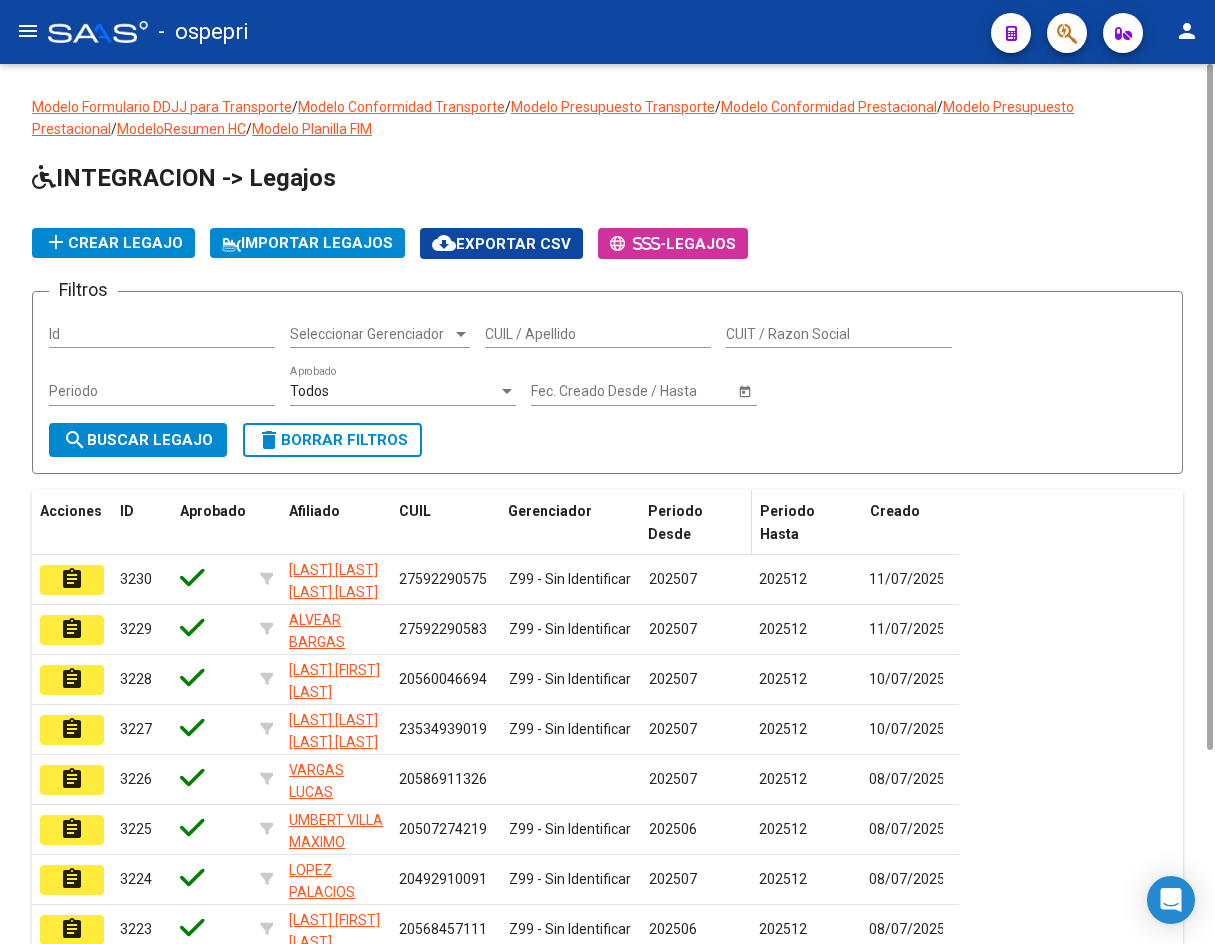 click 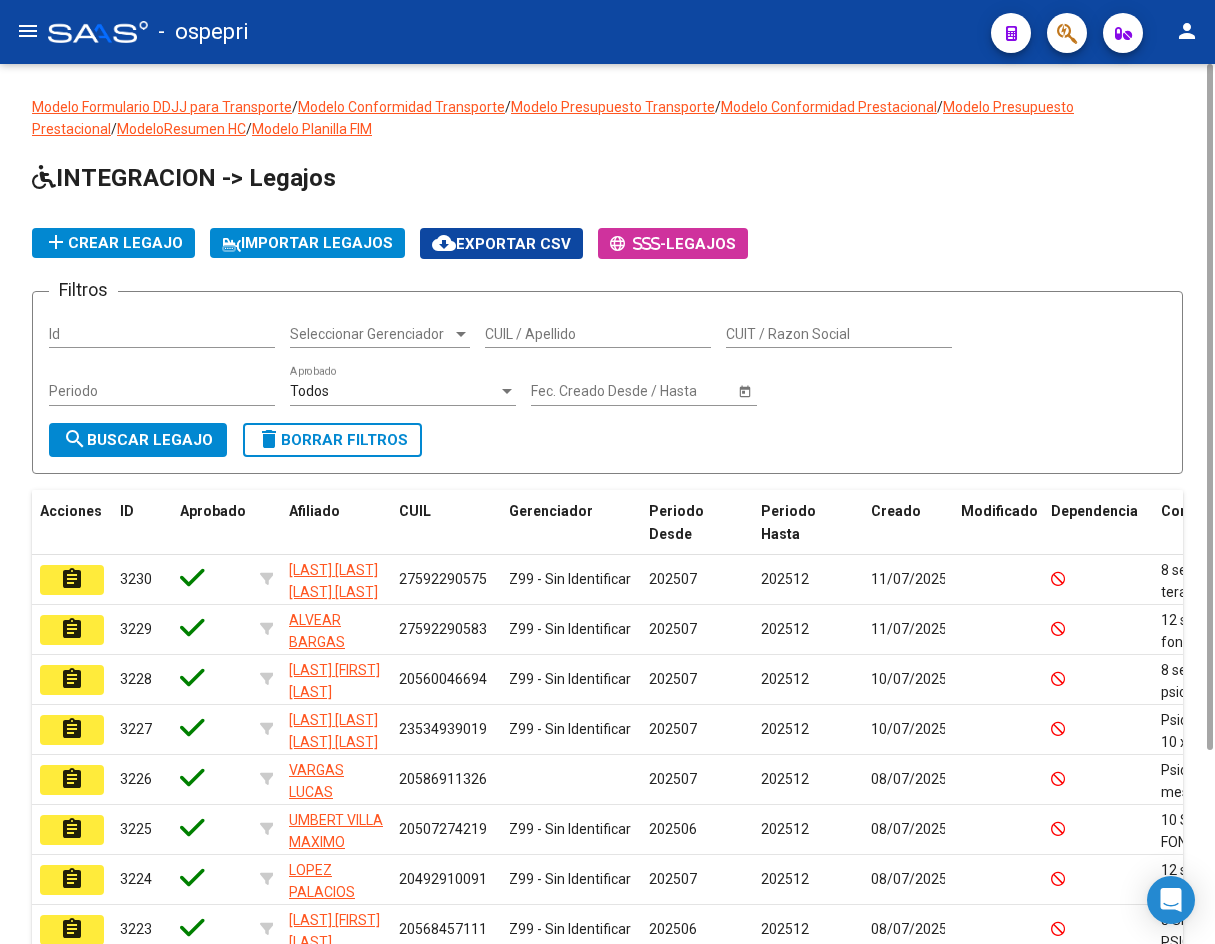 drag, startPoint x: 555, startPoint y: 329, endPoint x: 571, endPoint y: 307, distance: 27.202942 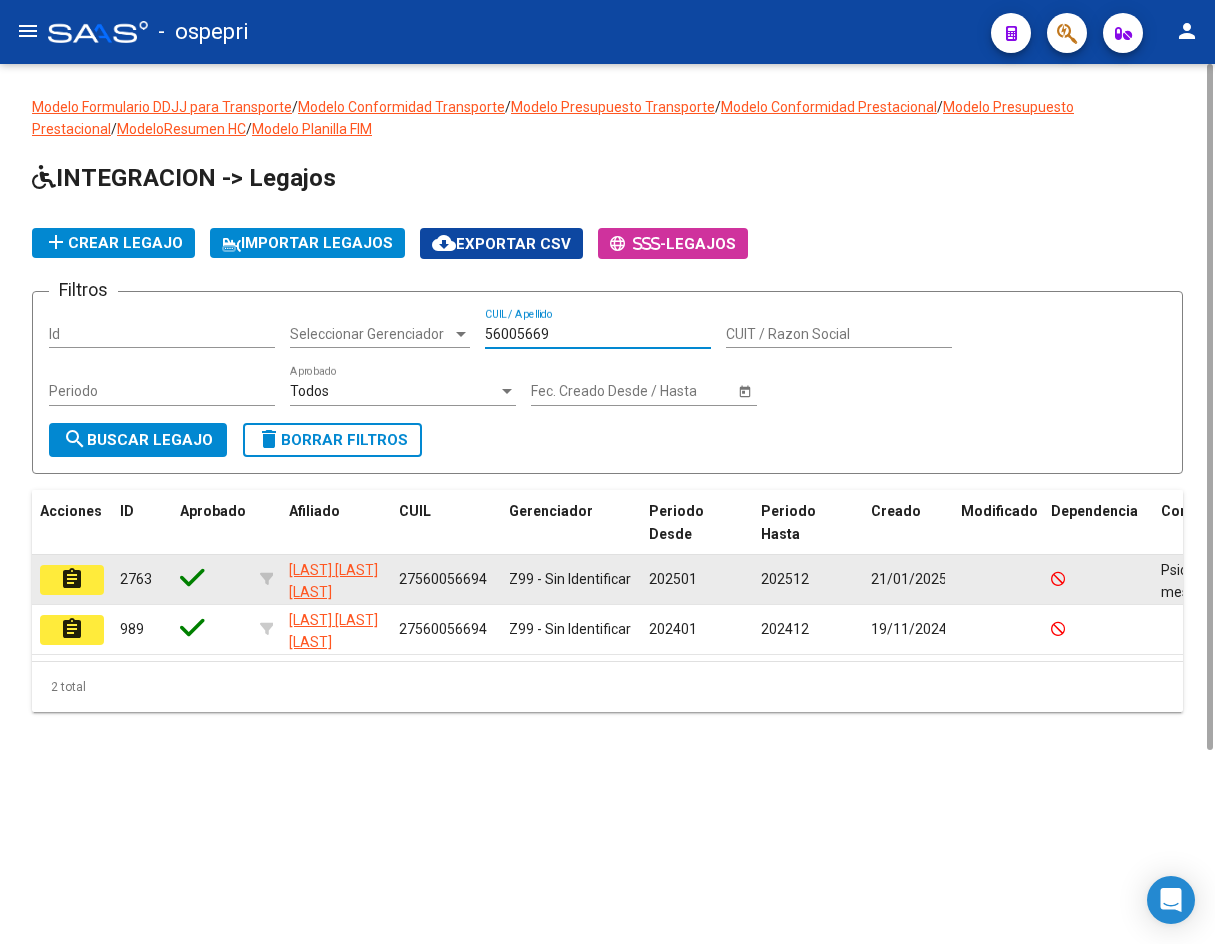 type on "56005669" 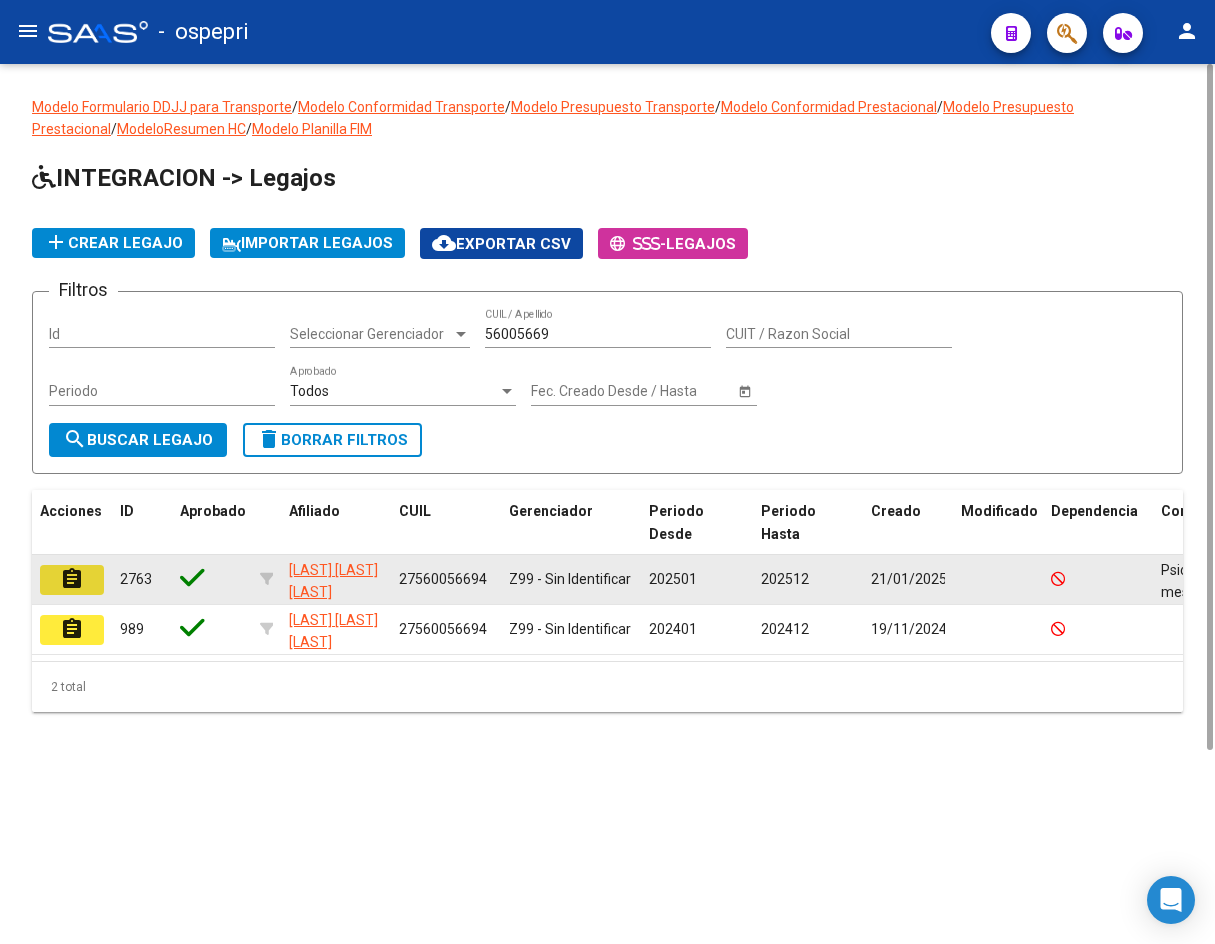 click on "assignment" 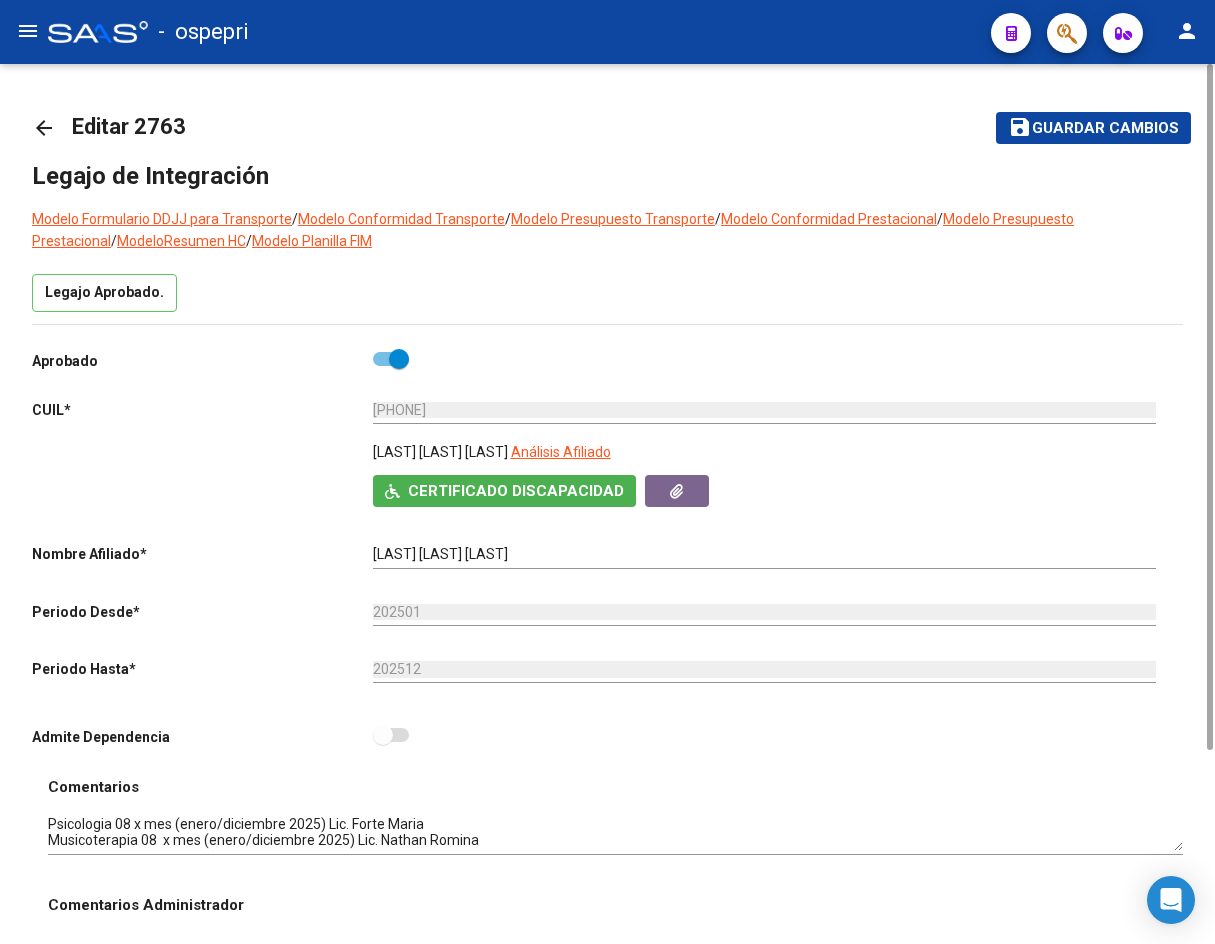 scroll, scrollTop: 200, scrollLeft: 0, axis: vertical 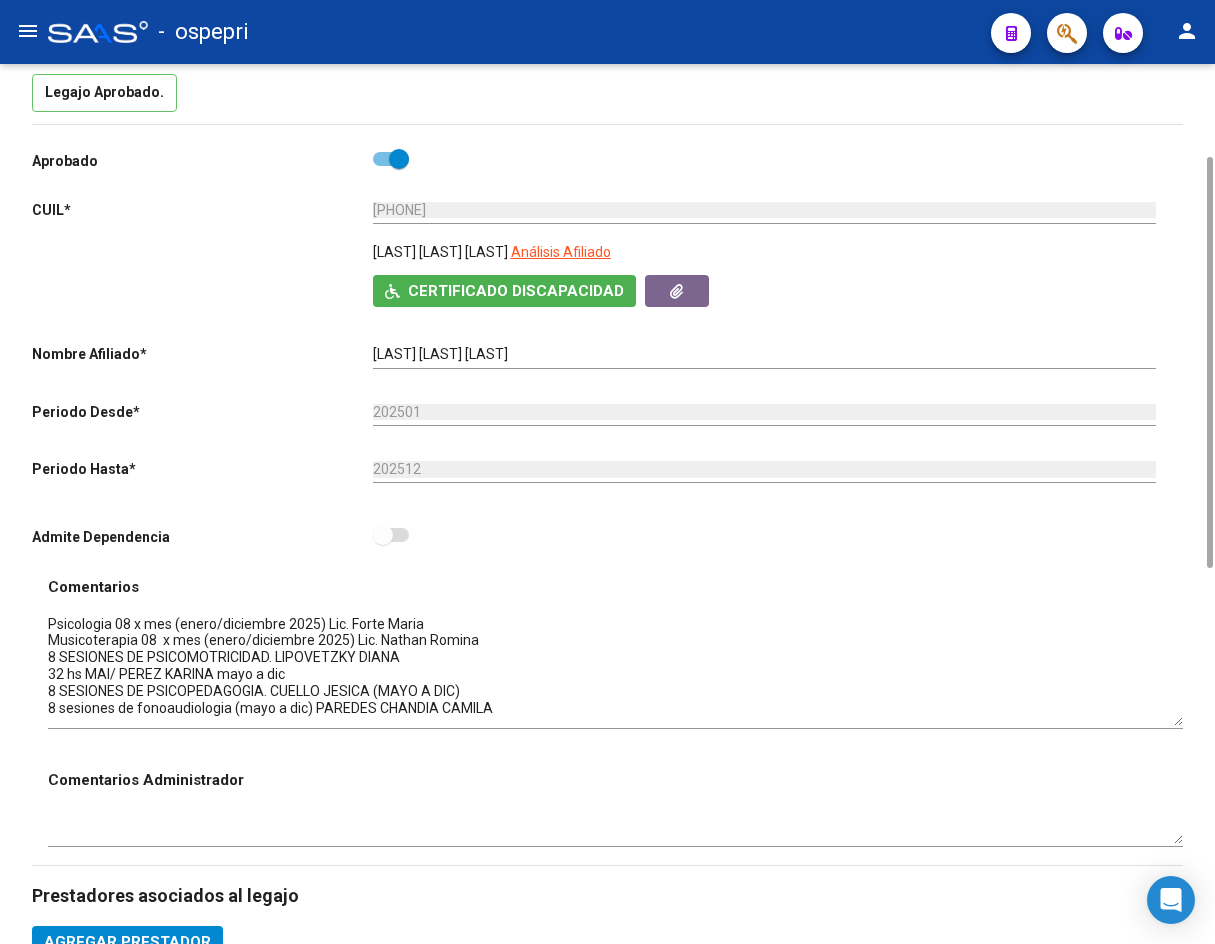 drag, startPoint x: 1180, startPoint y: 645, endPoint x: 1177, endPoint y: 719, distance: 74.06078 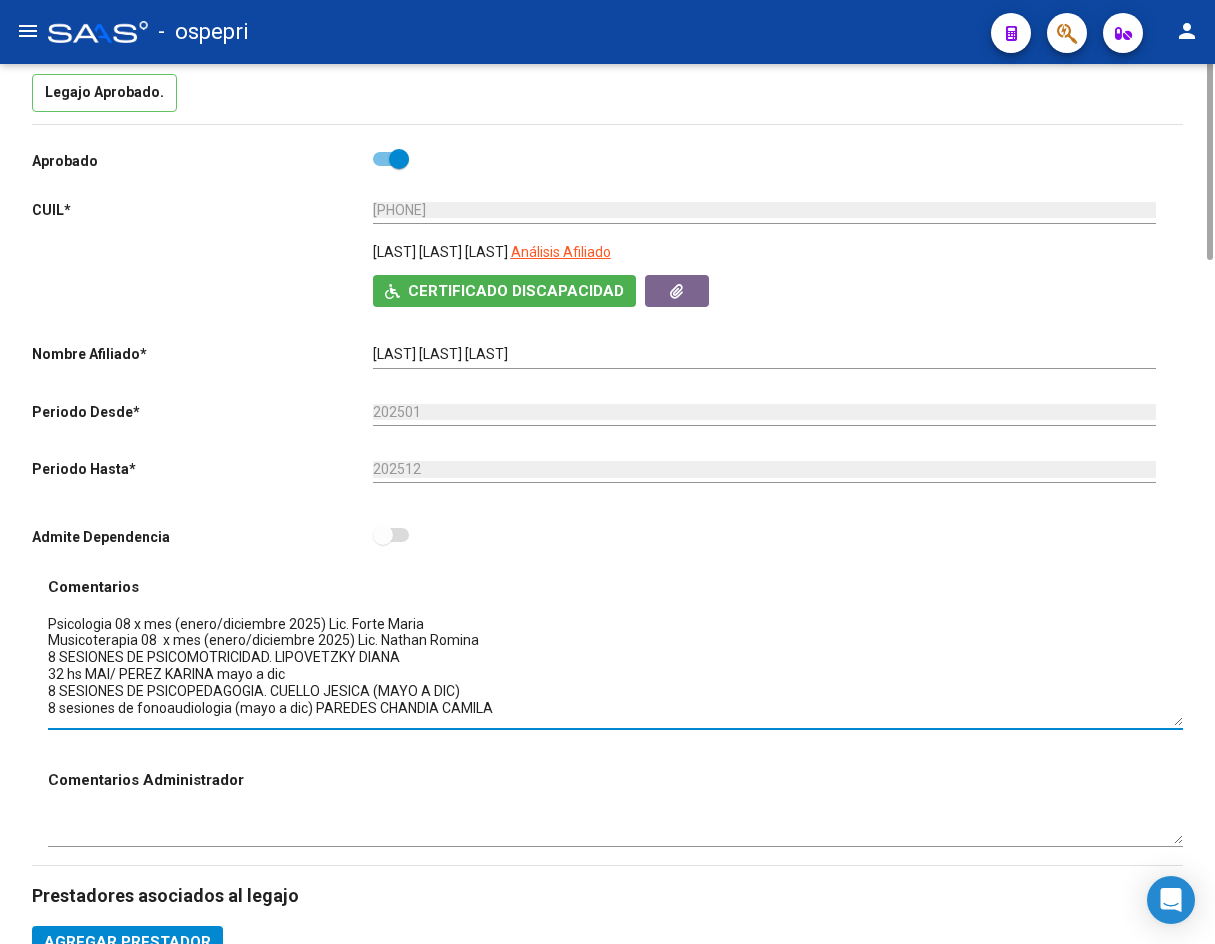 scroll, scrollTop: 0, scrollLeft: 0, axis: both 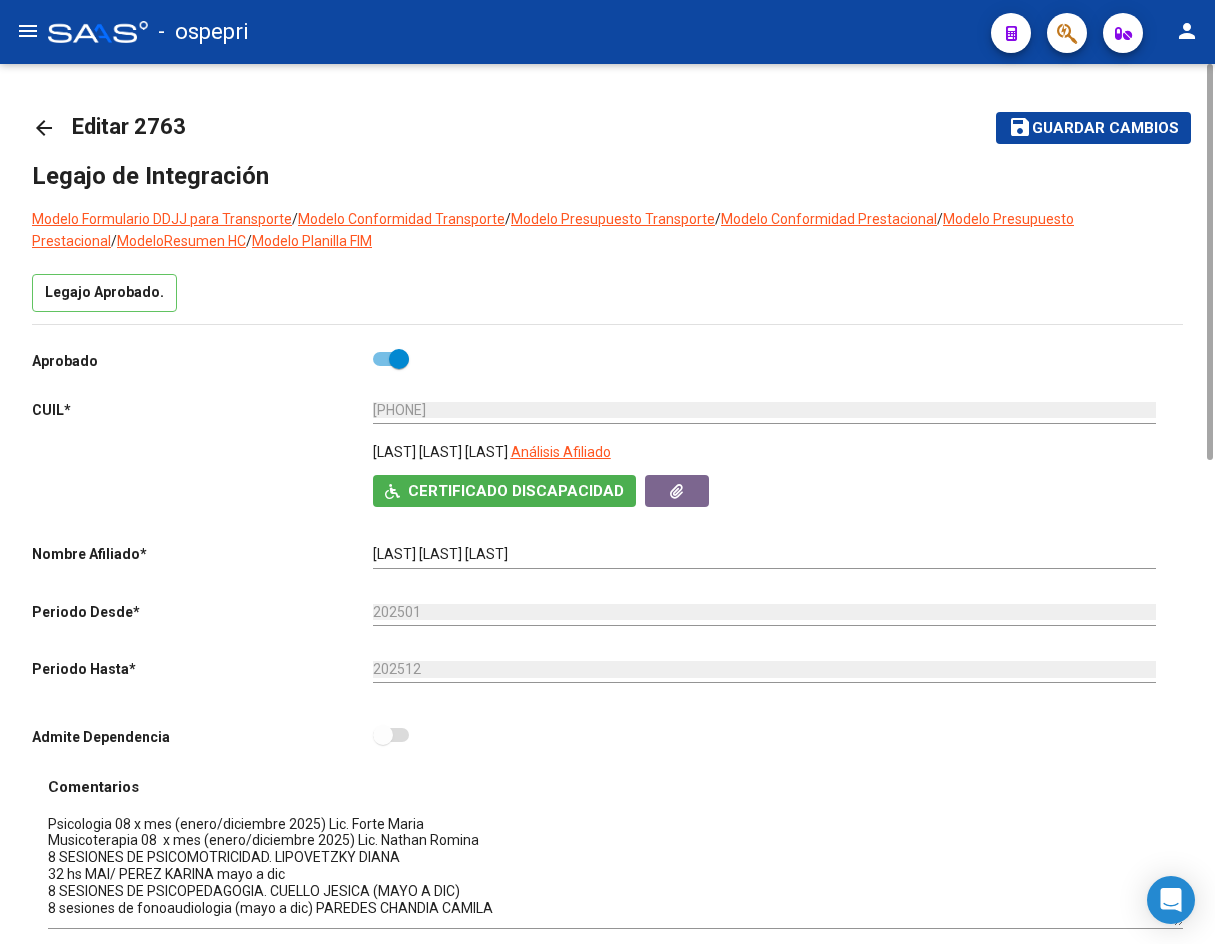 click on "arrow_back" 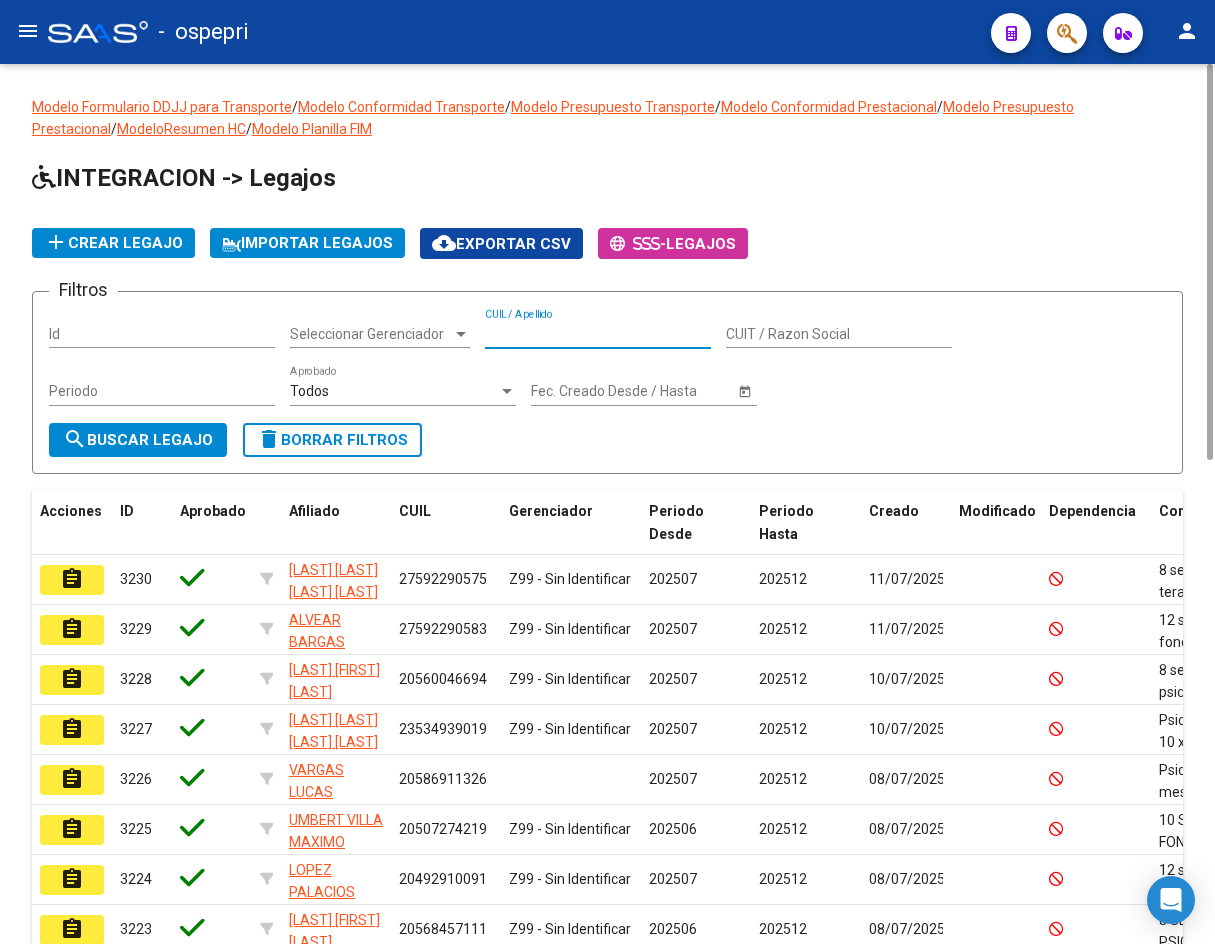 click on "CUIL / Apellido" at bounding box center (598, 334) 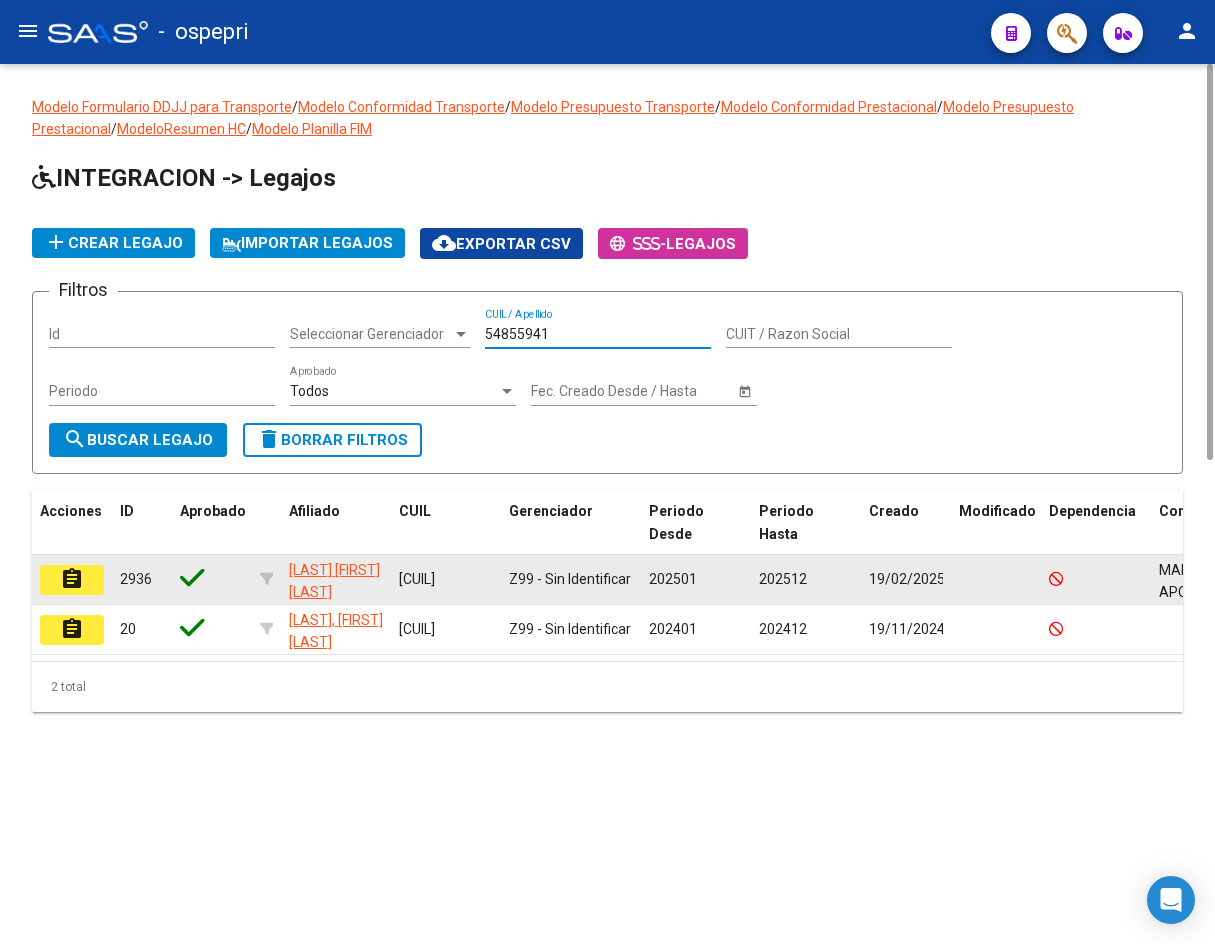 type on "54855941" 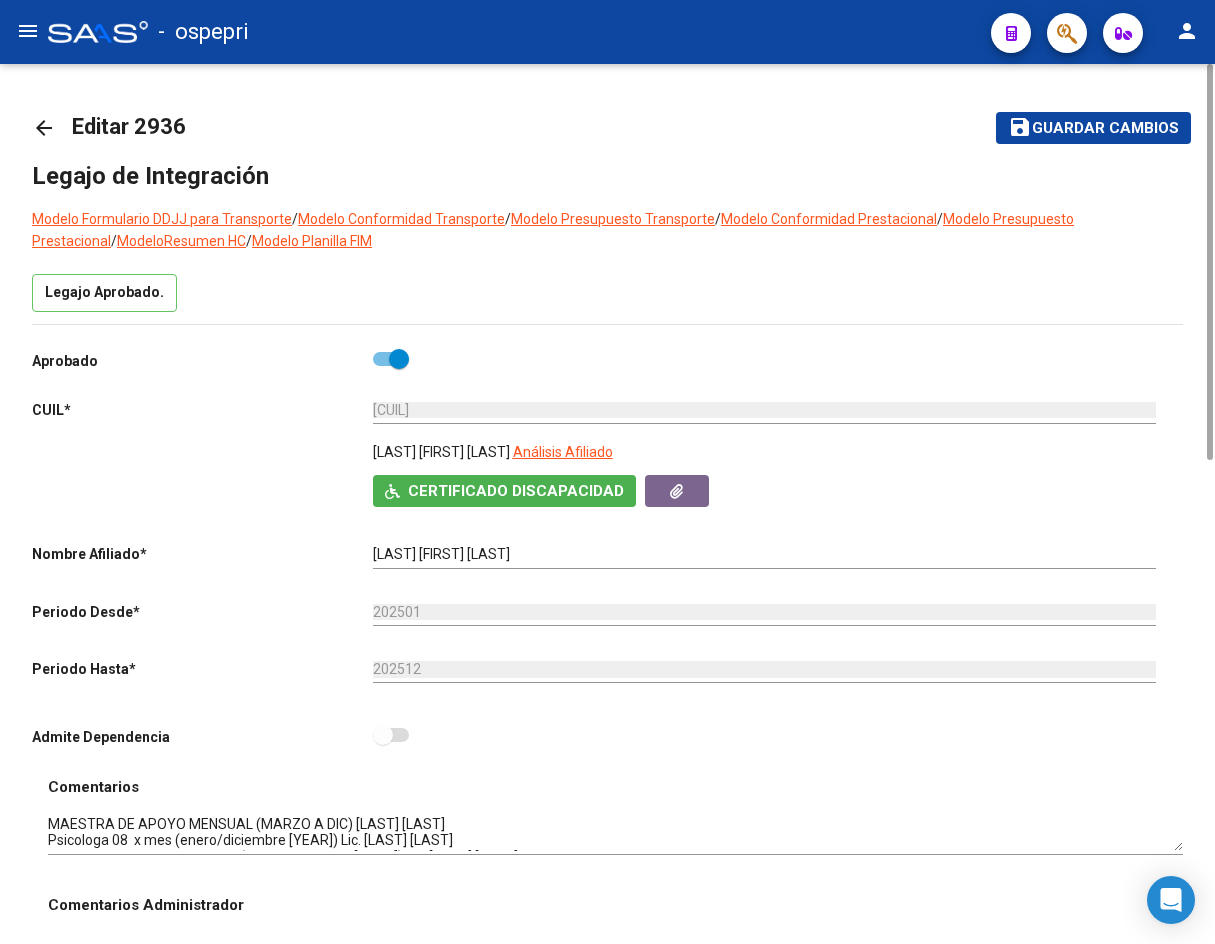 scroll, scrollTop: 400, scrollLeft: 0, axis: vertical 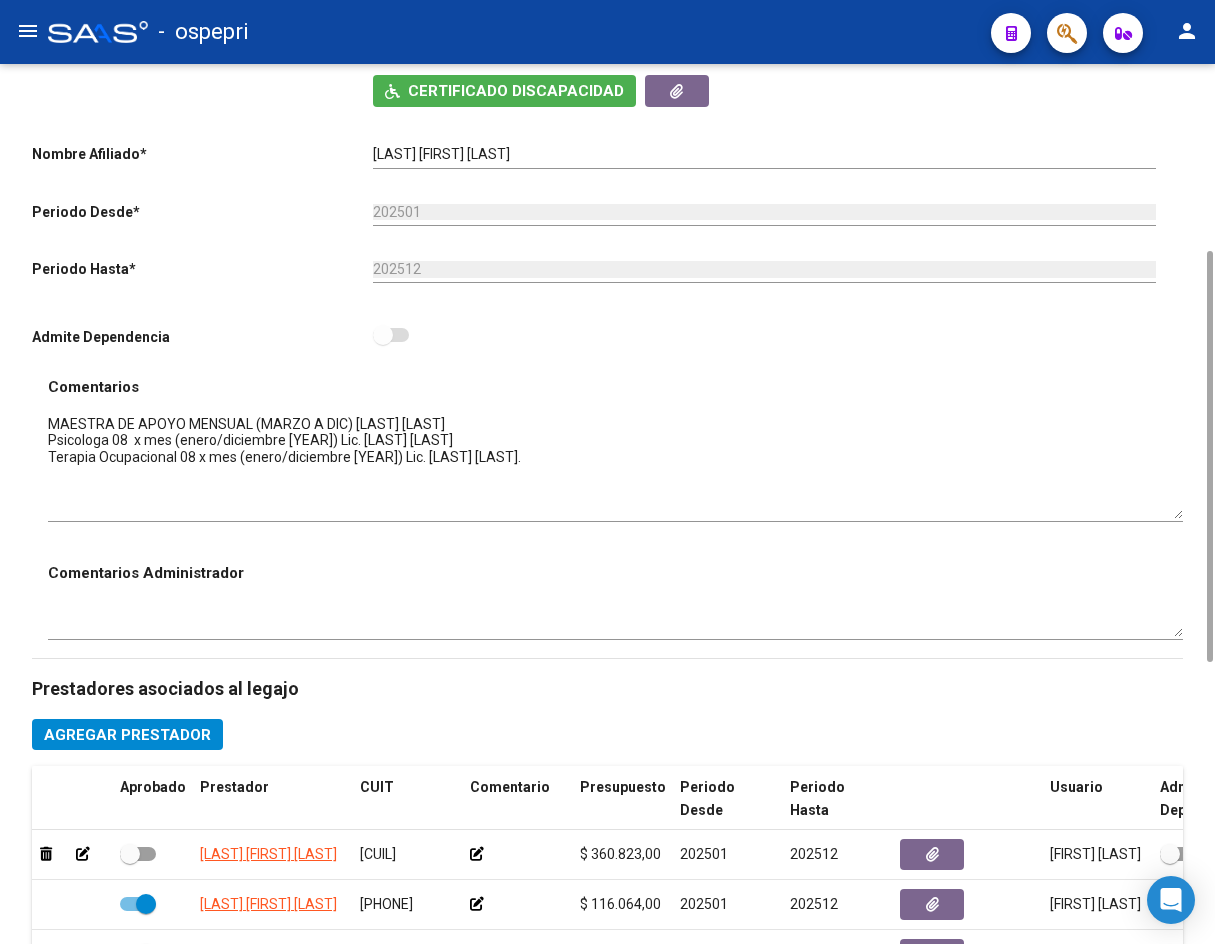 drag, startPoint x: 1175, startPoint y: 444, endPoint x: 1178, endPoint y: 511, distance: 67.06713 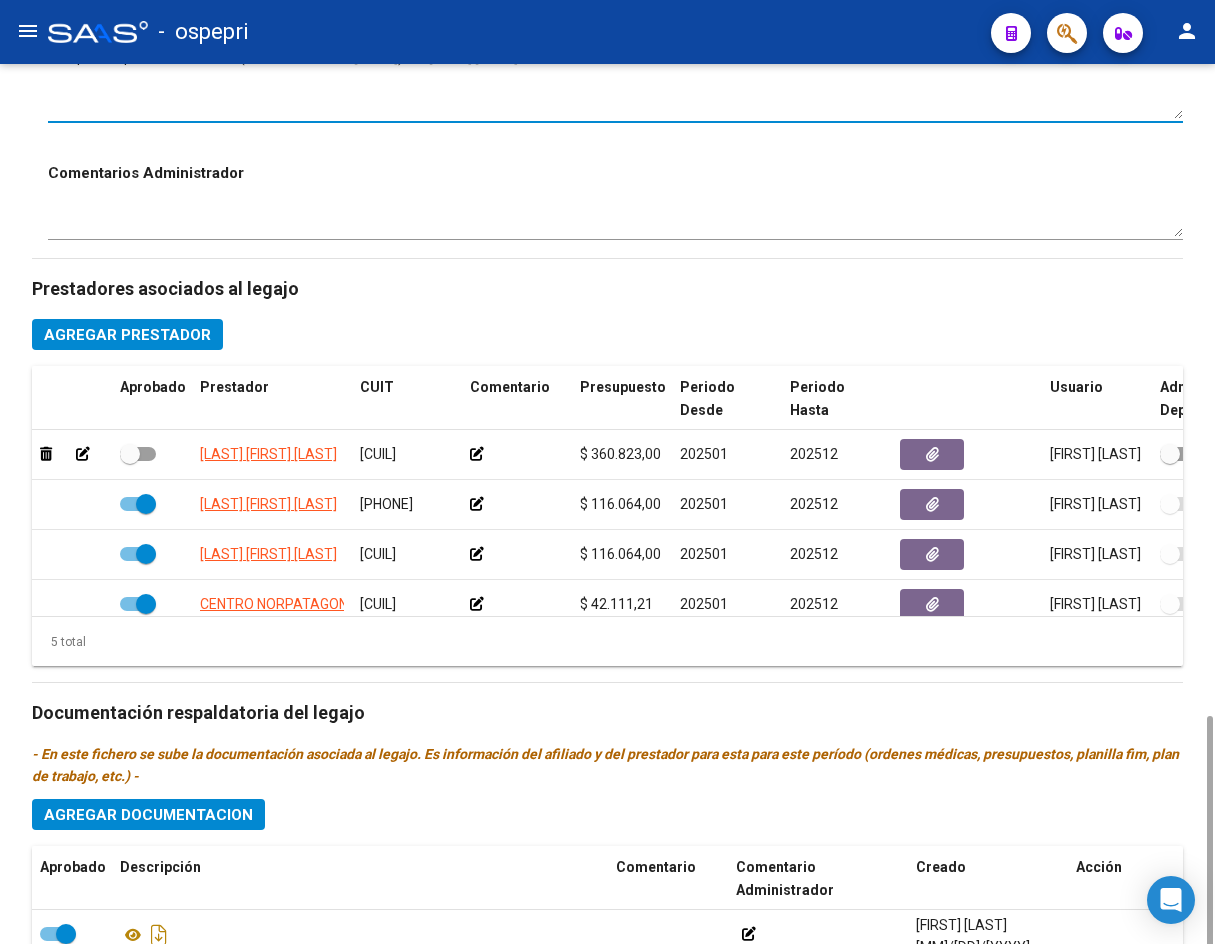 scroll, scrollTop: 1000, scrollLeft: 0, axis: vertical 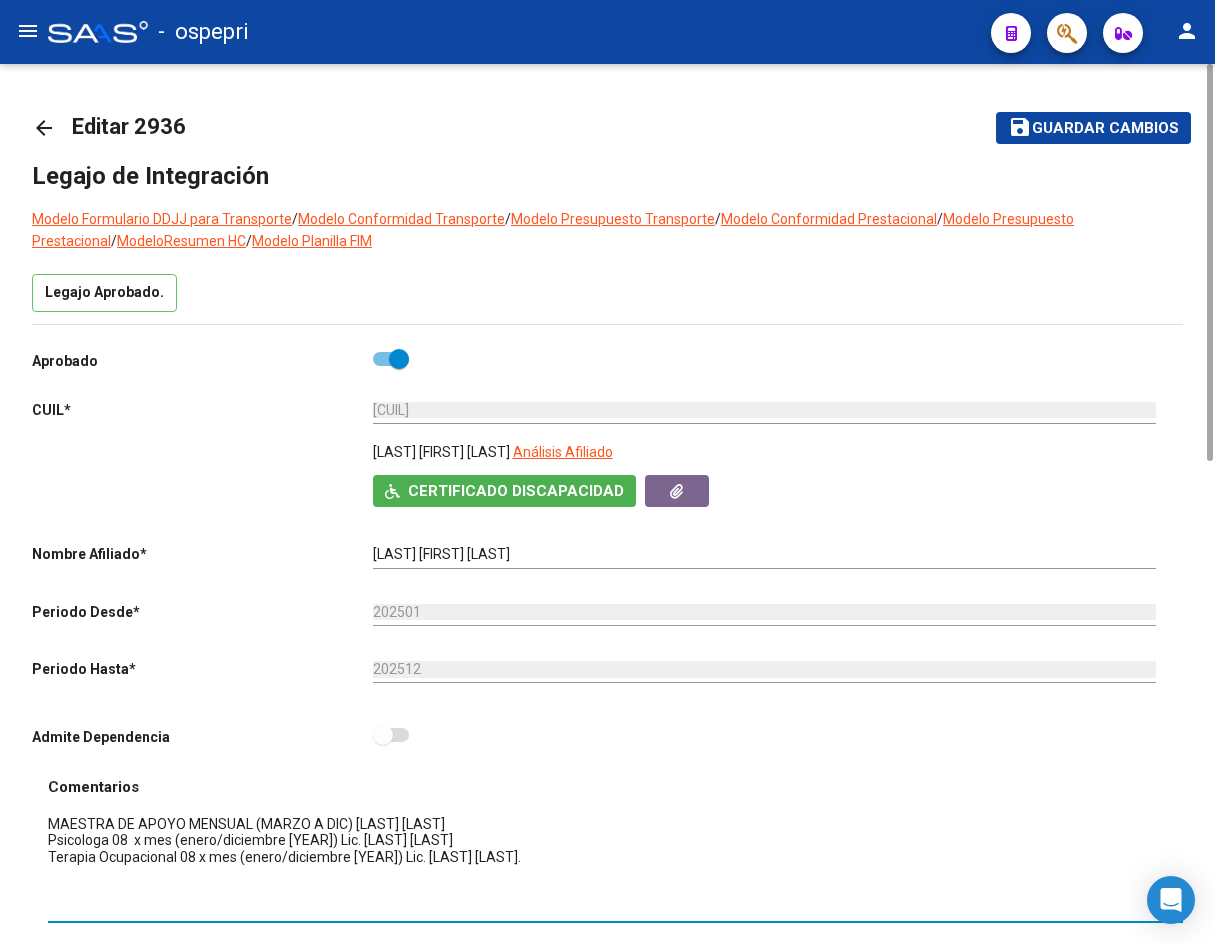 click on "arrow_back" 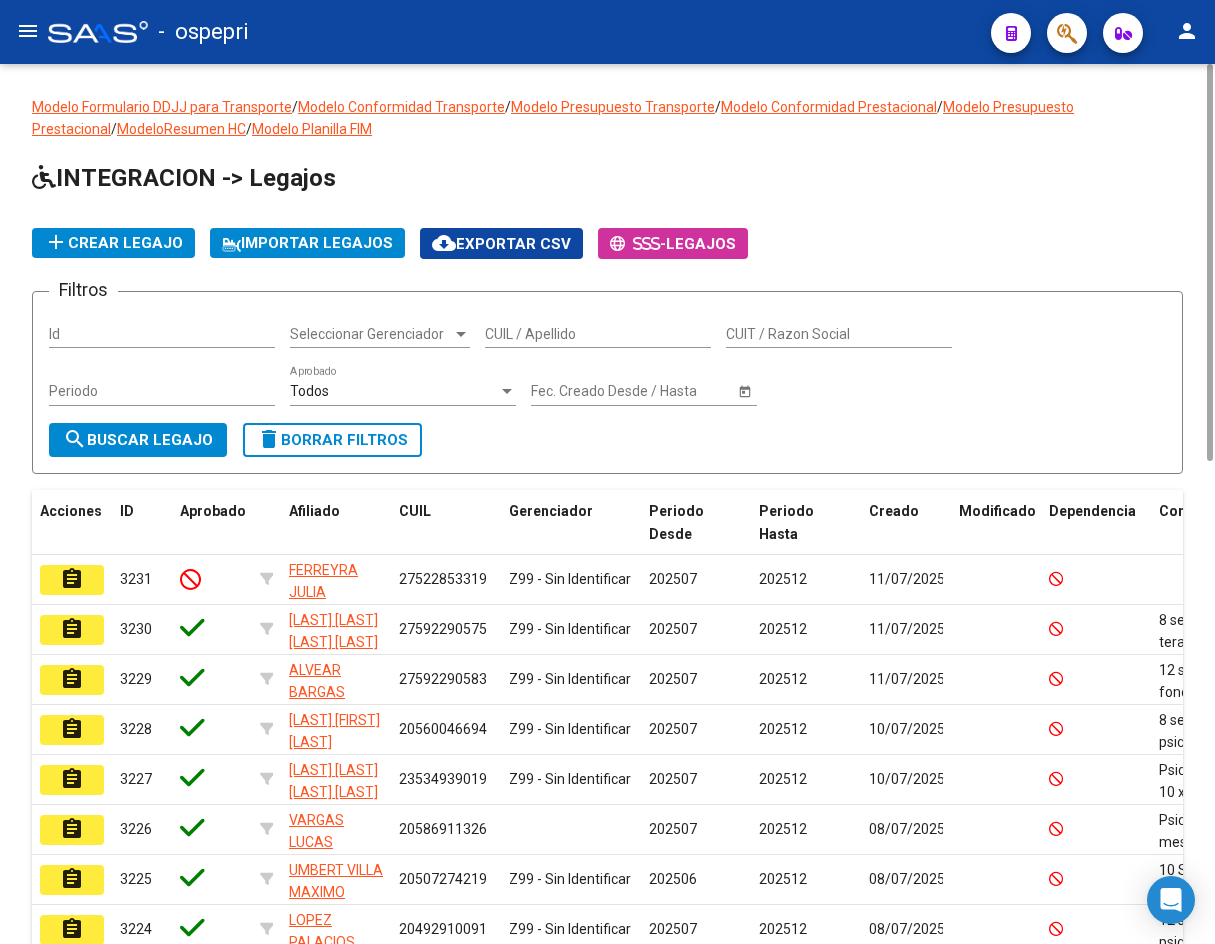 click on "CUIL / Apellido" at bounding box center [598, 334] 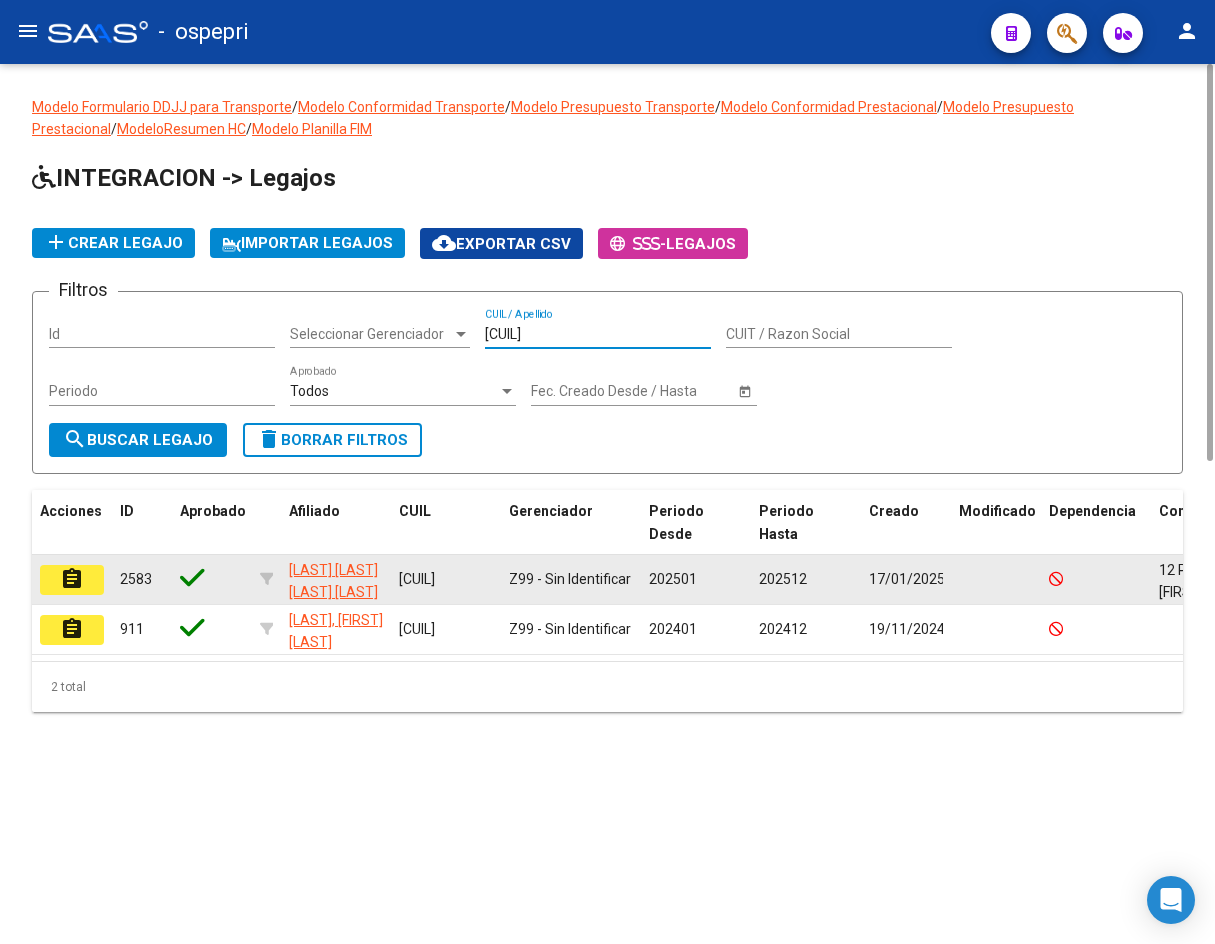 type on "56003222" 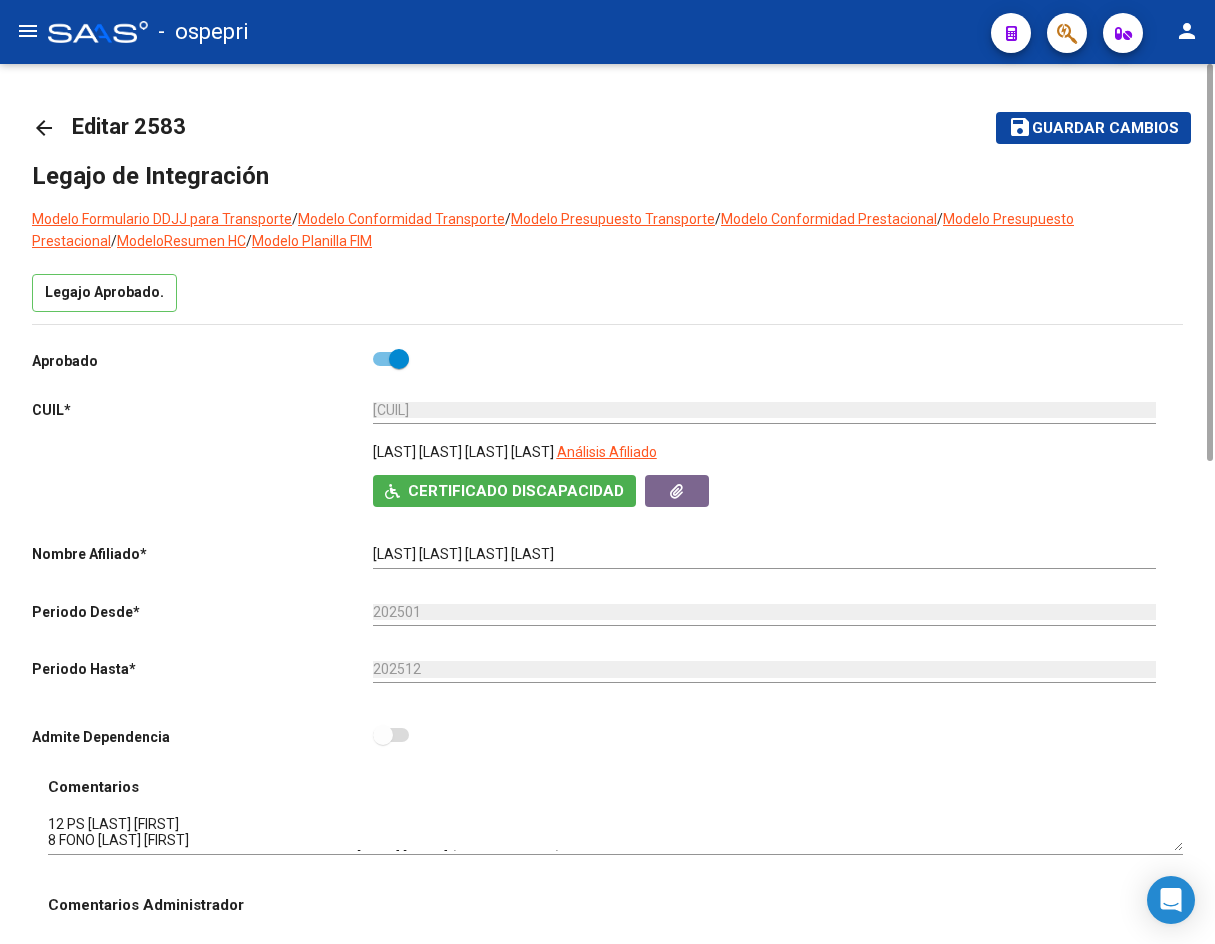 scroll, scrollTop: 600, scrollLeft: 0, axis: vertical 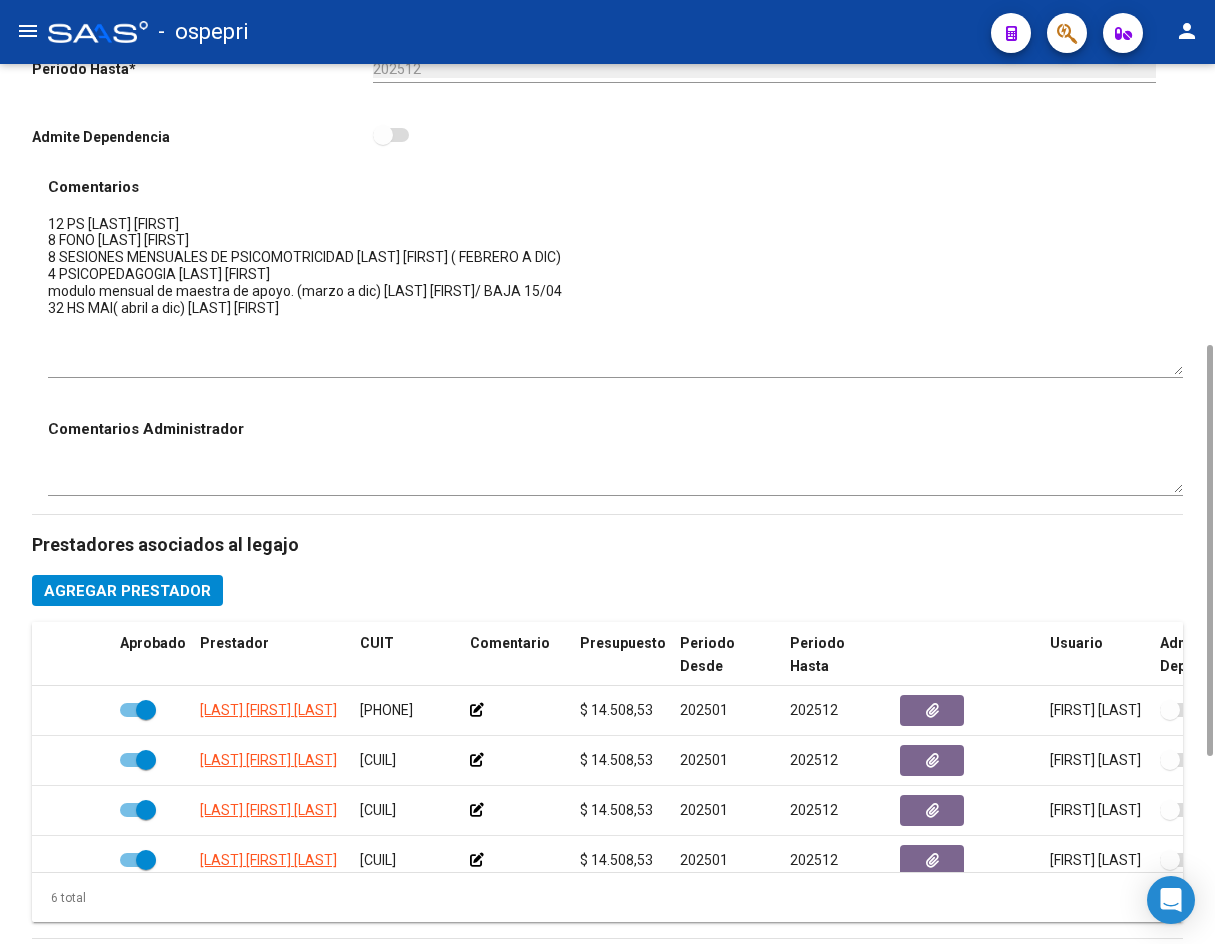 drag, startPoint x: 1177, startPoint y: 248, endPoint x: 1182, endPoint y: 371, distance: 123.101585 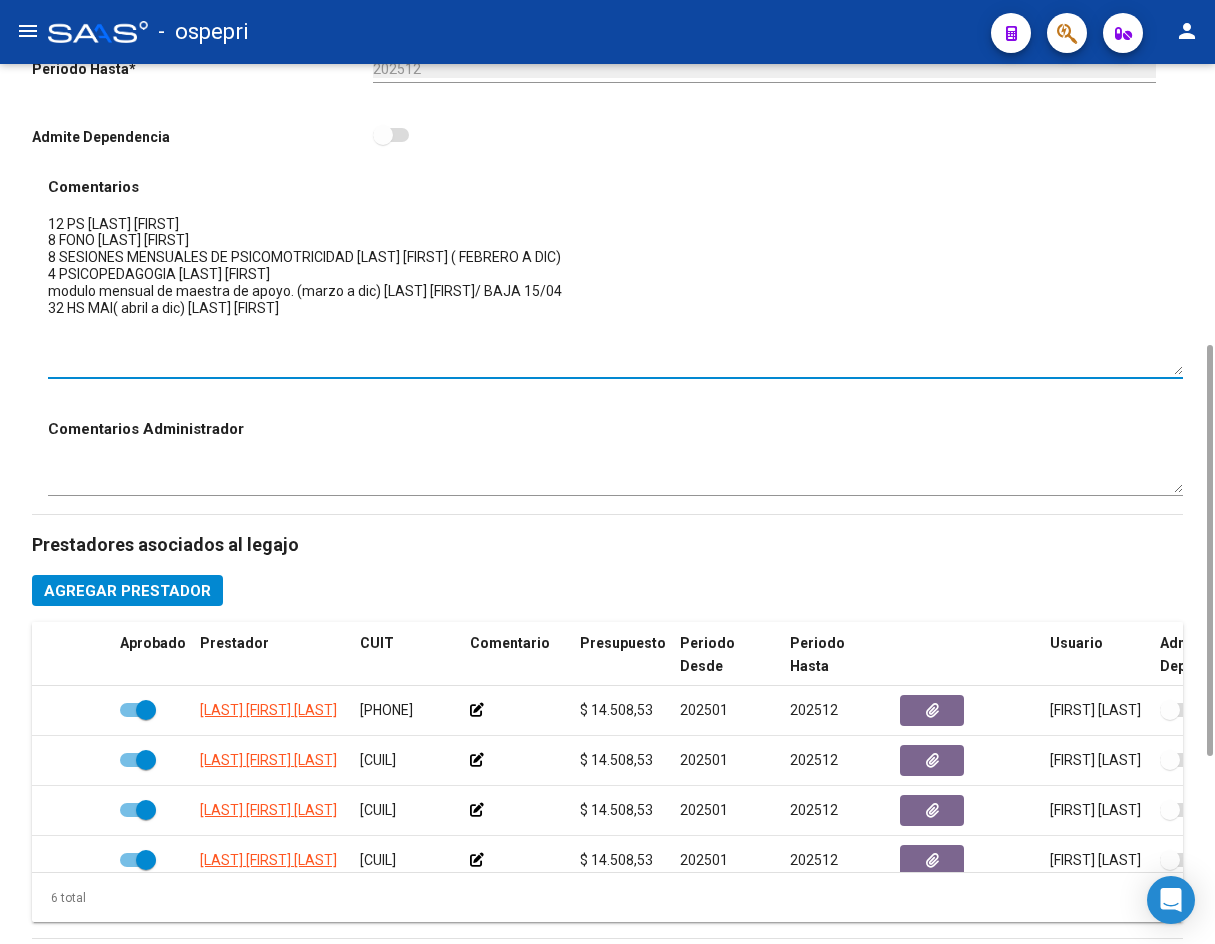 scroll, scrollTop: 0, scrollLeft: 0, axis: both 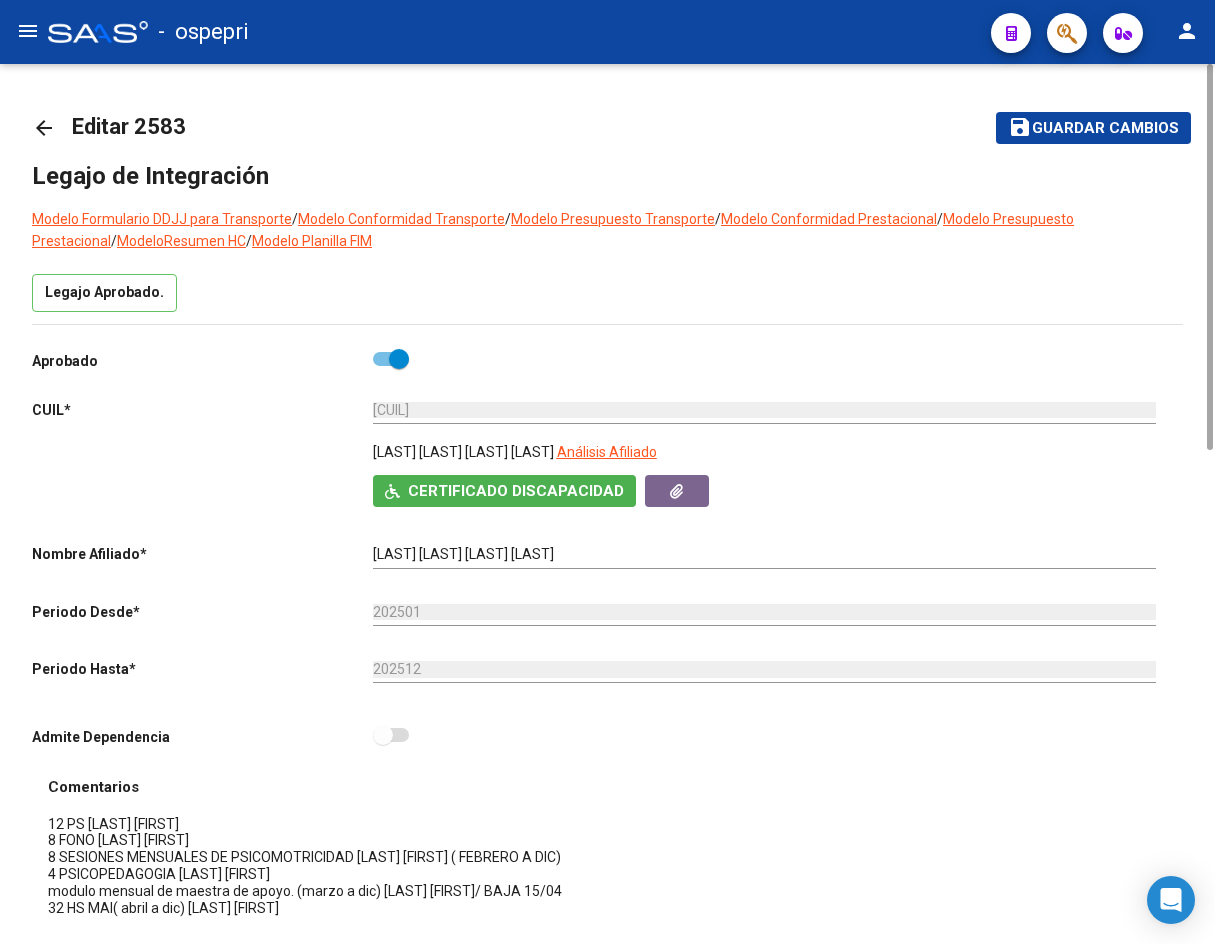 click on "arrow_back" 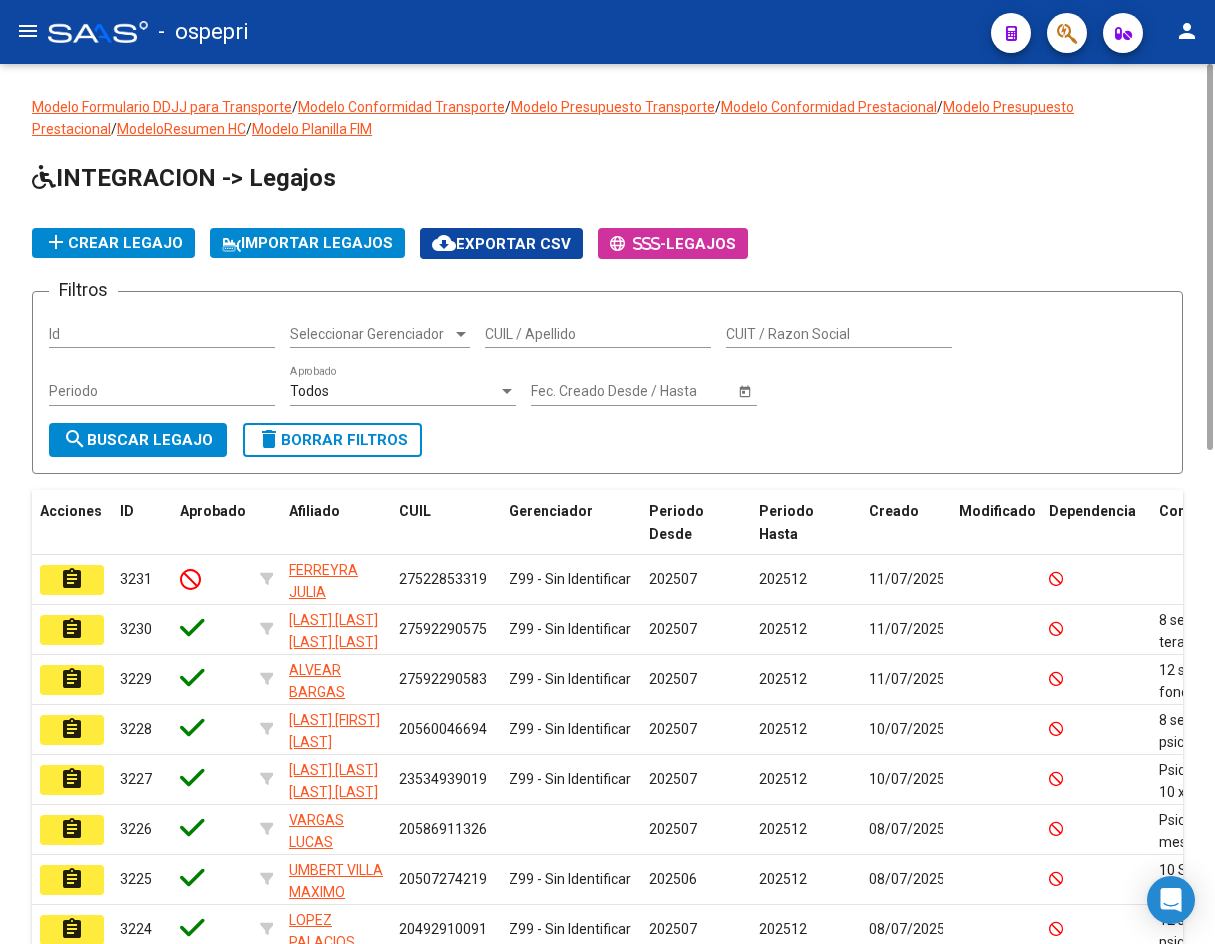 click on "CUIL / Apellido" at bounding box center (598, 334) 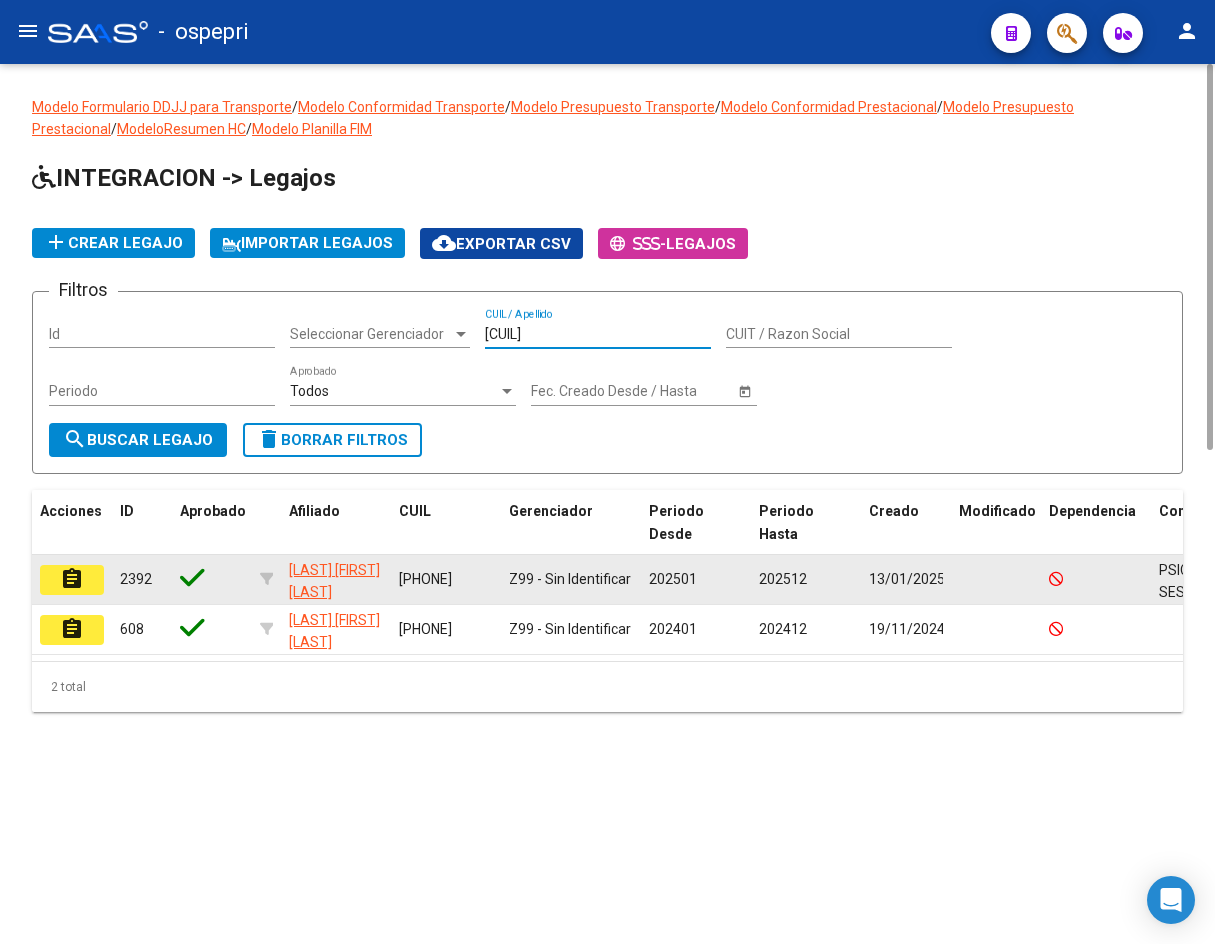 type on "57719402" 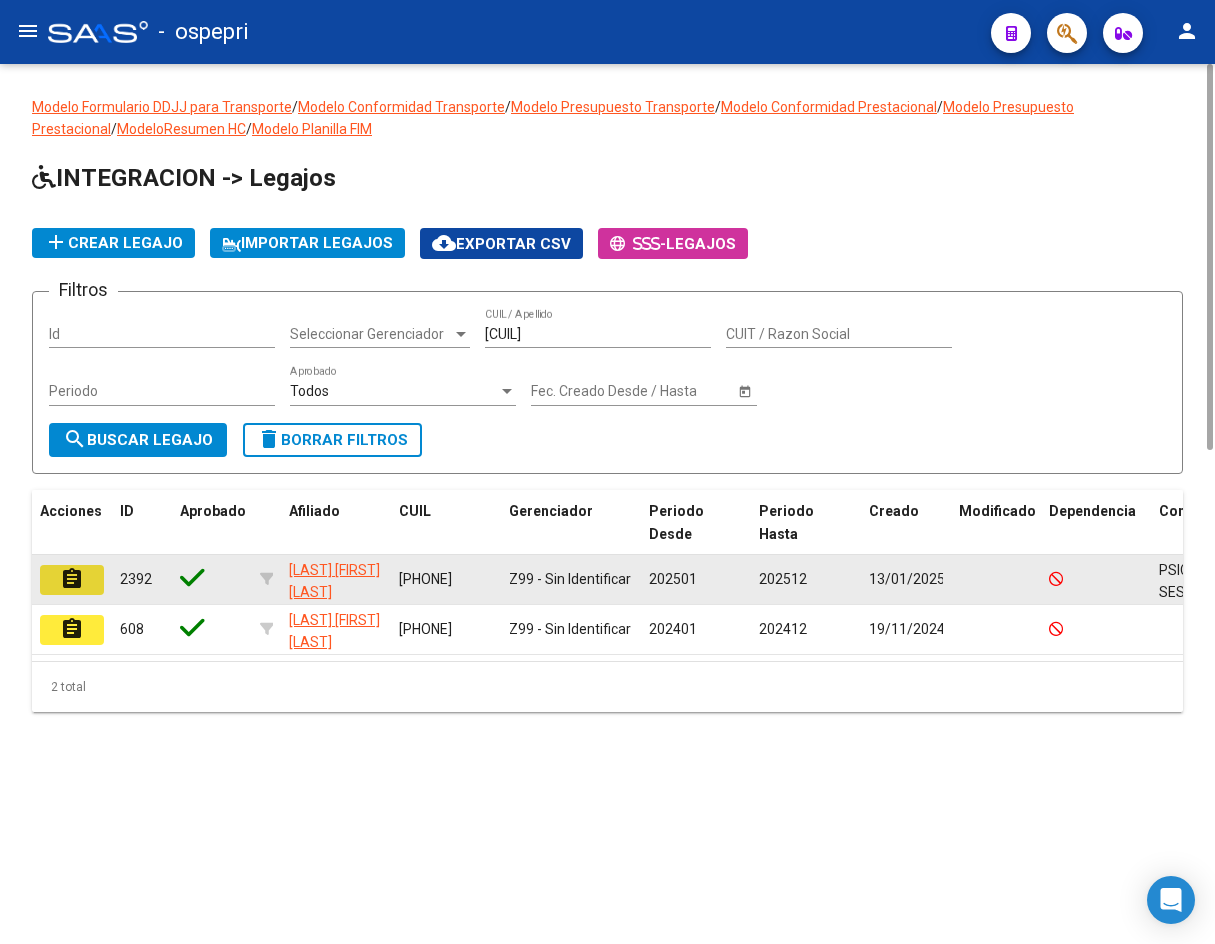 click on "assignment" 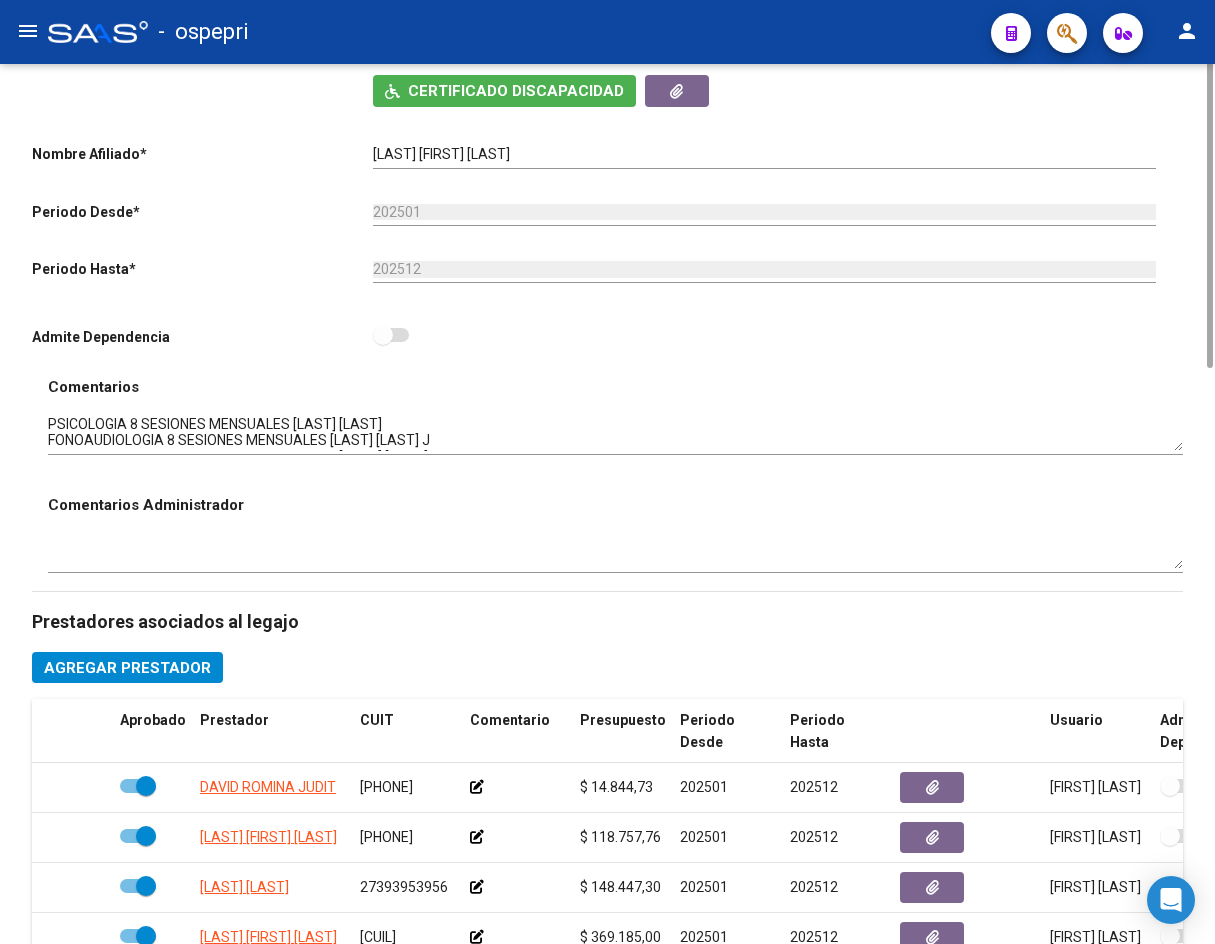 scroll, scrollTop: 600, scrollLeft: 0, axis: vertical 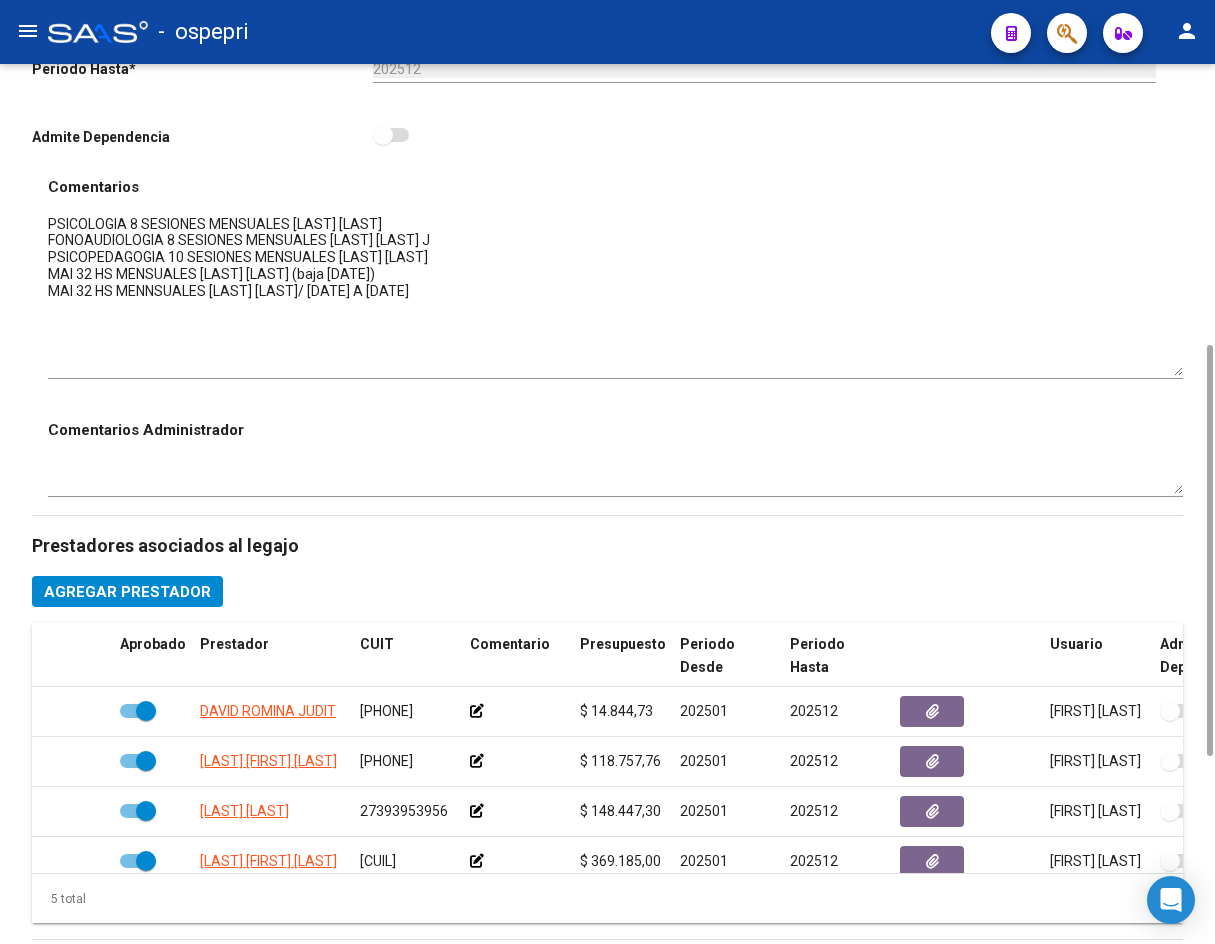 drag, startPoint x: 1176, startPoint y: 245, endPoint x: 1179, endPoint y: 369, distance: 124.036285 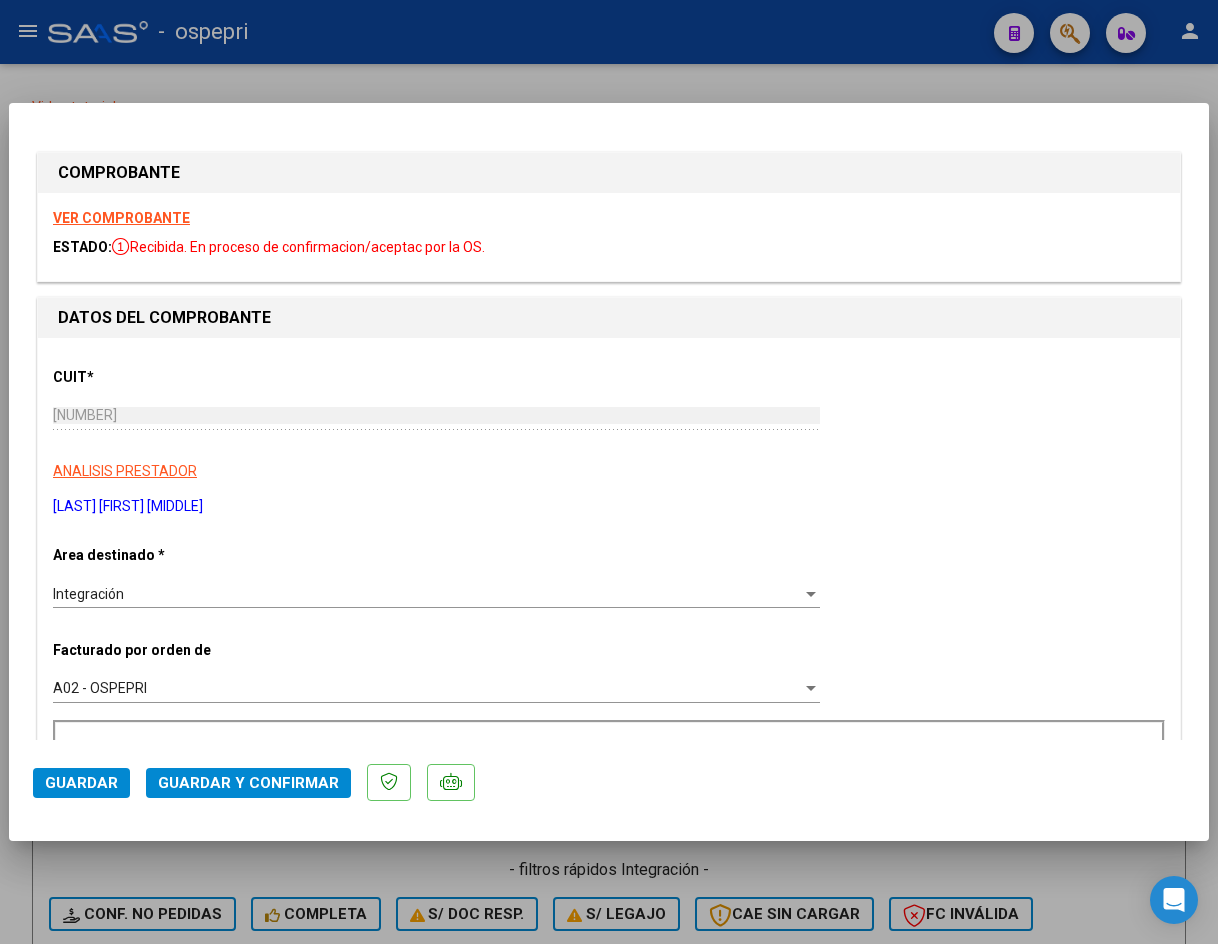 scroll, scrollTop: 0, scrollLeft: 0, axis: both 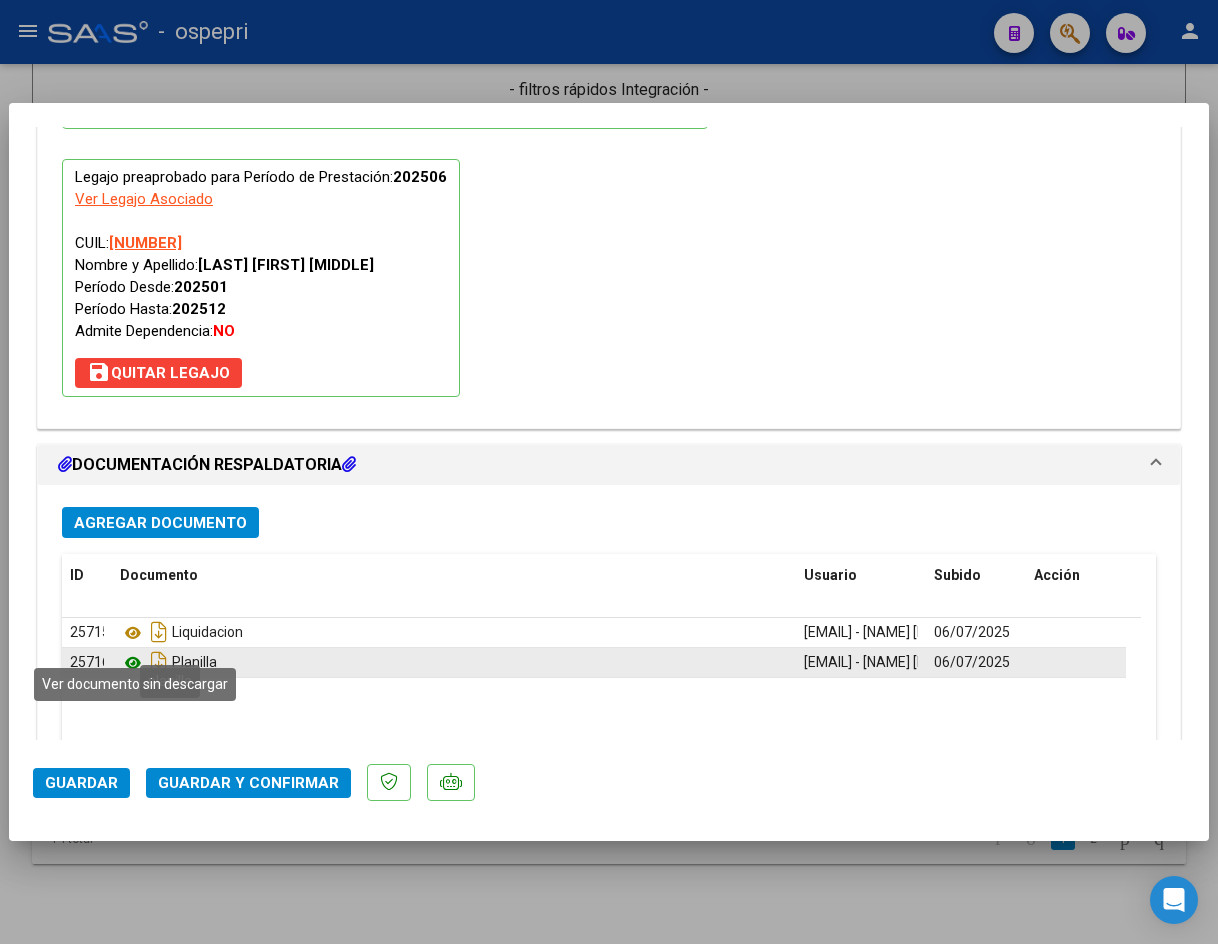 click 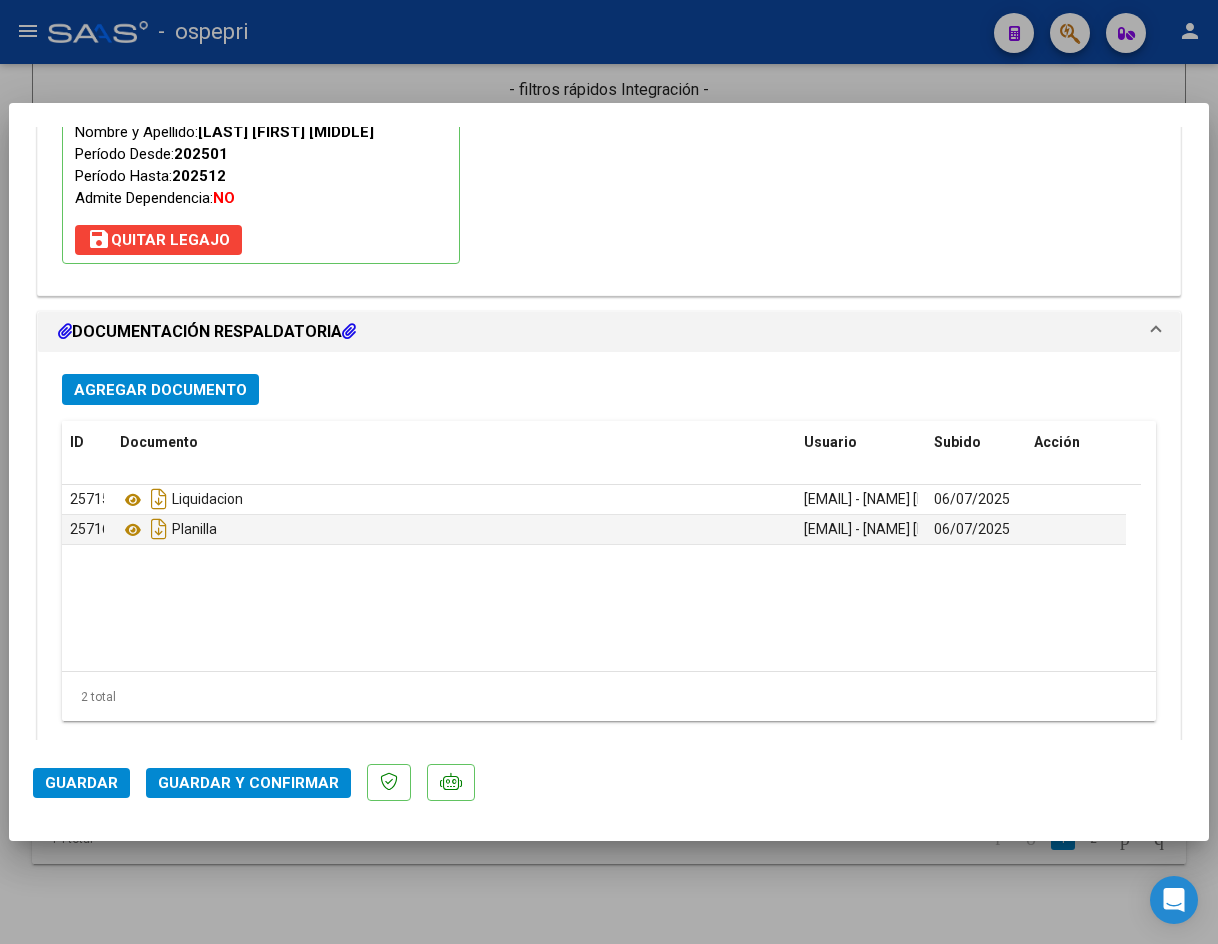 scroll, scrollTop: 2162, scrollLeft: 0, axis: vertical 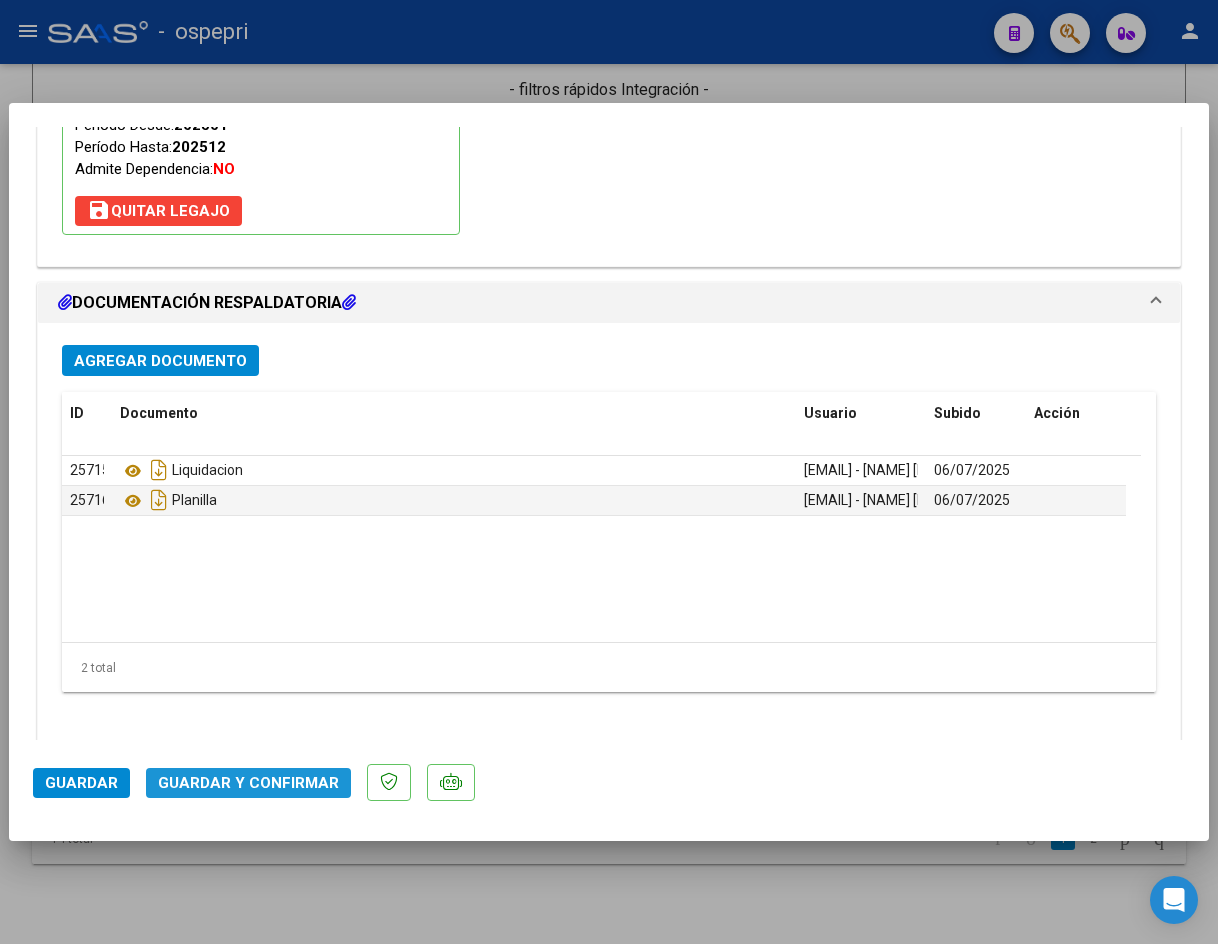 click on "Guardar y Confirmar" 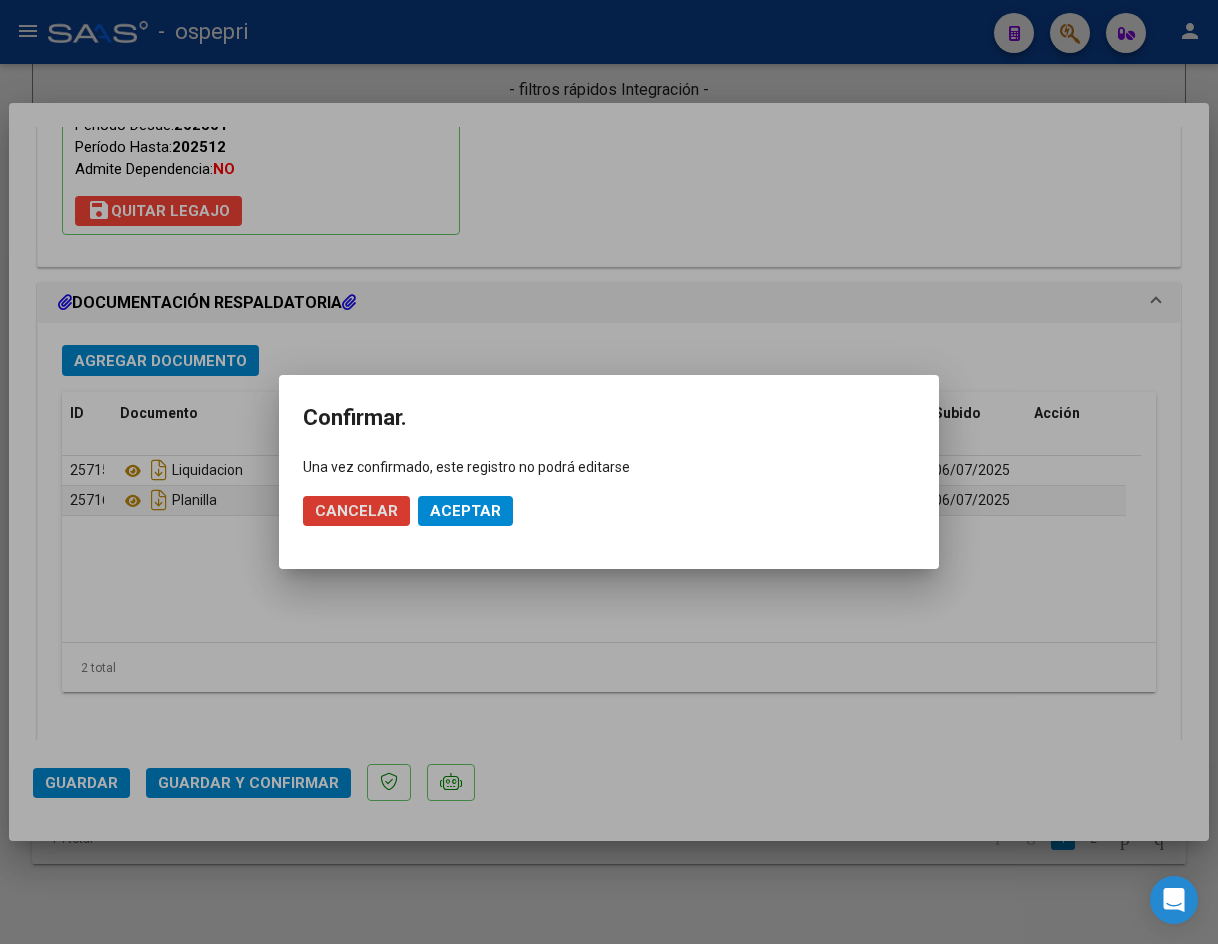 click on "Aceptar" 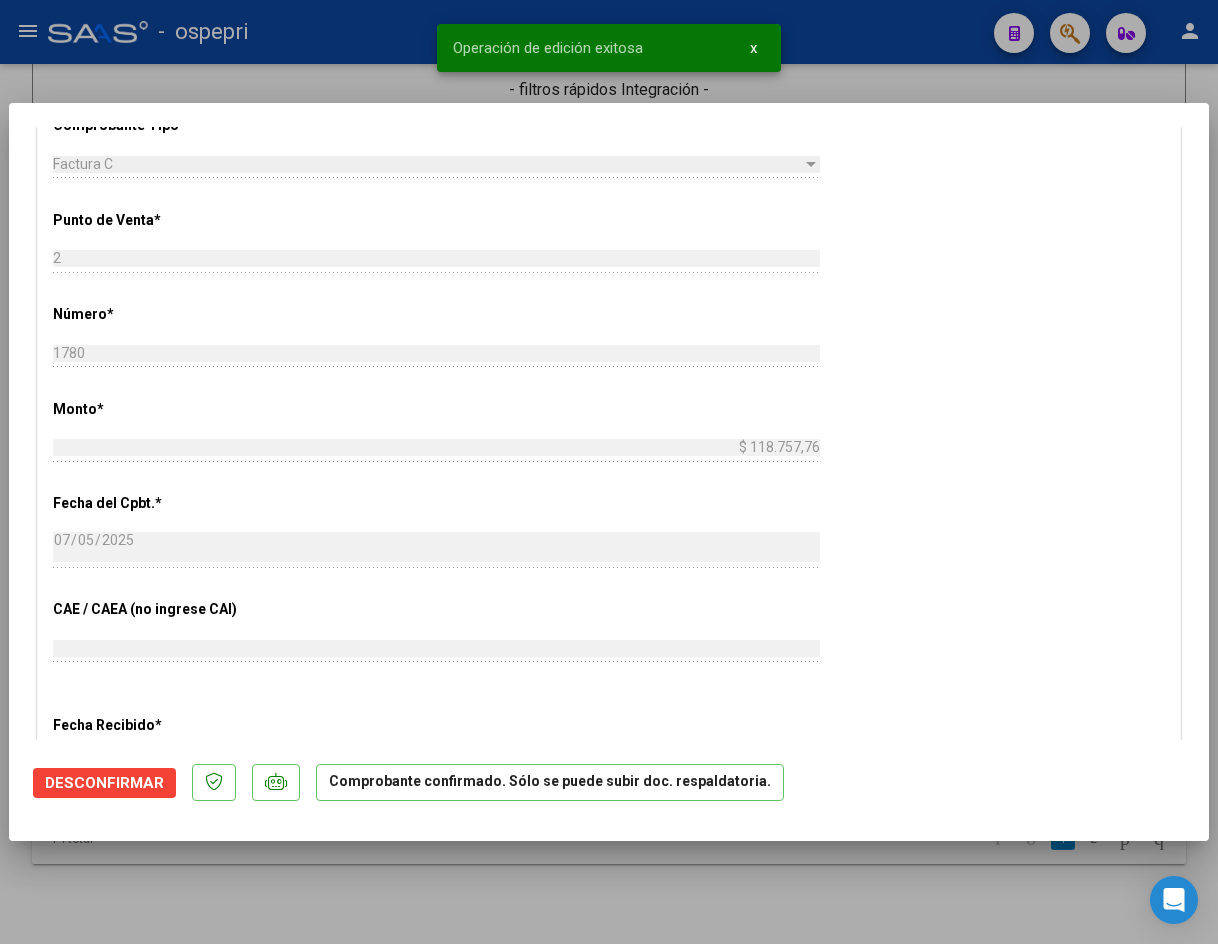 scroll, scrollTop: 665, scrollLeft: 0, axis: vertical 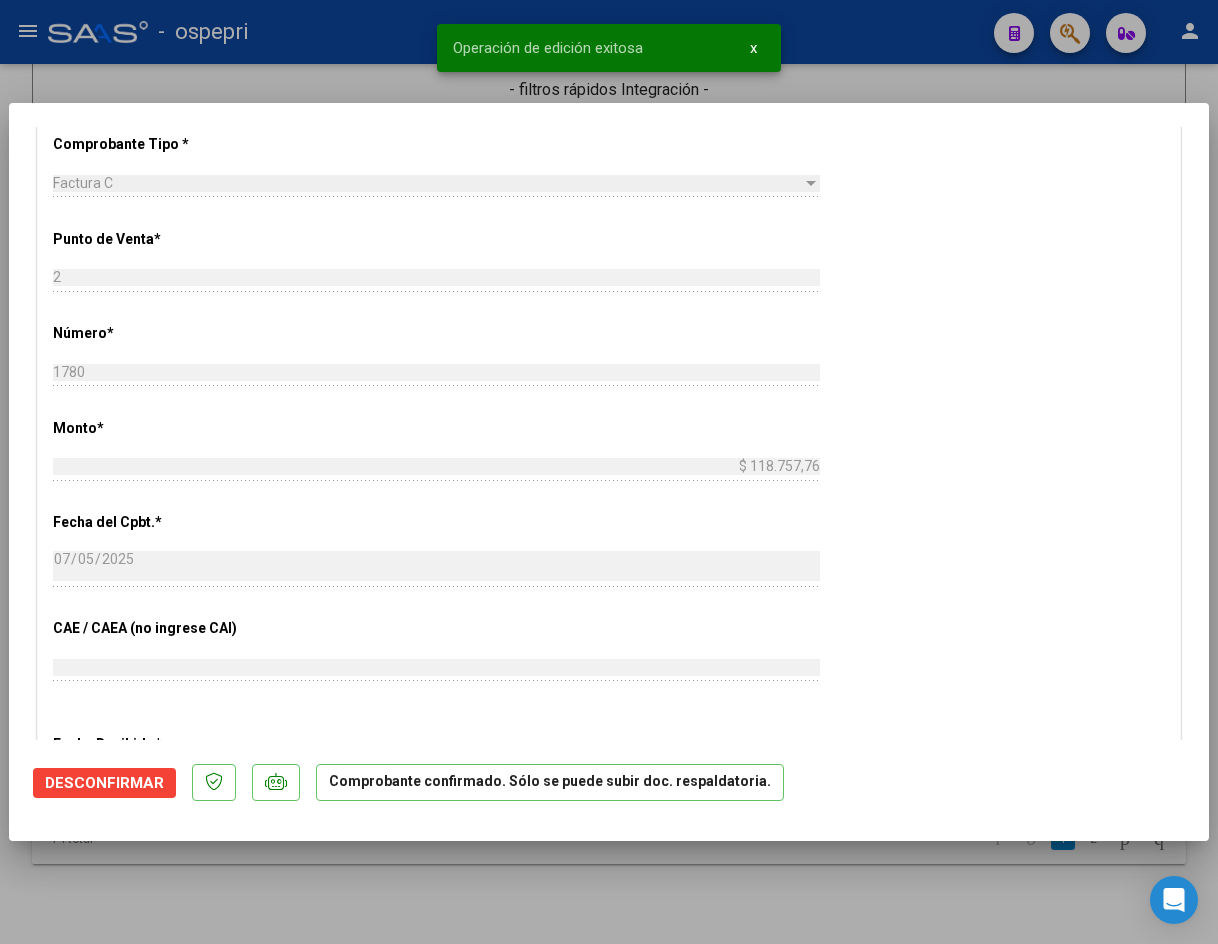 type 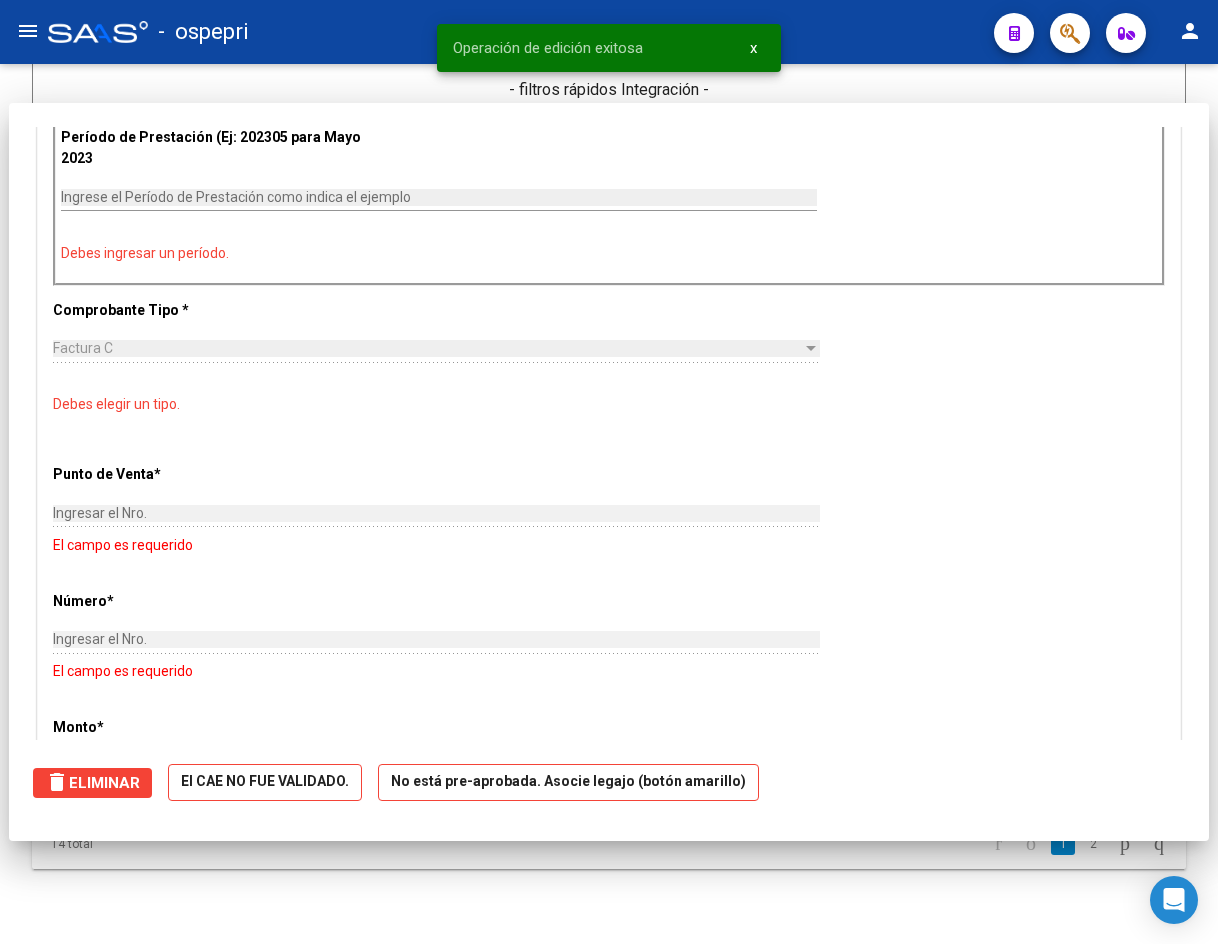 scroll, scrollTop: 0, scrollLeft: 0, axis: both 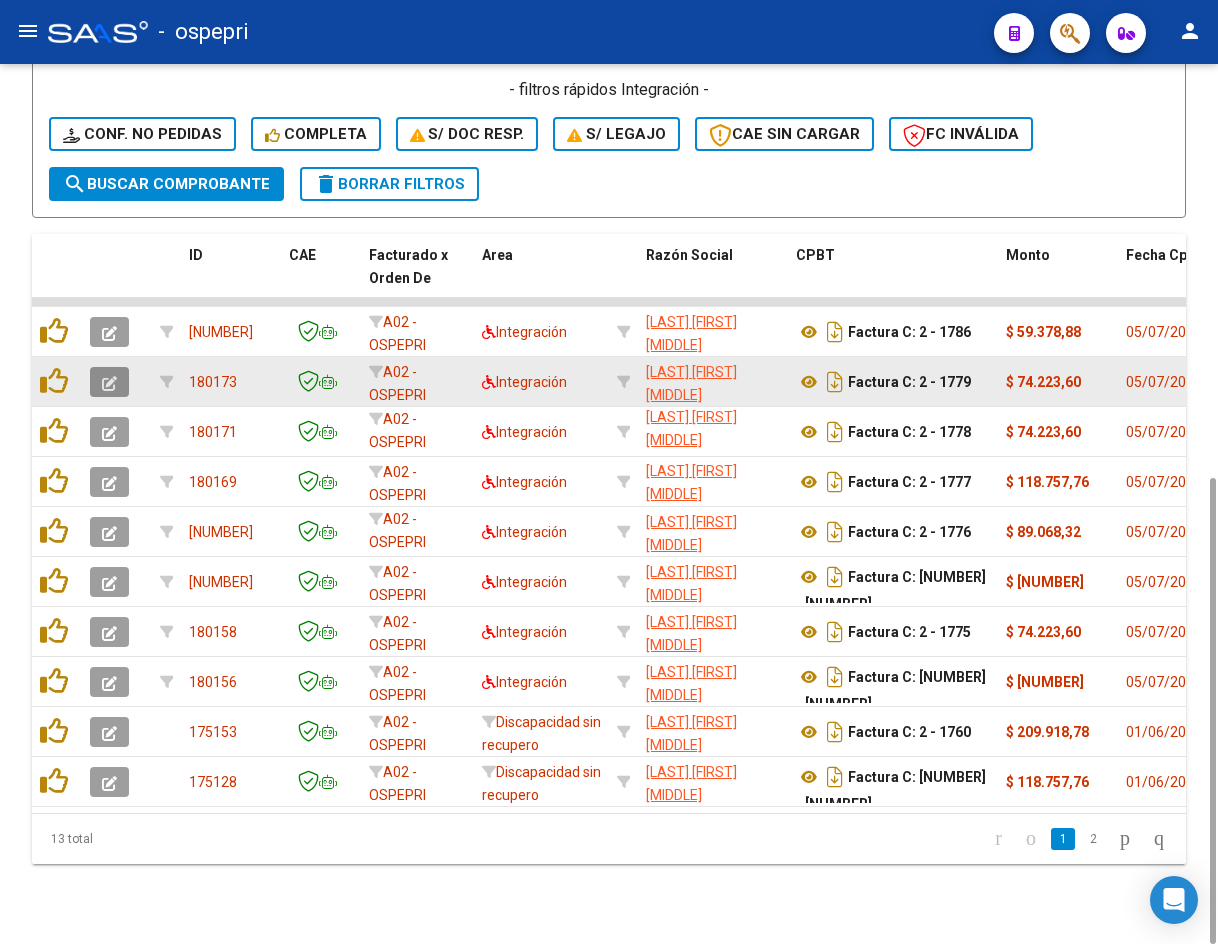 click 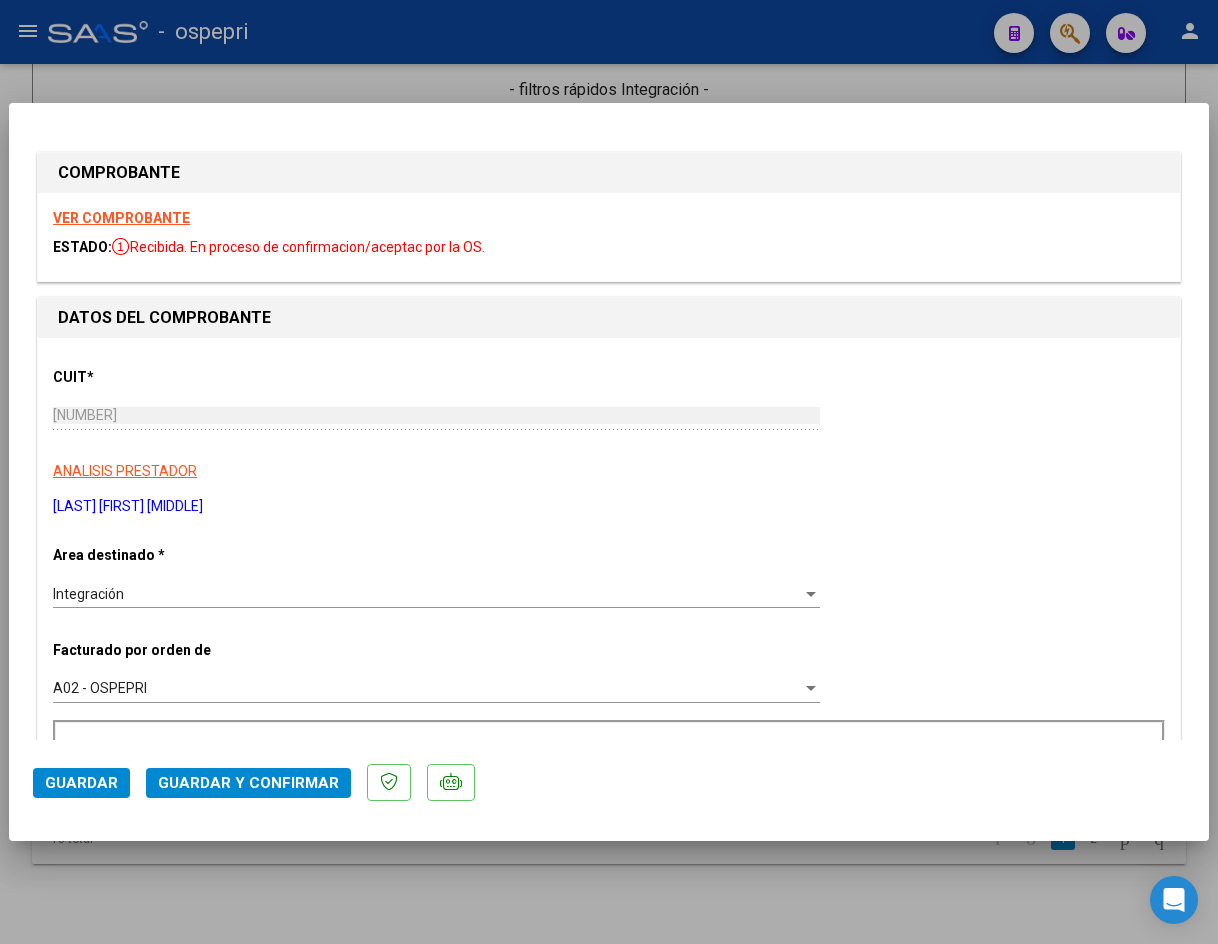 click on "VER COMPROBANTE" at bounding box center [121, 218] 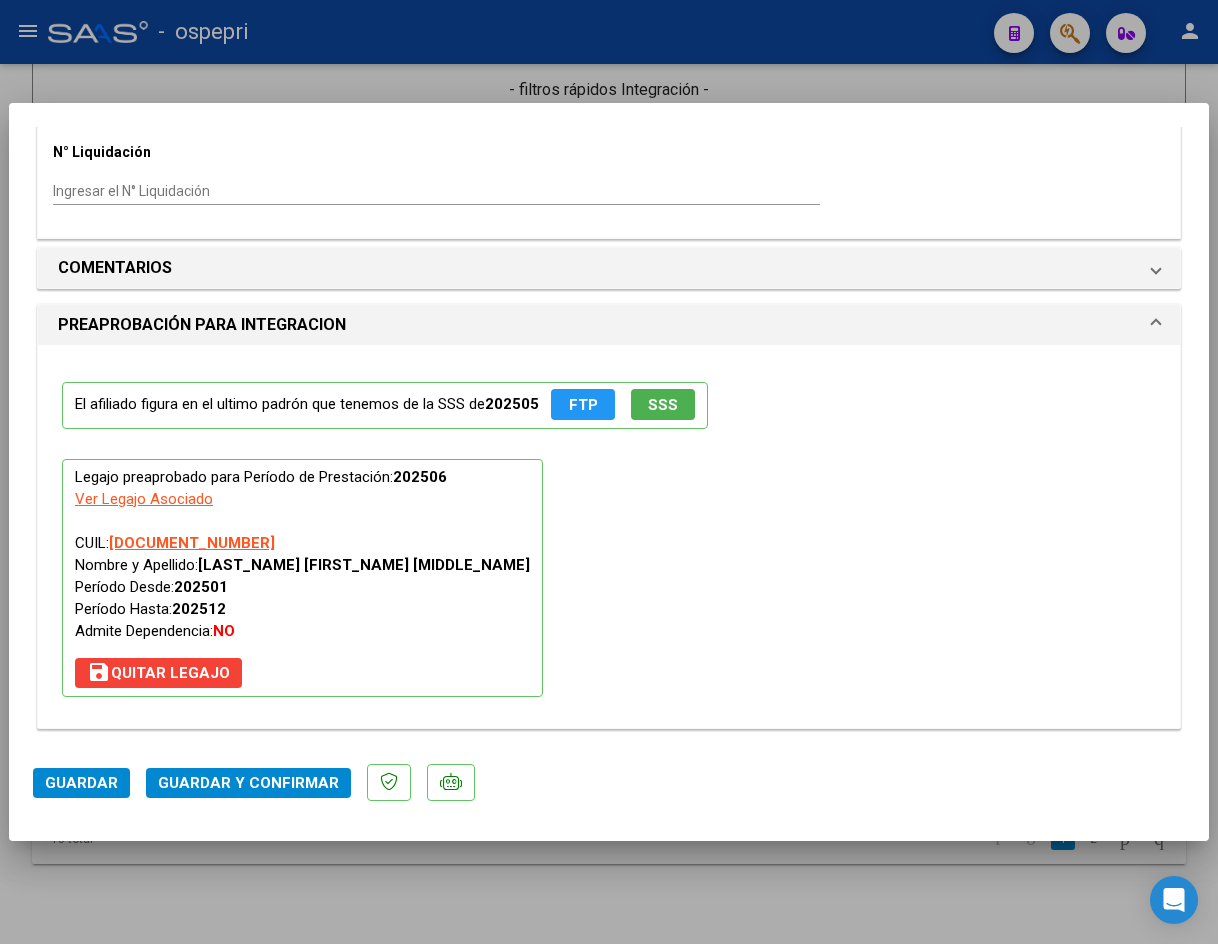 scroll, scrollTop: 2000, scrollLeft: 0, axis: vertical 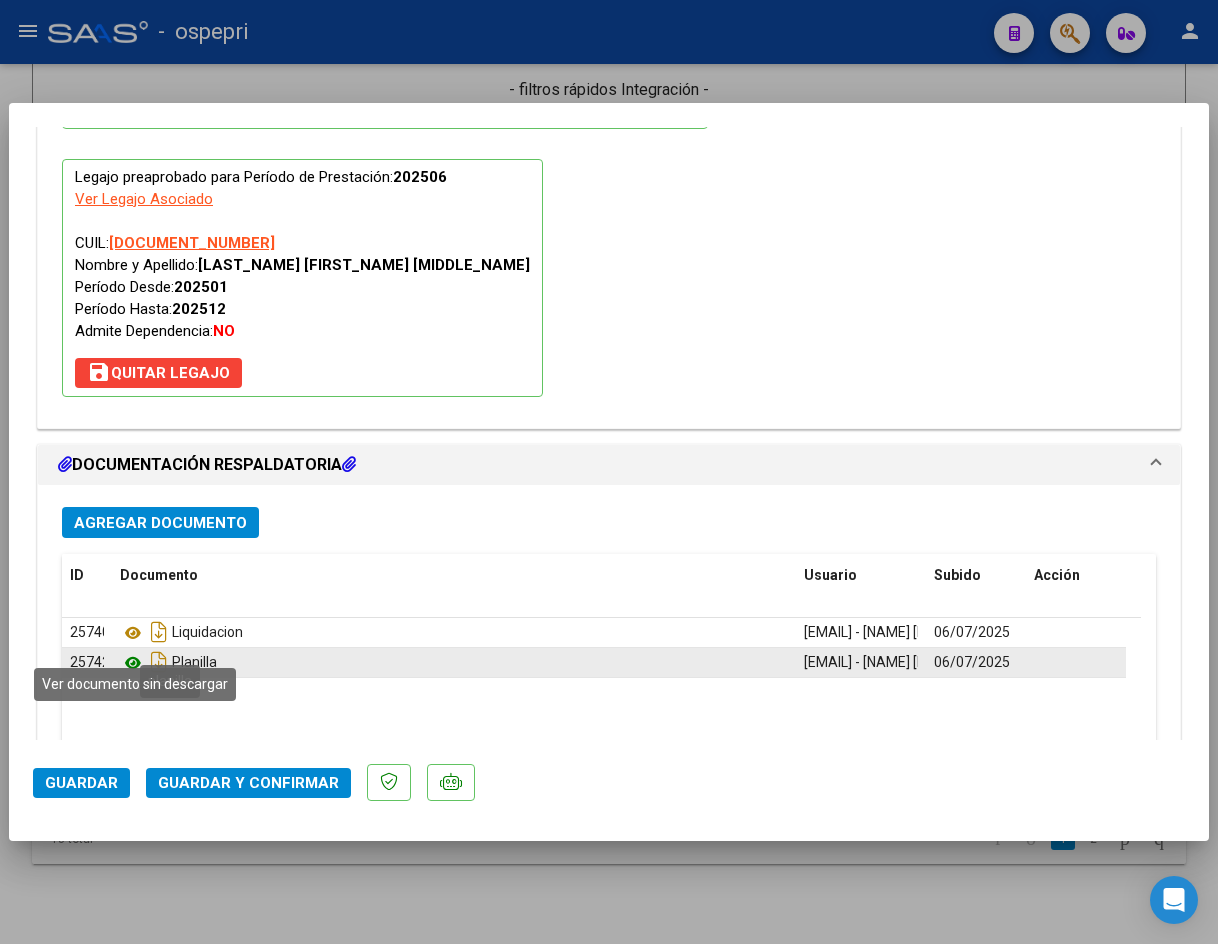 click 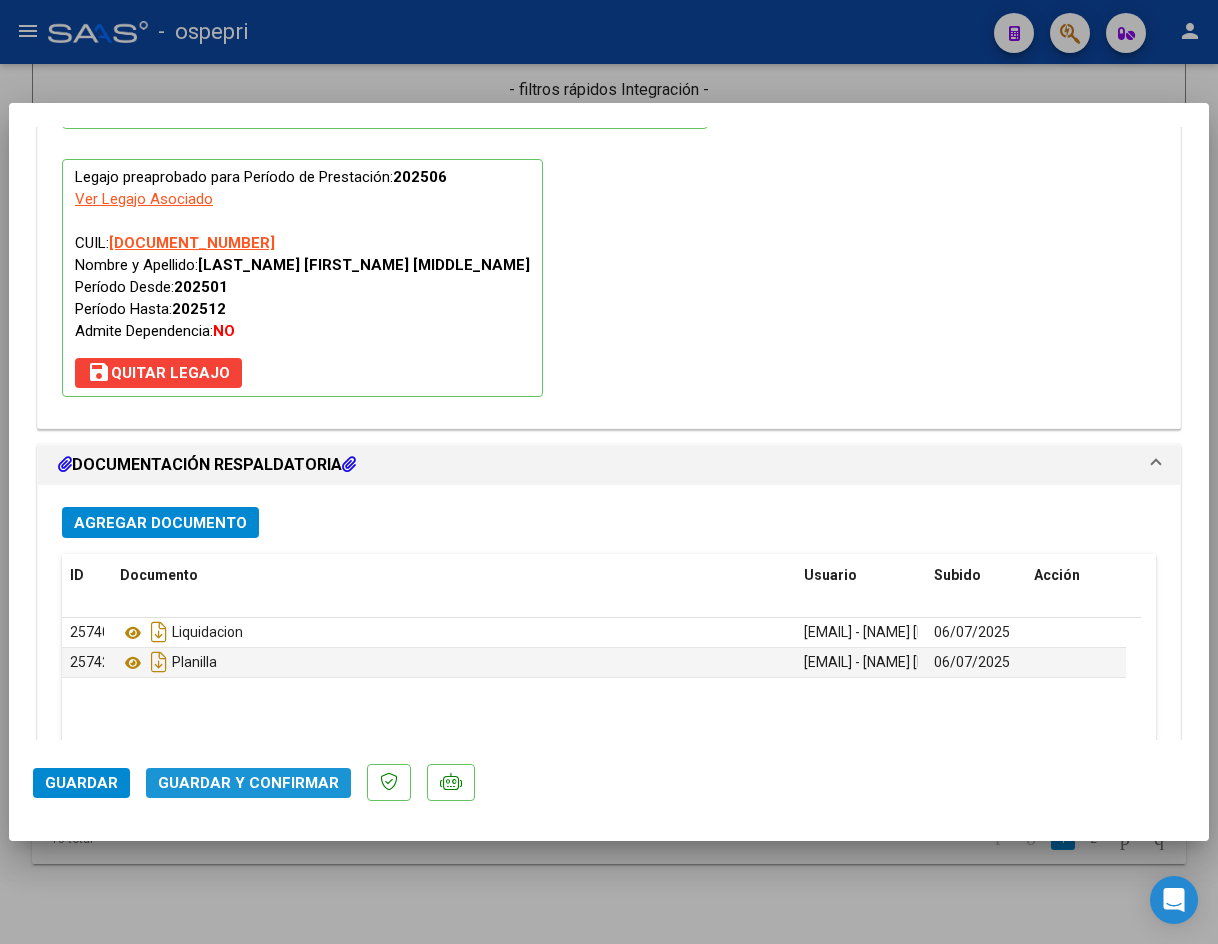 click on "Guardar y Confirmar" 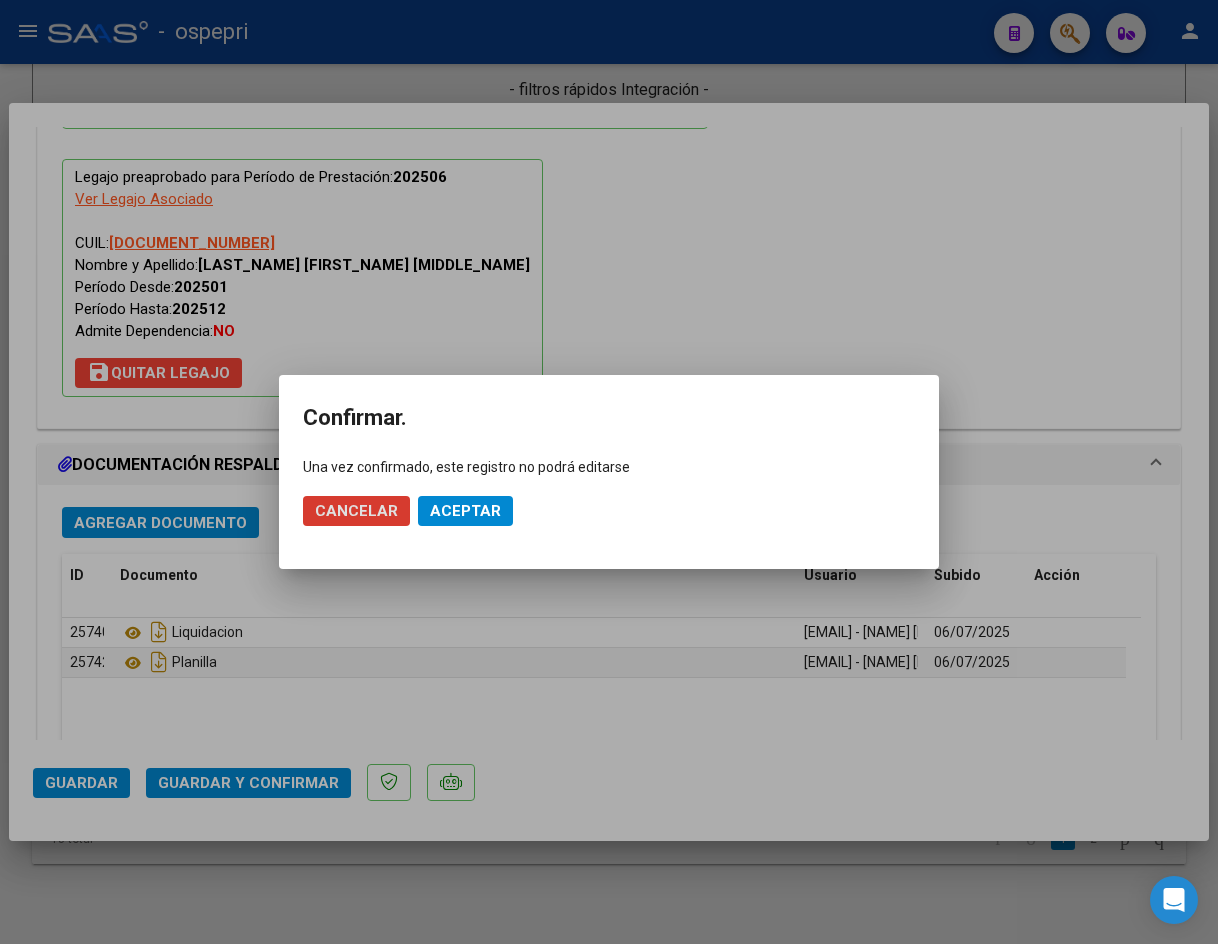click on "Aceptar" 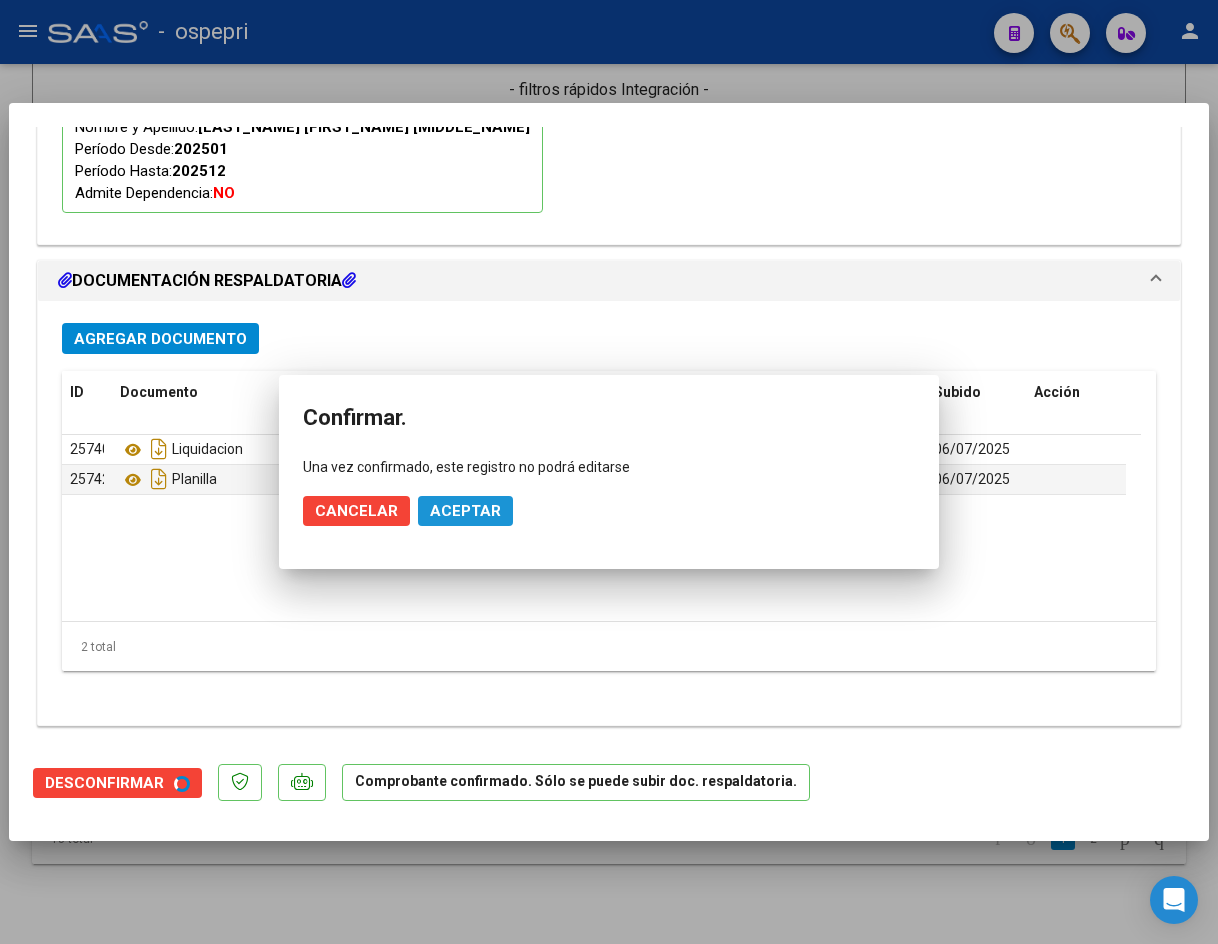 scroll, scrollTop: 1849, scrollLeft: 0, axis: vertical 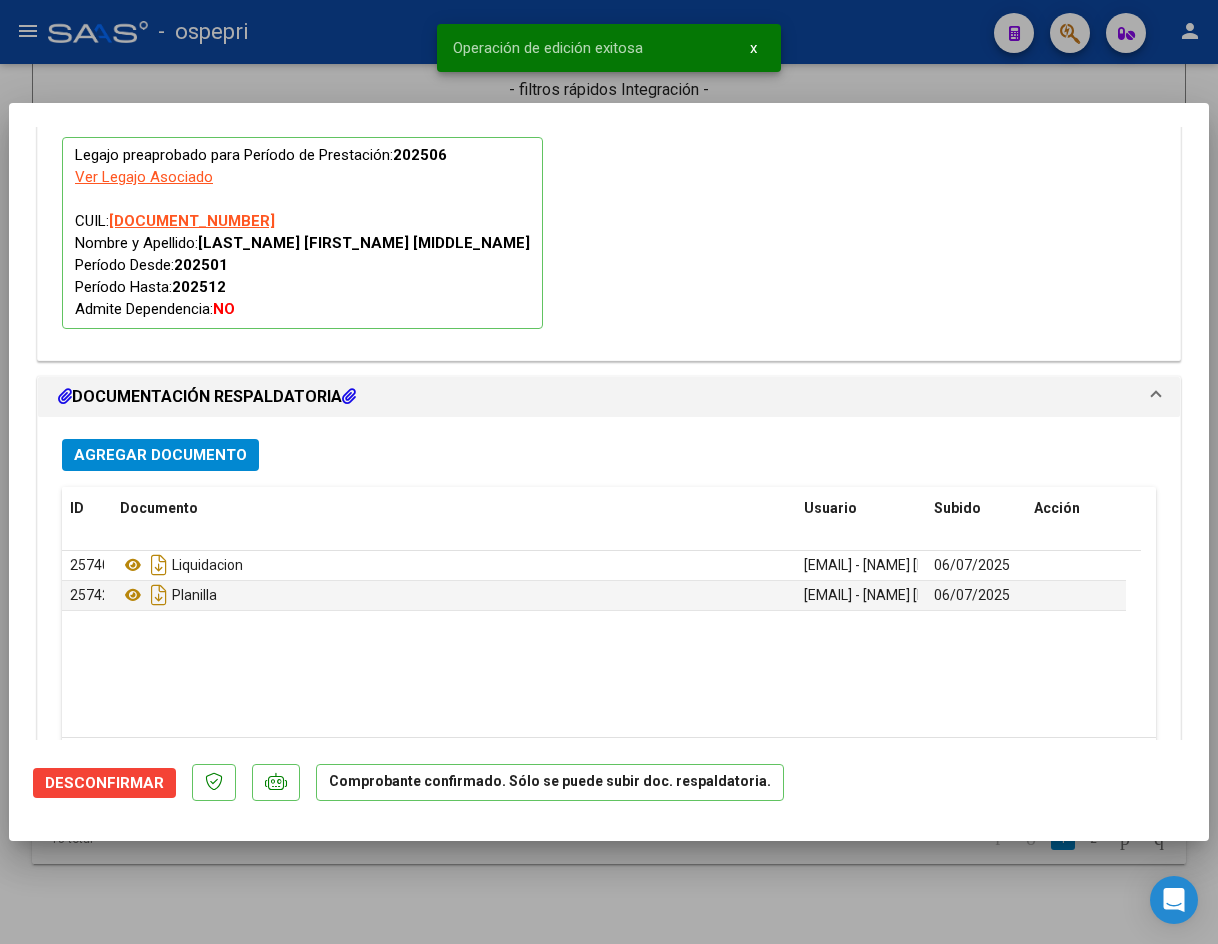 type 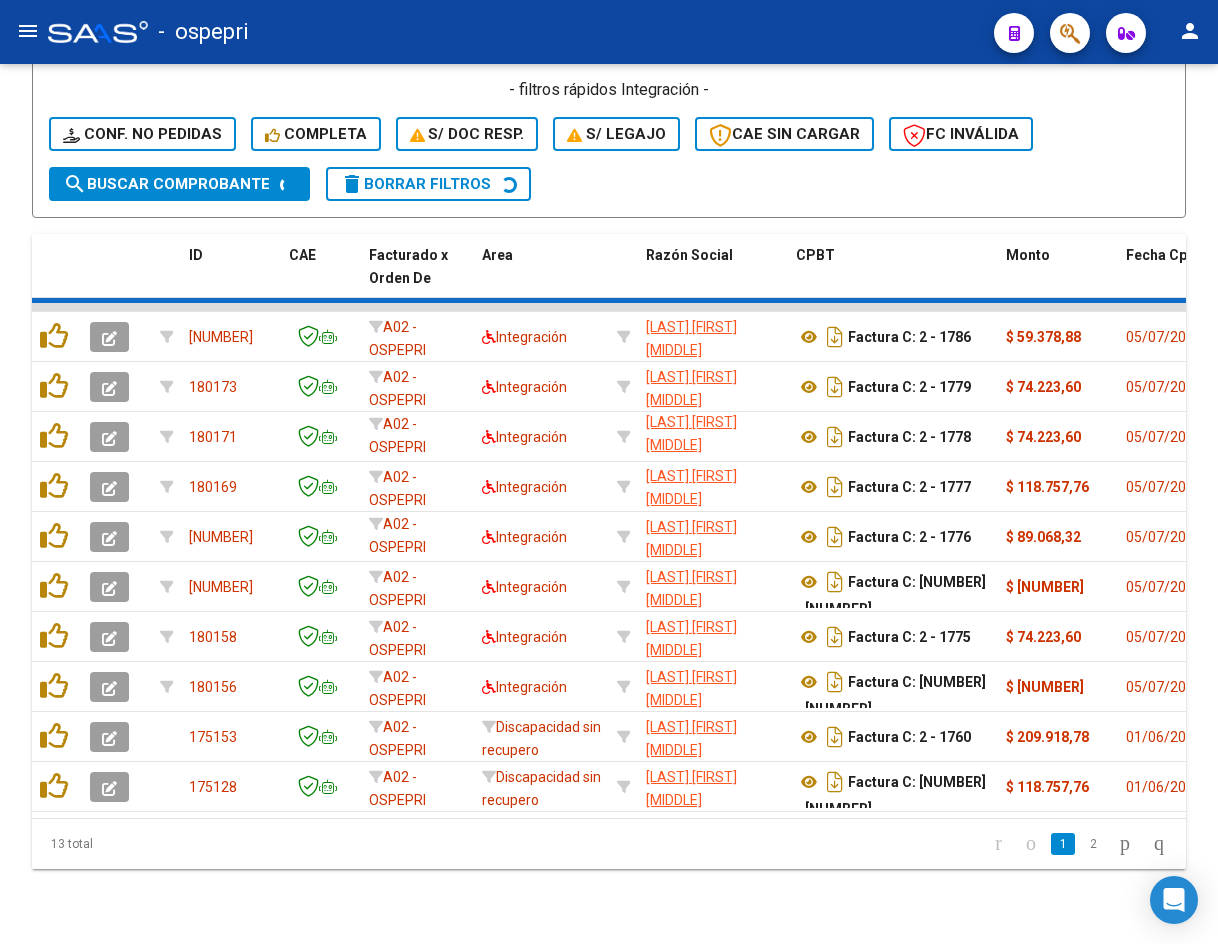 scroll, scrollTop: 26, scrollLeft: 0, axis: vertical 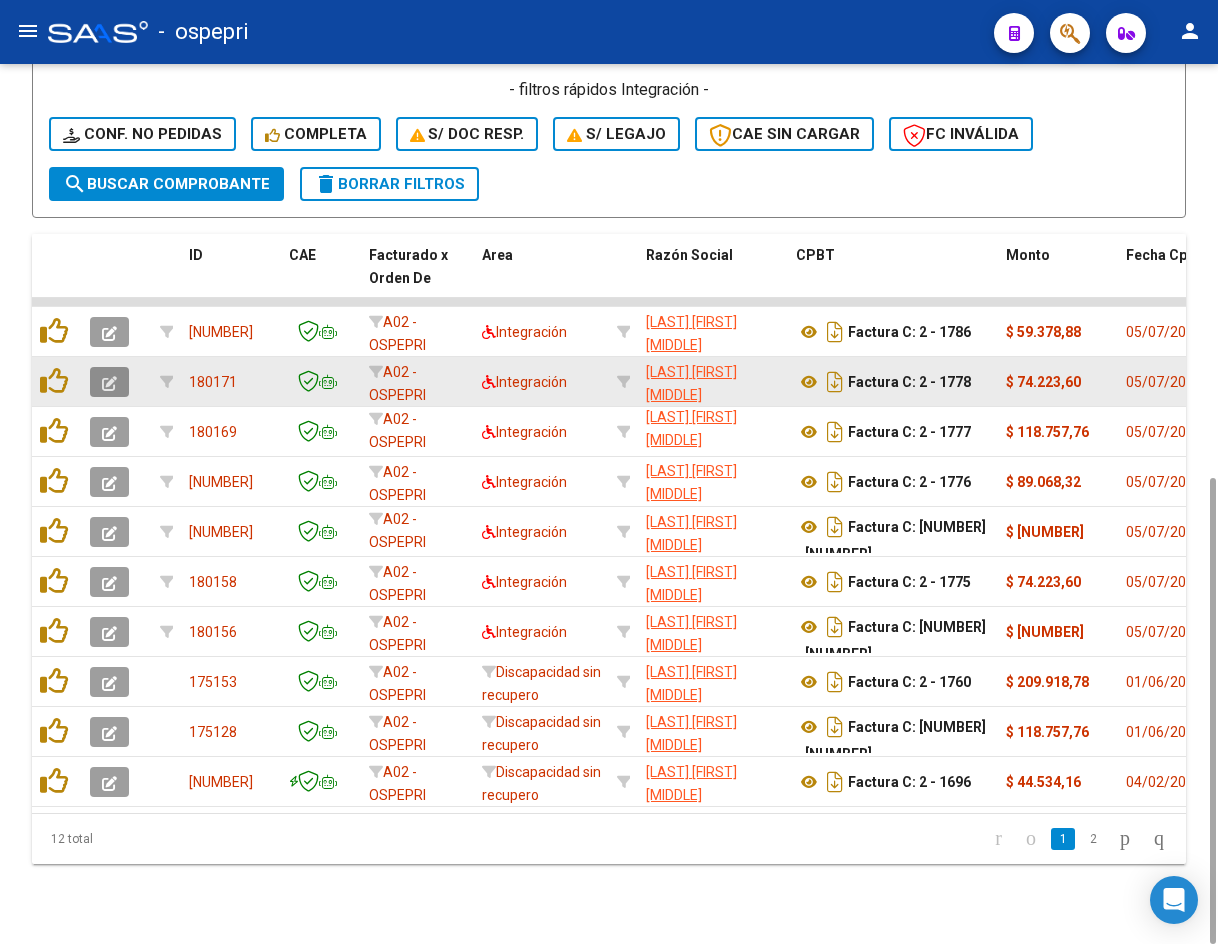 click 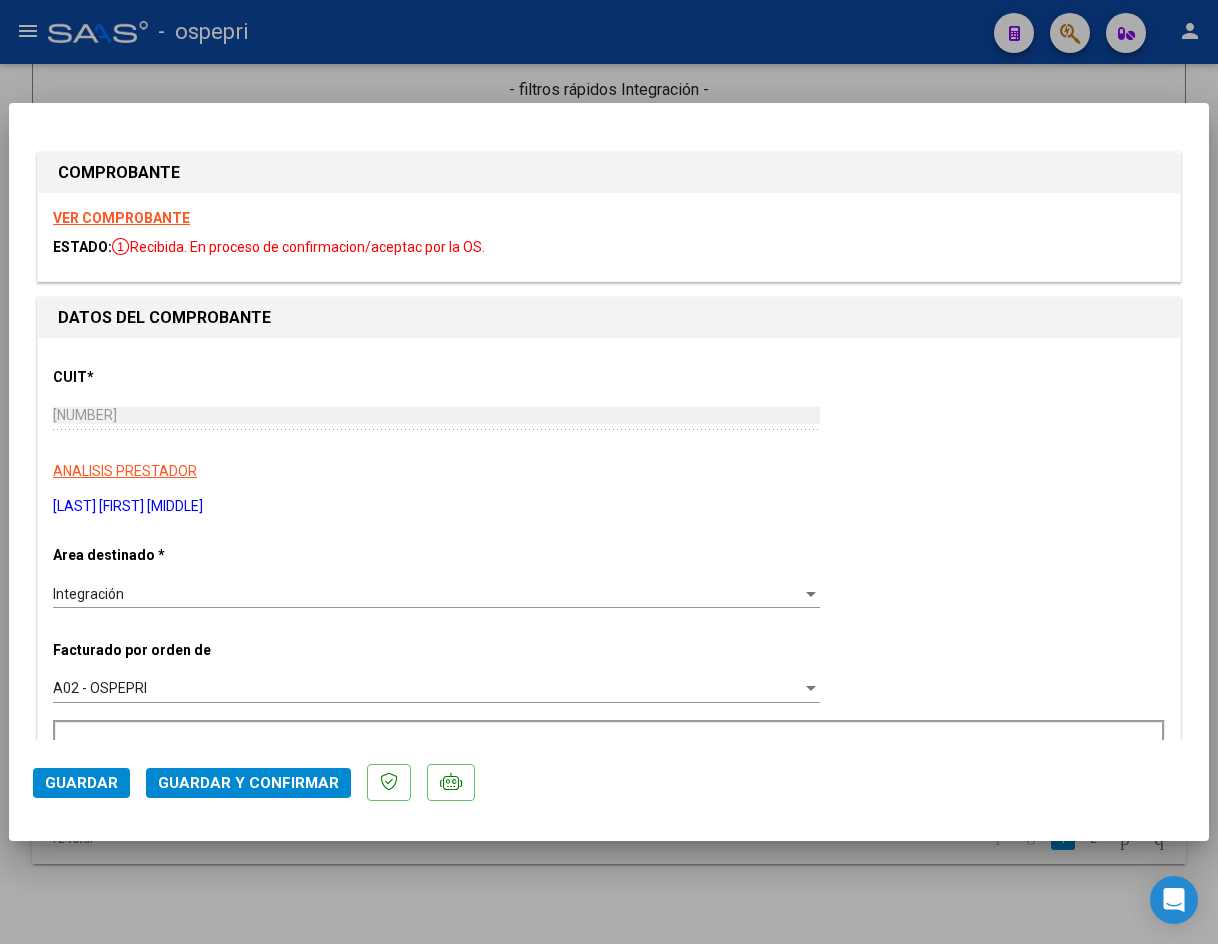 click on "VER COMPROBANTE" at bounding box center (121, 218) 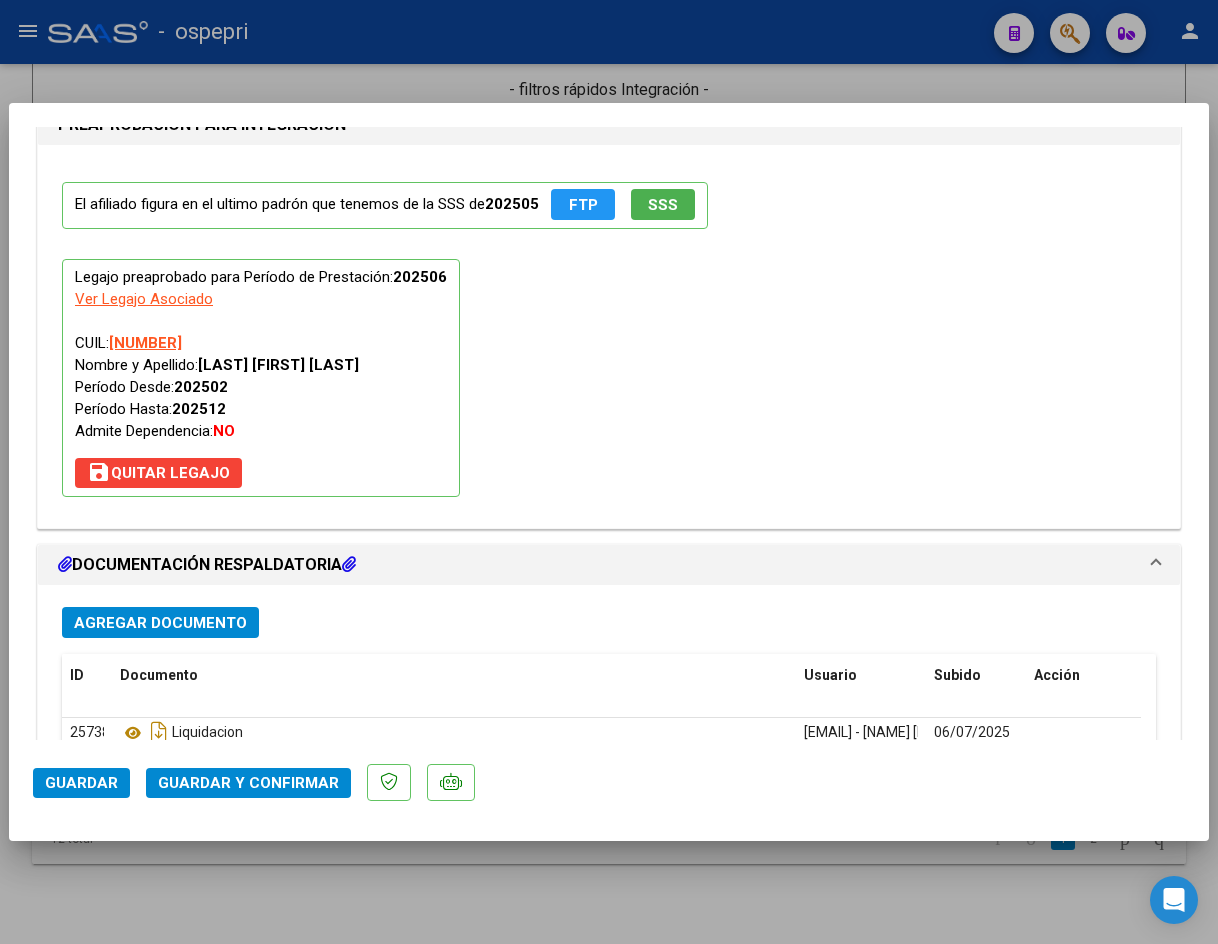 scroll, scrollTop: 2000, scrollLeft: 0, axis: vertical 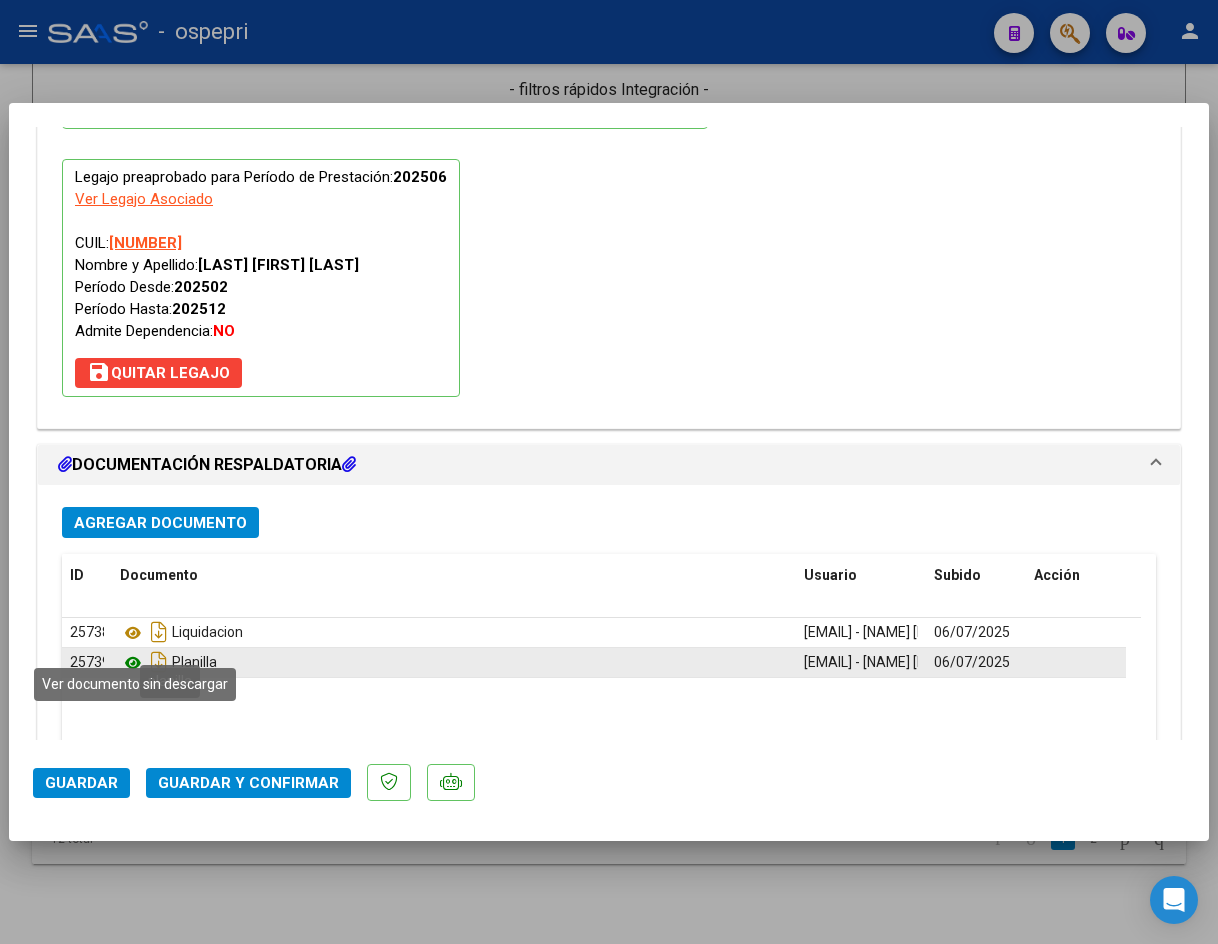 click 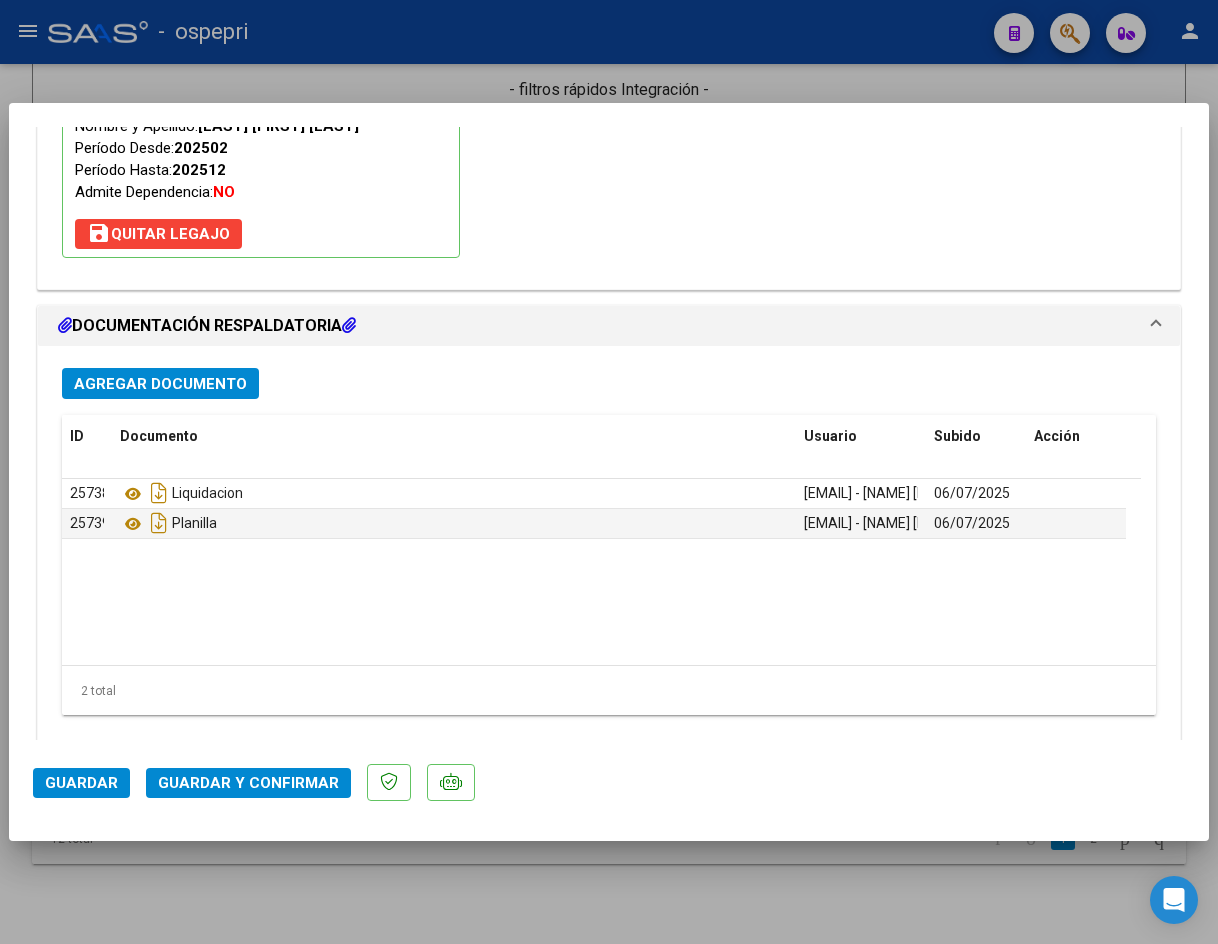 scroll, scrollTop: 2162, scrollLeft: 0, axis: vertical 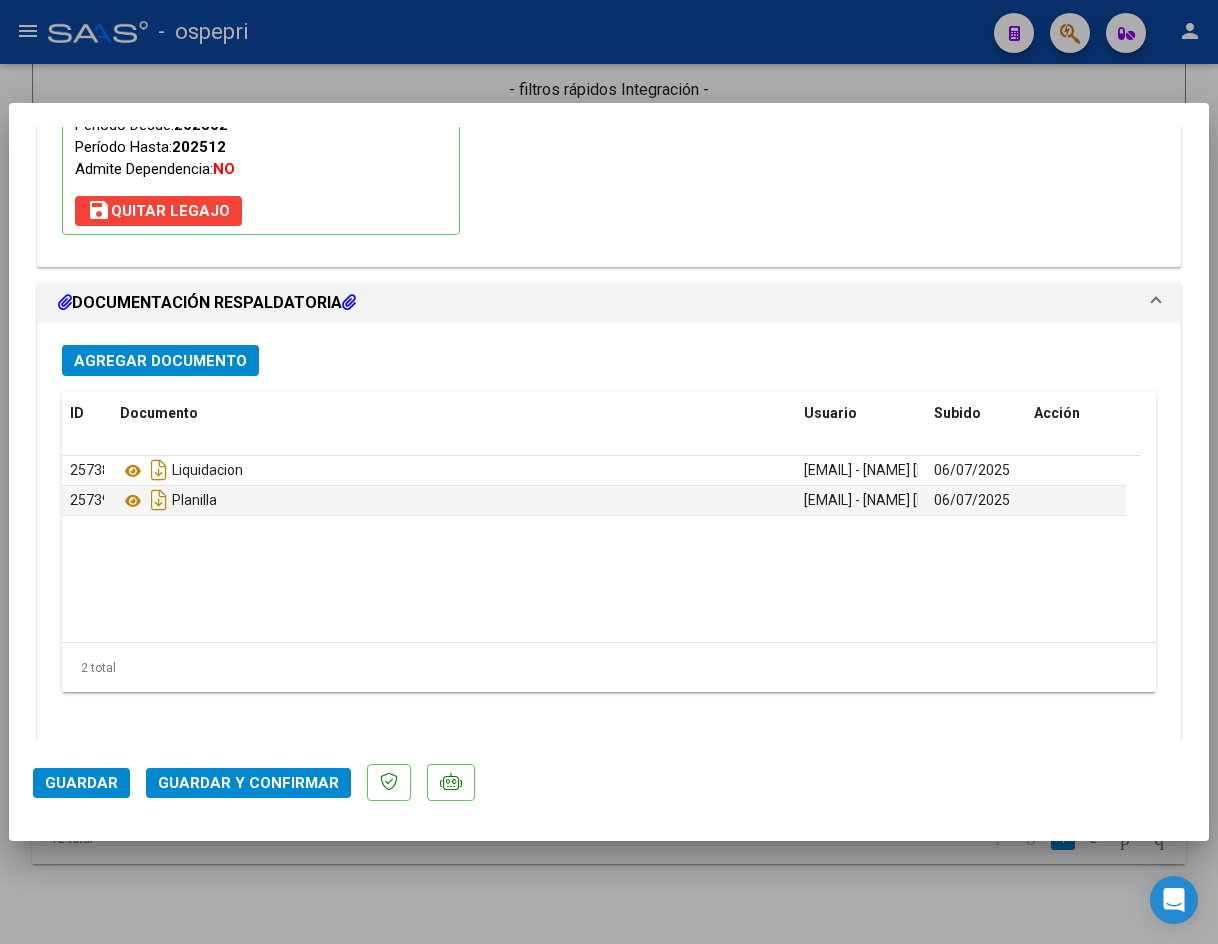 click on "Guardar y Confirmar" 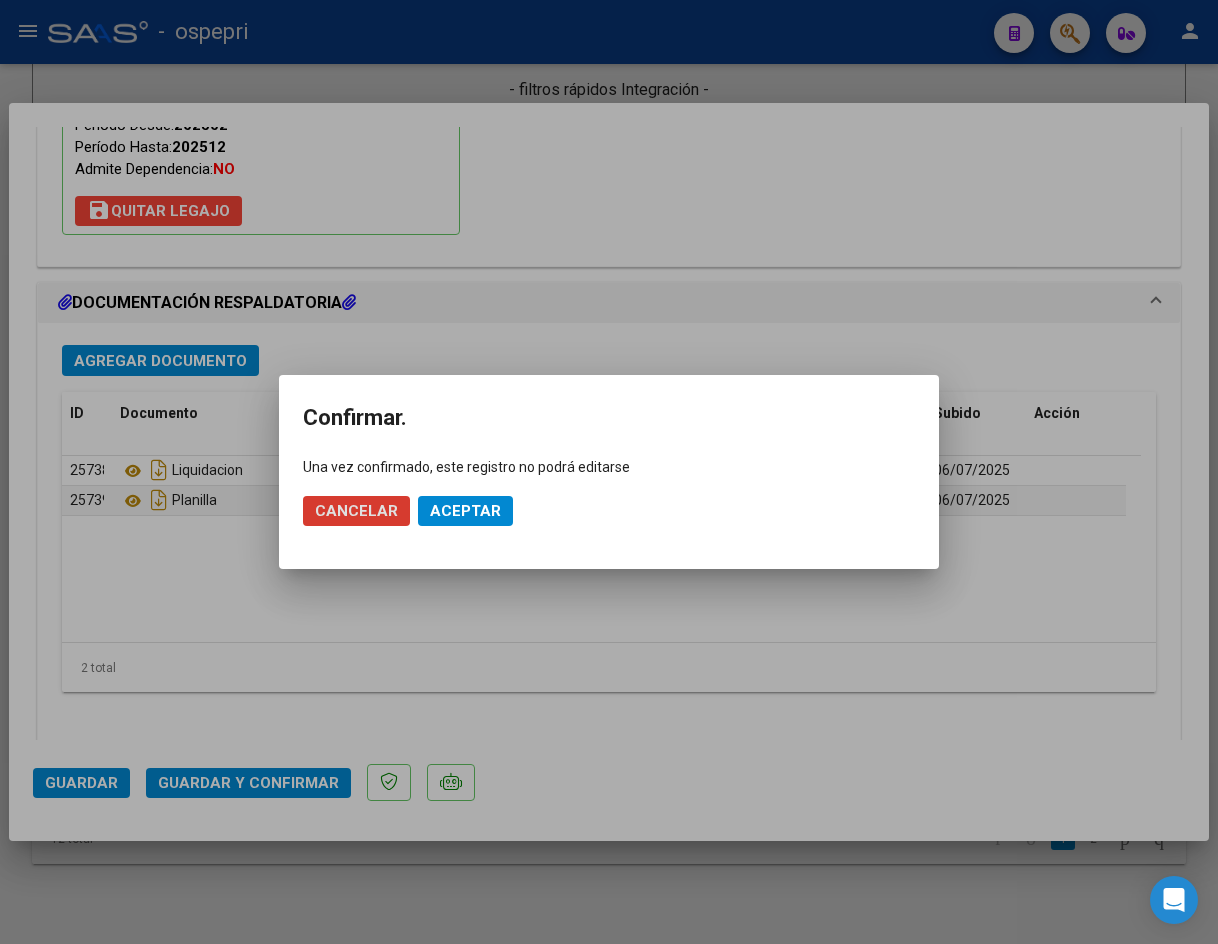 click on "Aceptar" 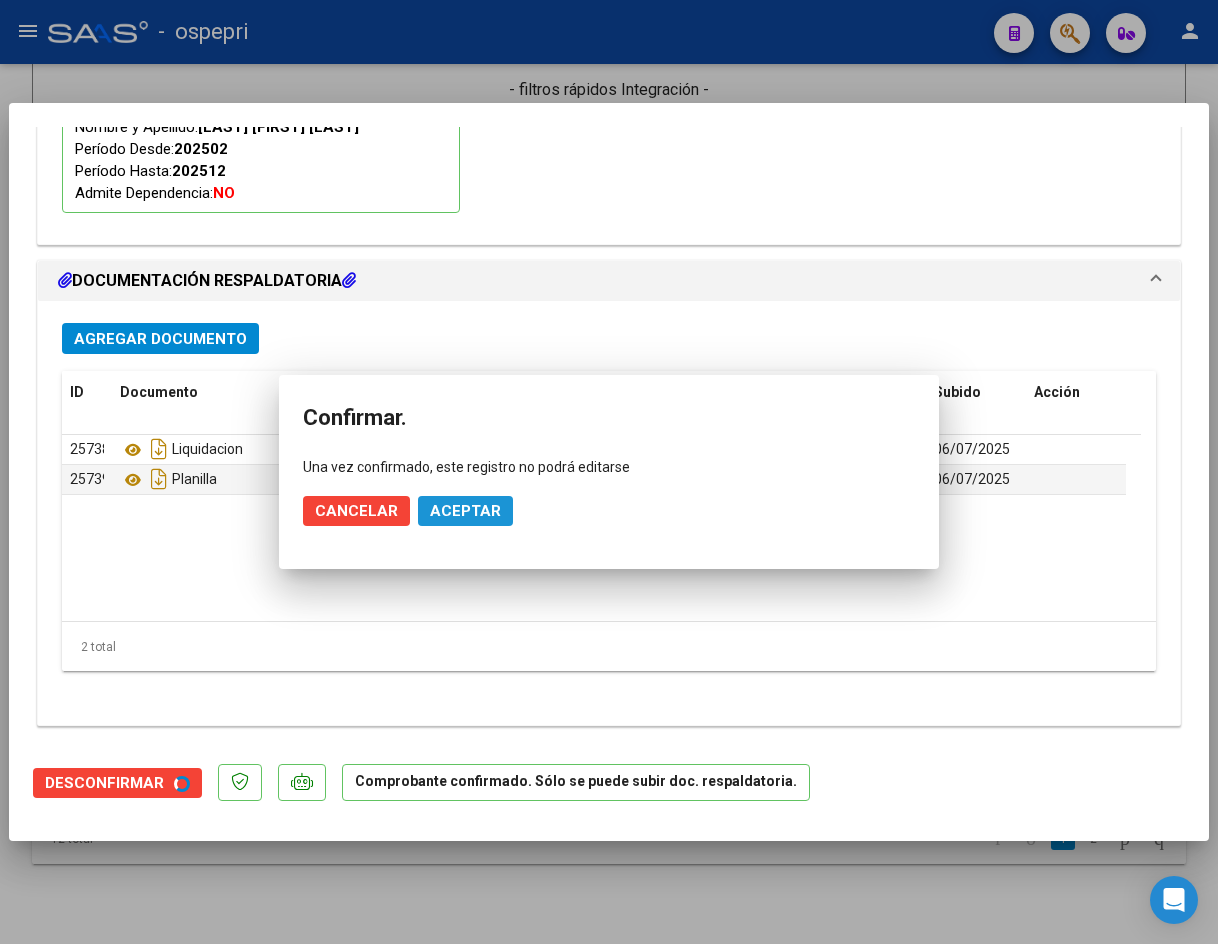 scroll, scrollTop: 1965, scrollLeft: 0, axis: vertical 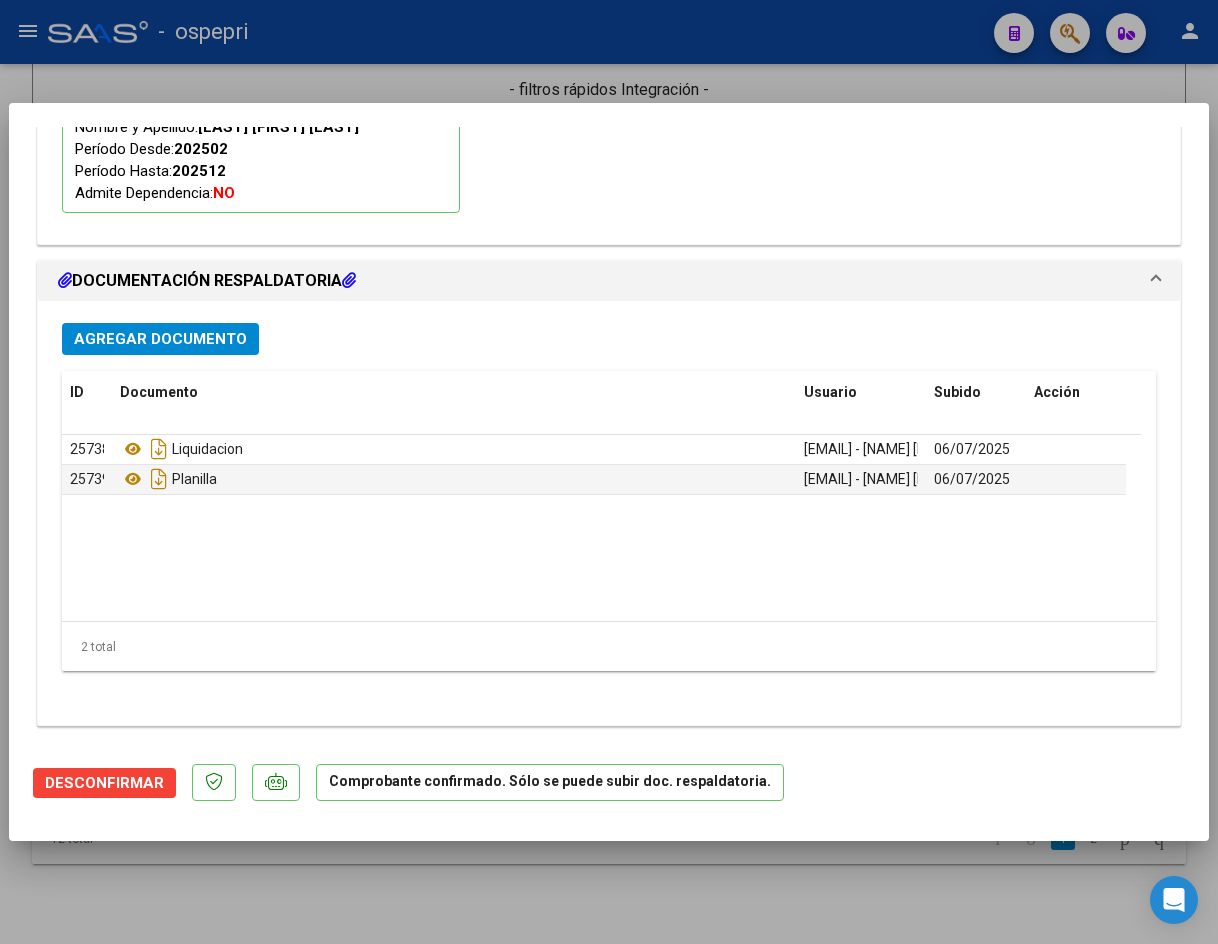 click on "[NUMBER]   Liquidacion   [EMAIL] - [LAST] [NAME] [LAST]  [DATE]  [NUMBER]  Planilla   [EMAIL] - [LAST] [NAME] [LAST]  [DATE]" 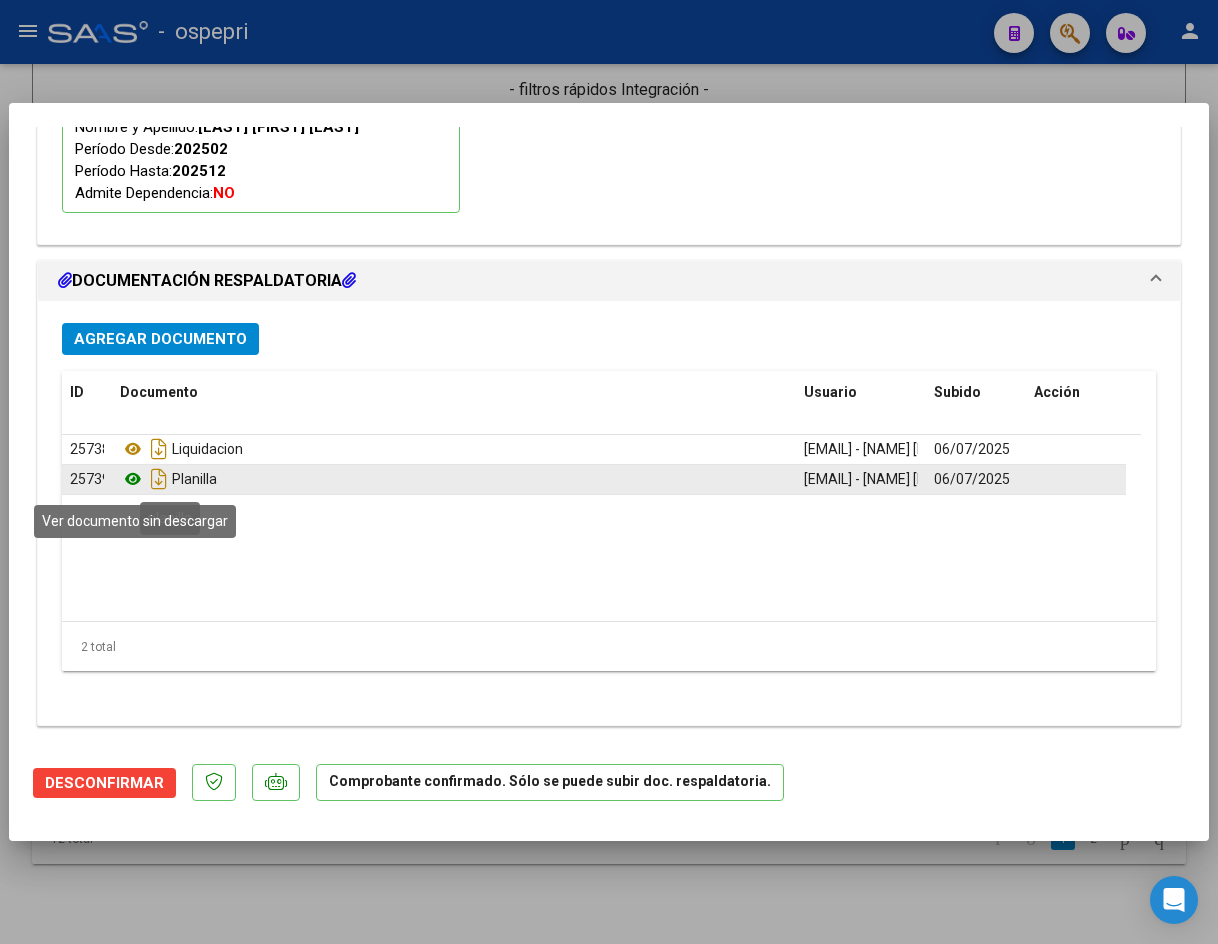 click 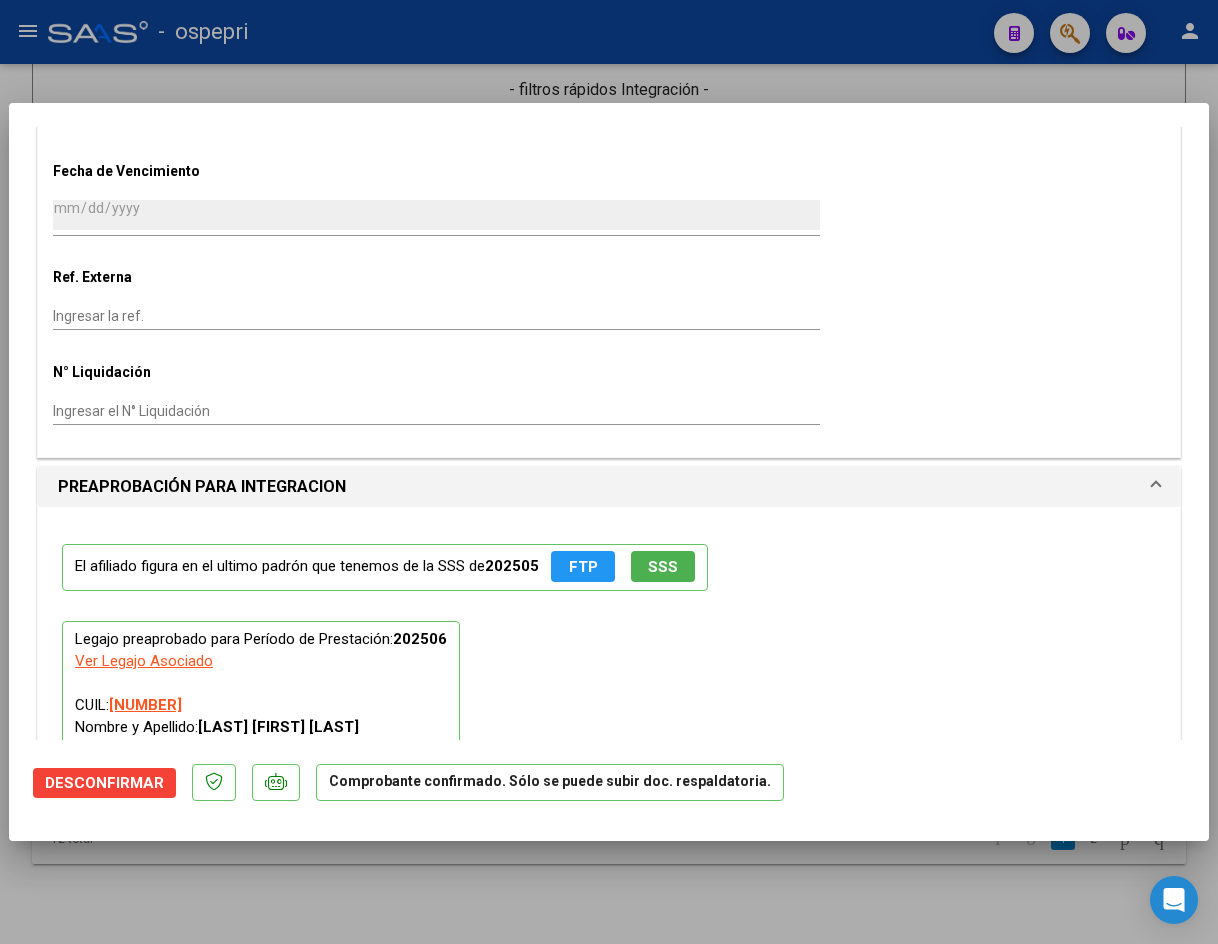 scroll, scrollTop: 865, scrollLeft: 0, axis: vertical 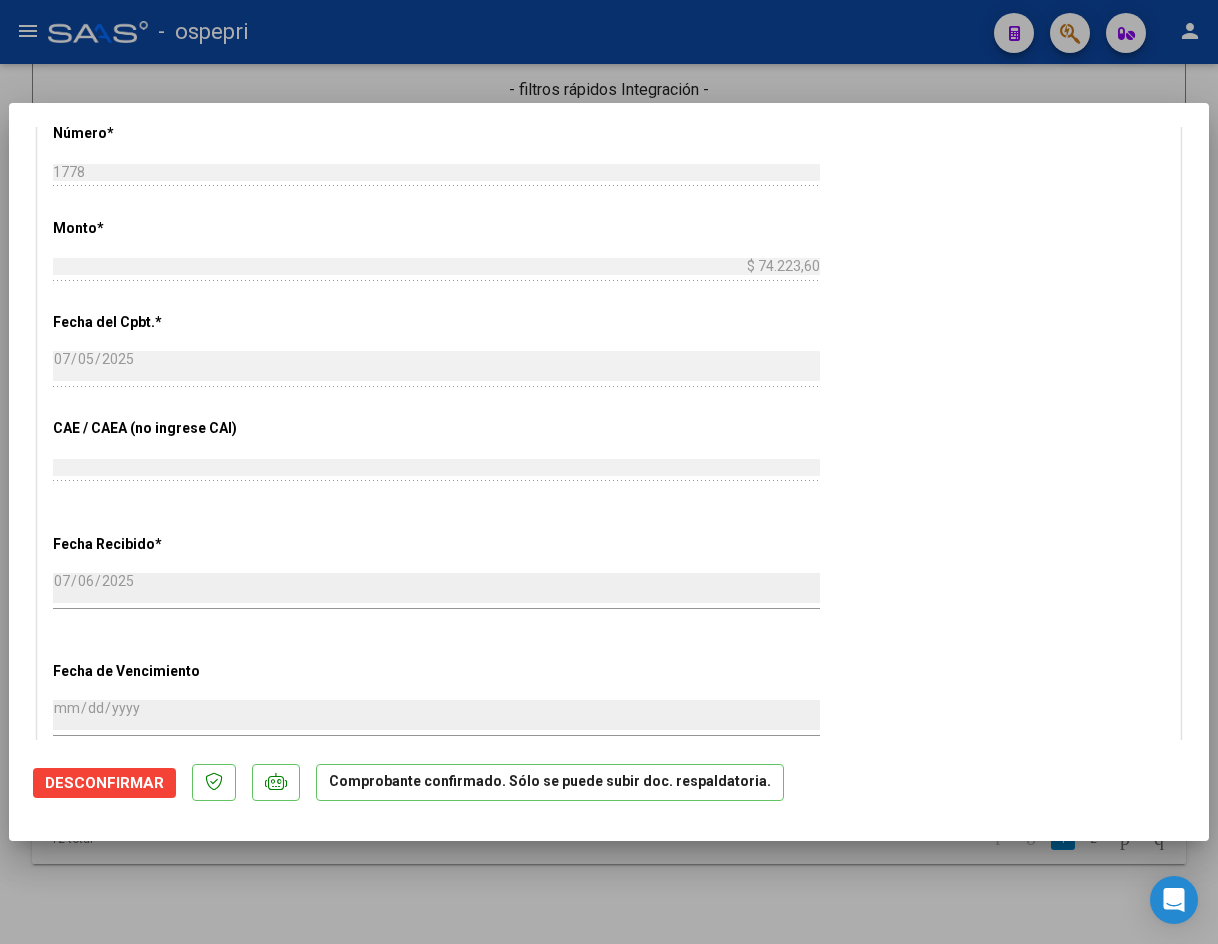 click on "CUIT  *   [NUMBER] Ingresar CUIT  ANALISIS PRESTADOR  [LAST] [NAME] [LAST]  ARCA Padrón  Area destinado * Integración Seleccionar Area  Facturado por orden de  A02 - OSPEPRI Seleccionar Gerenciador Período de Prestación (sólo integración):  [YEAR][MONTH]  Comprobante Tipo * Factura C Seleccionar Tipo Punto de Venta  *   [NUMBER] Ingresar el Nro.  Número  *   [NUMBER] Ingresar el Nro.  Monto  *   $ [AMOUNT] Ingresar el monto  Fecha del Cpbt.  *   [DATE] Ingresar la fecha  CAE / CAEA (no ingrese CAI)    [NUMBER] Ingresar el CAE o CAEA (no ingrese CAI)  Fecha Recibido  *   [DATE] Ingresar la fecha  Fecha de Vencimiento    Ingresar la fecha  Ref. Externa    Ingresar la ref.  N° Liquidación    Ingresar el N° Liquidación" at bounding box center [609, 215] 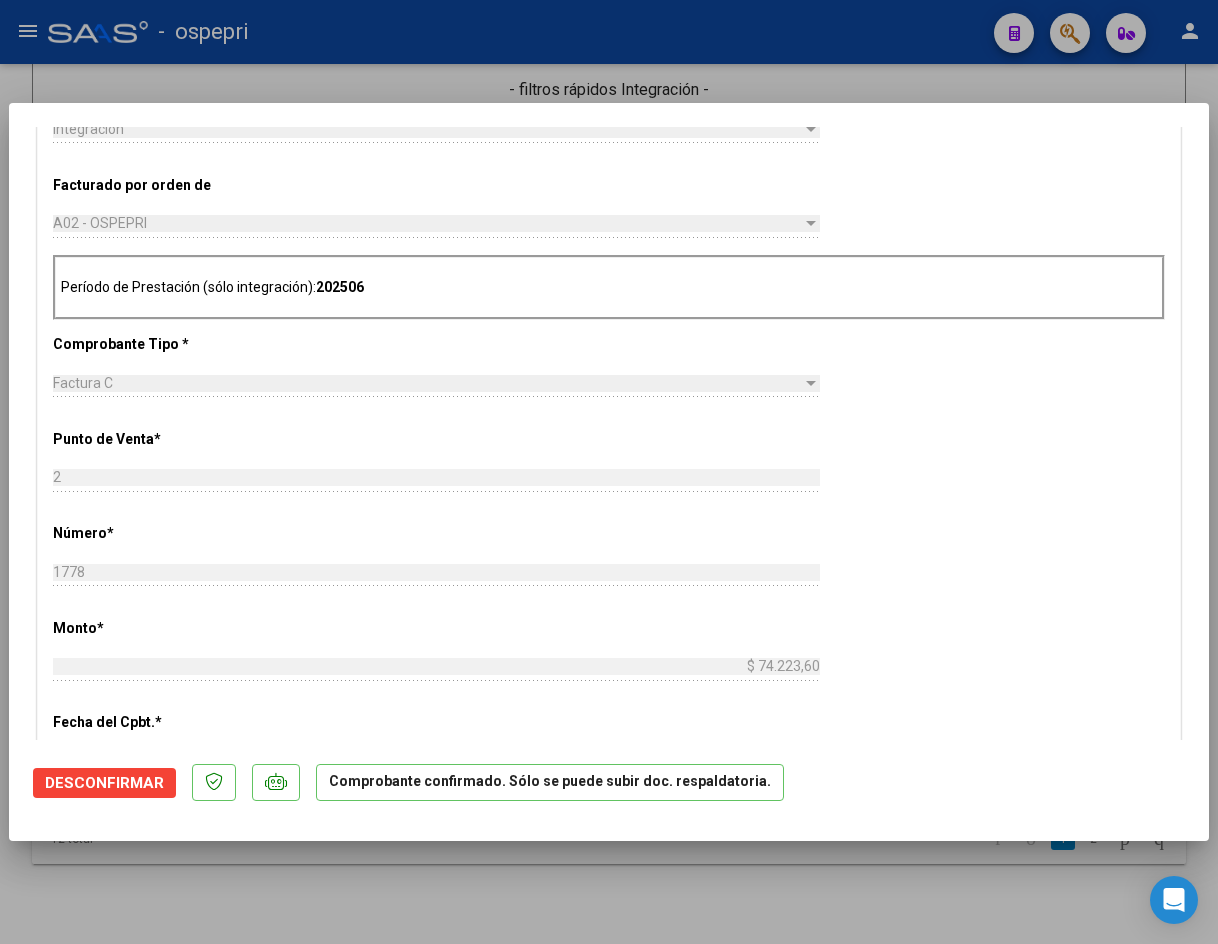 scroll, scrollTop: 0, scrollLeft: 0, axis: both 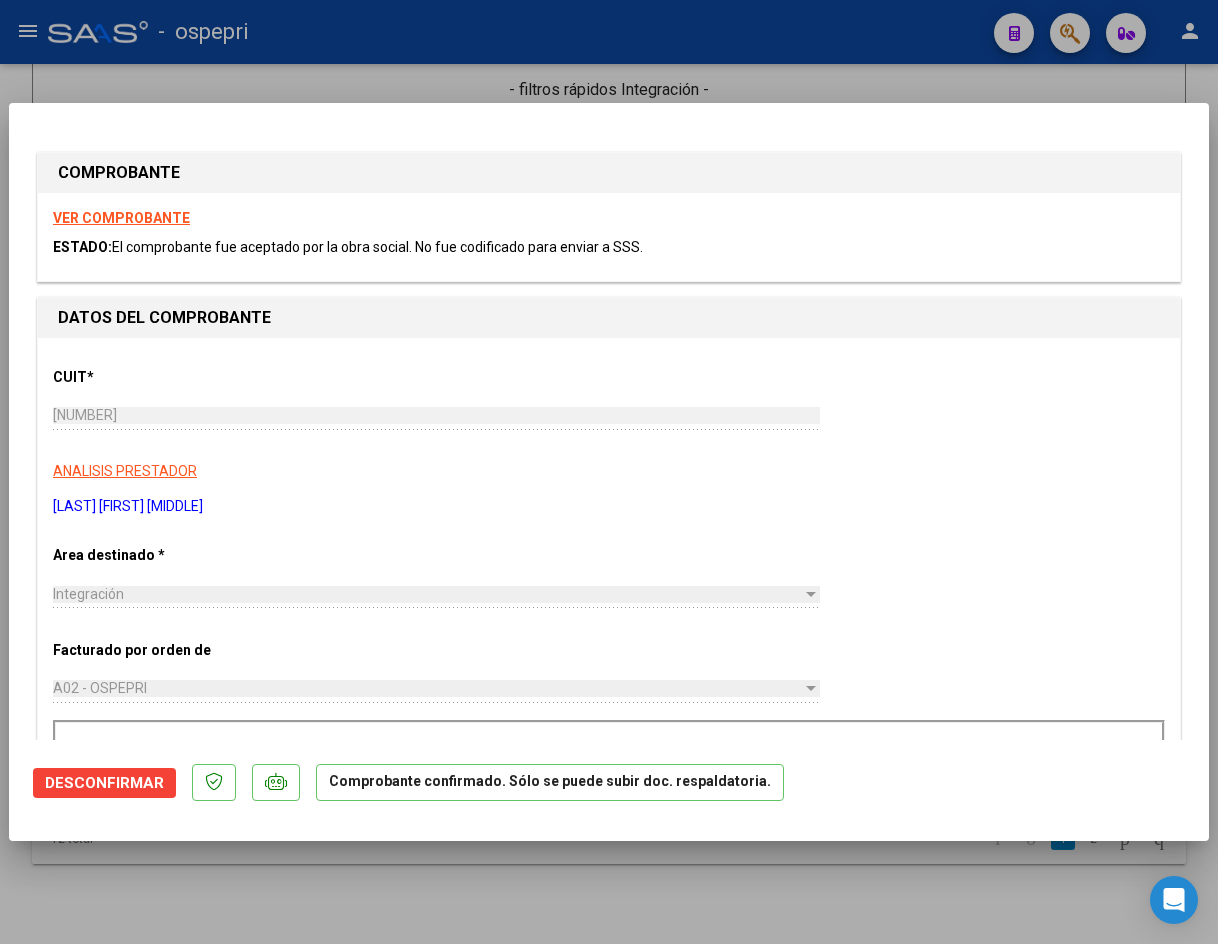 click on "COMPROBANTE VER COMPROBANTE       ESTADO:   El comprobante fue aceptado por la obra social. No fue codificado para enviar a SSS.  DATOS DEL COMPROBANTE CUIT  *   [NUMBER] Ingresar CUIT  ANALISIS PRESTADOR  [LAST] [FIRST] [MIDDLE]  ARCA Padrón  Area destinado * Integración Seleccionar Area  Facturado por orden de  A02 - OSPEPRI Seleccionar Gerenciador Período de Prestación (sólo integración):  [DATE]  Comprobante Tipo * Factura C Seleccionar Tipo Punto de Venta  *   [NUMBER] Ingresar el Nro.  Número  *   [NUMBER] Ingresar el Nro.  Monto  *   $ [AMOUNT] Ingresar el monto  Fecha del Cpbt.  *   [DATE] Ingresar la fecha  CAE / CAEA (no ingrese CAI)    [NUMBER] Ingresar el CAE o CAEA (no ingrese CAI)  Fecha Recibido  *   [DATE] Ingresar la fecha  Fecha de Vencimiento    Ingresar la fecha  Ref. Externa    Ingresar la ref.  N° Liquidación    Ingresar el N° Liquidación  PREAPROBACIÓN PARA INTEGRACION  El afiliado figura en el ultimo padrón que tenemos de la SSS de  [DATE]     FTP SSS [DATE] [DATE]" at bounding box center (609, 1416) 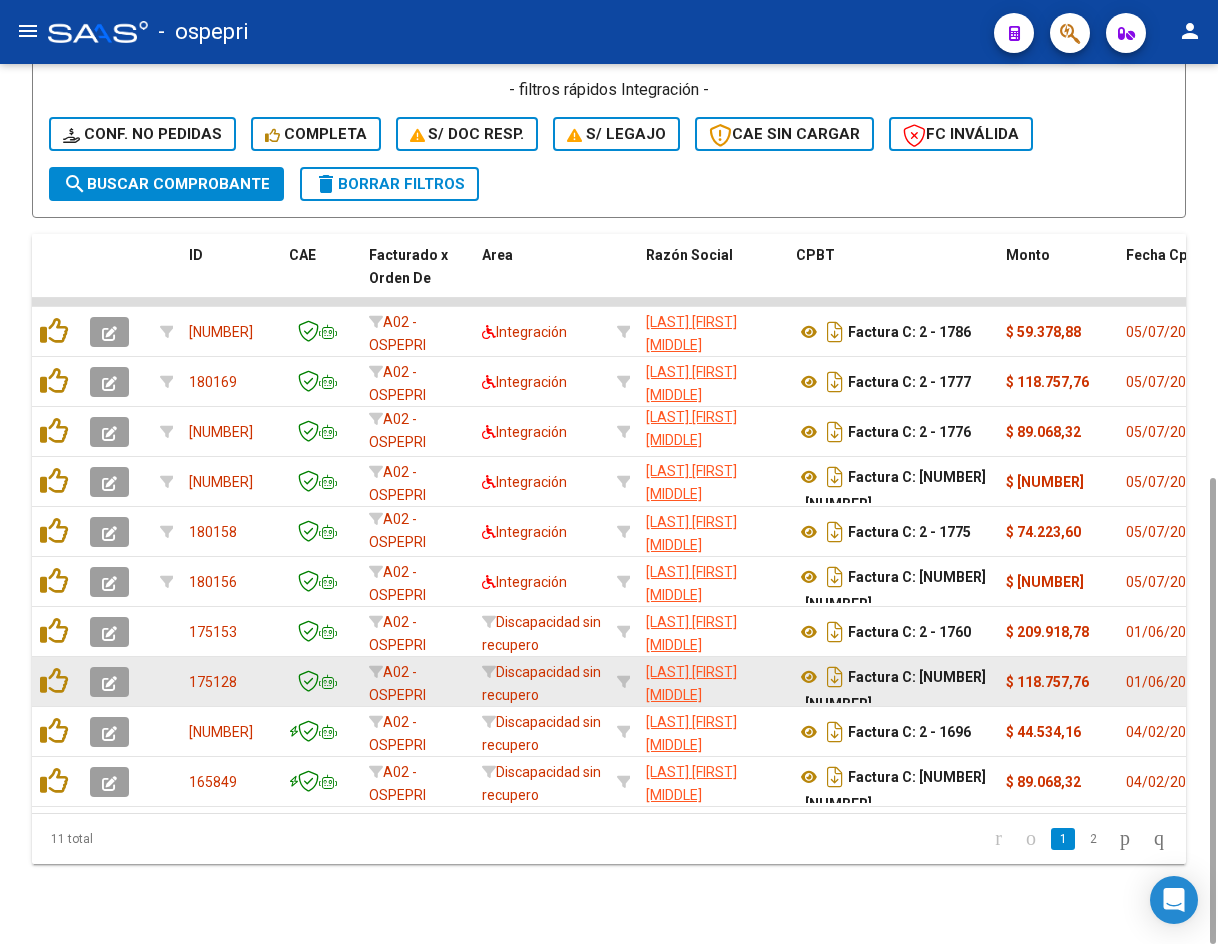 scroll, scrollTop: 4, scrollLeft: 0, axis: vertical 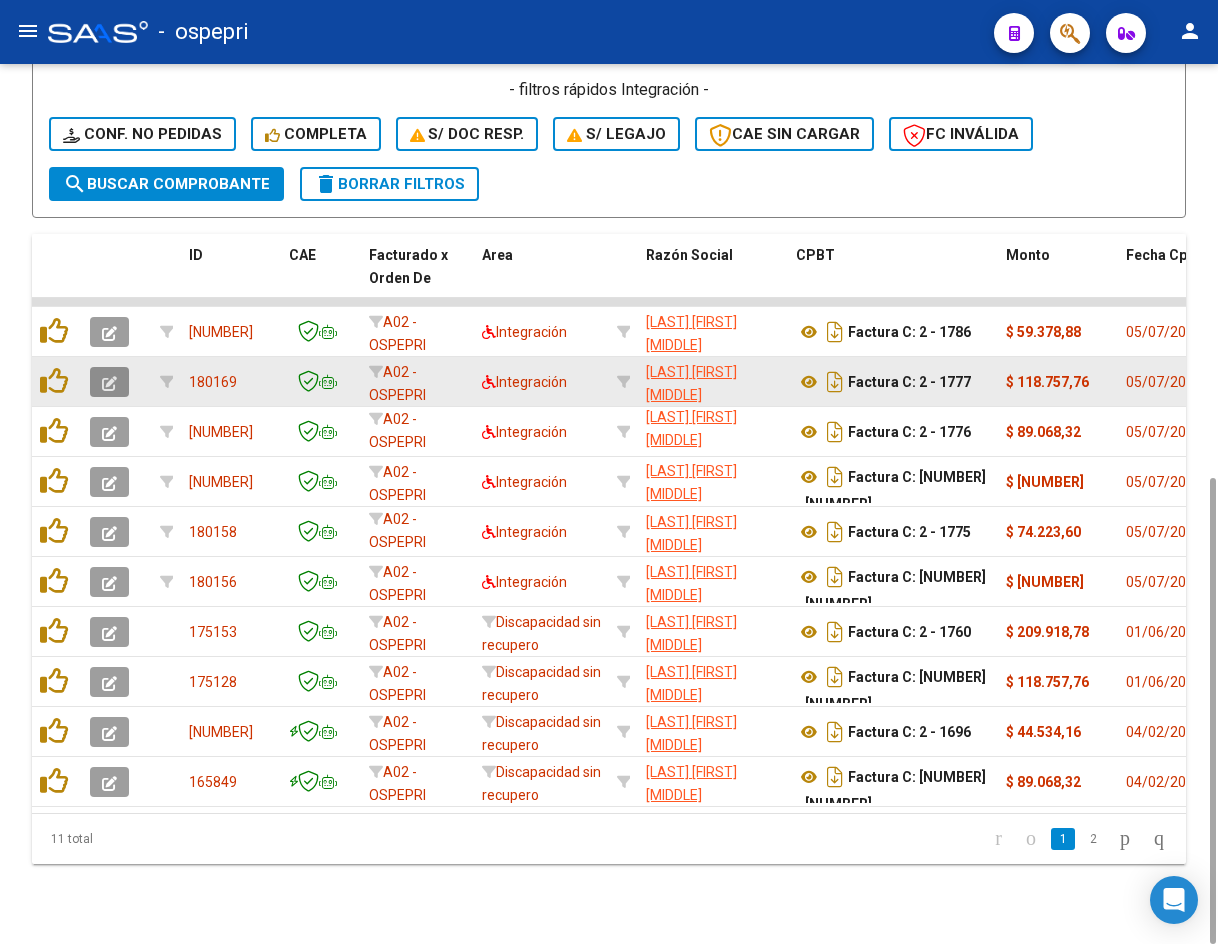 click 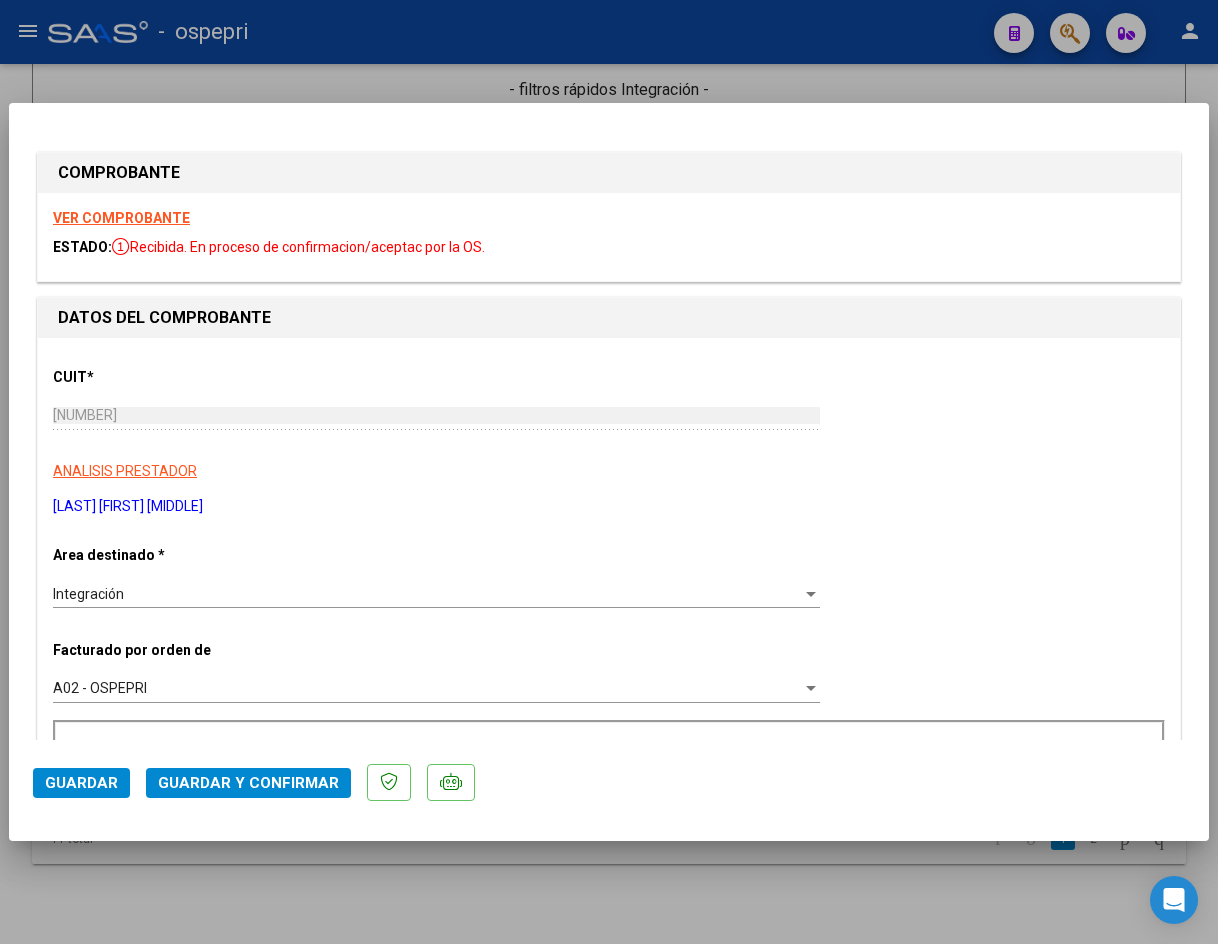 click on "VER COMPROBANTE" at bounding box center [121, 218] 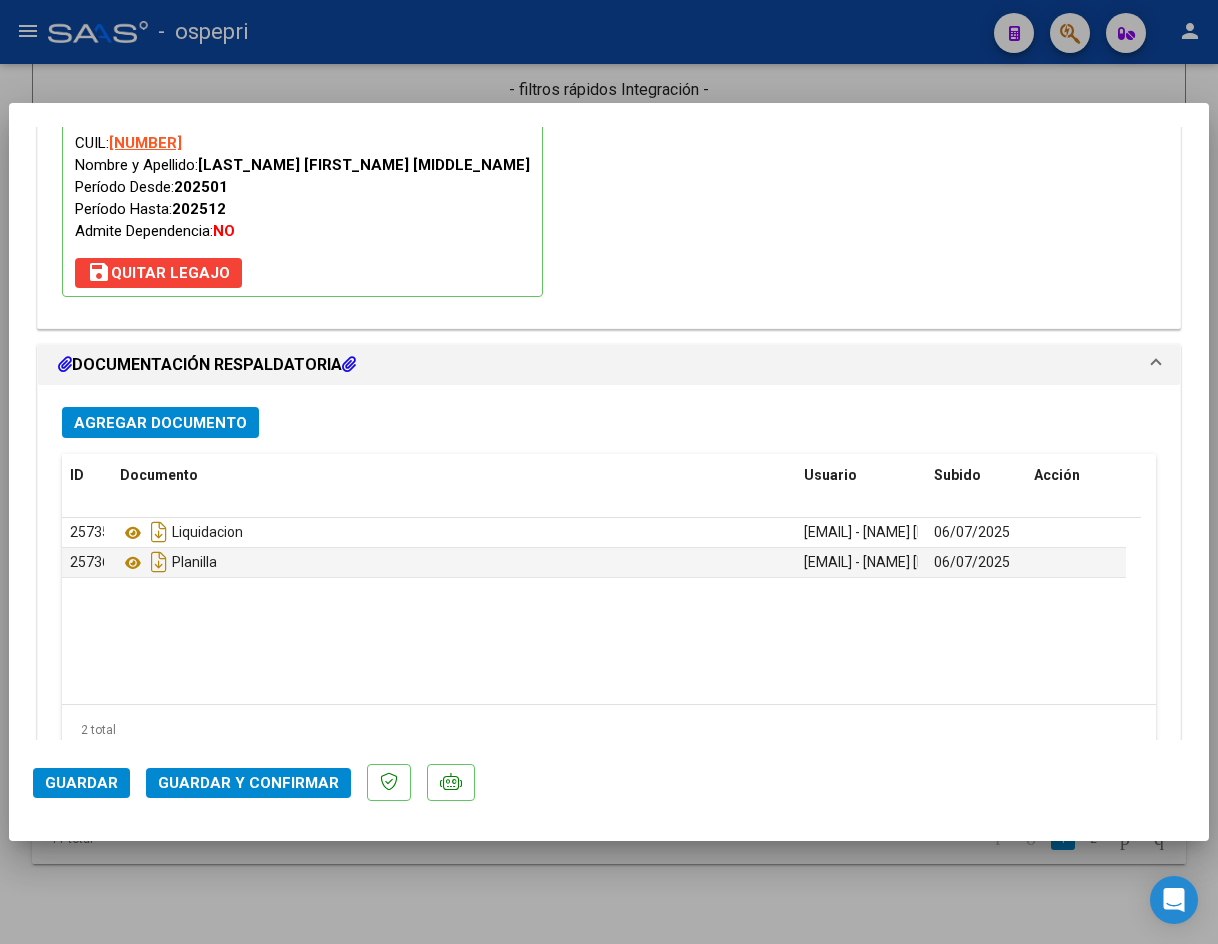 scroll, scrollTop: 2162, scrollLeft: 0, axis: vertical 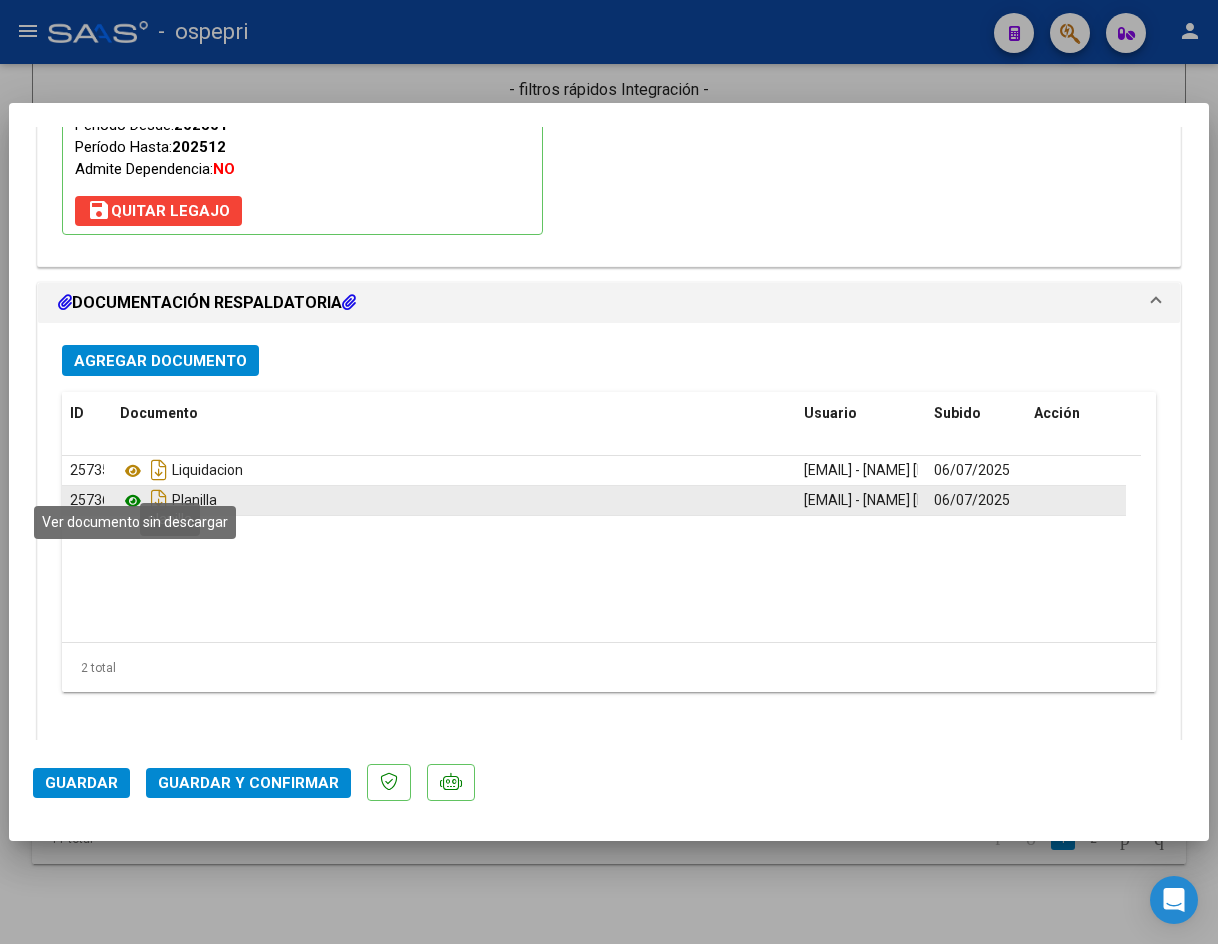 click 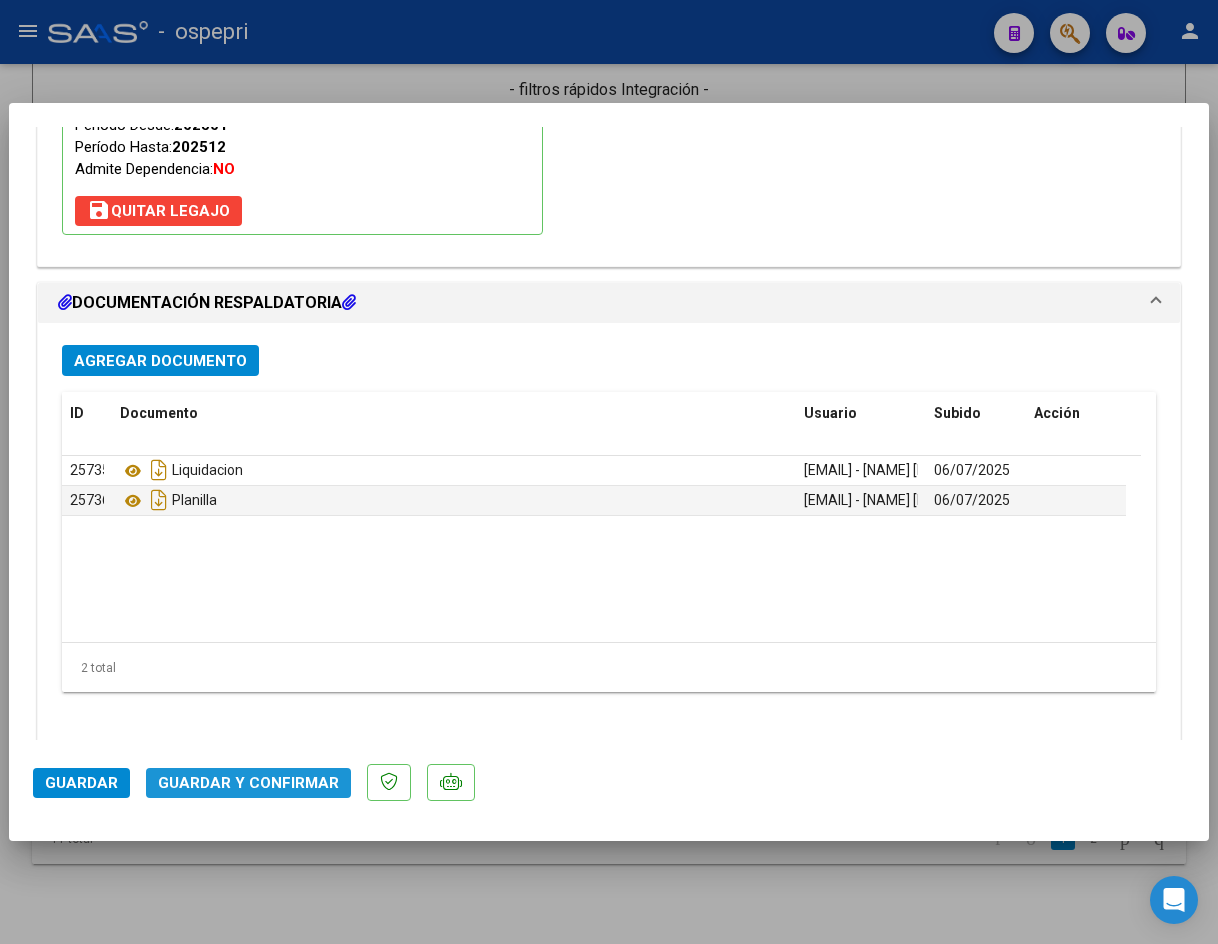 click on "Guardar y Confirmar" 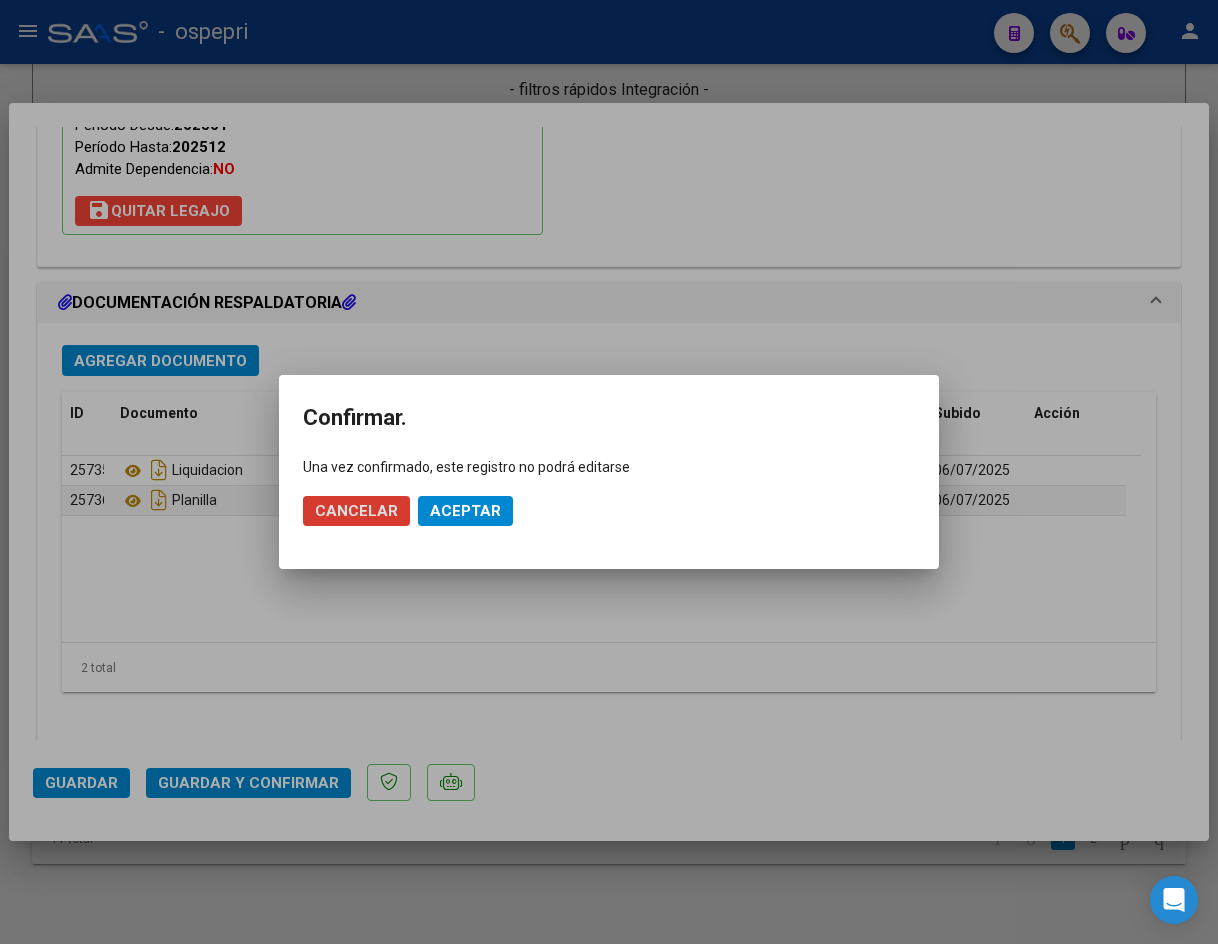 click on "Cancelar Aceptar" 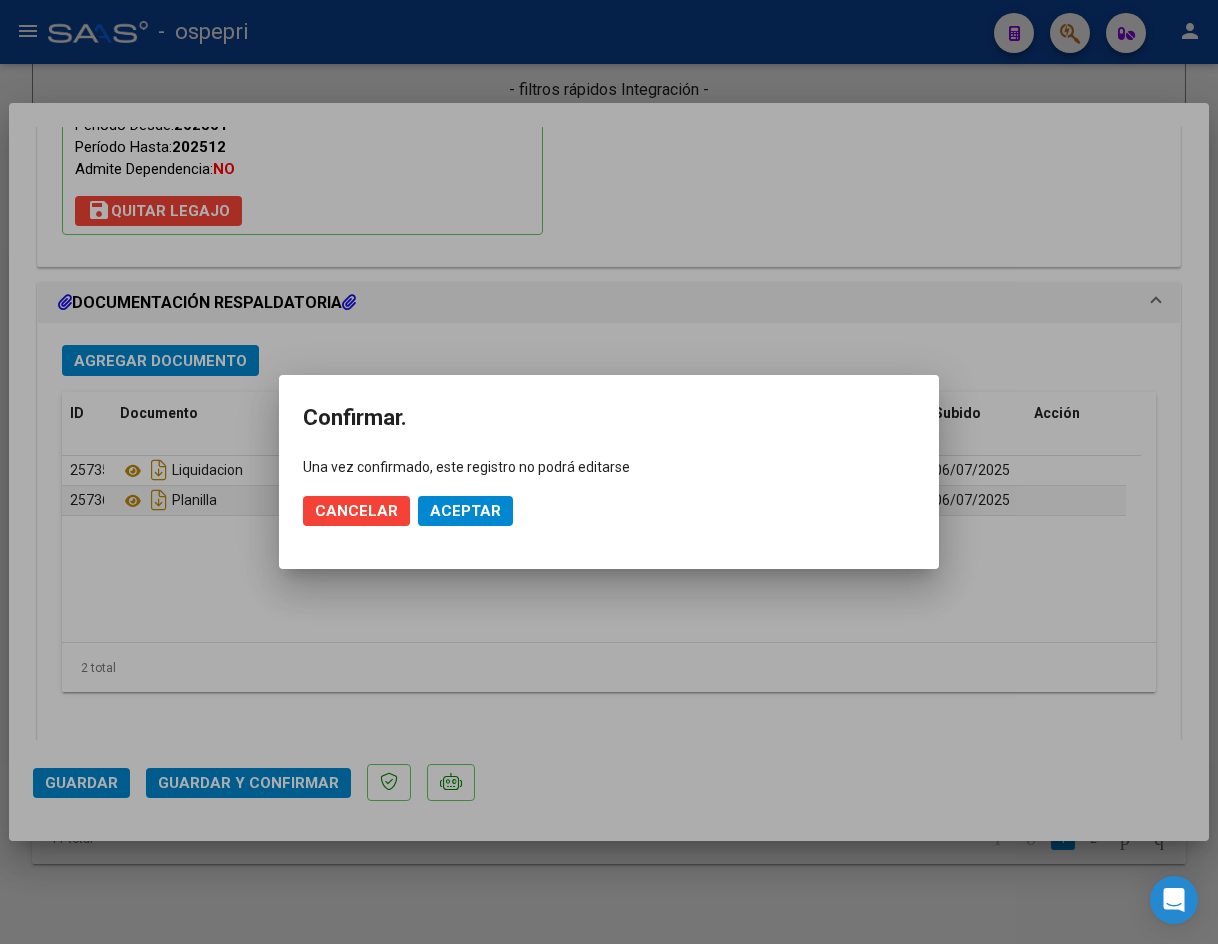 click on "Aceptar" 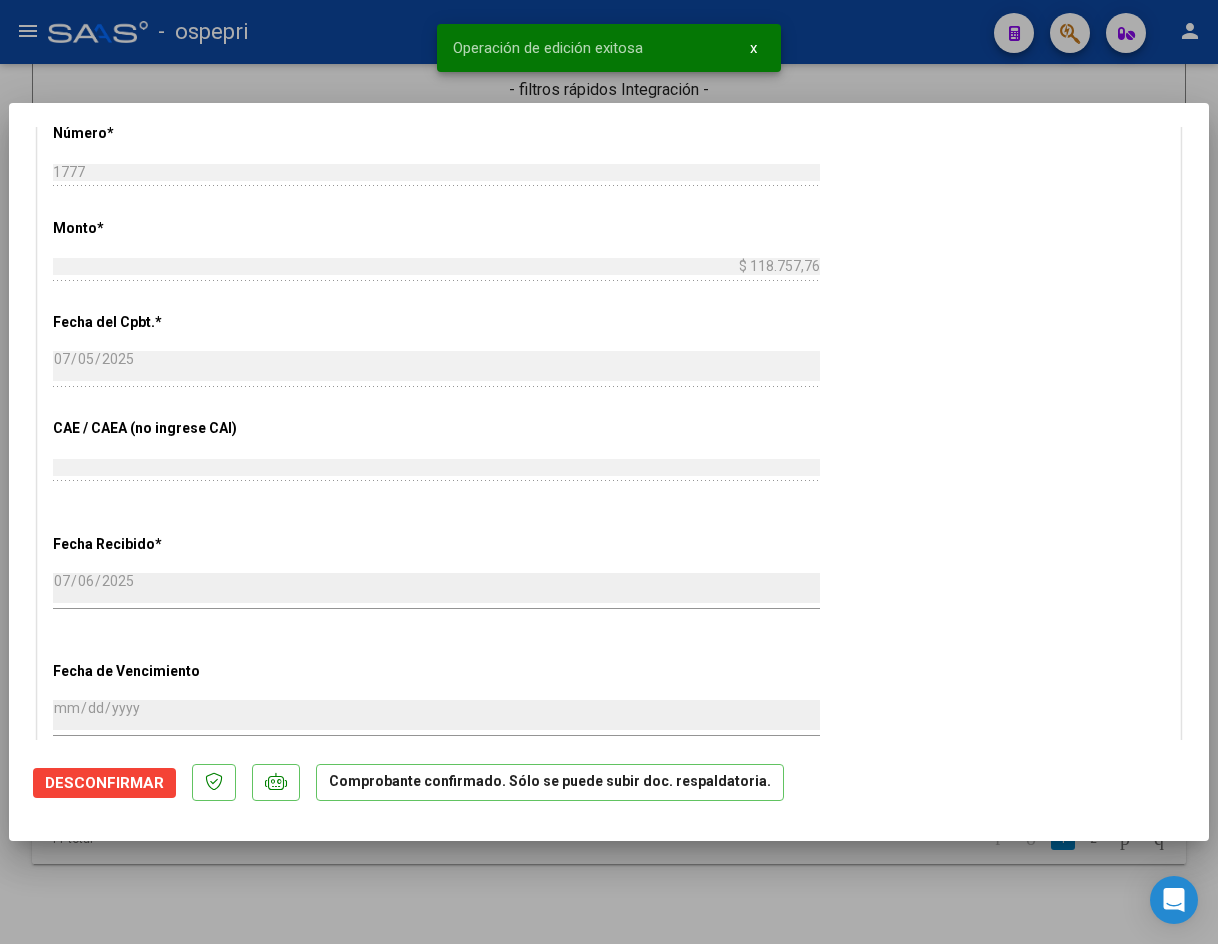 scroll, scrollTop: 665, scrollLeft: 0, axis: vertical 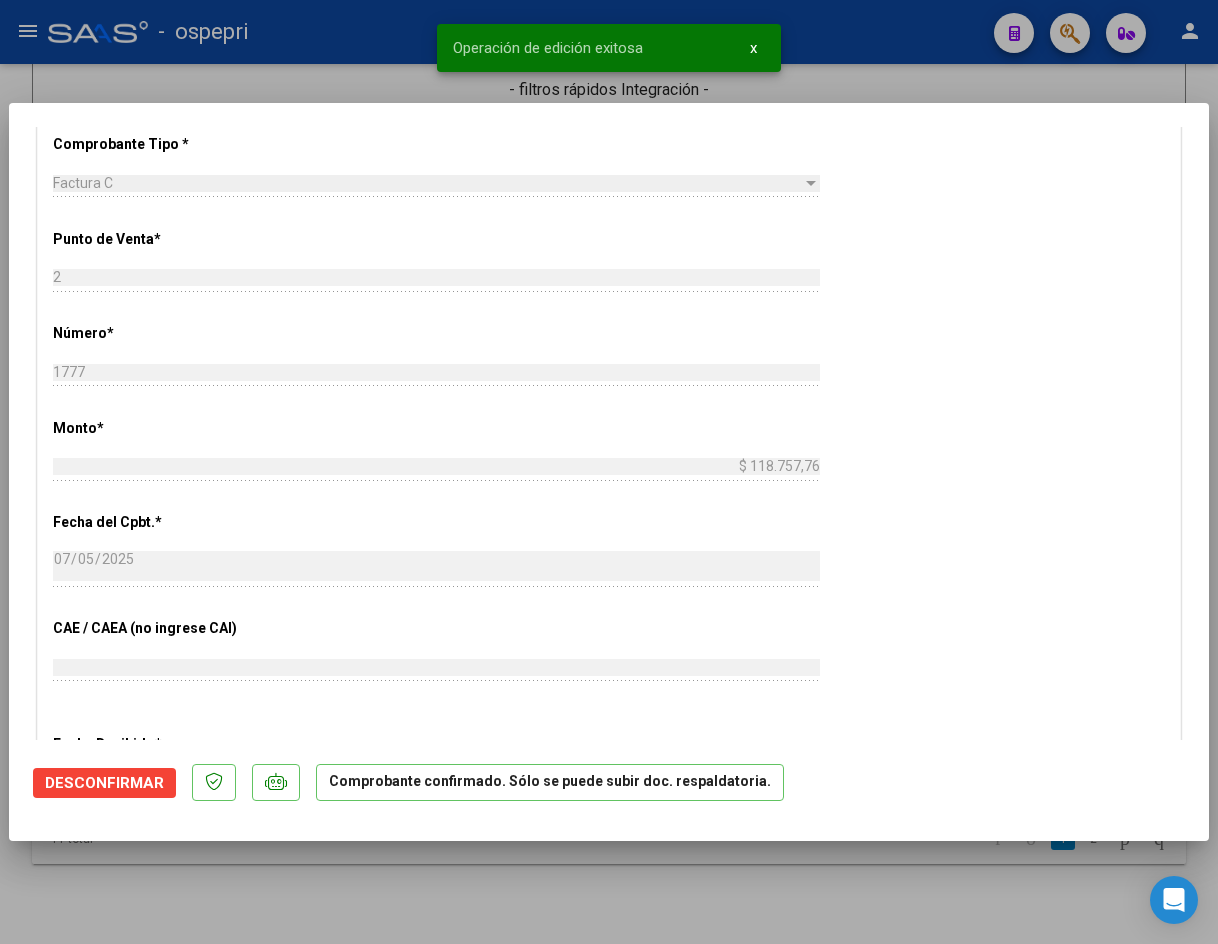 type 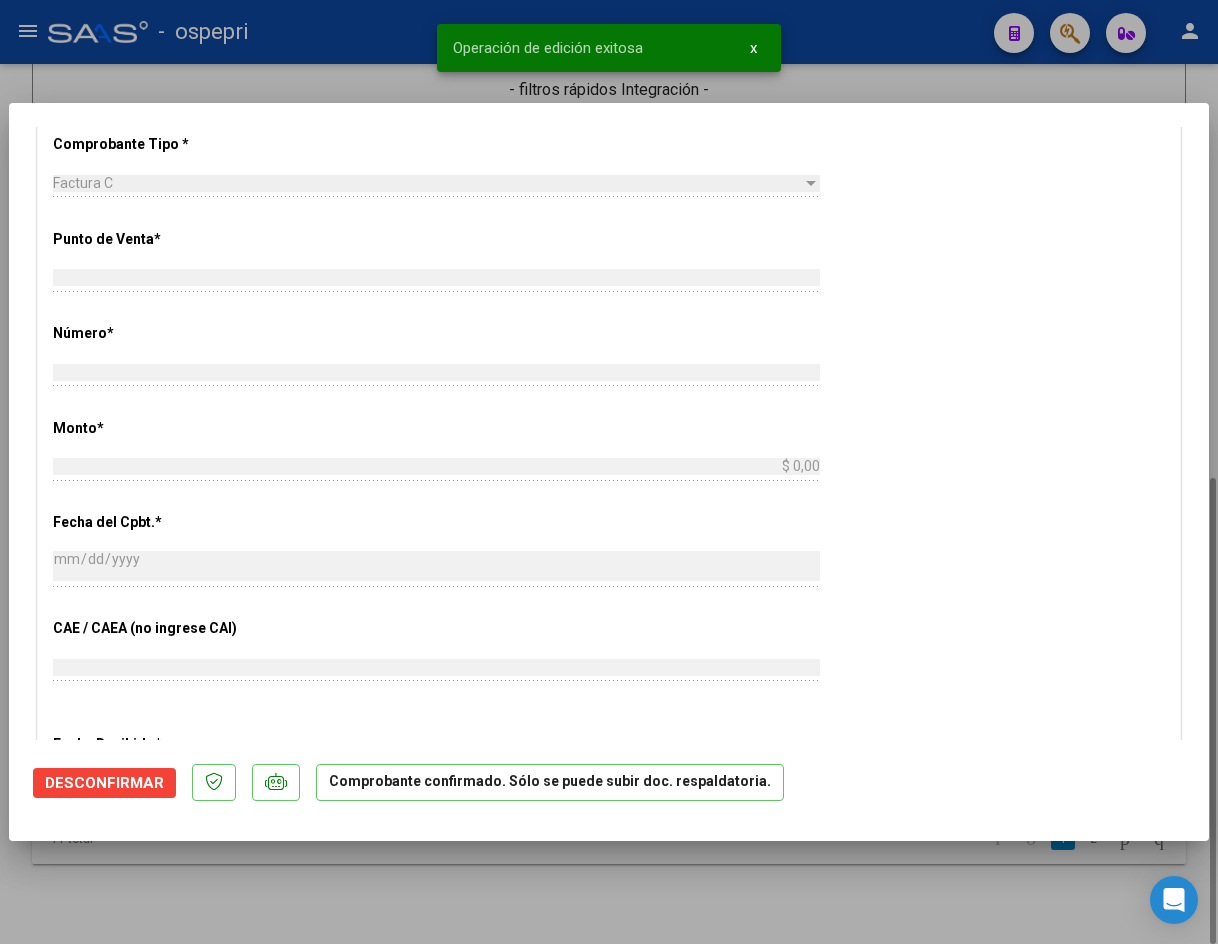 scroll, scrollTop: 0, scrollLeft: 0, axis: both 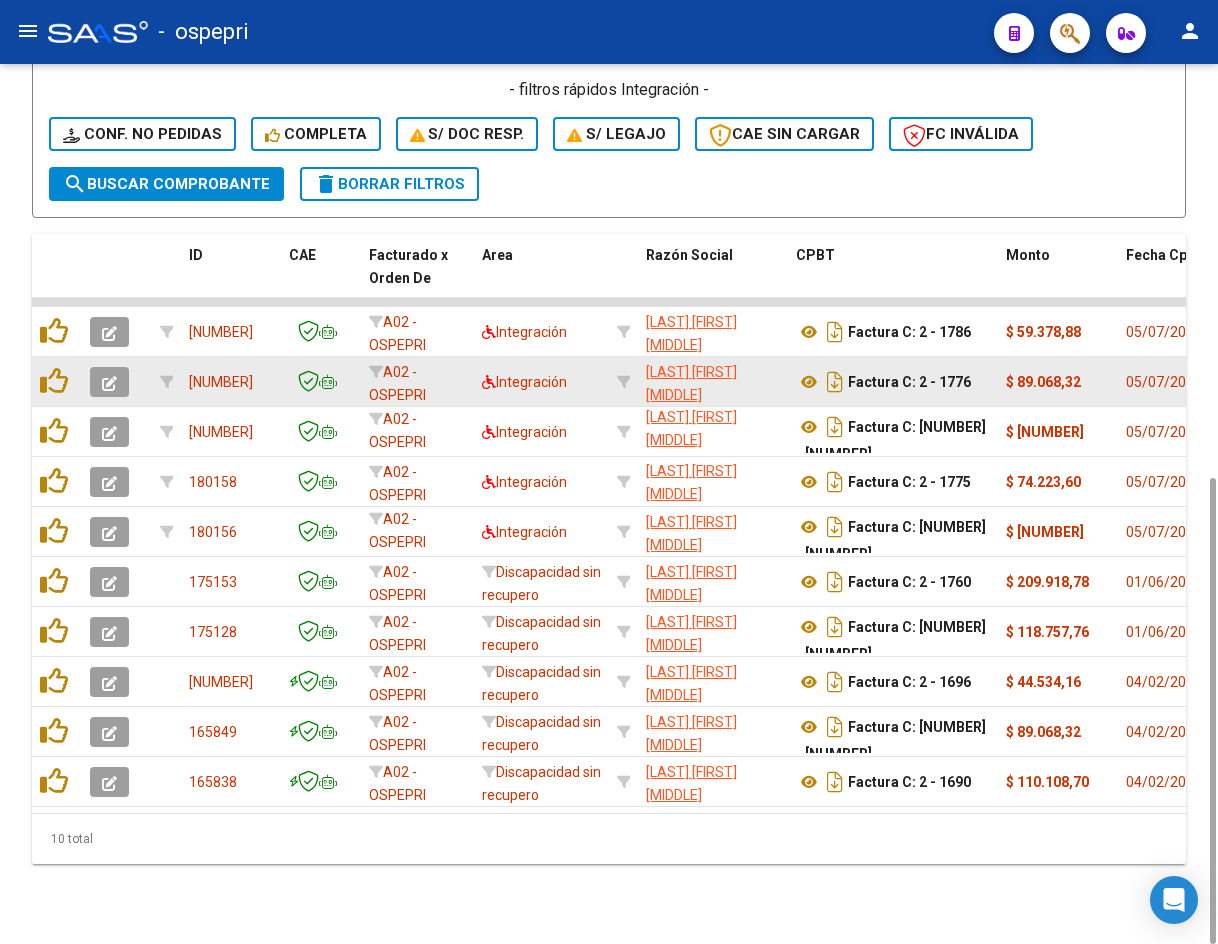 click 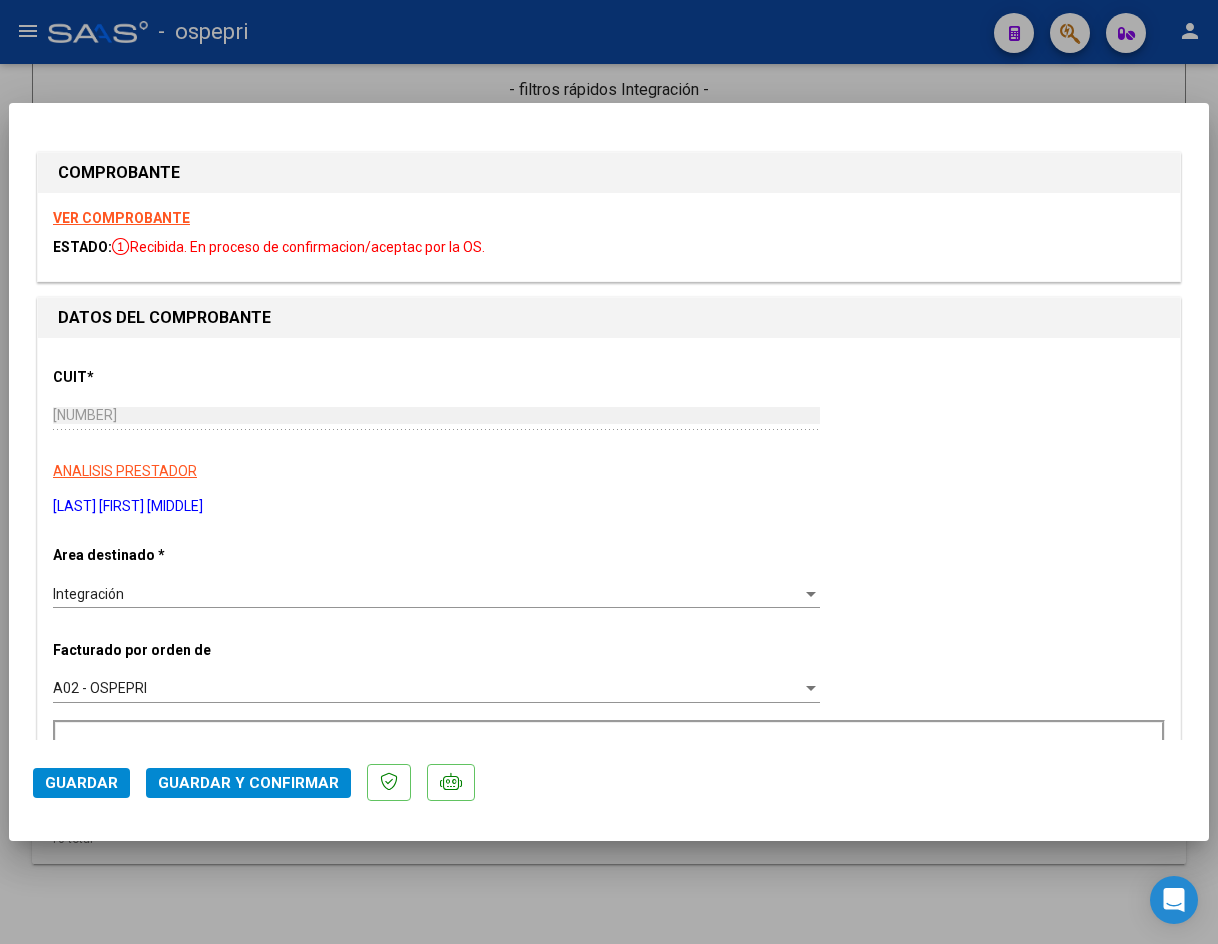 click on "VER COMPROBANTE" at bounding box center [121, 218] 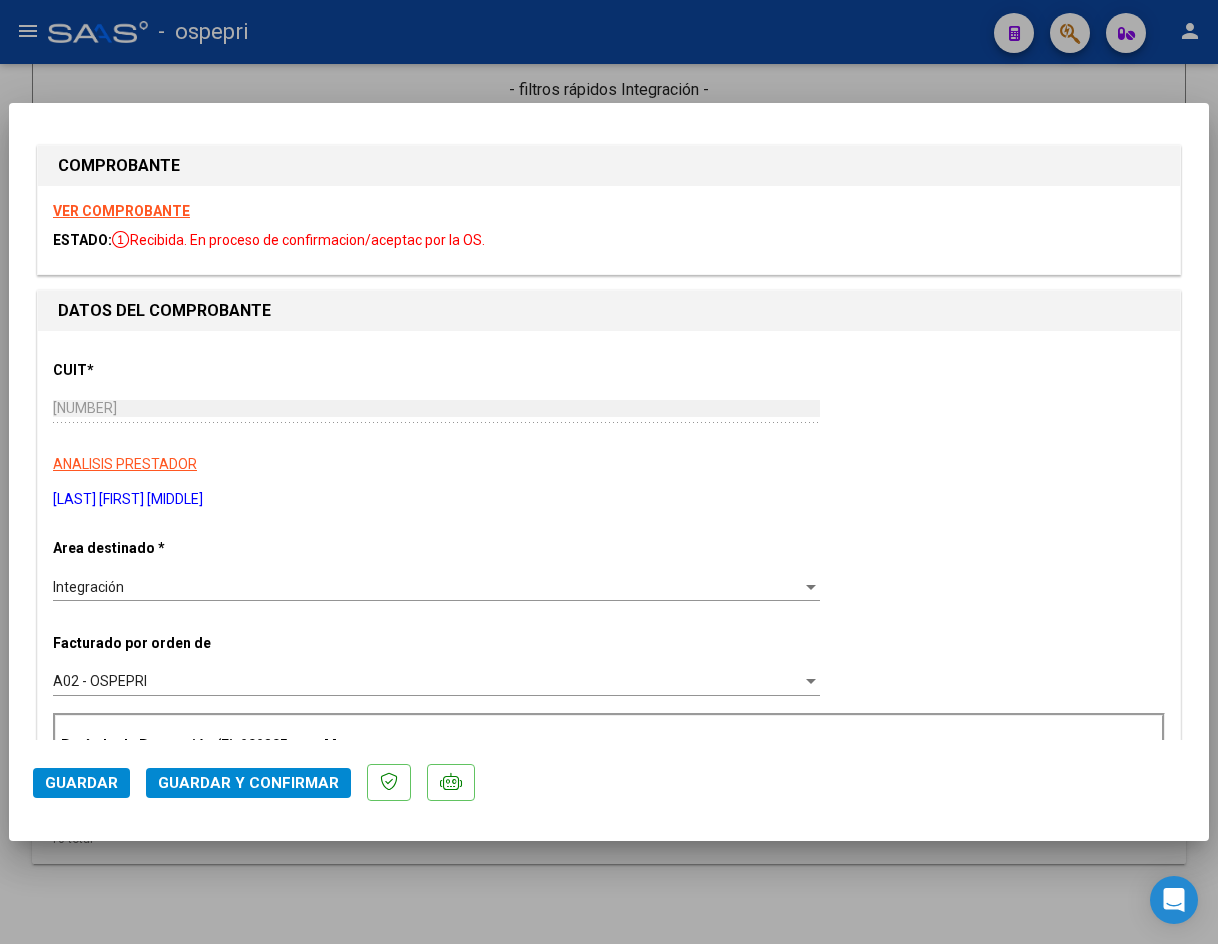 scroll, scrollTop: 0, scrollLeft: 0, axis: both 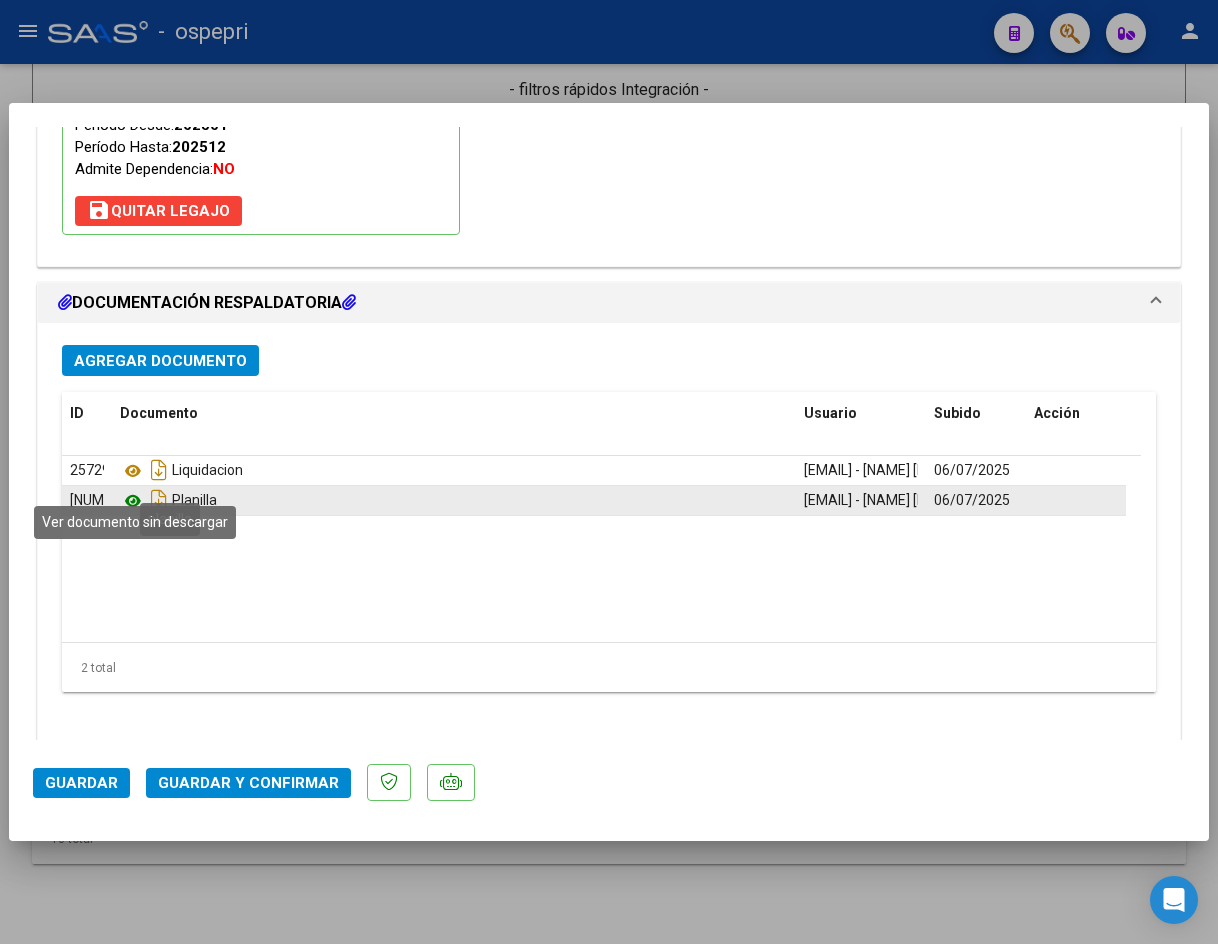 click 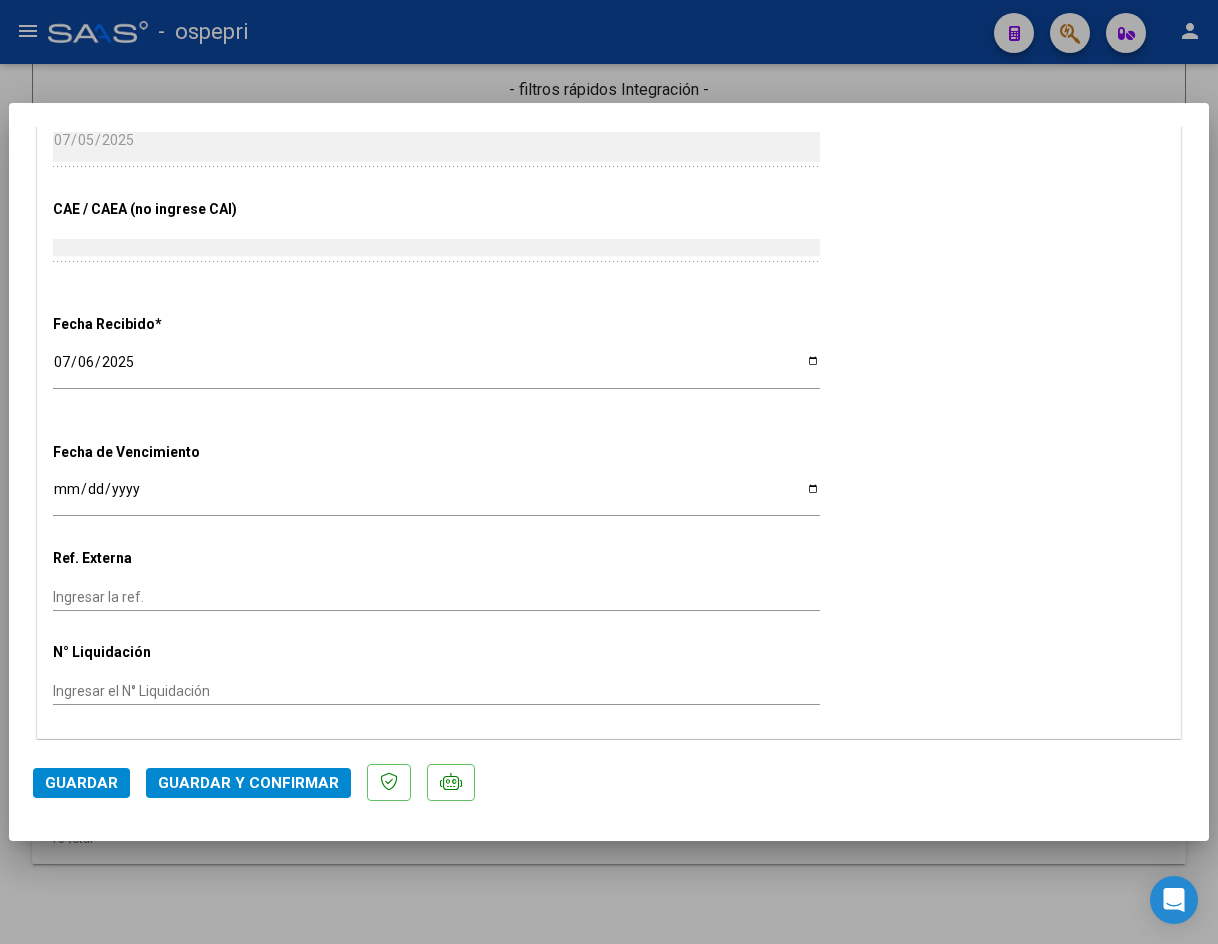 scroll, scrollTop: 1800, scrollLeft: 0, axis: vertical 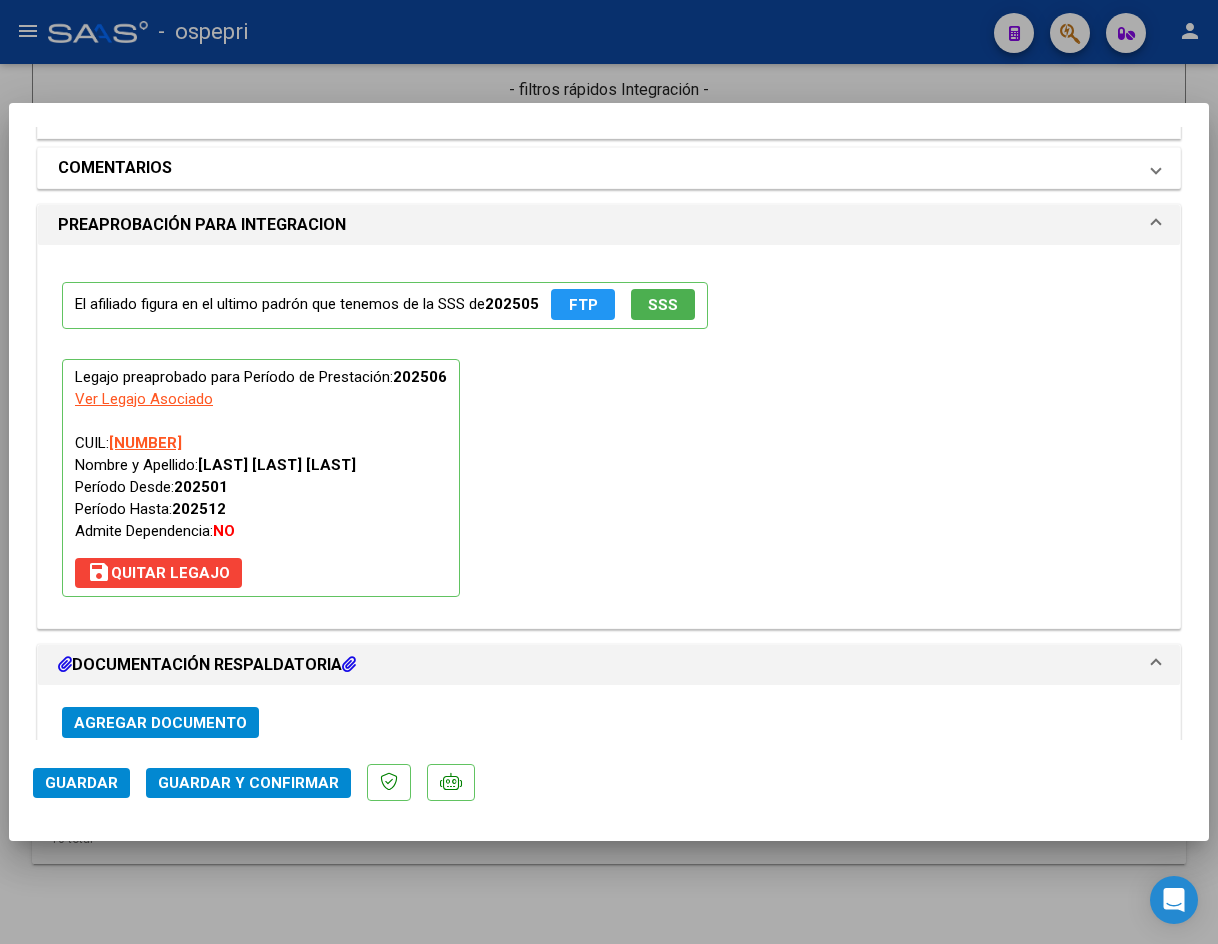 click on "COMENTARIOS" at bounding box center [597, 168] 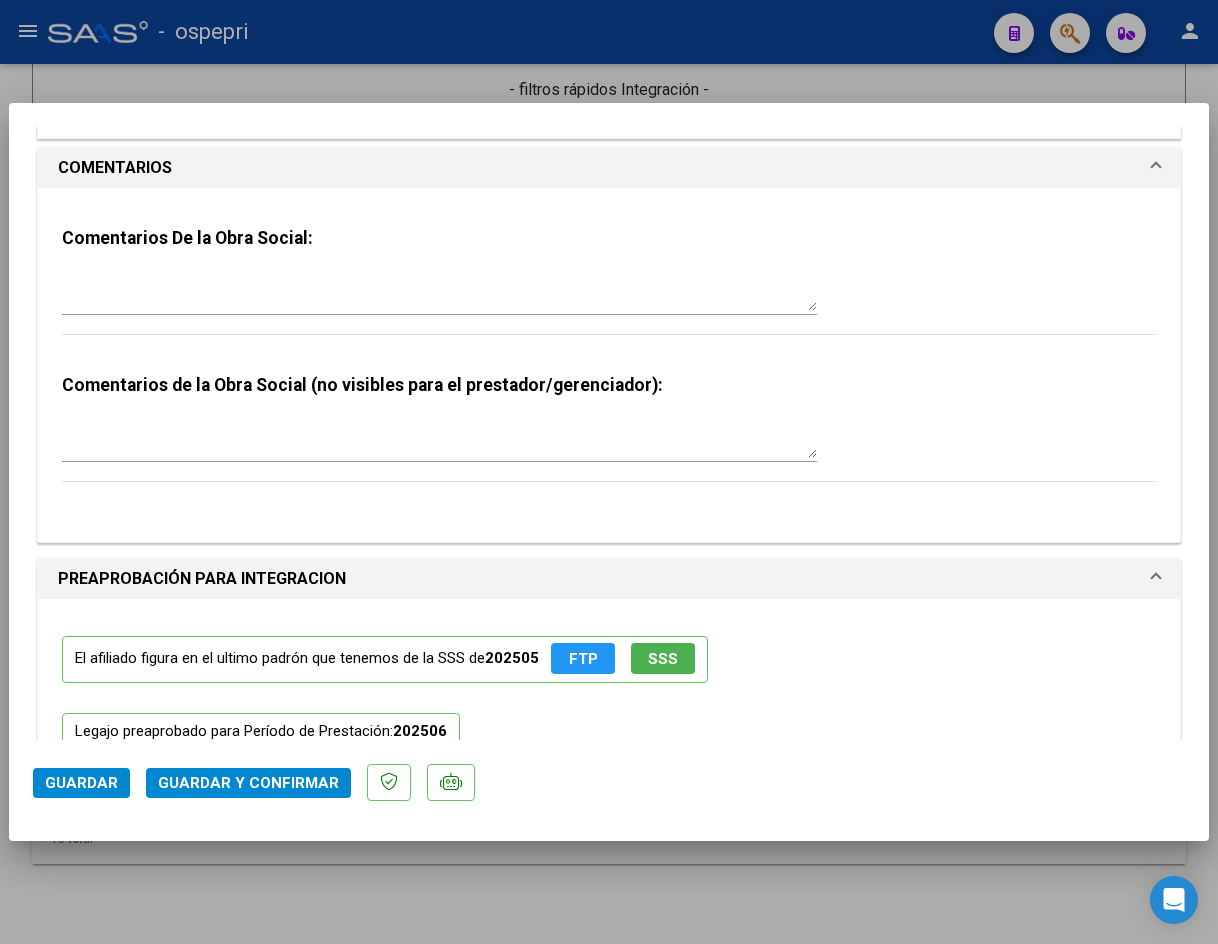 click at bounding box center (439, 291) 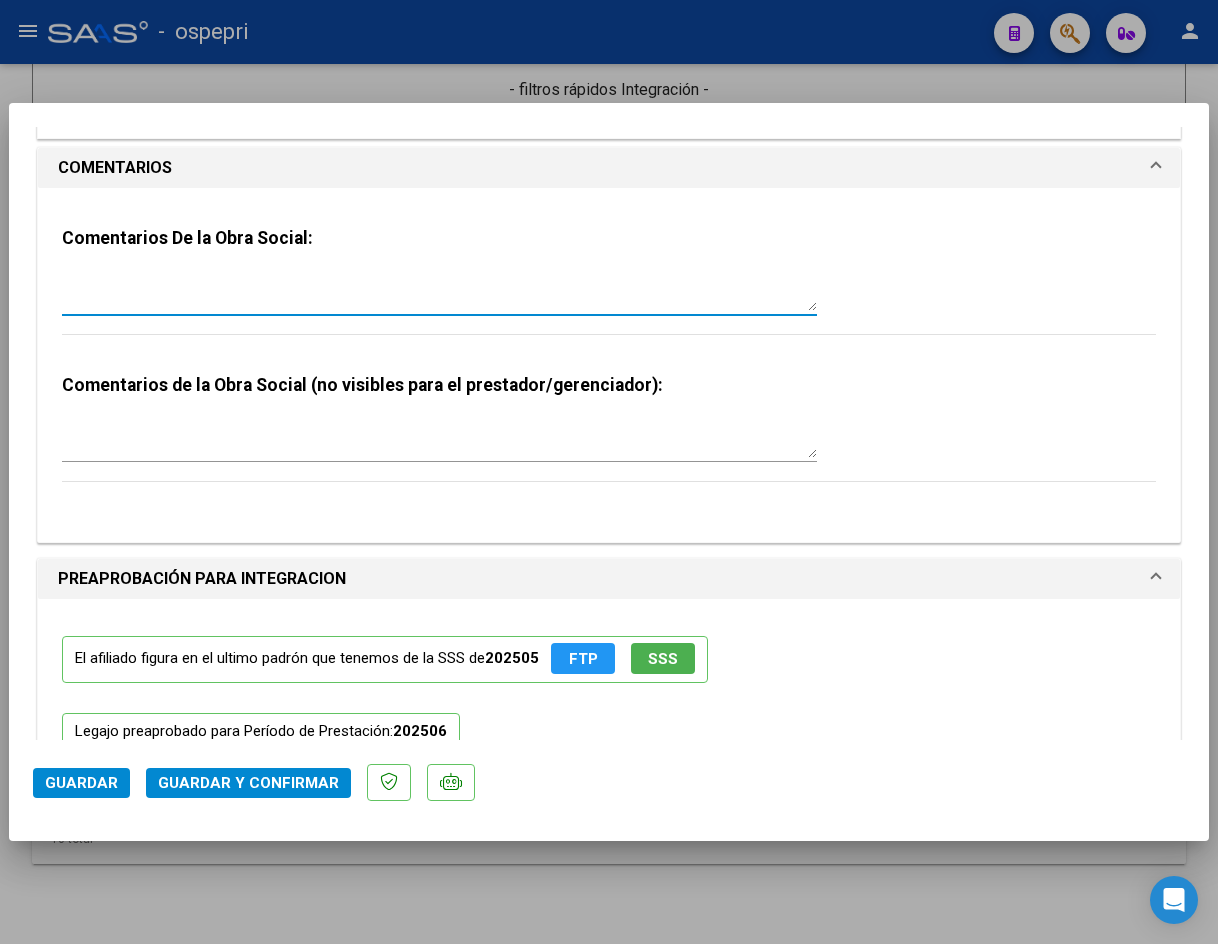 type on "b" 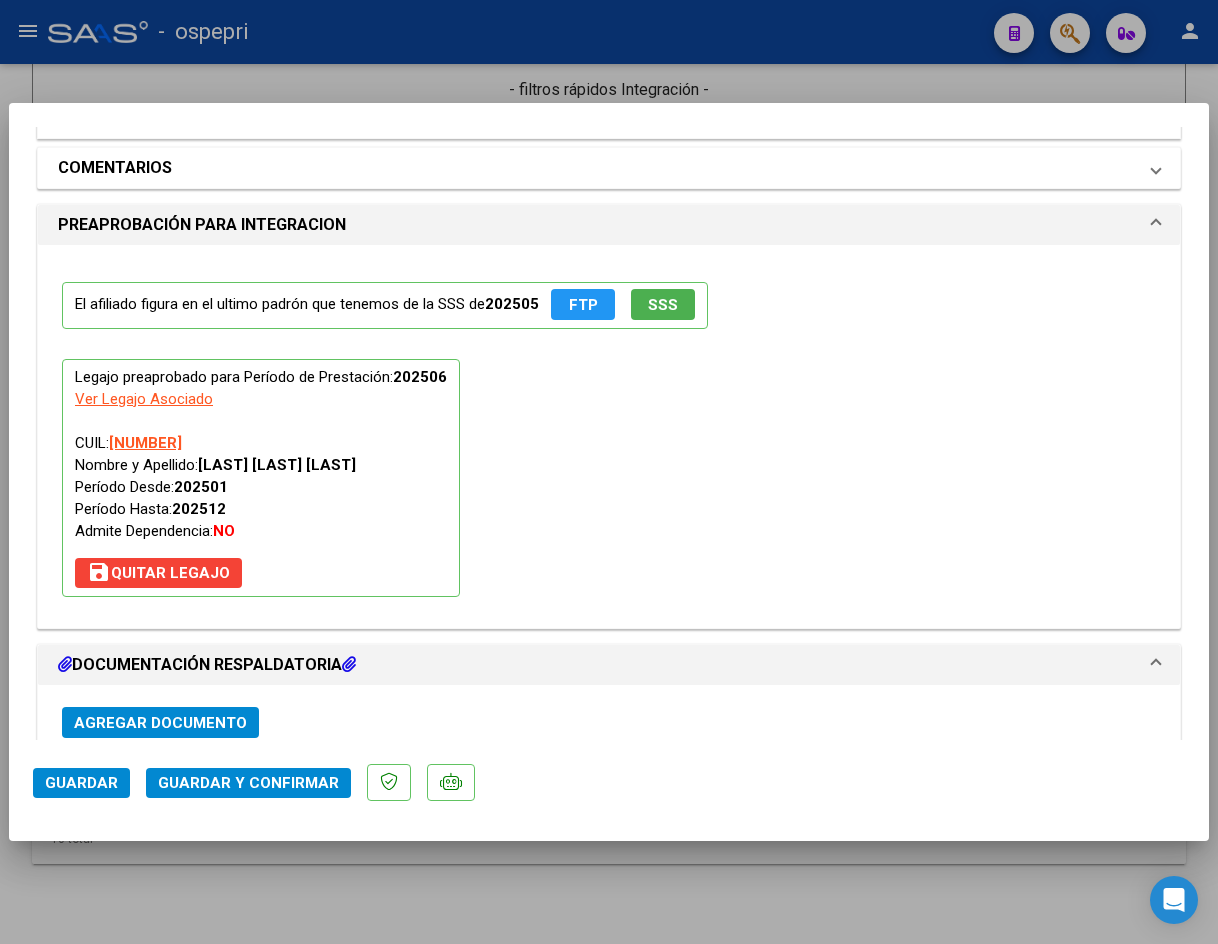 click on "COMENTARIOS" at bounding box center (597, 168) 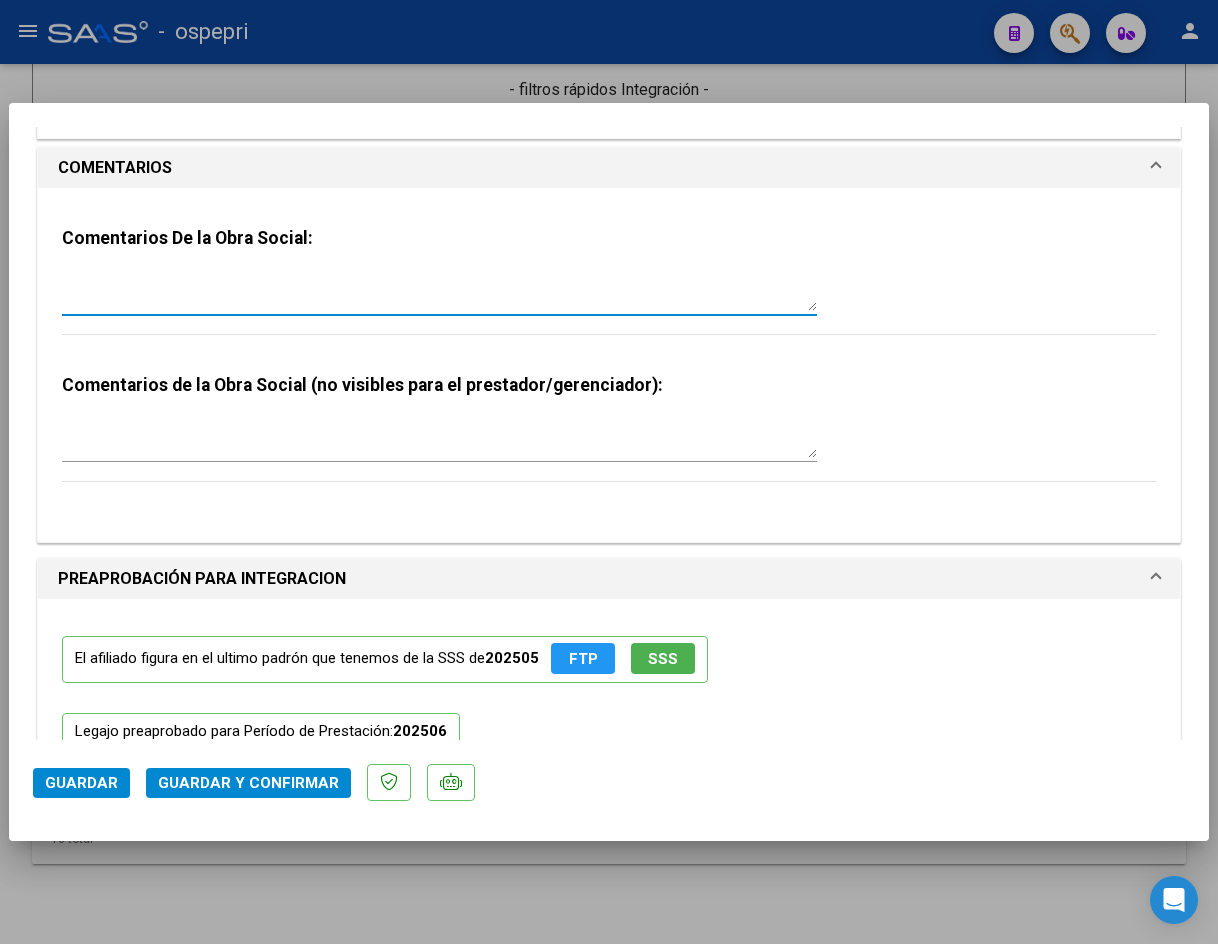 click at bounding box center [439, 291] 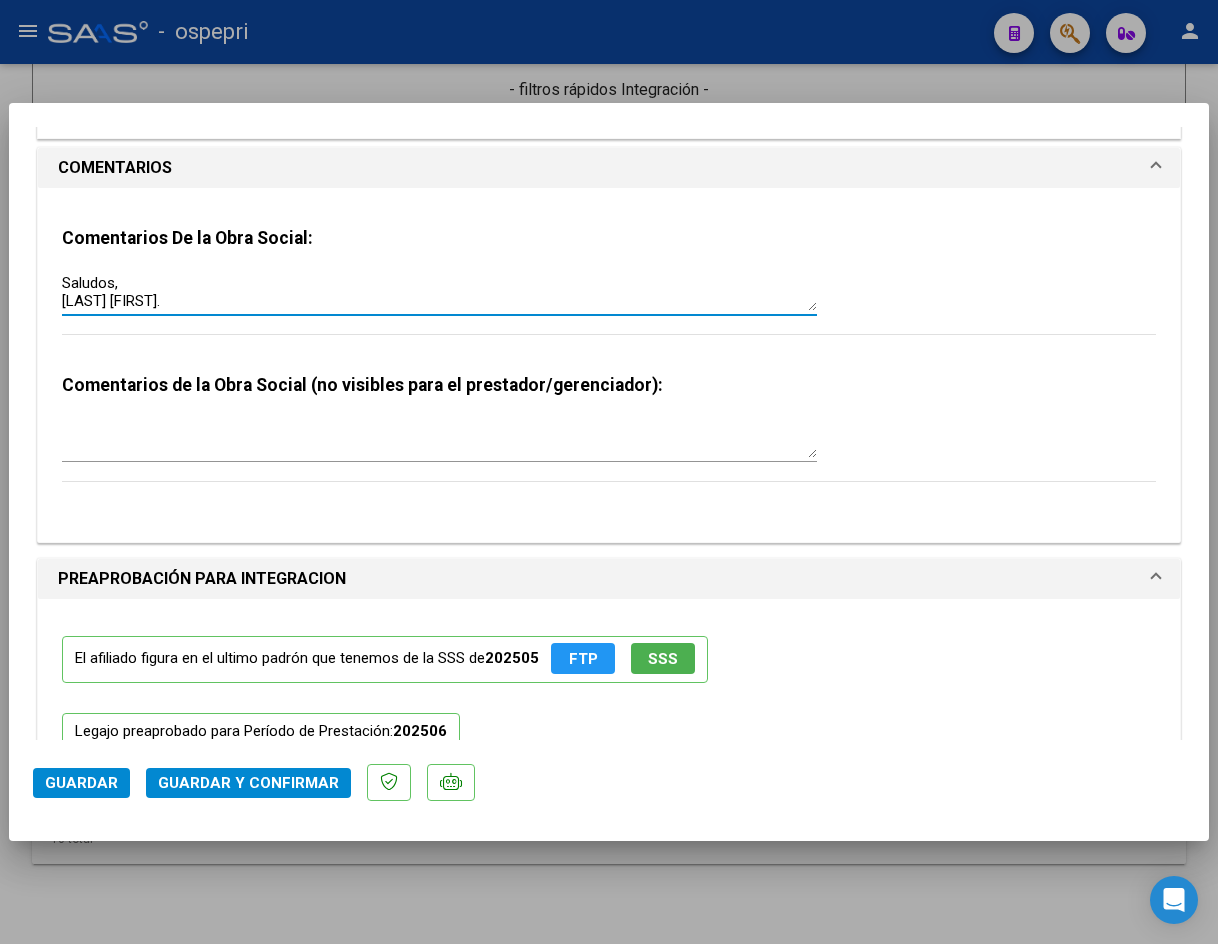 scroll, scrollTop: 71, scrollLeft: 0, axis: vertical 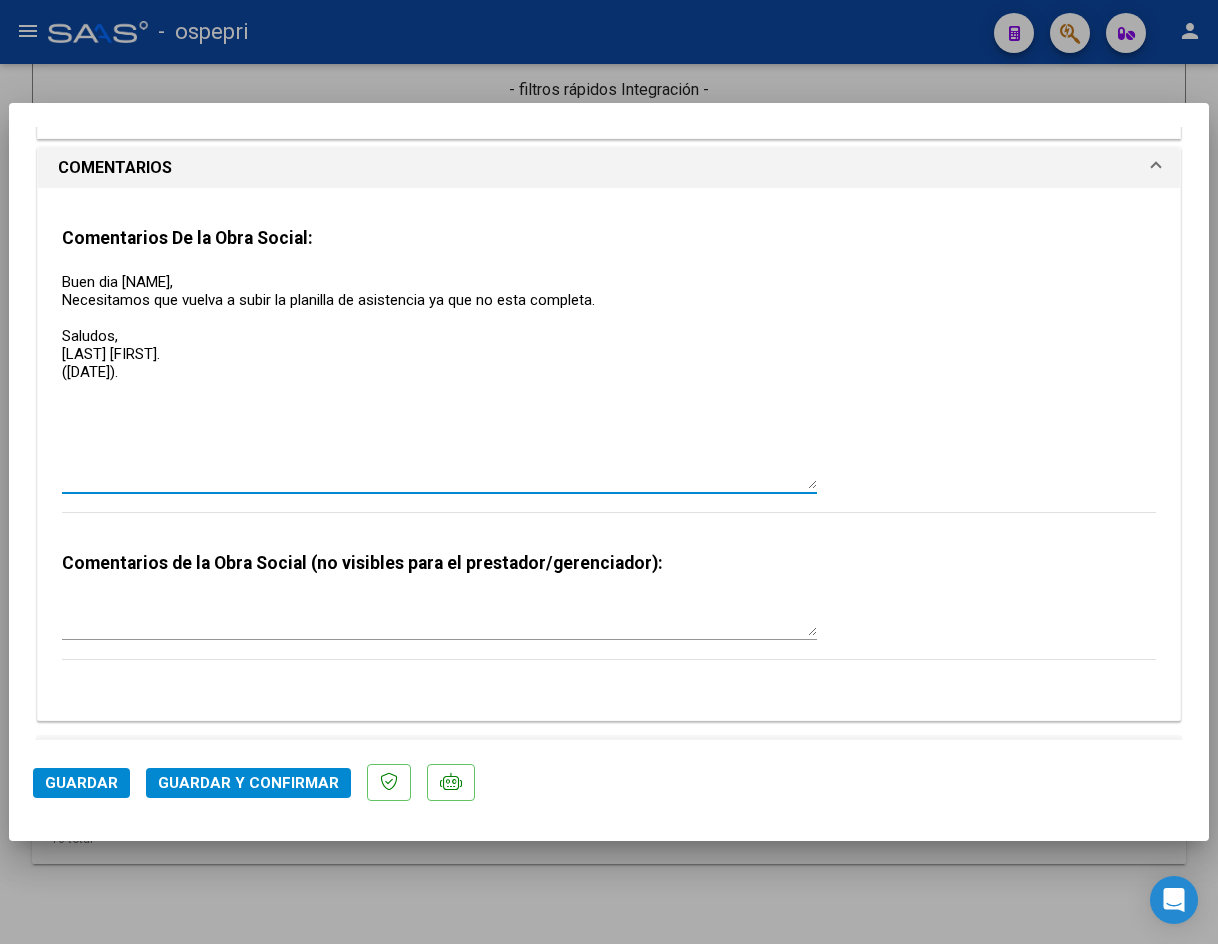 drag, startPoint x: 798, startPoint y: 281, endPoint x: 822, endPoint y: 464, distance: 184.56706 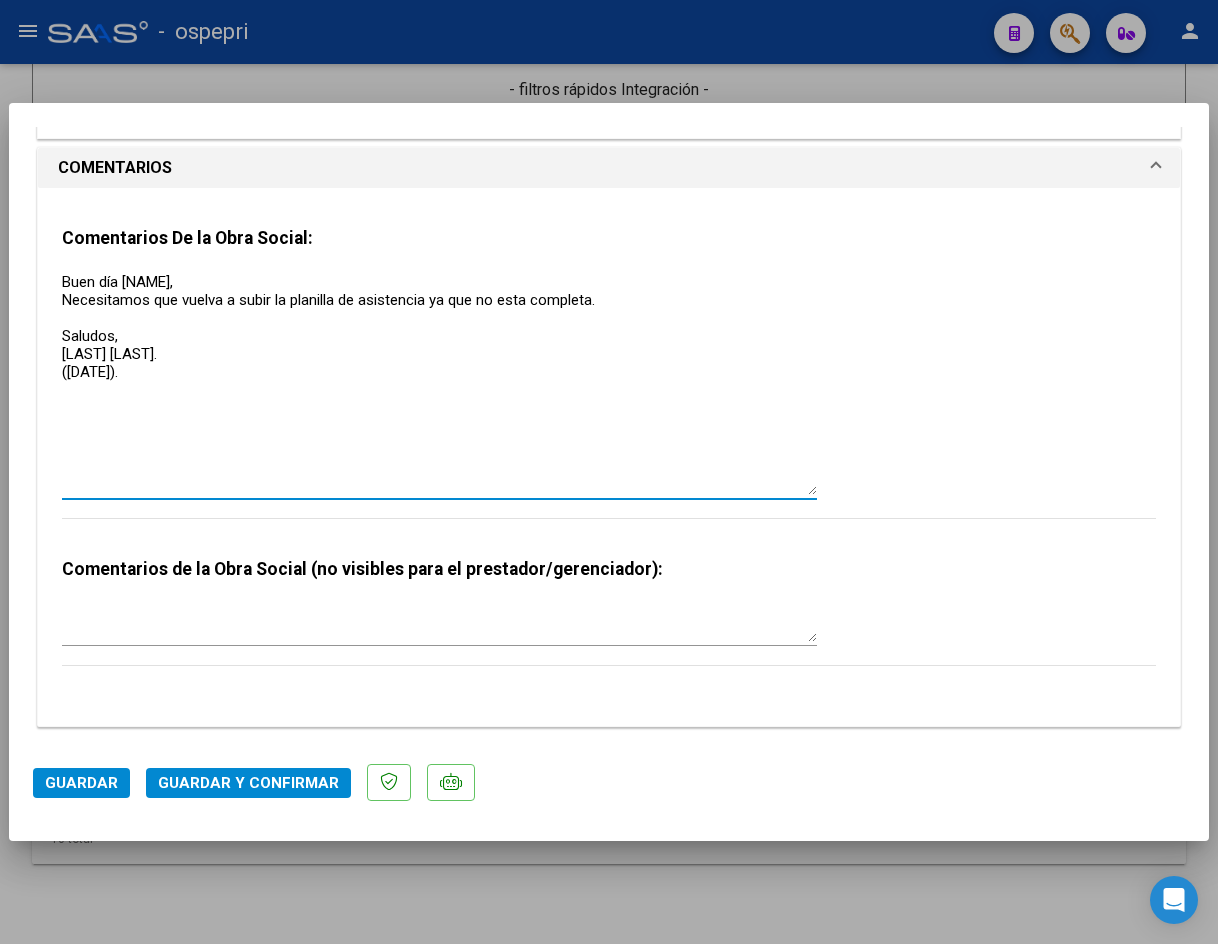 scroll, scrollTop: 2000, scrollLeft: 0, axis: vertical 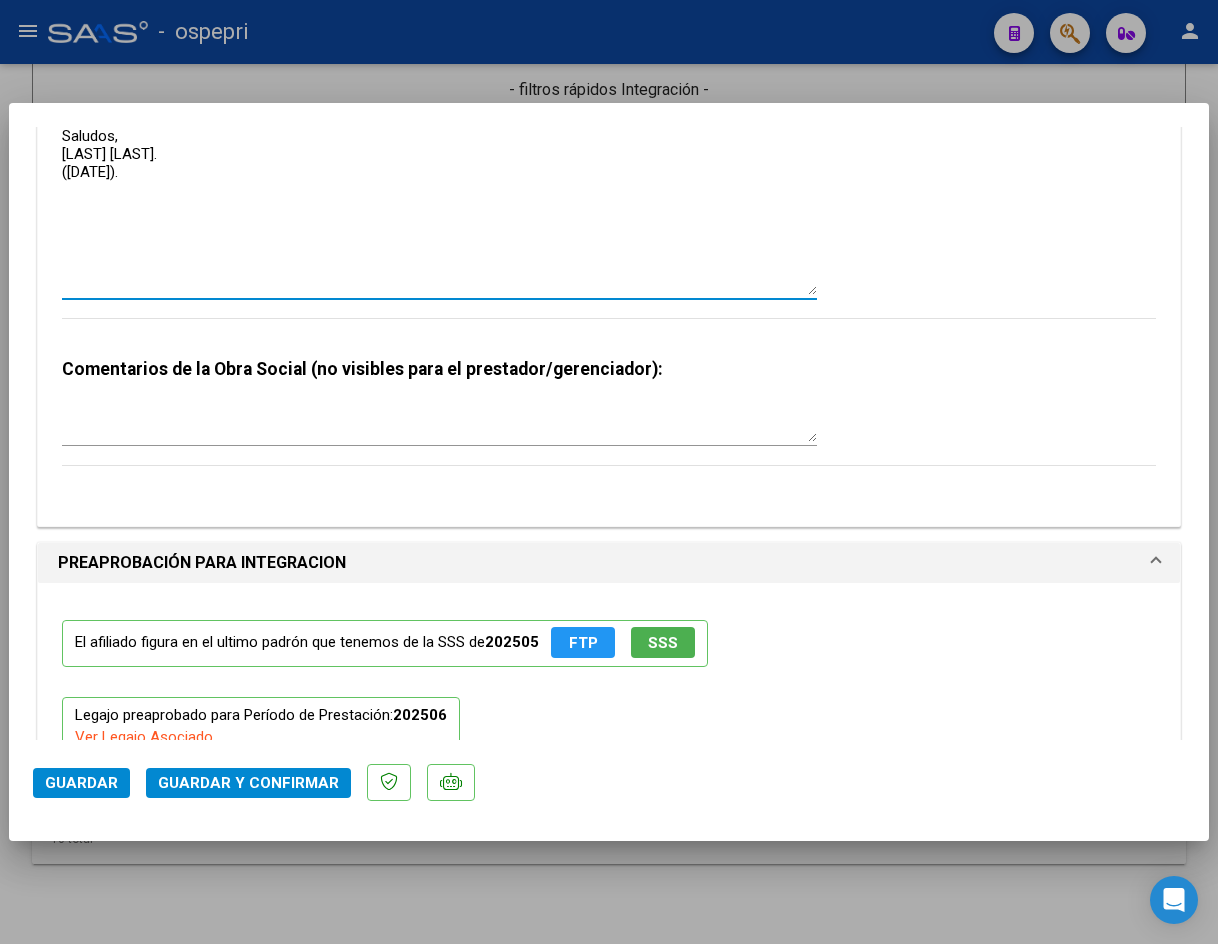 type on "Buen día [NAME],
Necesitamos que vuelva a subir la planilla de asistencia ya que no esta completa.
Saludos,
[LAST] [LAST].
([DATE])." 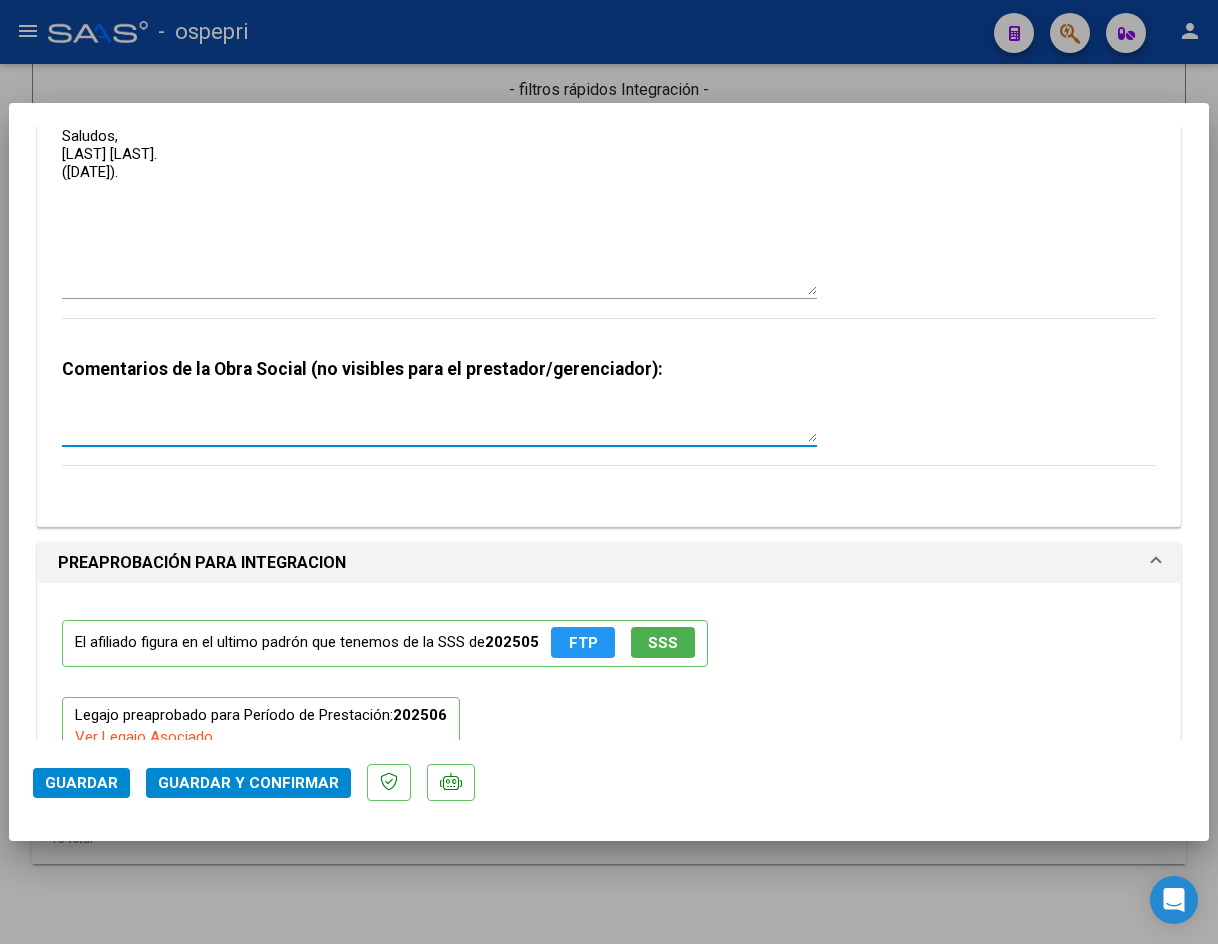 click at bounding box center [439, 422] 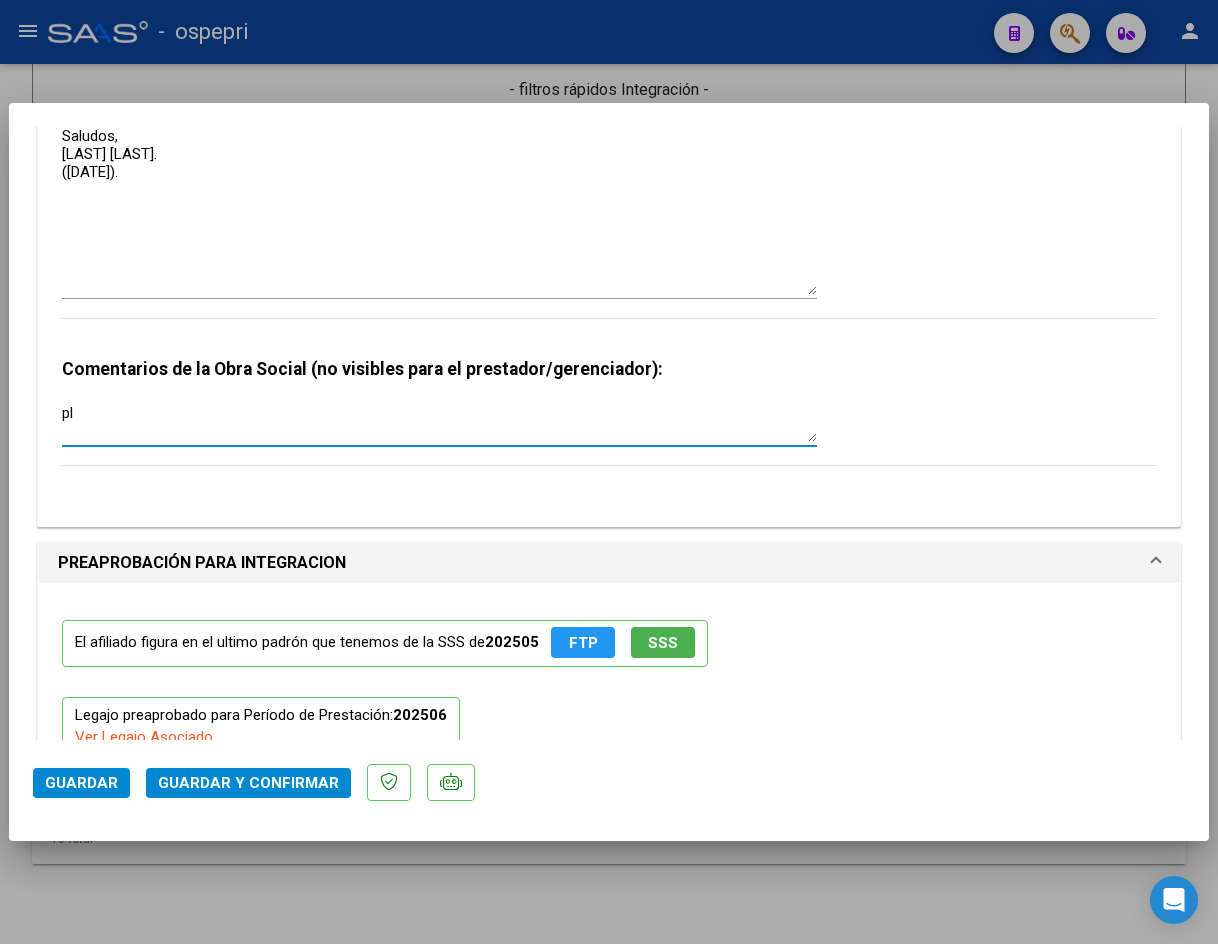 type on "p" 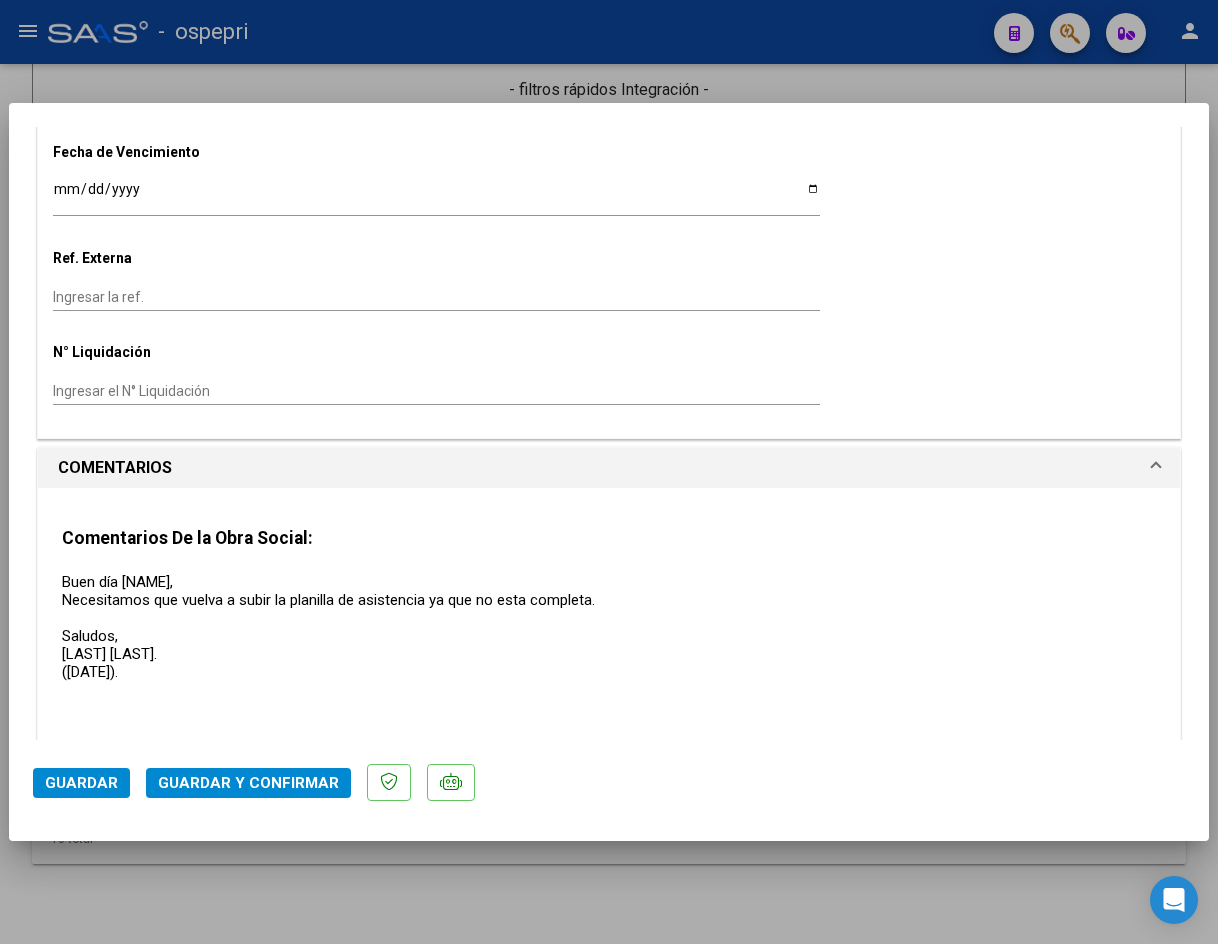 scroll, scrollTop: 1800, scrollLeft: 0, axis: vertical 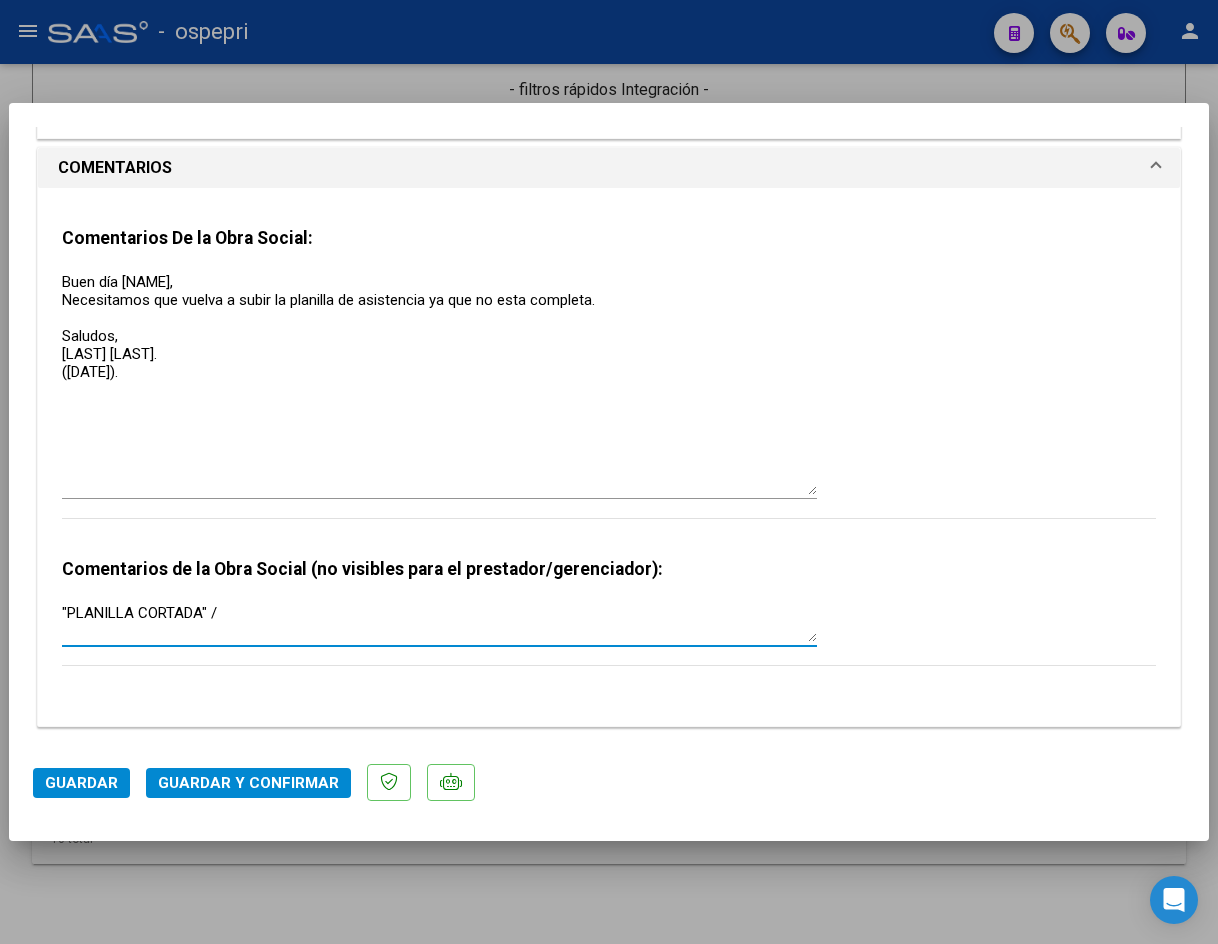 type on ""PLANILLA CORTADA" /" 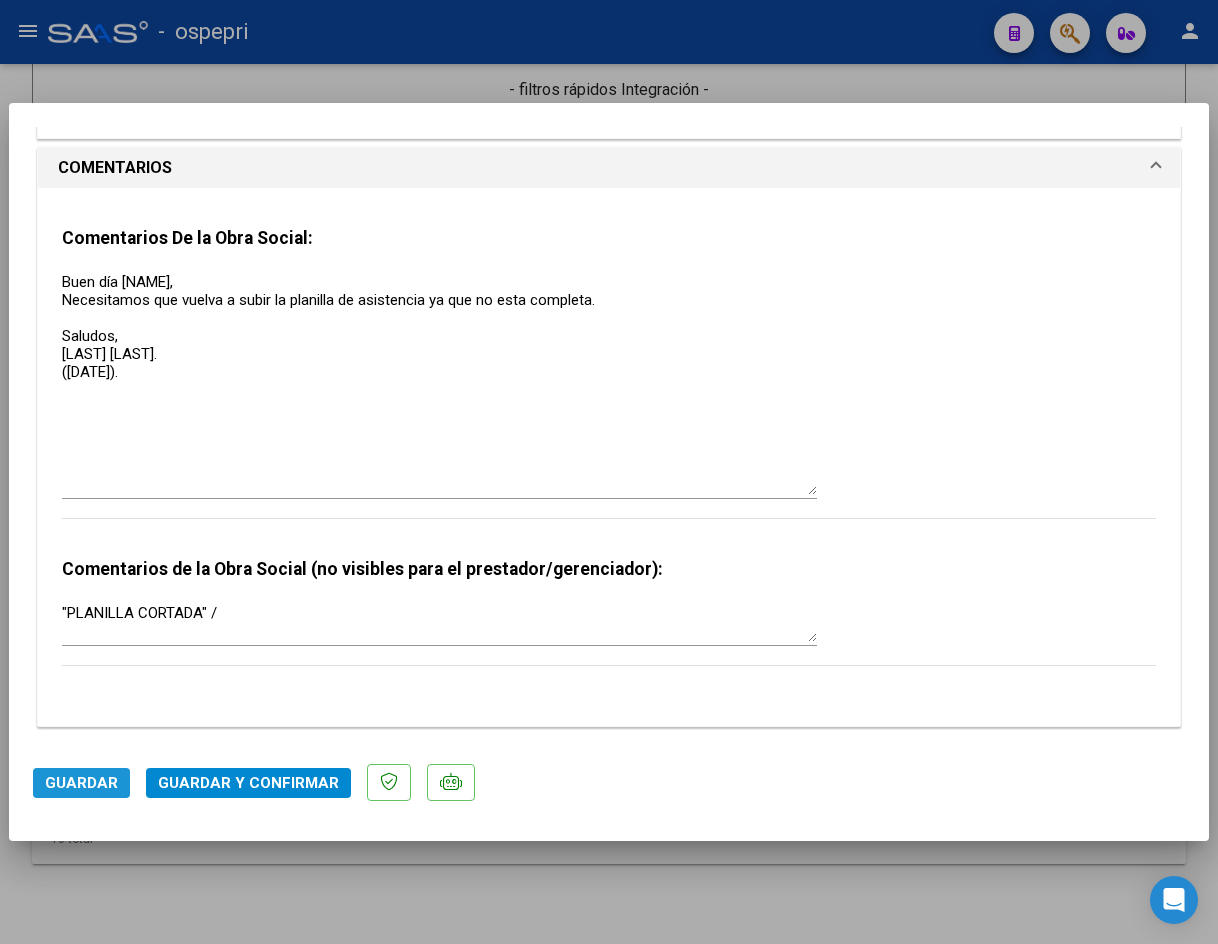 click on "Guardar" 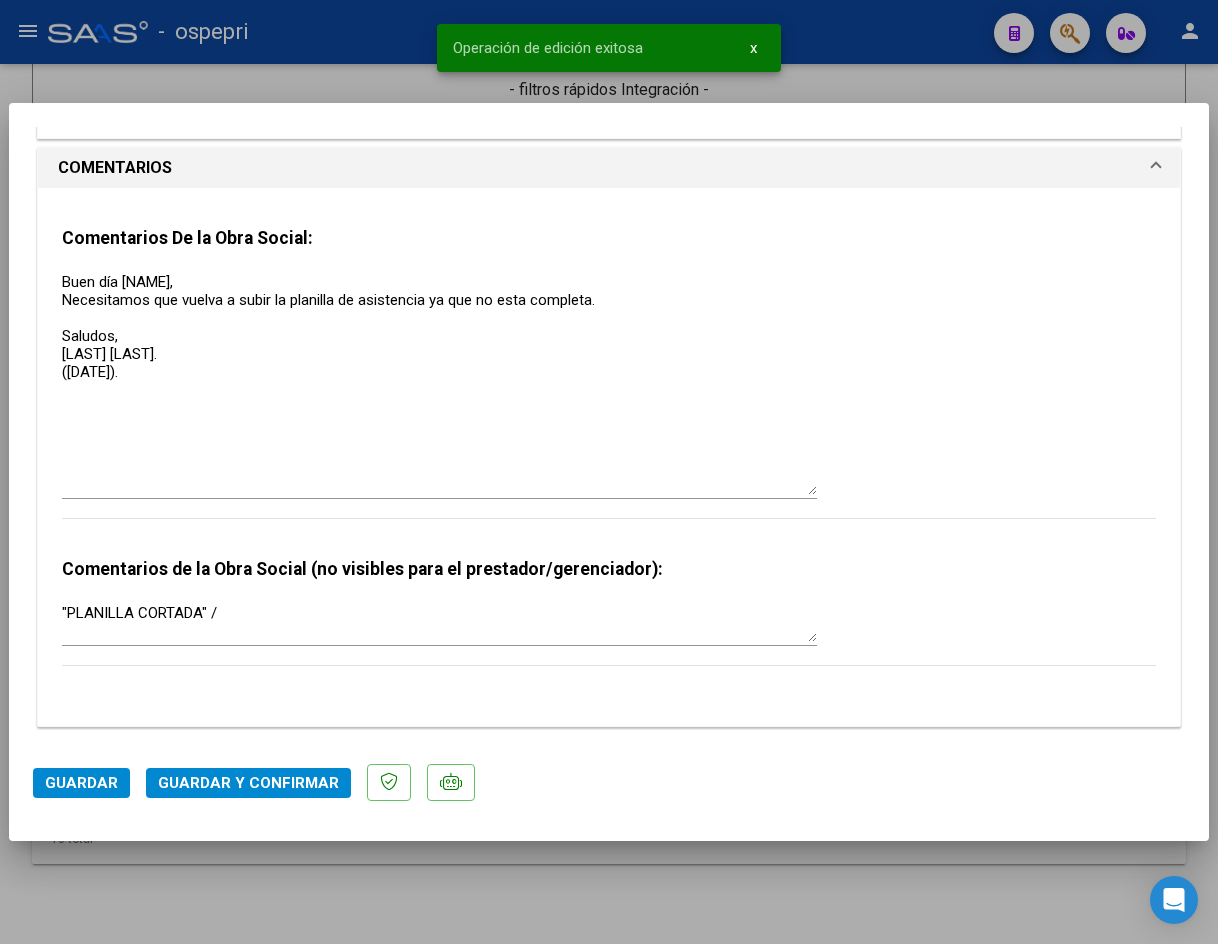 type 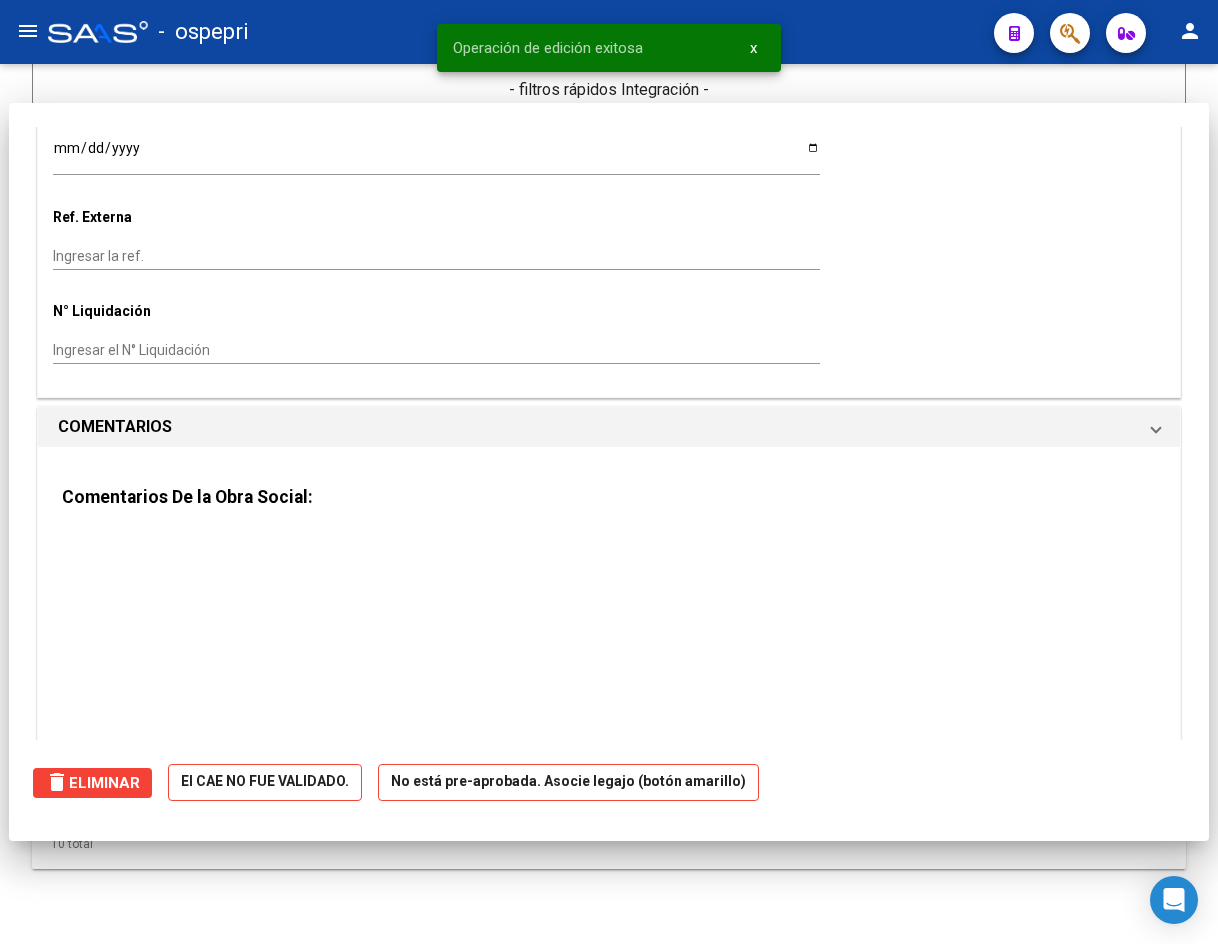 scroll, scrollTop: 2059, scrollLeft: 0, axis: vertical 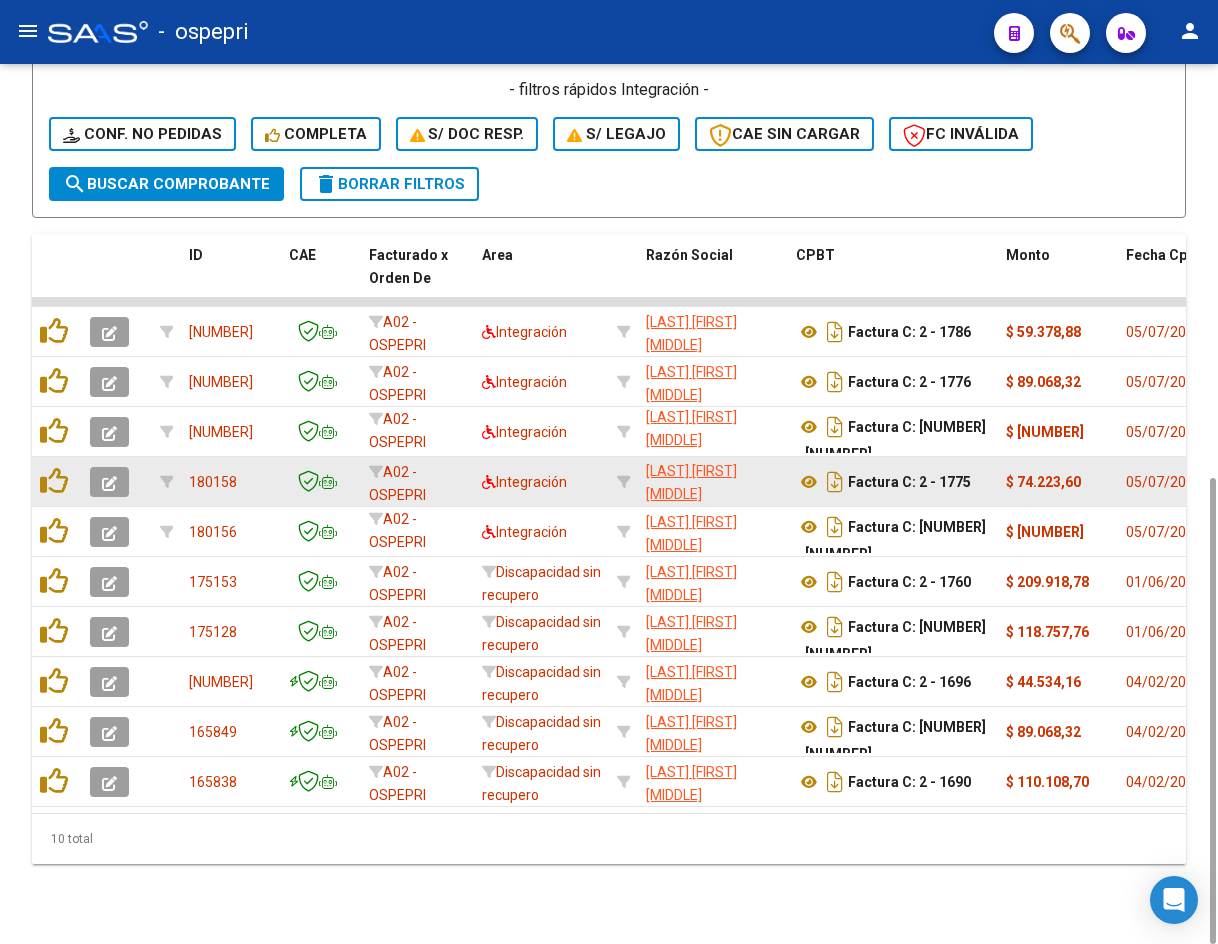 click 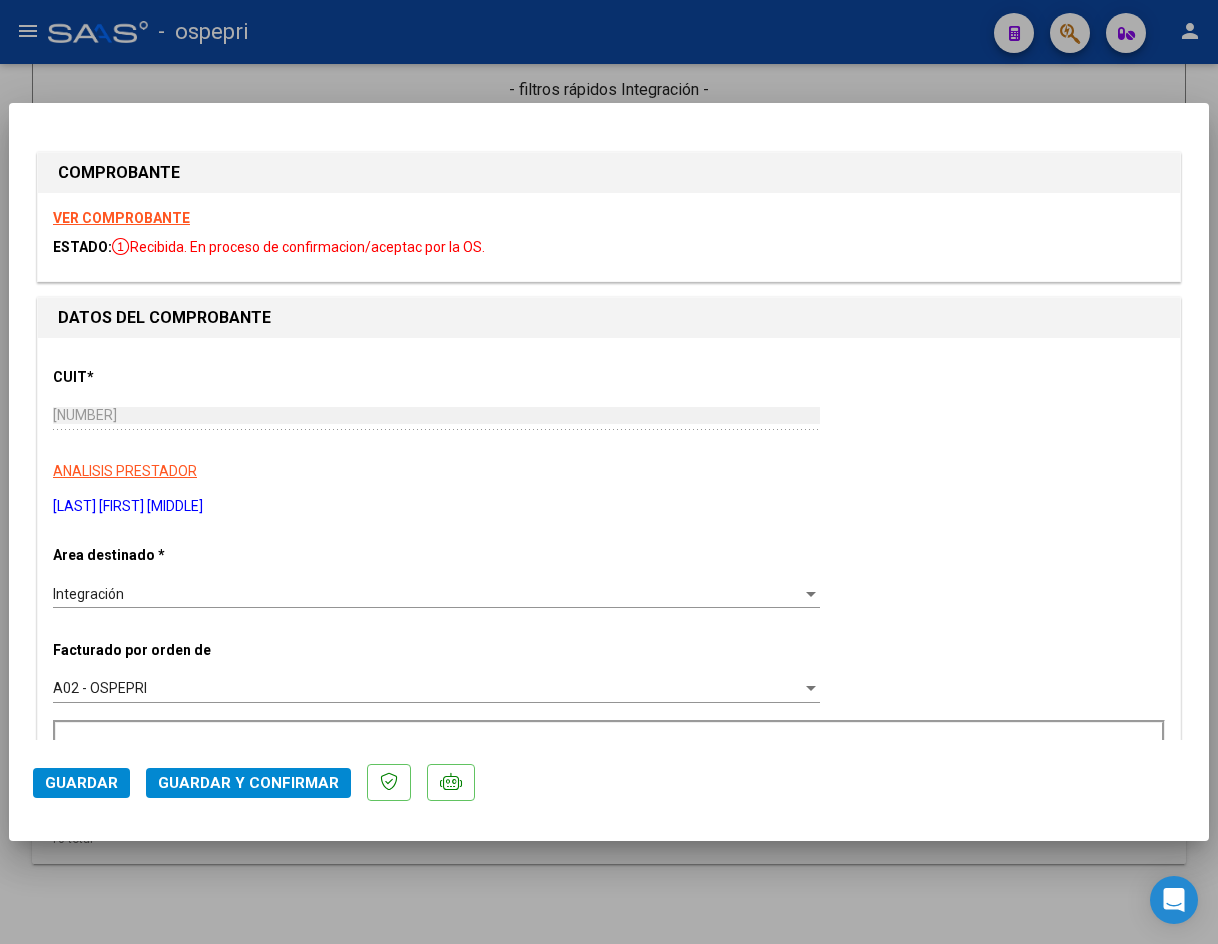 click on "VER COMPROBANTE" at bounding box center (121, 218) 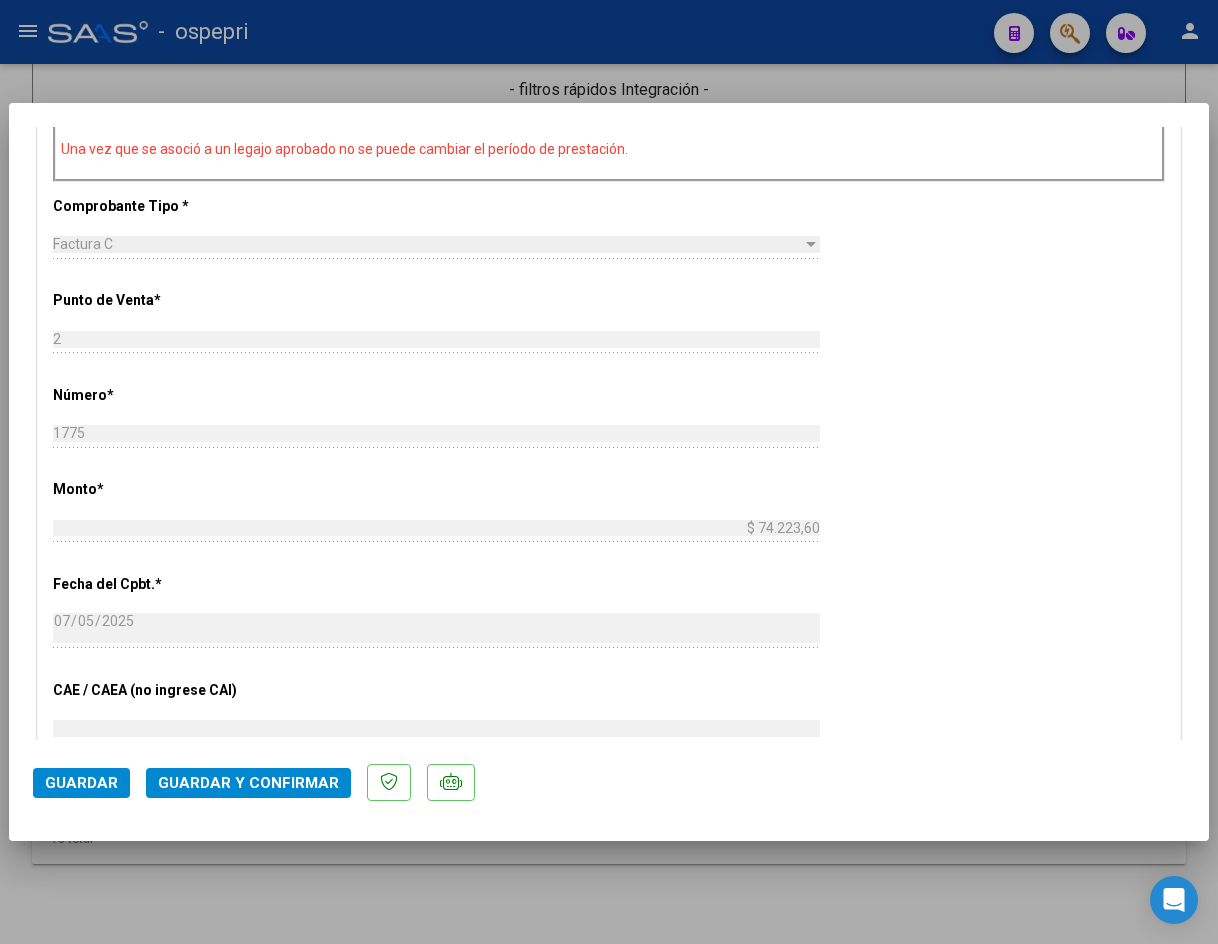 scroll, scrollTop: 600, scrollLeft: 0, axis: vertical 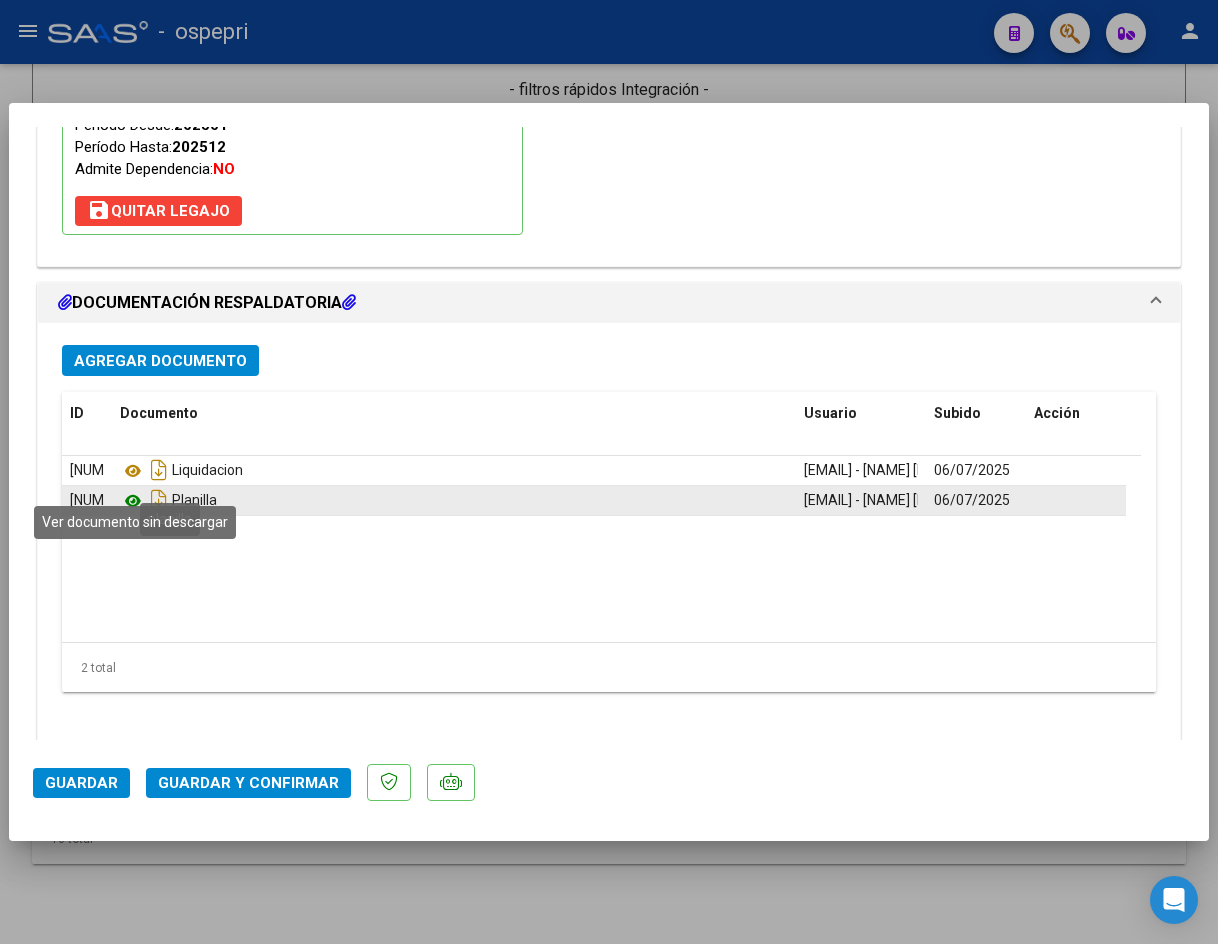 click 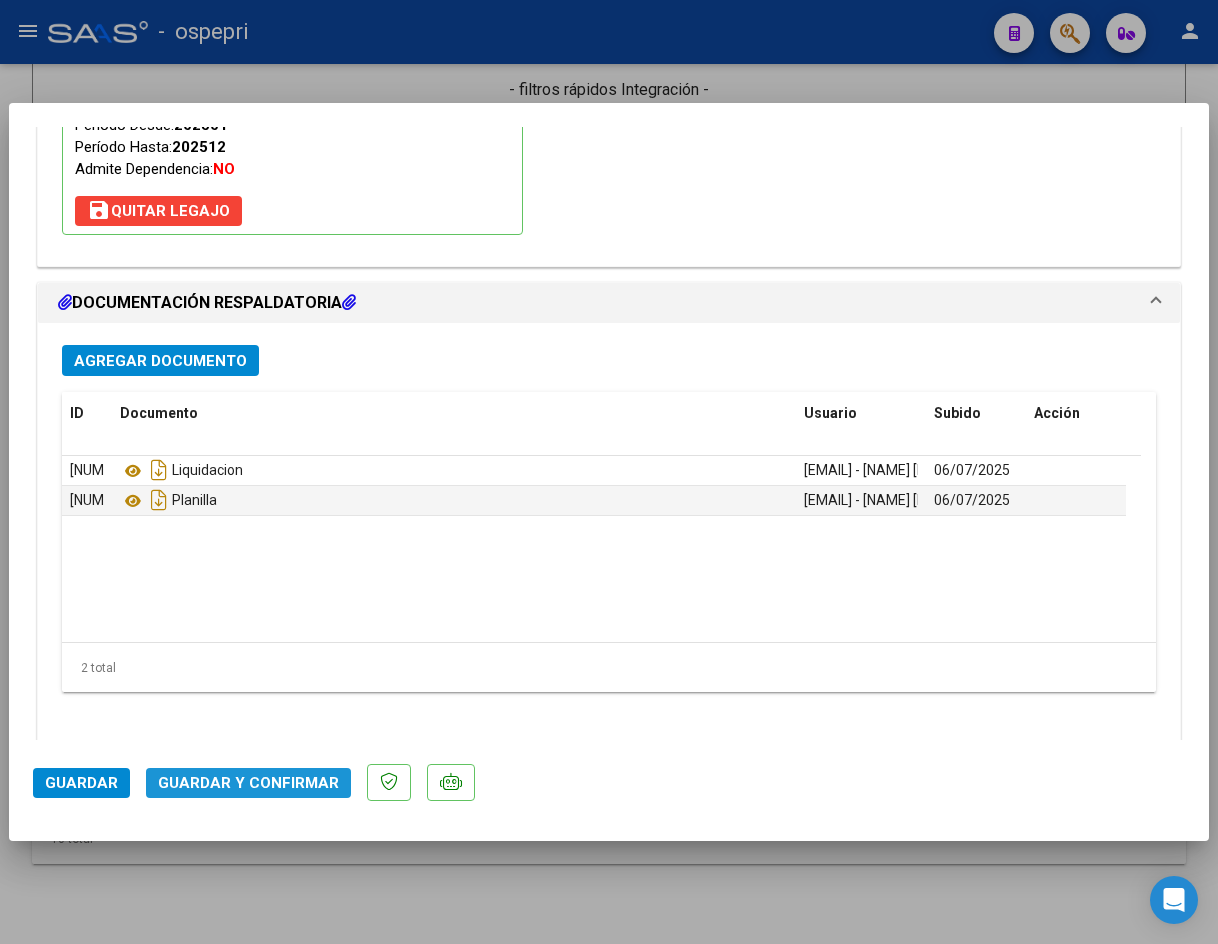 click on "Guardar y Confirmar" 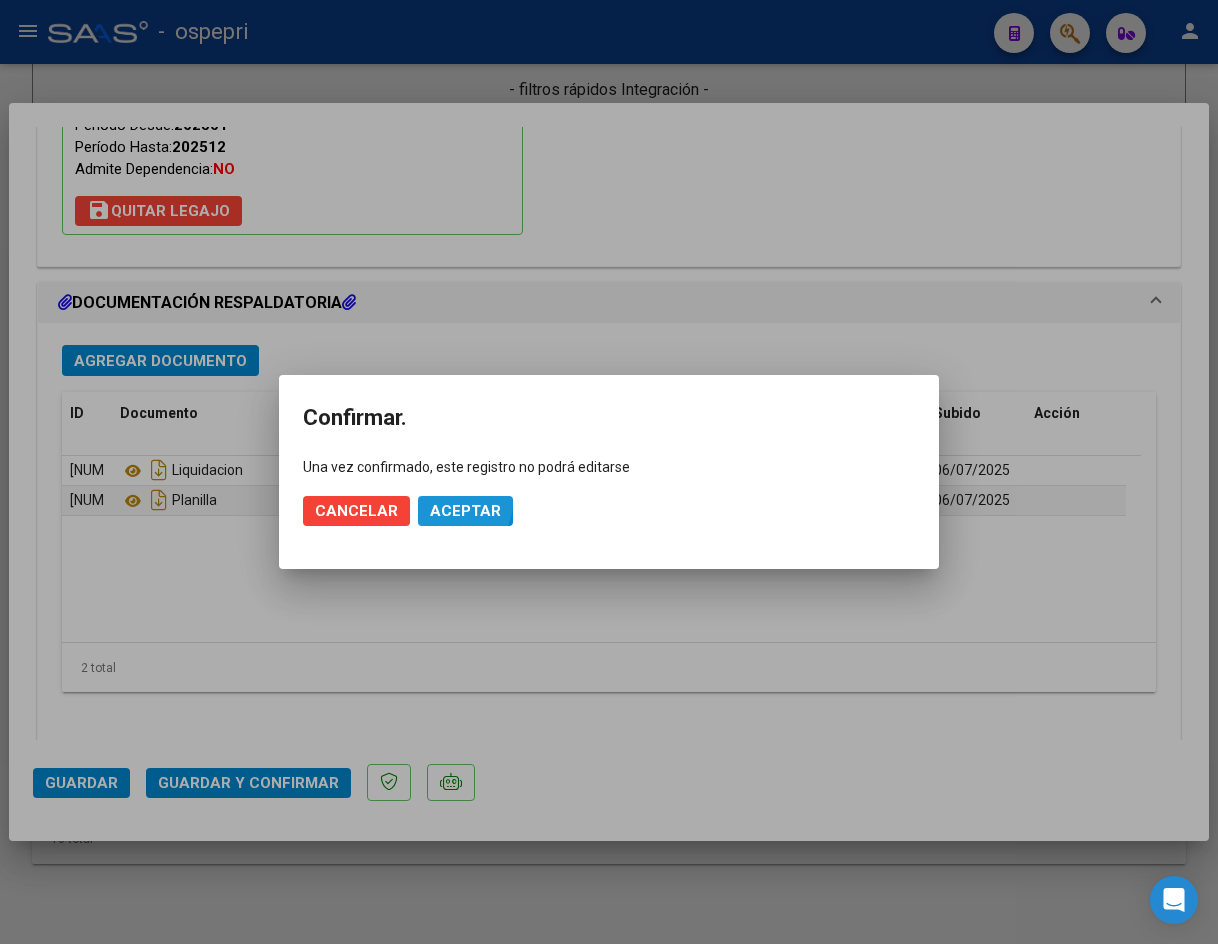 click on "Aceptar" 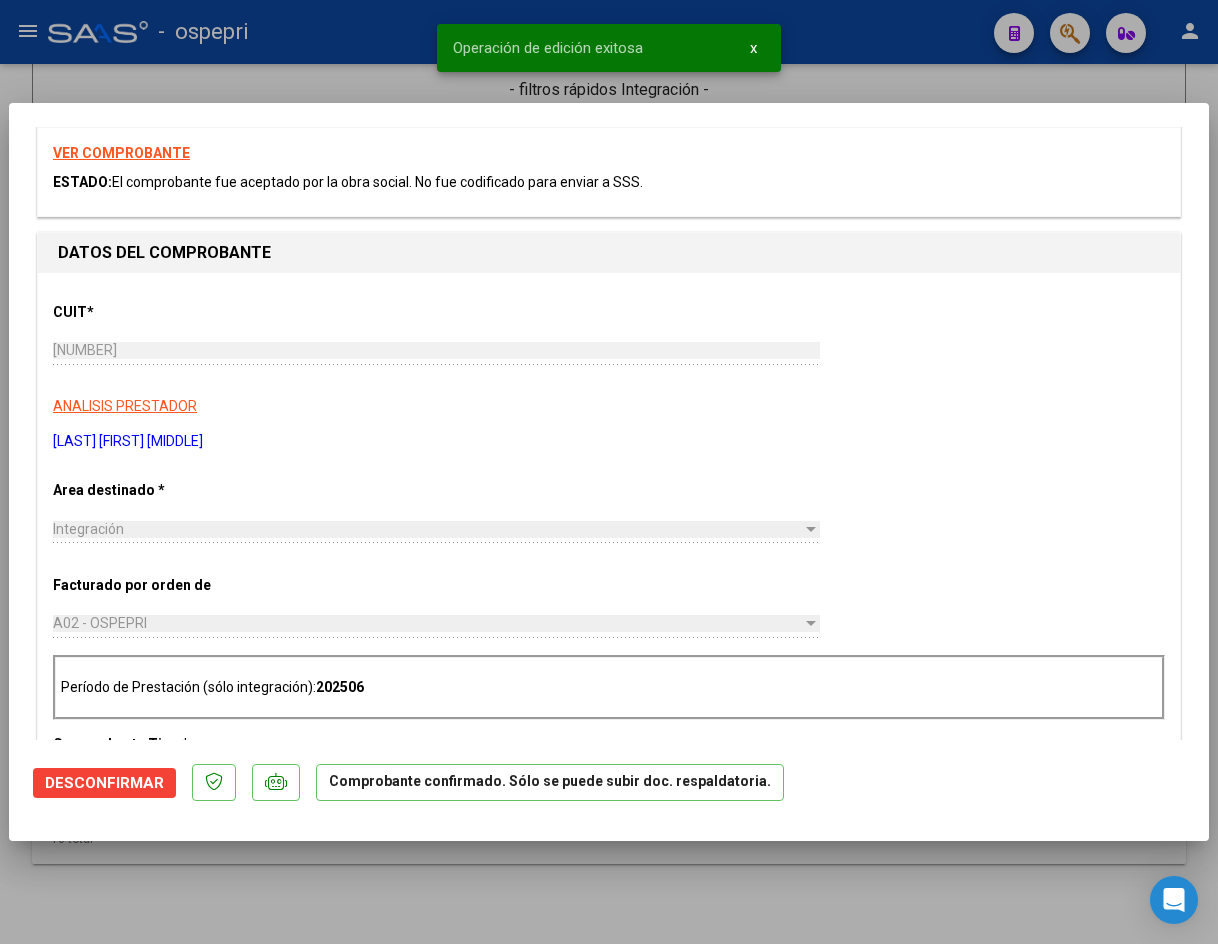 scroll, scrollTop: 0, scrollLeft: 0, axis: both 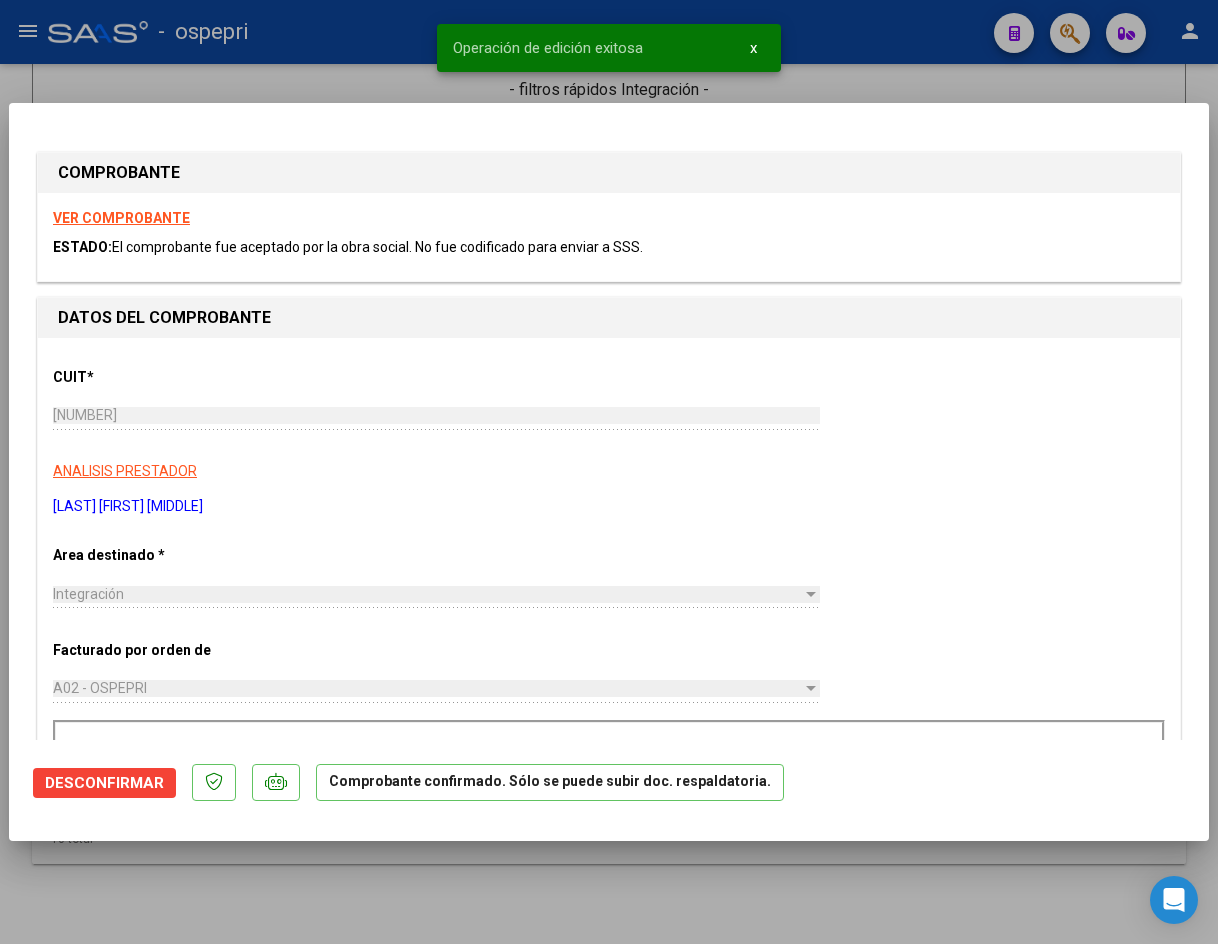 type 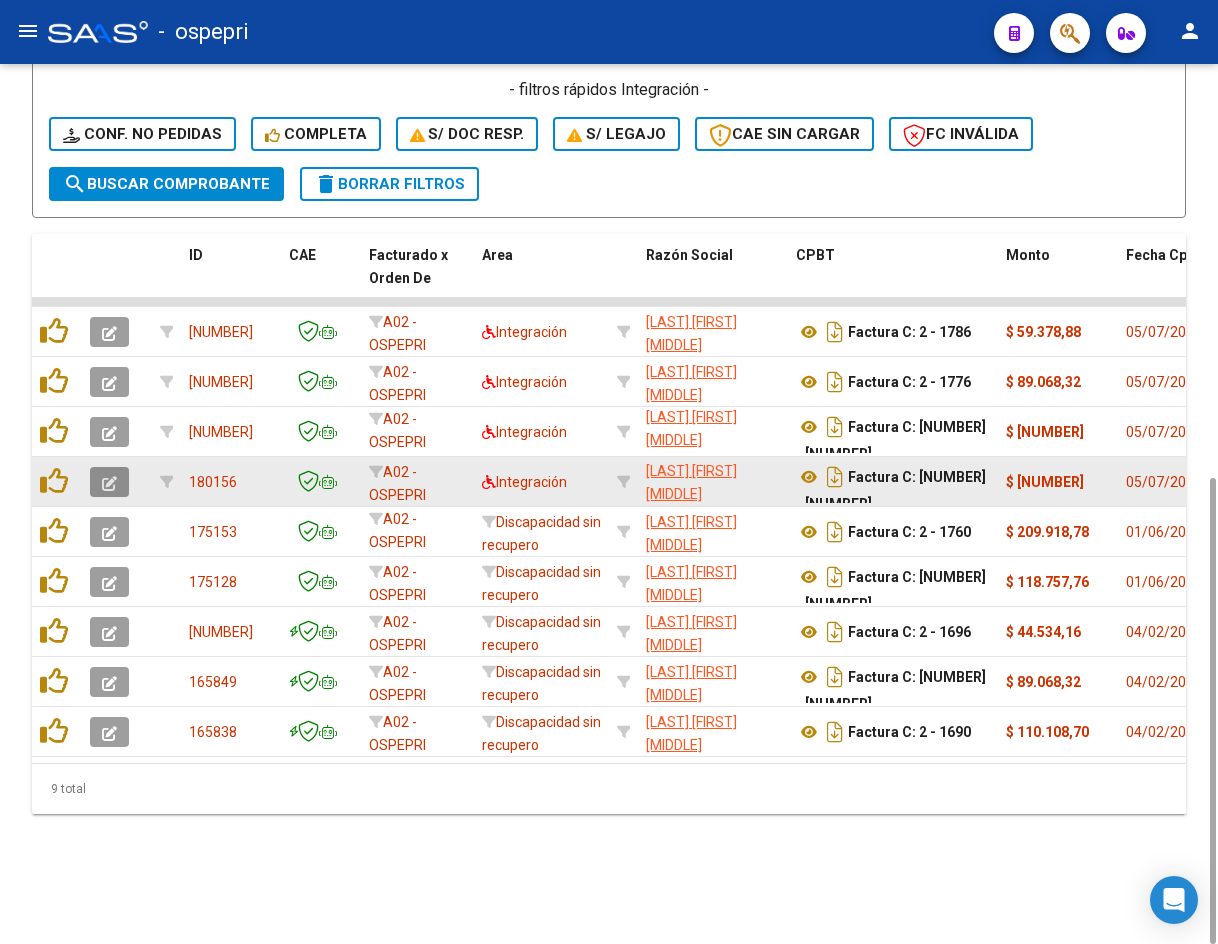 click 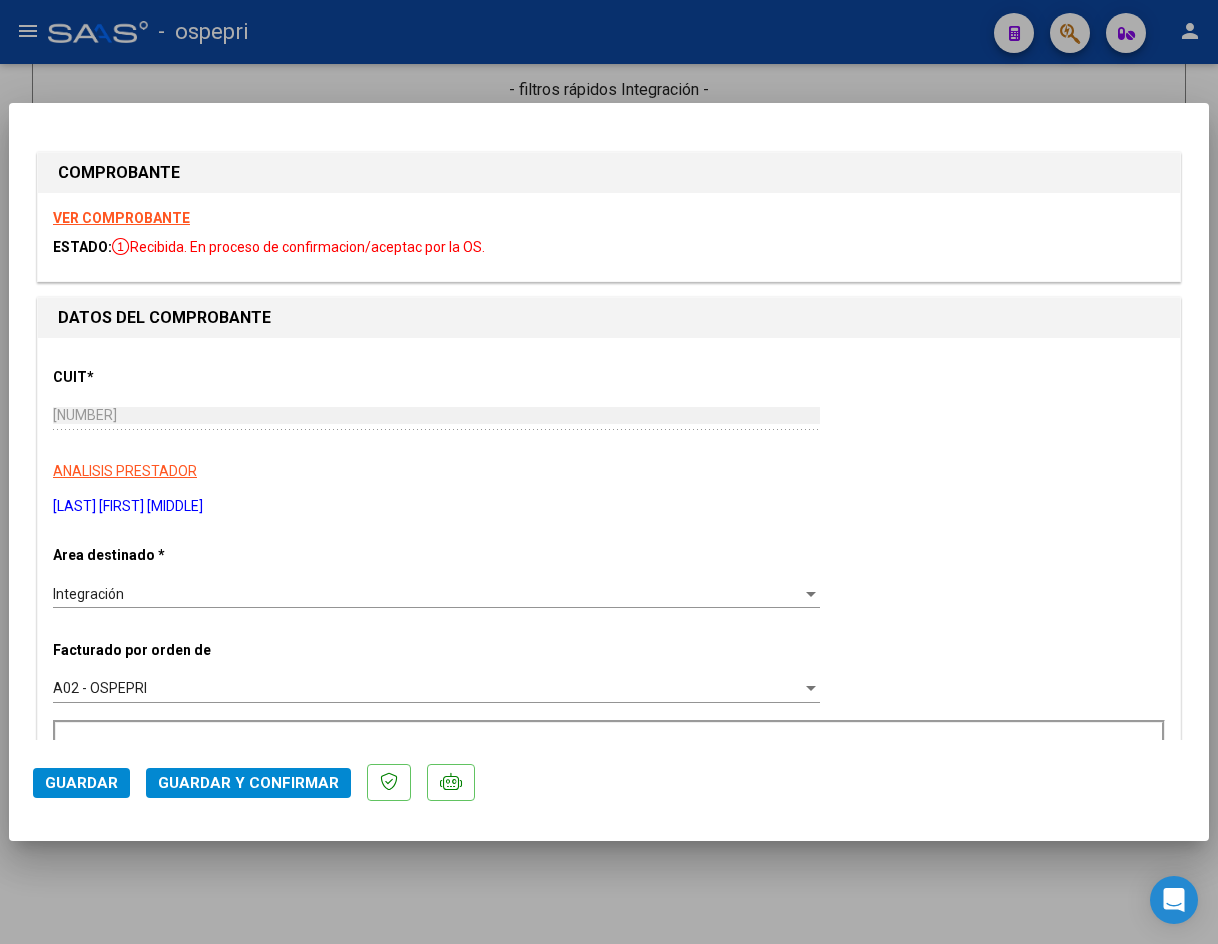 click on "VER COMPROBANTE" at bounding box center (121, 218) 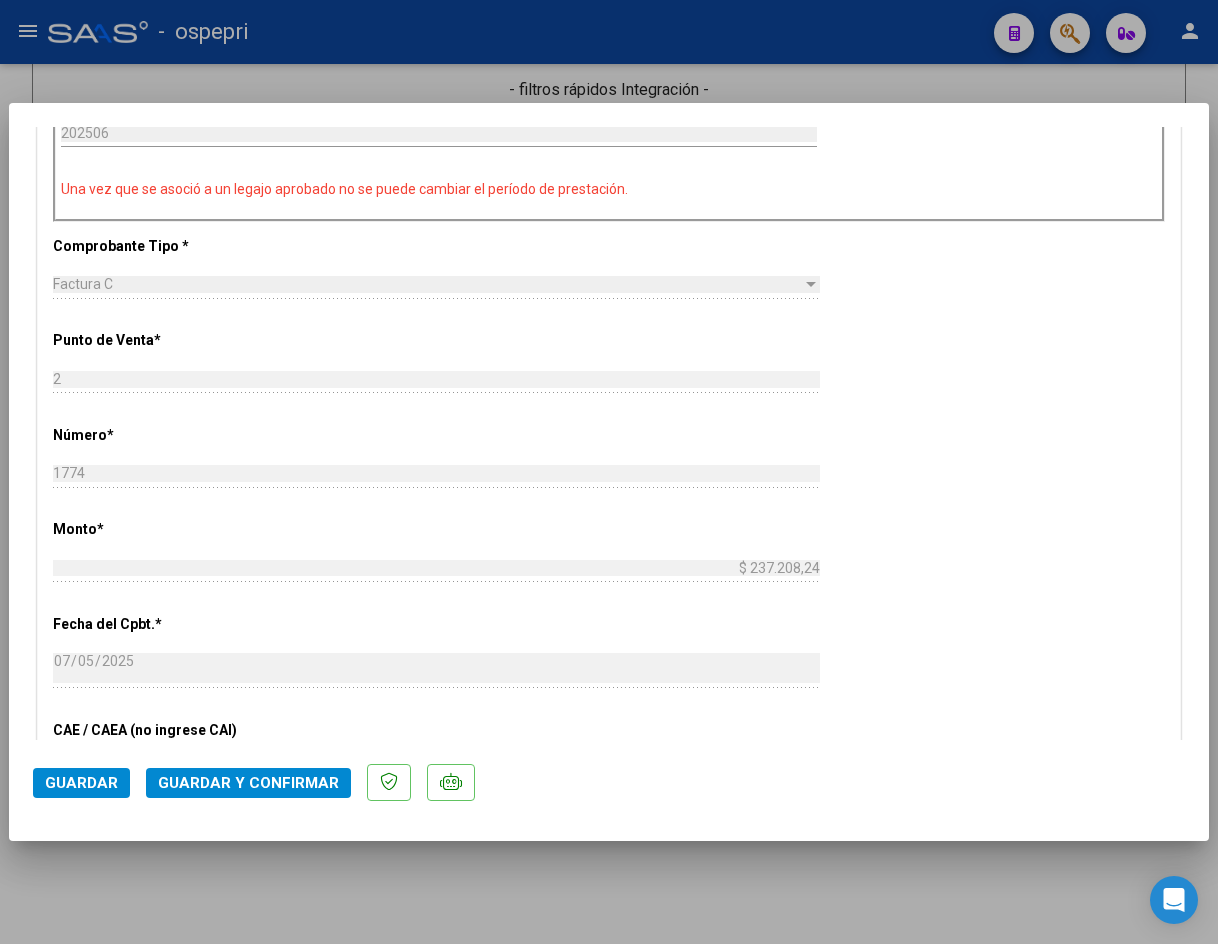 scroll, scrollTop: 700, scrollLeft: 0, axis: vertical 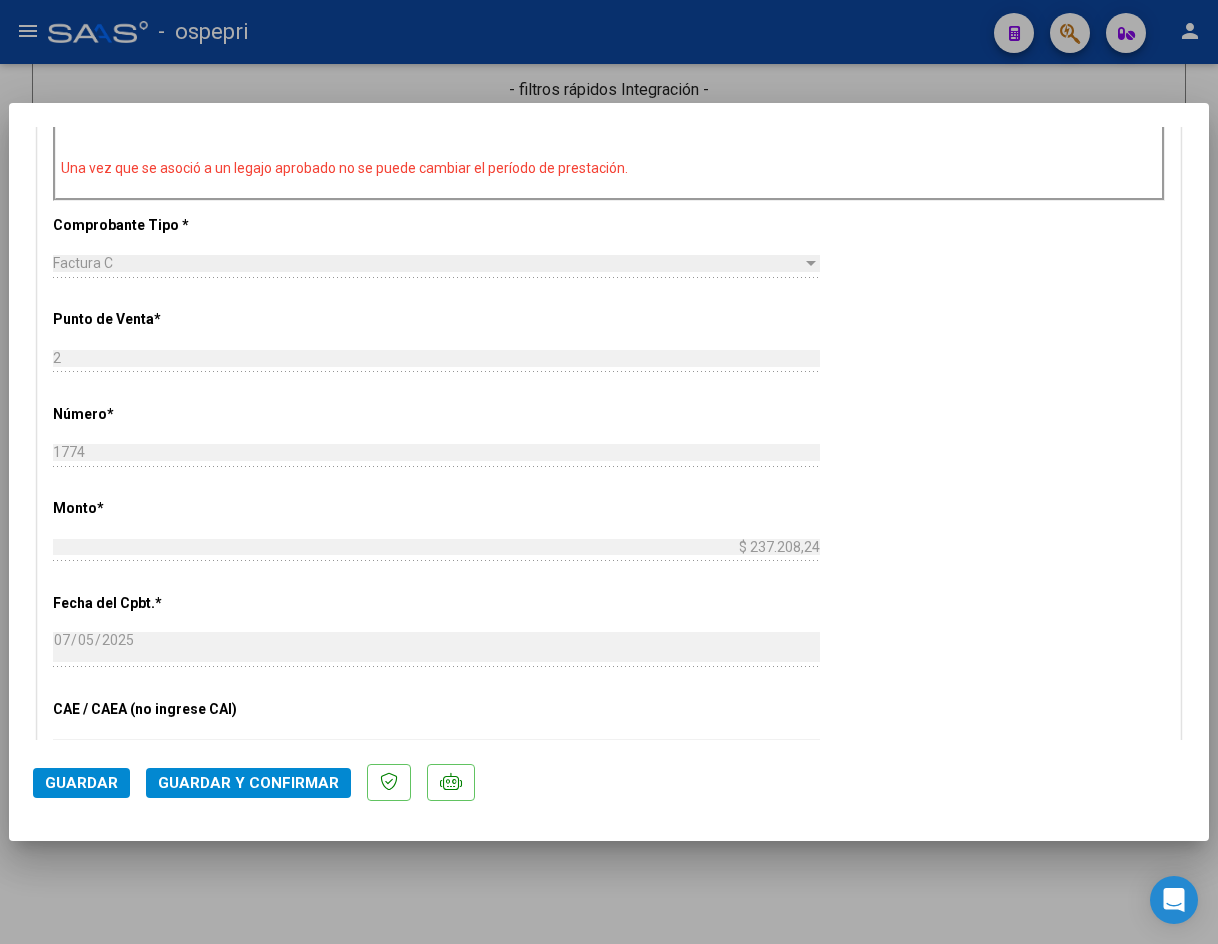 type 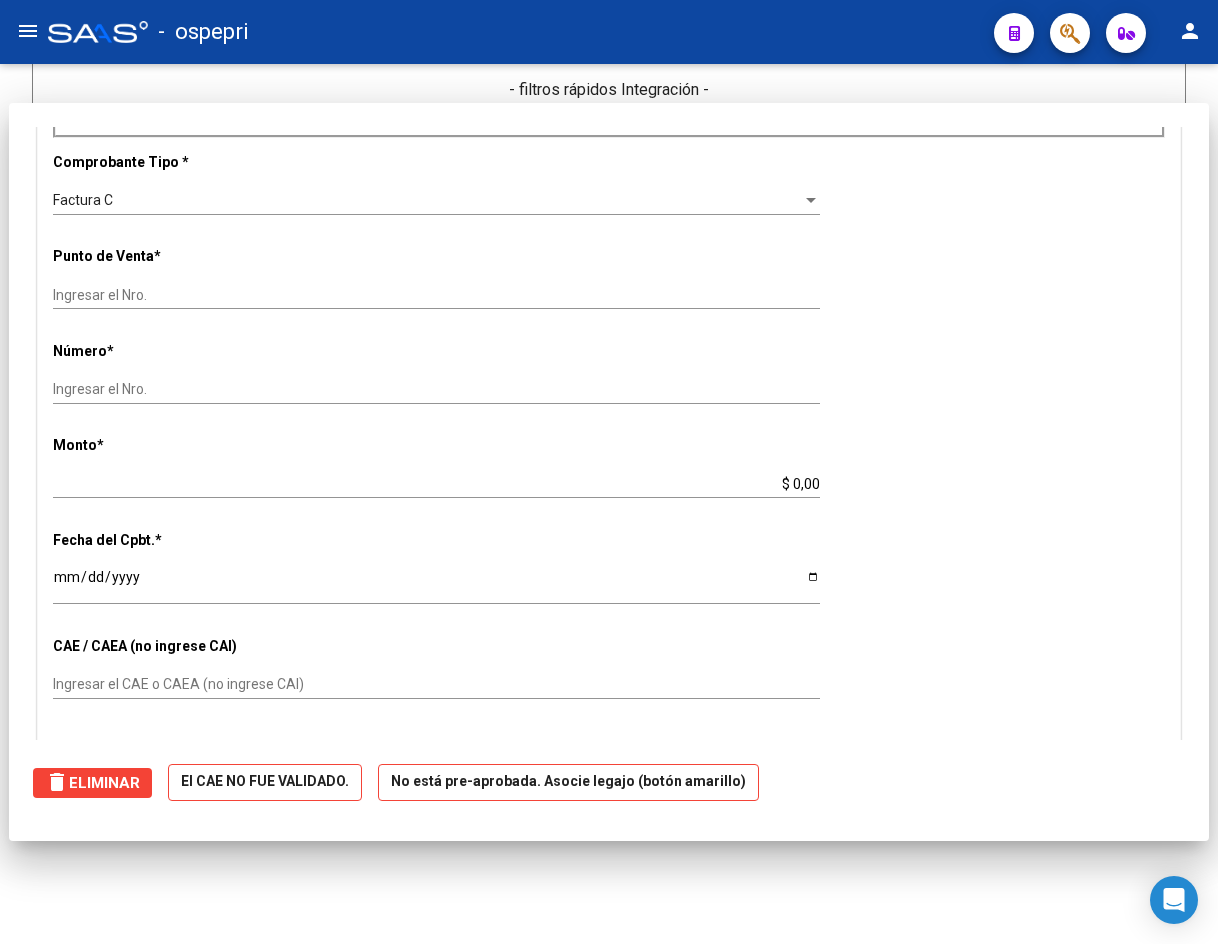 scroll, scrollTop: 0, scrollLeft: 0, axis: both 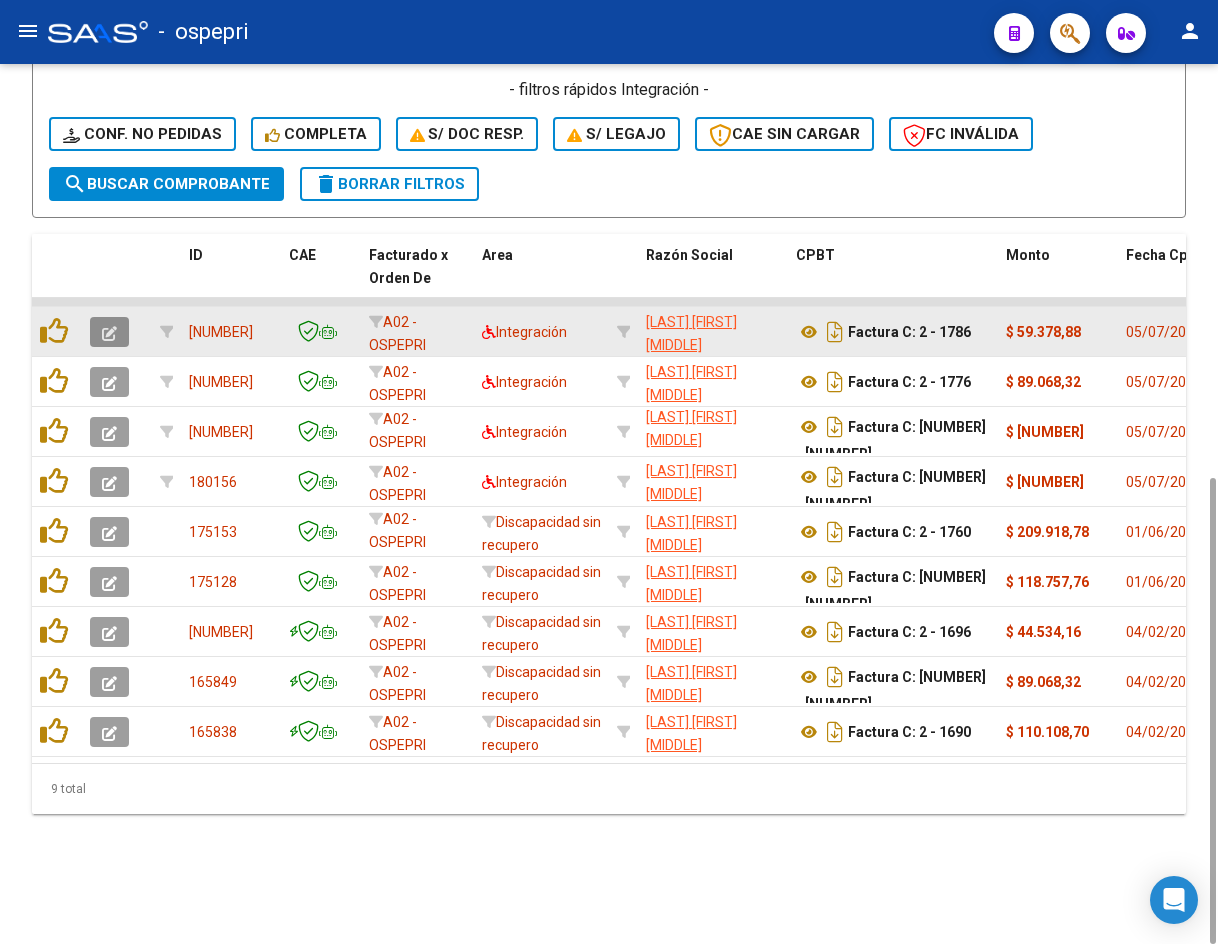 click 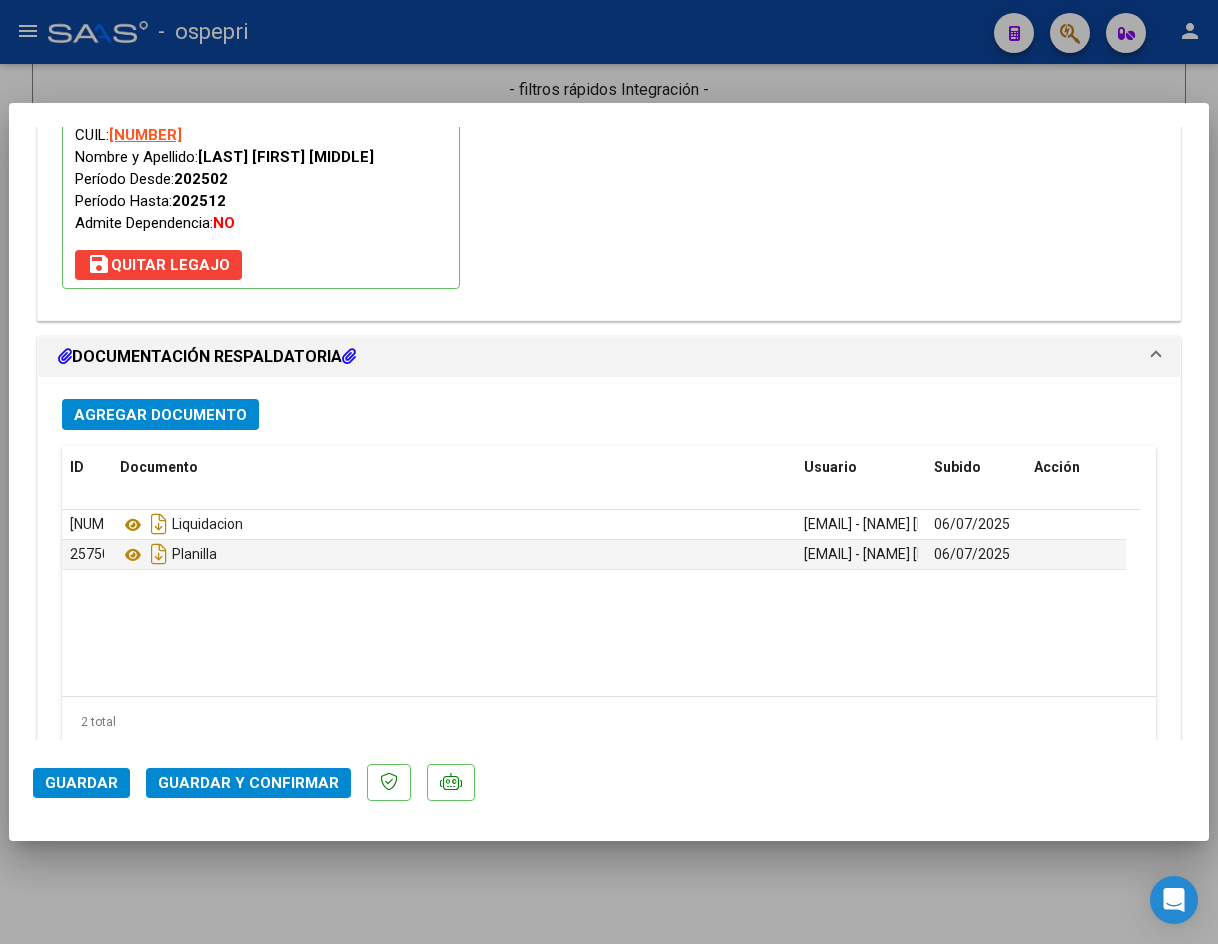 scroll, scrollTop: 2516, scrollLeft: 0, axis: vertical 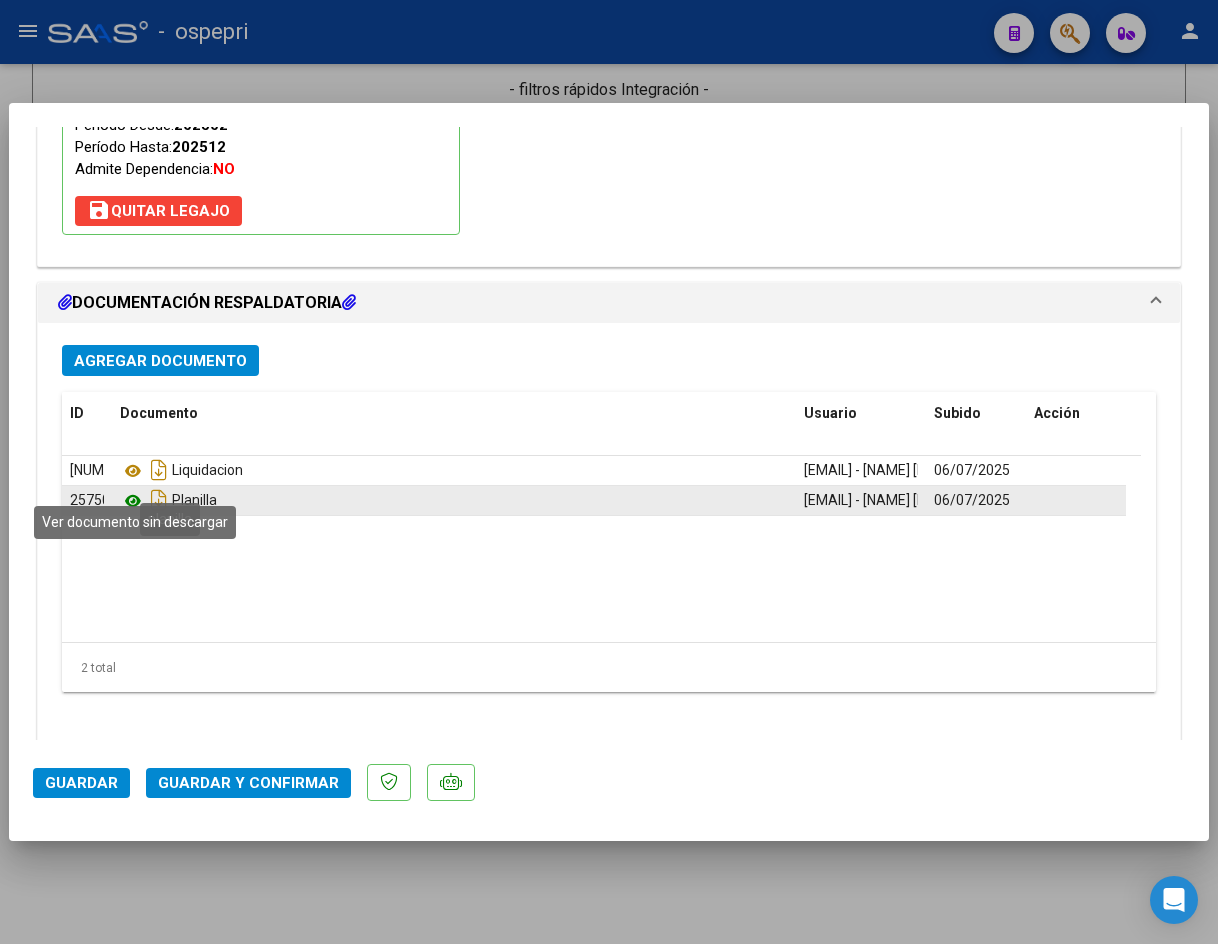 click 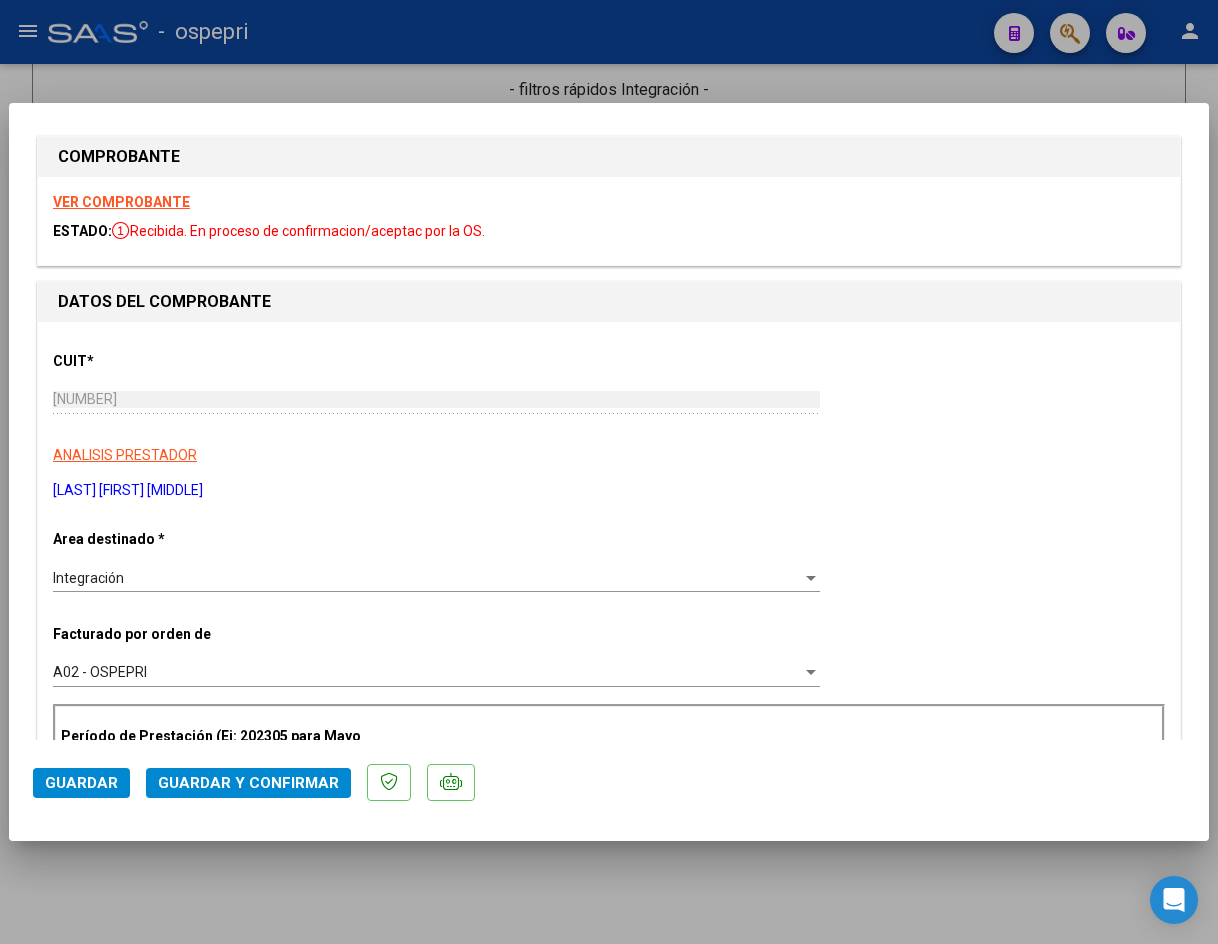 scroll, scrollTop: 0, scrollLeft: 0, axis: both 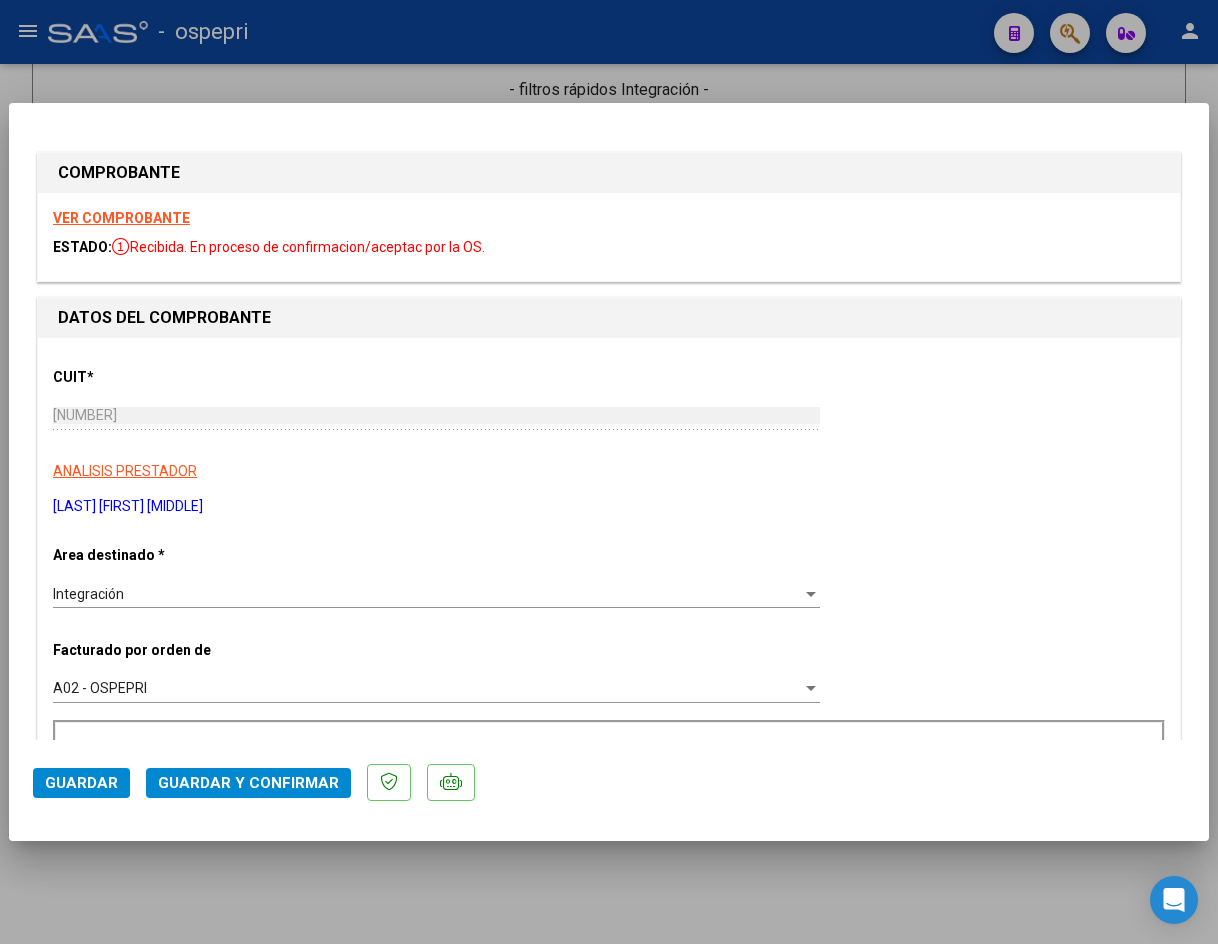 click on "VER COMPROBANTE" at bounding box center [121, 218] 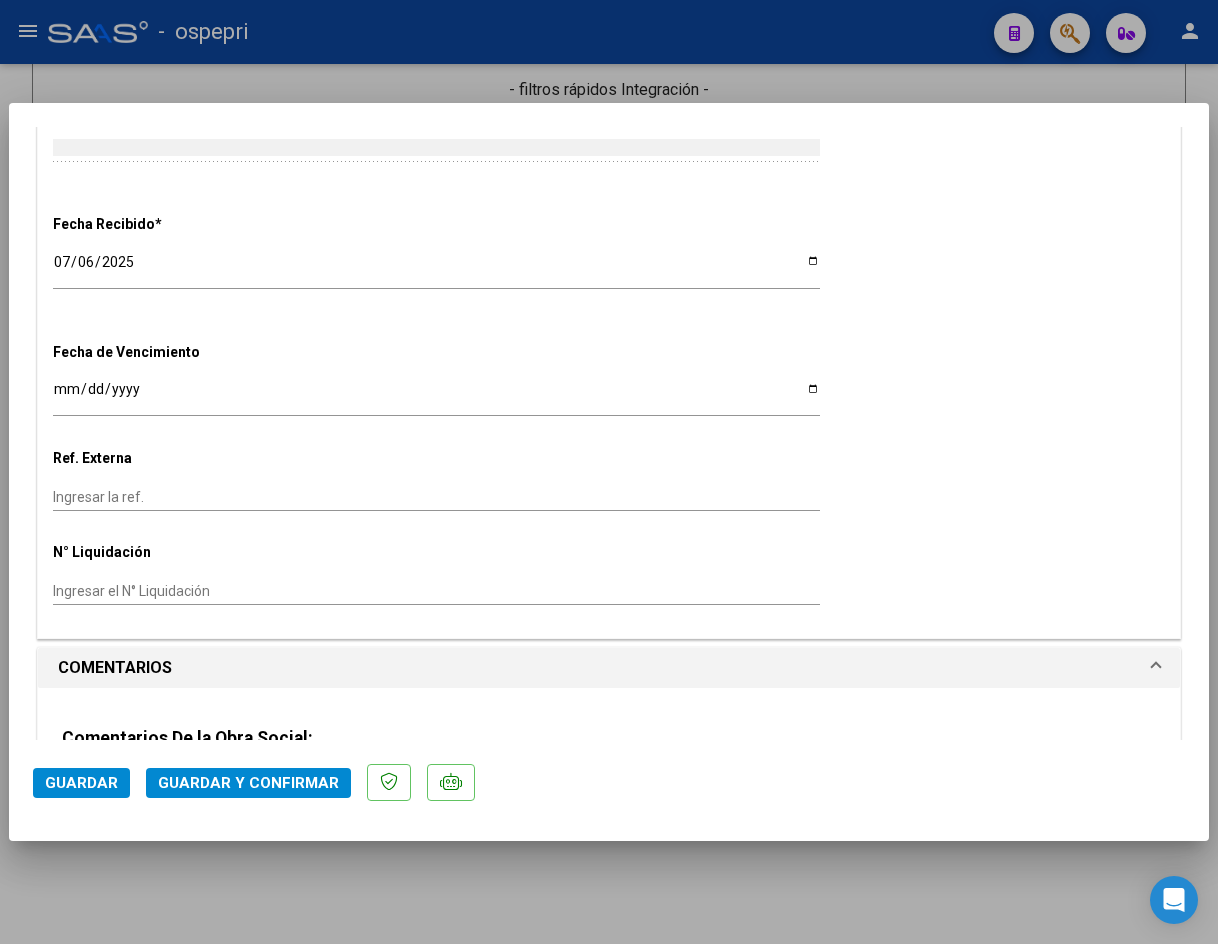 scroll, scrollTop: 1600, scrollLeft: 0, axis: vertical 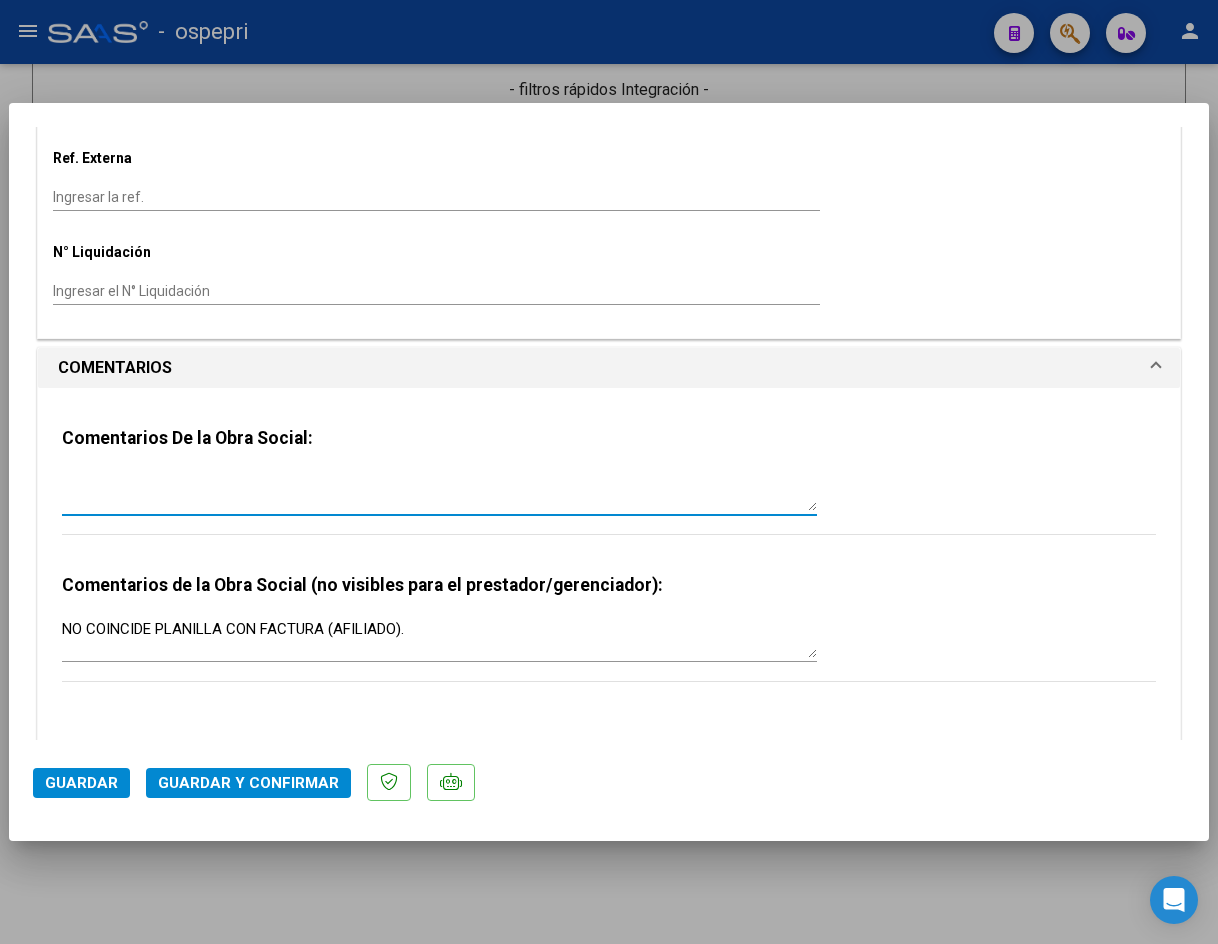 click at bounding box center (439, 491) 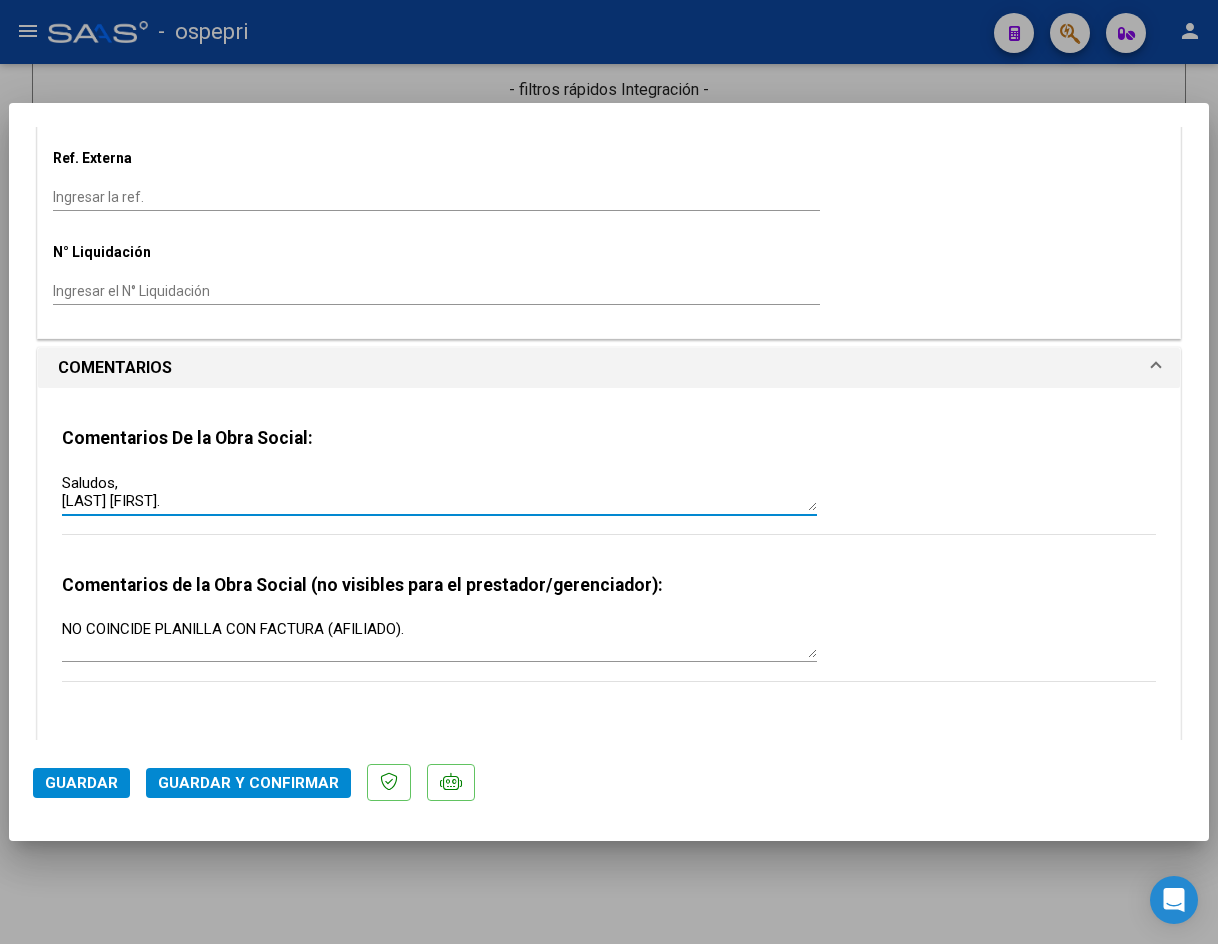 scroll, scrollTop: 107, scrollLeft: 0, axis: vertical 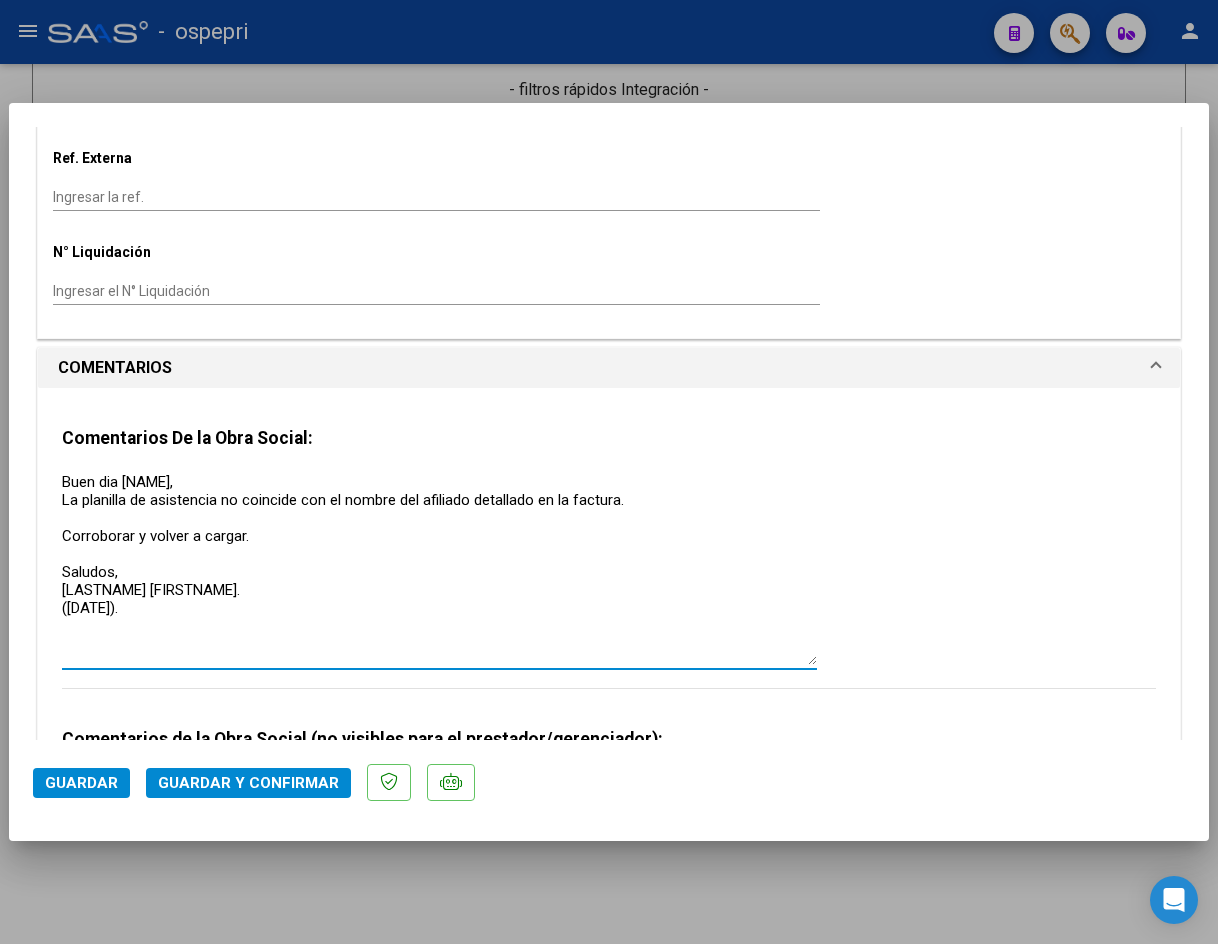 drag, startPoint x: 799, startPoint y: 479, endPoint x: 738, endPoint y: 596, distance: 131.94696 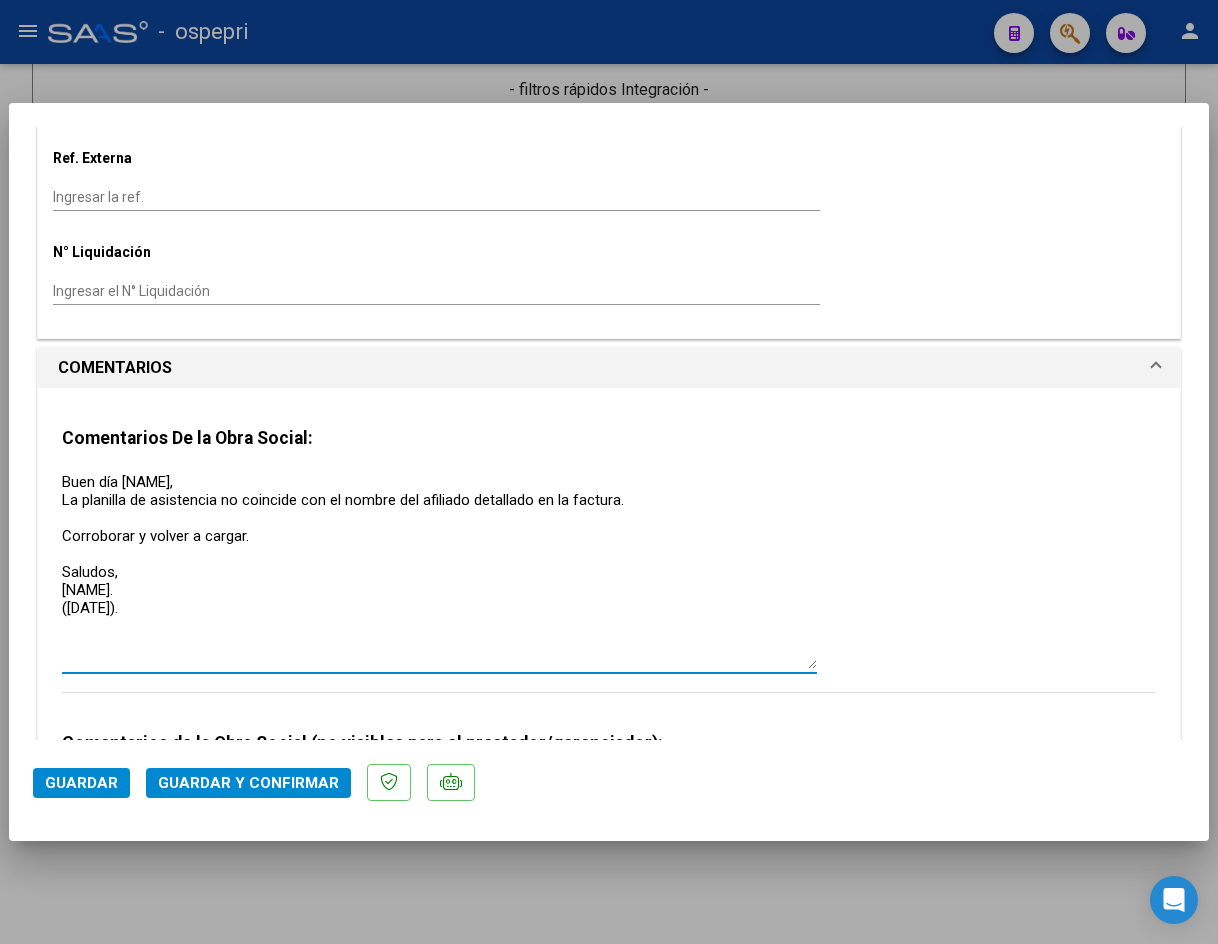 click on "Buen día [NAME],
La planilla de asistencia no coincide con el nombre del afiliado detallado en la factura.
Corroborar y volver a cargar.
Saludos,
[NAME].
([DATE])." at bounding box center (439, 570) 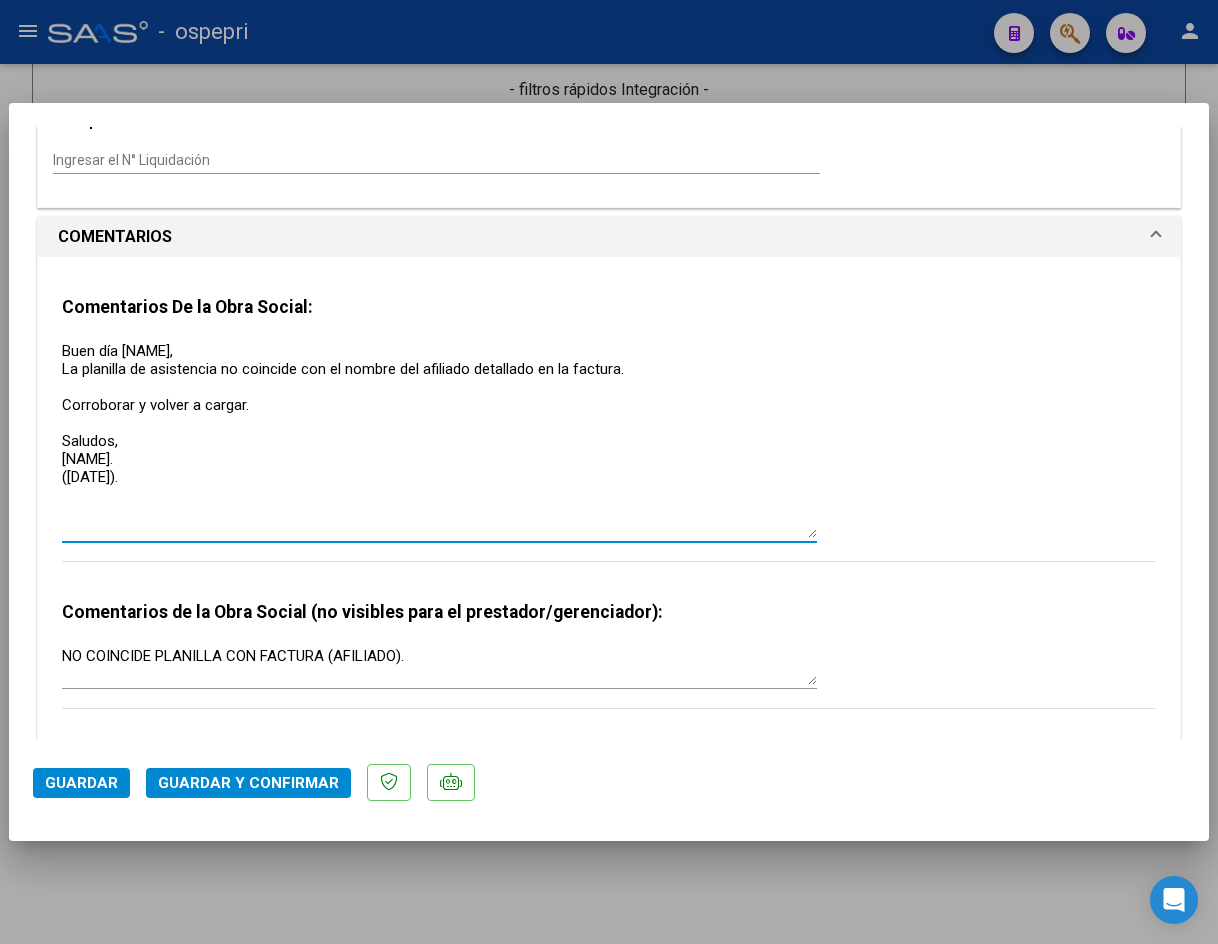 scroll, scrollTop: 1800, scrollLeft: 0, axis: vertical 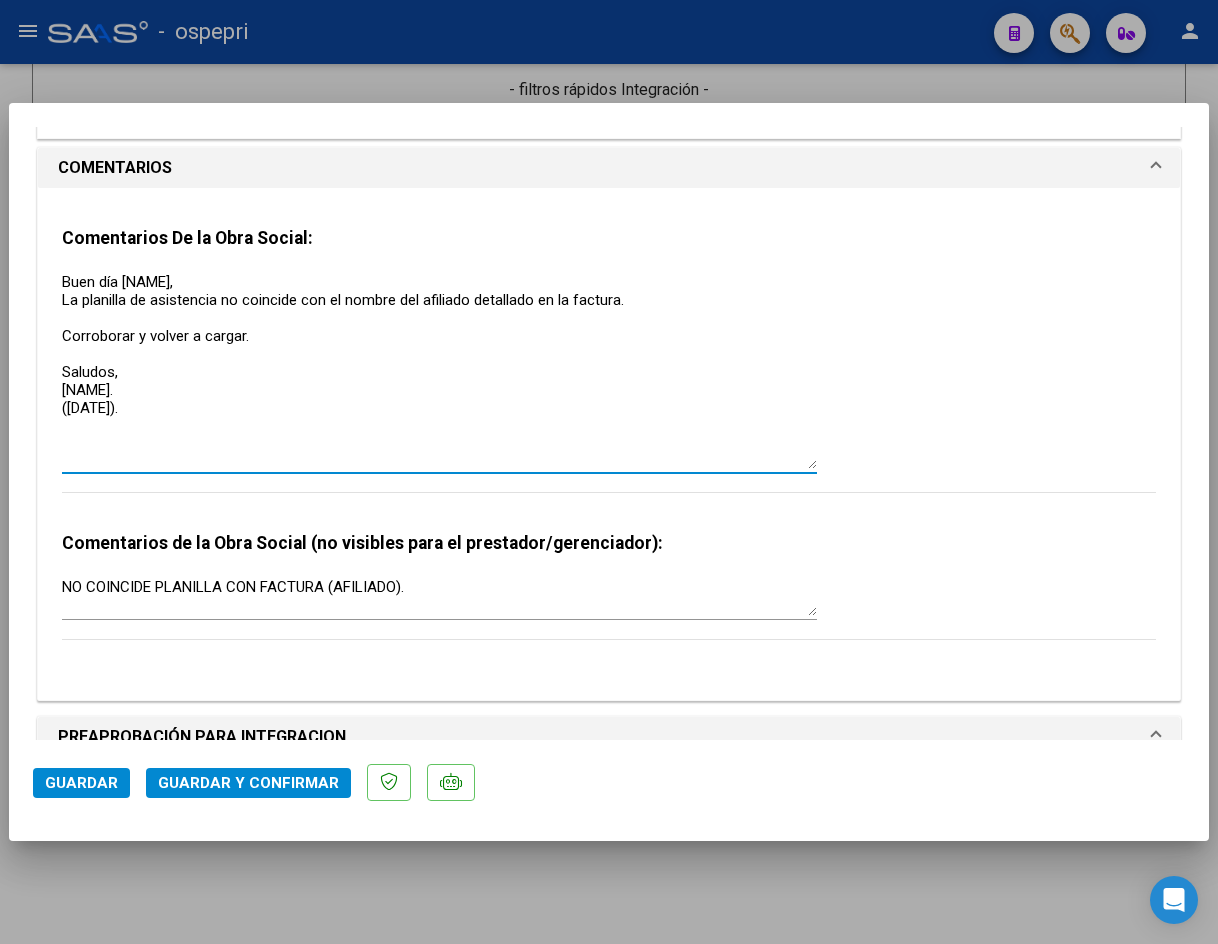 type on "Buen día [NAME],
La planilla de asistencia no coincide con el nombre del afiliado detallado en la factura.
Corroborar y volver a cargar.
Saludos,
[NAME].
([DATE])." 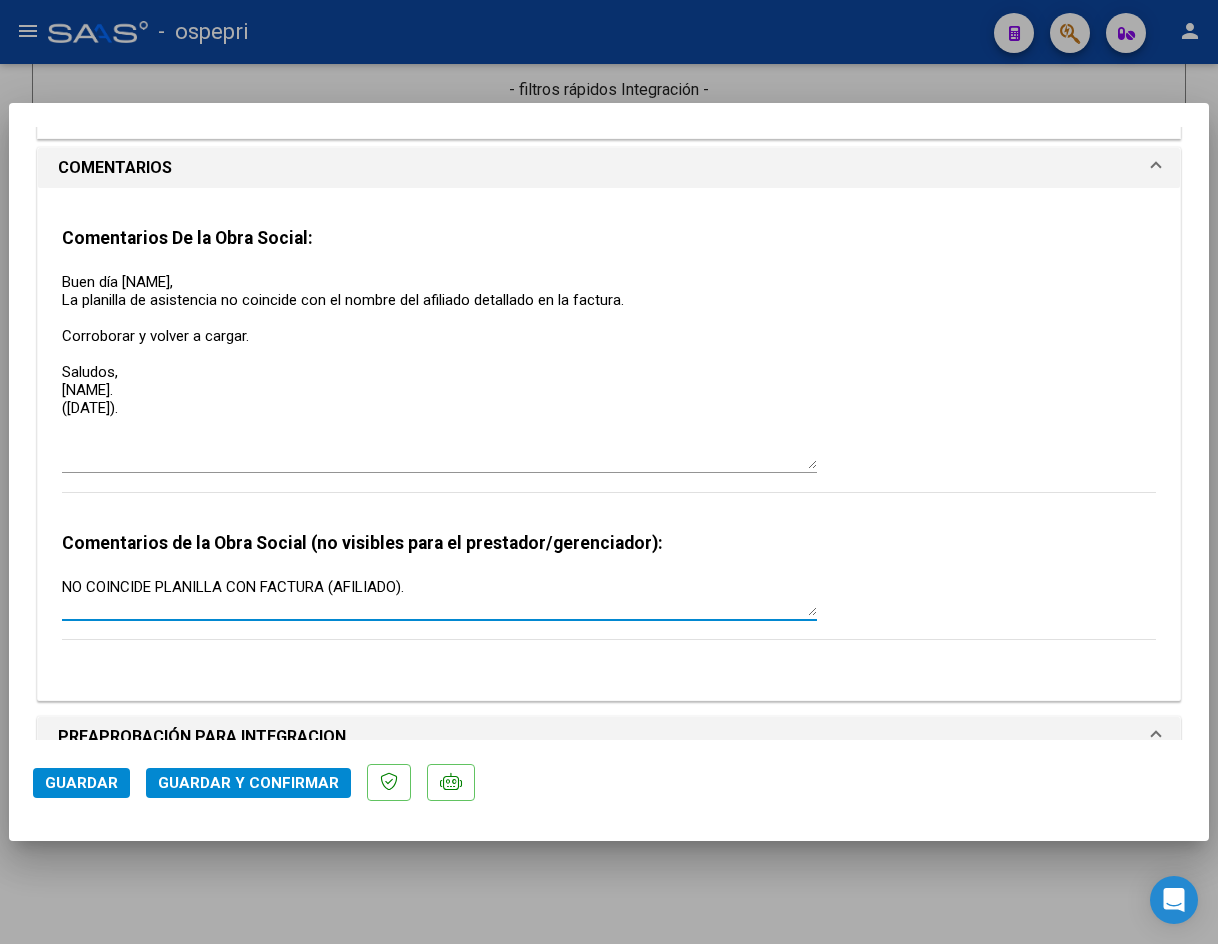 drag, startPoint x: 64, startPoint y: 563, endPoint x: 416, endPoint y: 570, distance: 352.0696 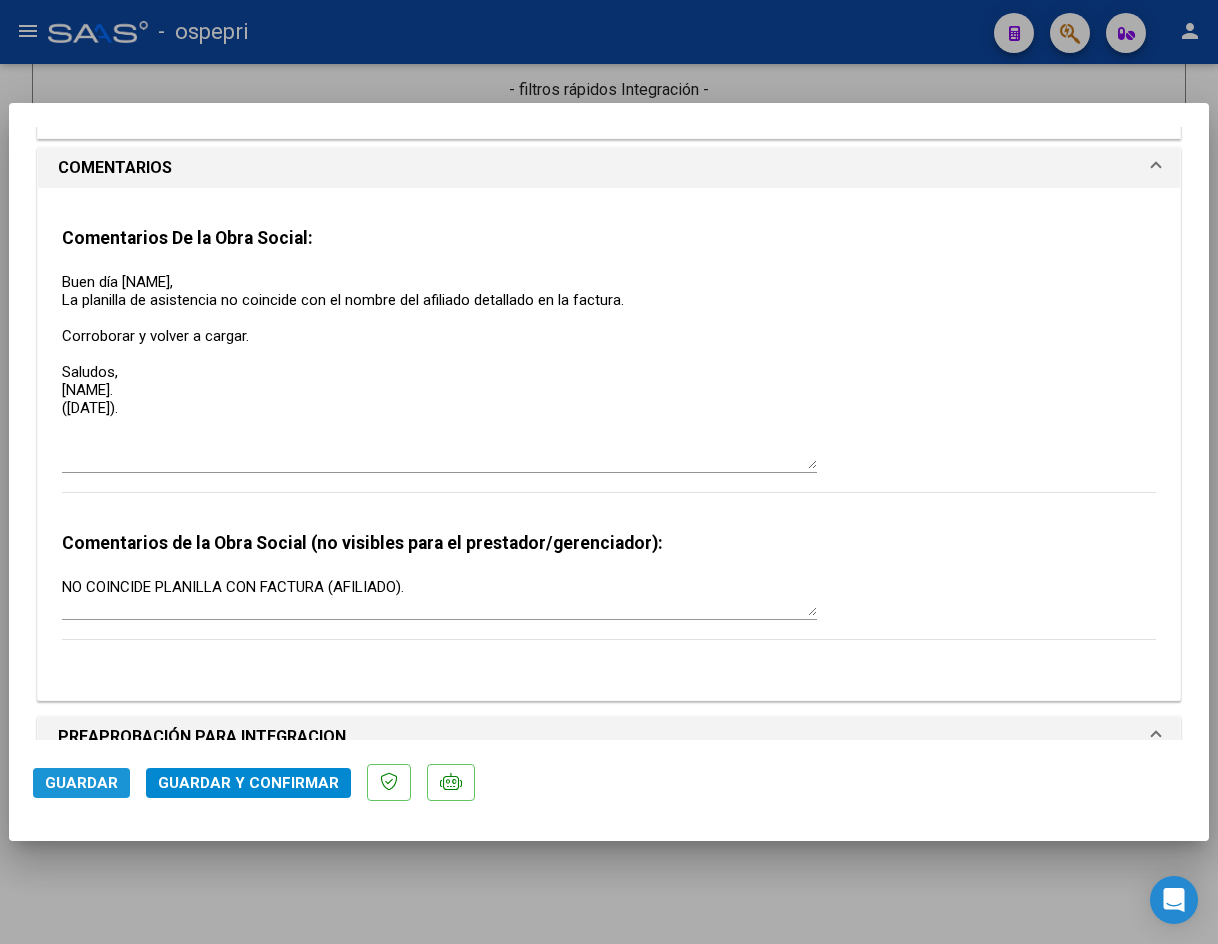 click on "Guardar" 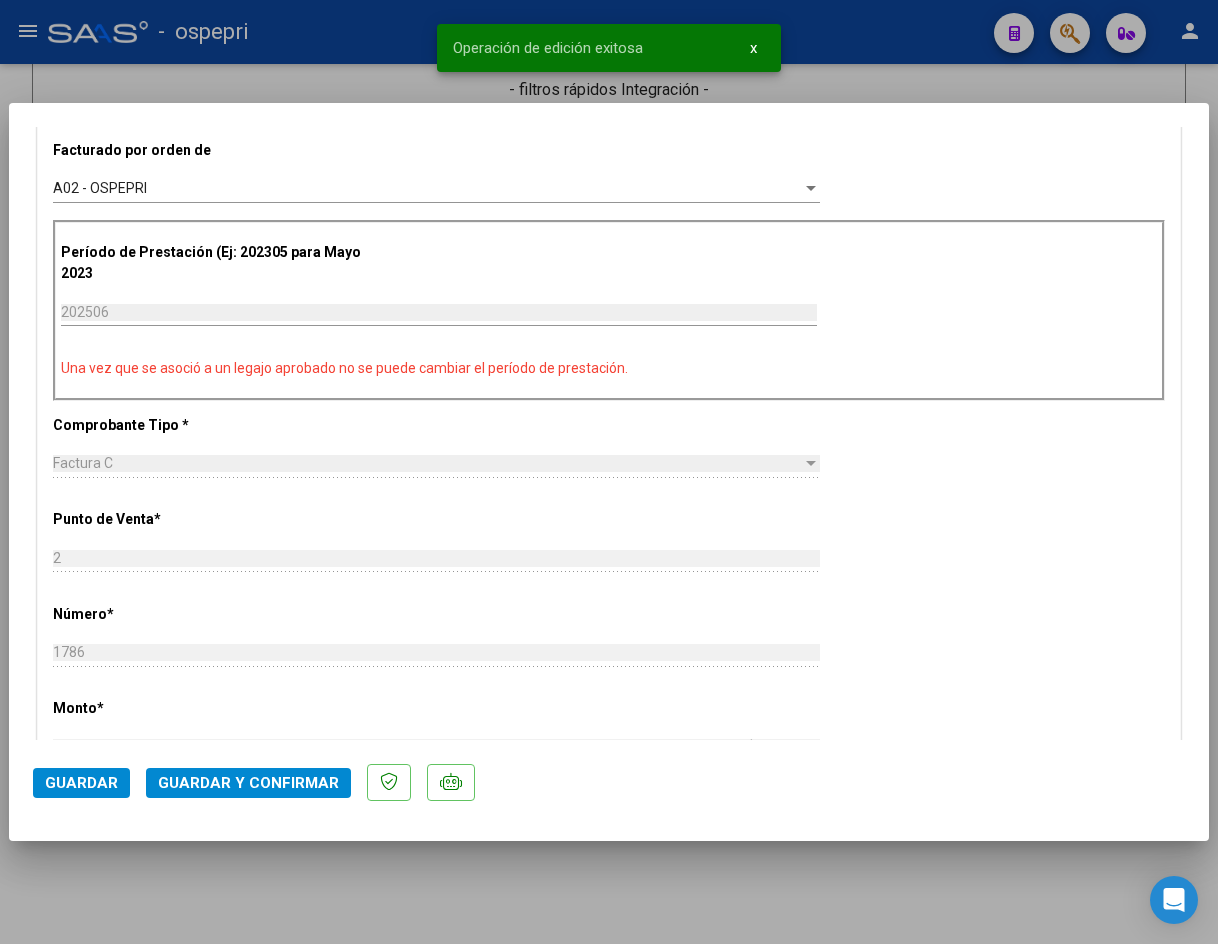 scroll, scrollTop: 0, scrollLeft: 0, axis: both 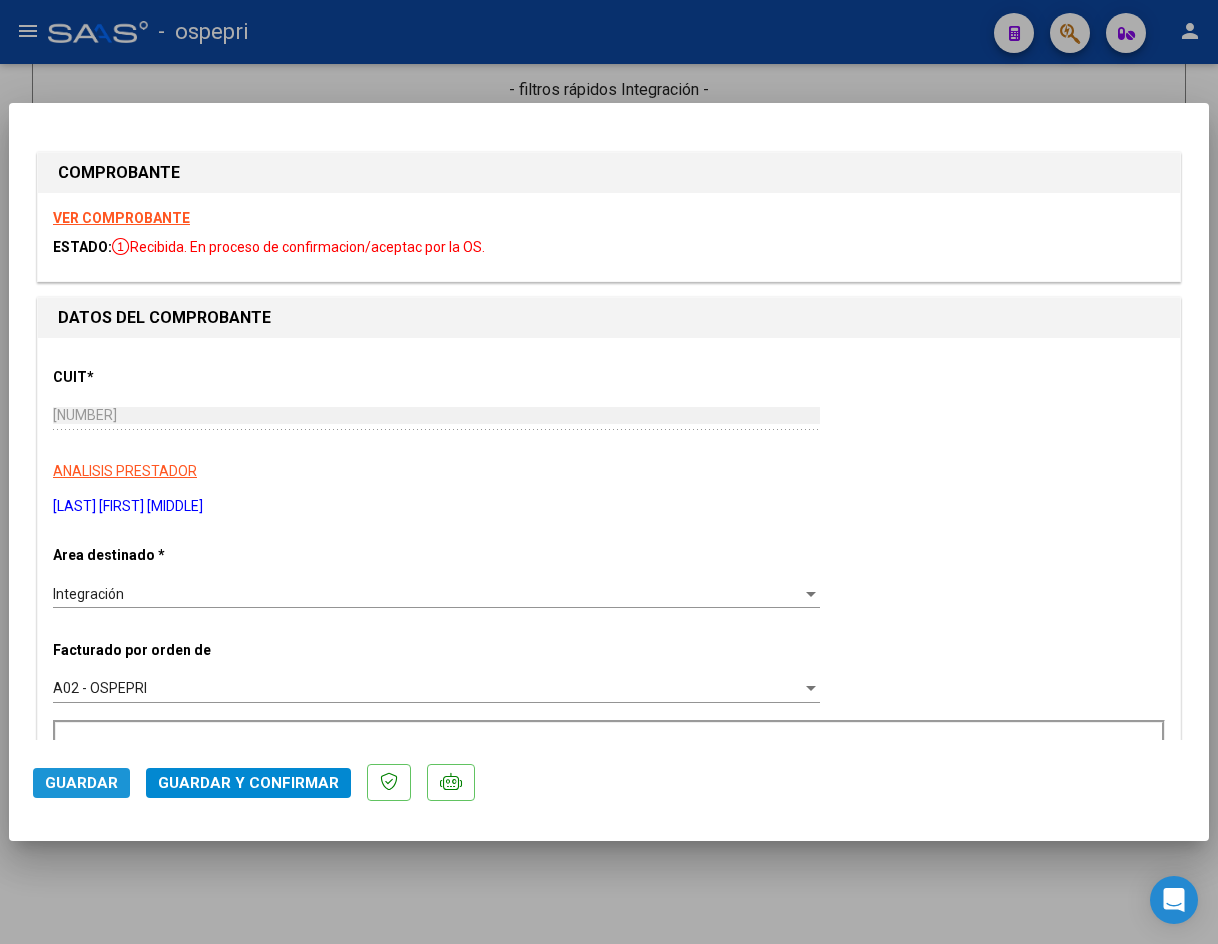 click on "Guardar" 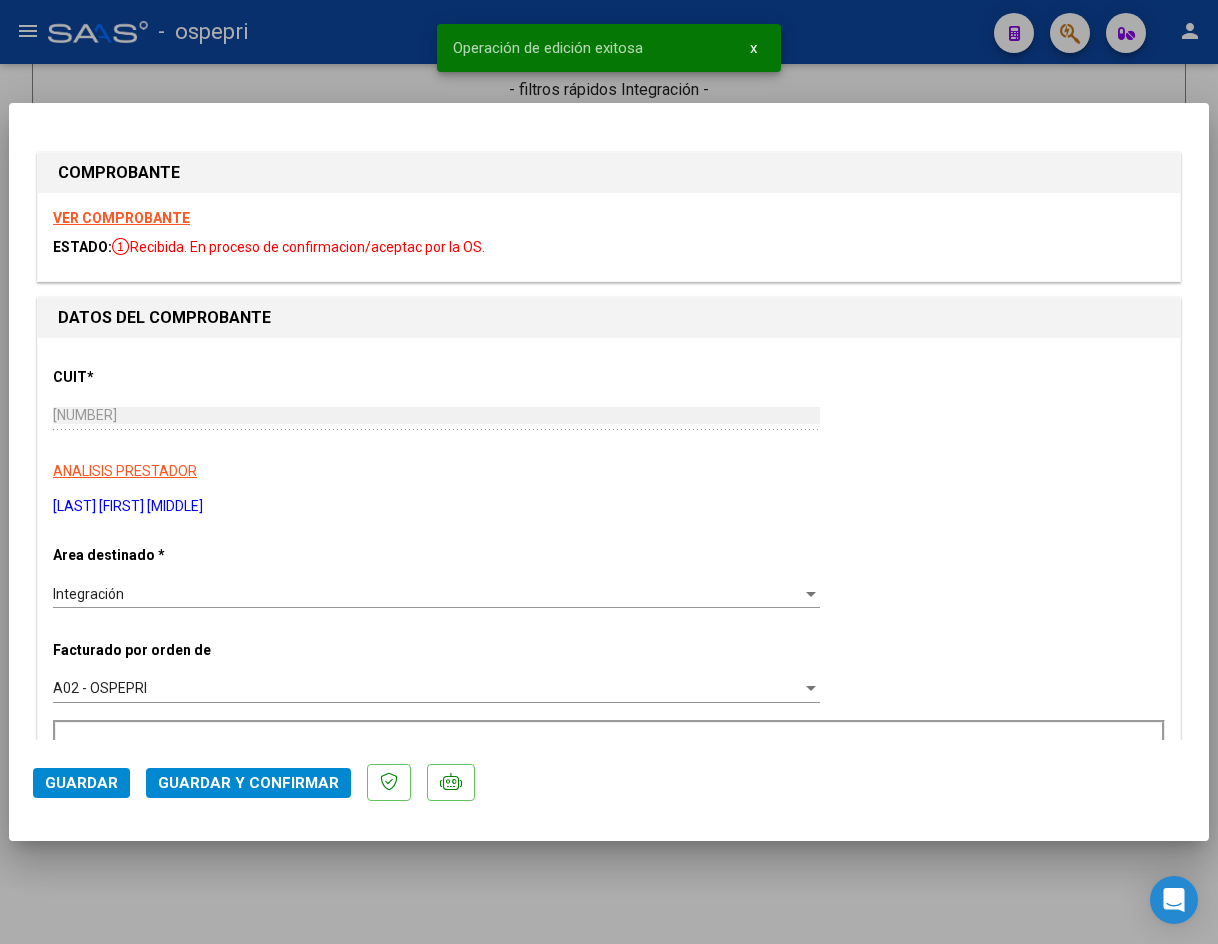 type 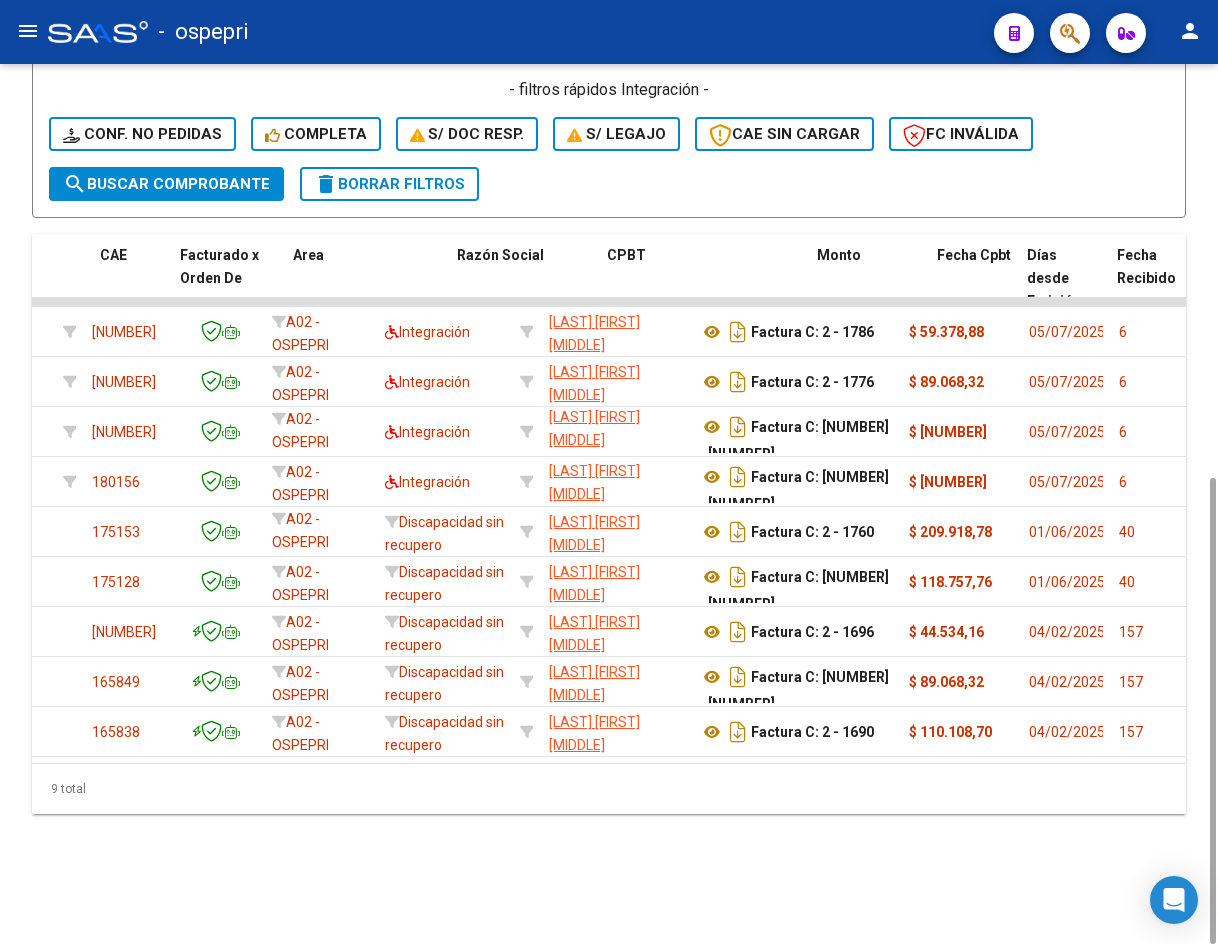 scroll, scrollTop: 0, scrollLeft: 0, axis: both 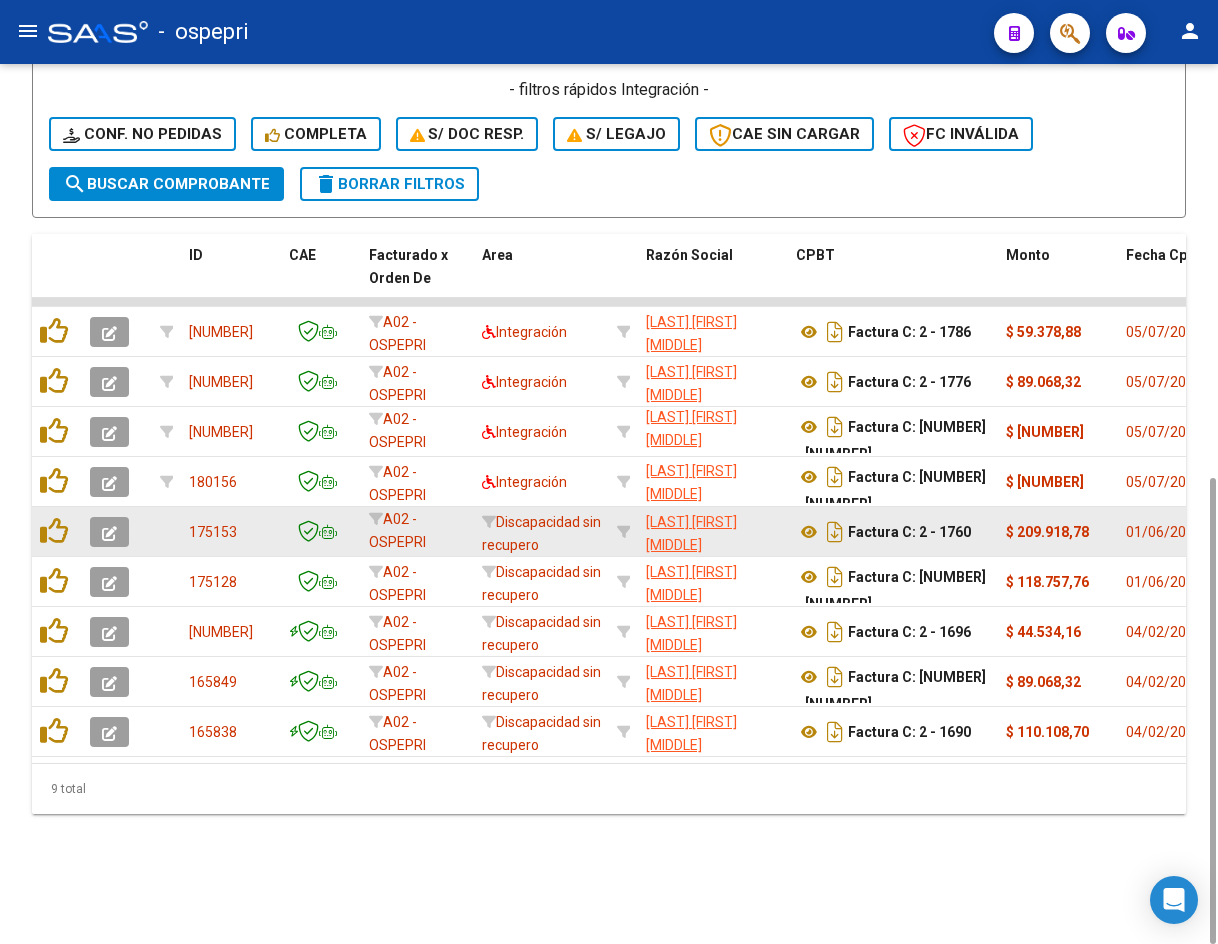 click 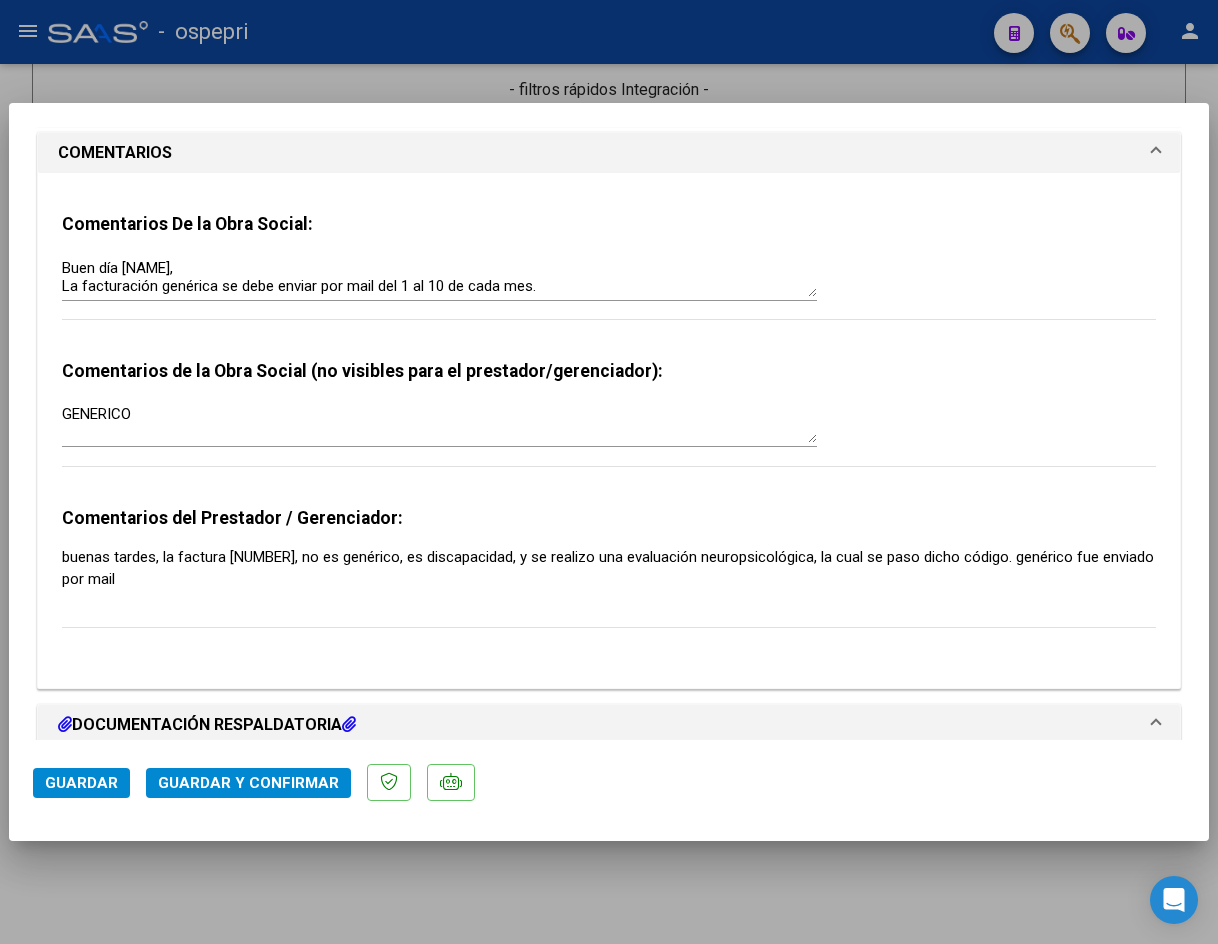 scroll, scrollTop: 1578, scrollLeft: 0, axis: vertical 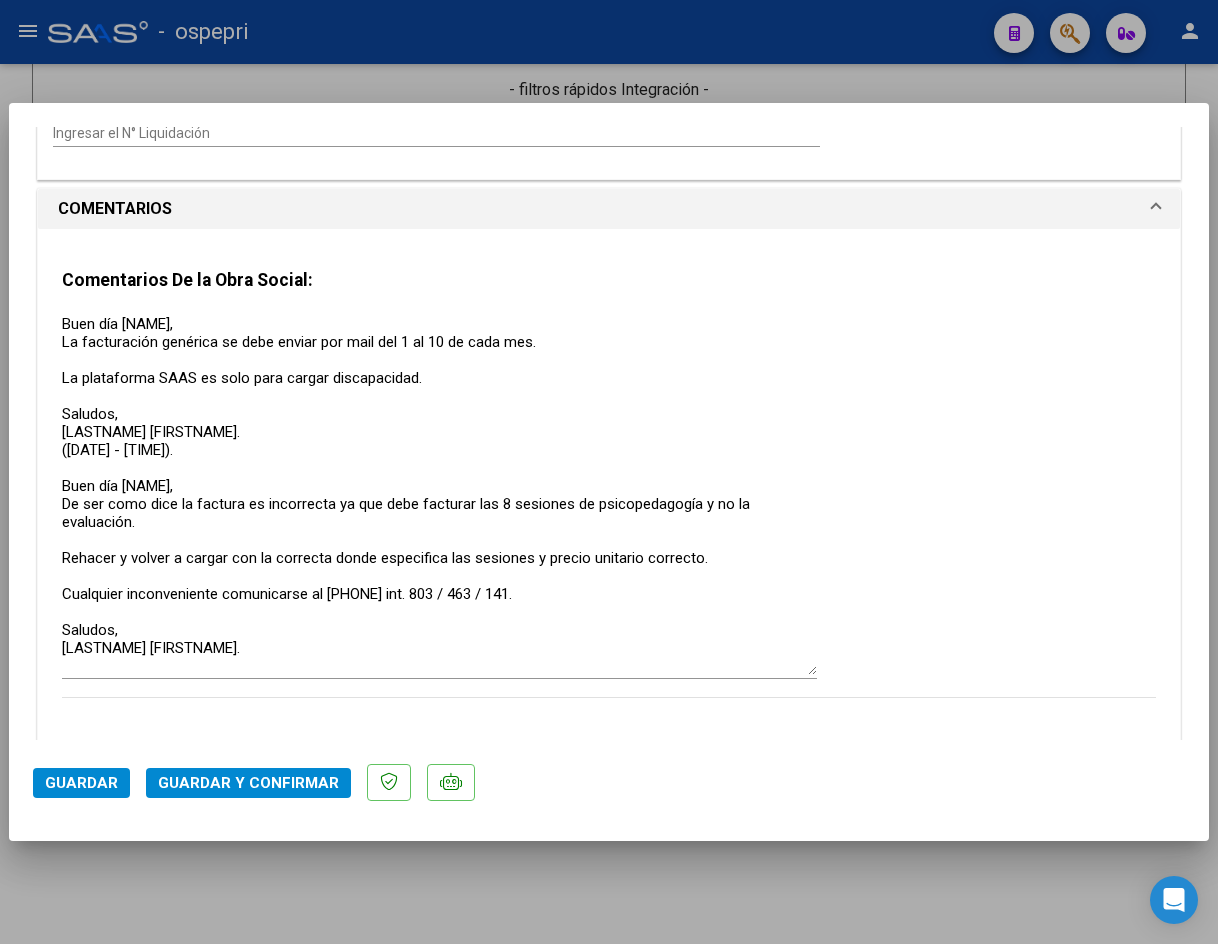 drag, startPoint x: 803, startPoint y: 345, endPoint x: 799, endPoint y: 667, distance: 322.02484 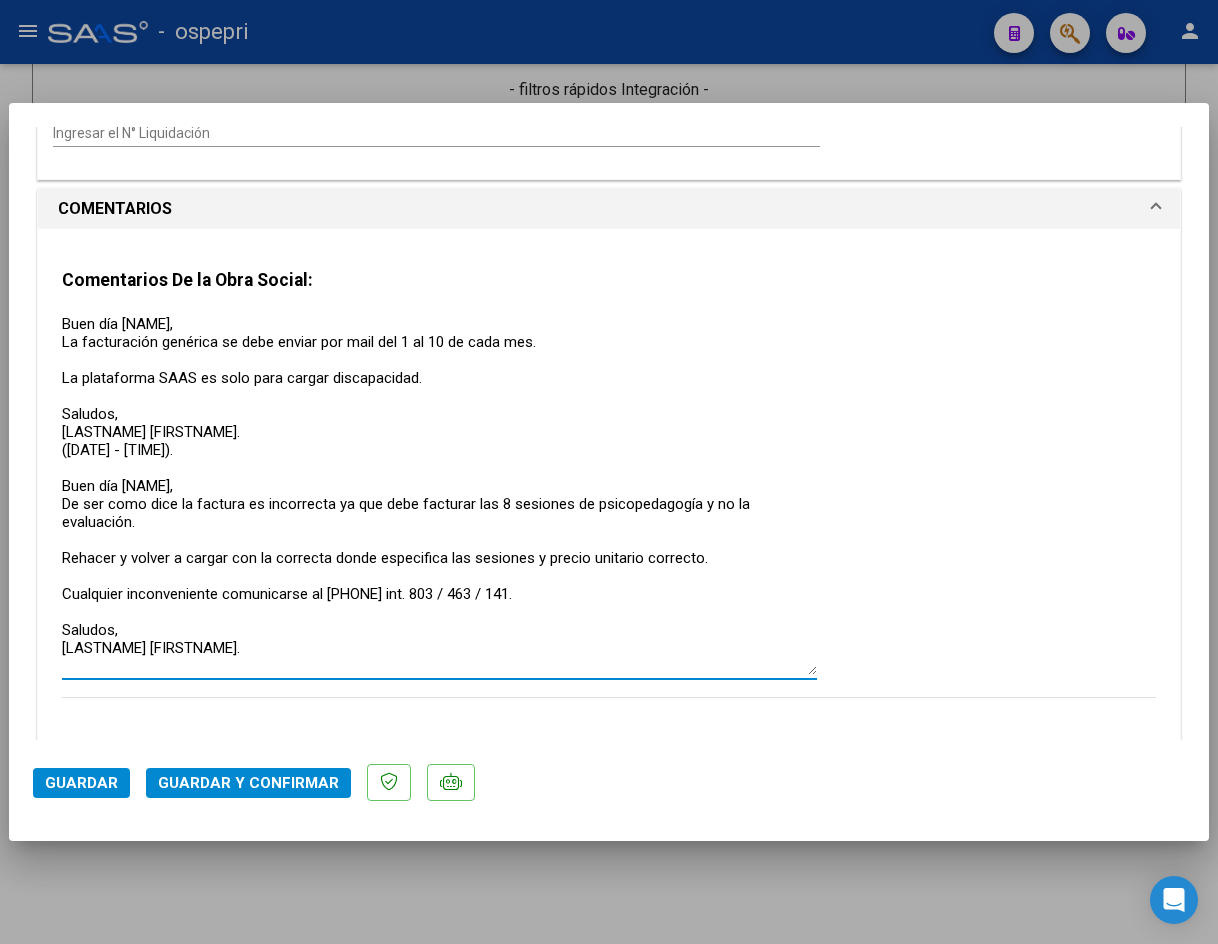 type 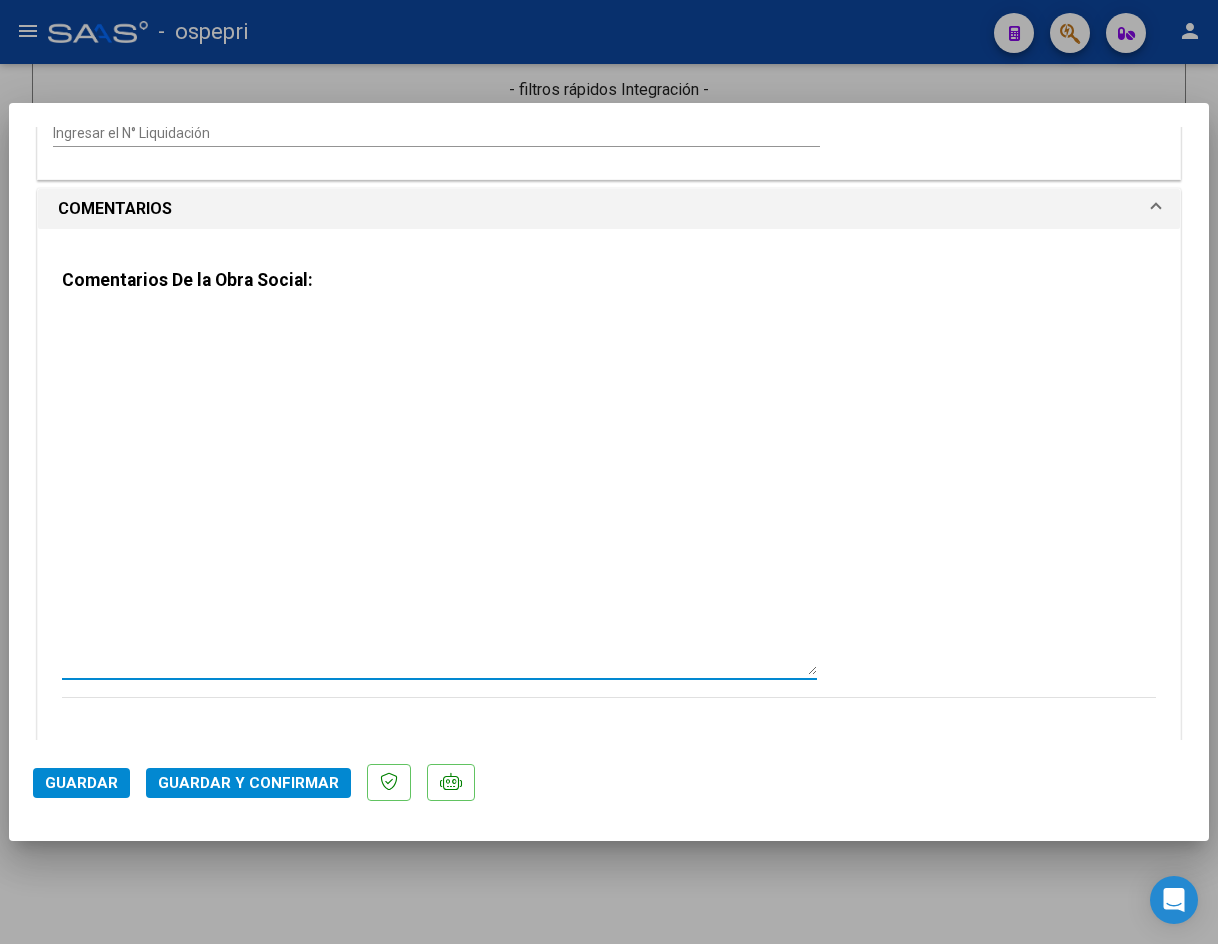 scroll, scrollTop: 0, scrollLeft: 0, axis: both 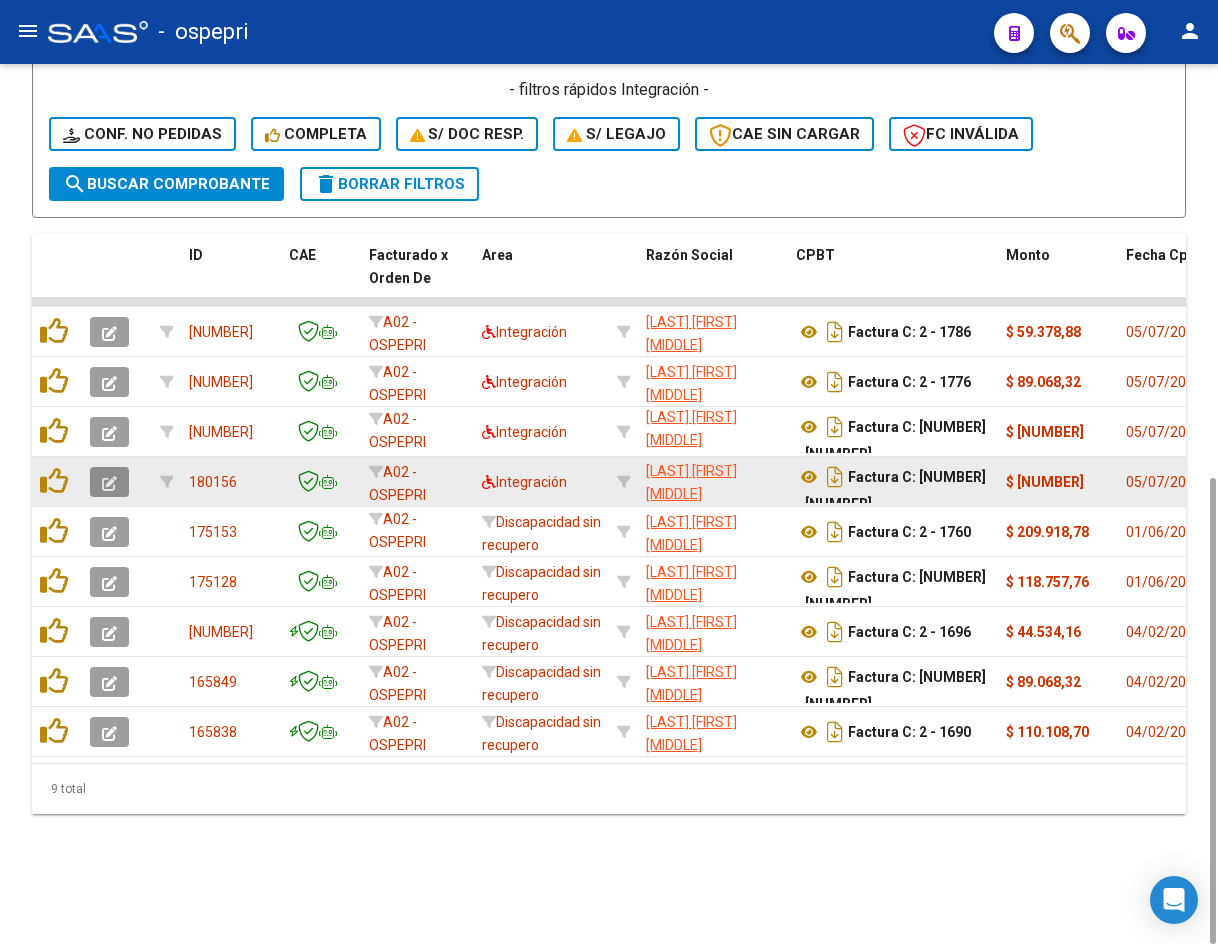click 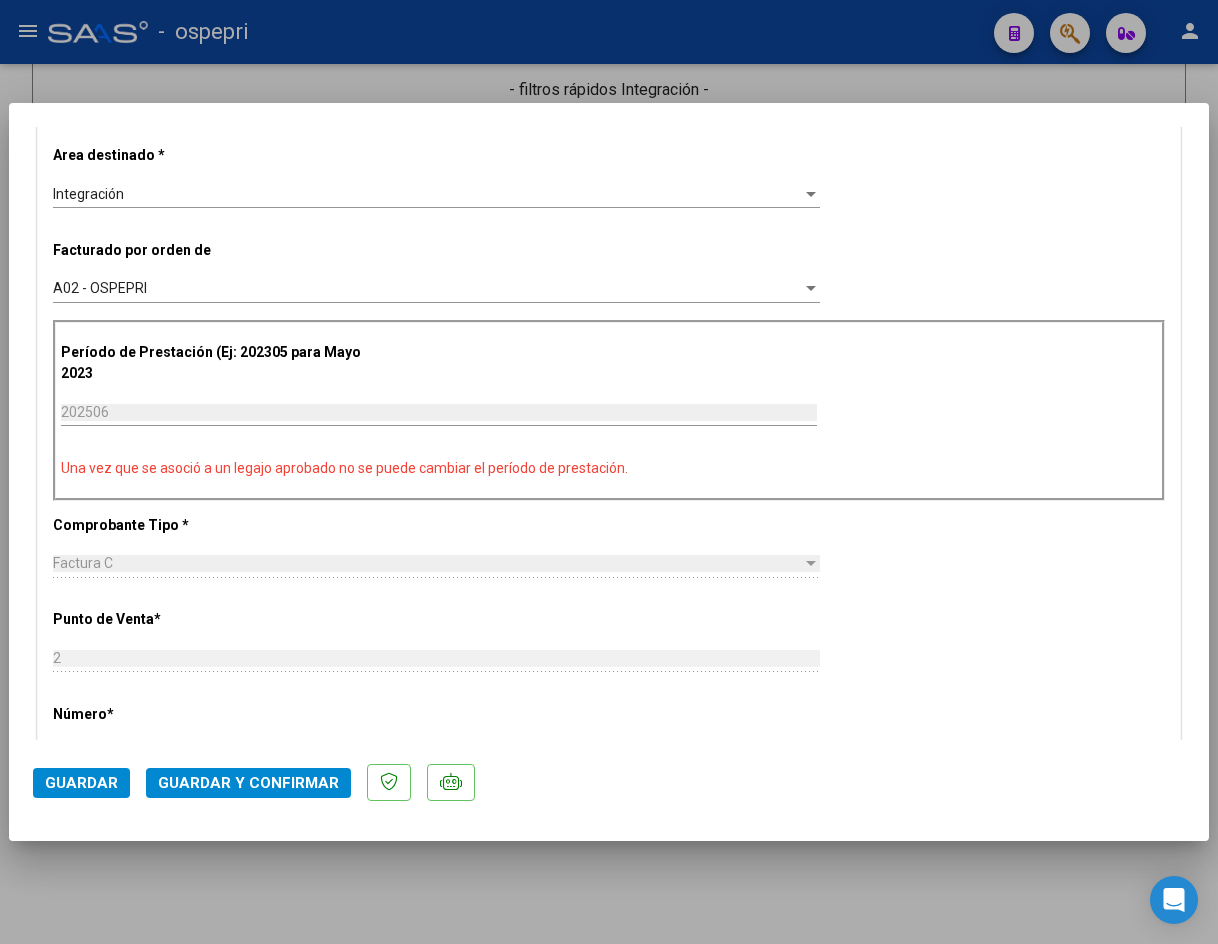 scroll, scrollTop: 0, scrollLeft: 0, axis: both 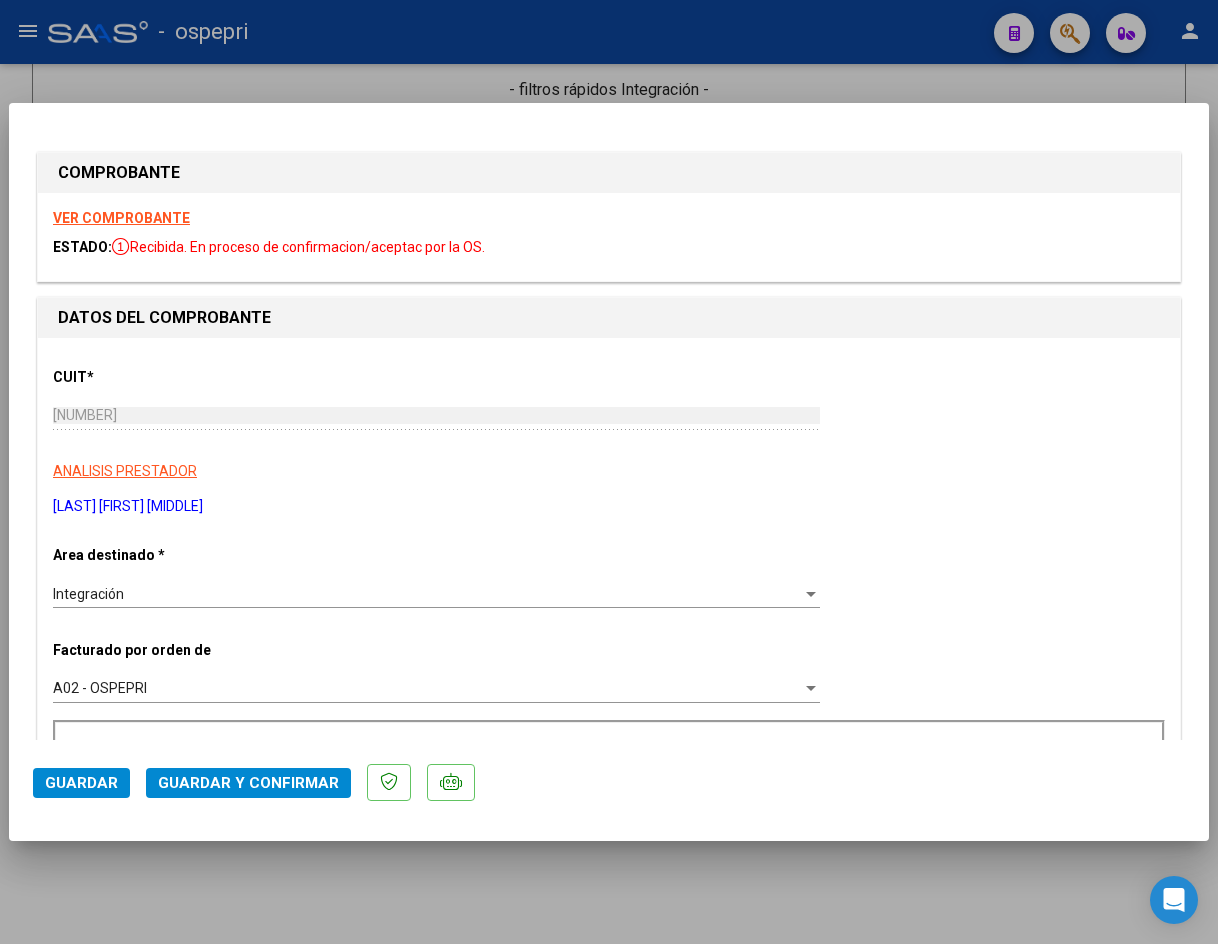 click on "VER COMPROBANTE" at bounding box center [121, 218] 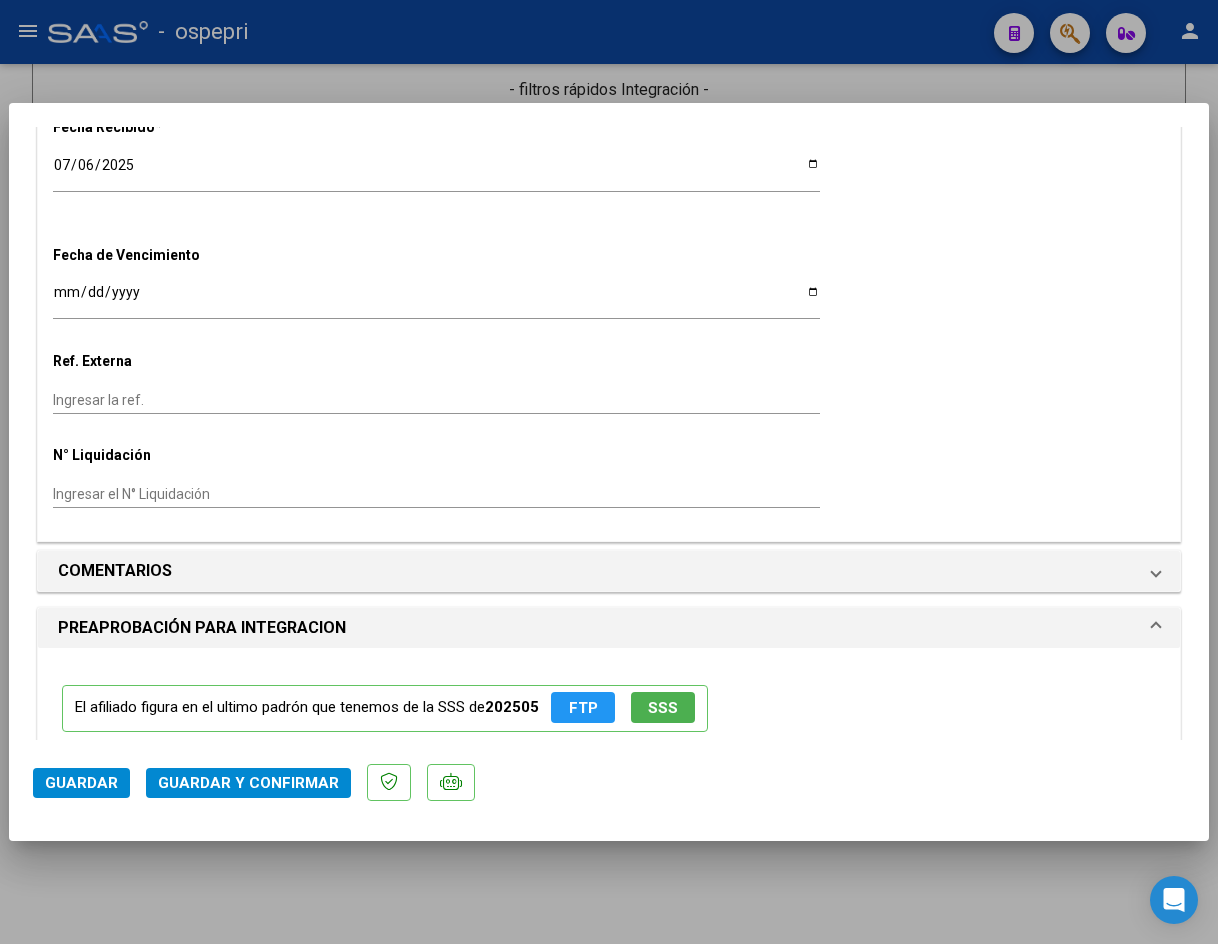 scroll, scrollTop: 1500, scrollLeft: 0, axis: vertical 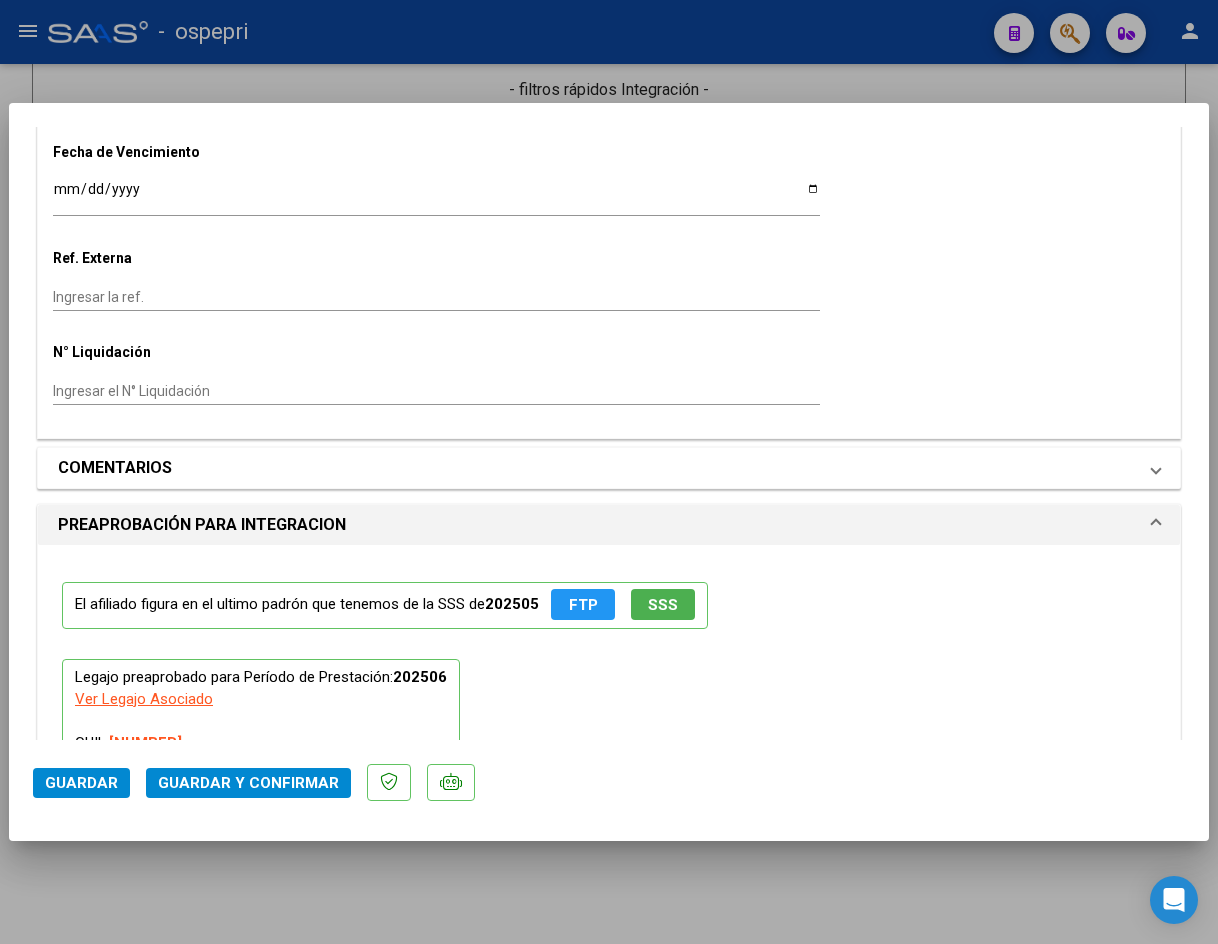 click on "COMENTARIOS" at bounding box center [597, 468] 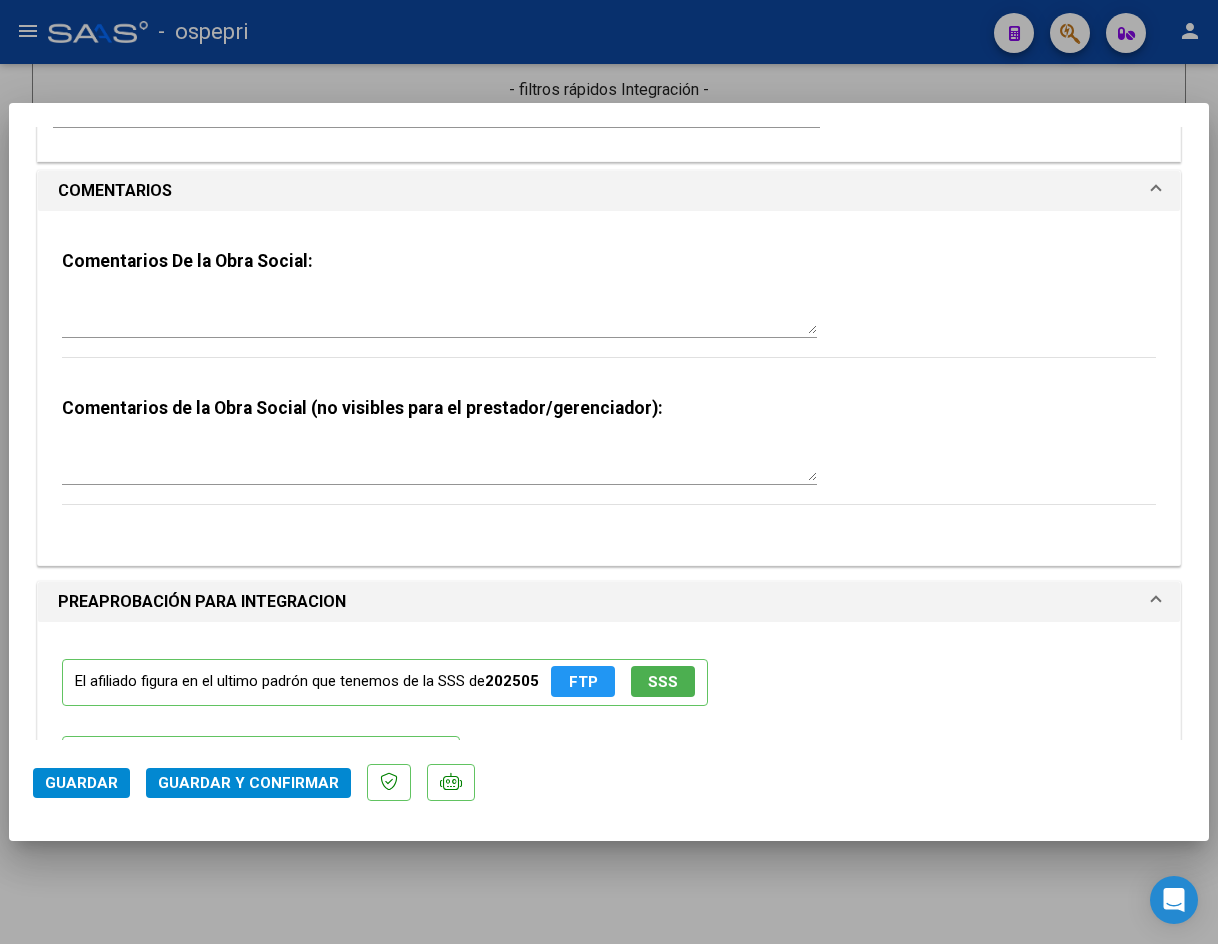 scroll, scrollTop: 1800, scrollLeft: 0, axis: vertical 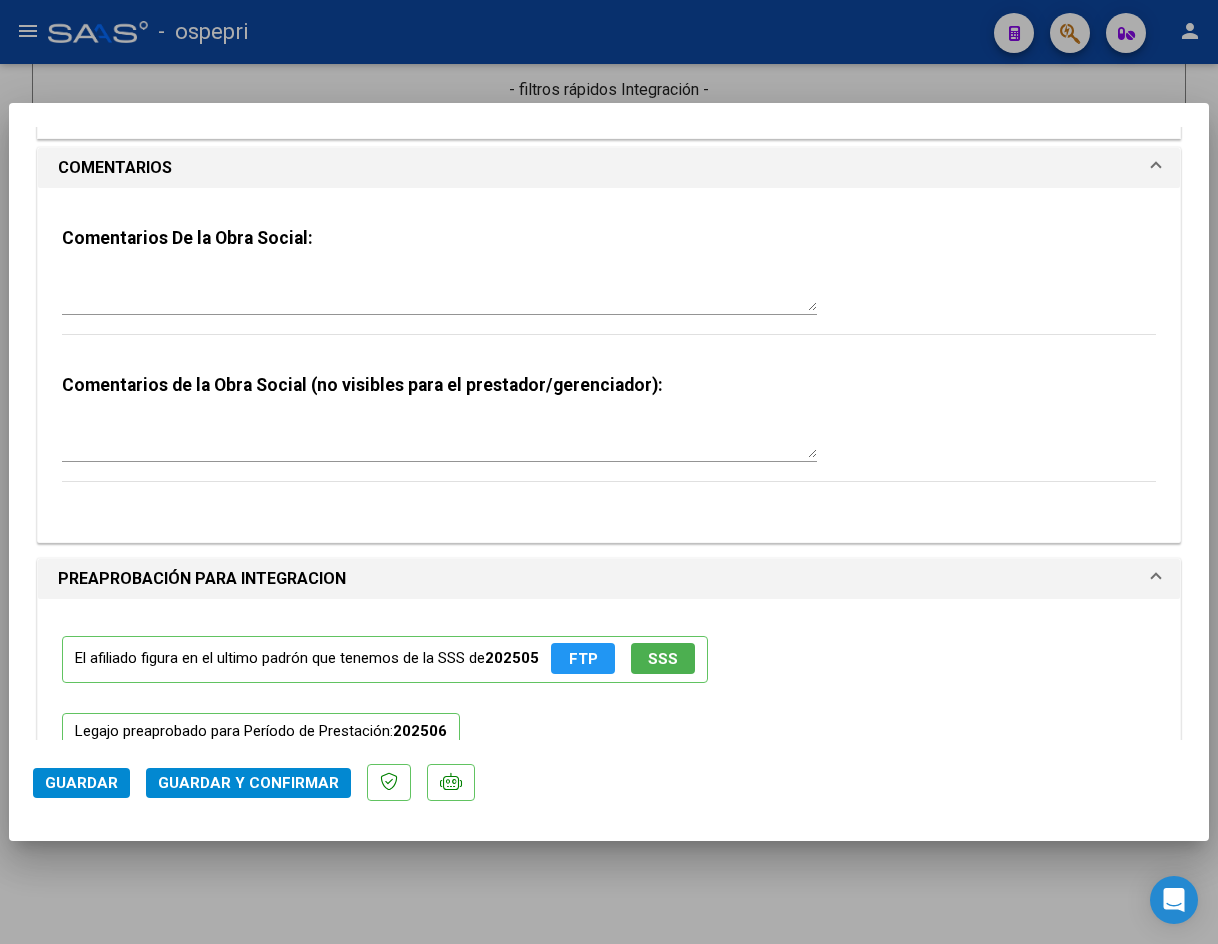 click at bounding box center [439, 438] 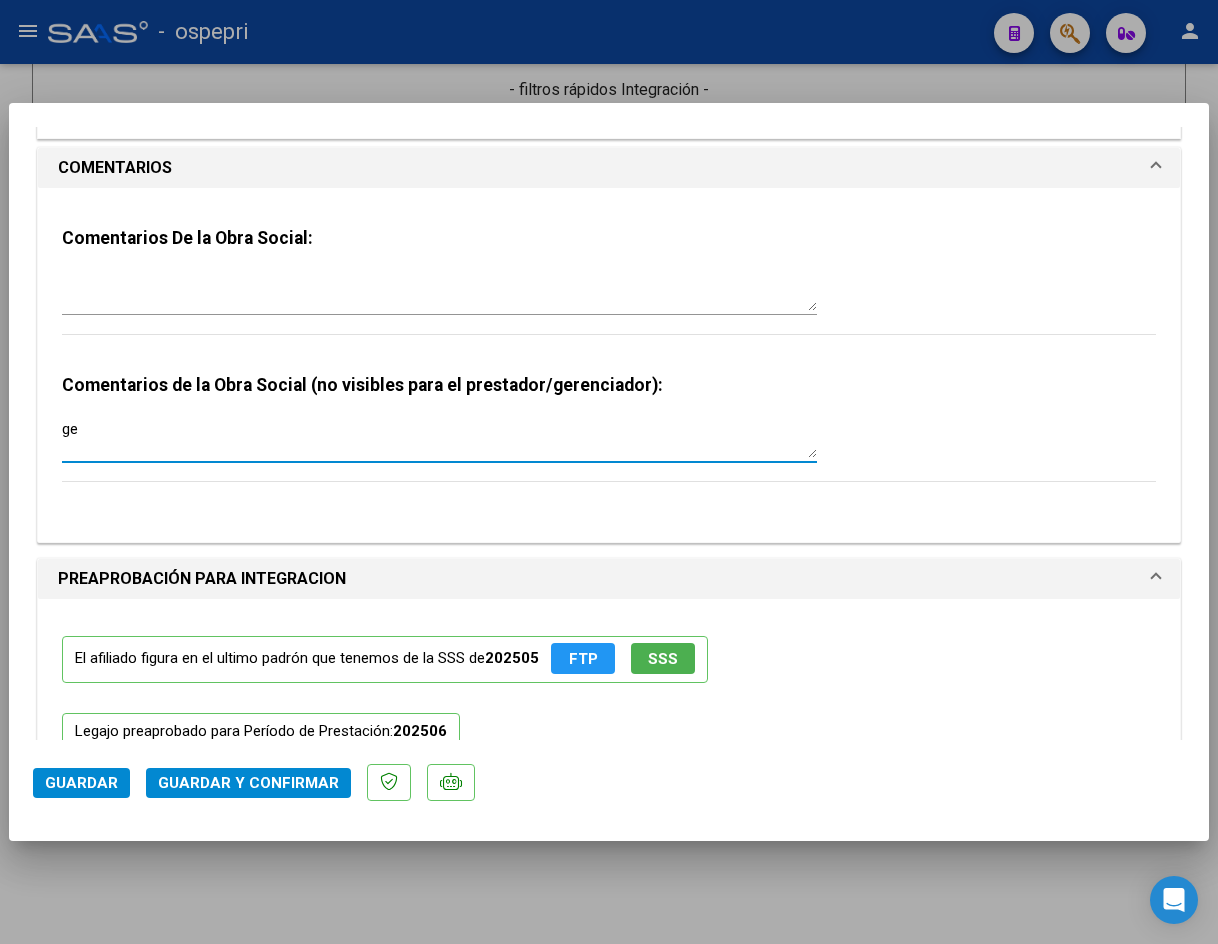 type on "g" 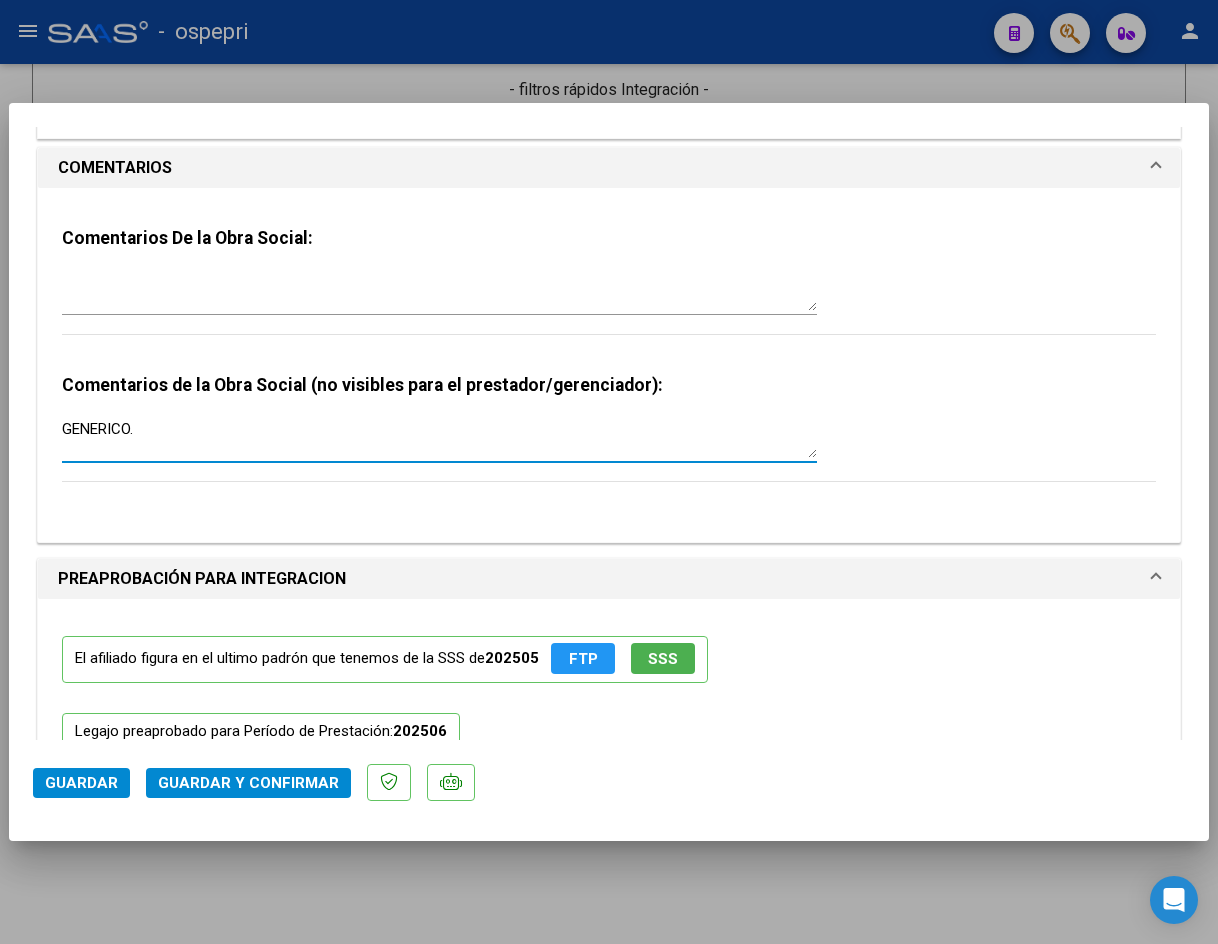 type on "GENERICO." 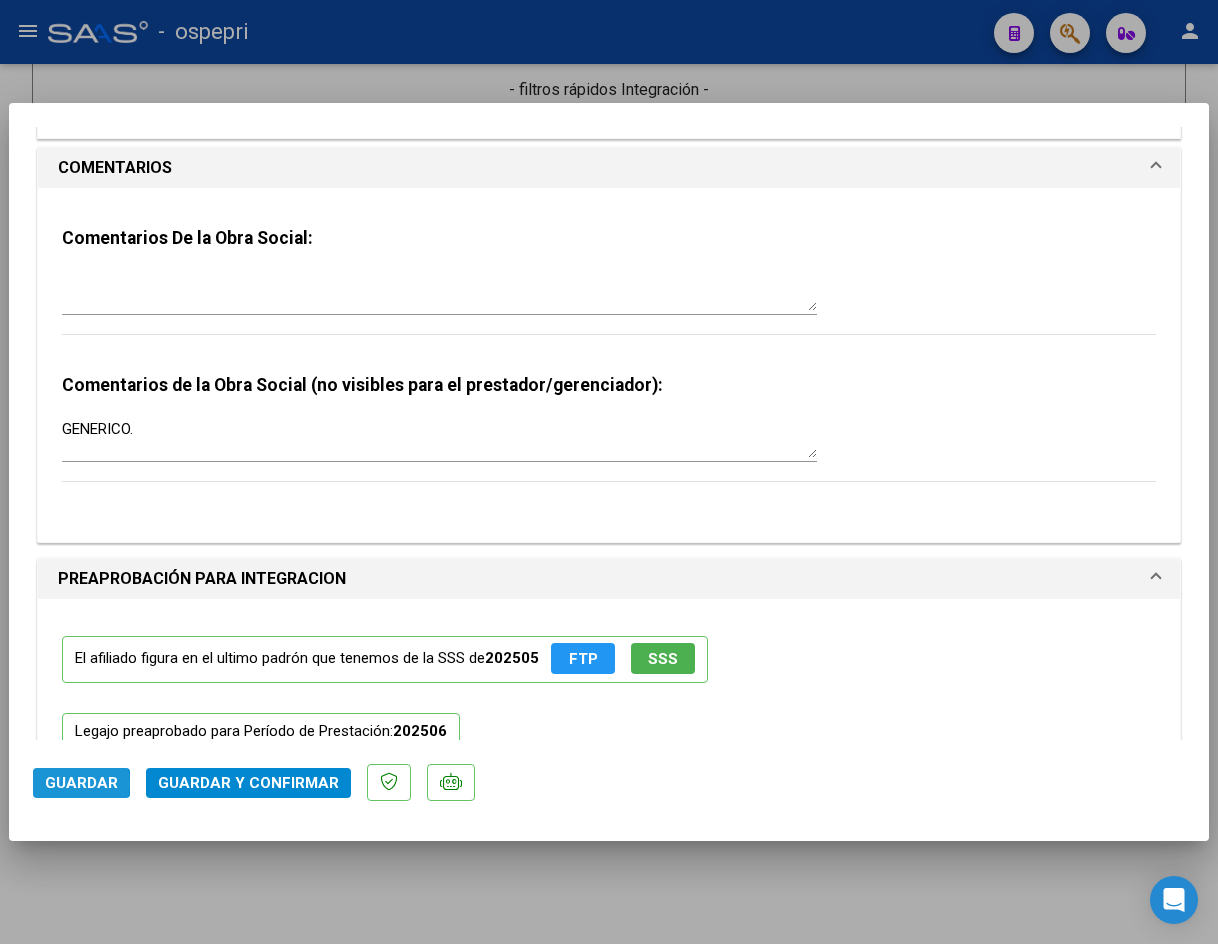 click on "Guardar" 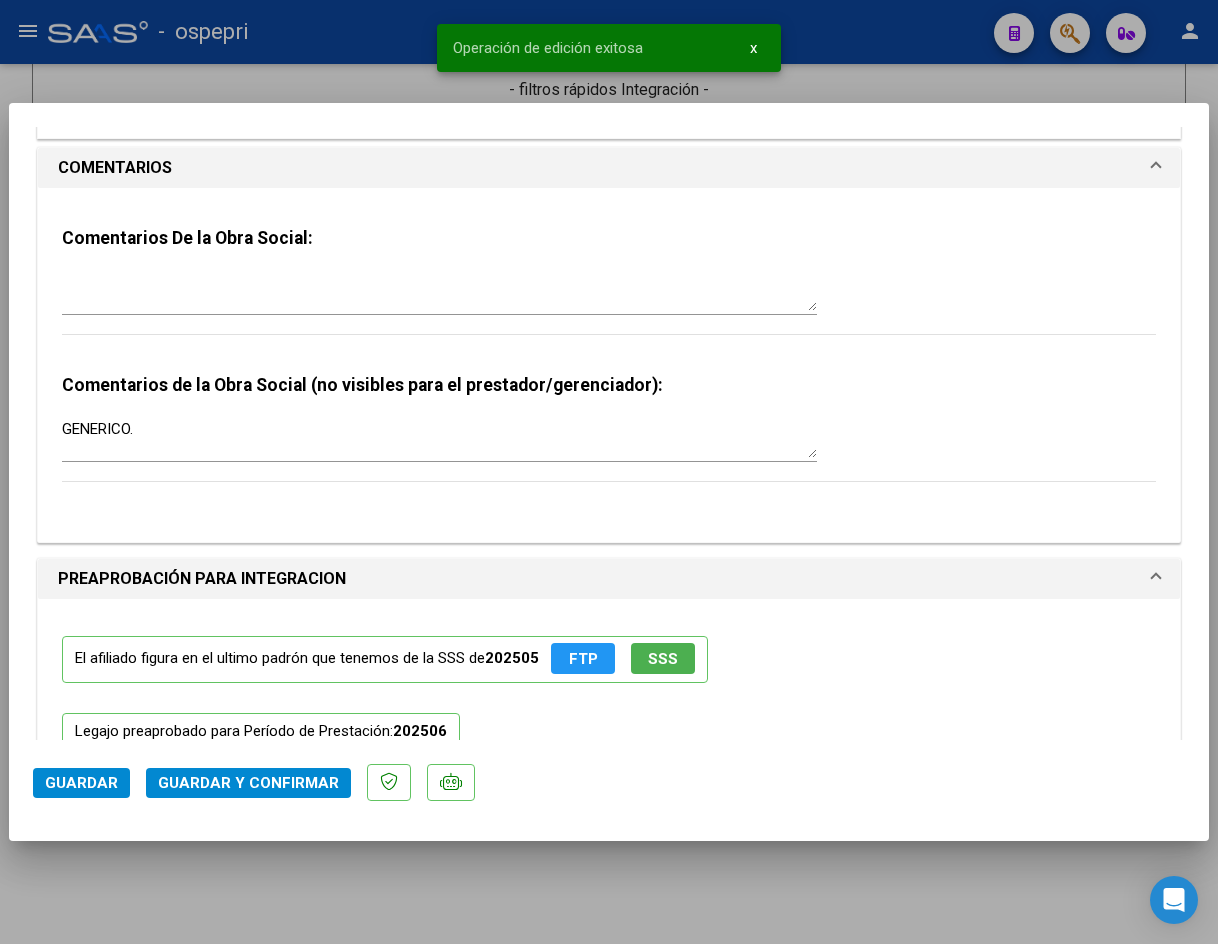 type 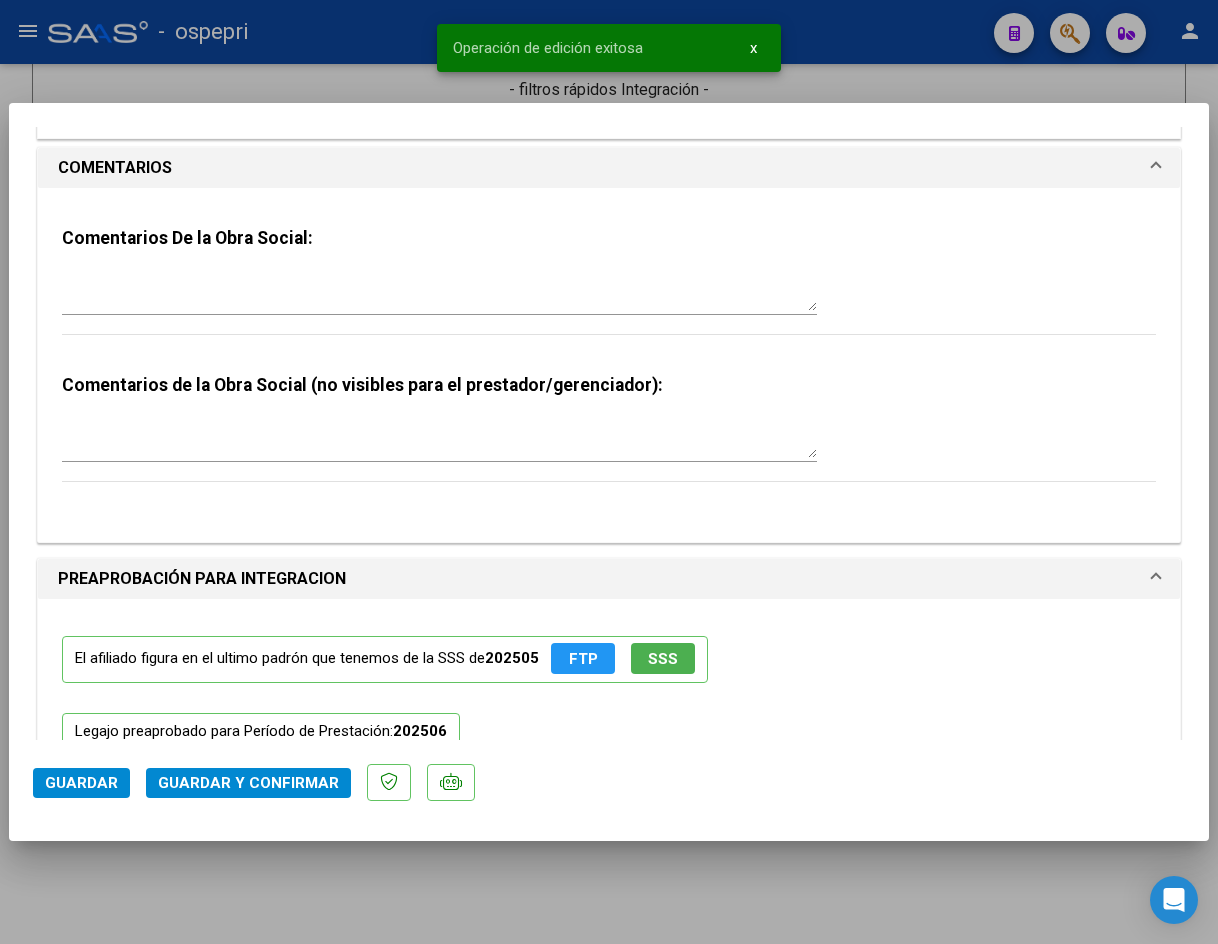 scroll, scrollTop: 0, scrollLeft: 0, axis: both 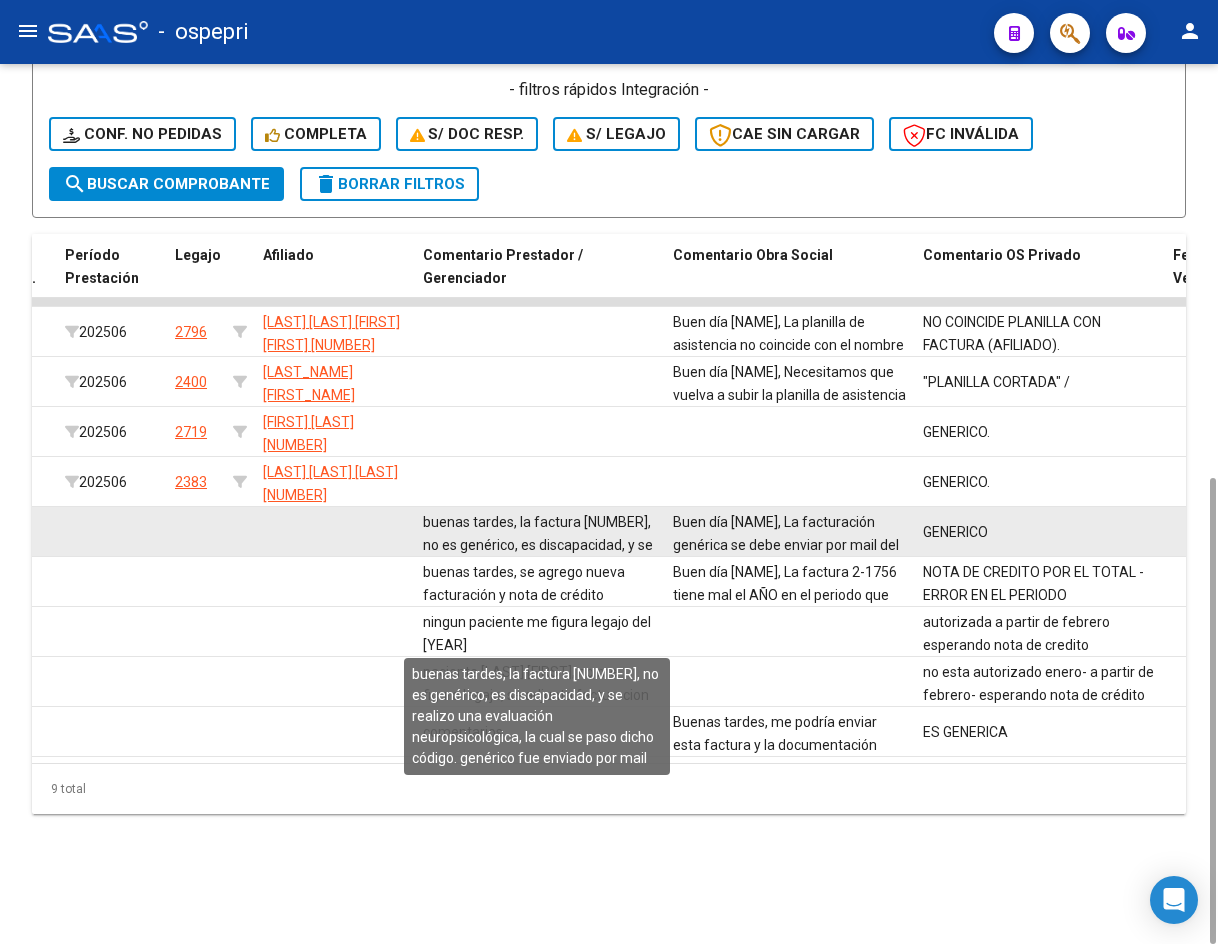 click on "buenas tardes, la factura [NUMBER], no es genérico, es discapacidad, y se realizo una evaluación neuropsicológica, la cual se paso dicho código. genérico fue enviado por mail" 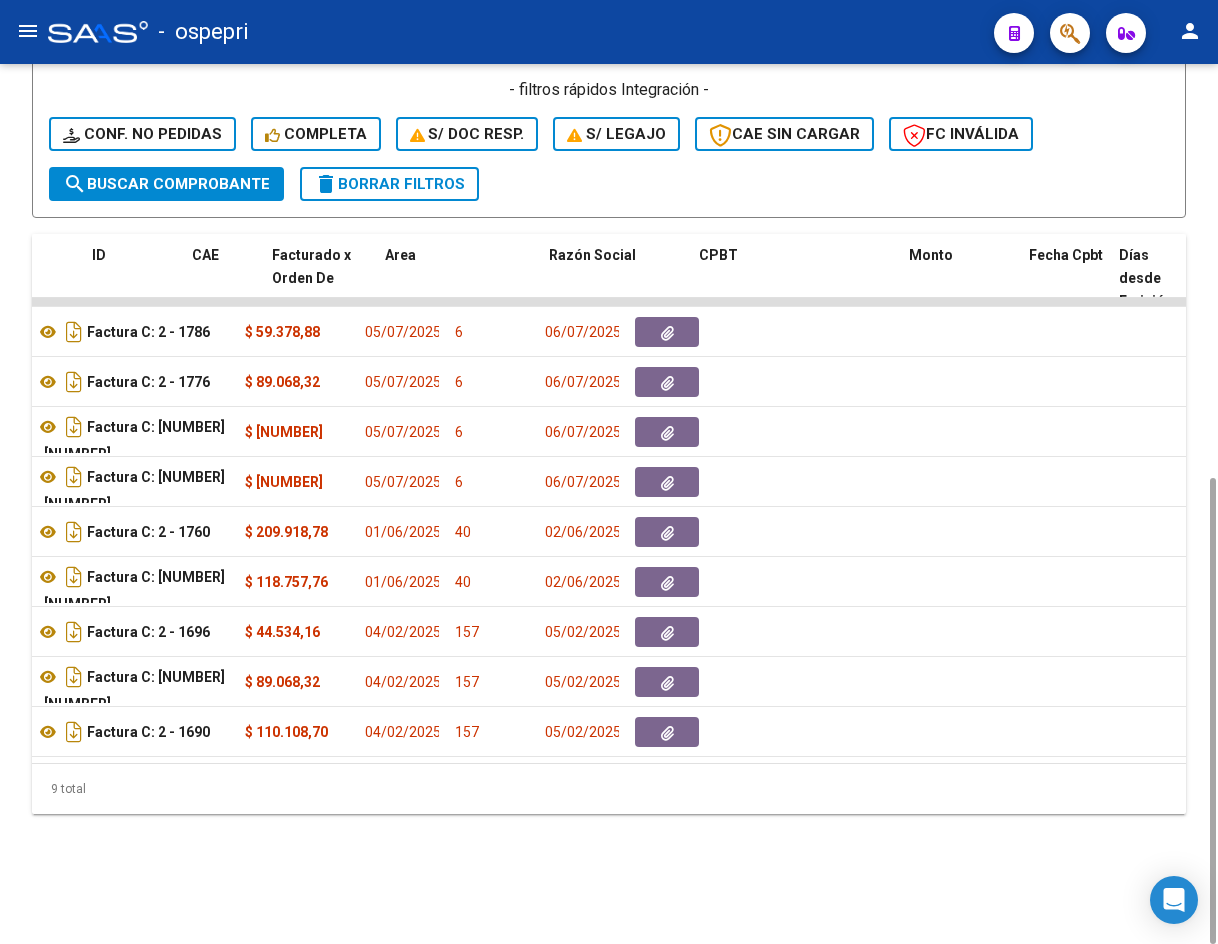 scroll, scrollTop: 0, scrollLeft: 0, axis: both 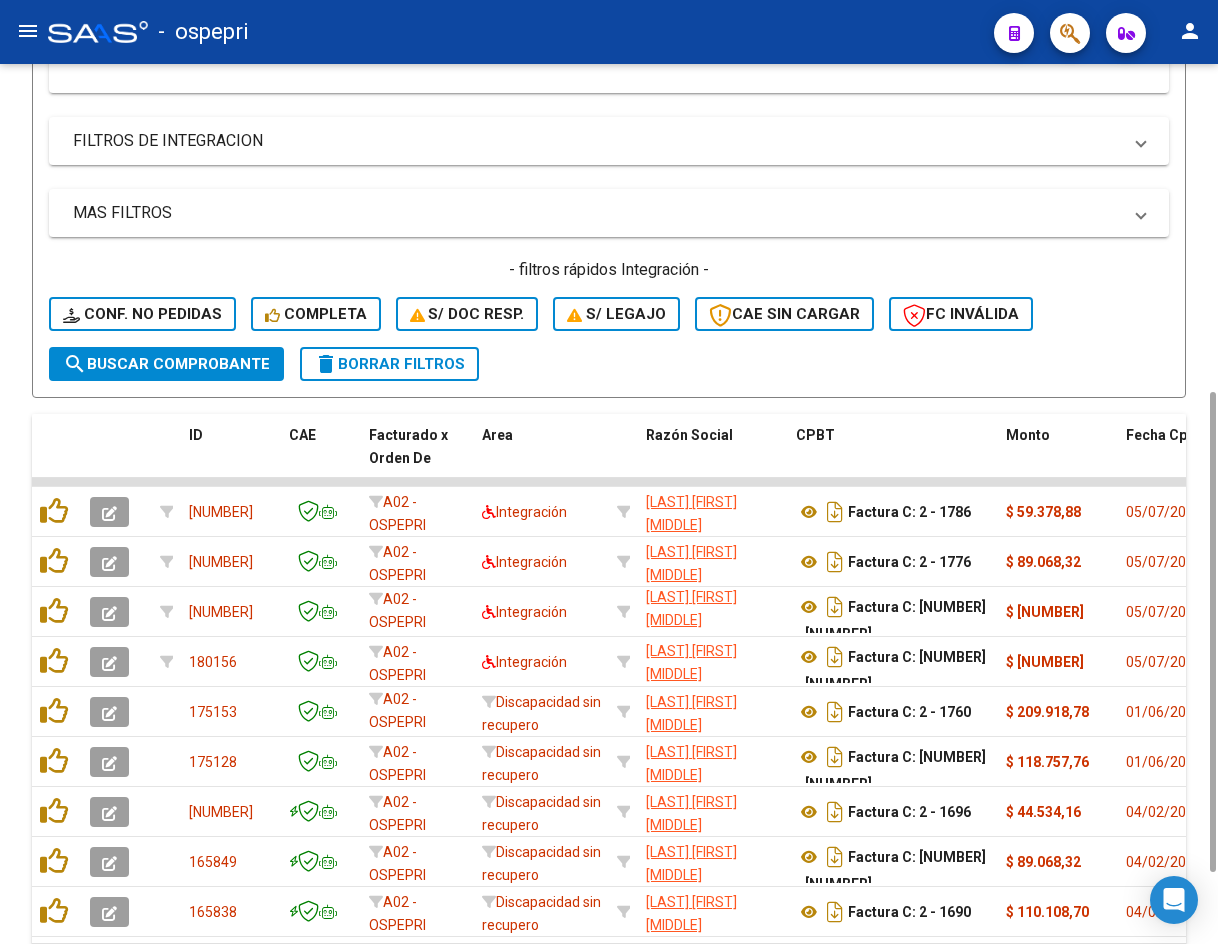 click on "delete  Borrar Filtros" 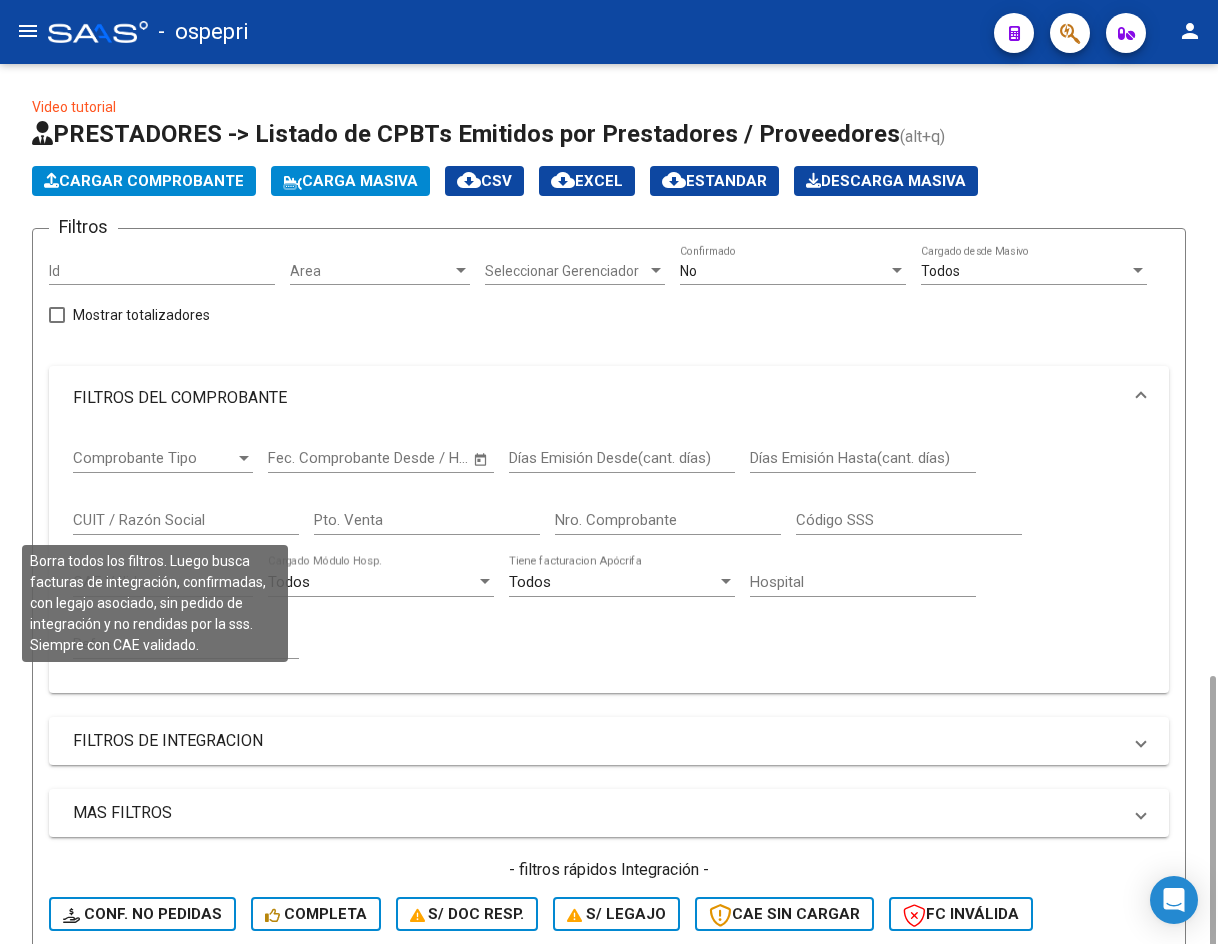 scroll, scrollTop: 400, scrollLeft: 0, axis: vertical 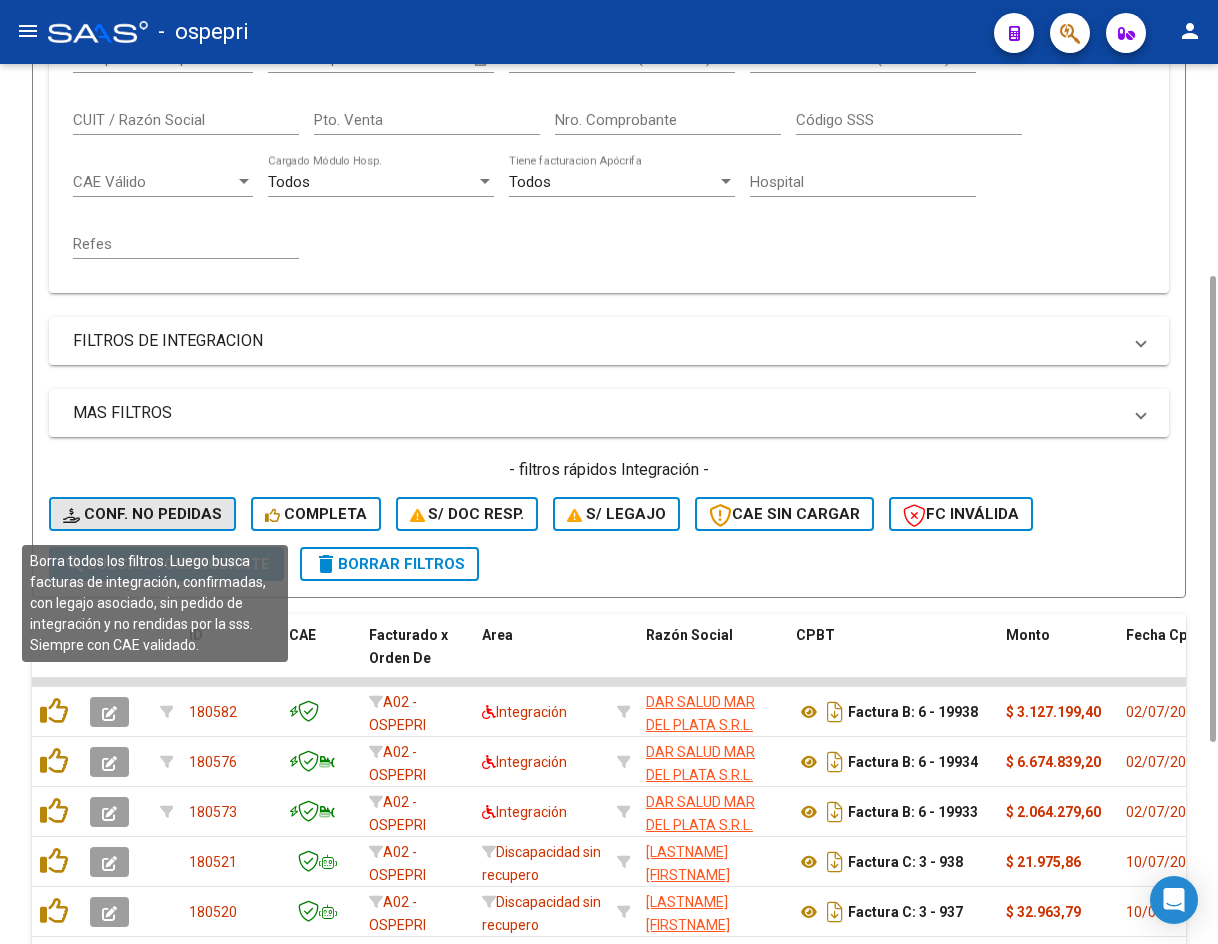 click on "Conf. no pedidas" 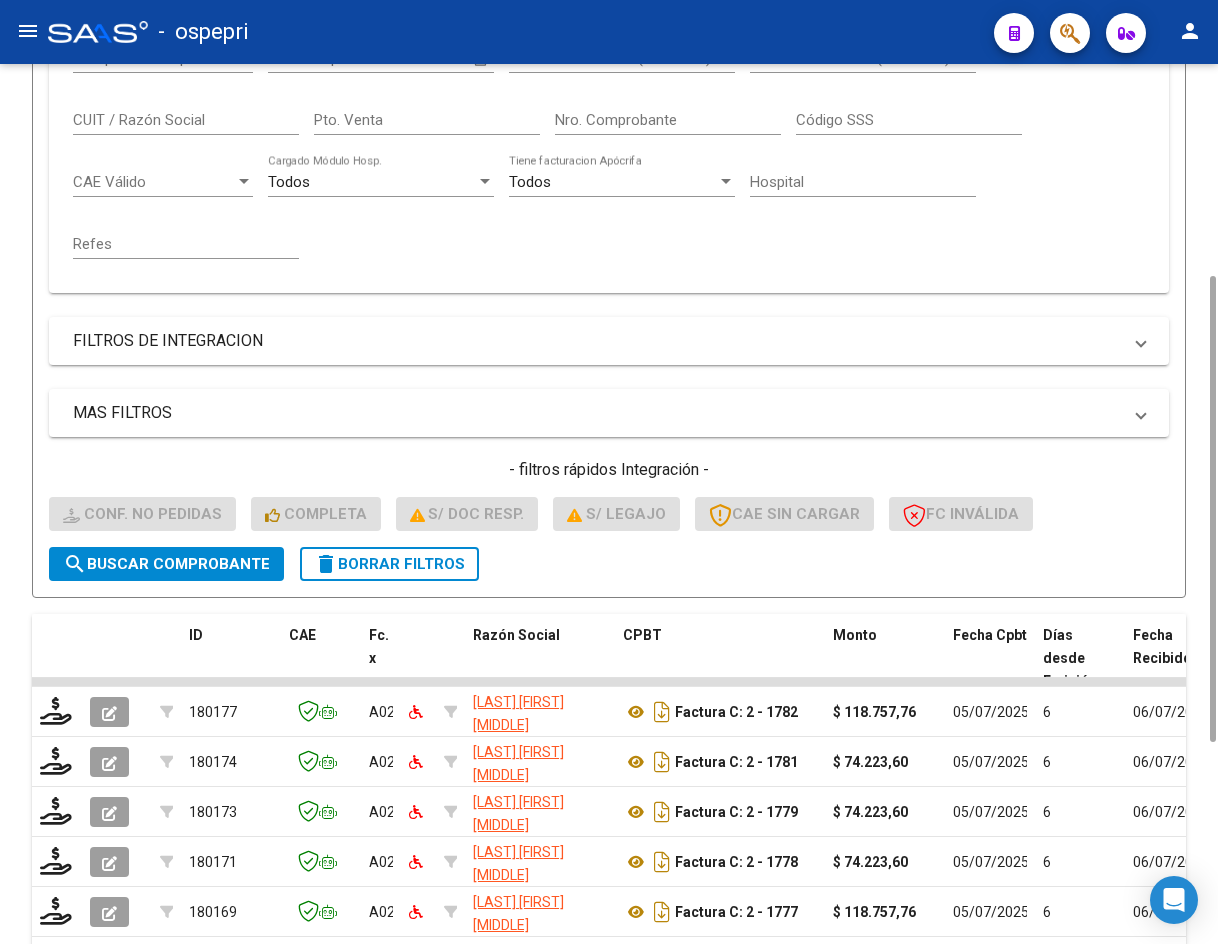 scroll, scrollTop: 0, scrollLeft: 0, axis: both 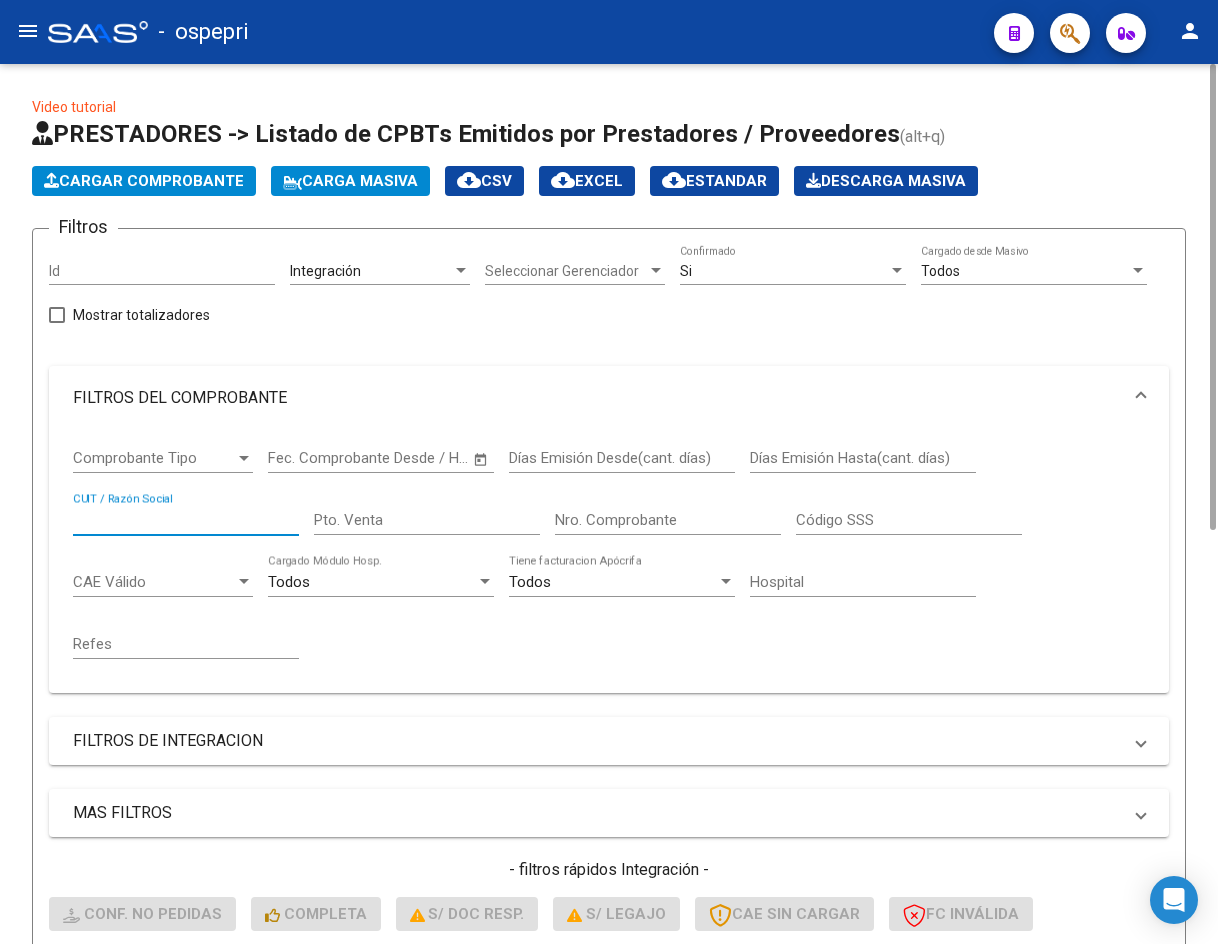 click on "CUIT / Razón Social" at bounding box center [186, 520] 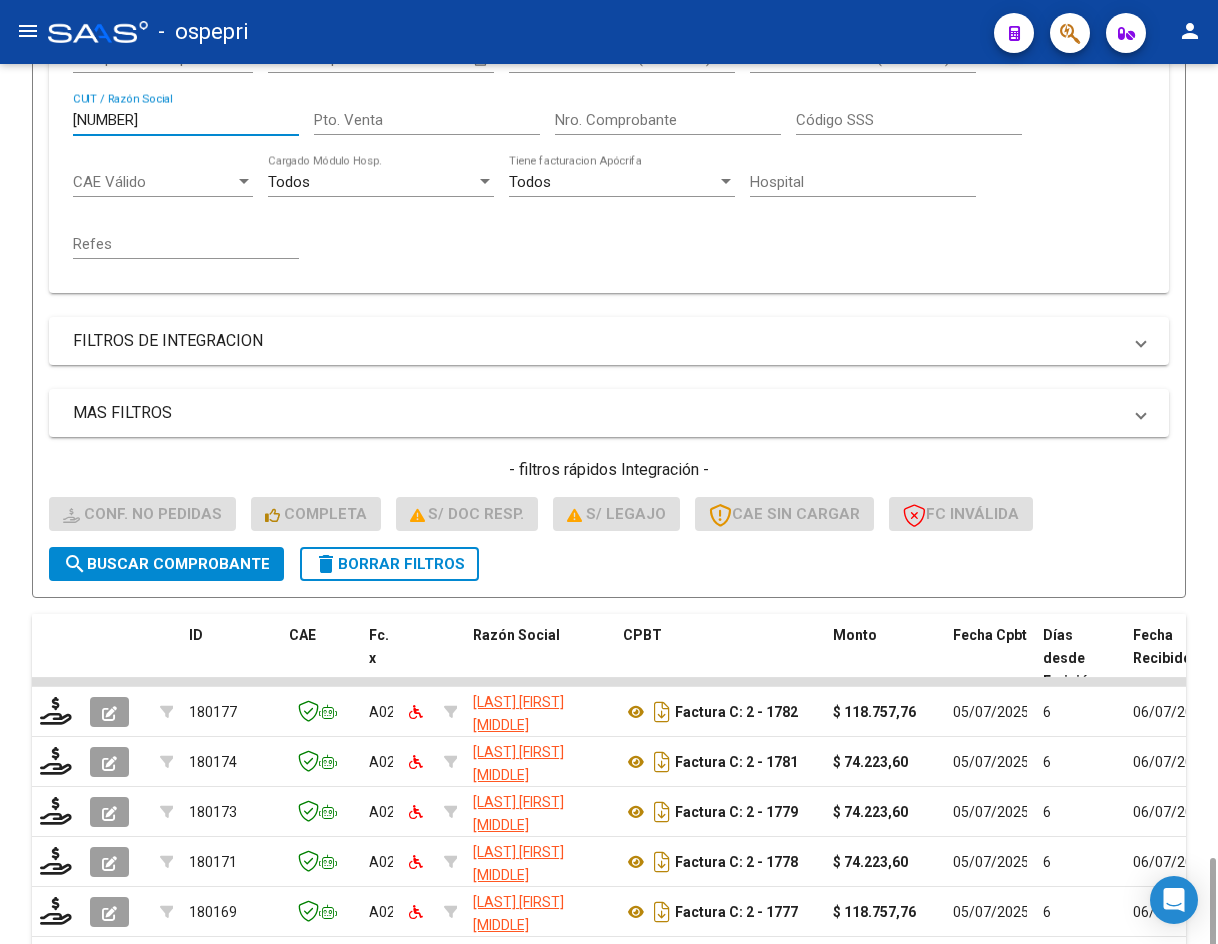 scroll, scrollTop: 780, scrollLeft: 0, axis: vertical 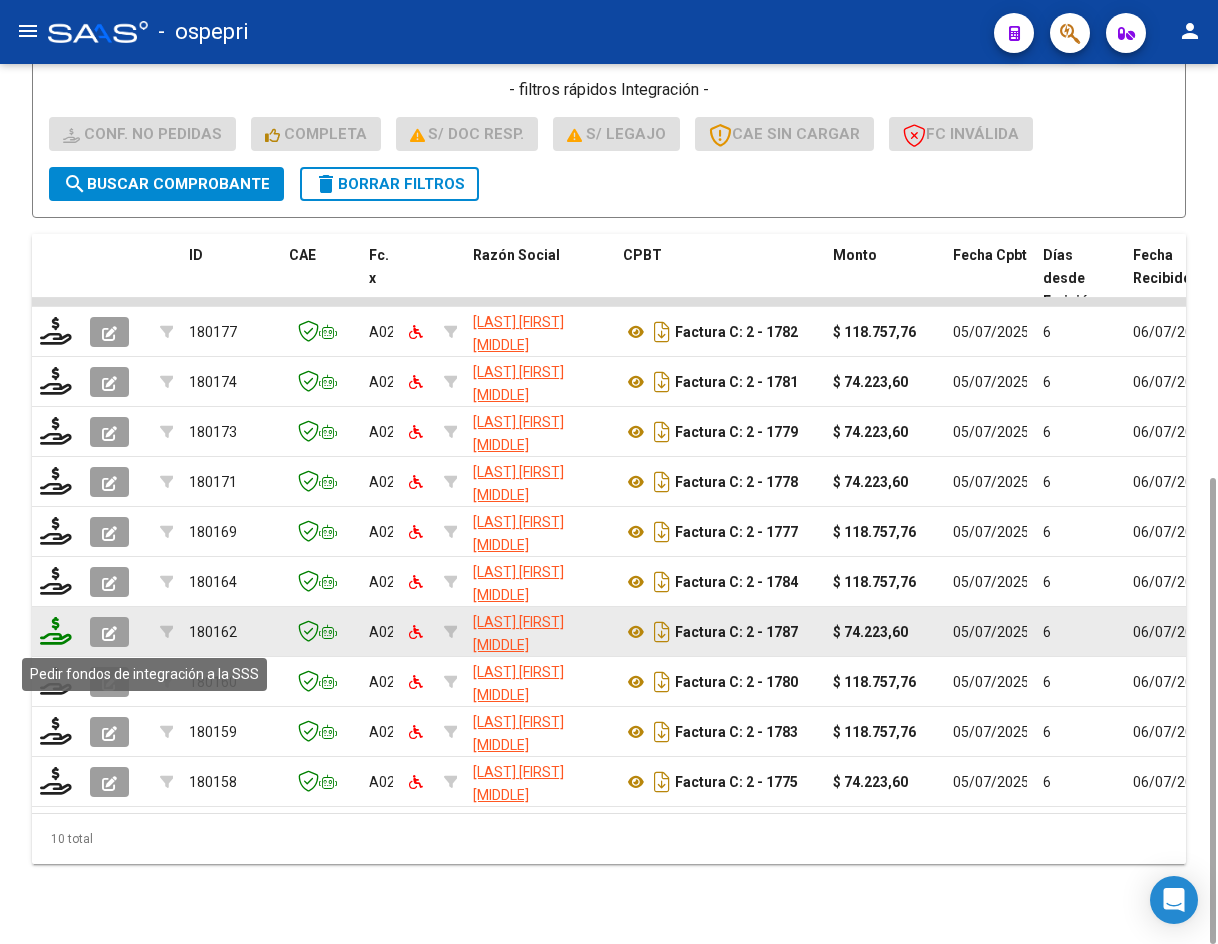type on "[NUMBER]" 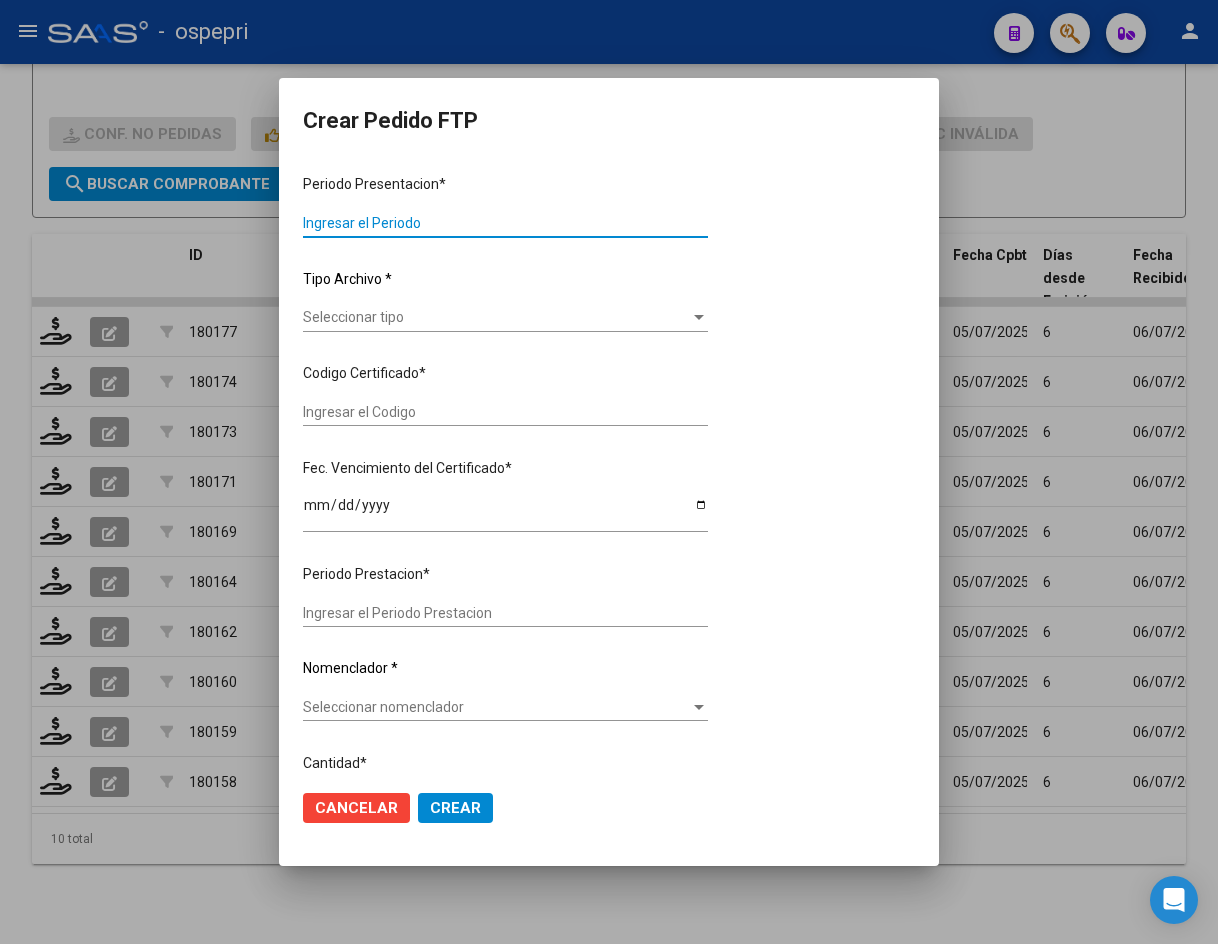 type on "202506" 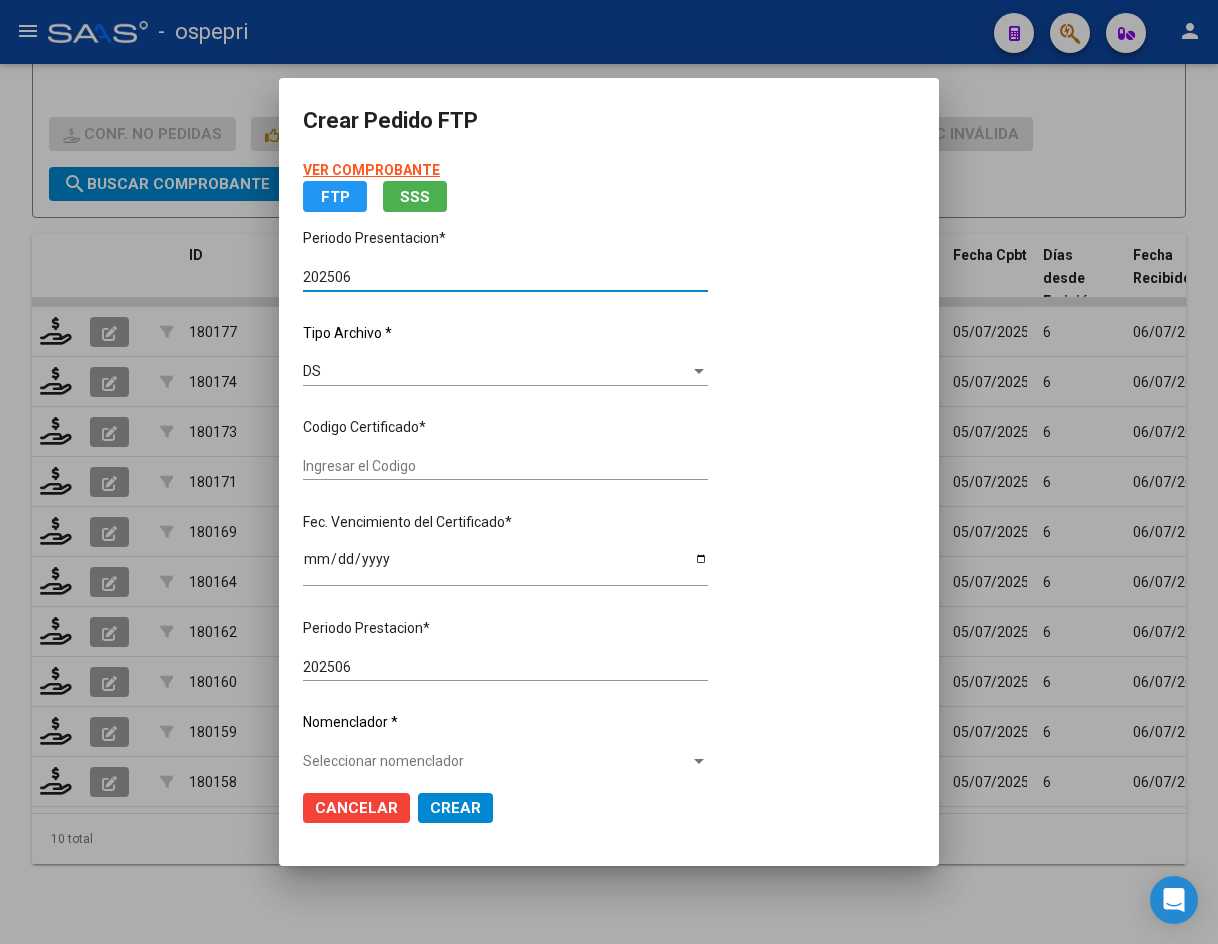 type on "[NUMBER]" 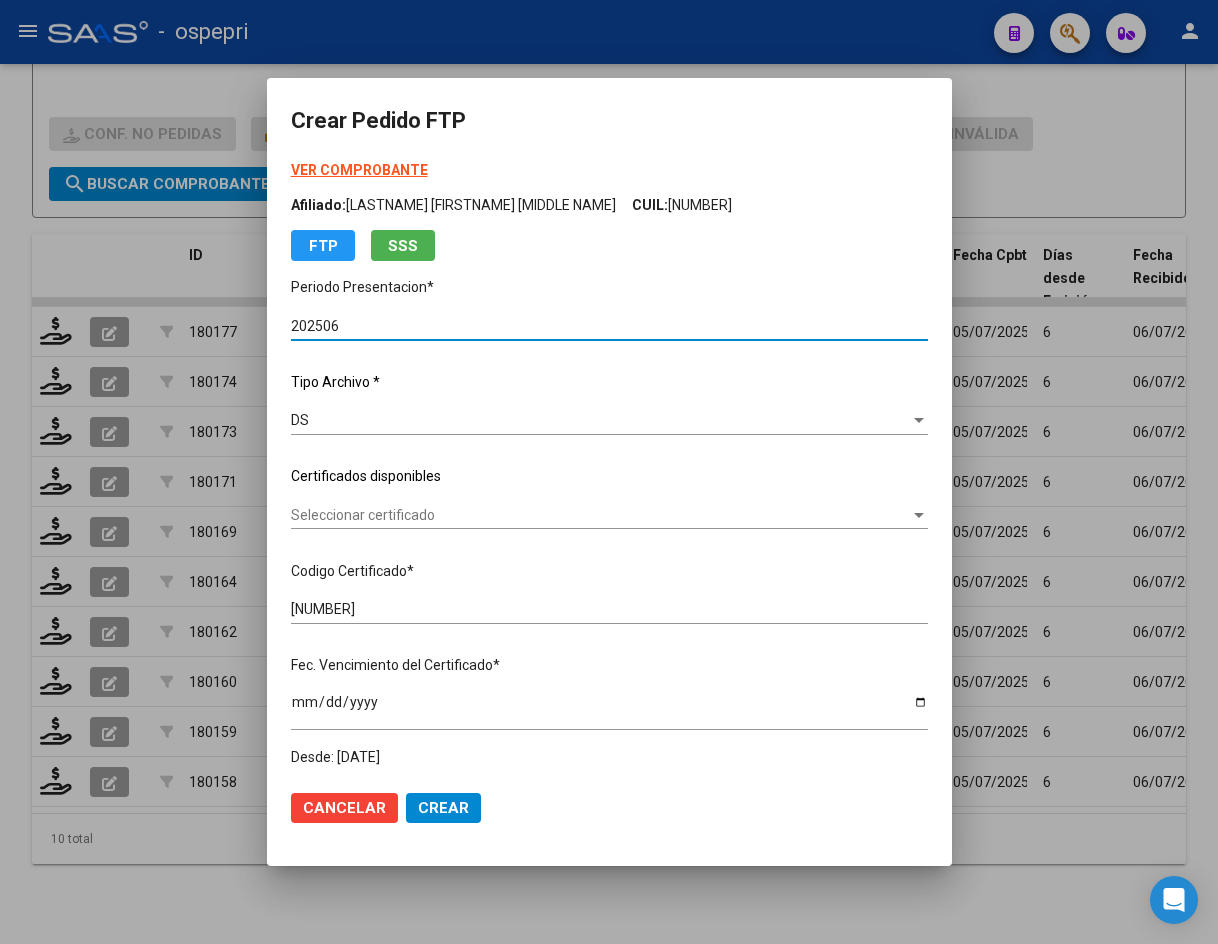 click on "Seleccionar certificado" at bounding box center [600, 515] 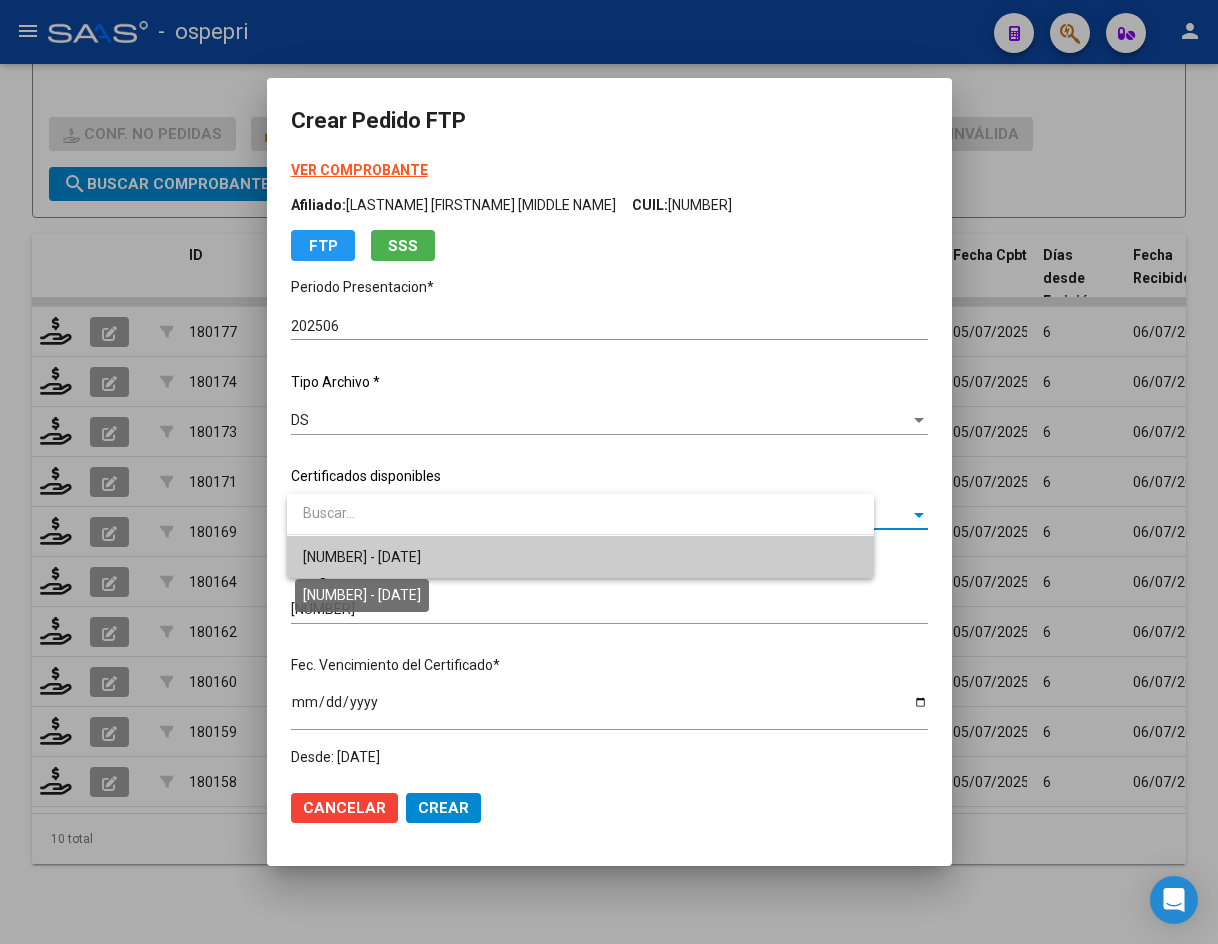 click on "[NUMBER] - [DATE]" at bounding box center [362, 557] 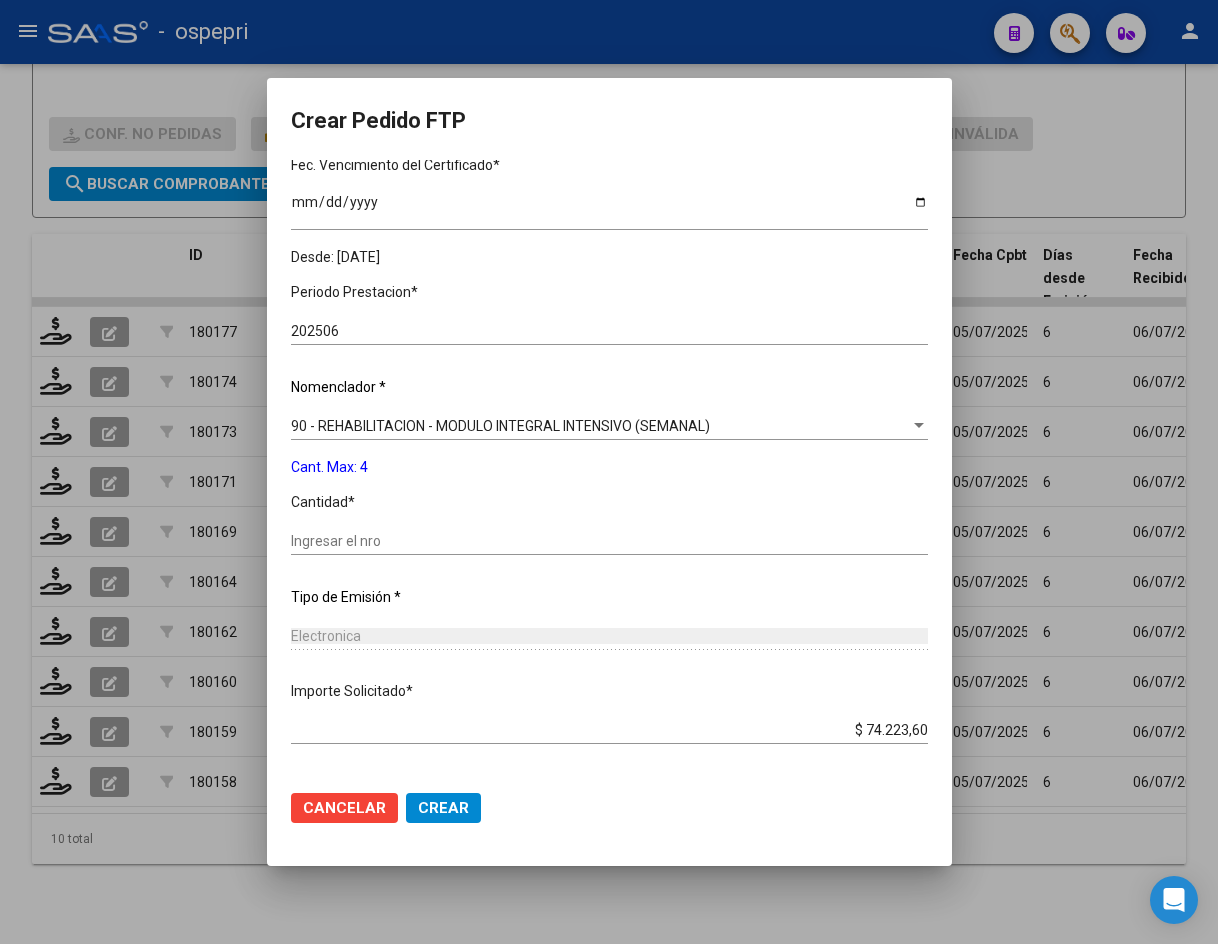 scroll, scrollTop: 582, scrollLeft: 0, axis: vertical 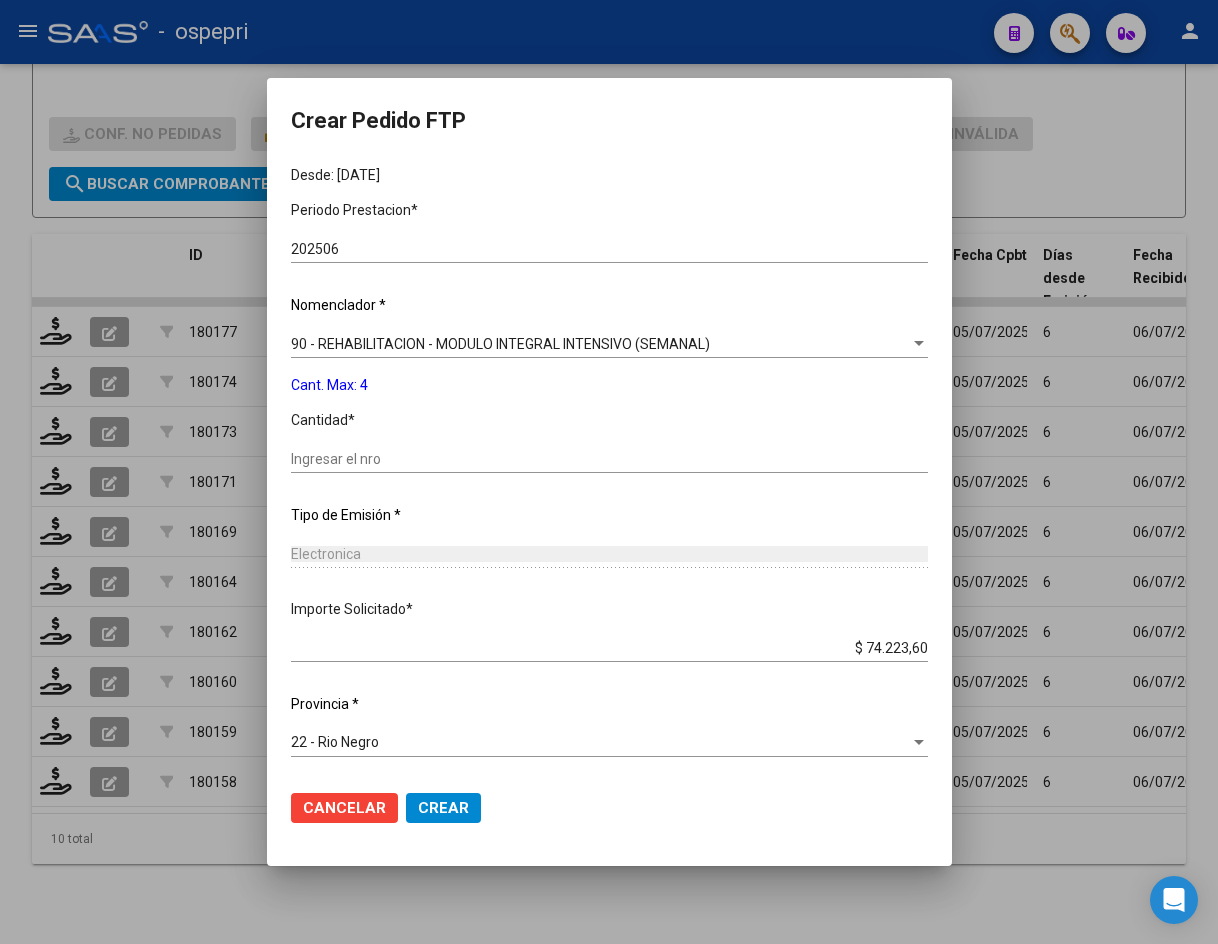 click on "Ingresar el nro" at bounding box center (609, 459) 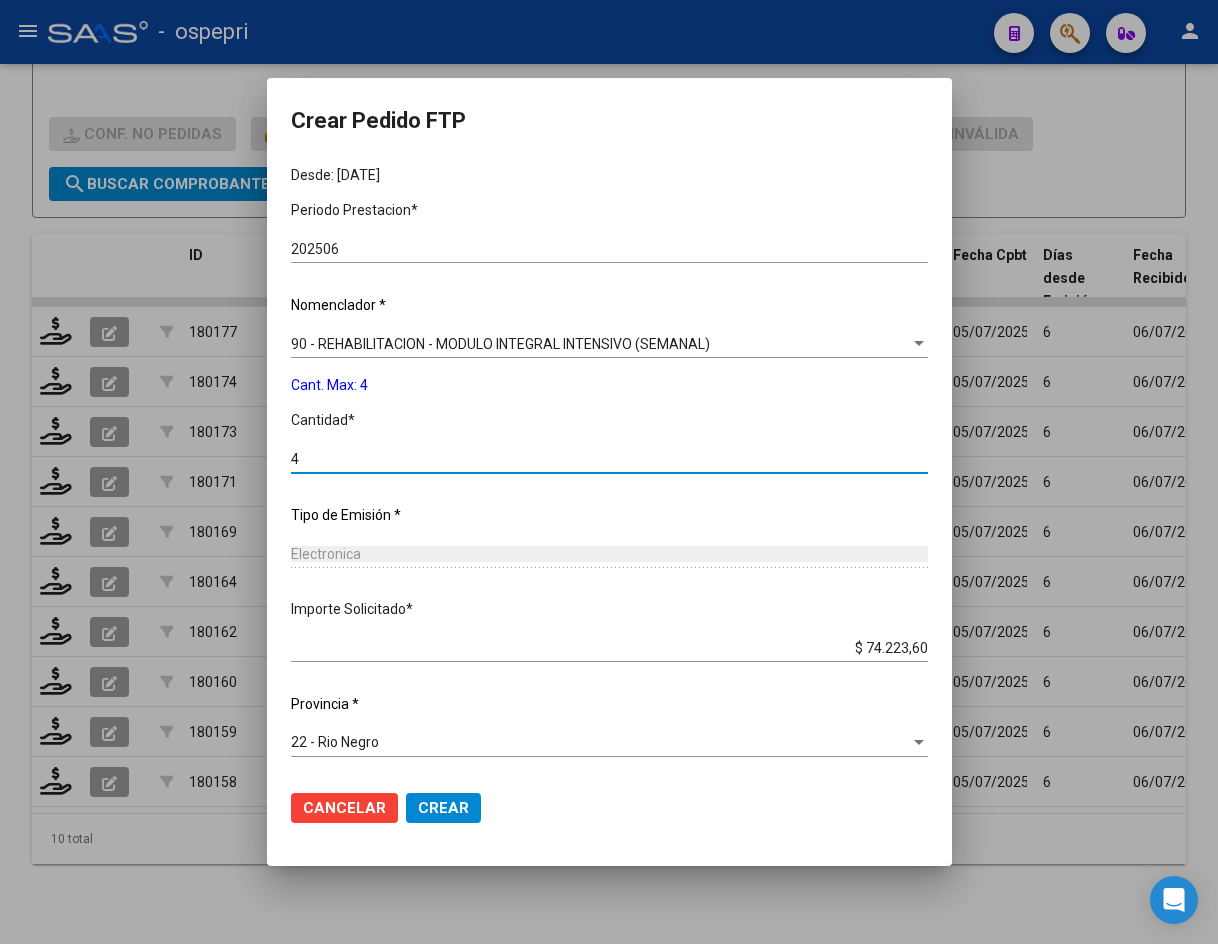 type on "4" 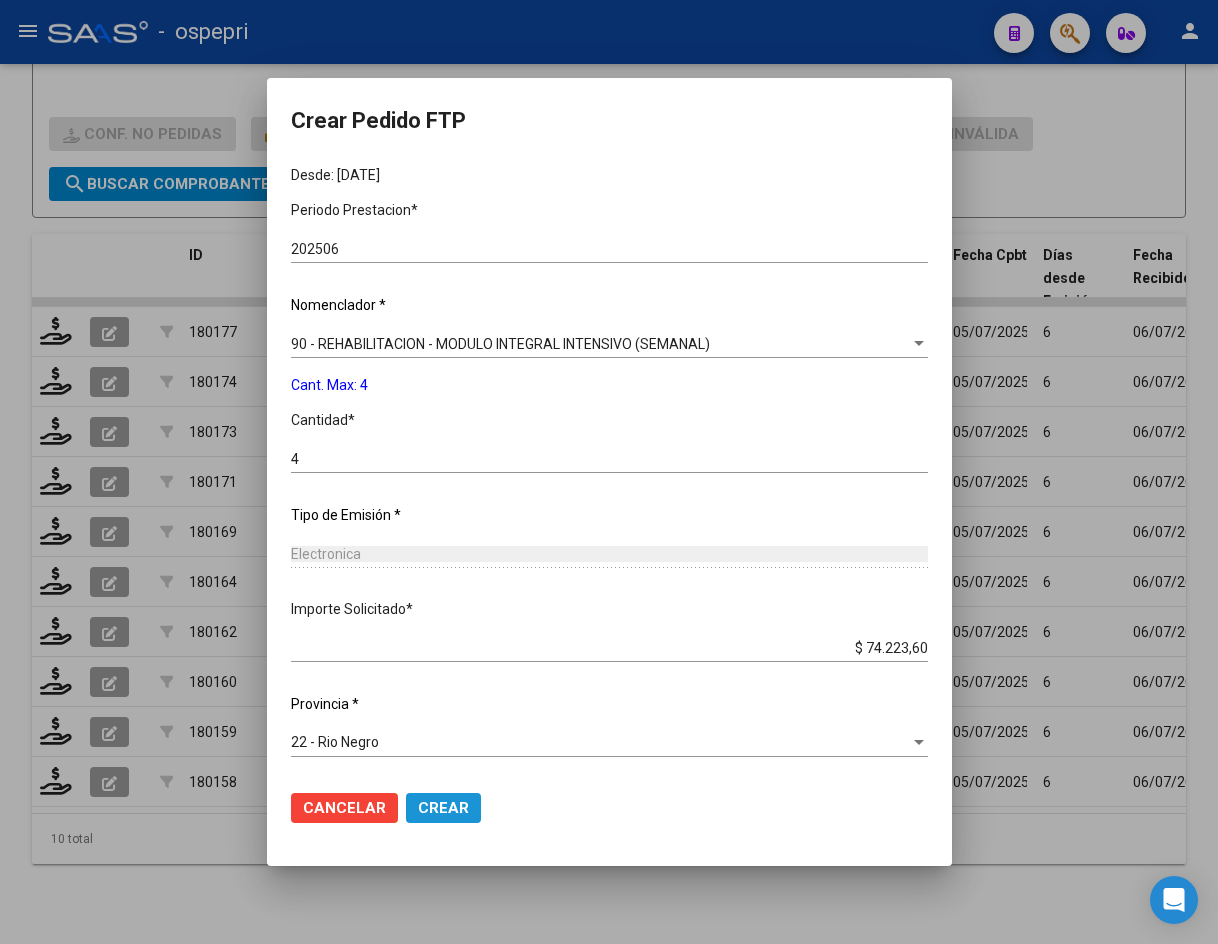 click on "Crear" 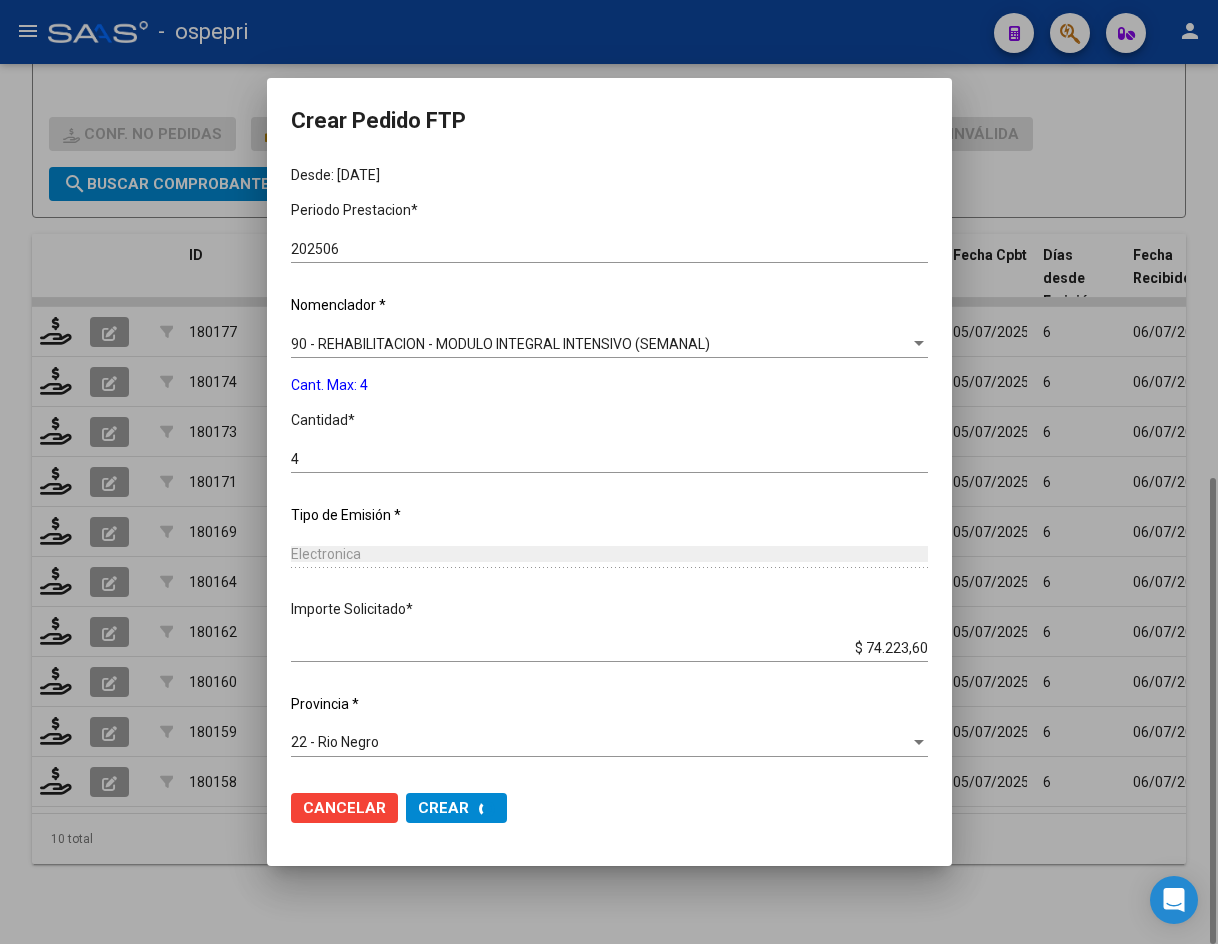 scroll, scrollTop: 0, scrollLeft: 0, axis: both 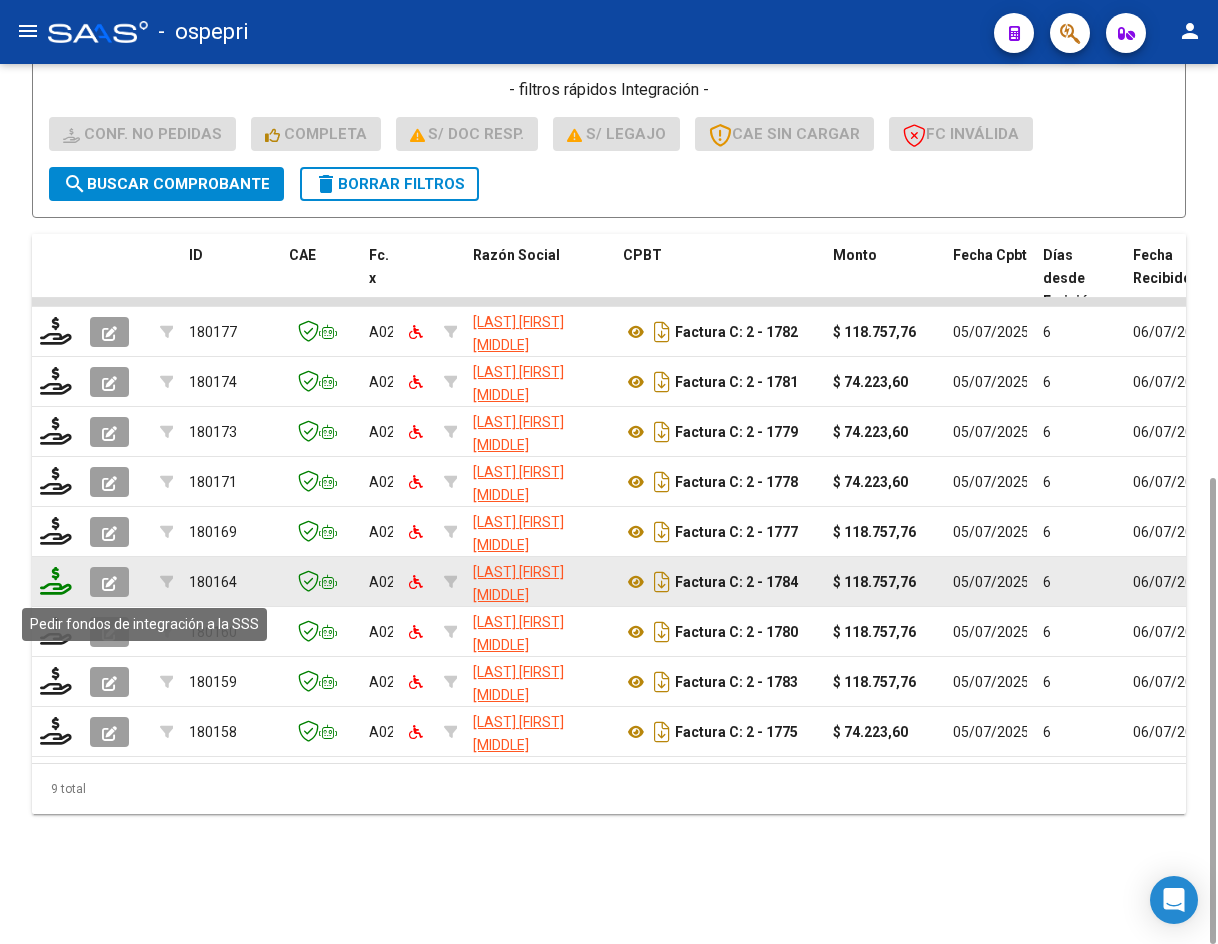 click 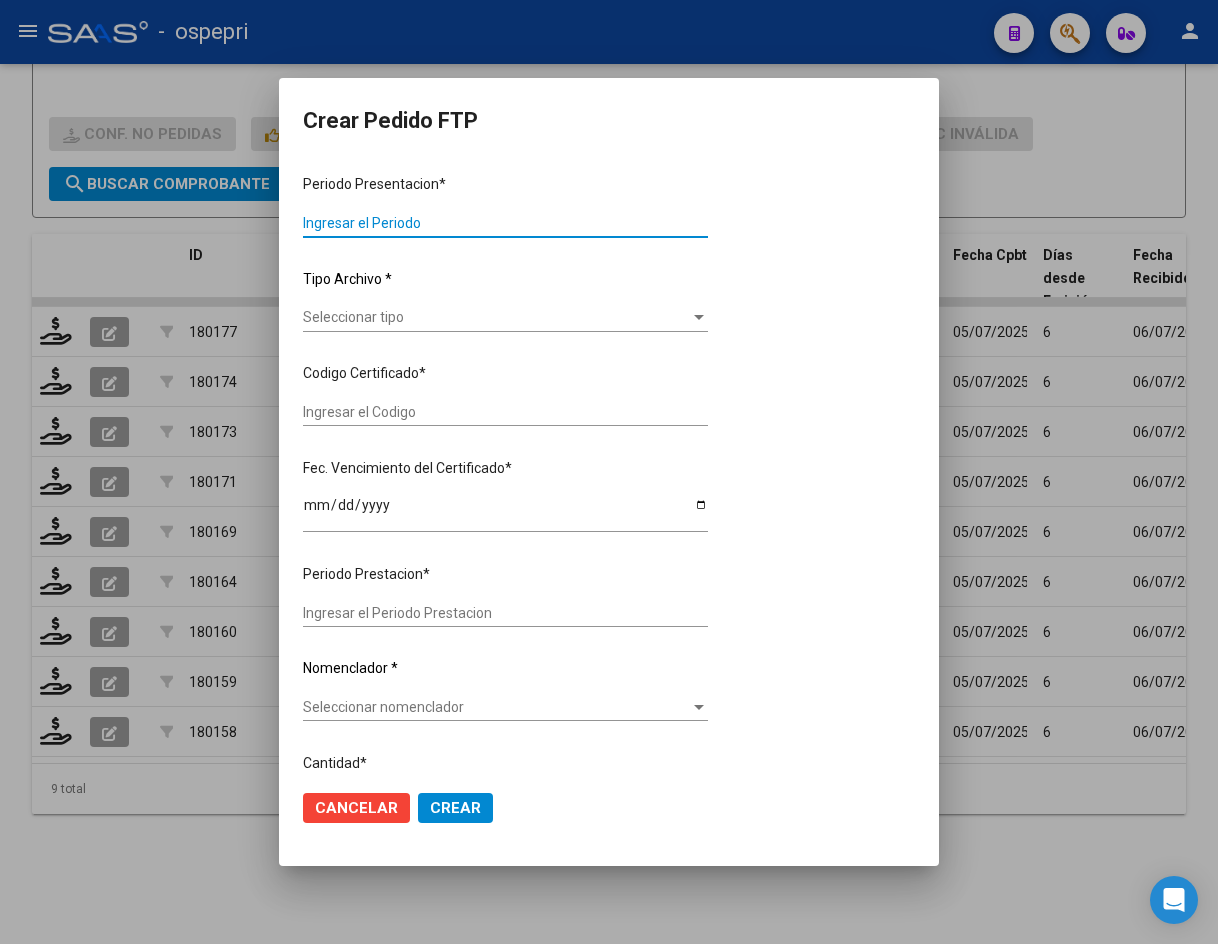 type on "202506" 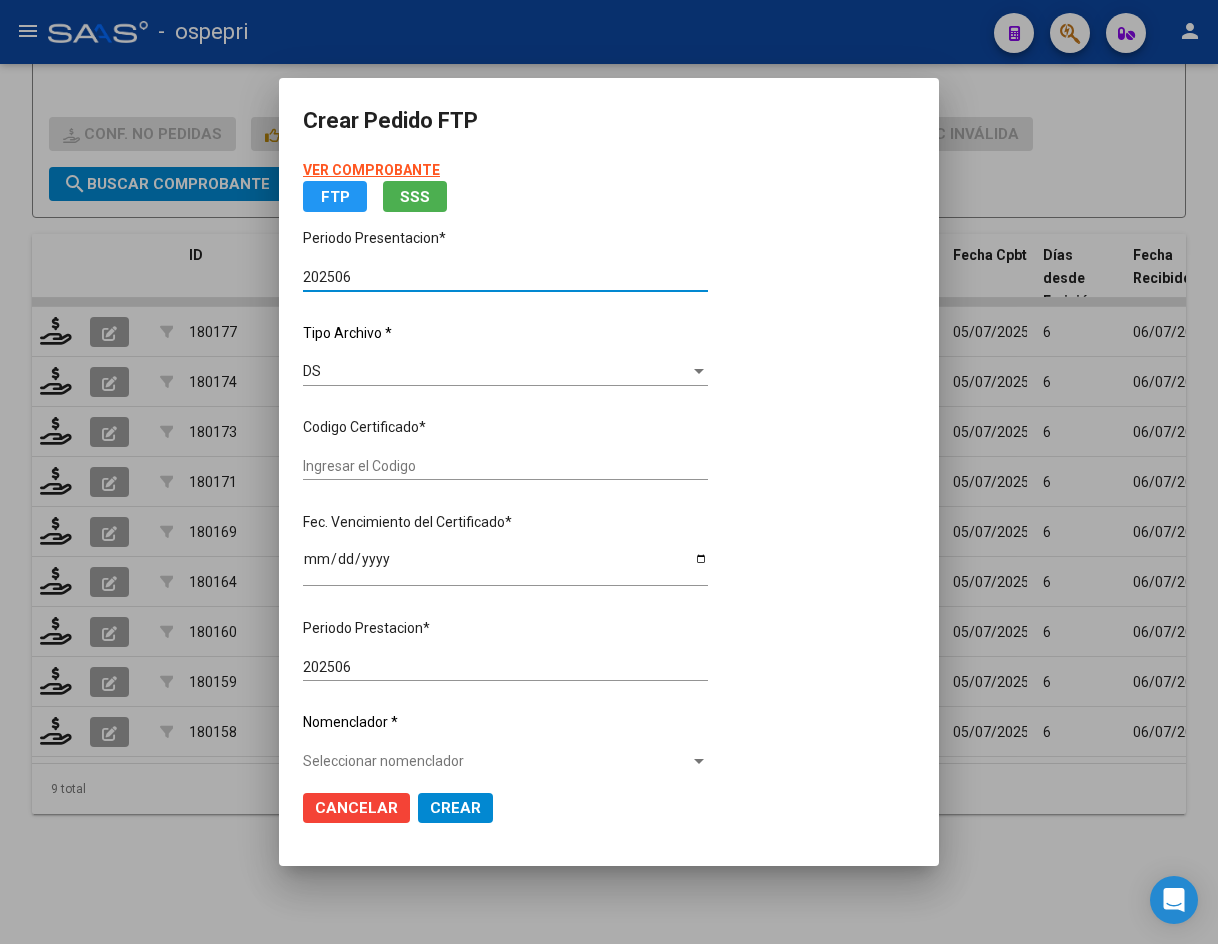 type on "[NUMBER]" 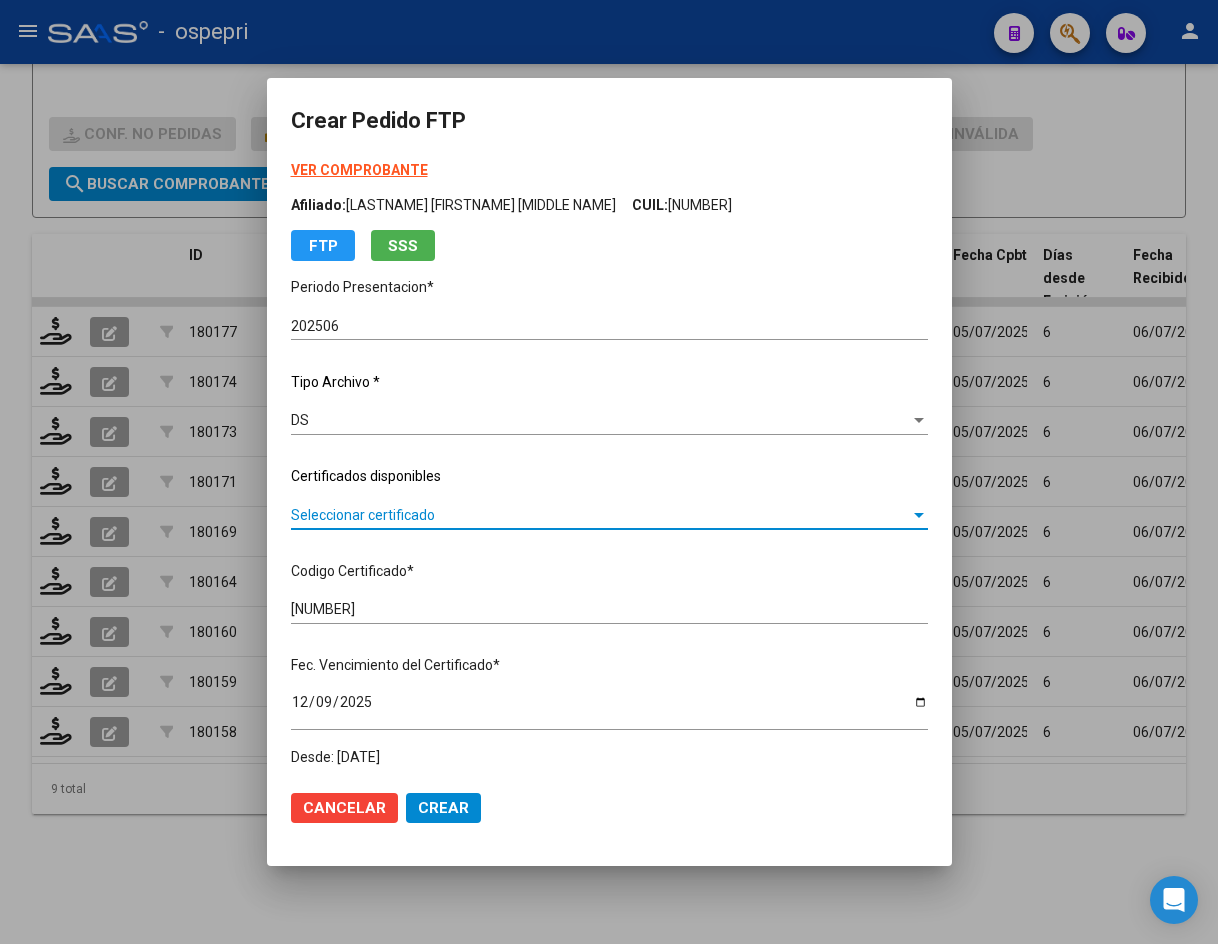 click on "Seleccionar certificado" at bounding box center [600, 515] 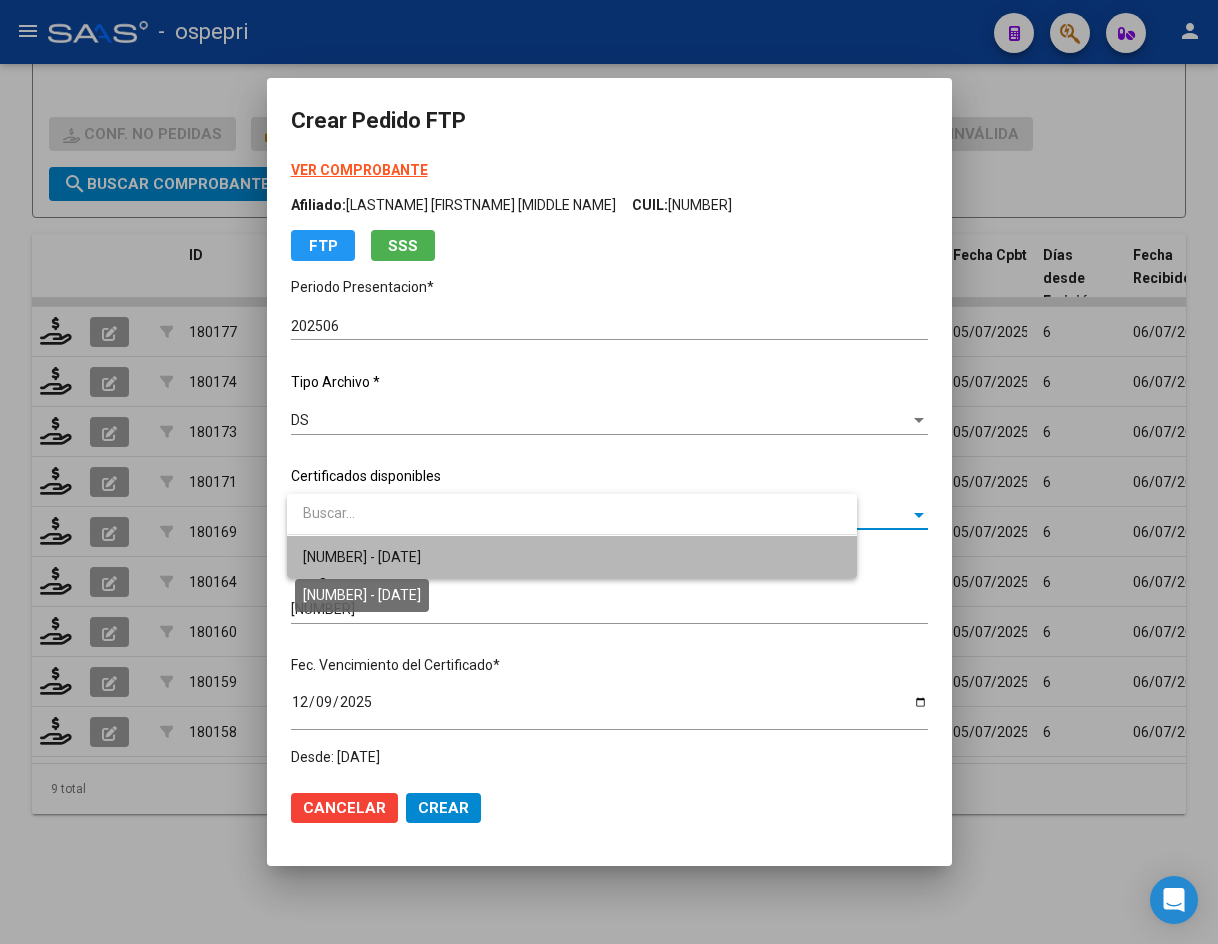 click on "[NUMBER] - [DATE]" at bounding box center (362, 557) 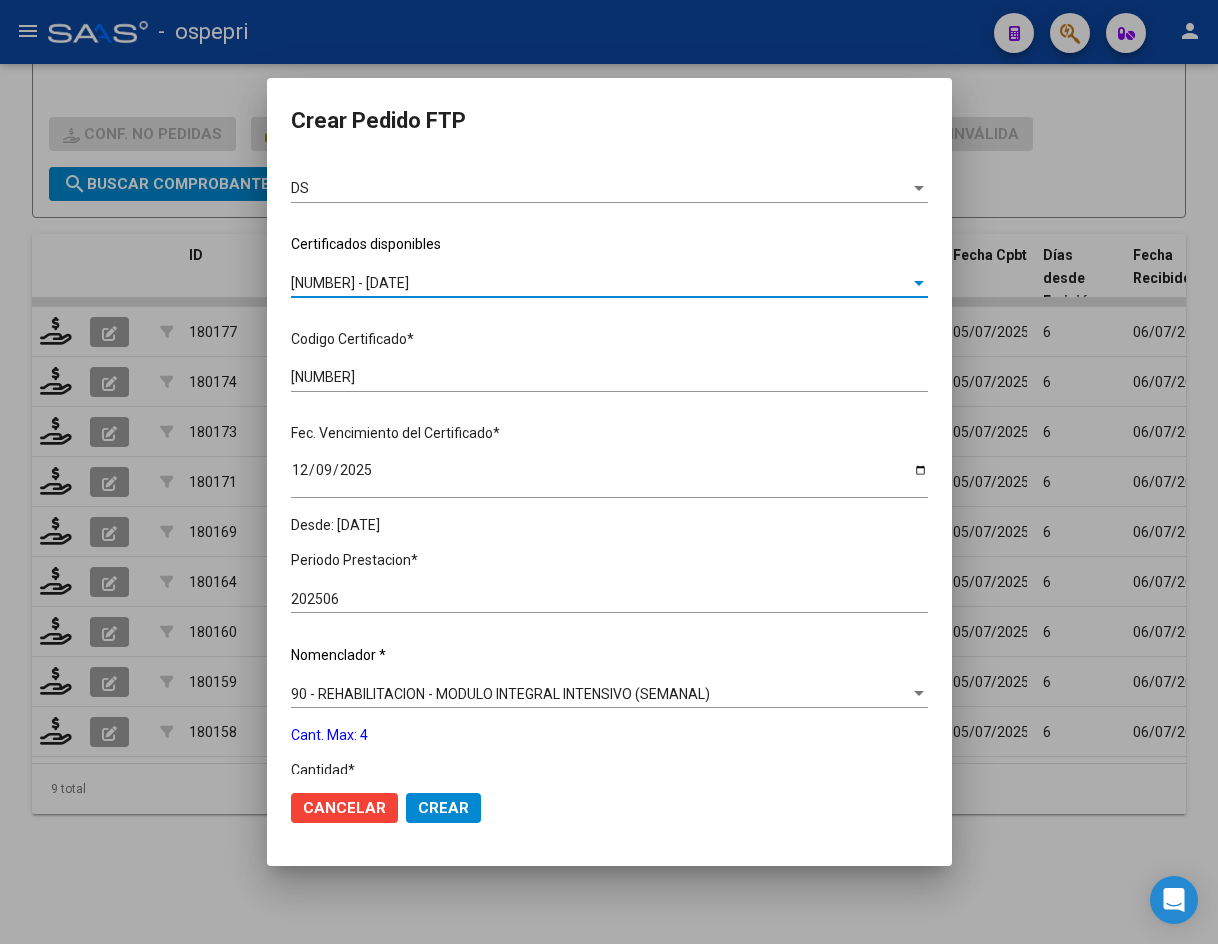 scroll, scrollTop: 300, scrollLeft: 0, axis: vertical 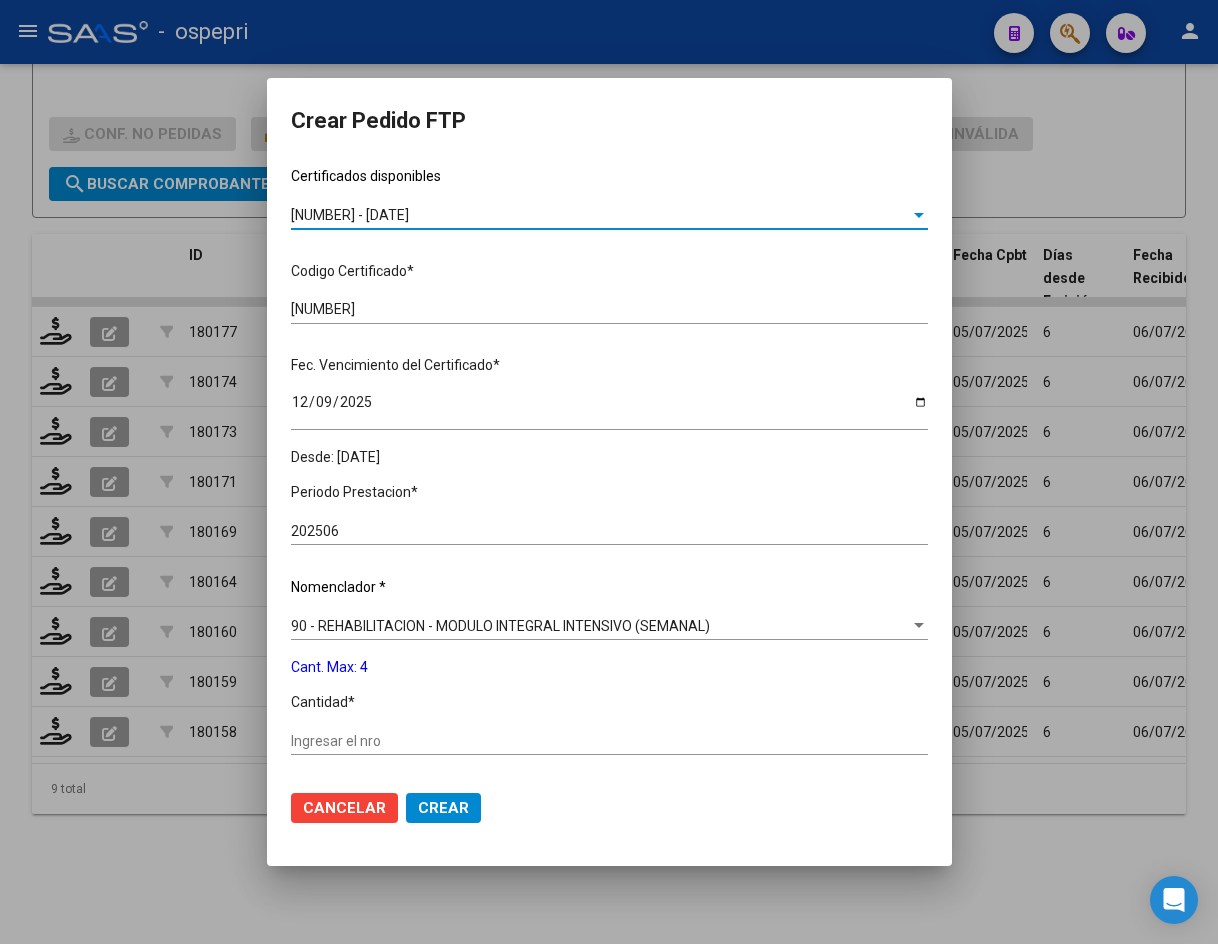 click on "Ingresar el nro" at bounding box center [609, 741] 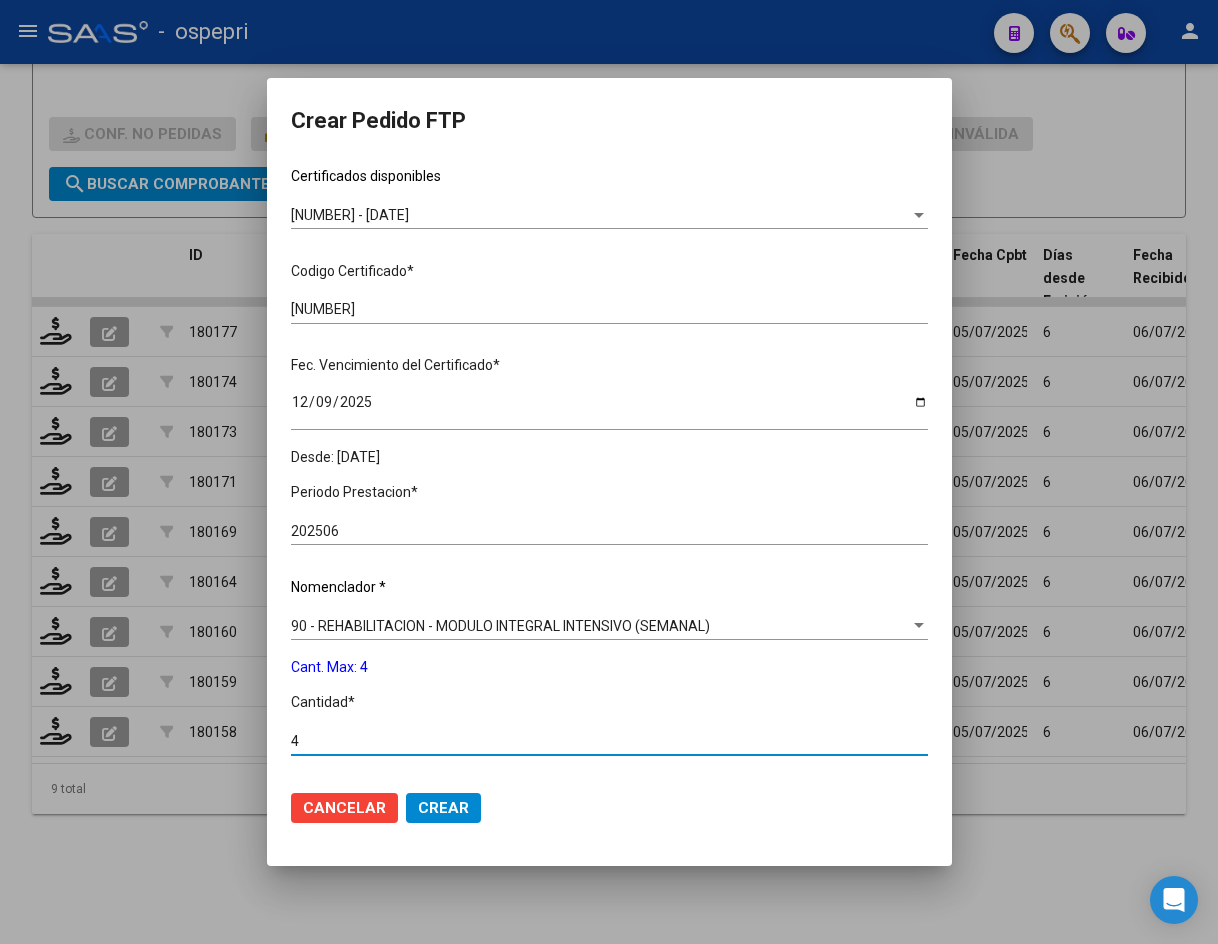 type on "4" 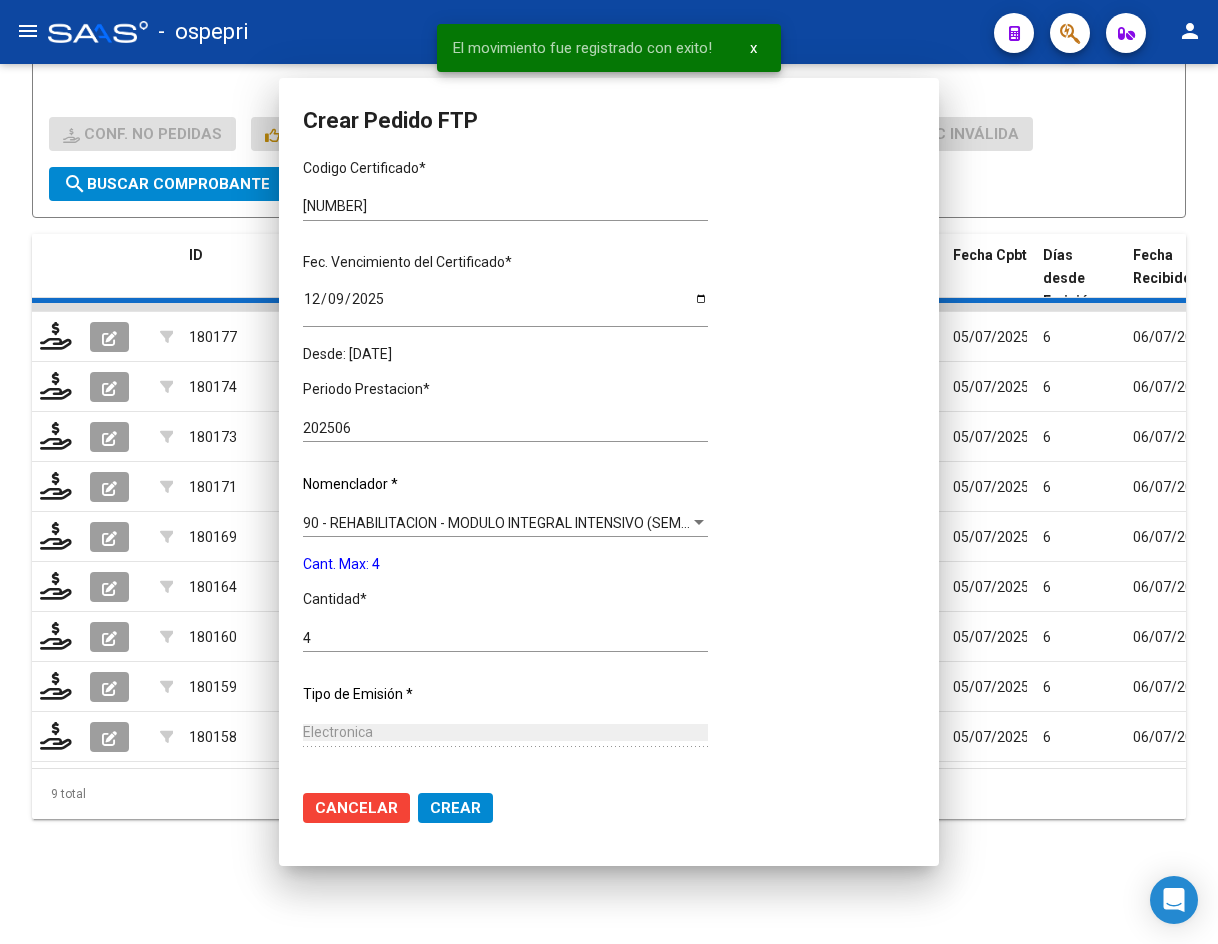 scroll, scrollTop: 0, scrollLeft: 0, axis: both 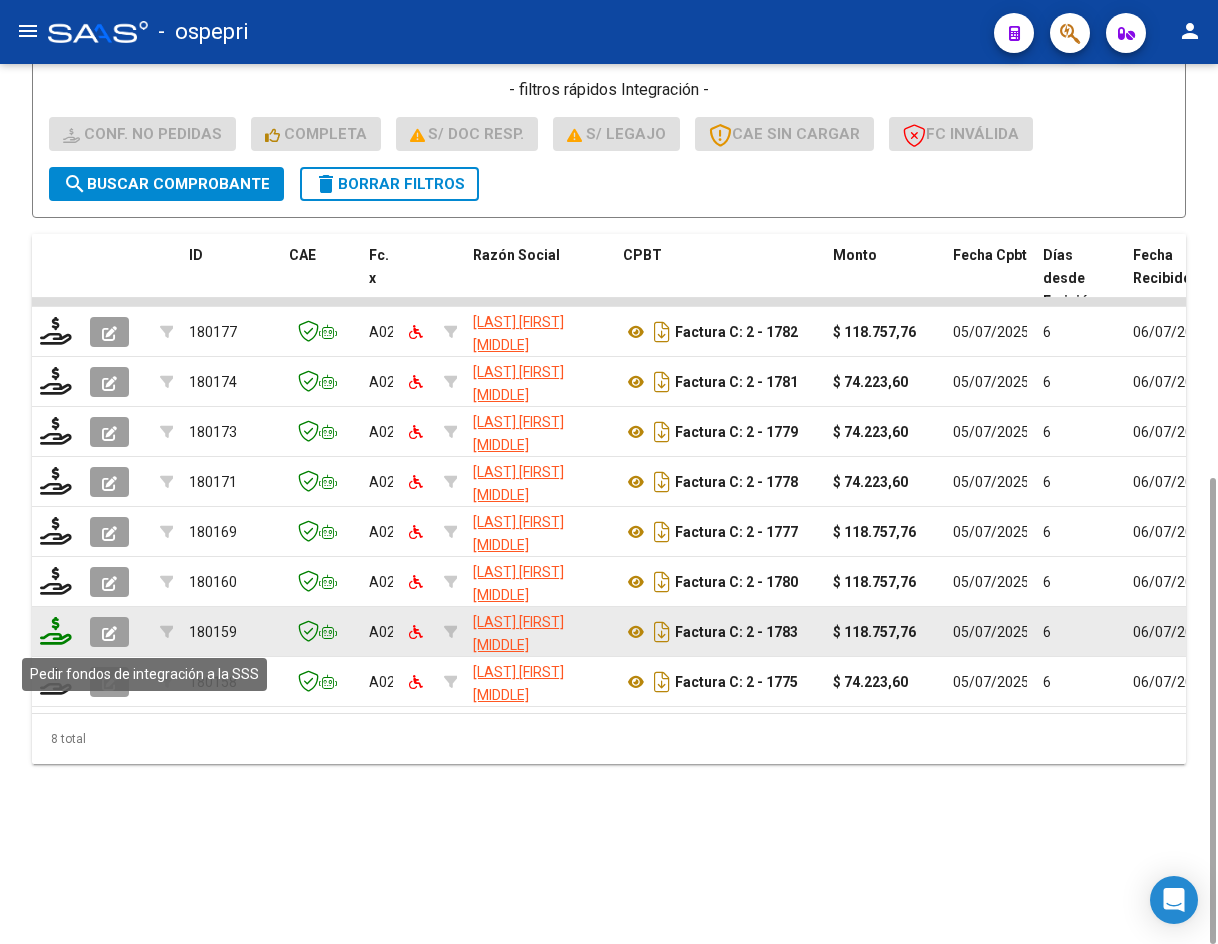 click 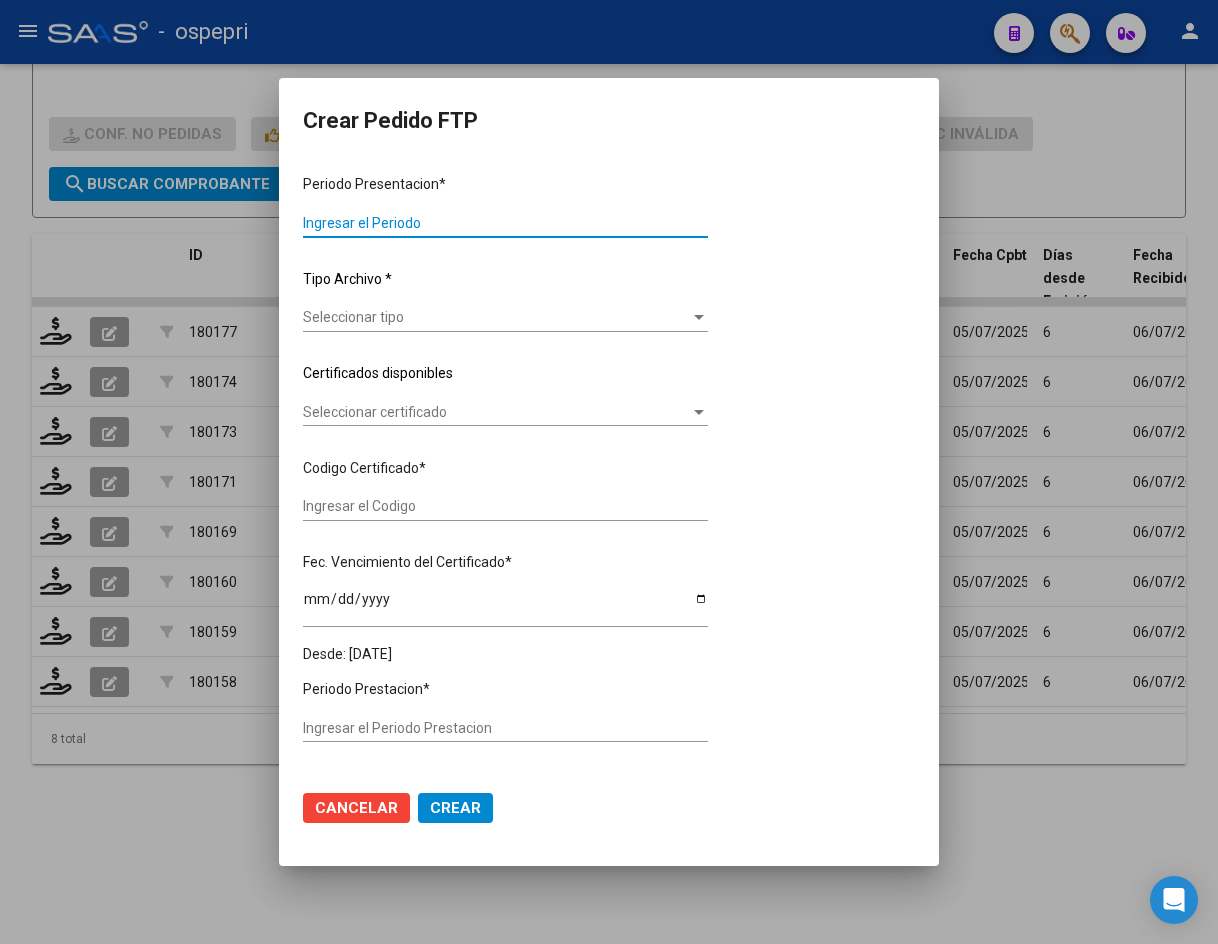 type on "202506" 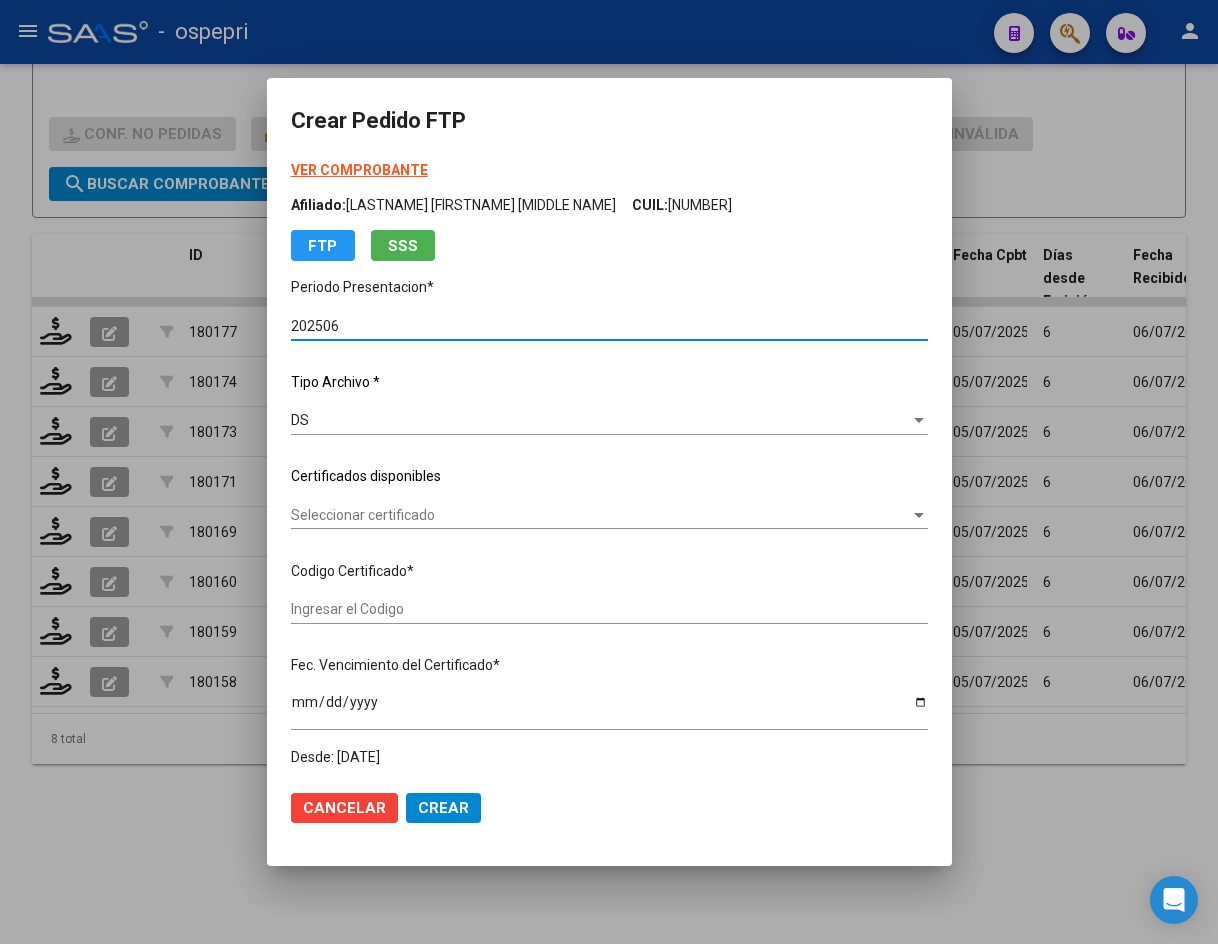 type on "[NUMBER]" 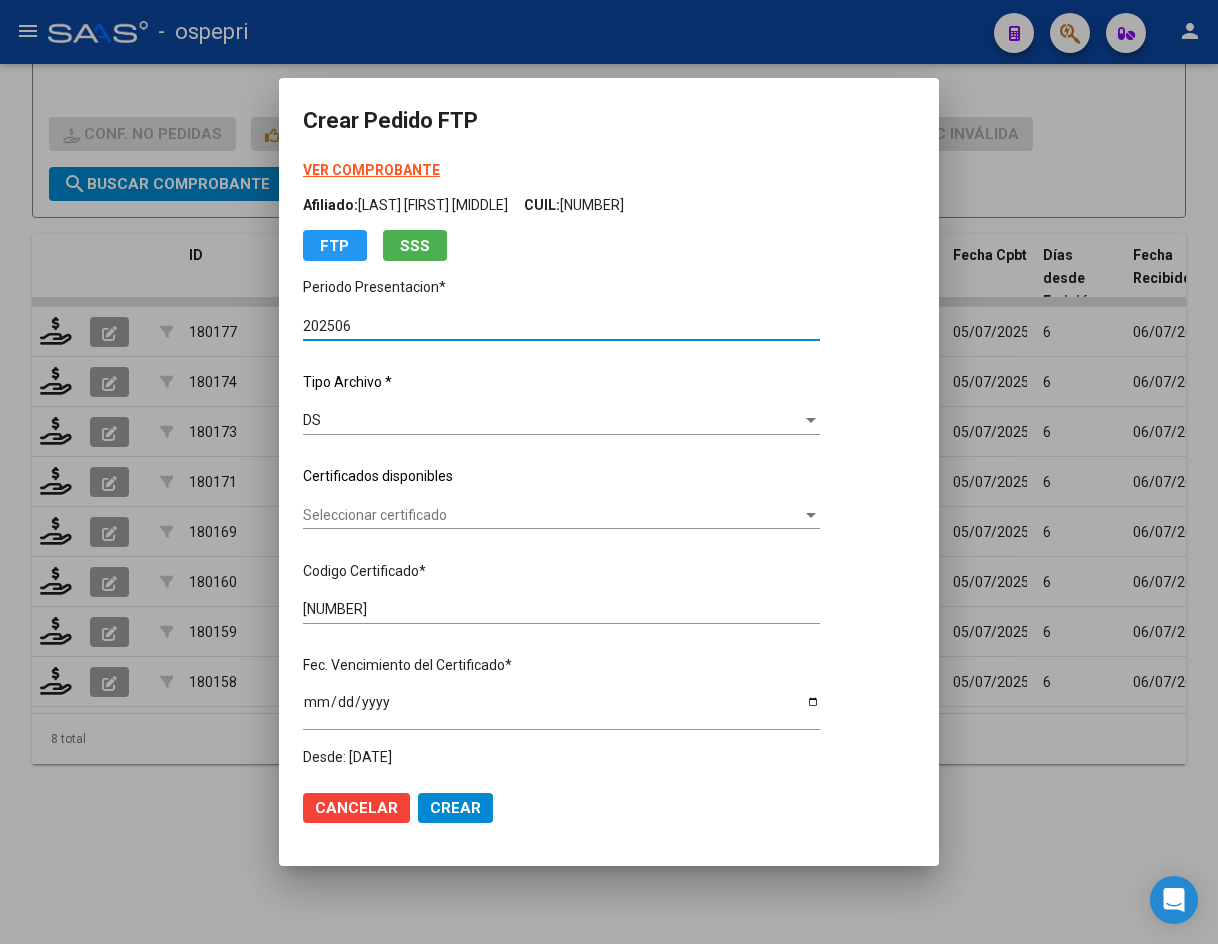 click on "Seleccionar certificado" at bounding box center (552, 515) 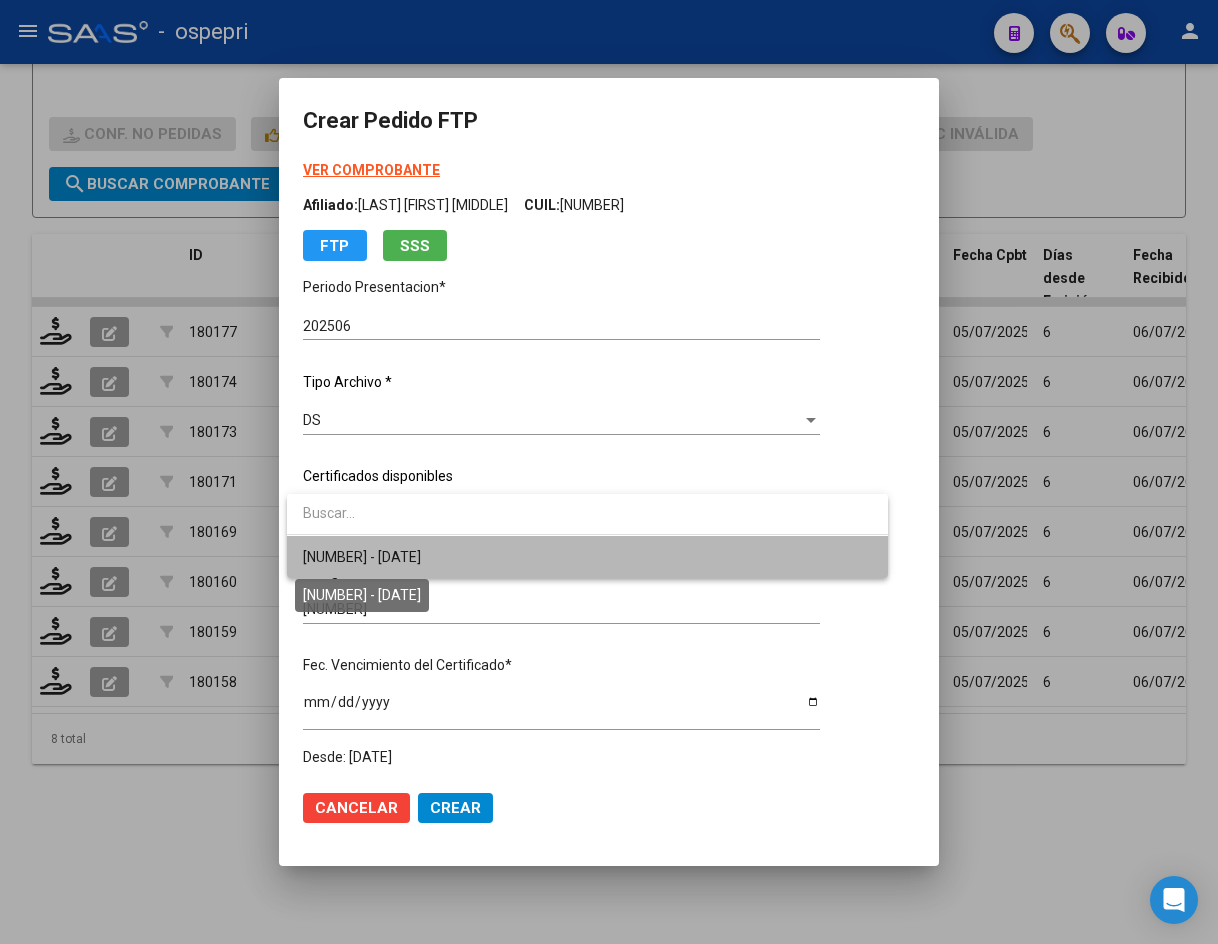 click on "[NUMBER] - [DATE]" at bounding box center (362, 557) 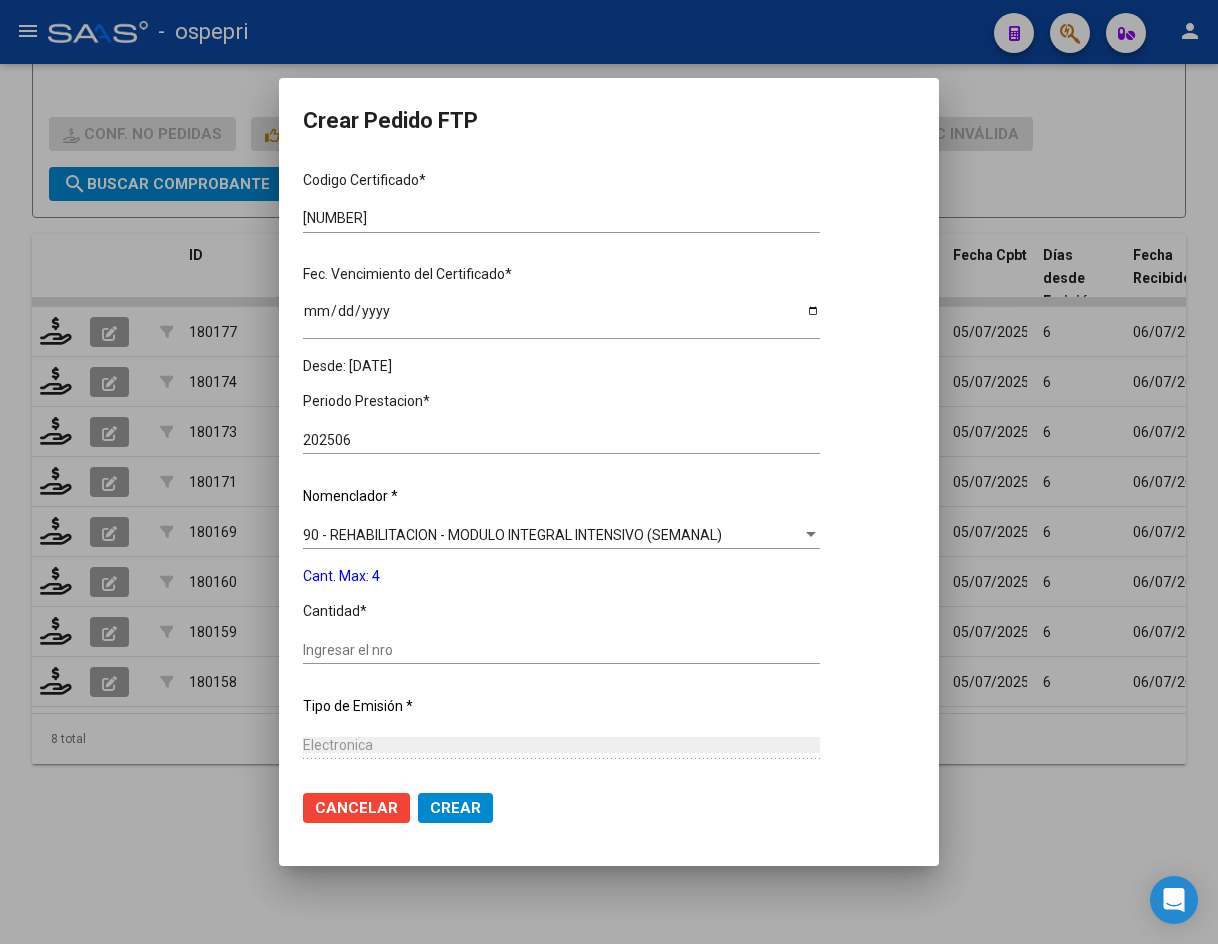 scroll, scrollTop: 500, scrollLeft: 0, axis: vertical 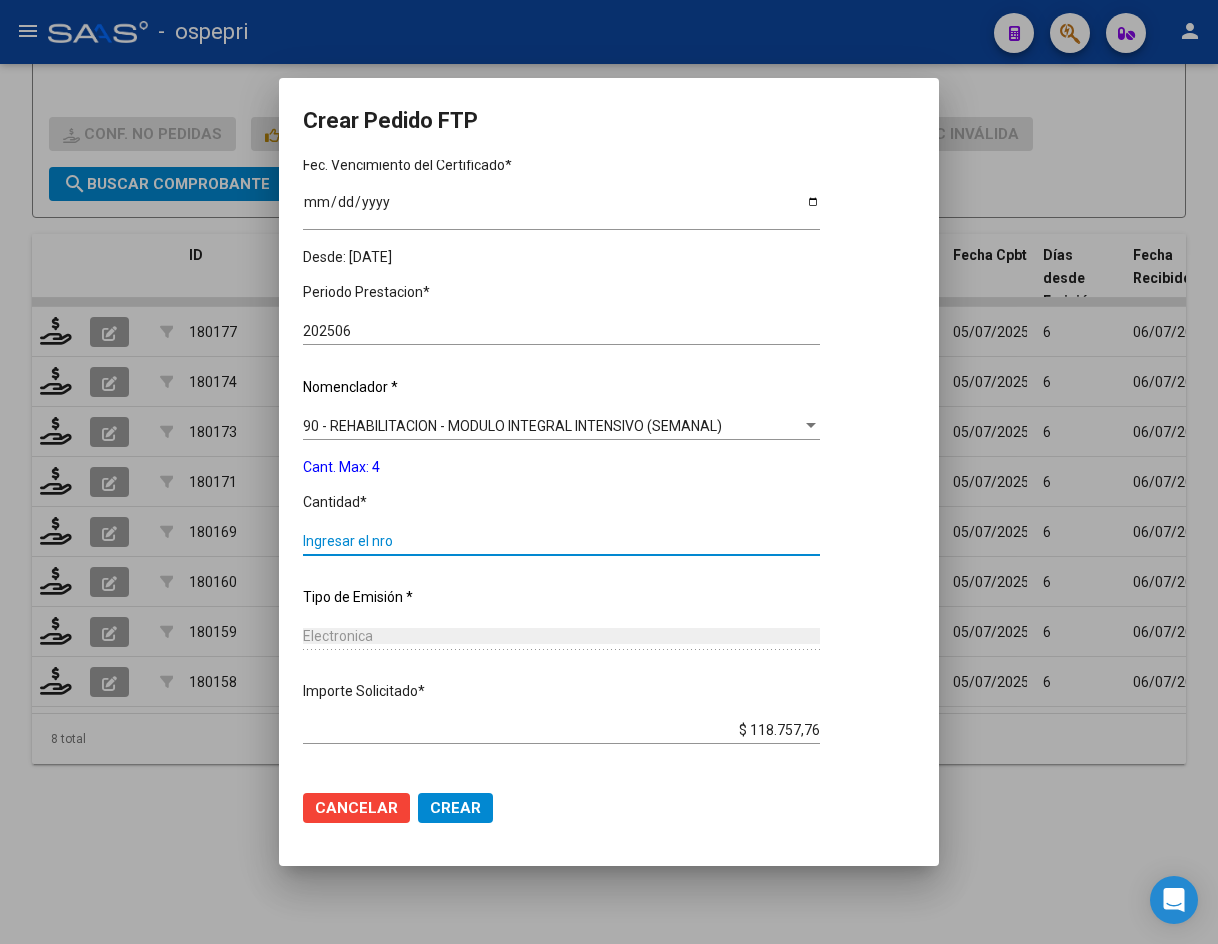 click on "Ingresar el nro" at bounding box center (561, 541) 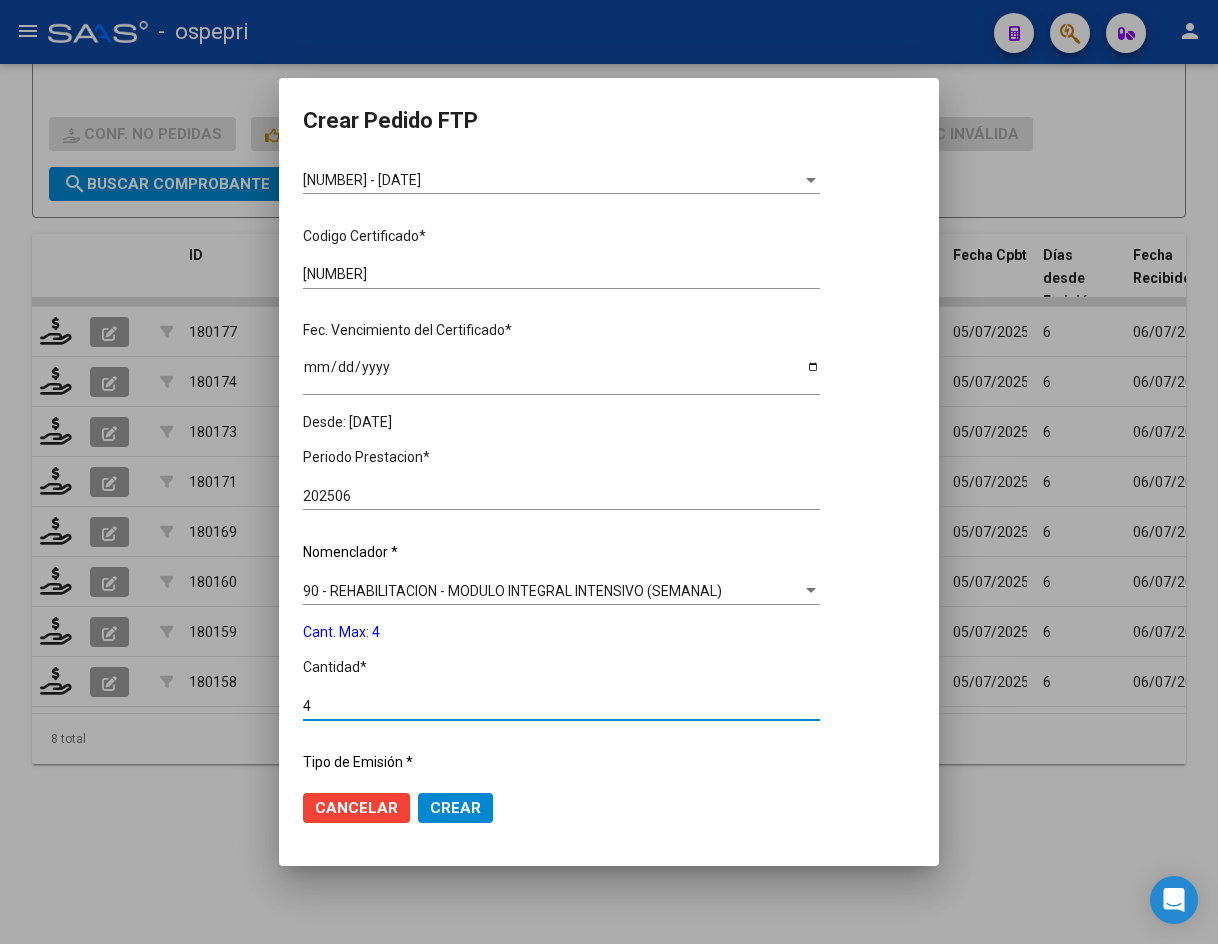 scroll, scrollTop: 0, scrollLeft: 0, axis: both 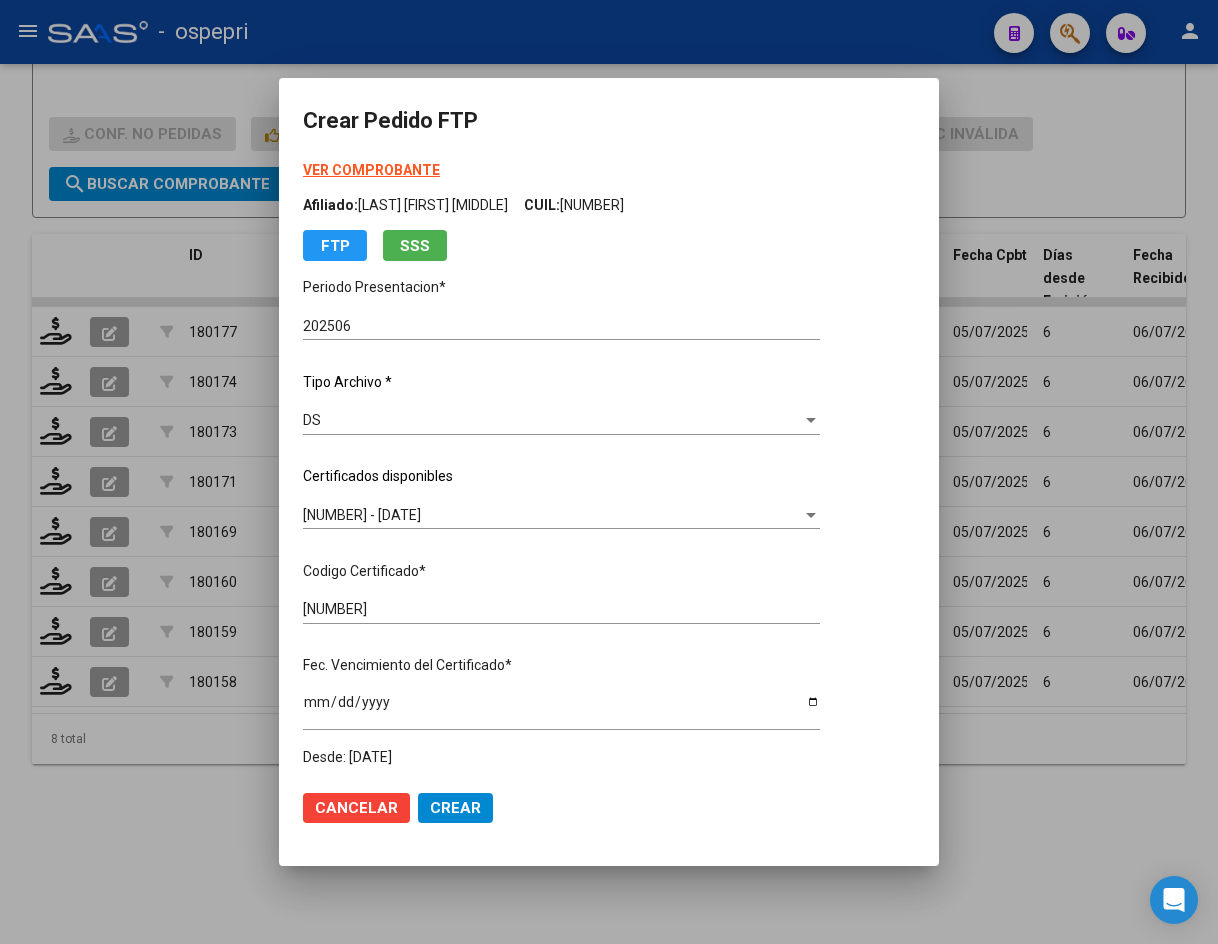 type on "4" 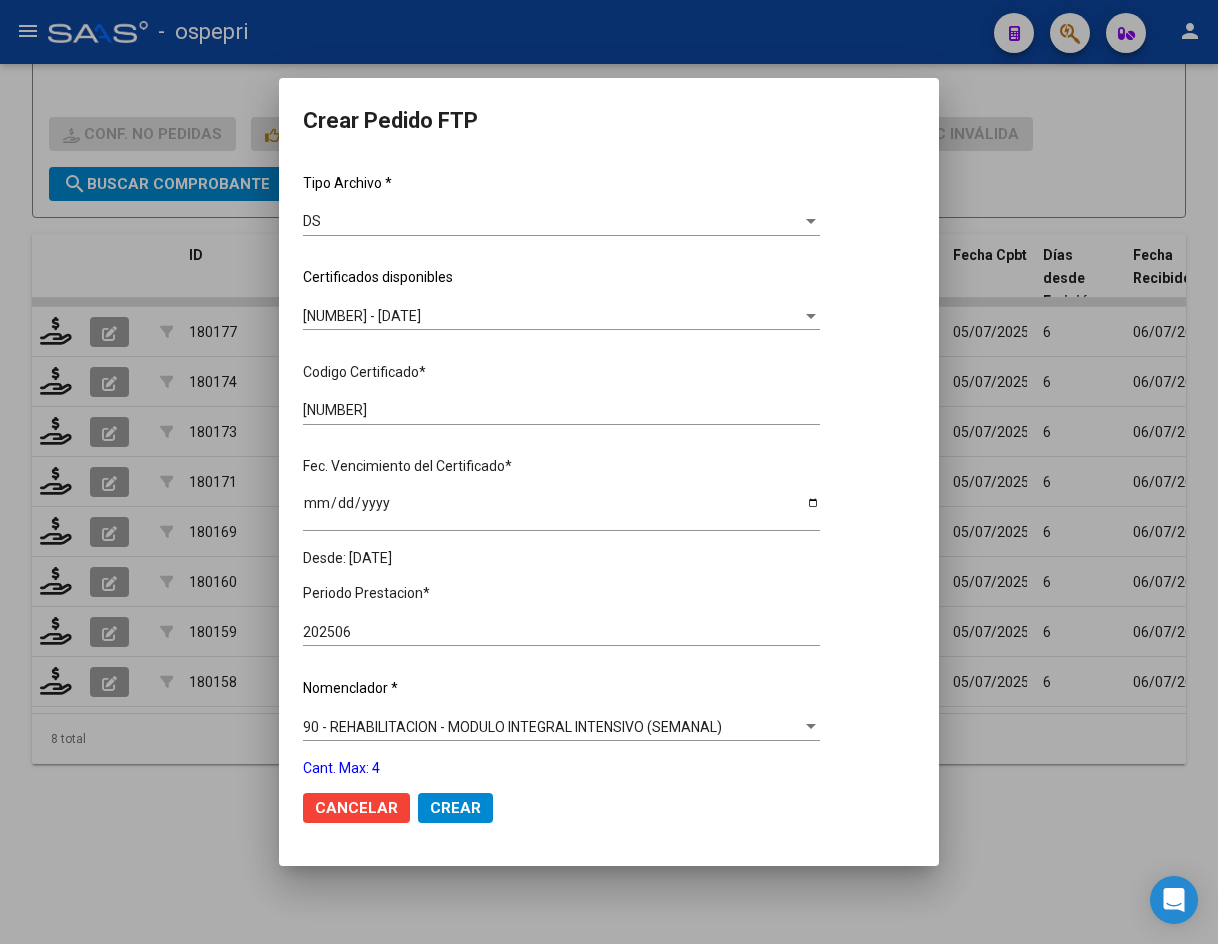 scroll, scrollTop: 200, scrollLeft: 0, axis: vertical 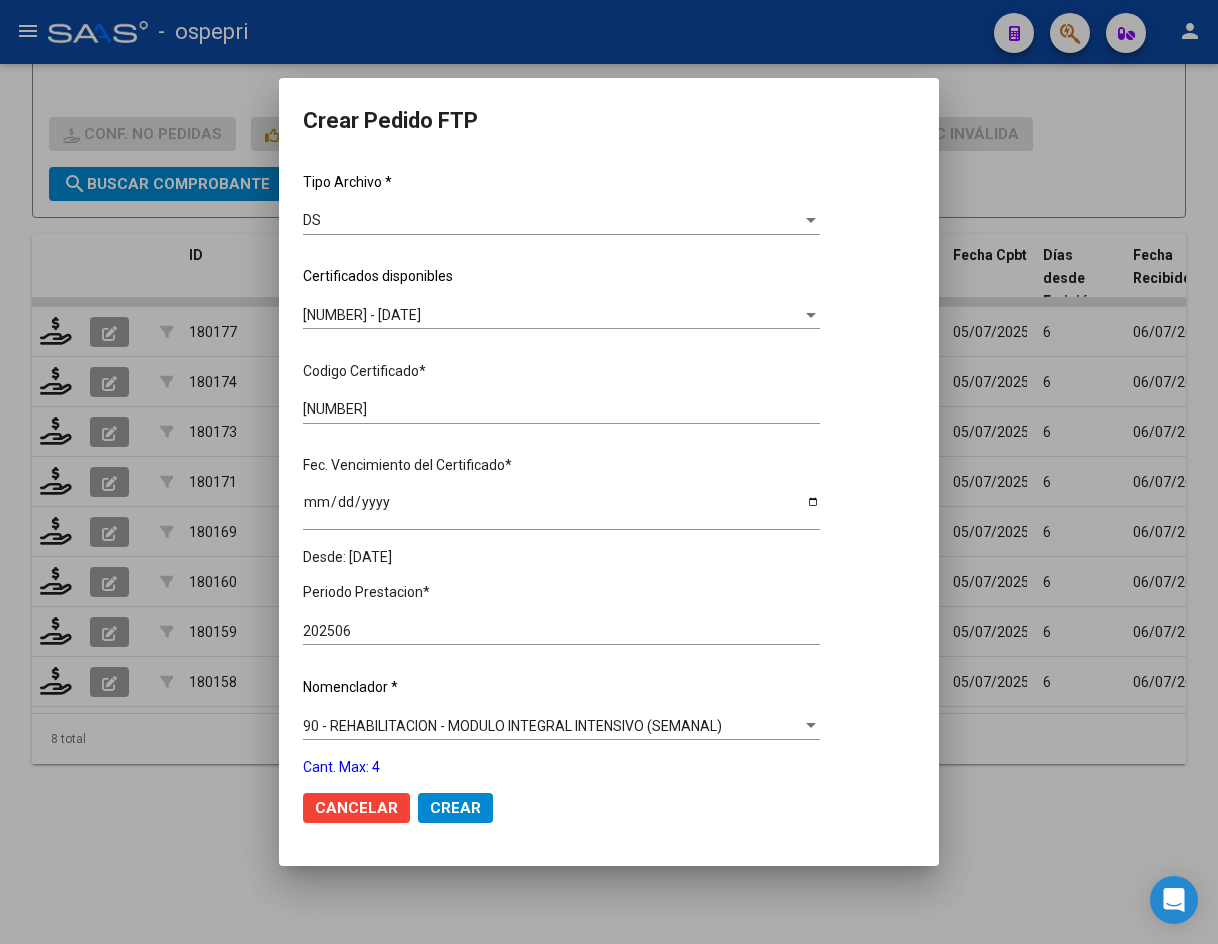 click on "Crear" 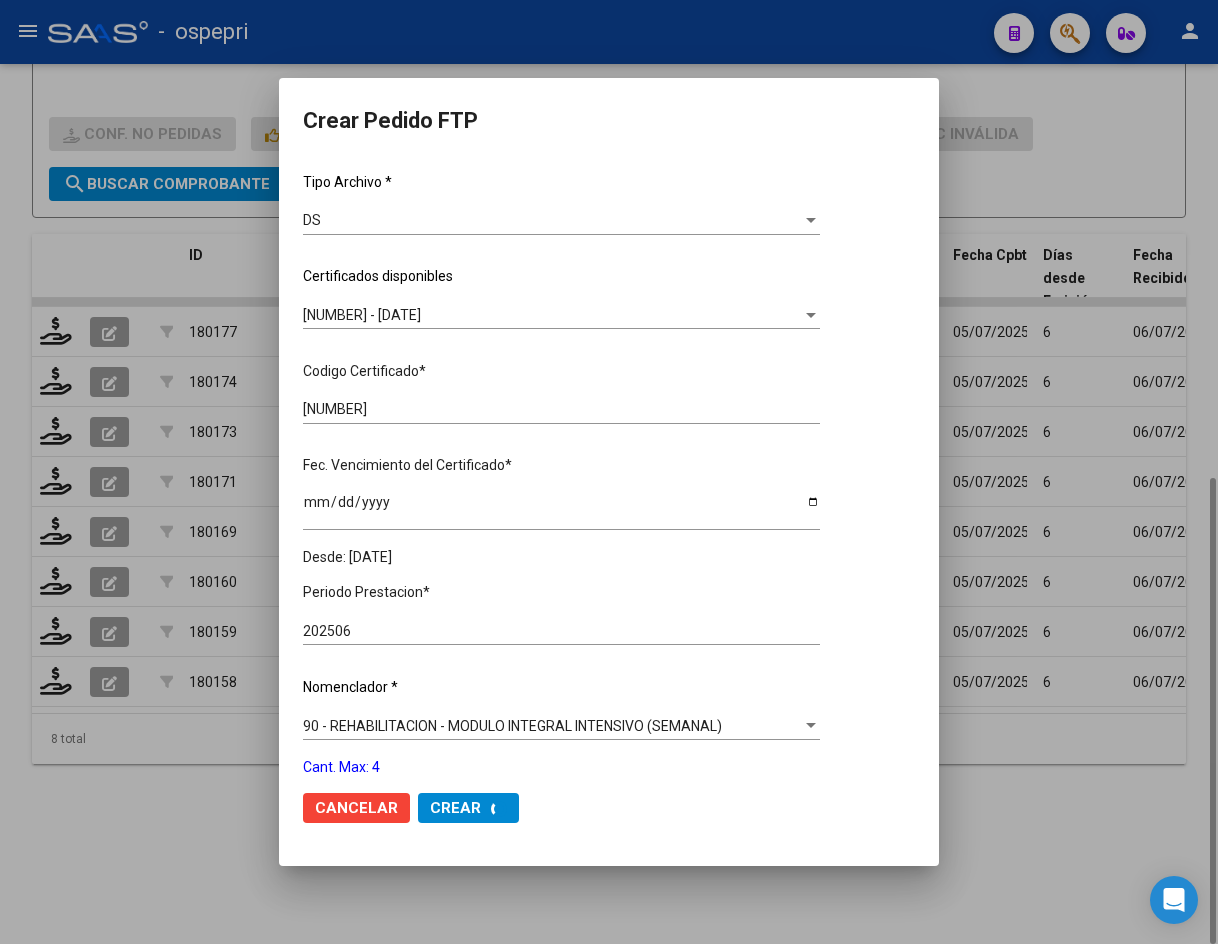 scroll, scrollTop: 0, scrollLeft: 0, axis: both 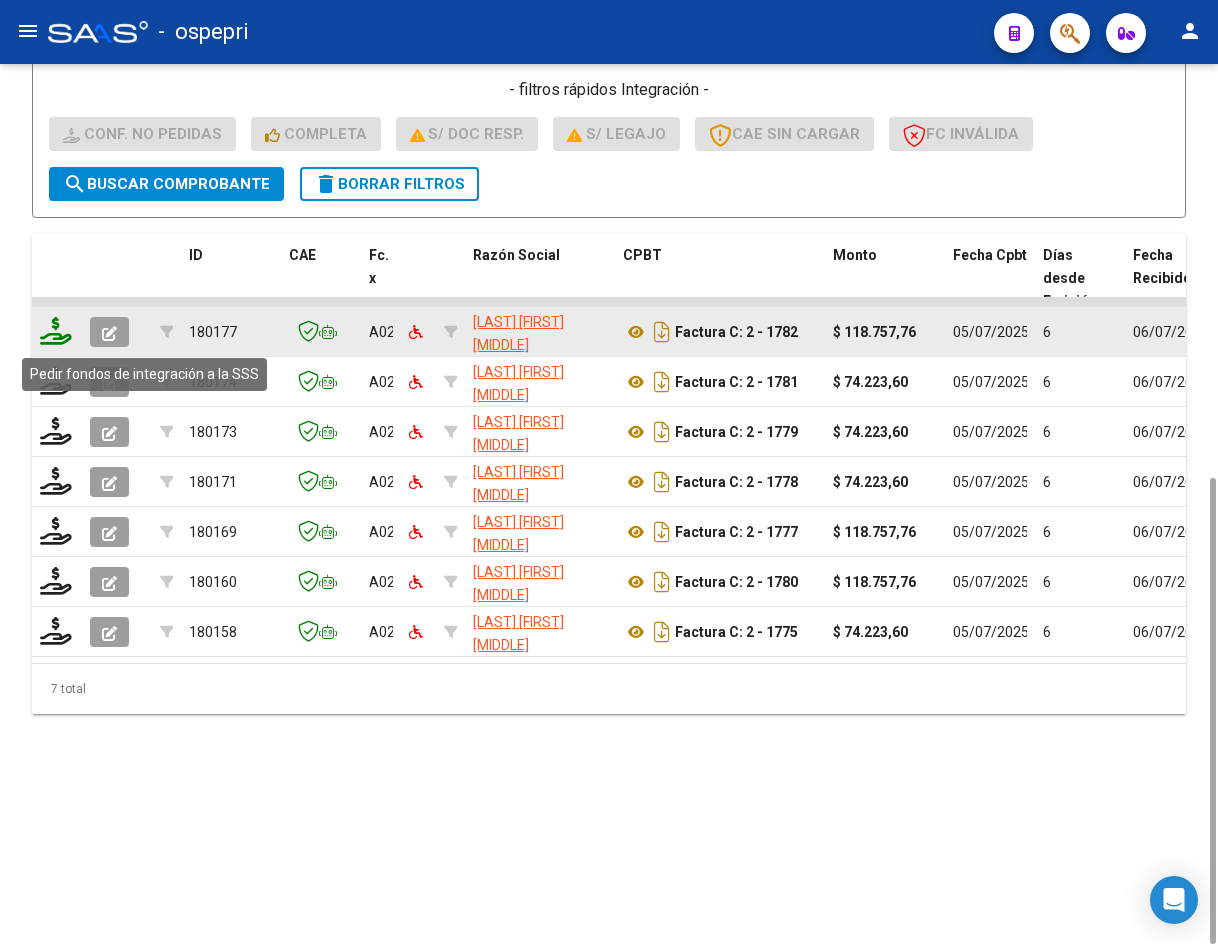 click 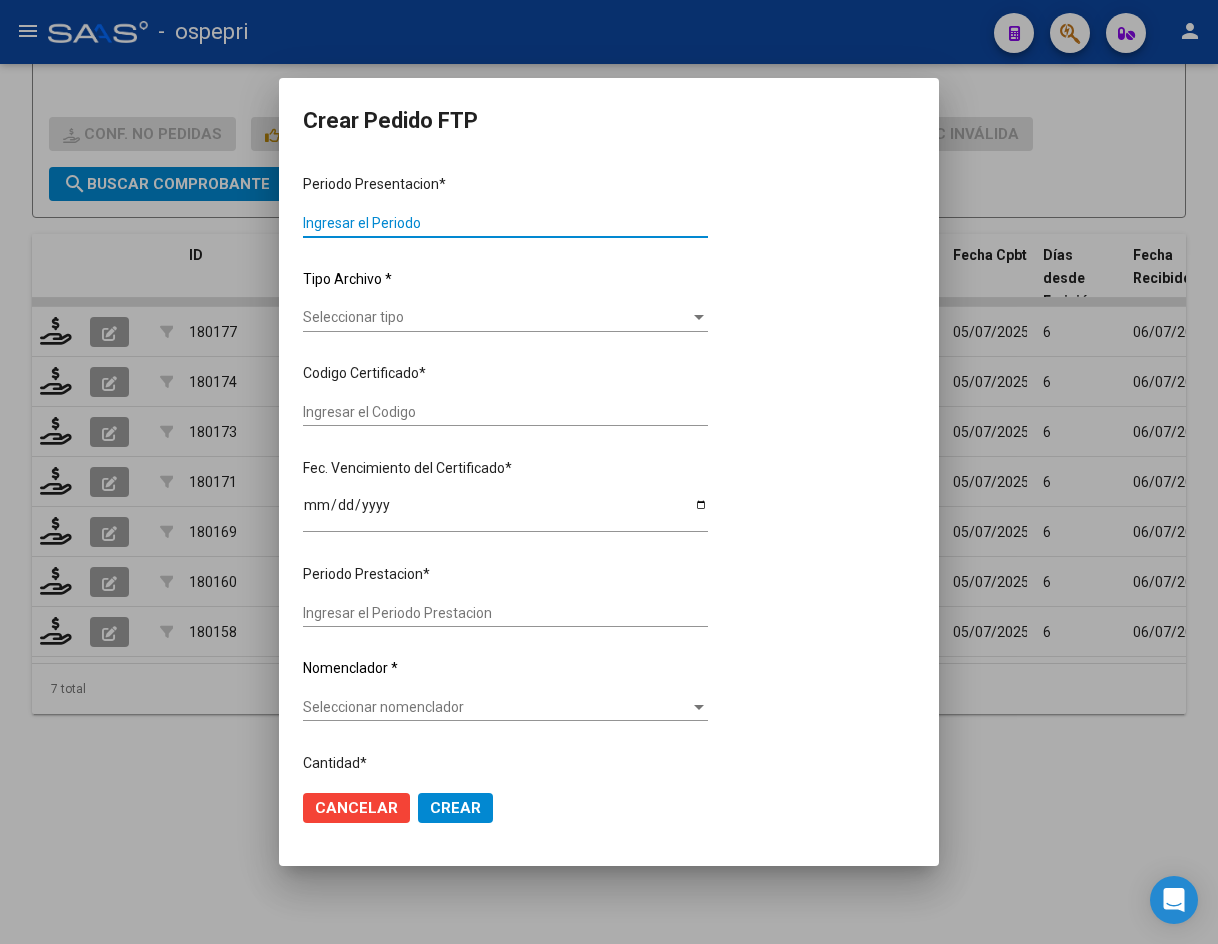 type on "202506" 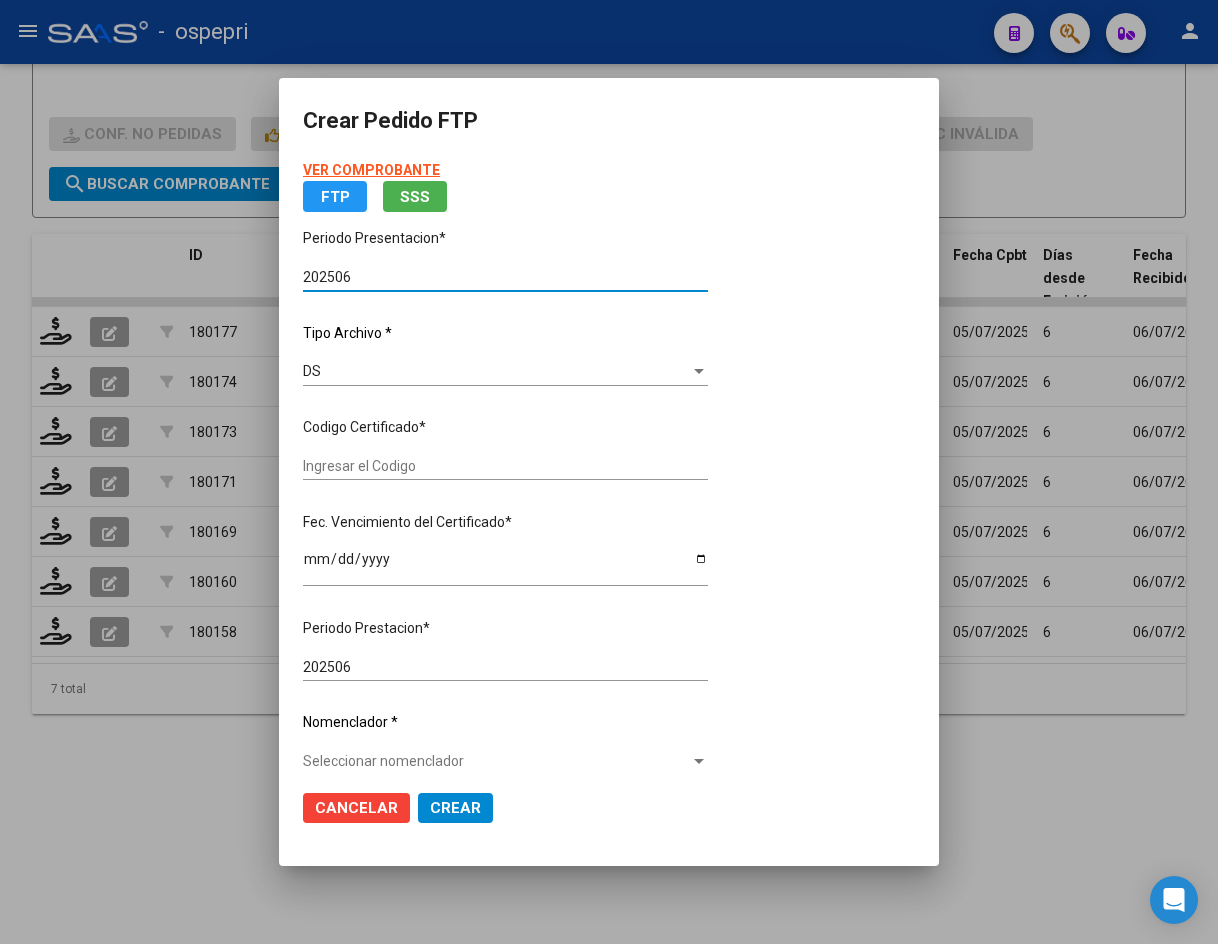 type on "[NUMBER]" 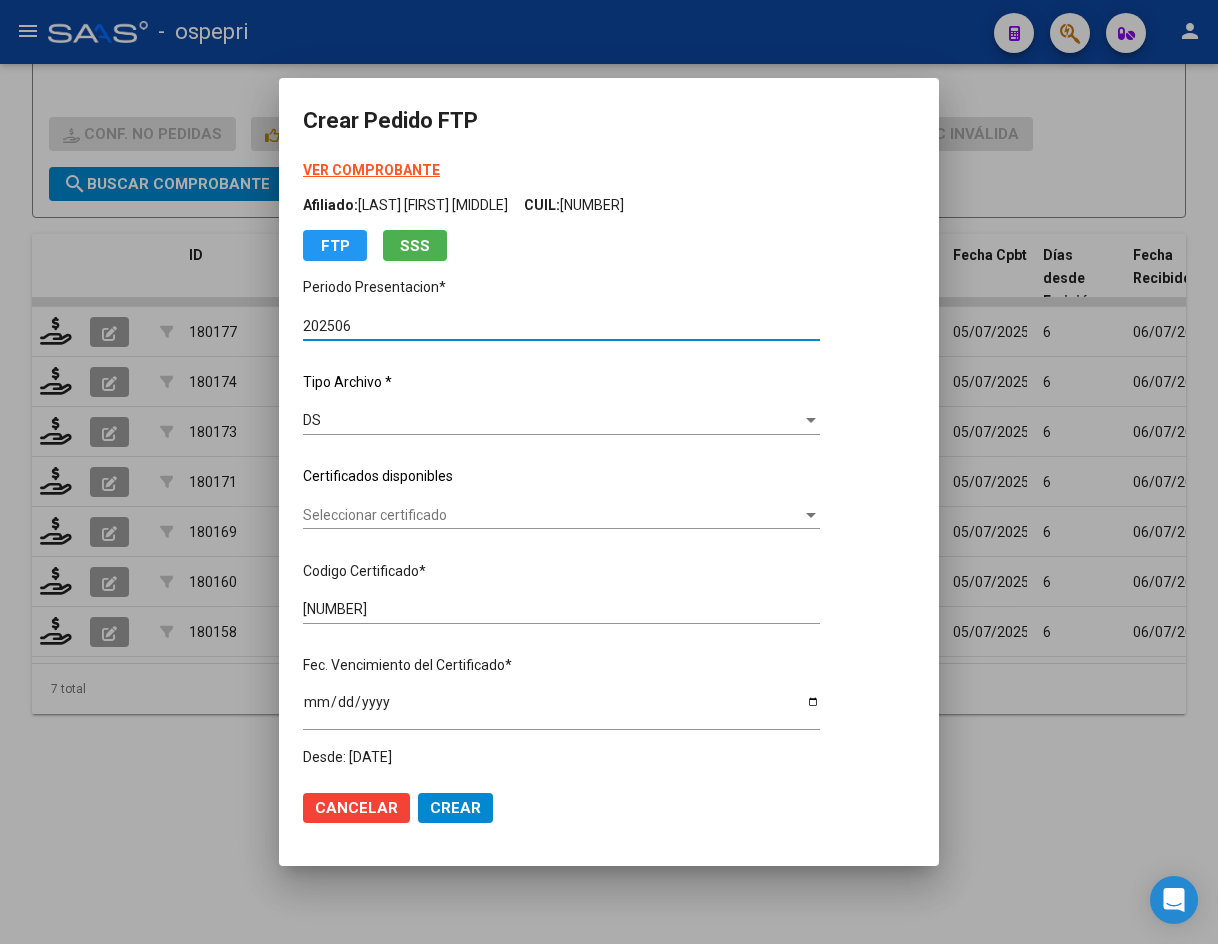 click on "Seleccionar certificado" at bounding box center (552, 515) 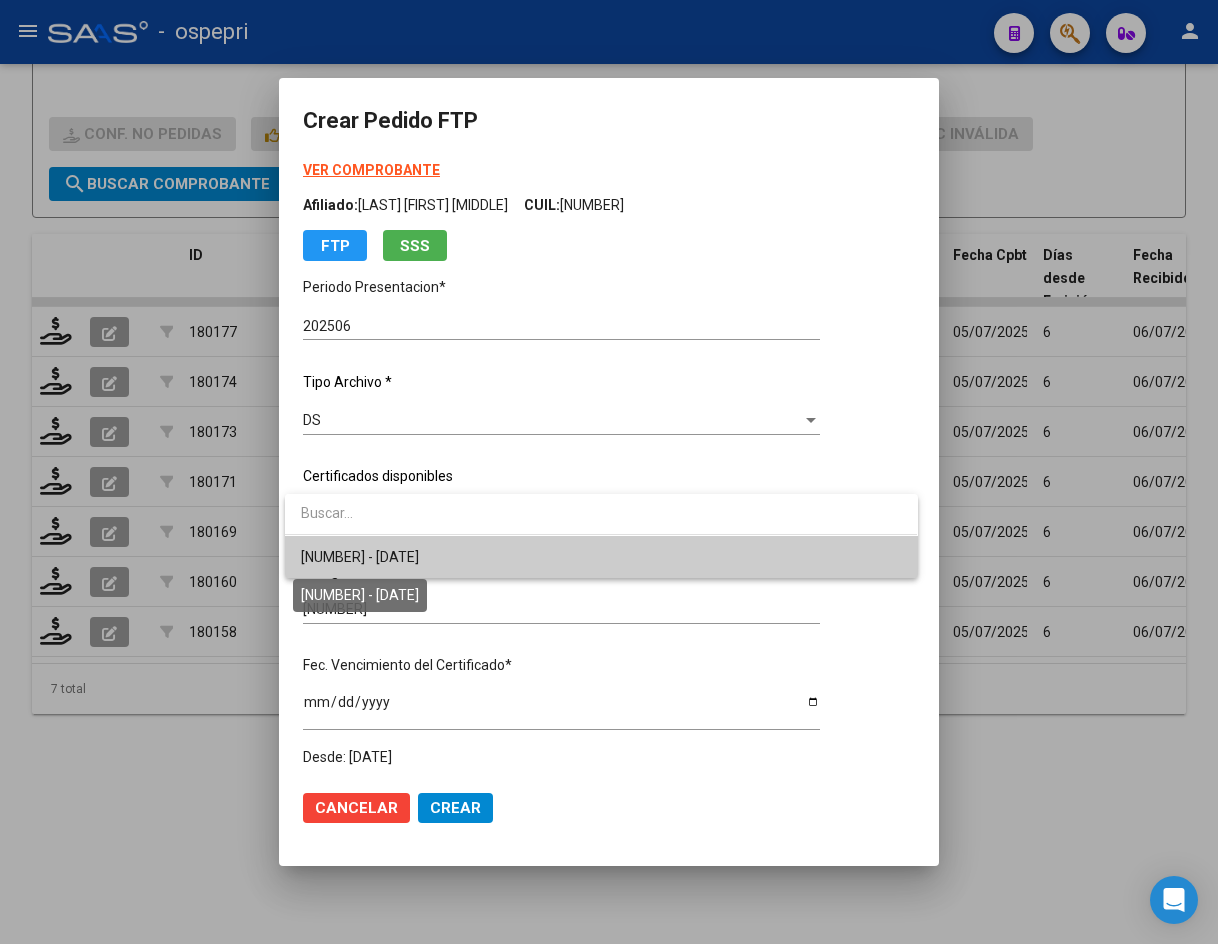 click on "[NUMBER] - [DATE]" at bounding box center [360, 557] 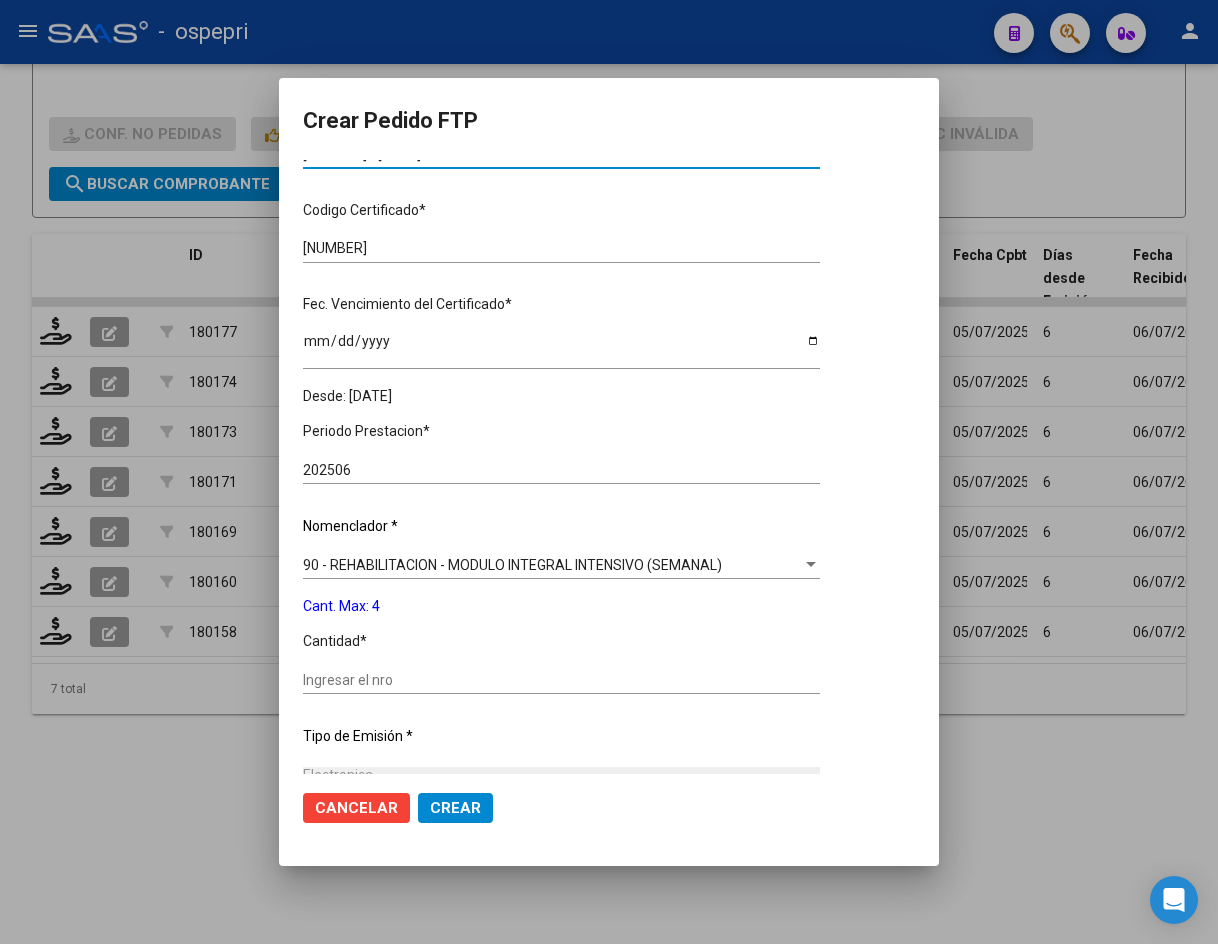 scroll, scrollTop: 400, scrollLeft: 0, axis: vertical 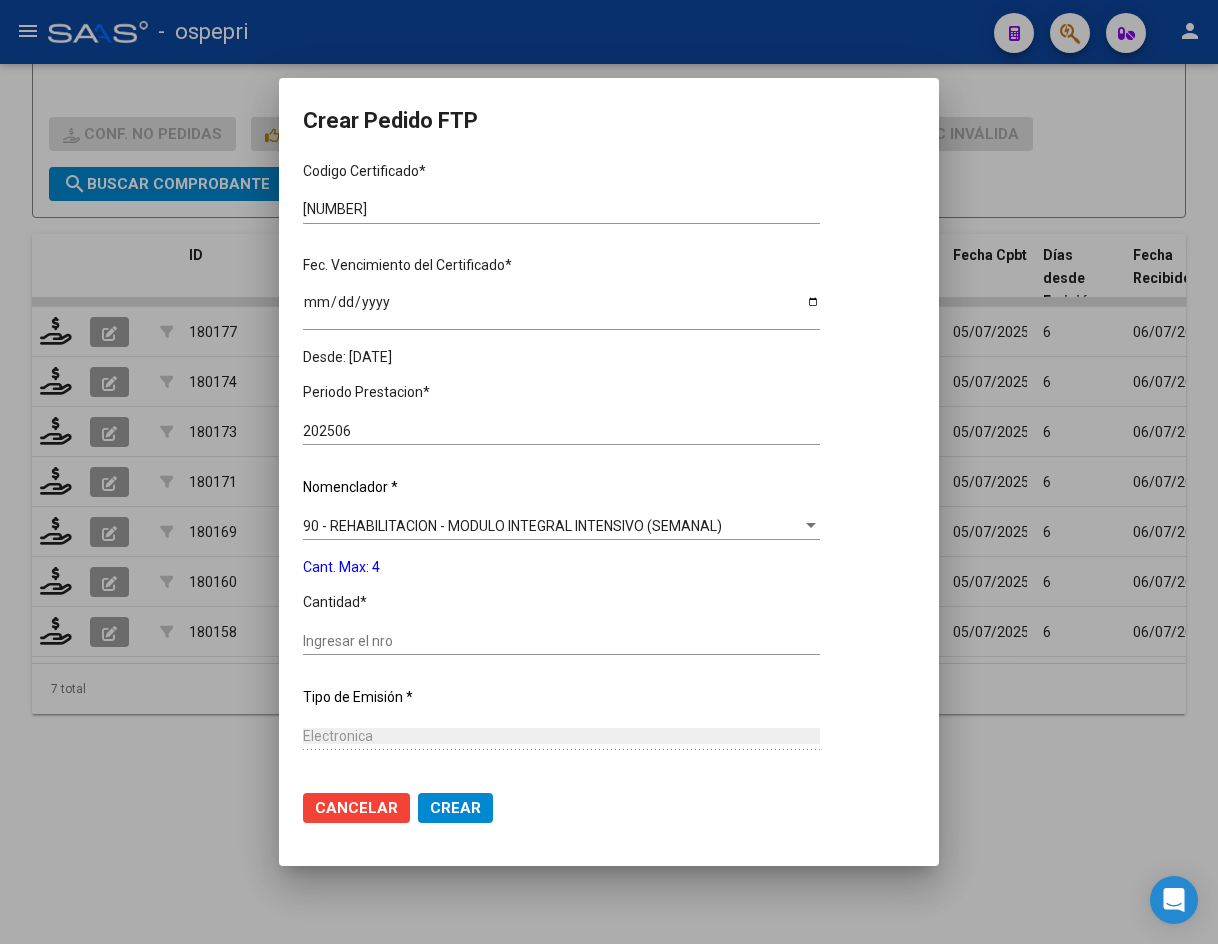 click on "Ingresar el nro" 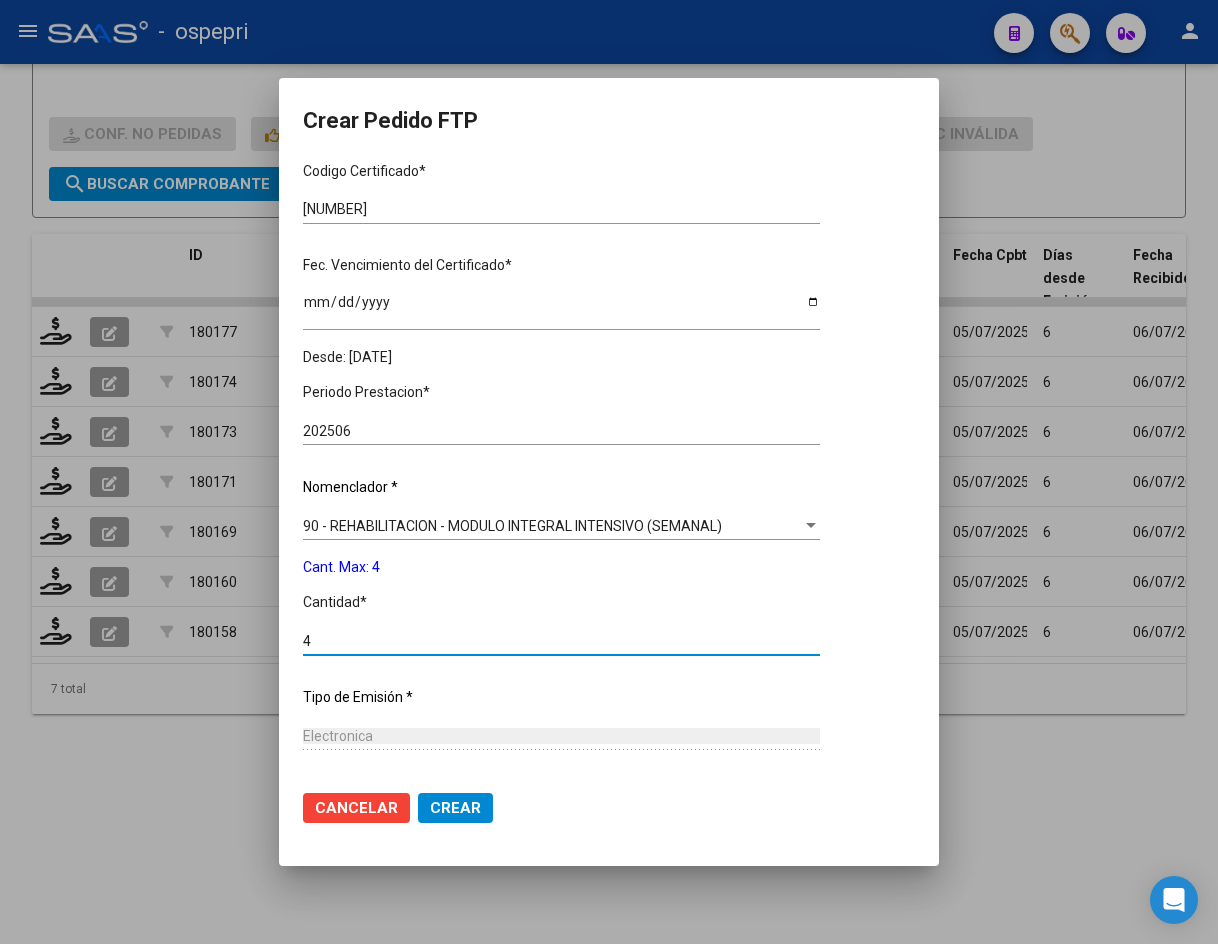 type on "4" 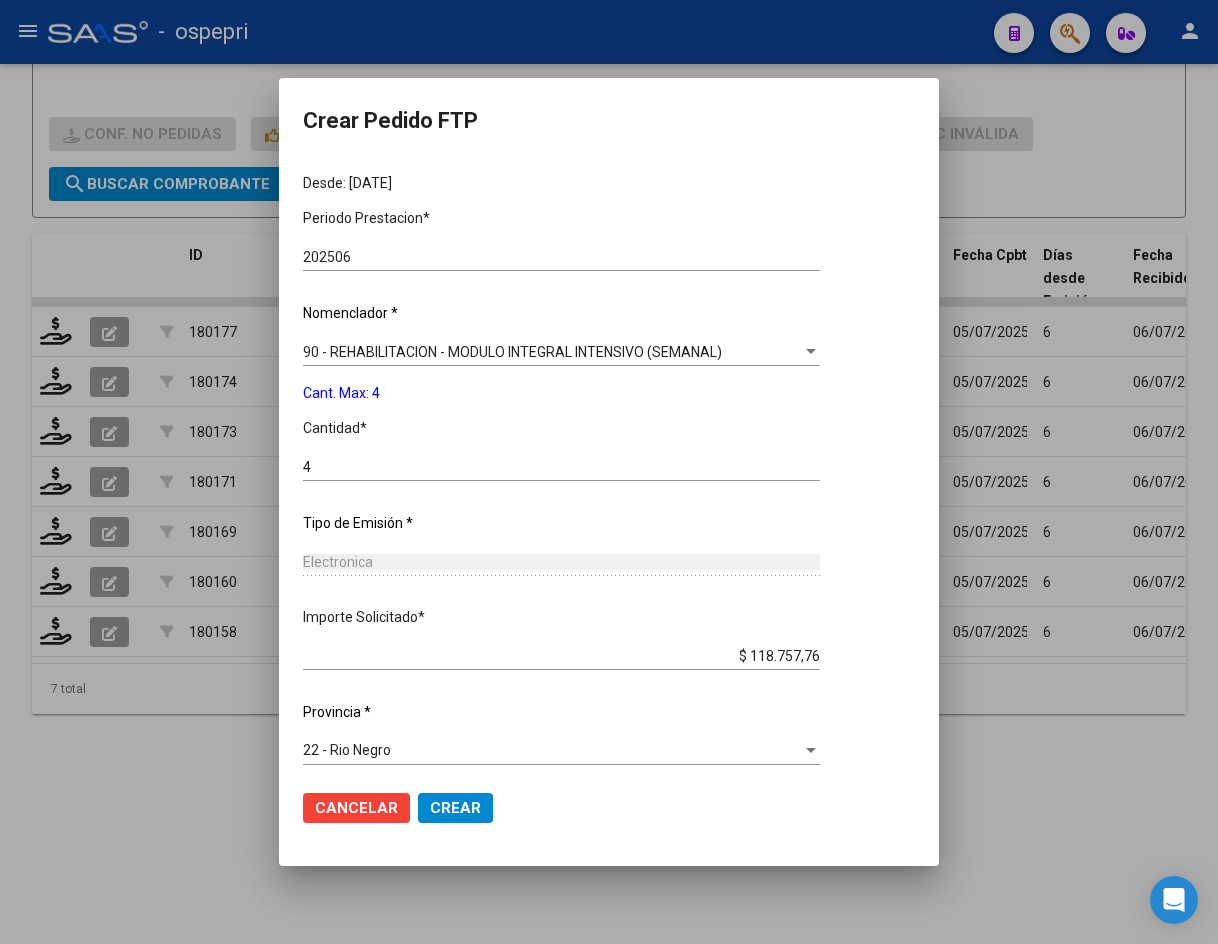 scroll, scrollTop: 582, scrollLeft: 0, axis: vertical 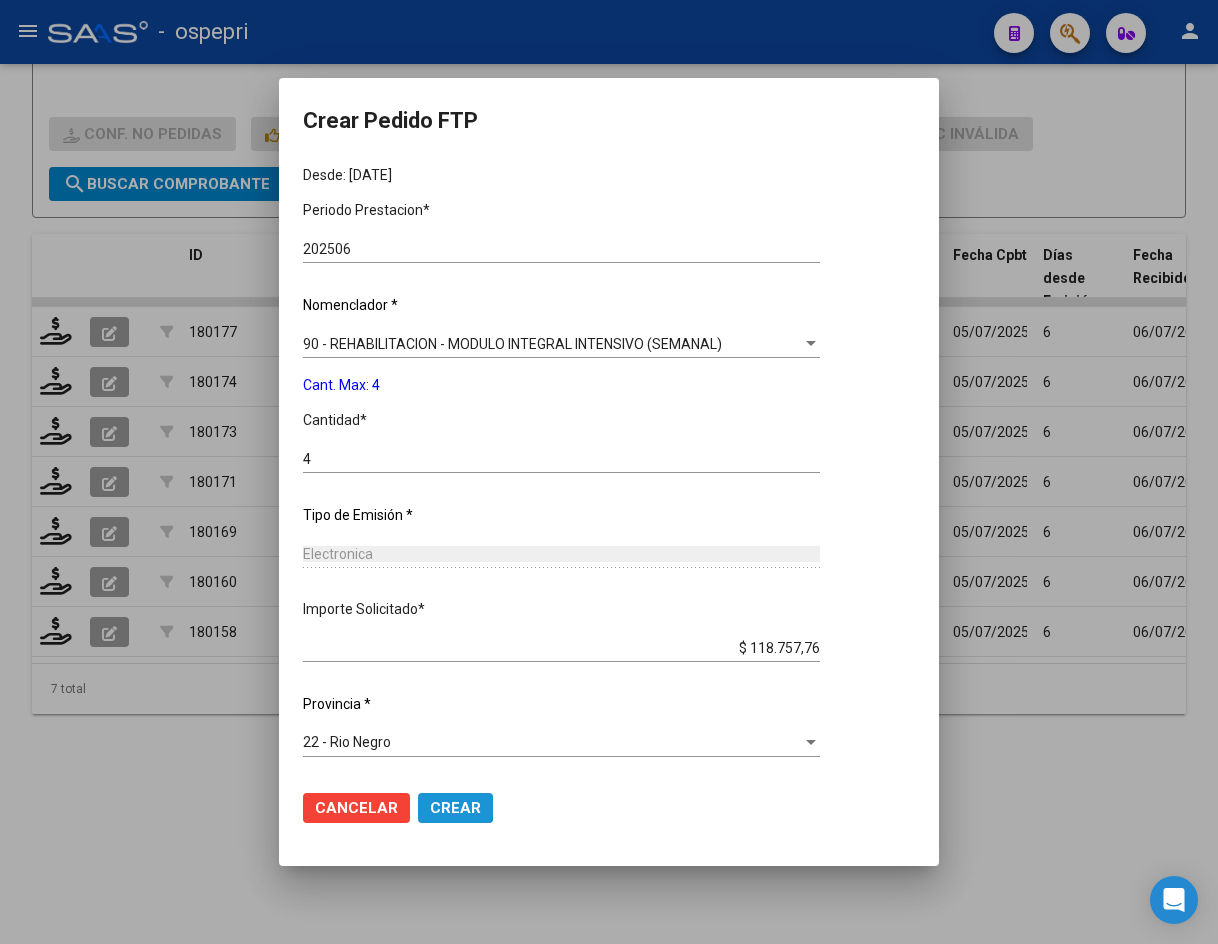 click on "Crear" 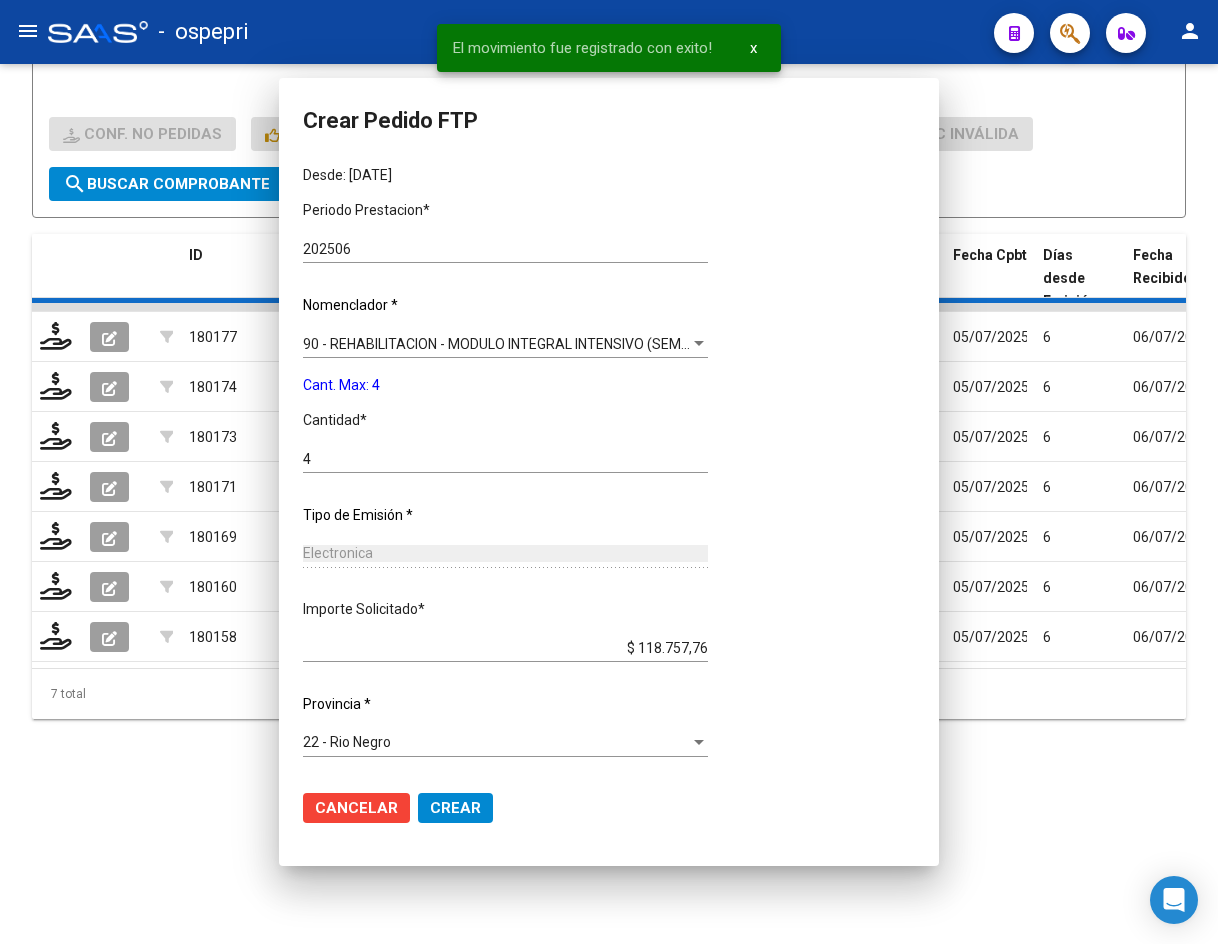 scroll, scrollTop: 0, scrollLeft: 0, axis: both 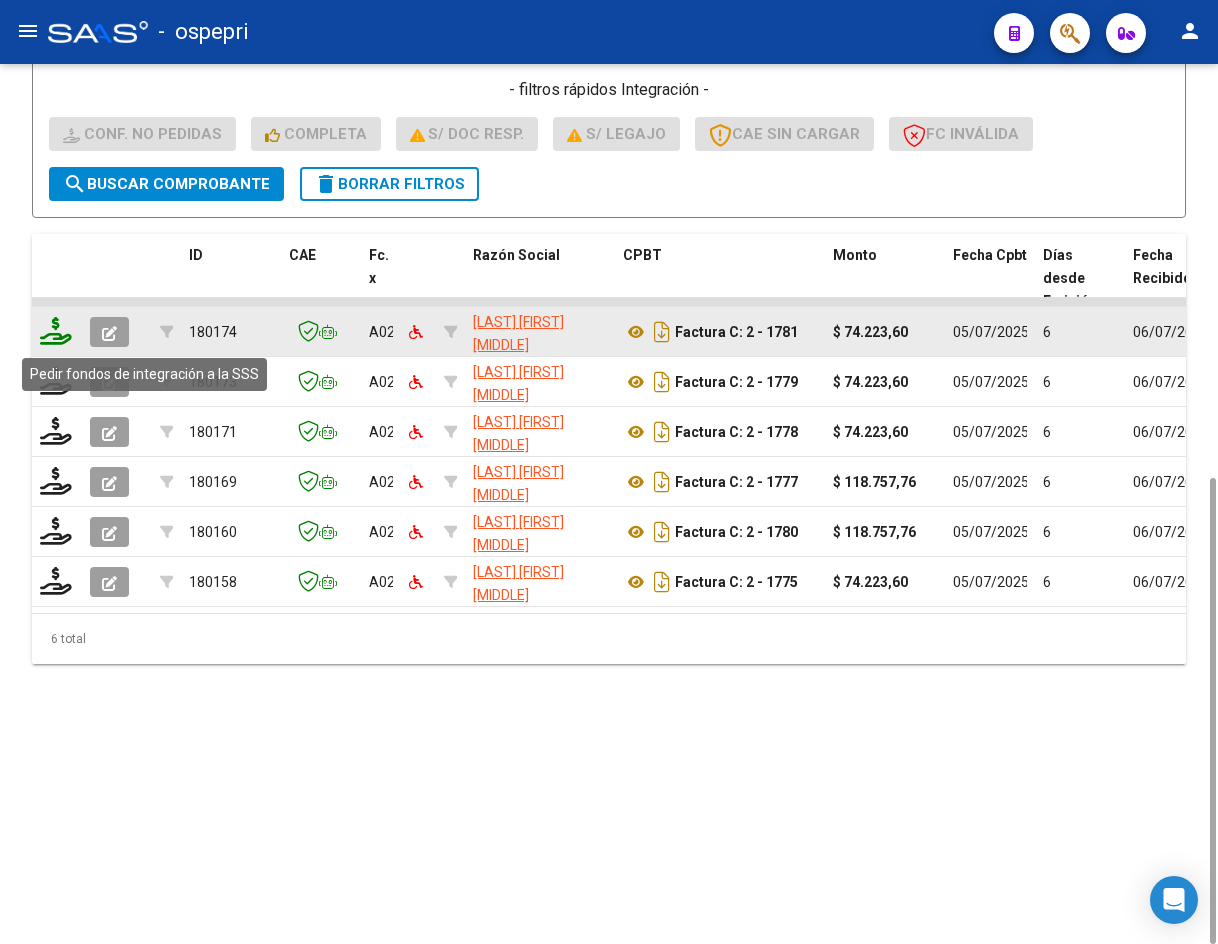 click 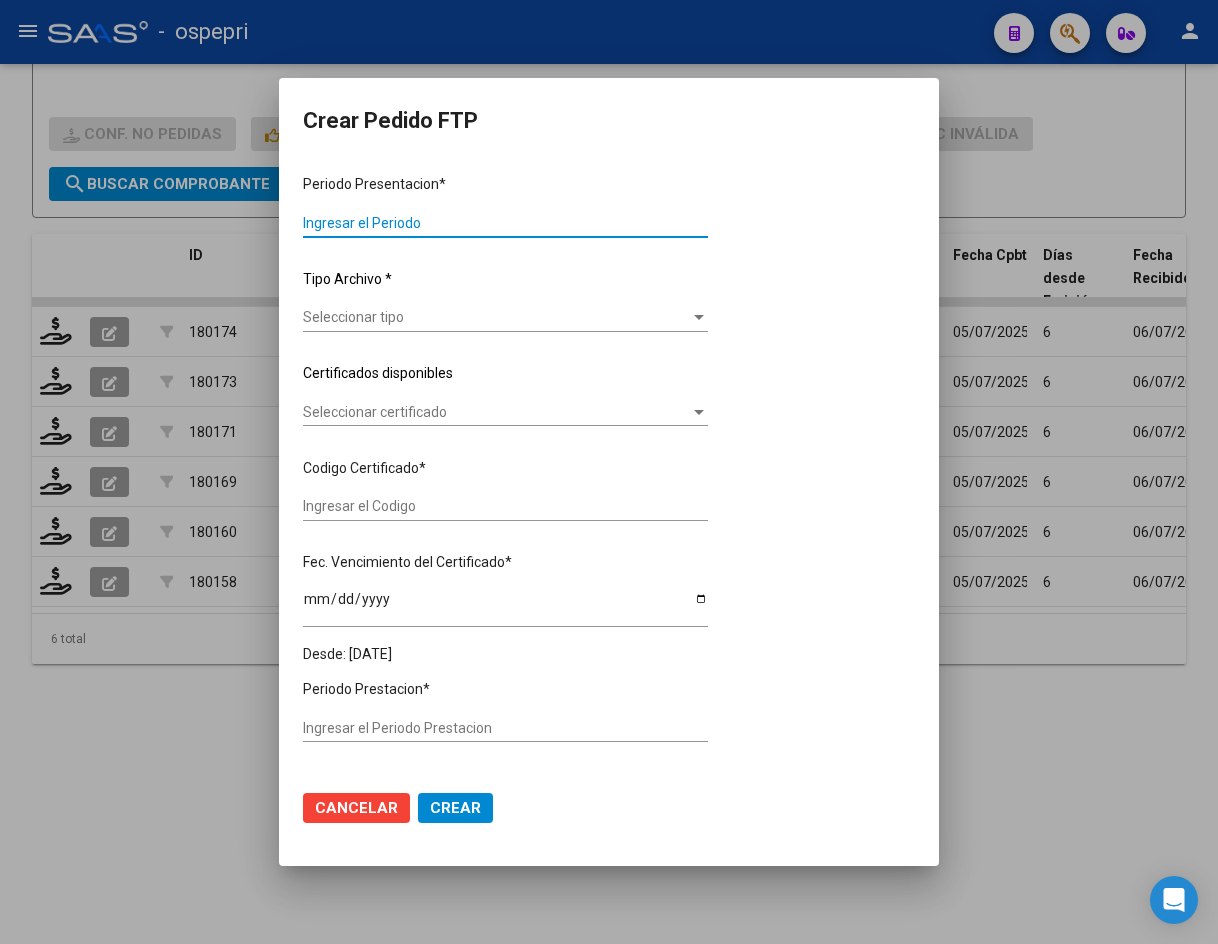 type on "202506" 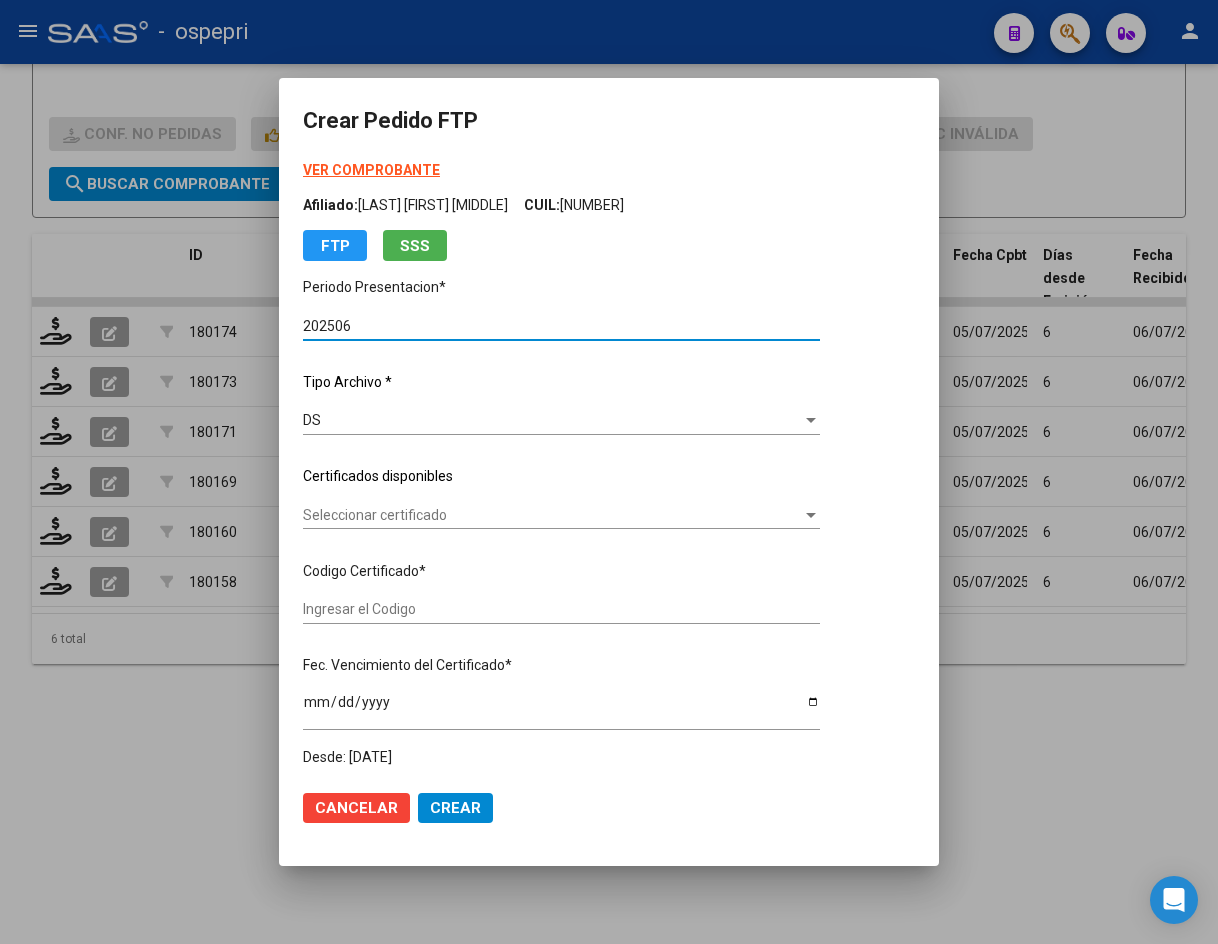 type on "[NUMBER]" 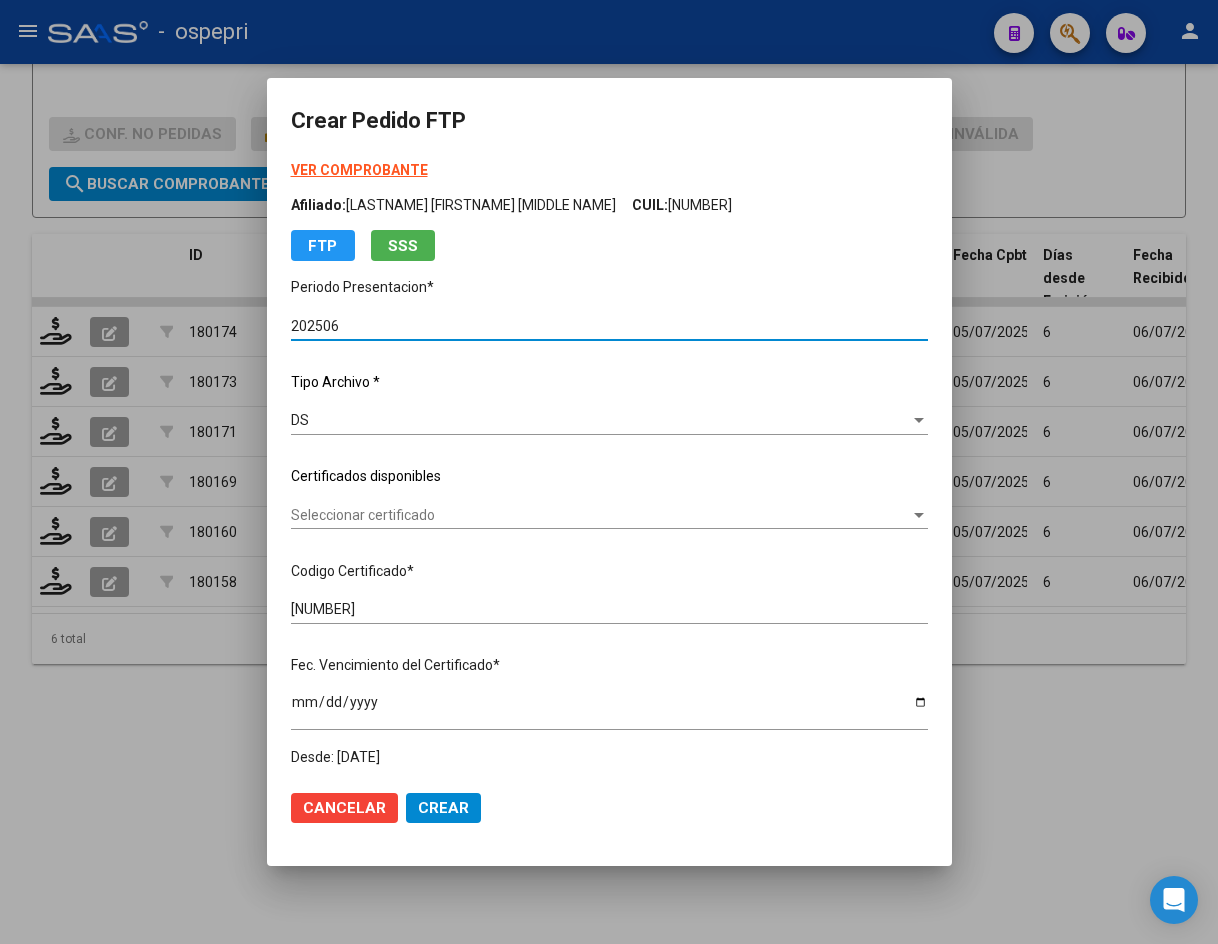 click on "Seleccionar certificado" at bounding box center (600, 515) 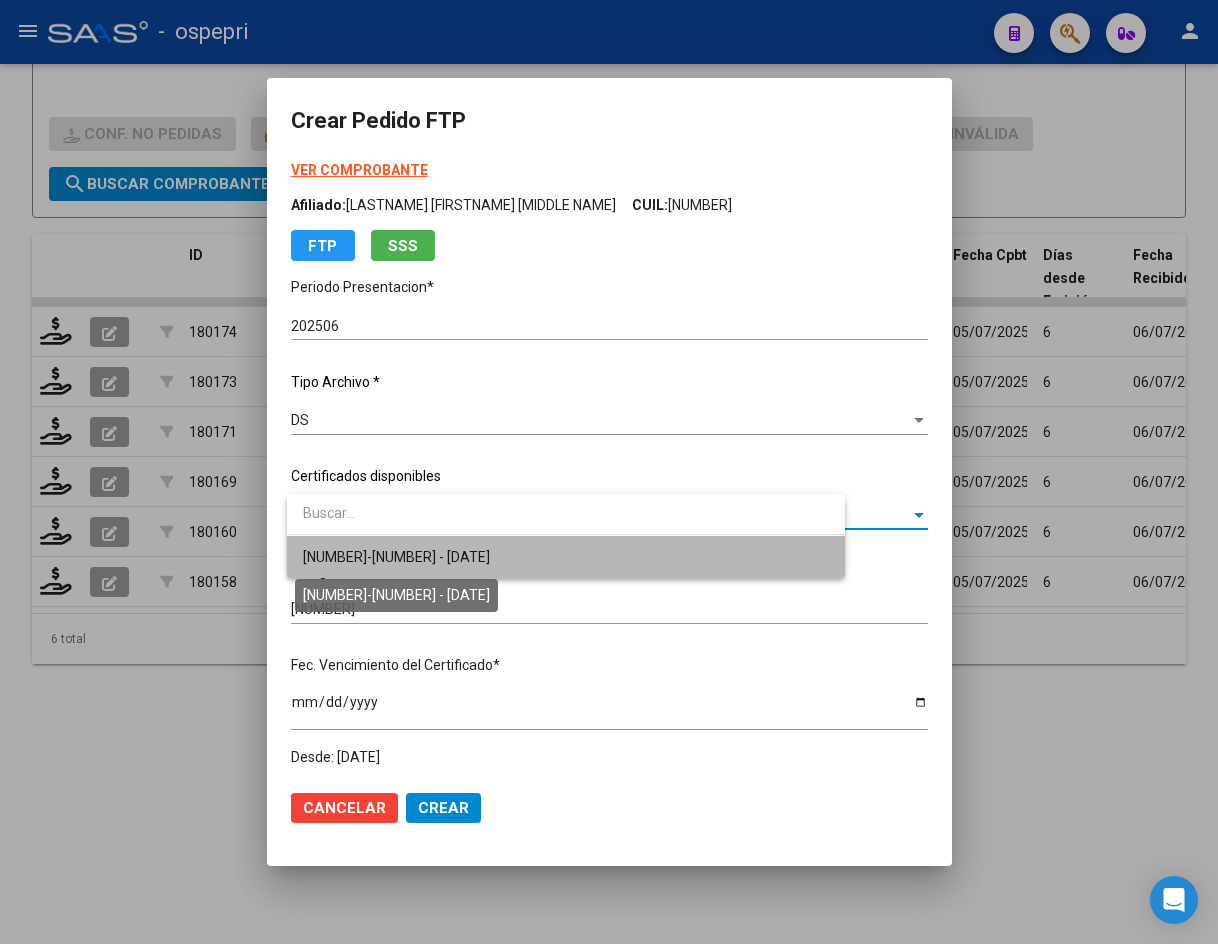 click on "[NUMBER]-[NUMBER] - [DATE]" at bounding box center (396, 557) 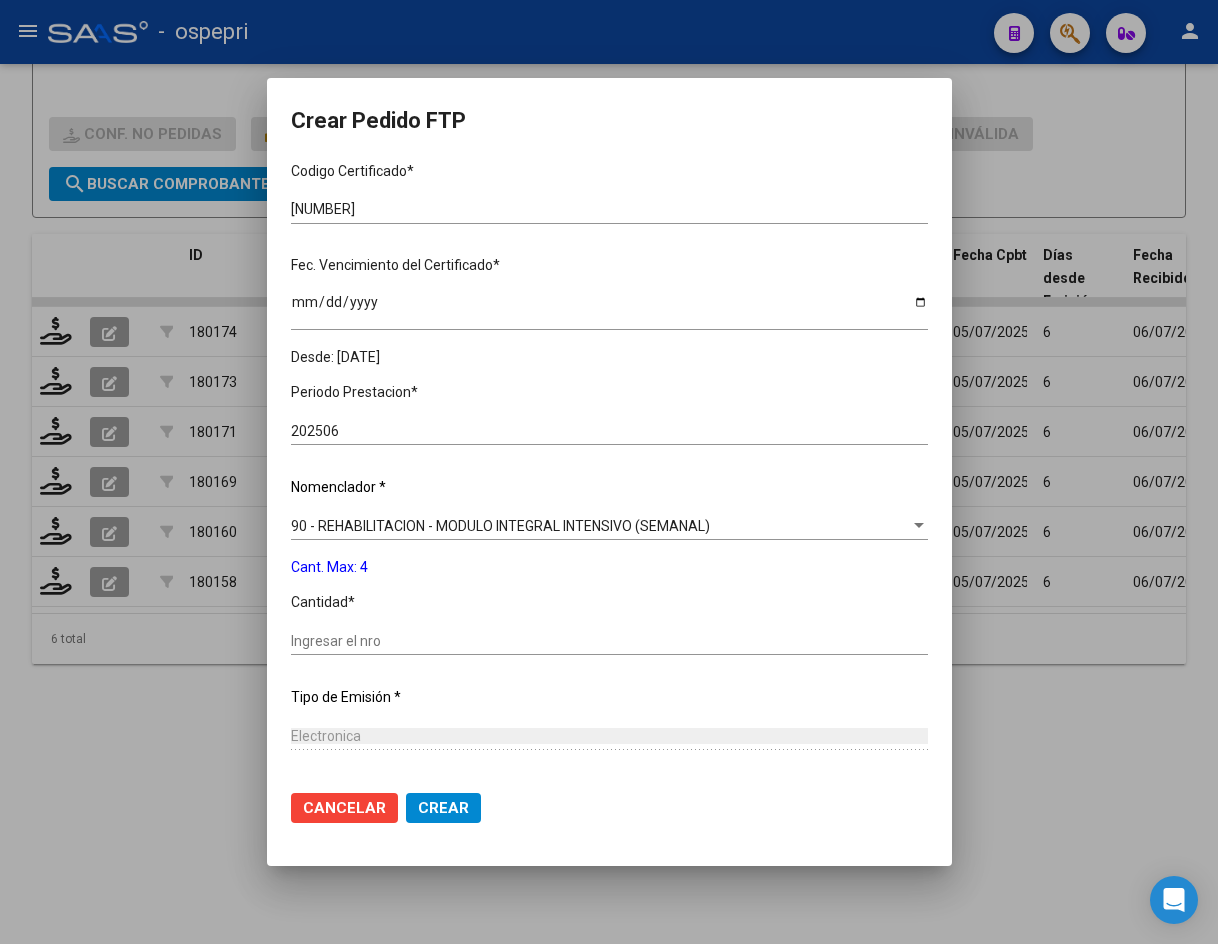 scroll, scrollTop: 582, scrollLeft: 0, axis: vertical 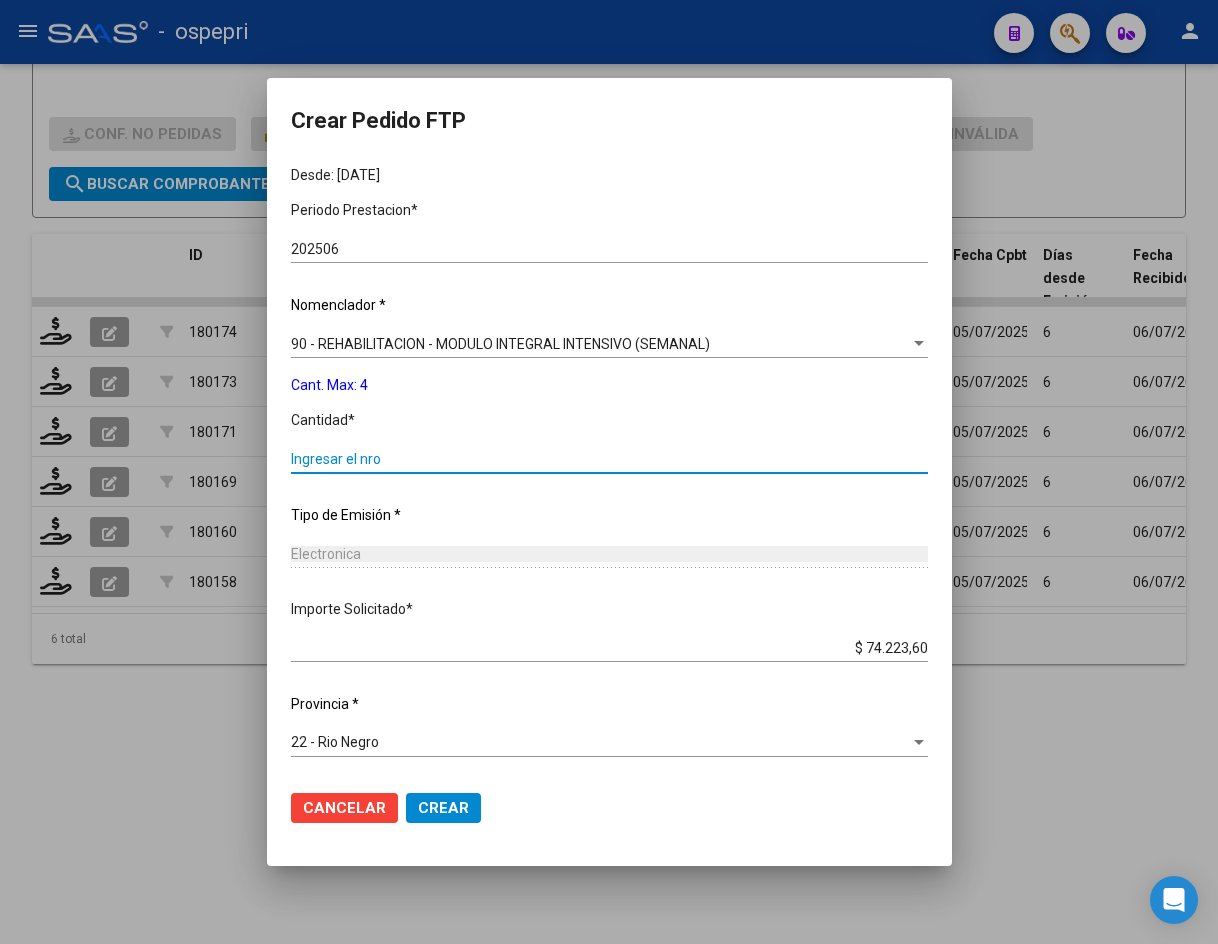 click on "Ingresar el nro" at bounding box center (609, 459) 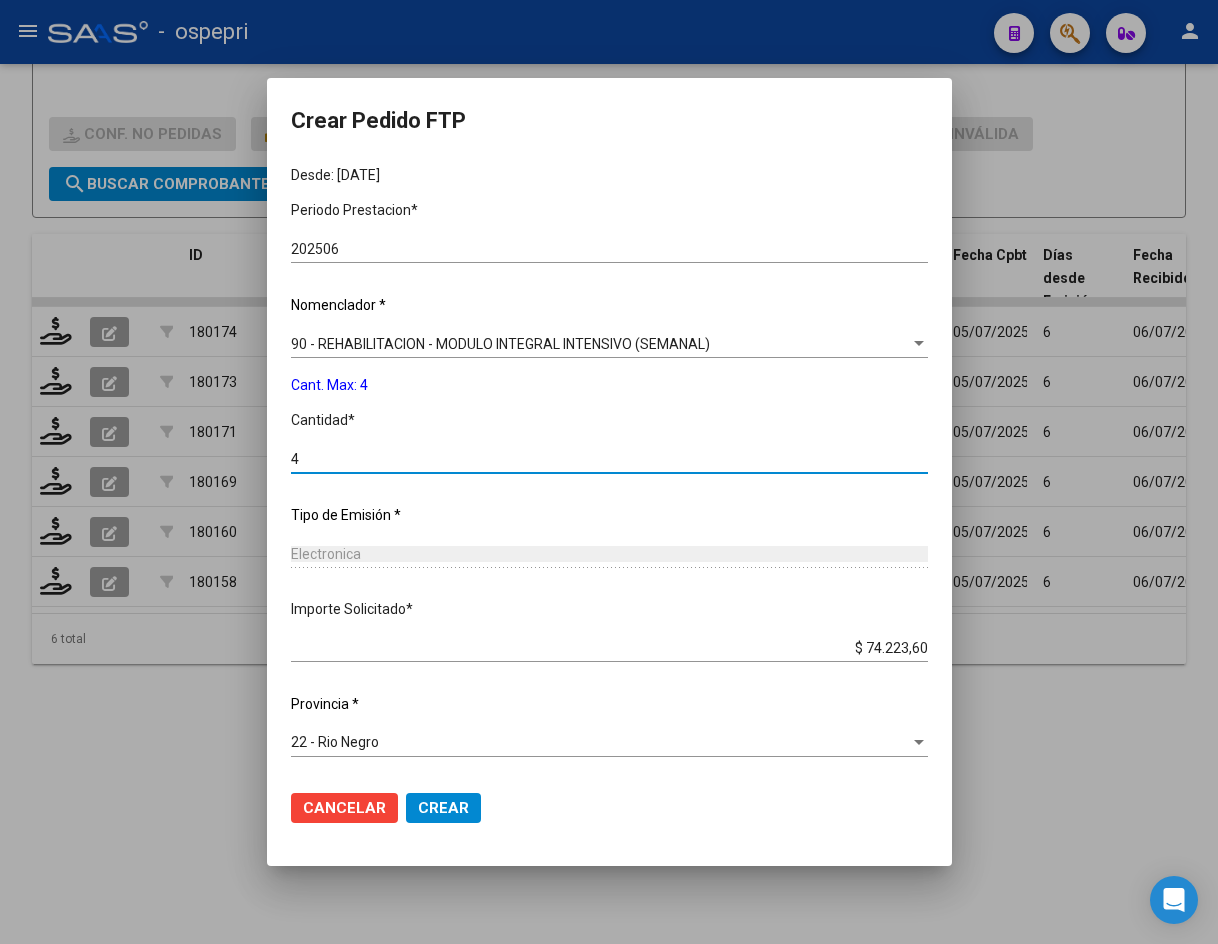 type on "4" 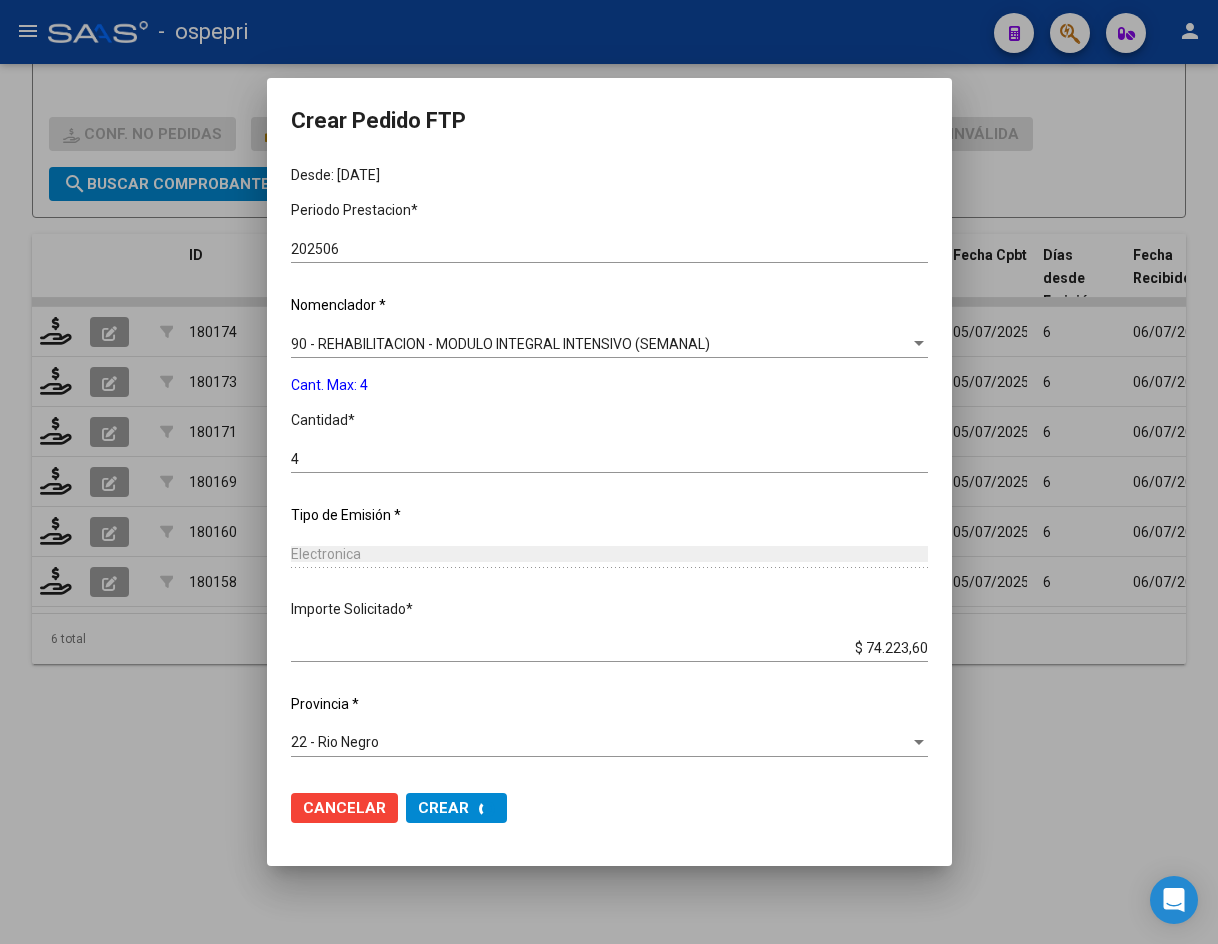 scroll, scrollTop: 0, scrollLeft: 0, axis: both 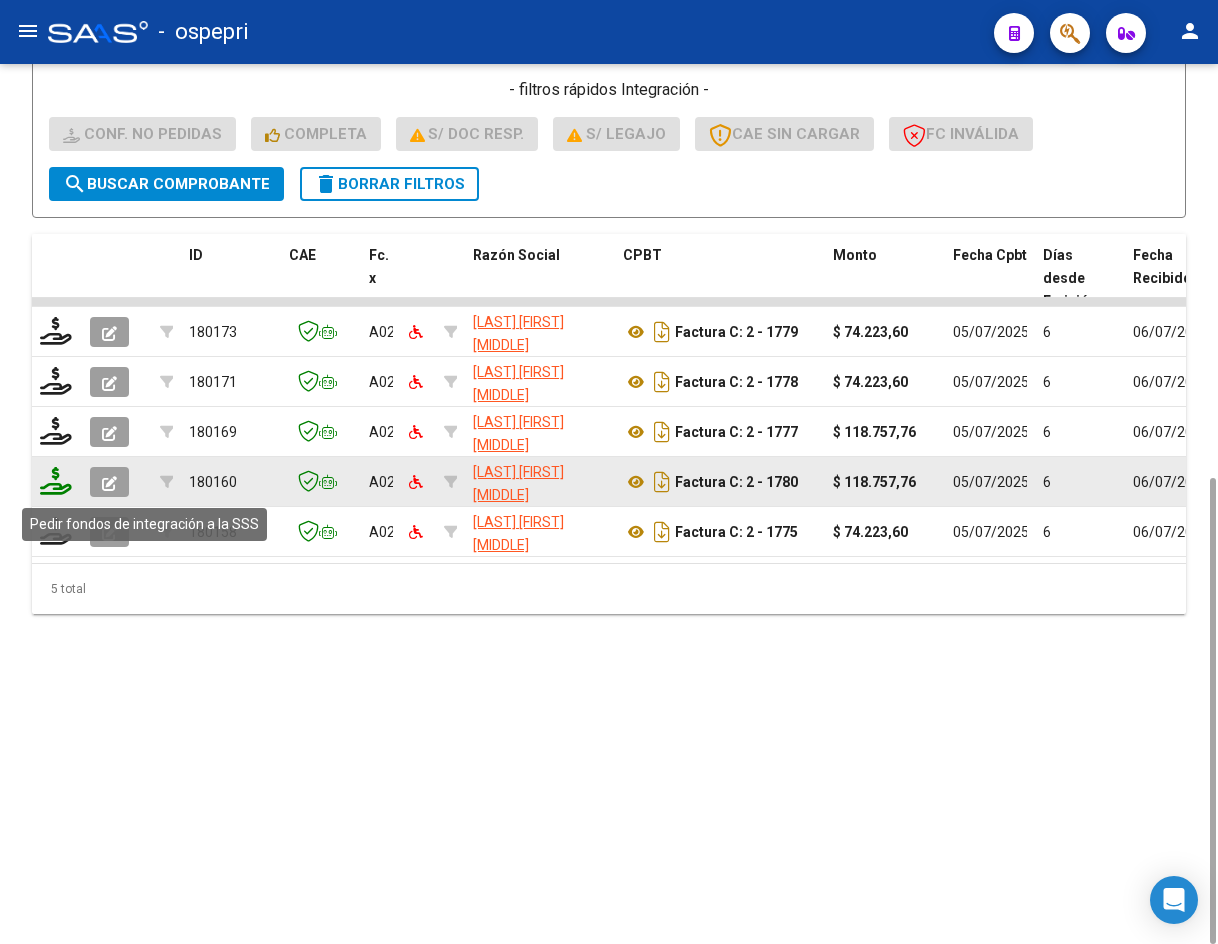 click 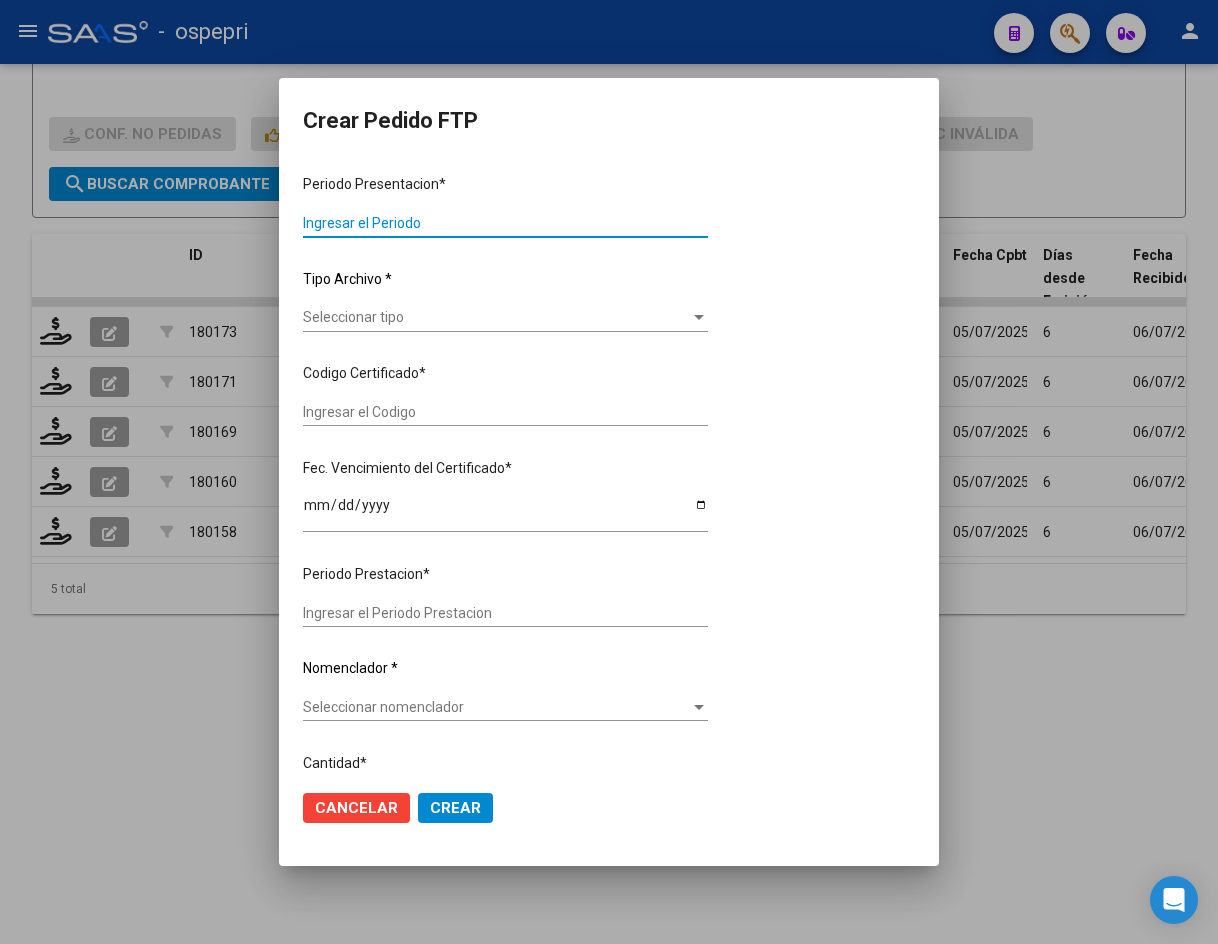 type on "202506" 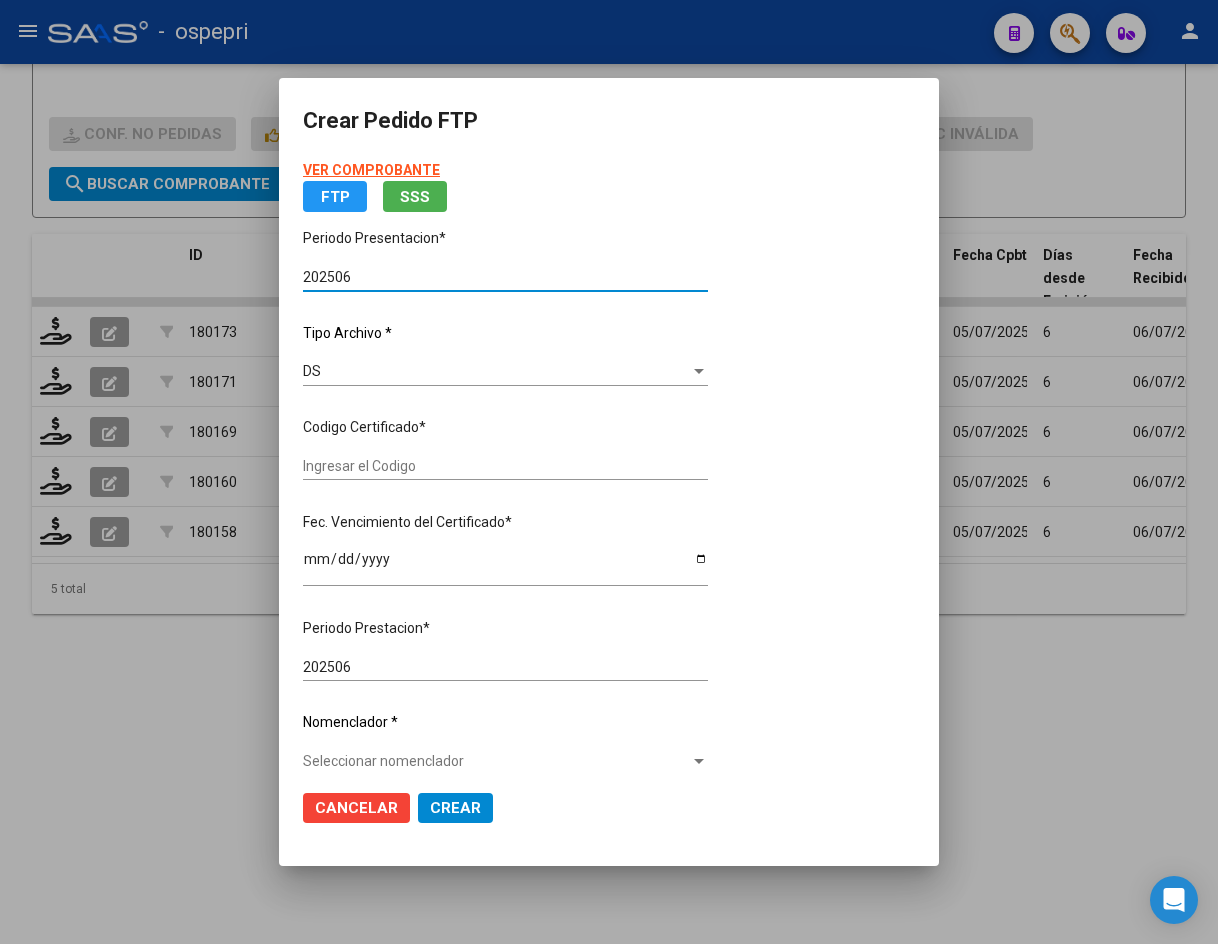 type on "[NUMBER]-[NUMBER]" 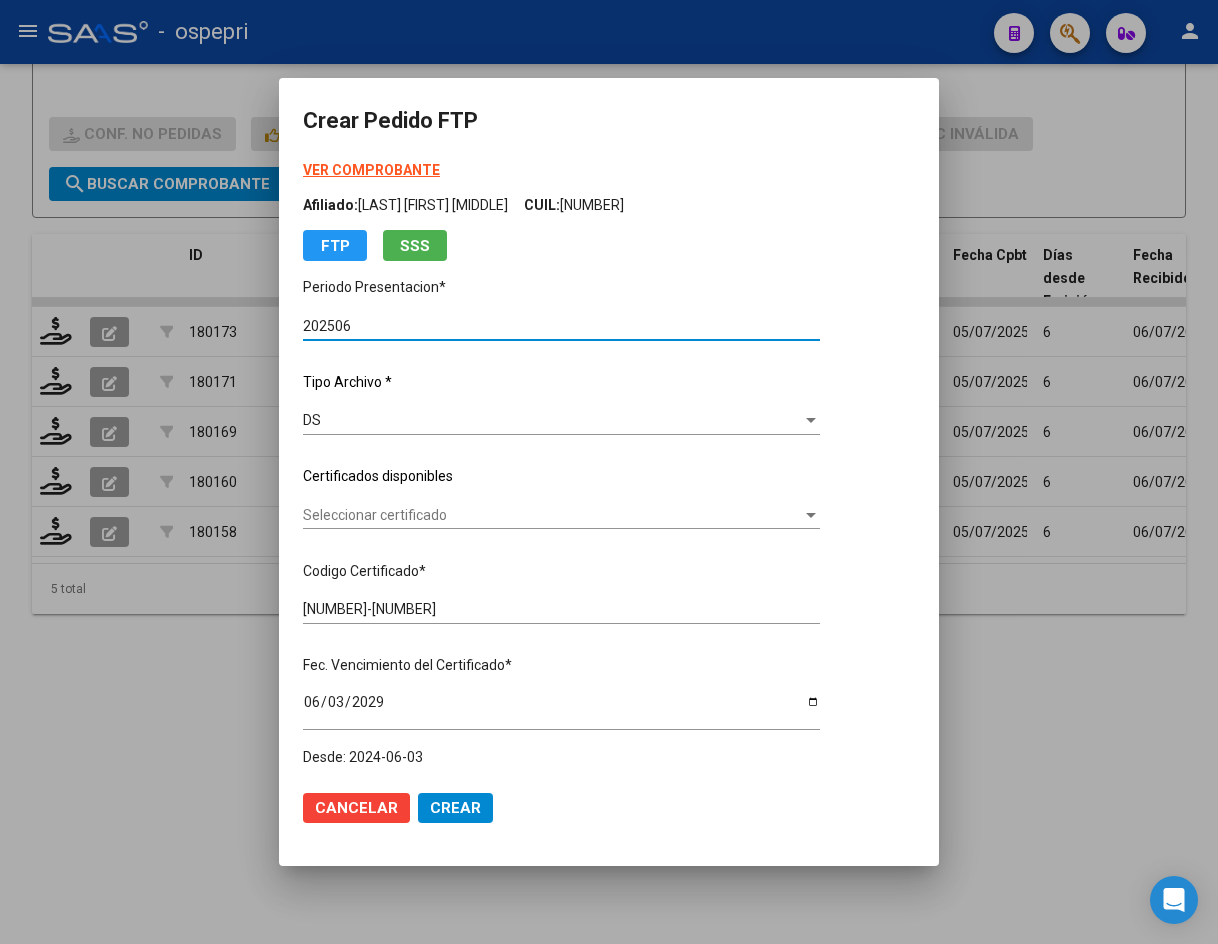 click on "Seleccionar certificado" at bounding box center [552, 515] 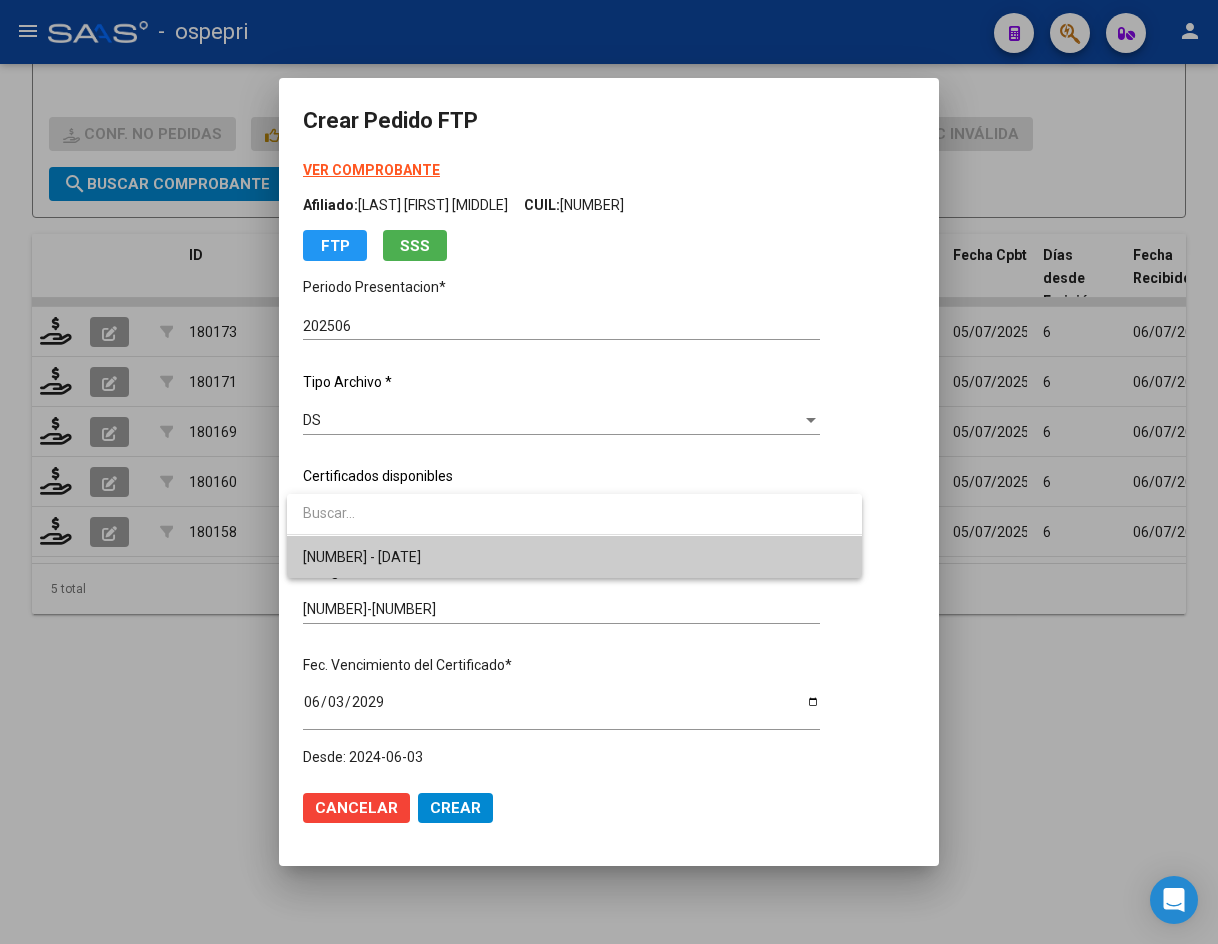 click on "[NUMBER] - [DATE]" at bounding box center [362, 557] 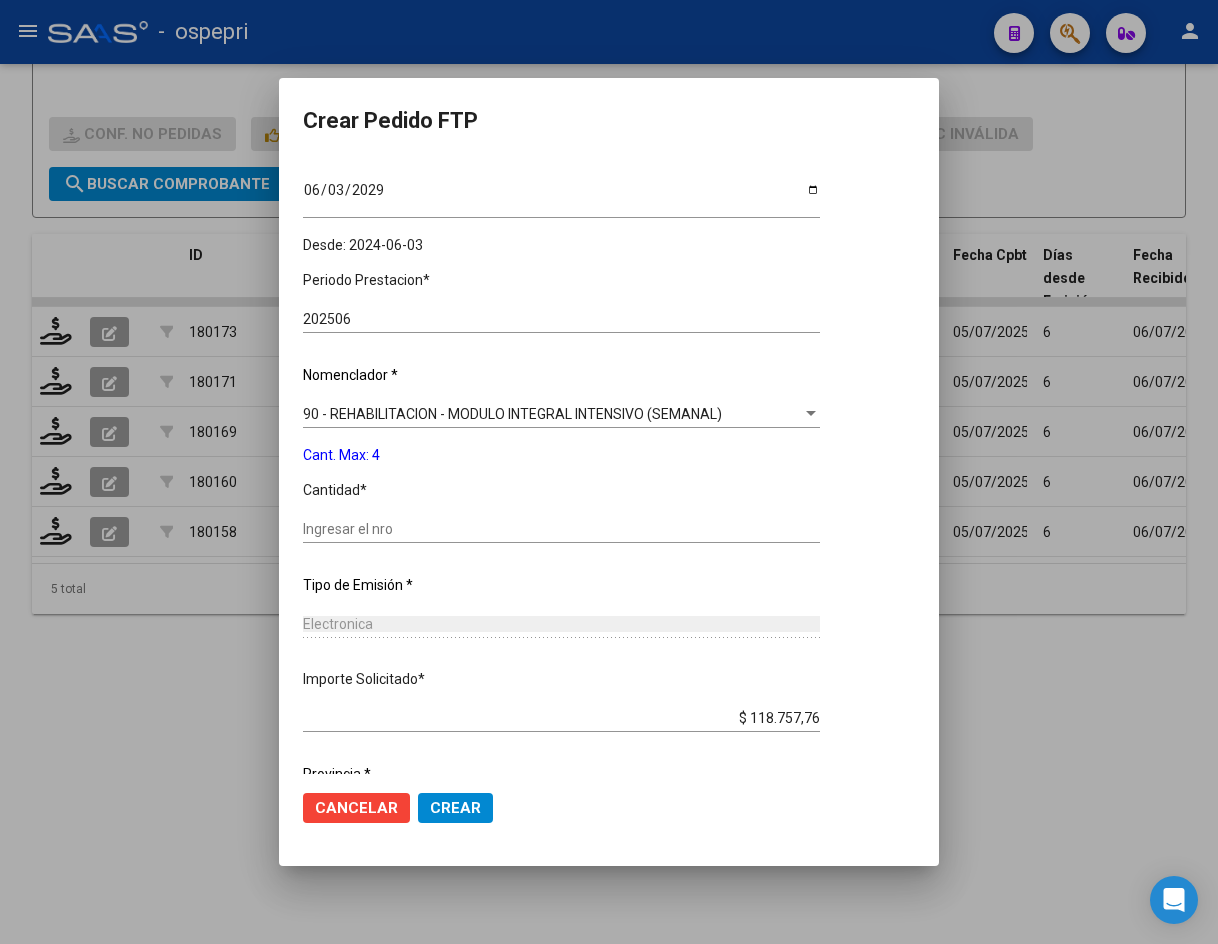 scroll, scrollTop: 582, scrollLeft: 0, axis: vertical 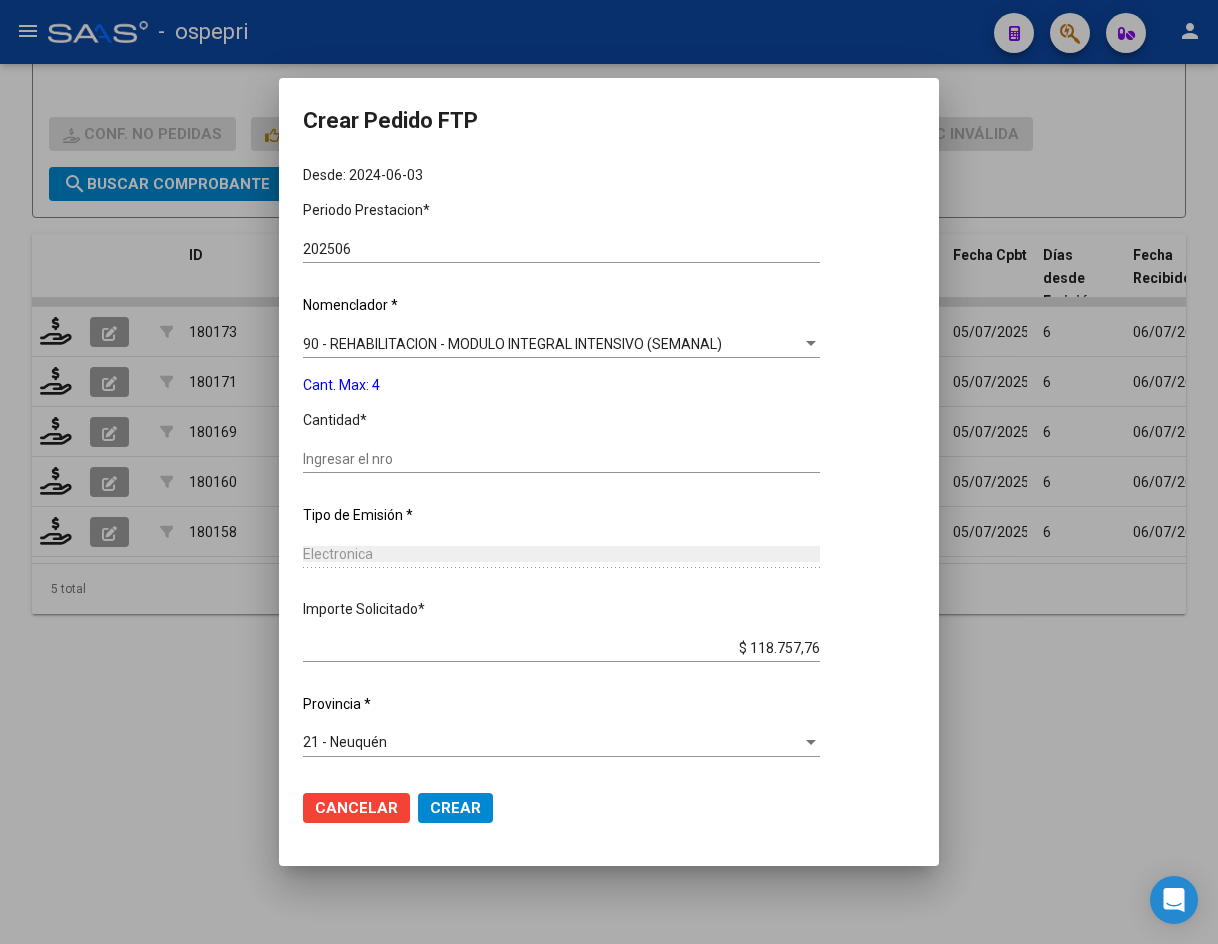 click on "Ingresar el nro" at bounding box center [561, 459] 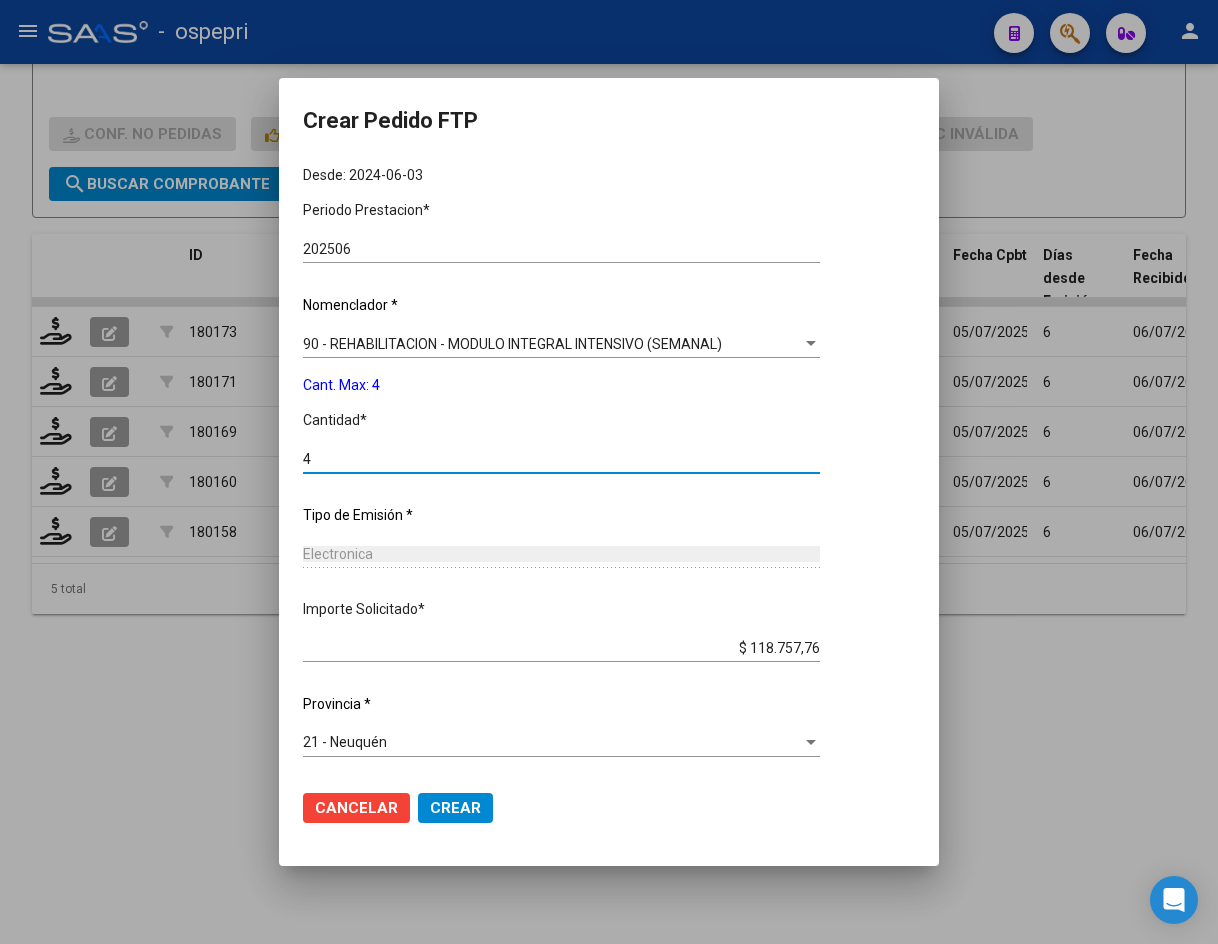 type on "4" 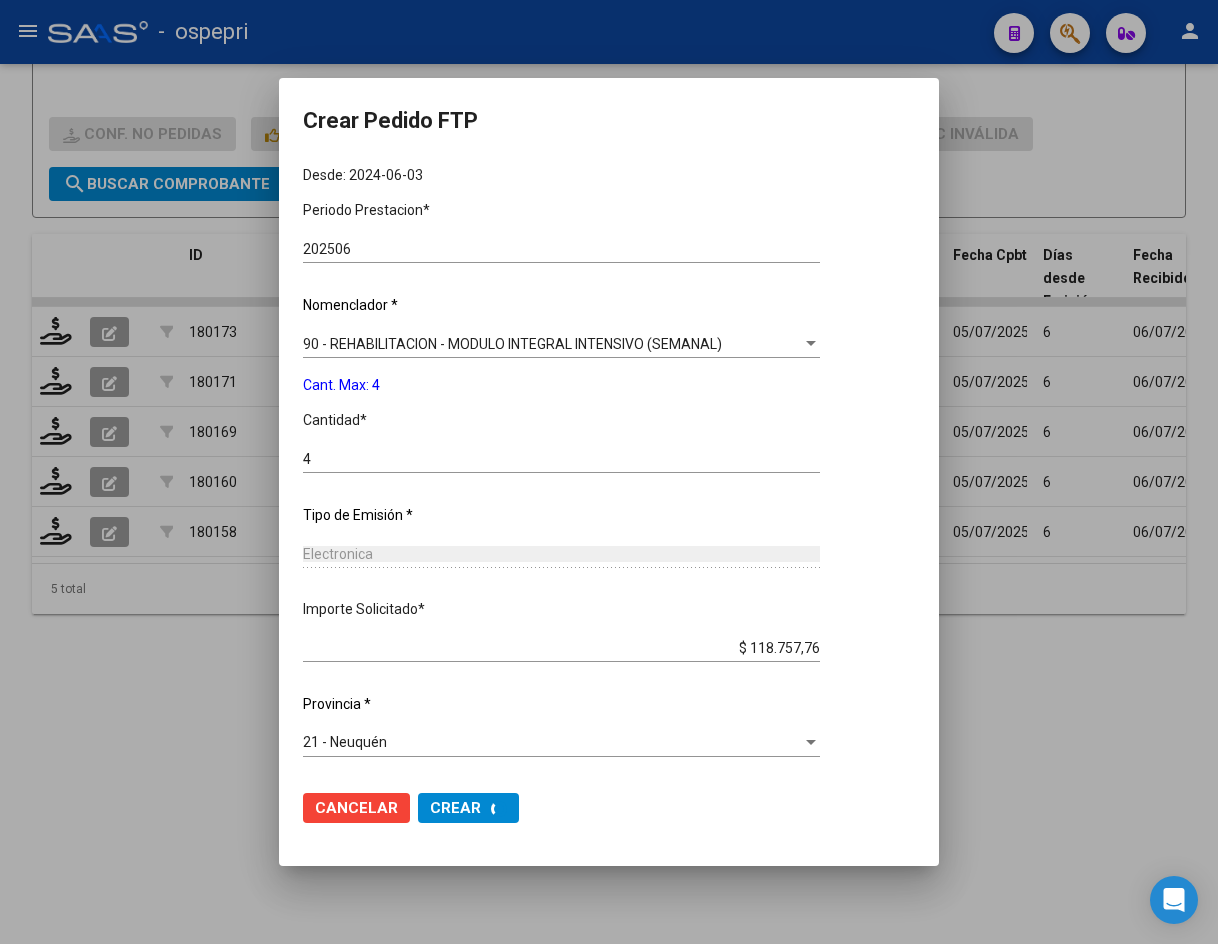 scroll, scrollTop: 0, scrollLeft: 0, axis: both 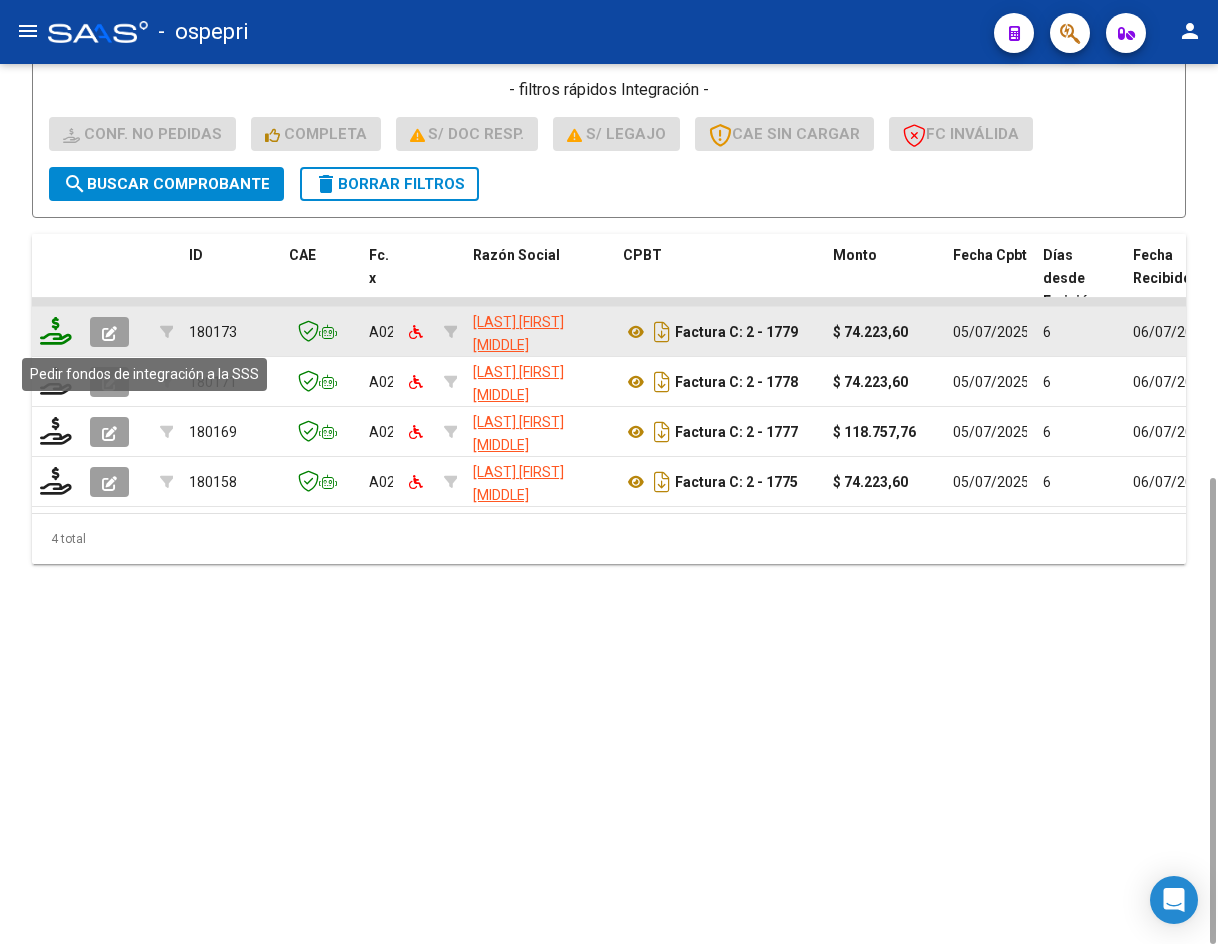 click 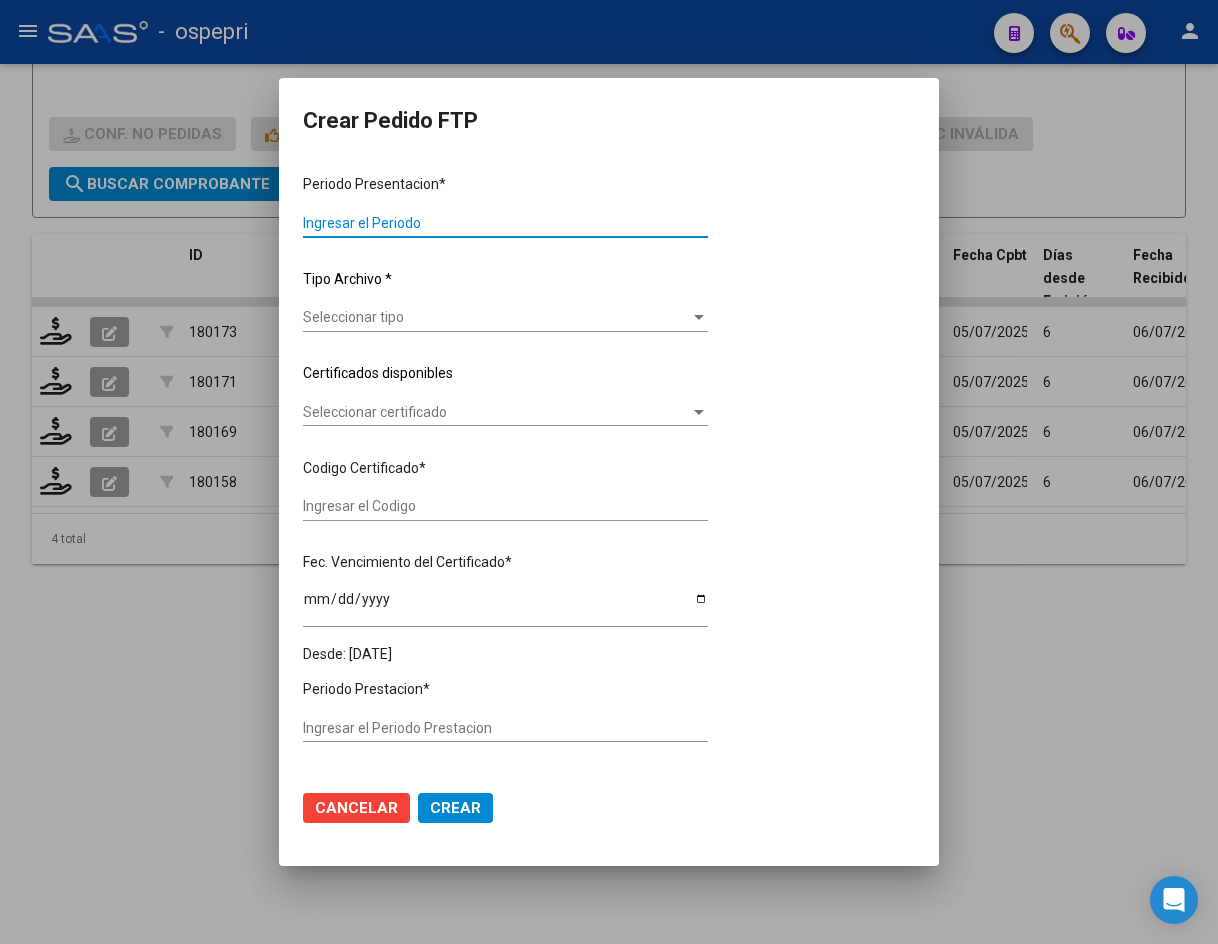 type on "202506" 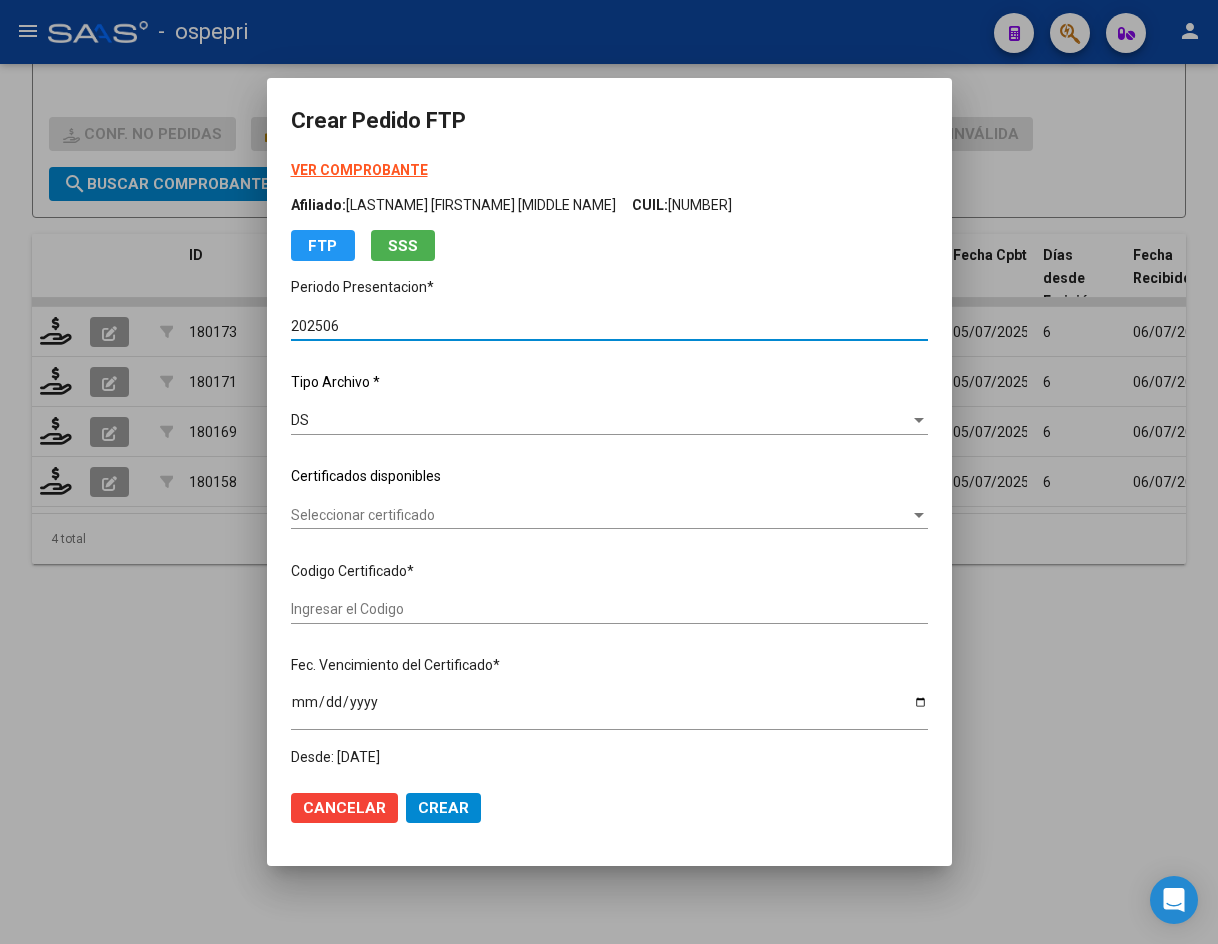 type on "[DOCUMENT_NUMBER]" 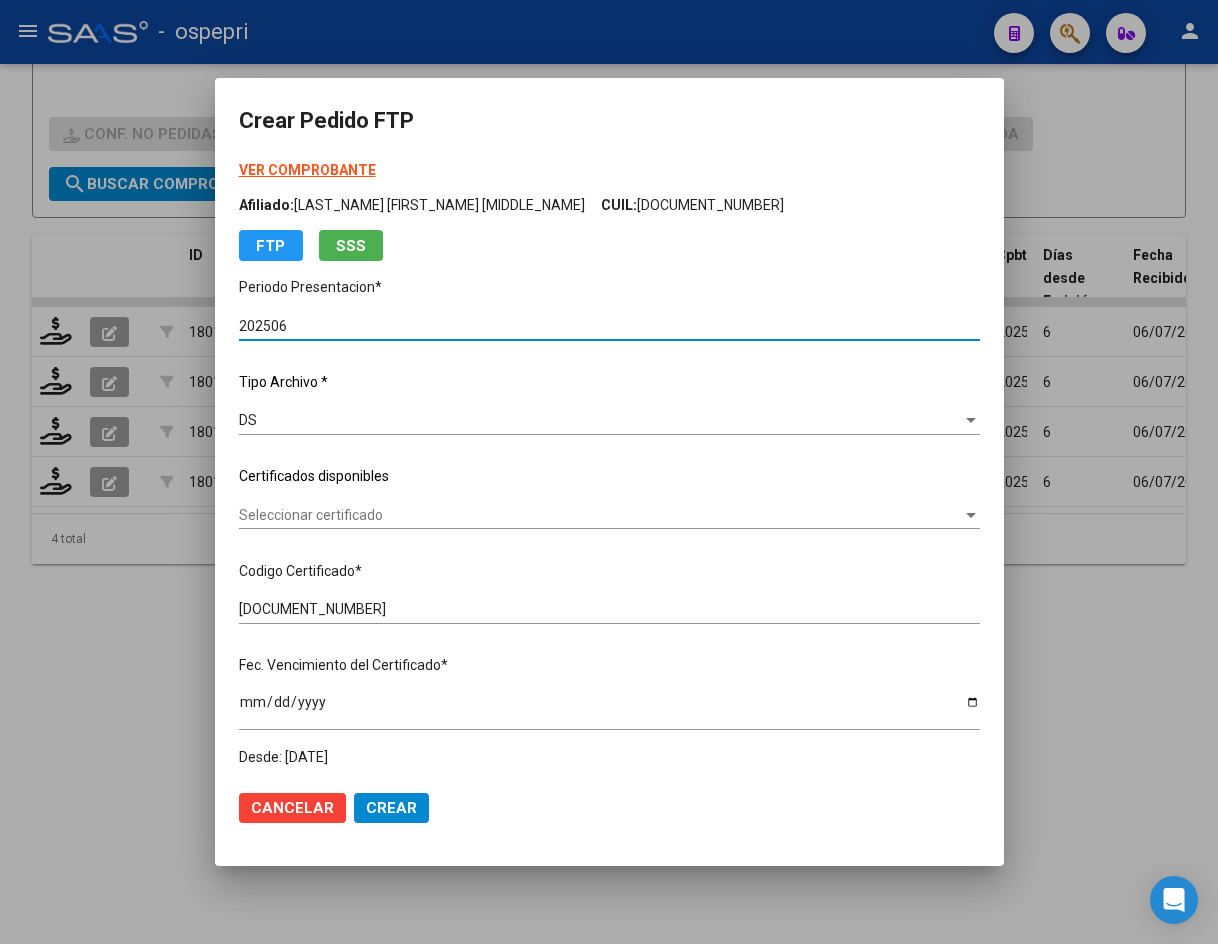 click on "Seleccionar certificado" at bounding box center [600, 515] 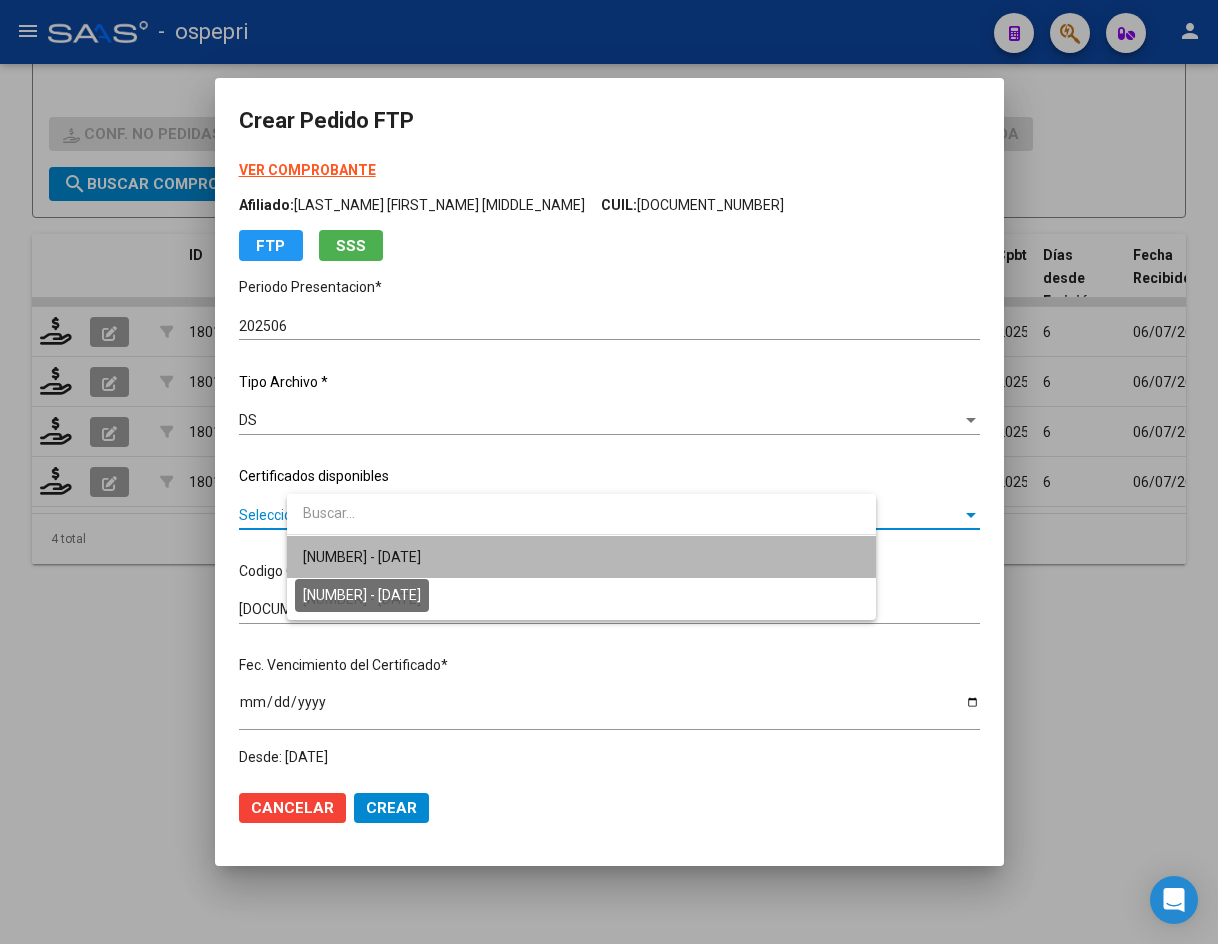 click on "[NUMBER] - [DATE]" at bounding box center [362, 557] 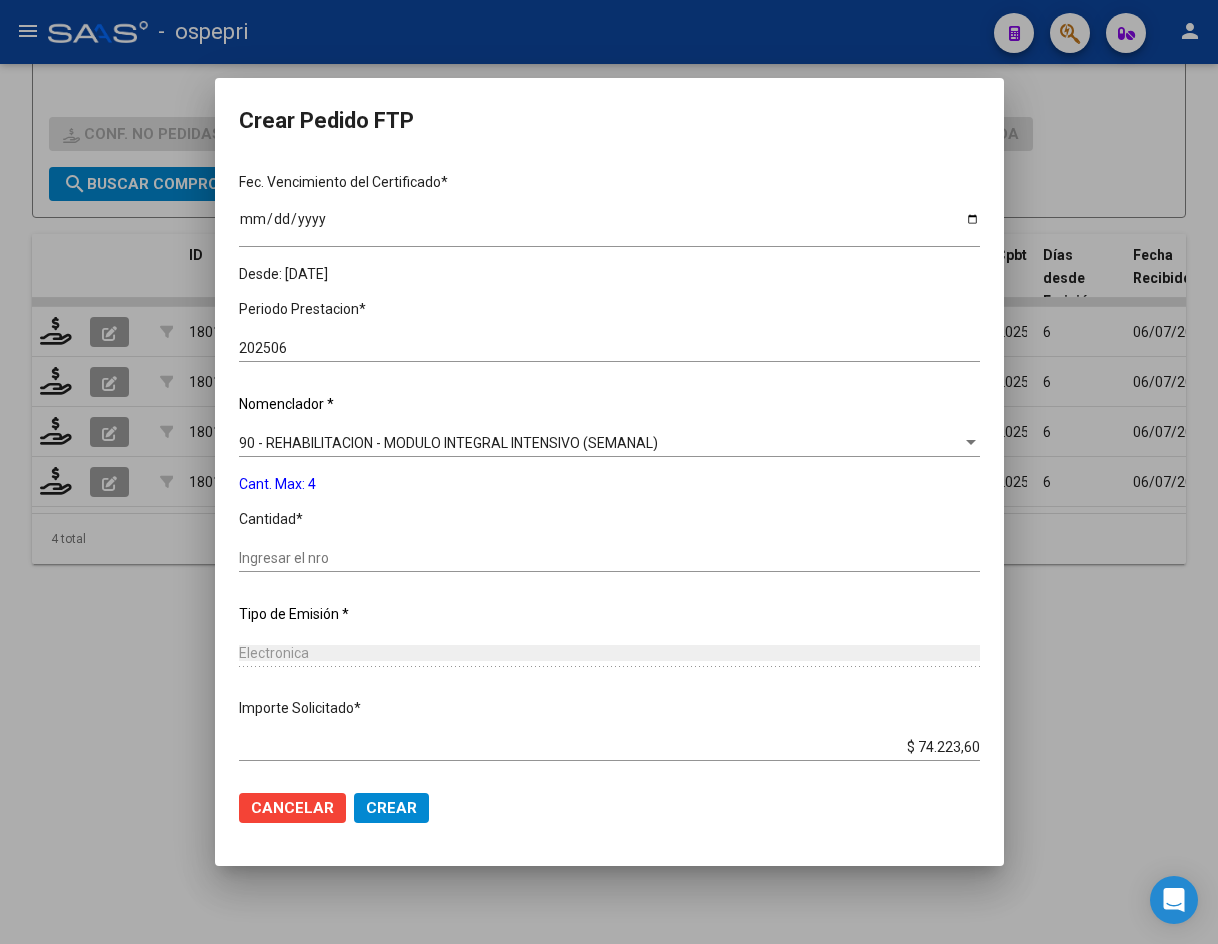 scroll, scrollTop: 500, scrollLeft: 0, axis: vertical 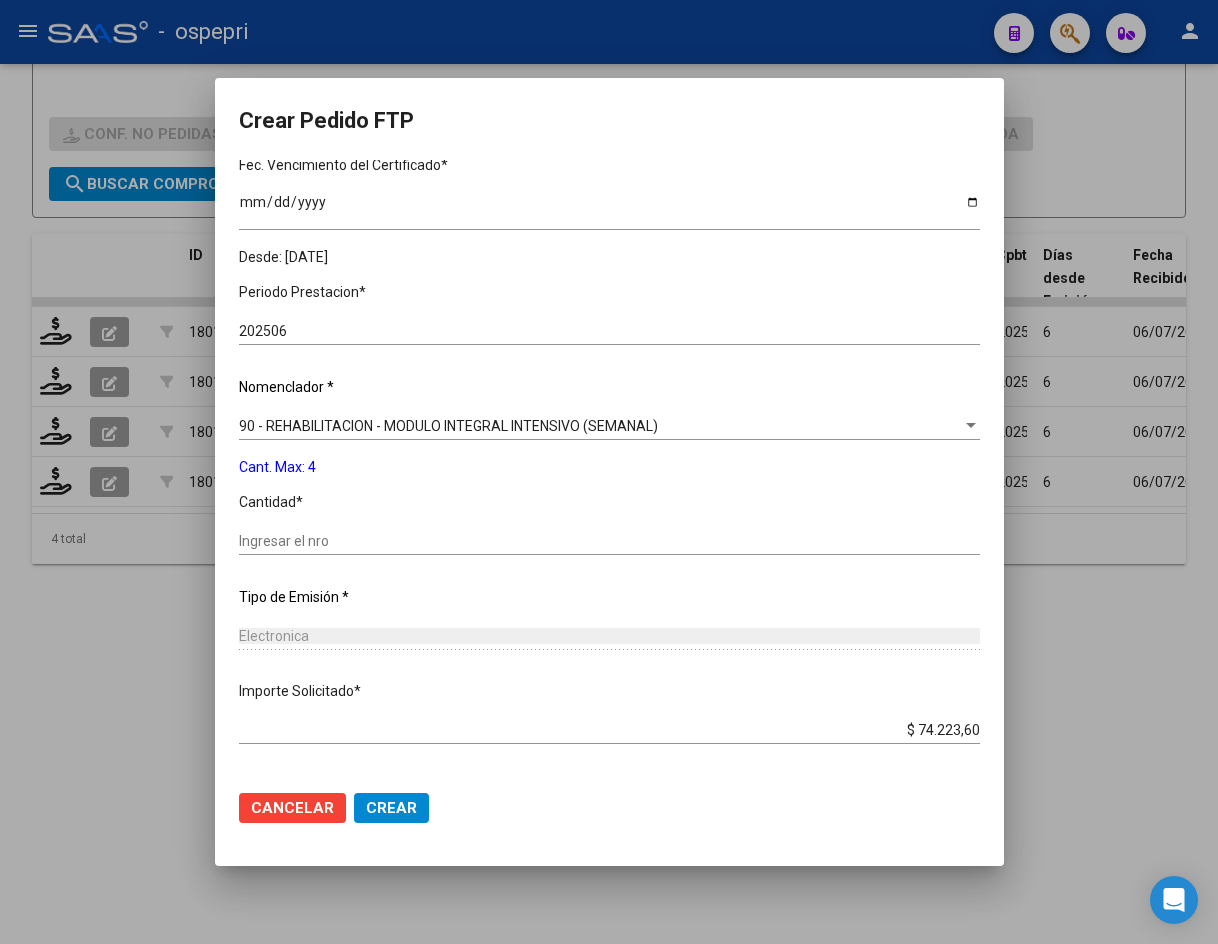 click on "Ingresar el nro" at bounding box center [609, 541] 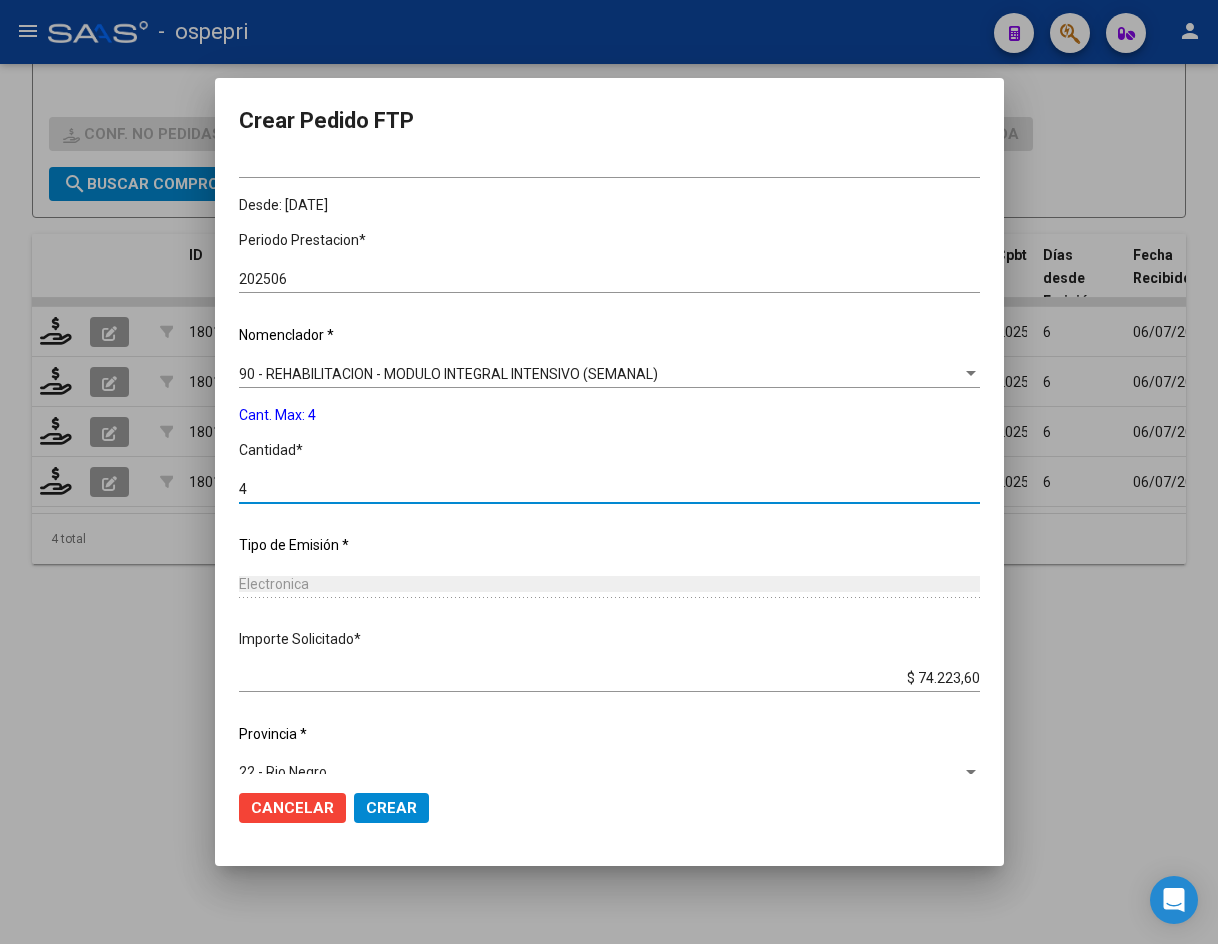 scroll, scrollTop: 582, scrollLeft: 0, axis: vertical 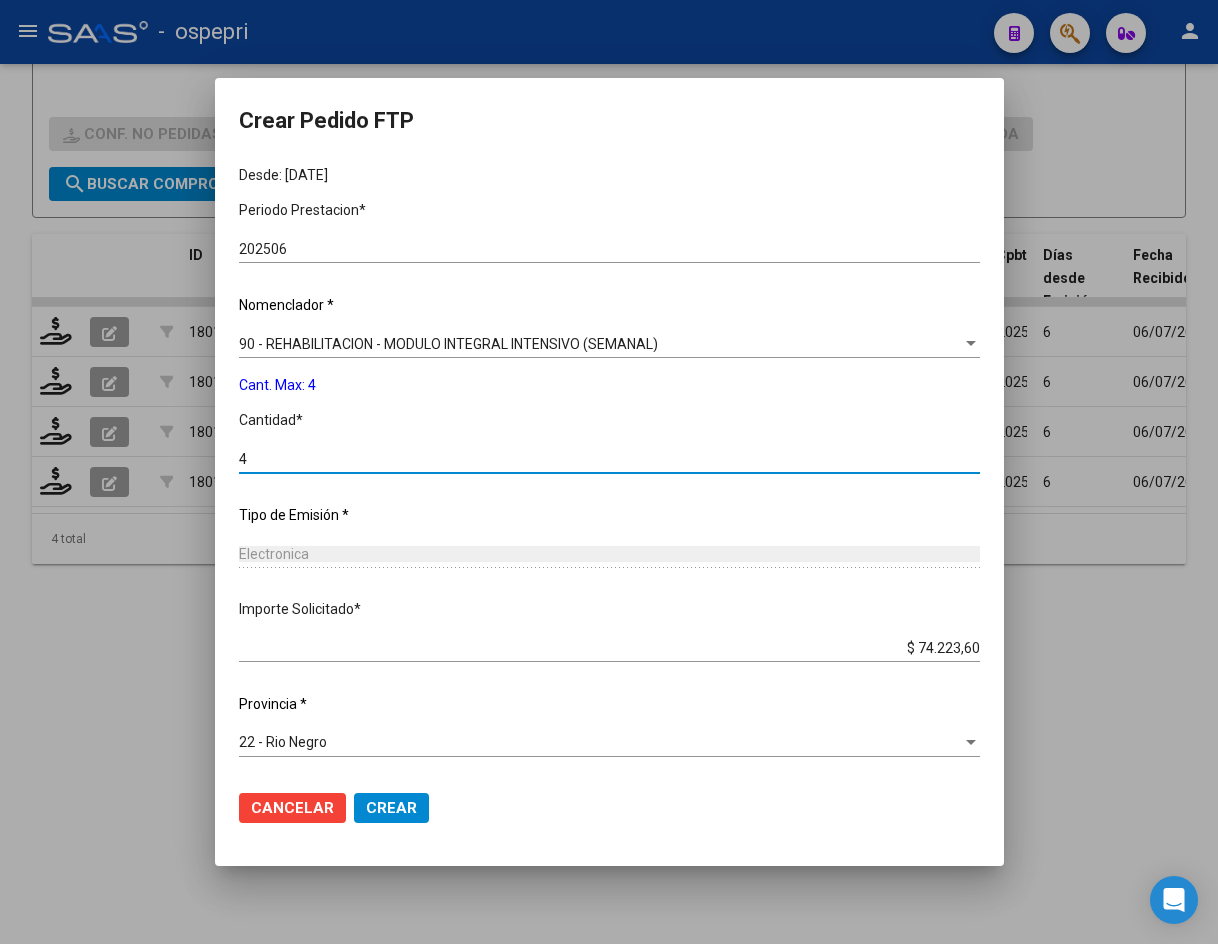 type on "4" 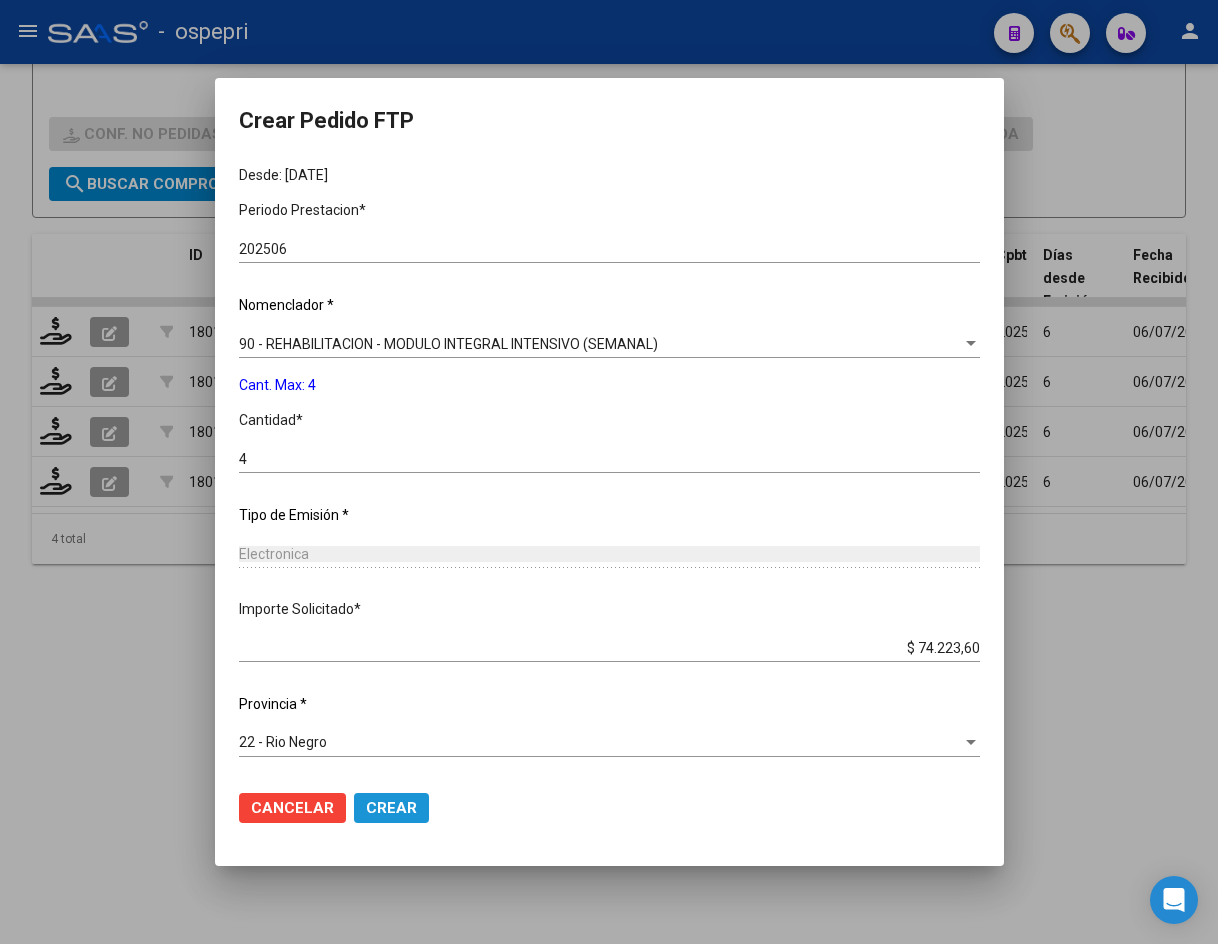 click on "Crear" 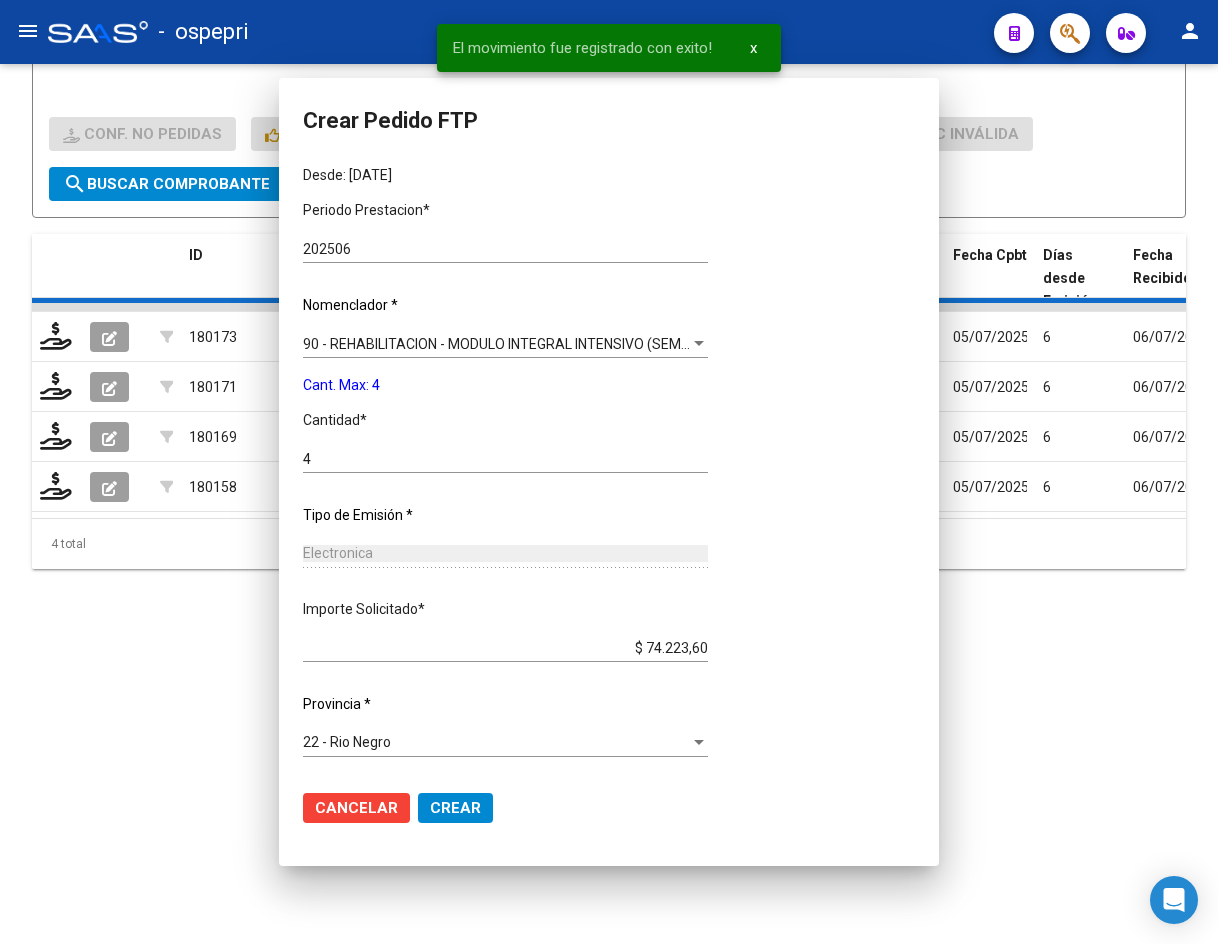 scroll, scrollTop: 0, scrollLeft: 0, axis: both 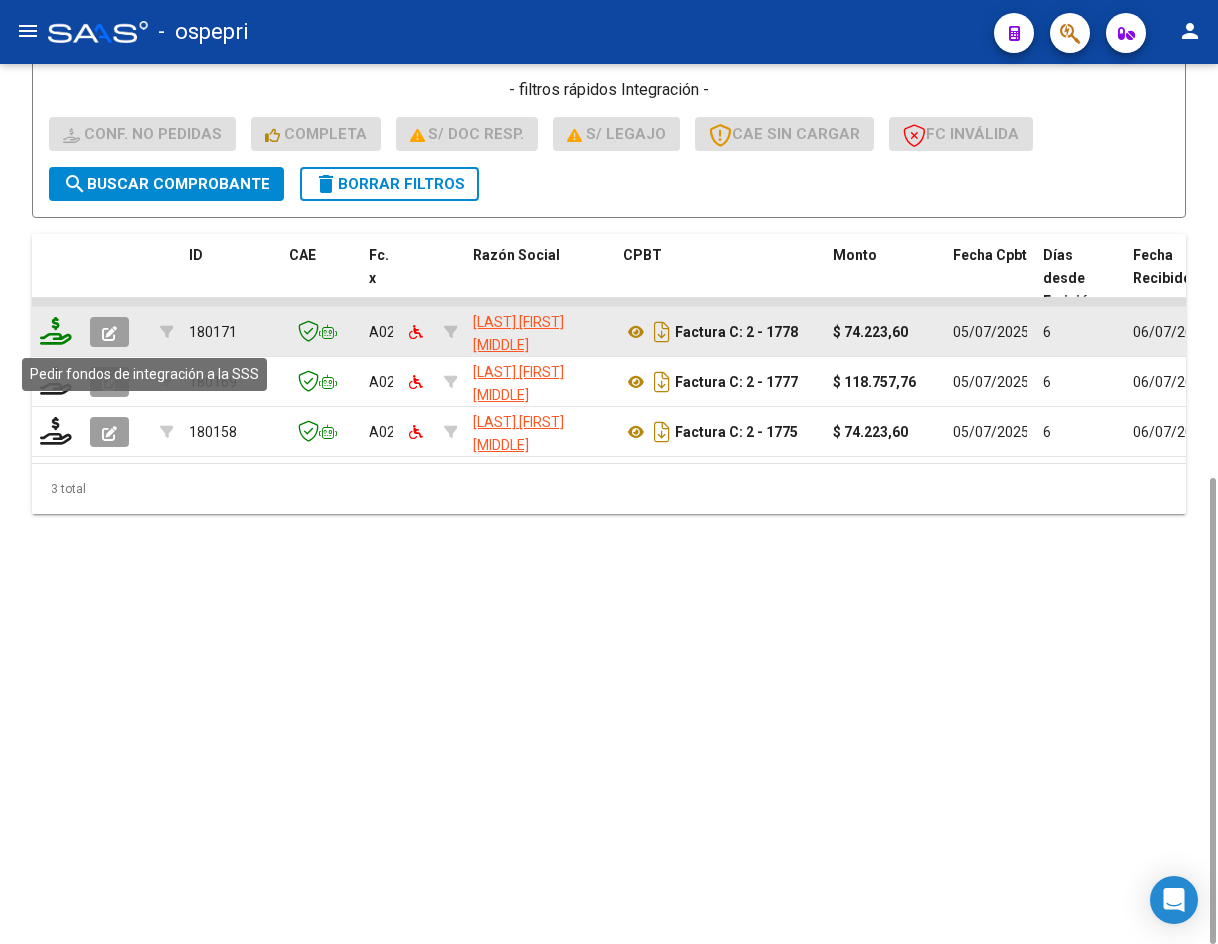 click 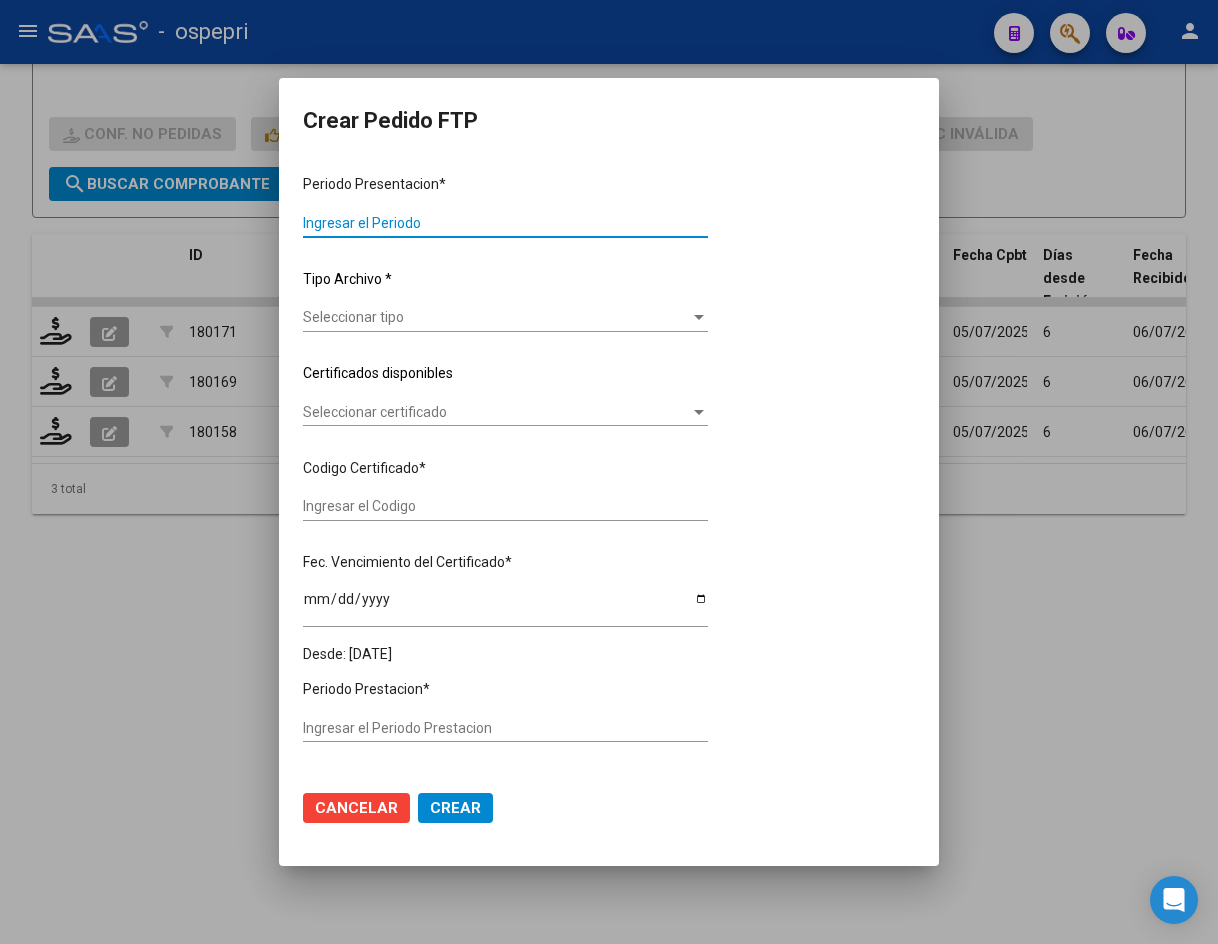 type on "202506" 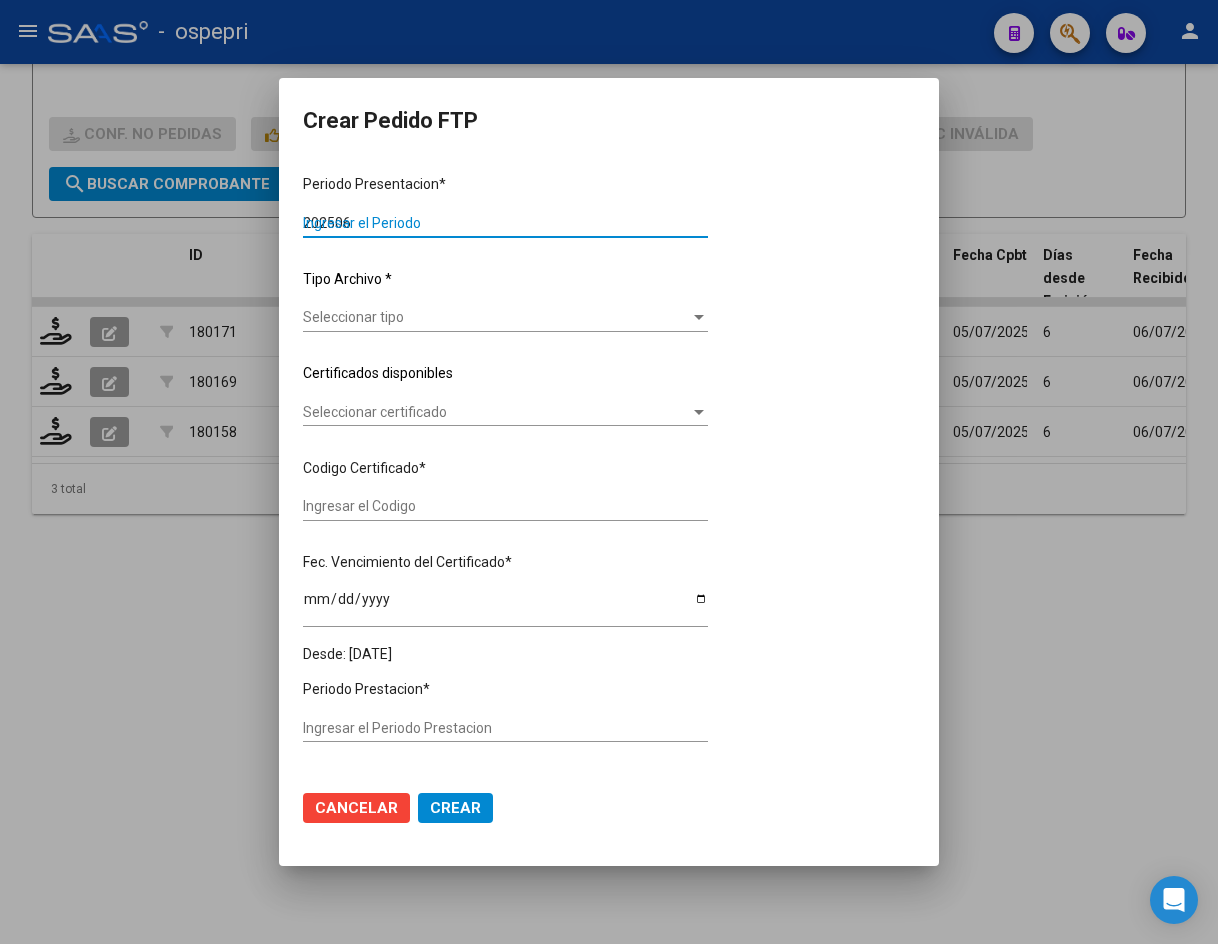 type on "202506" 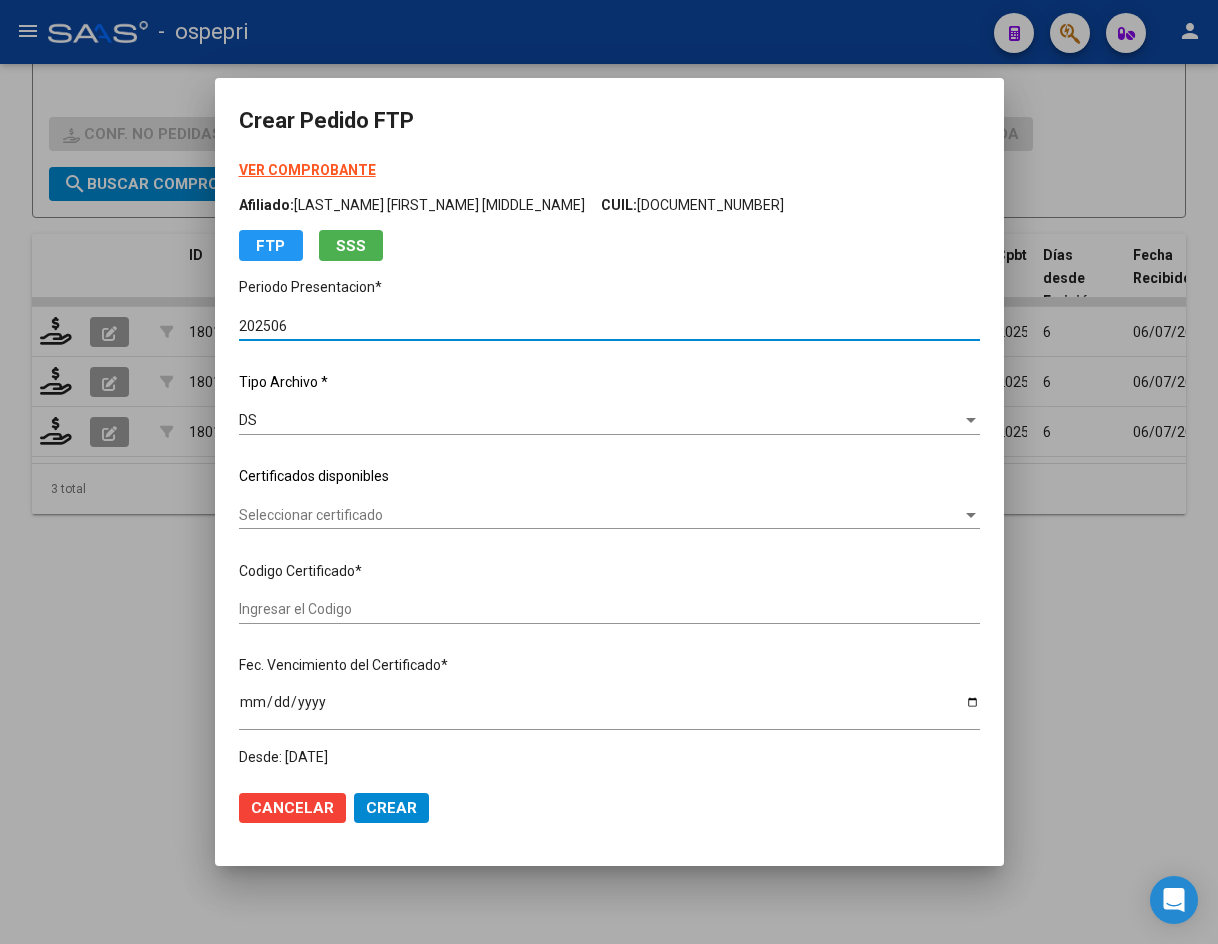 type on "[NUMBER]" 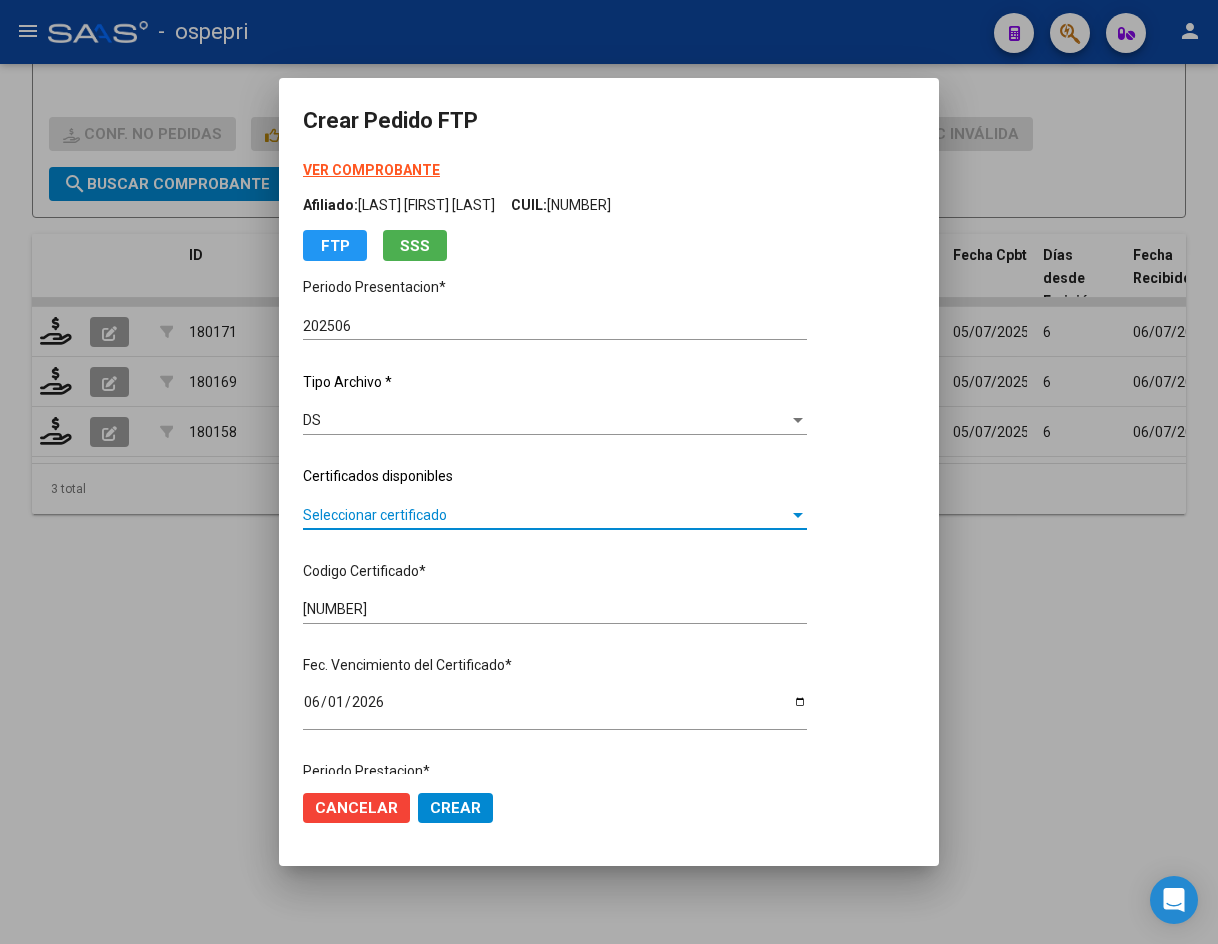 click on "Seleccionar certificado" at bounding box center [546, 515] 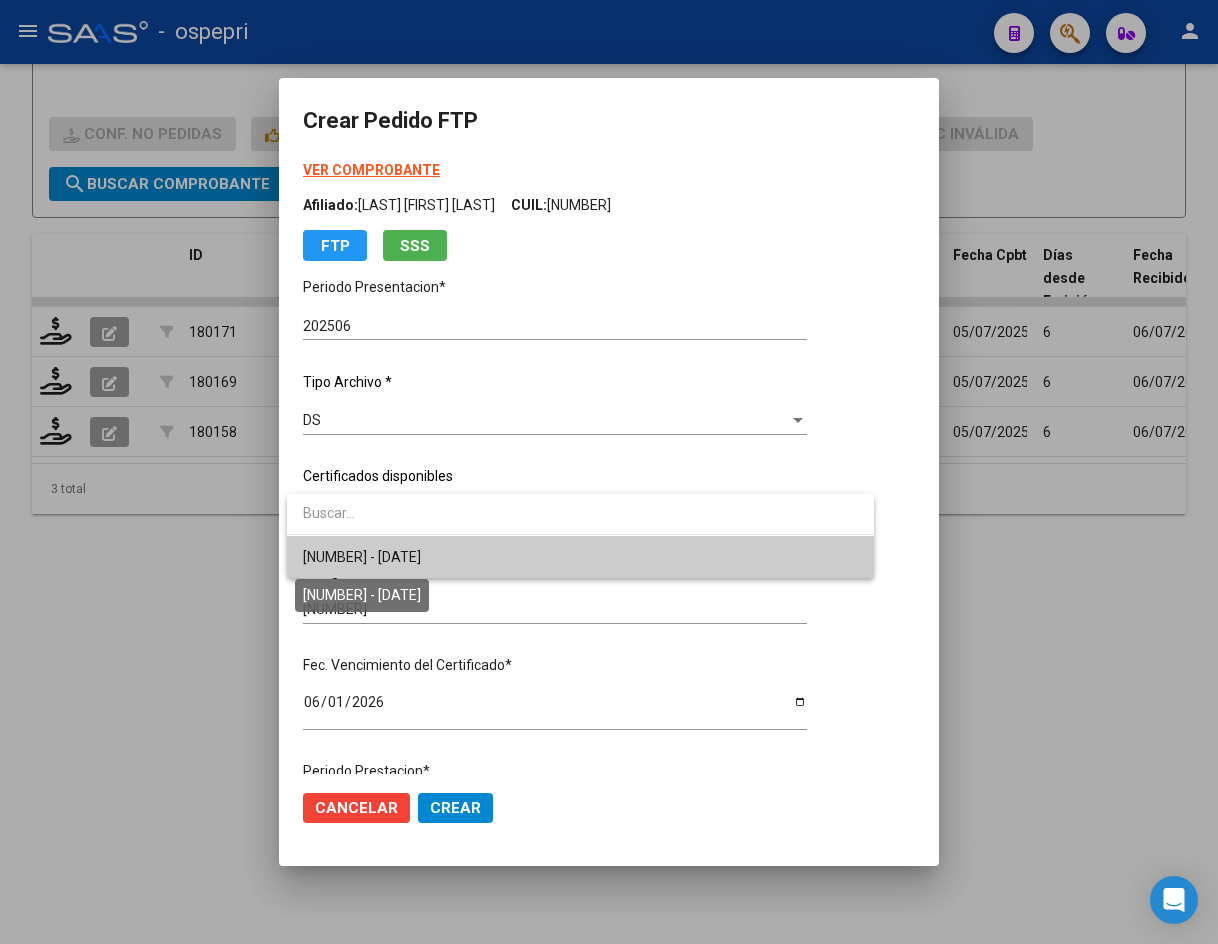 click on "[NUMBER] - [DATE]" at bounding box center [362, 557] 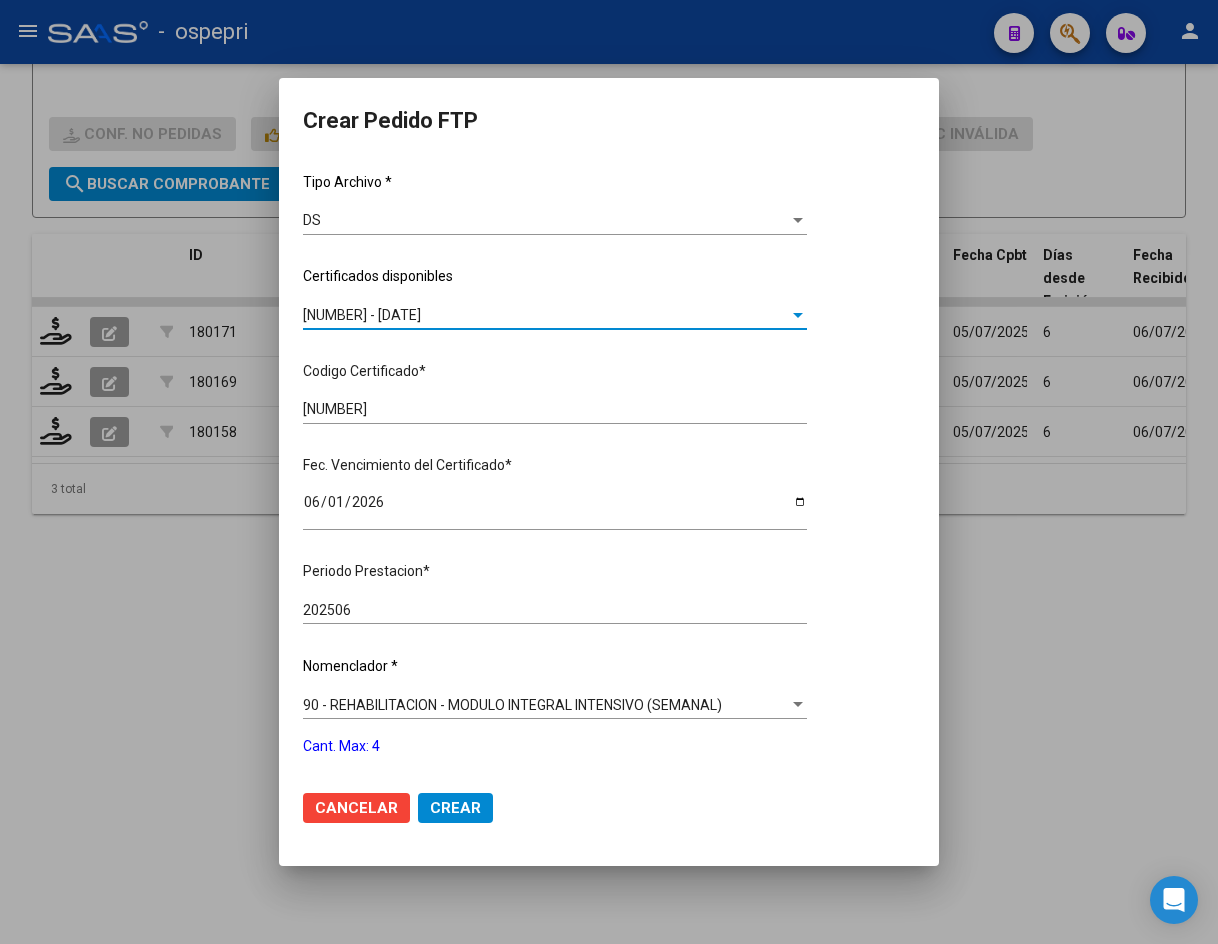 scroll, scrollTop: 300, scrollLeft: 0, axis: vertical 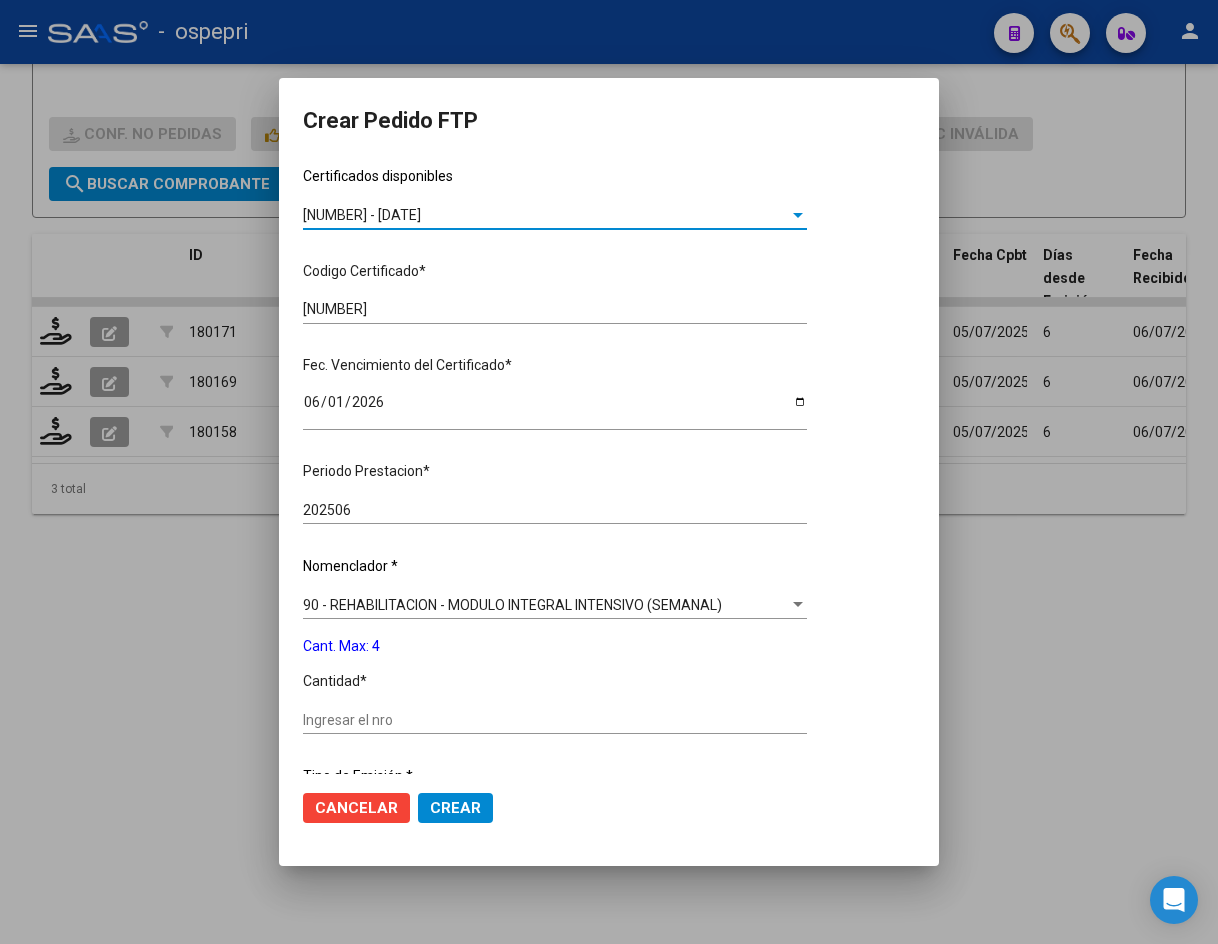 click on "Ingresar el nro" 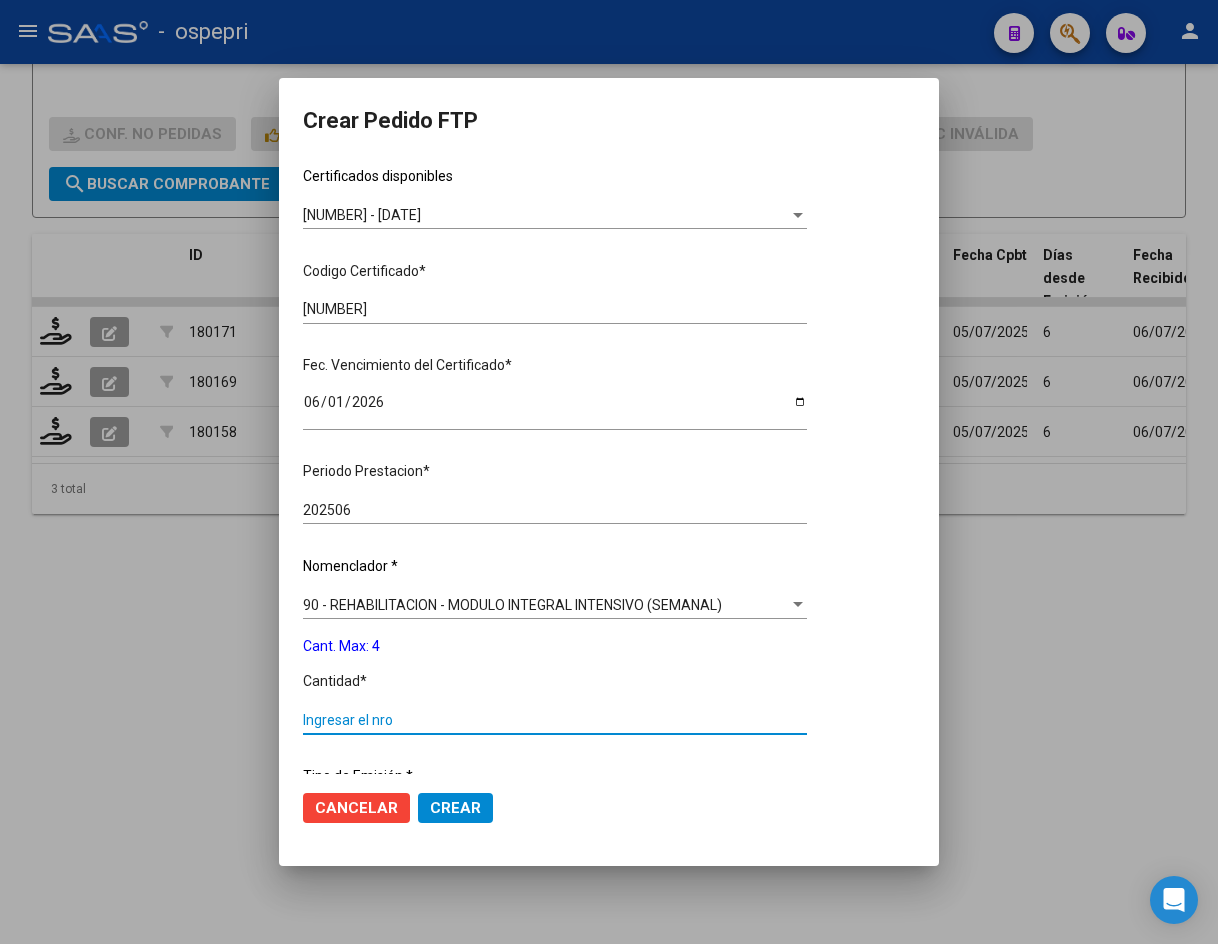 click on "Ingresar el nro" at bounding box center (555, 720) 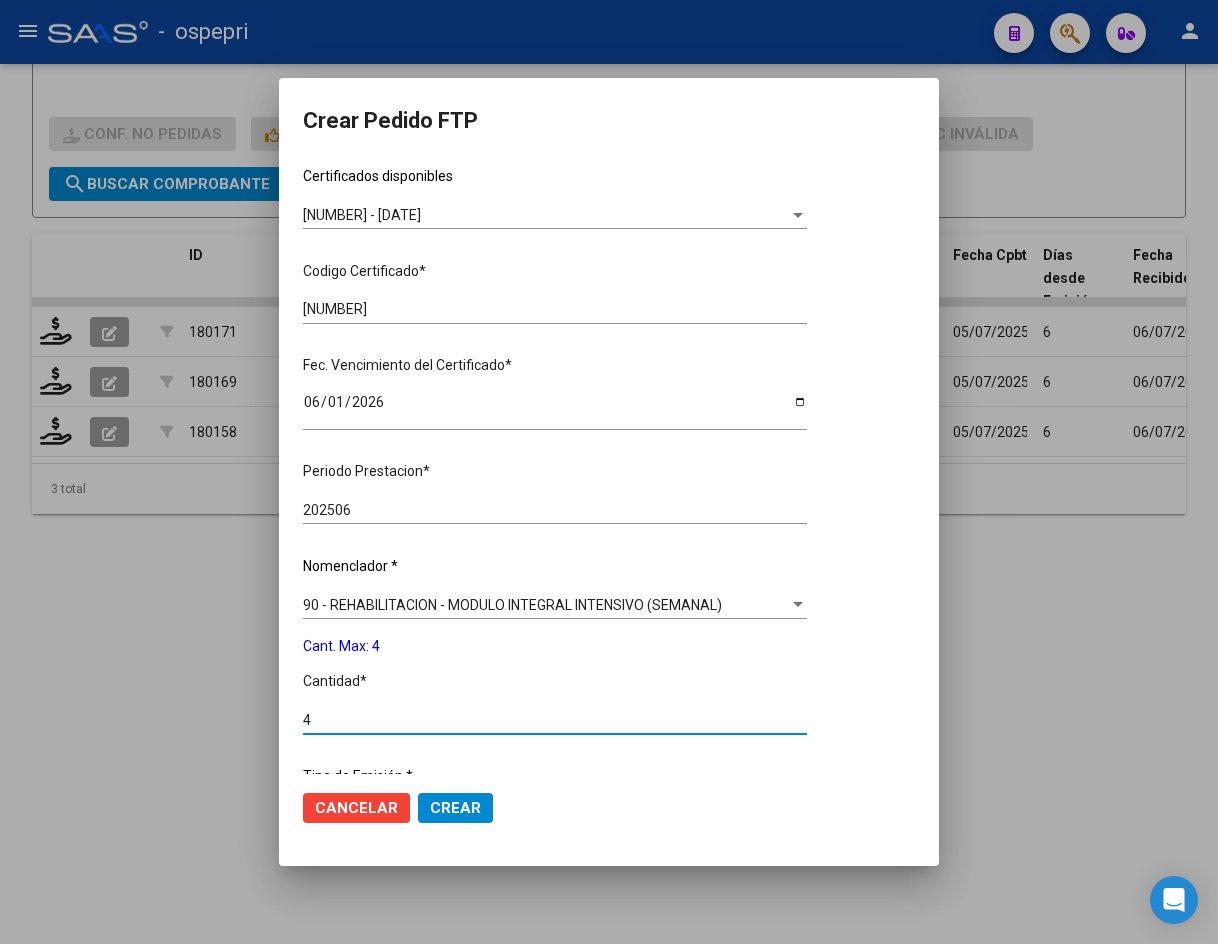 scroll, scrollTop: 0, scrollLeft: 0, axis: both 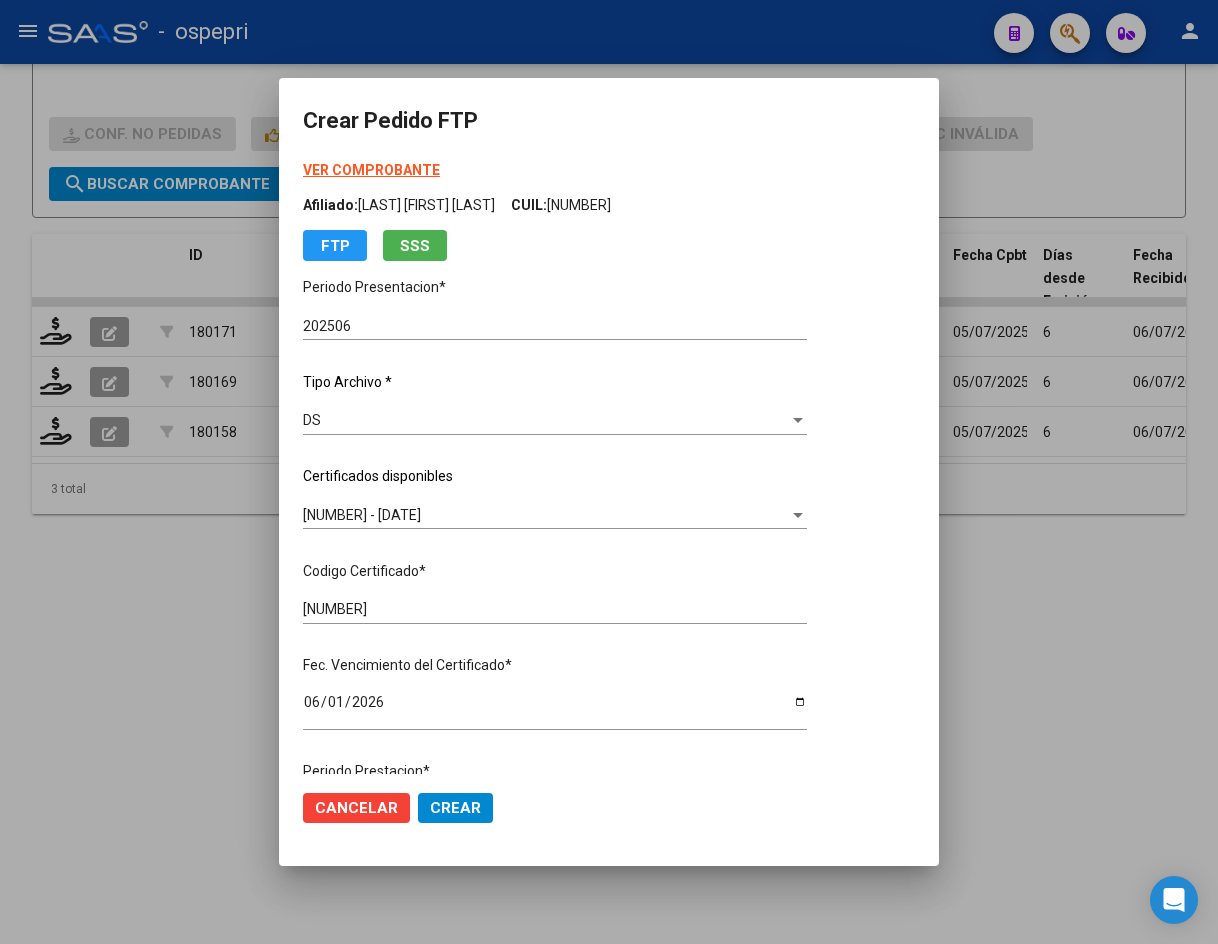 type on "4" 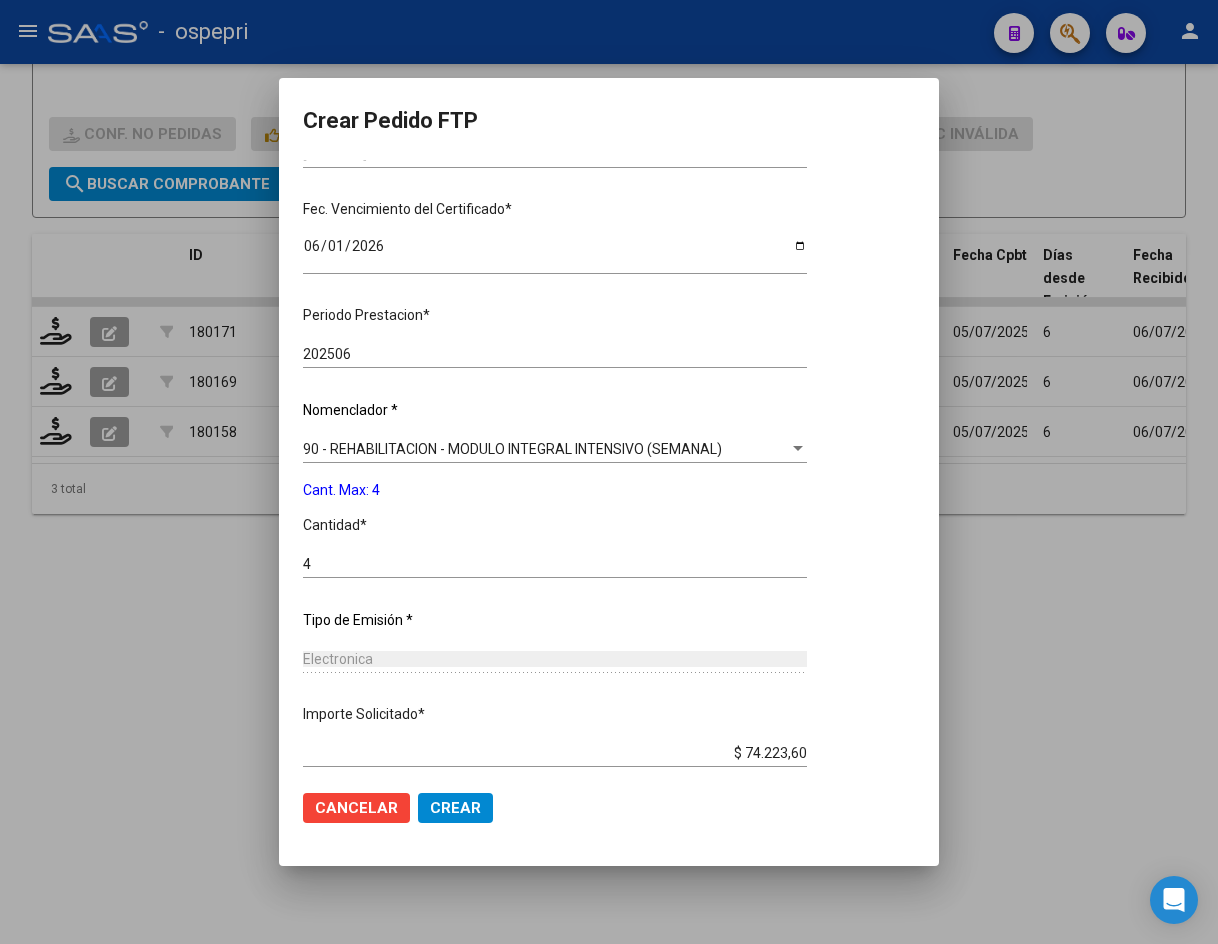 scroll, scrollTop: 500, scrollLeft: 0, axis: vertical 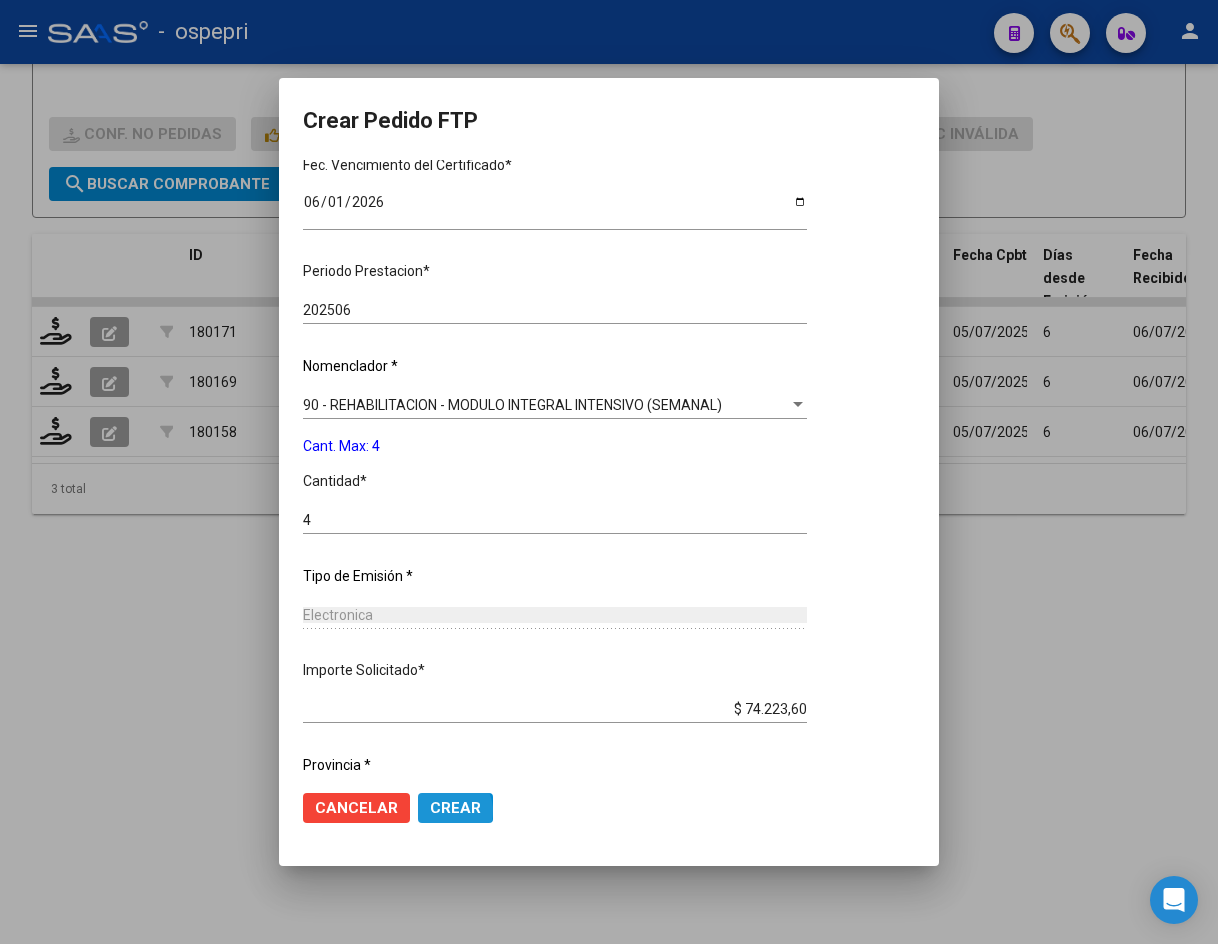 click on "Crear" 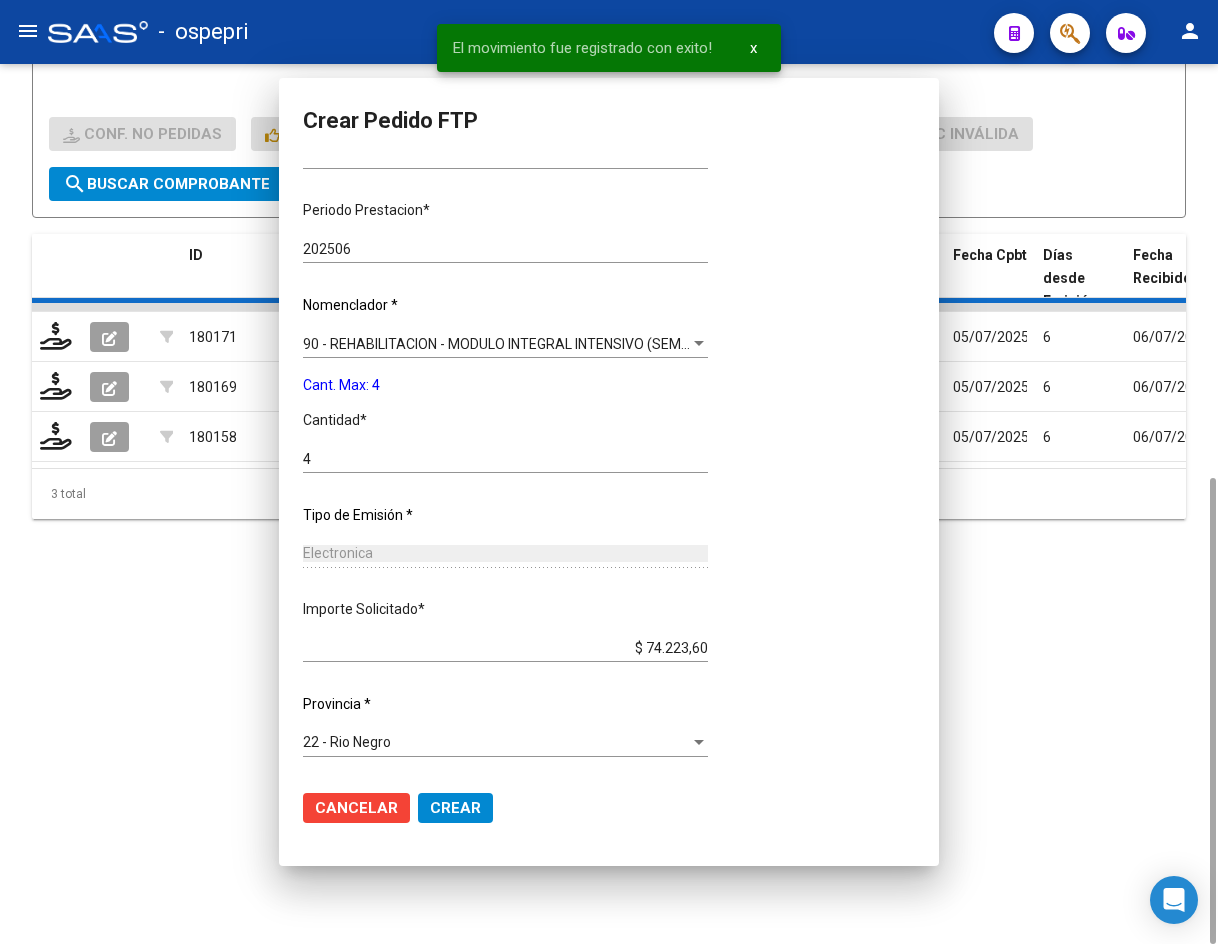 scroll, scrollTop: 0, scrollLeft: 0, axis: both 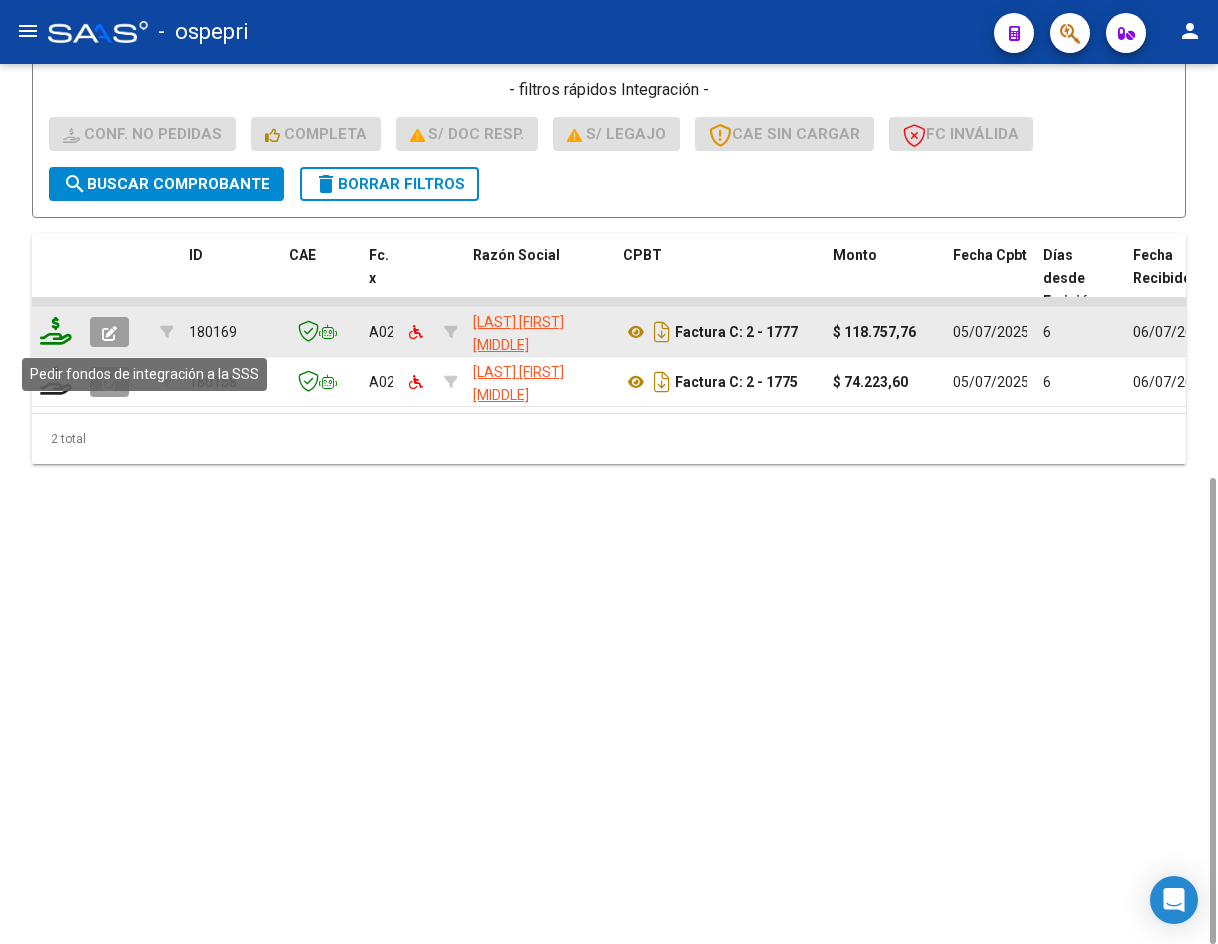 click 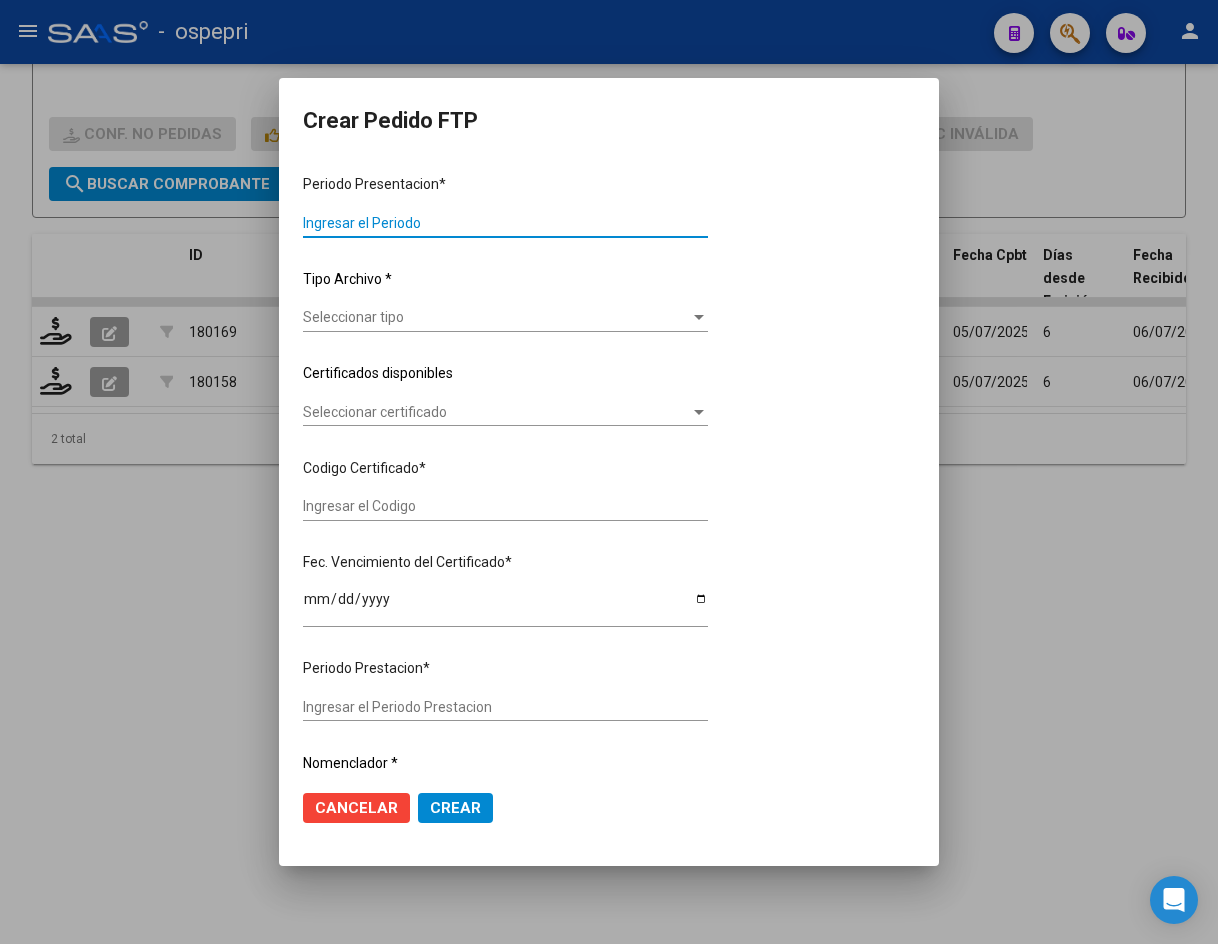 type on "202506" 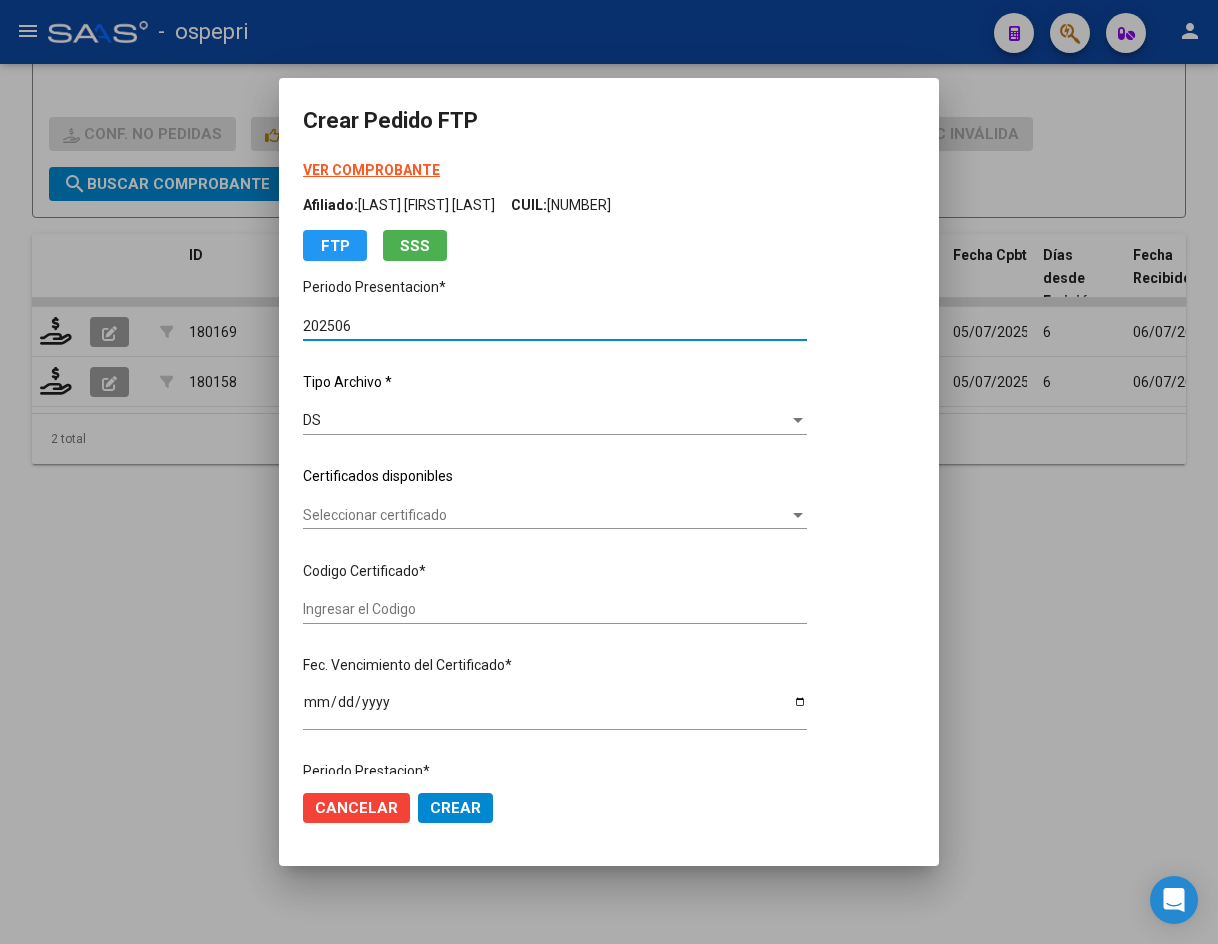 type on "[NUMBER] - [DATE]" 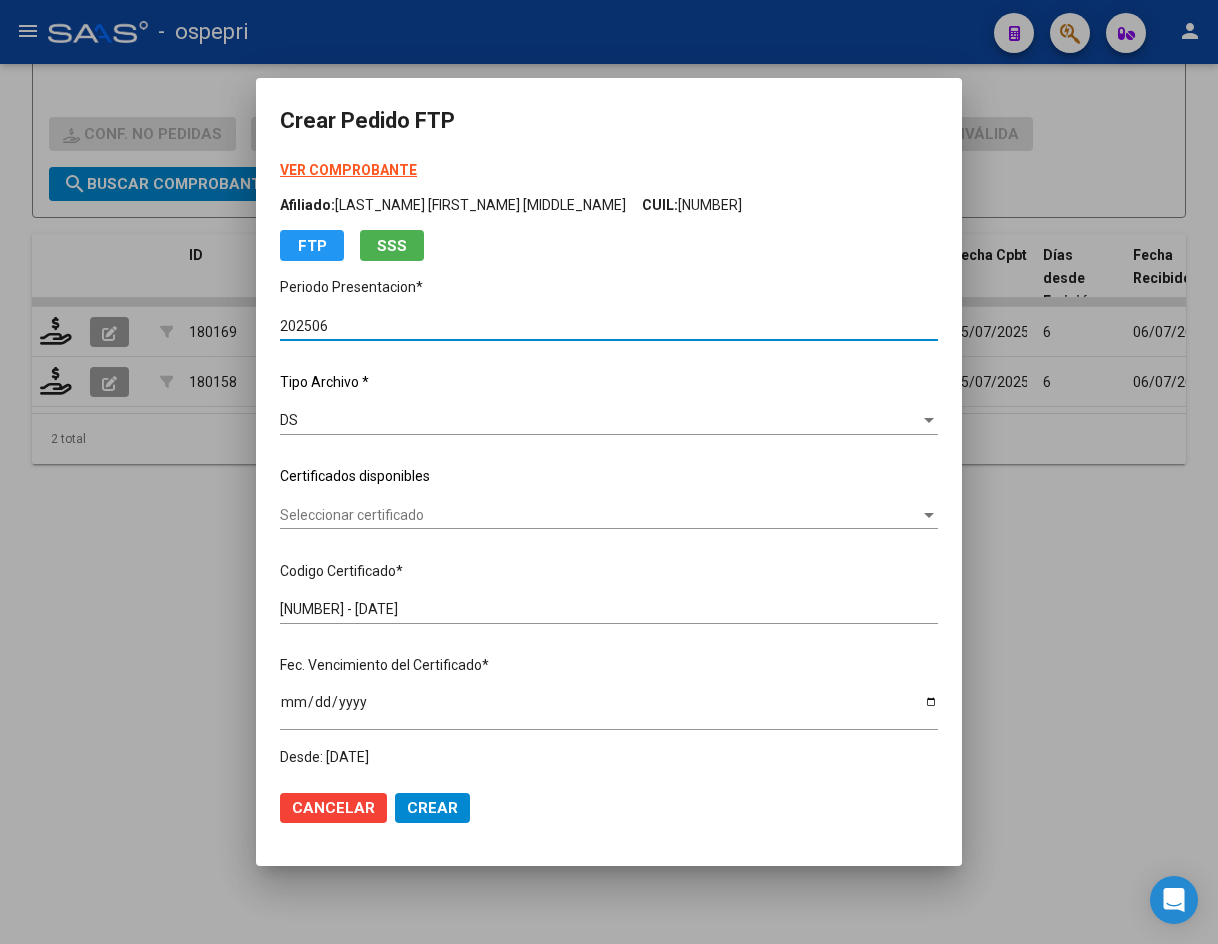 click on "Seleccionar certificado" at bounding box center (600, 515) 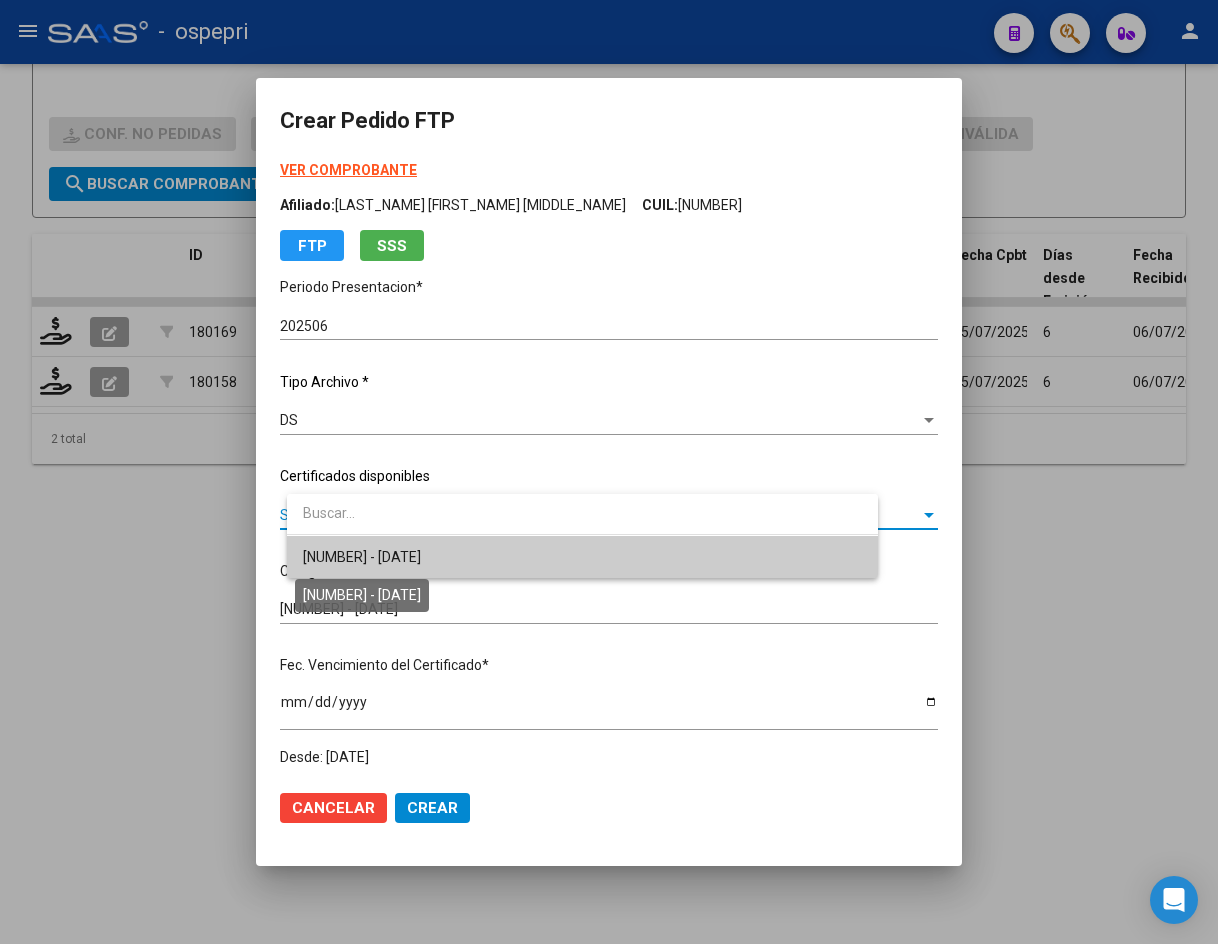 click on "[NUMBER] - [DATE]" at bounding box center (362, 557) 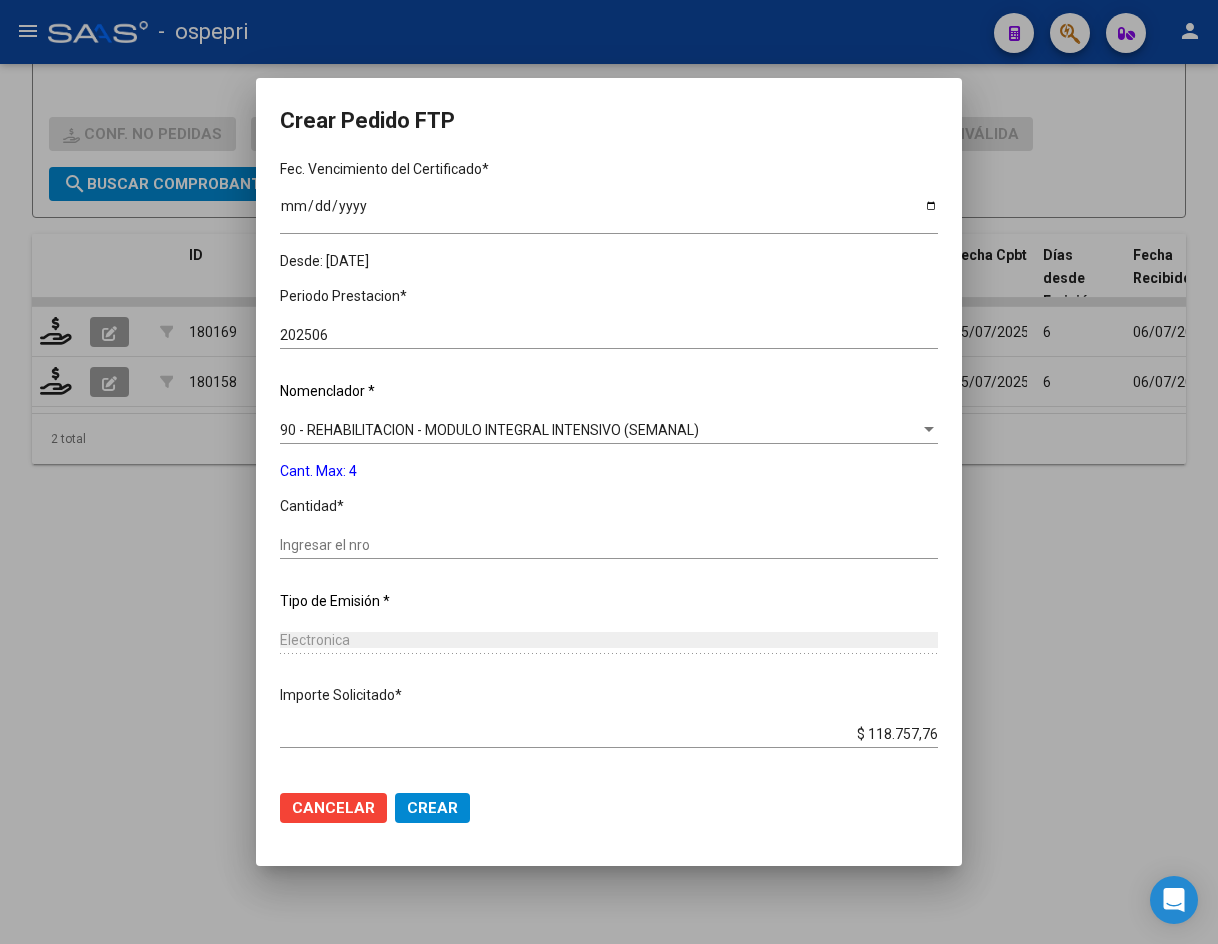scroll, scrollTop: 500, scrollLeft: 0, axis: vertical 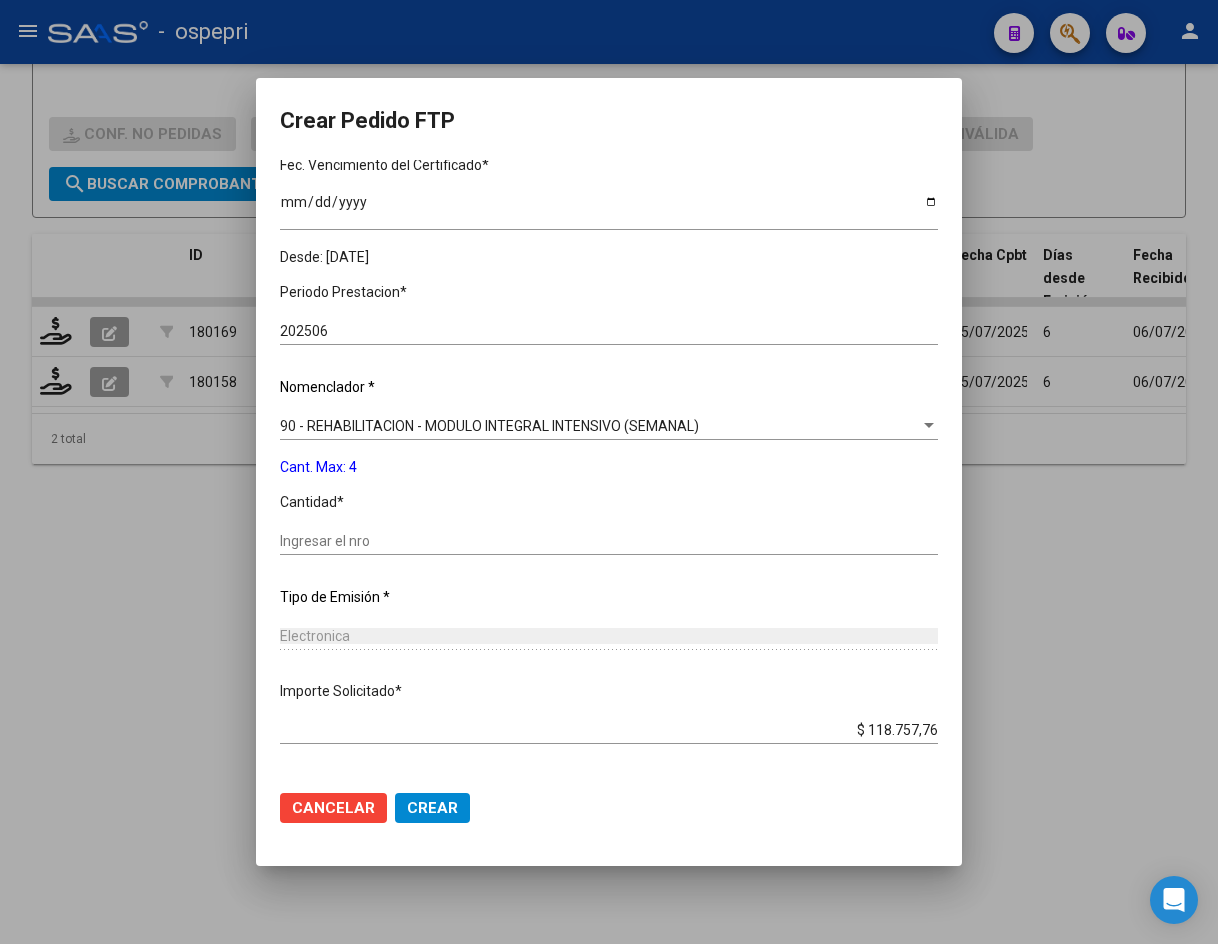 click on "Ingresar el nro" at bounding box center (609, 541) 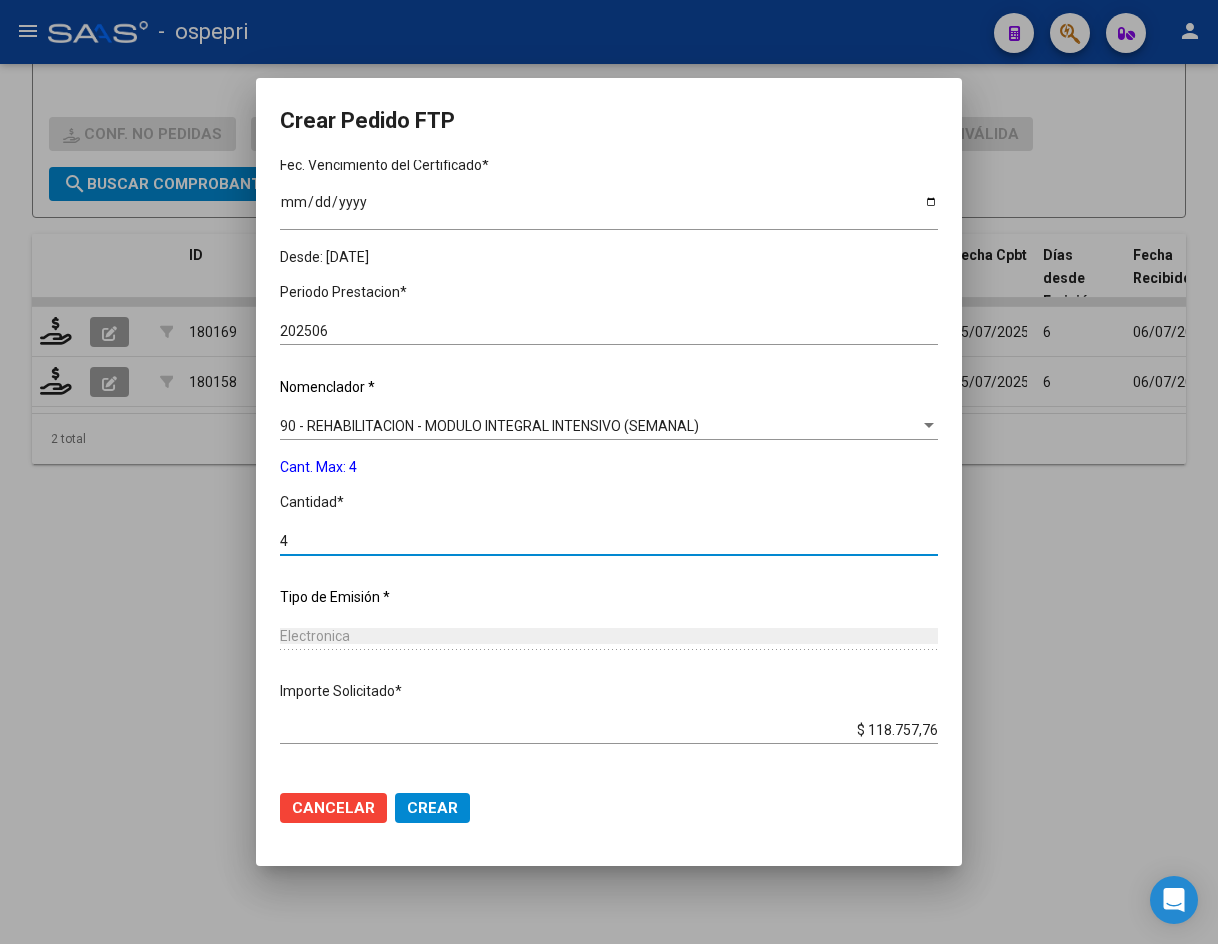 type on "4" 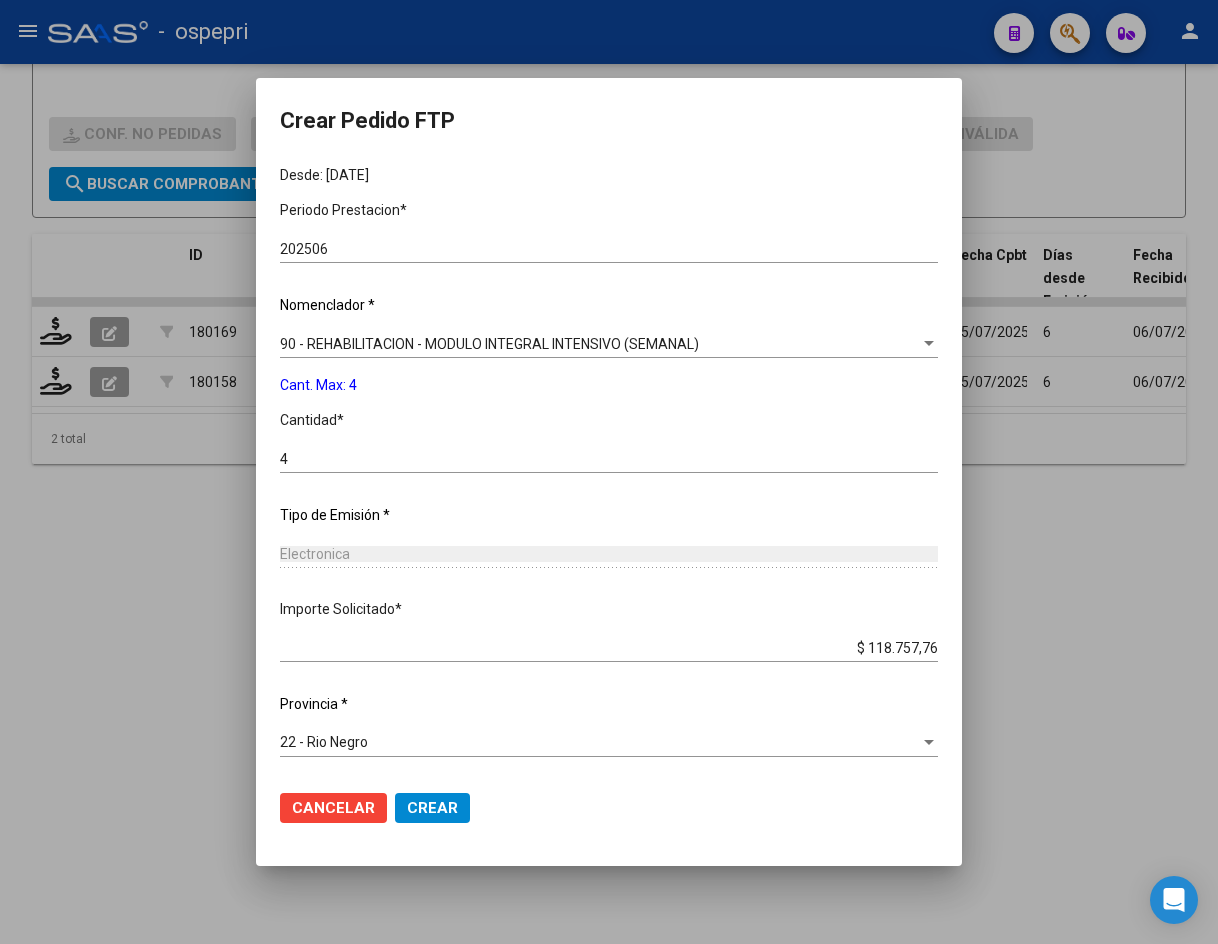 scroll, scrollTop: 0, scrollLeft: 0, axis: both 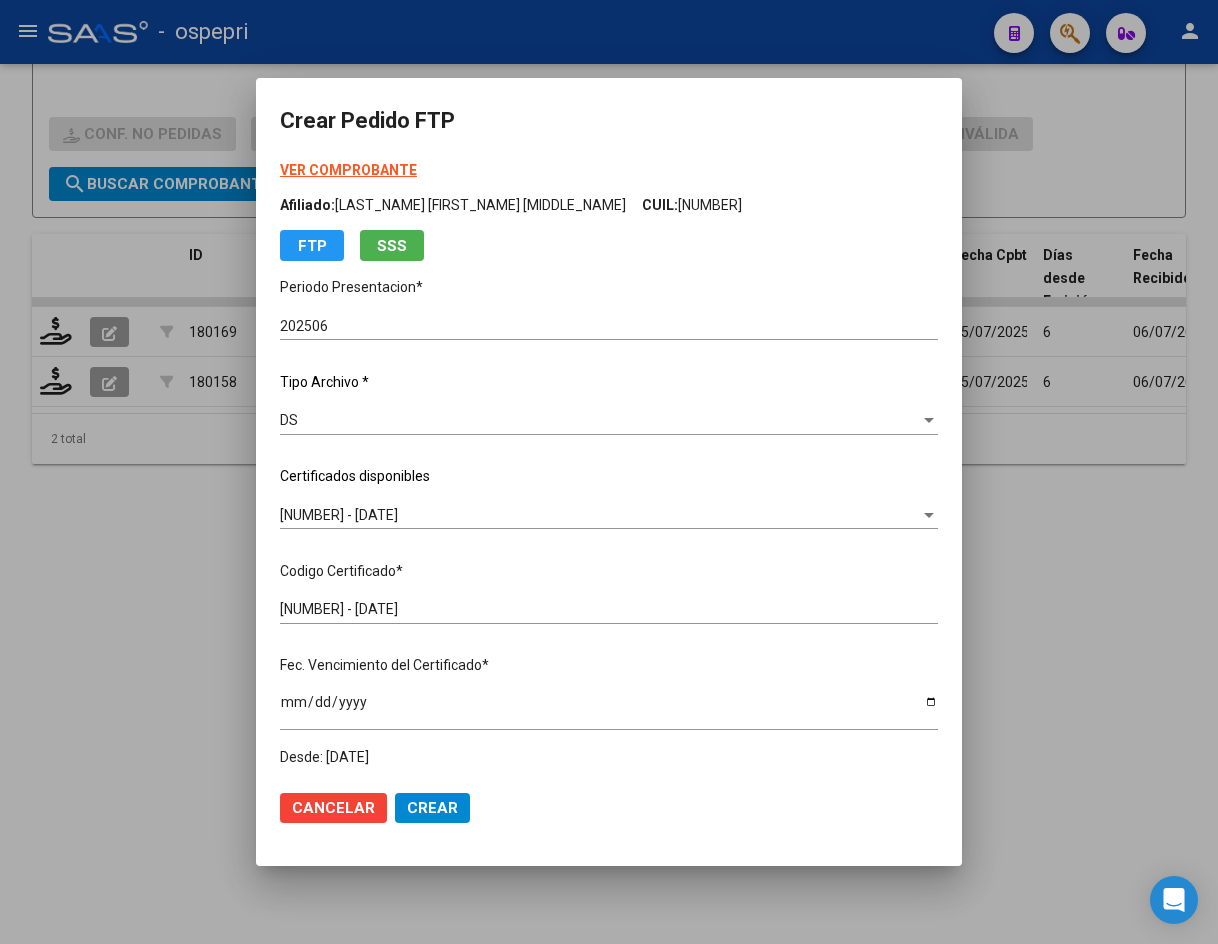 click on "VER COMPROBANTE" at bounding box center [348, 170] 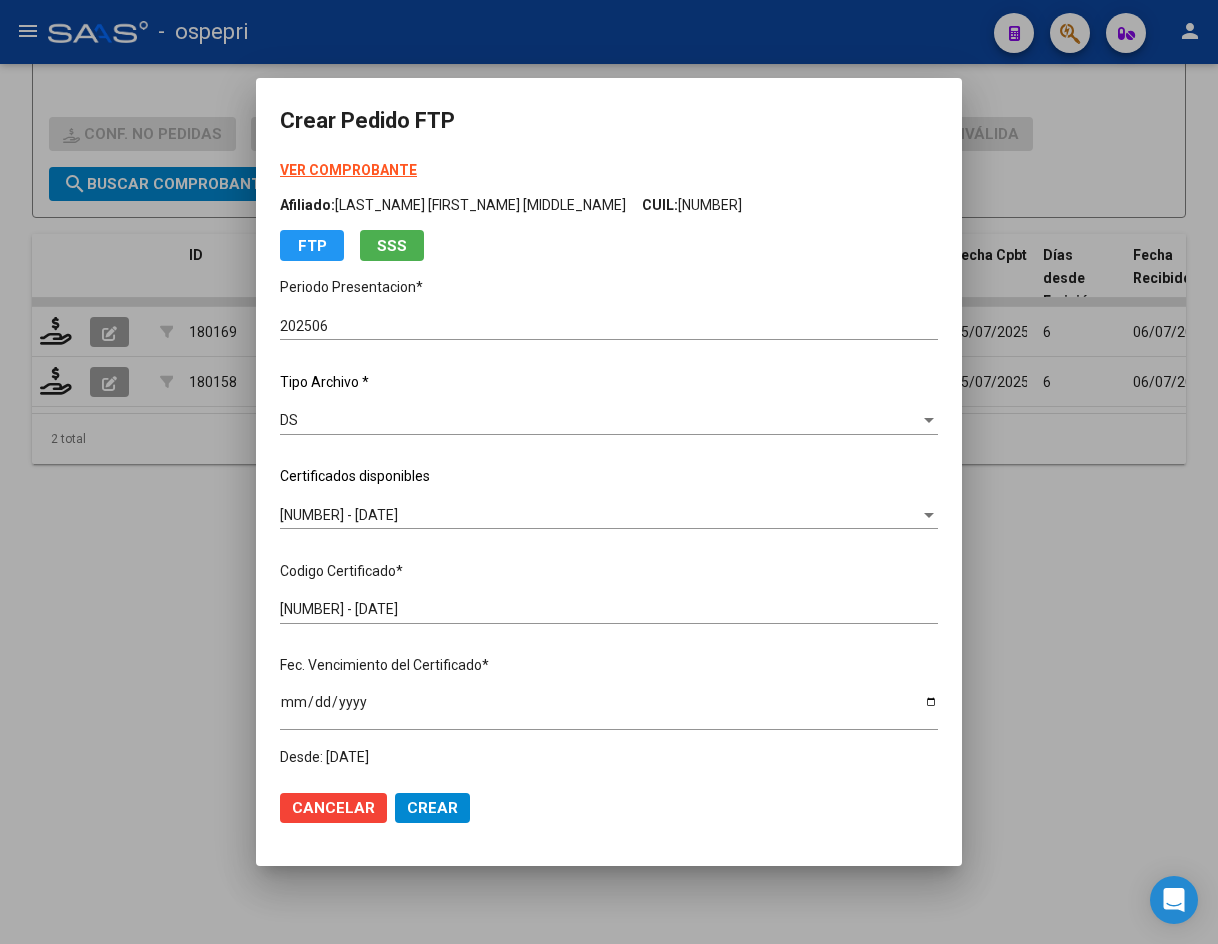 click on "Crear" 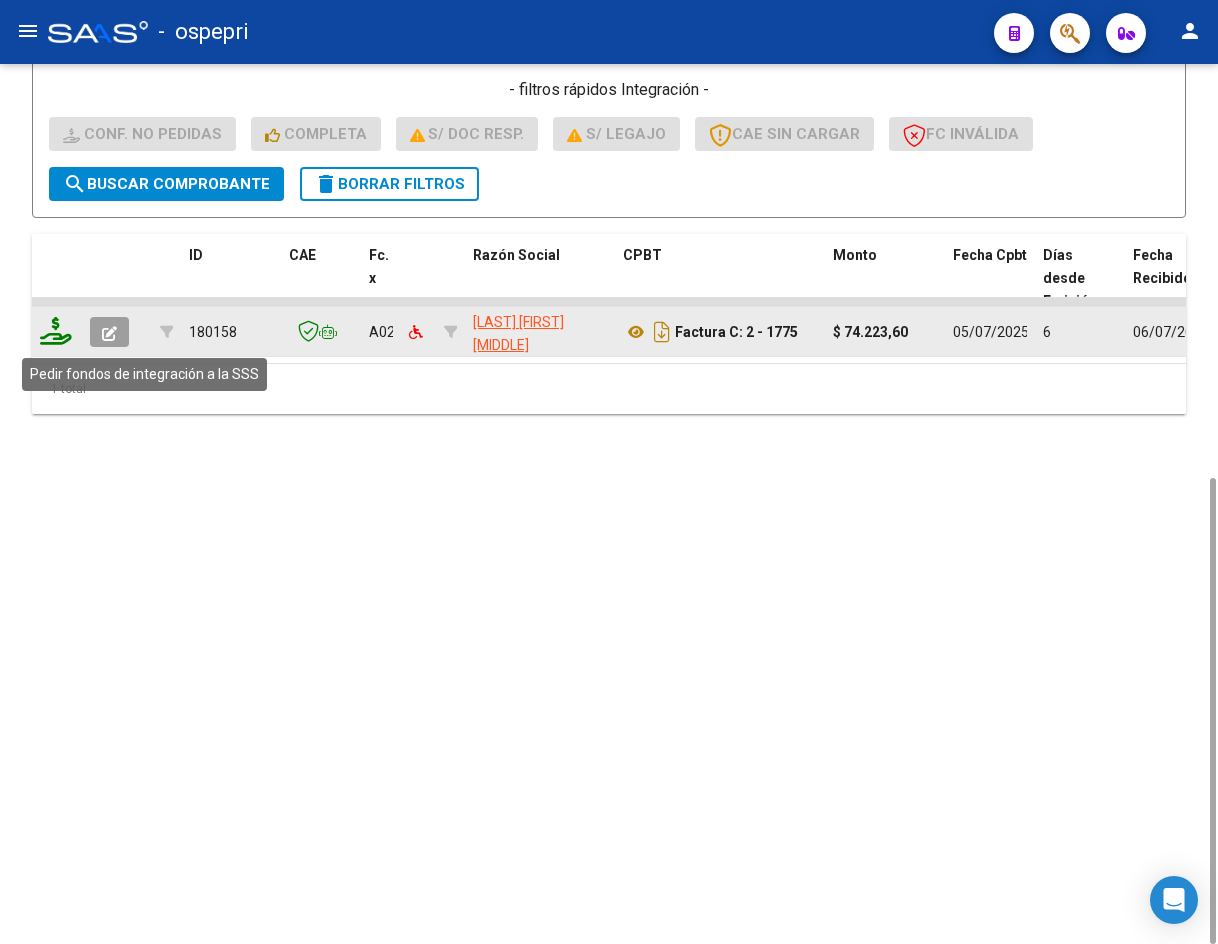 click 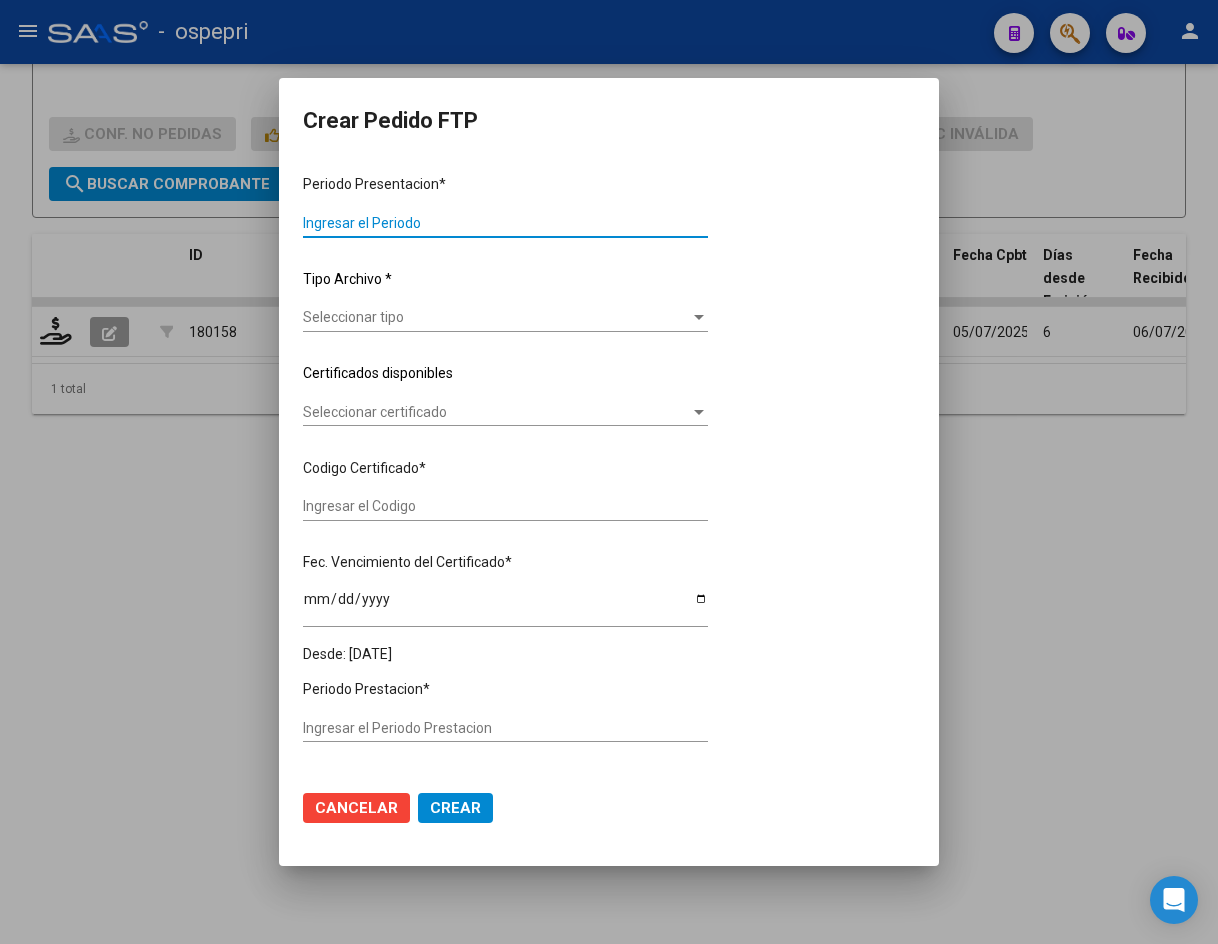 type on "202506" 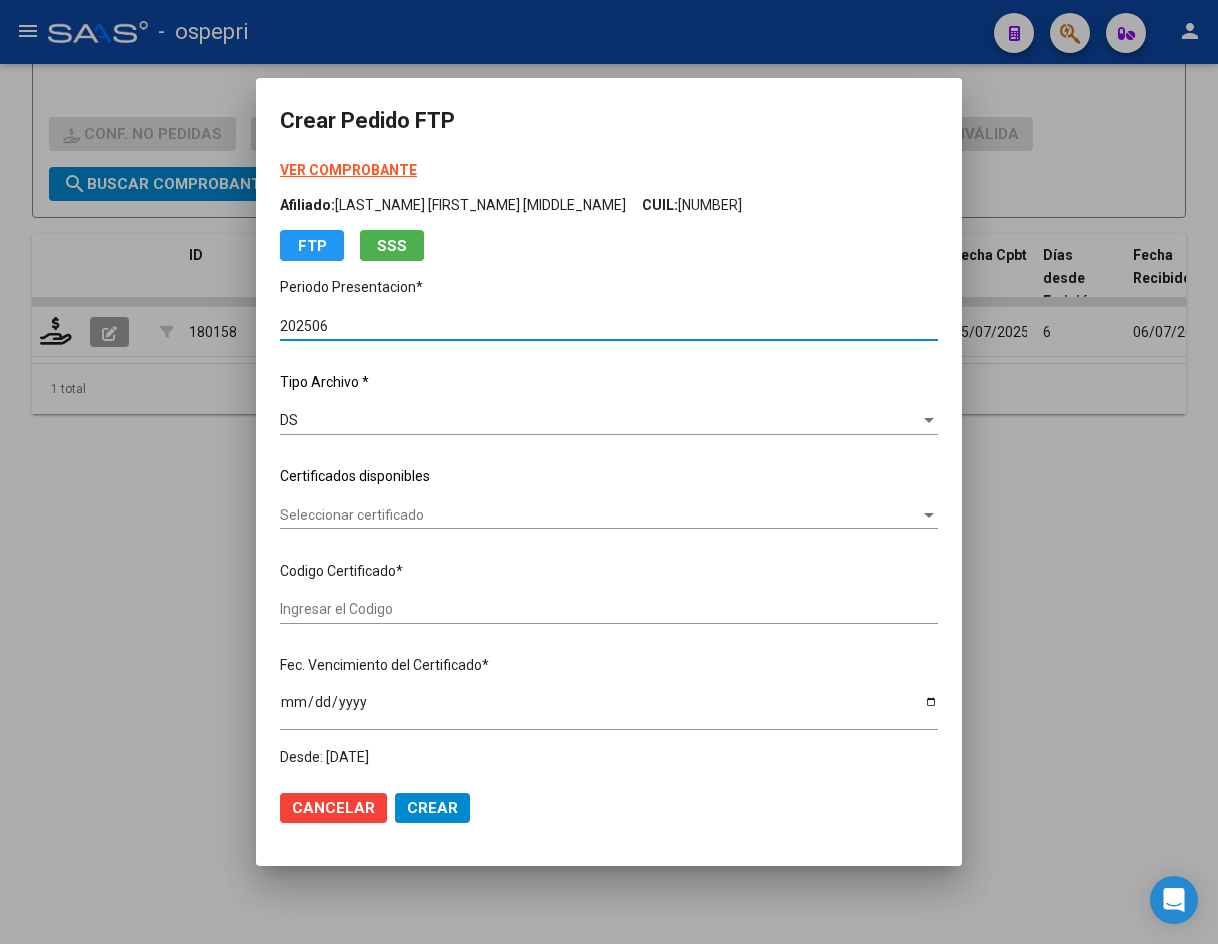 type on "[DOCUMENT_NUMBER]" 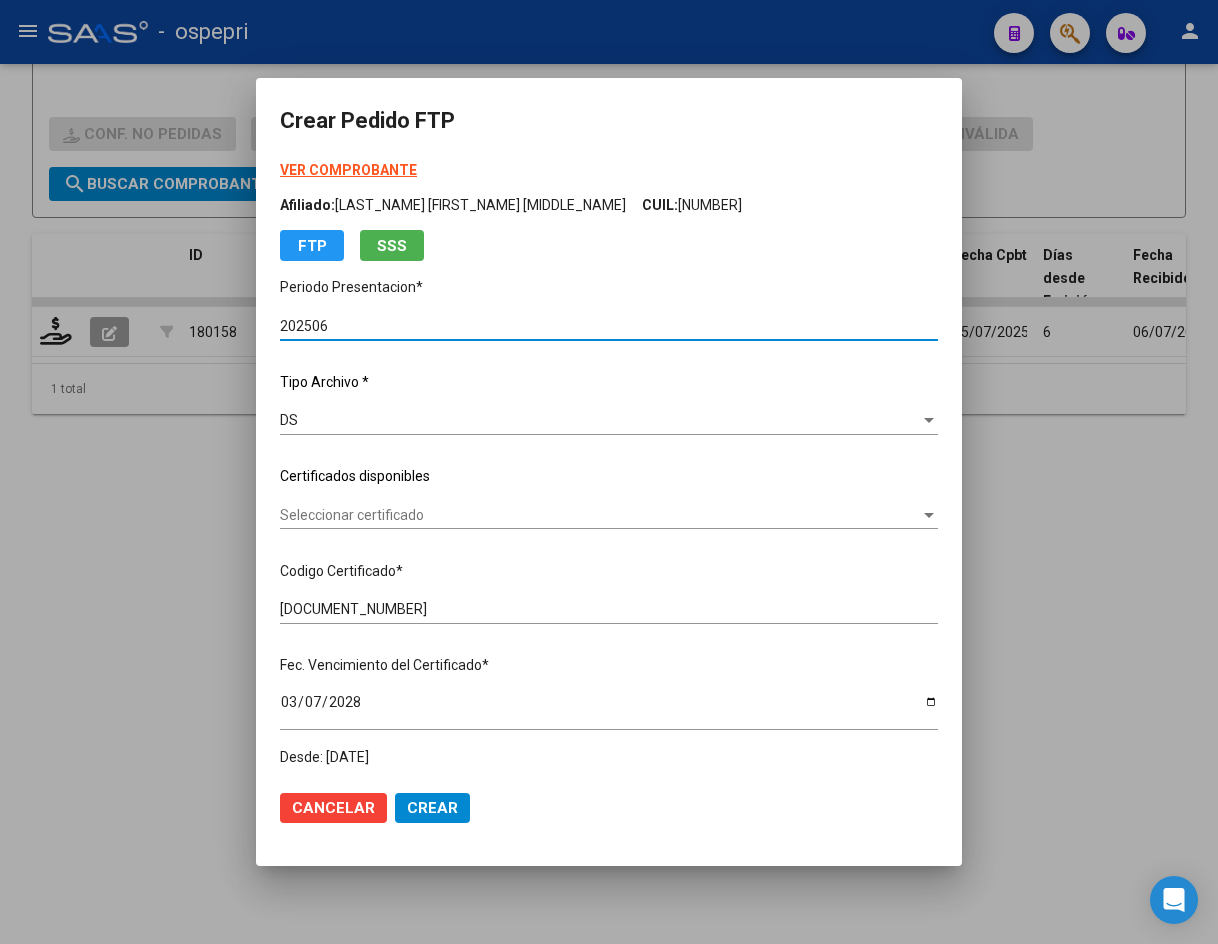 click on "Seleccionar certificado" at bounding box center (600, 515) 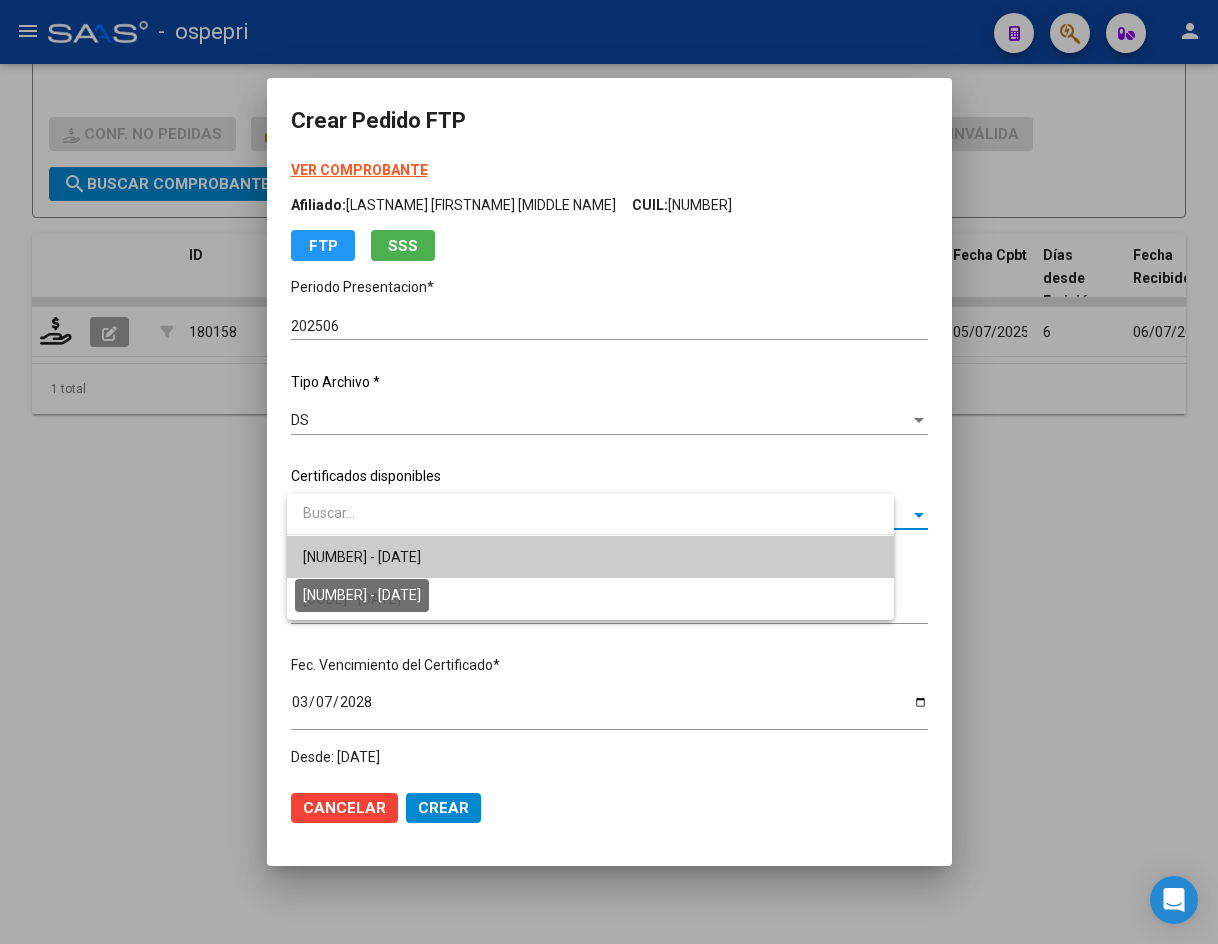 click on "[NUMBER] - [DATE]" at bounding box center (362, 557) 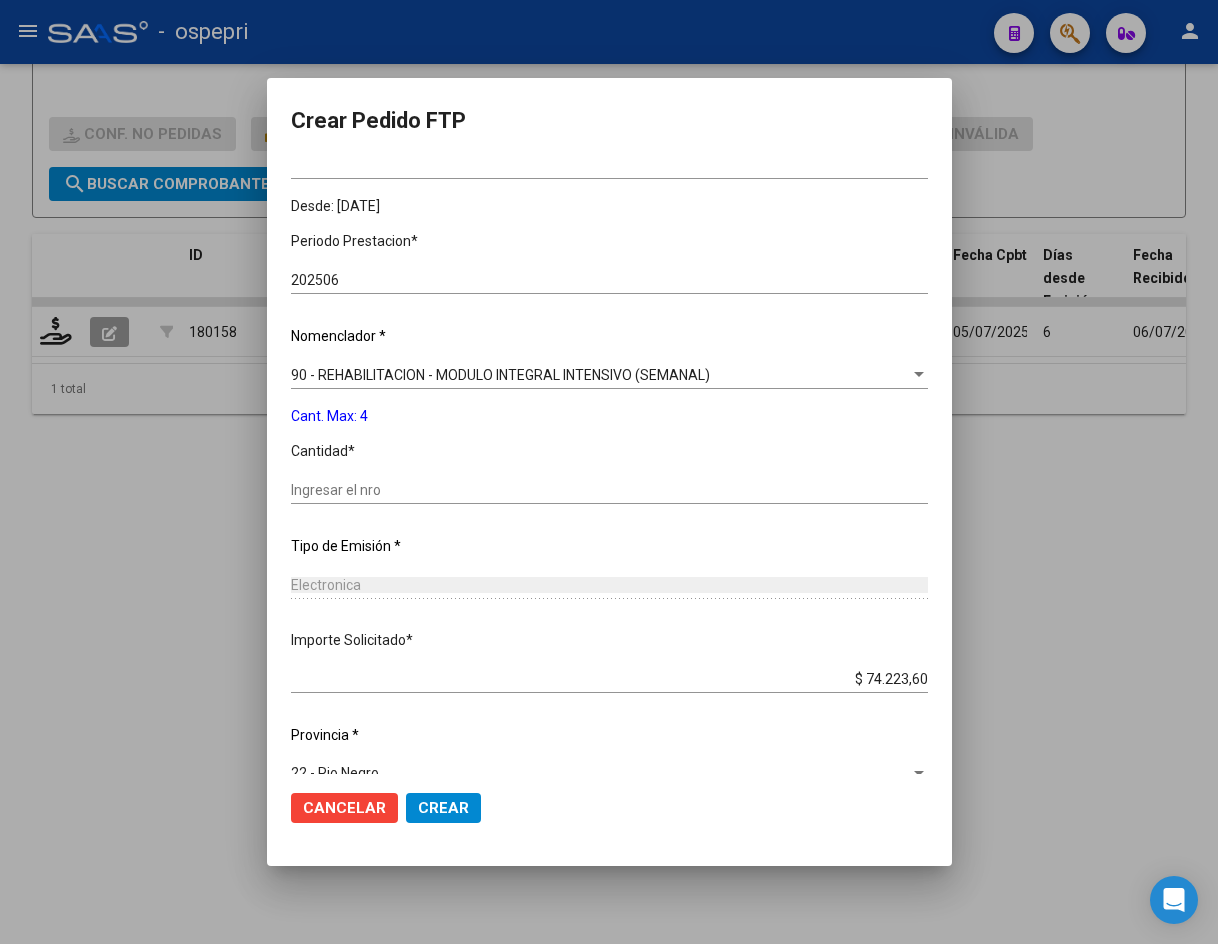 scroll, scrollTop: 582, scrollLeft: 0, axis: vertical 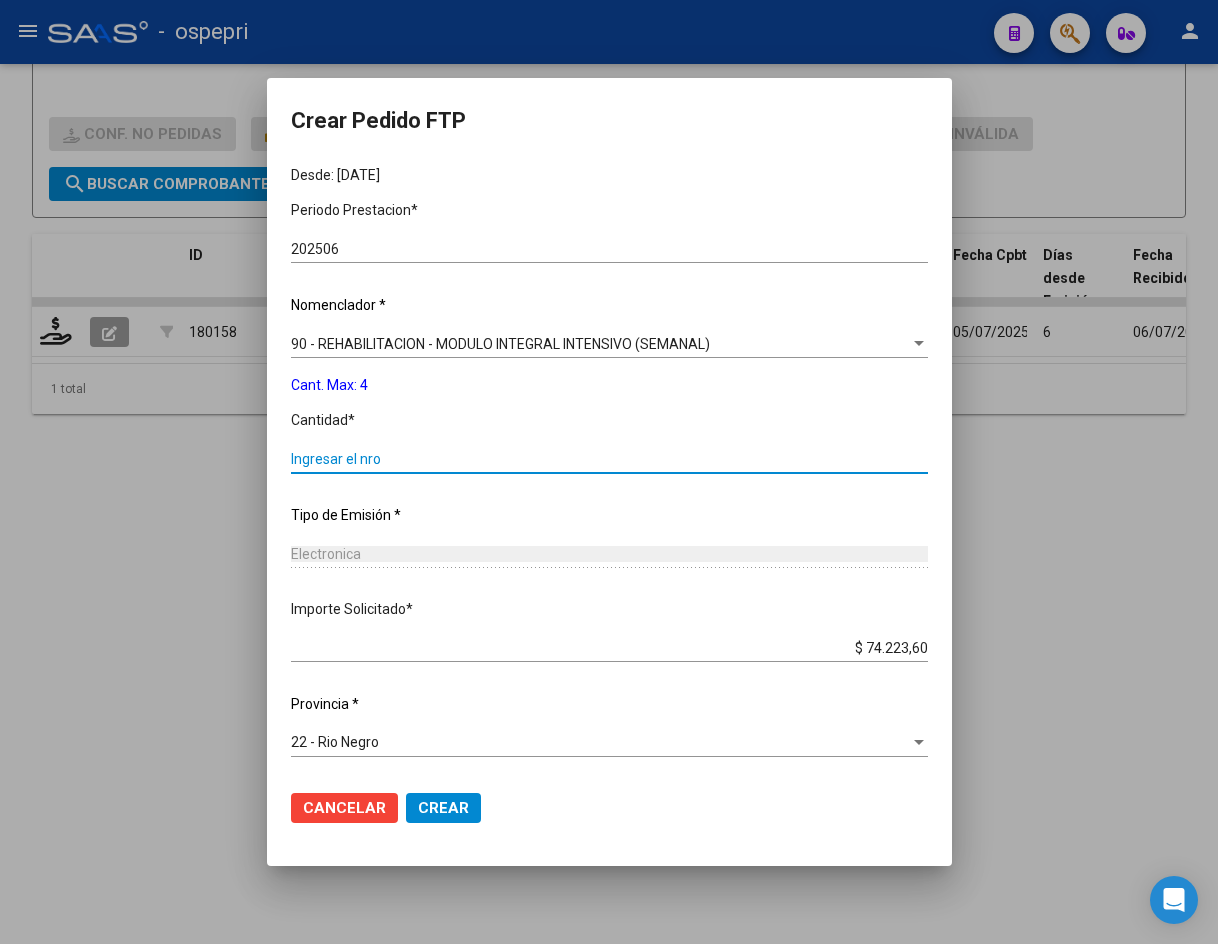 click on "Ingresar el nro" at bounding box center (609, 459) 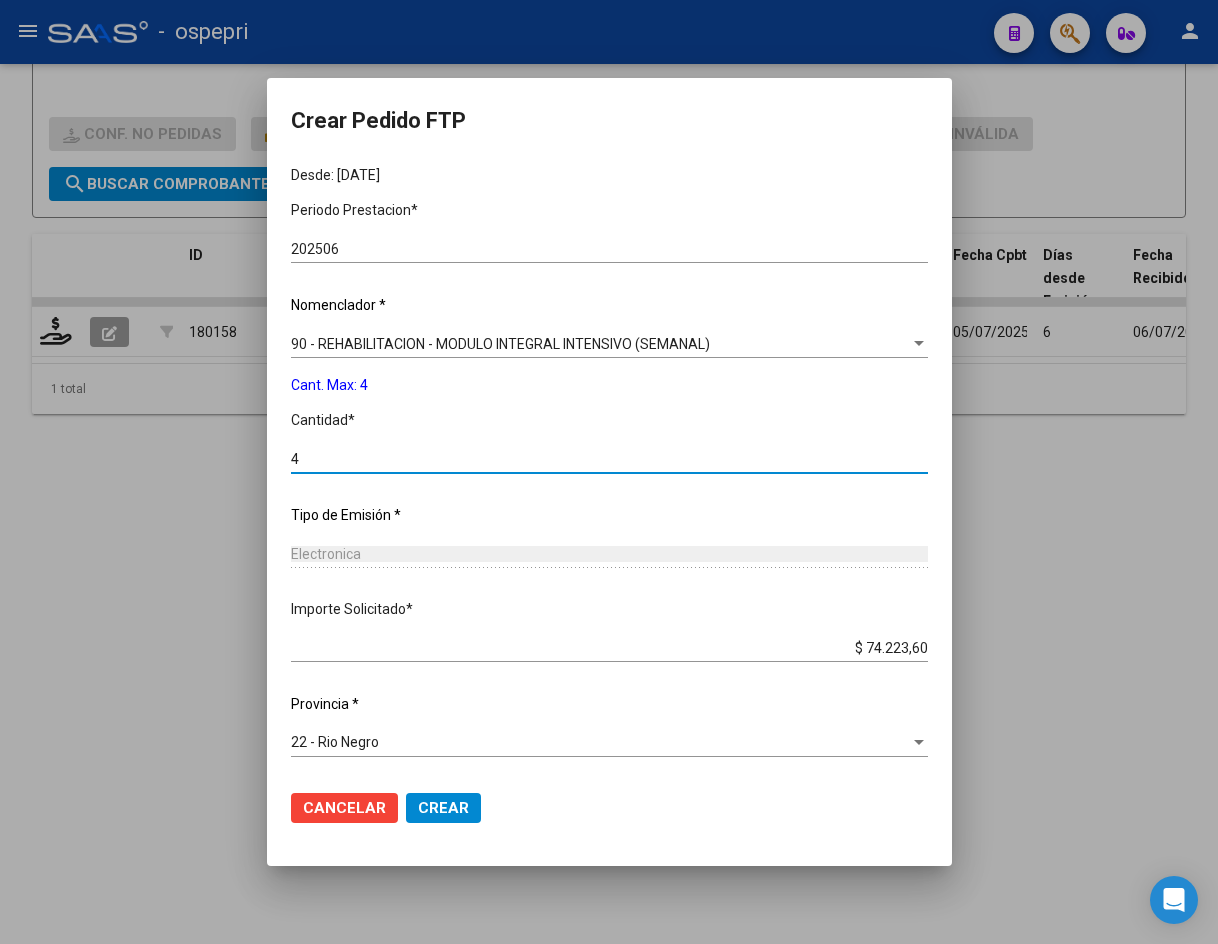 type on "4" 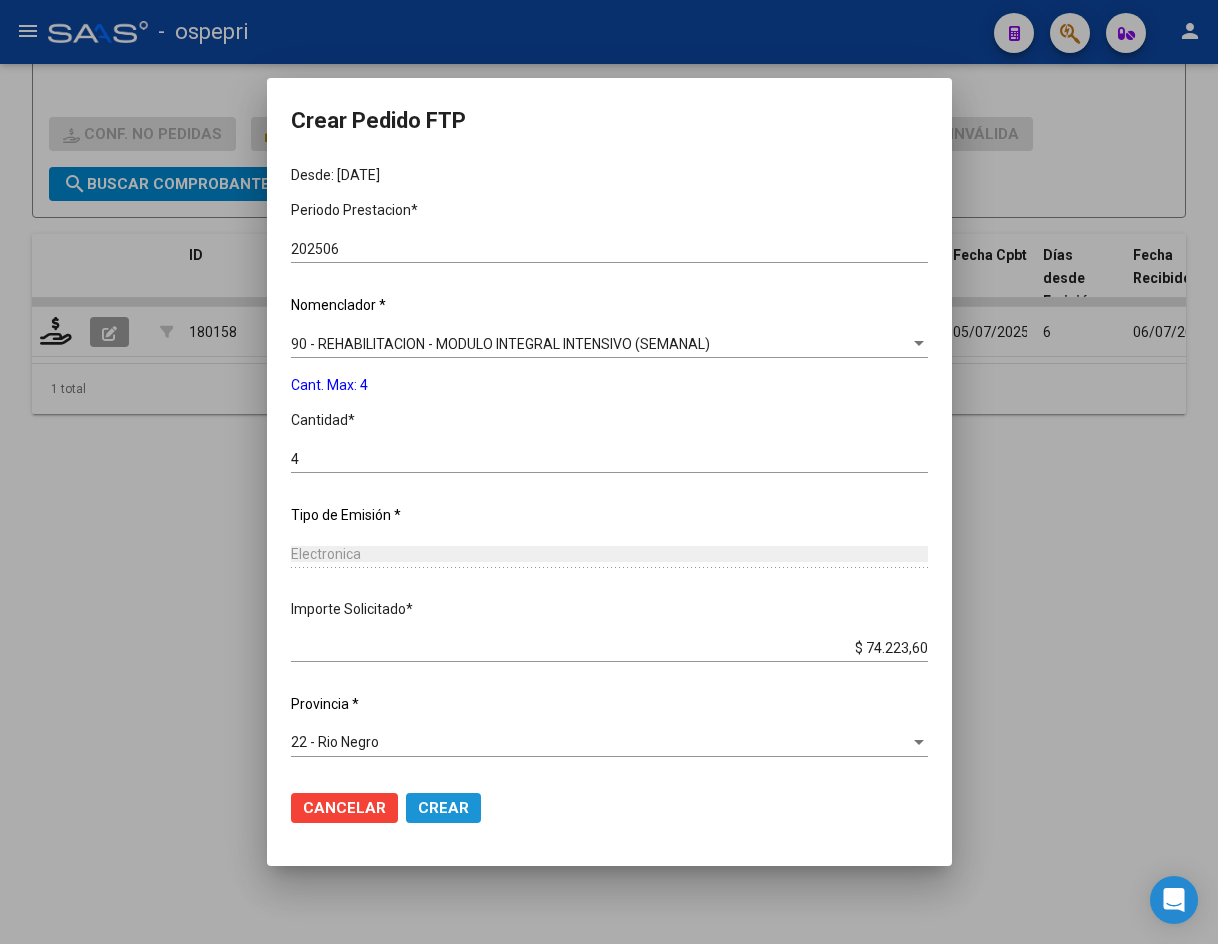 click on "Crear" 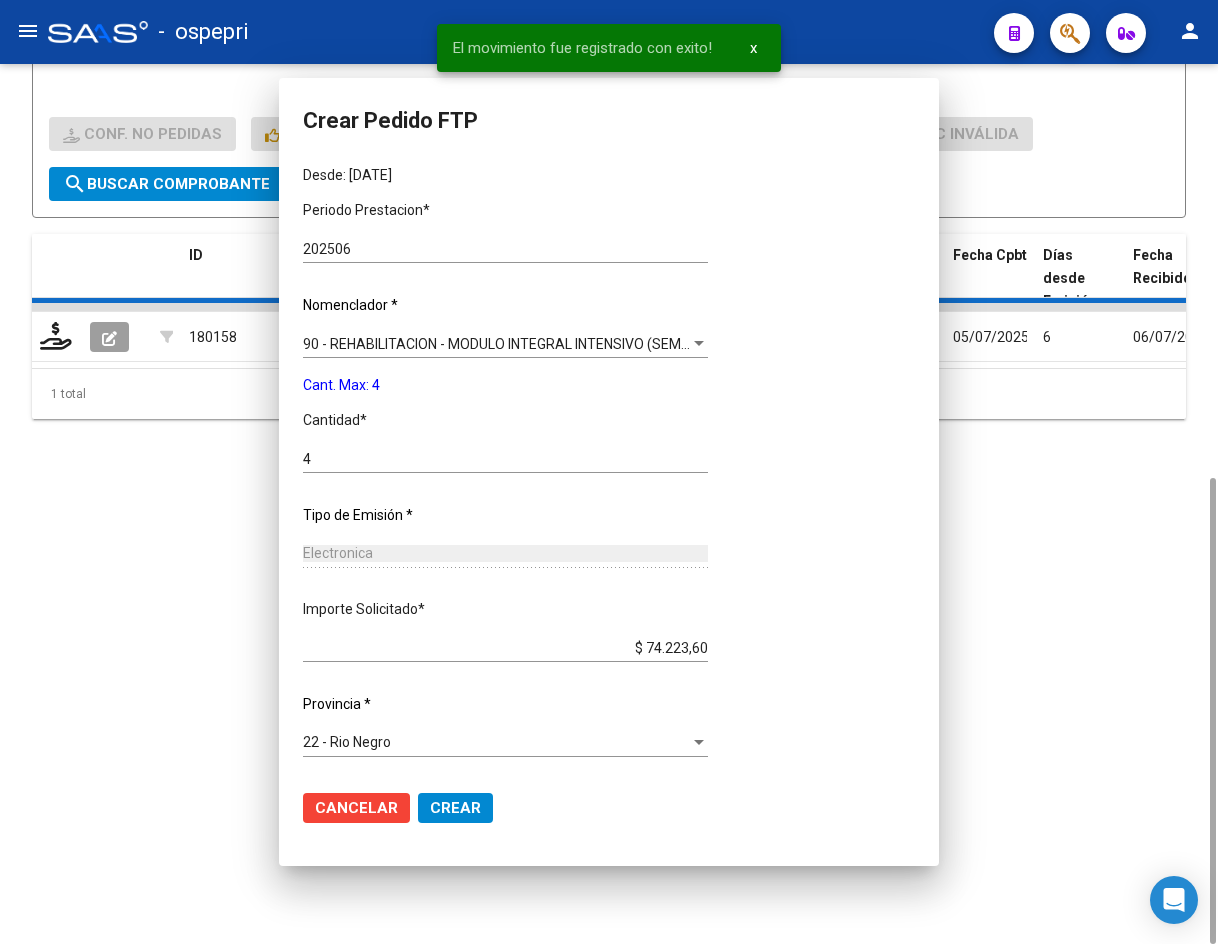 scroll, scrollTop: 0, scrollLeft: 0, axis: both 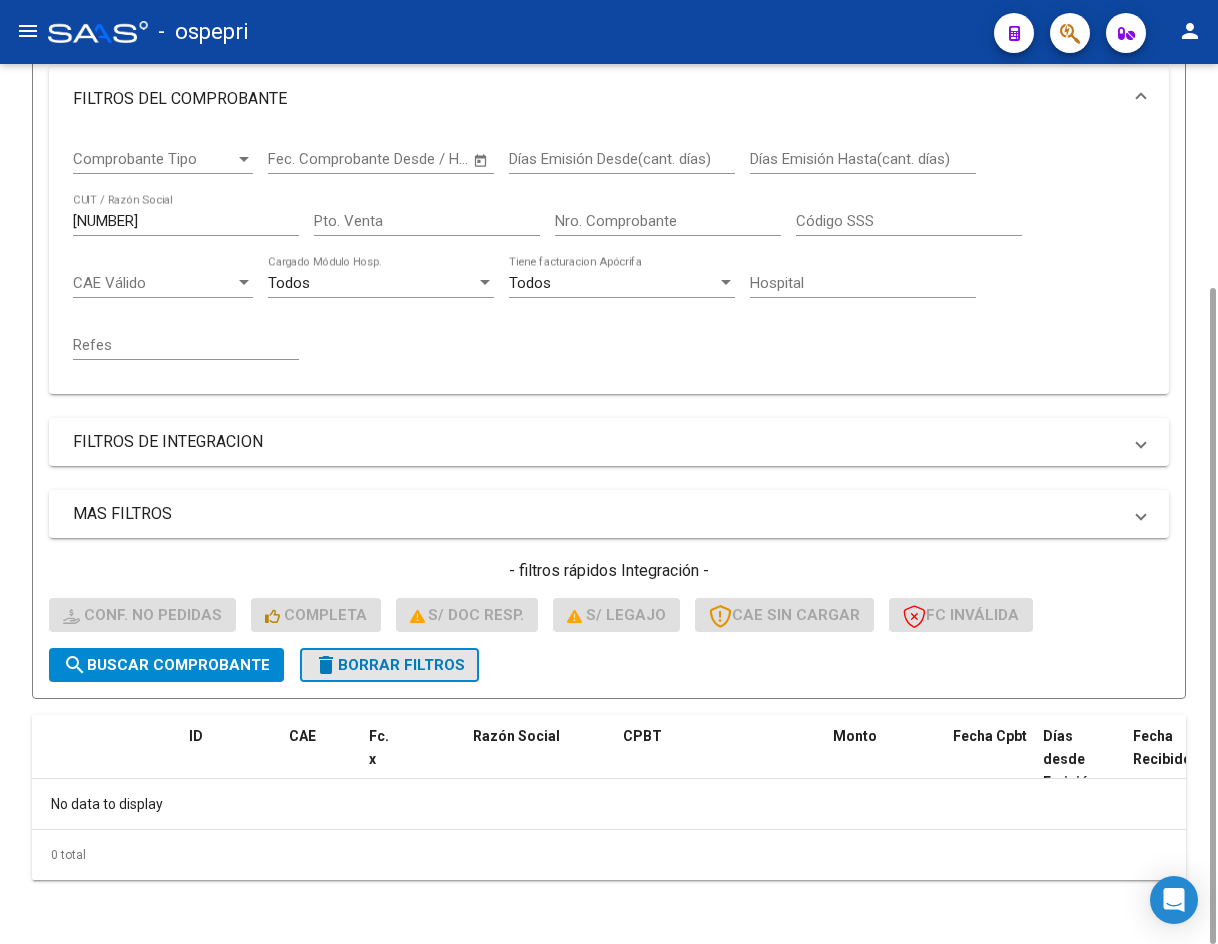 click on "delete  Borrar Filtros" 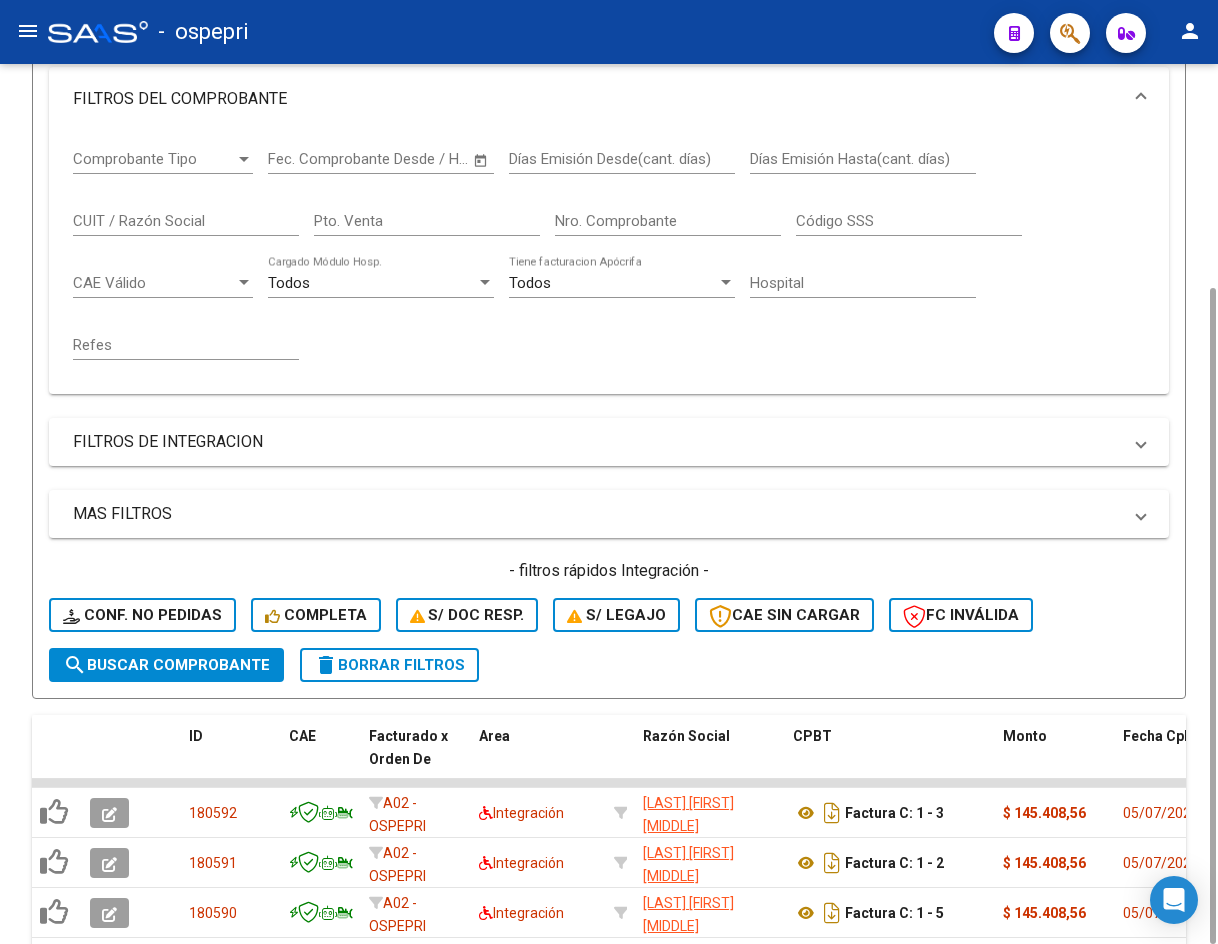 click on "CUIT / Razón Social" at bounding box center [186, 221] 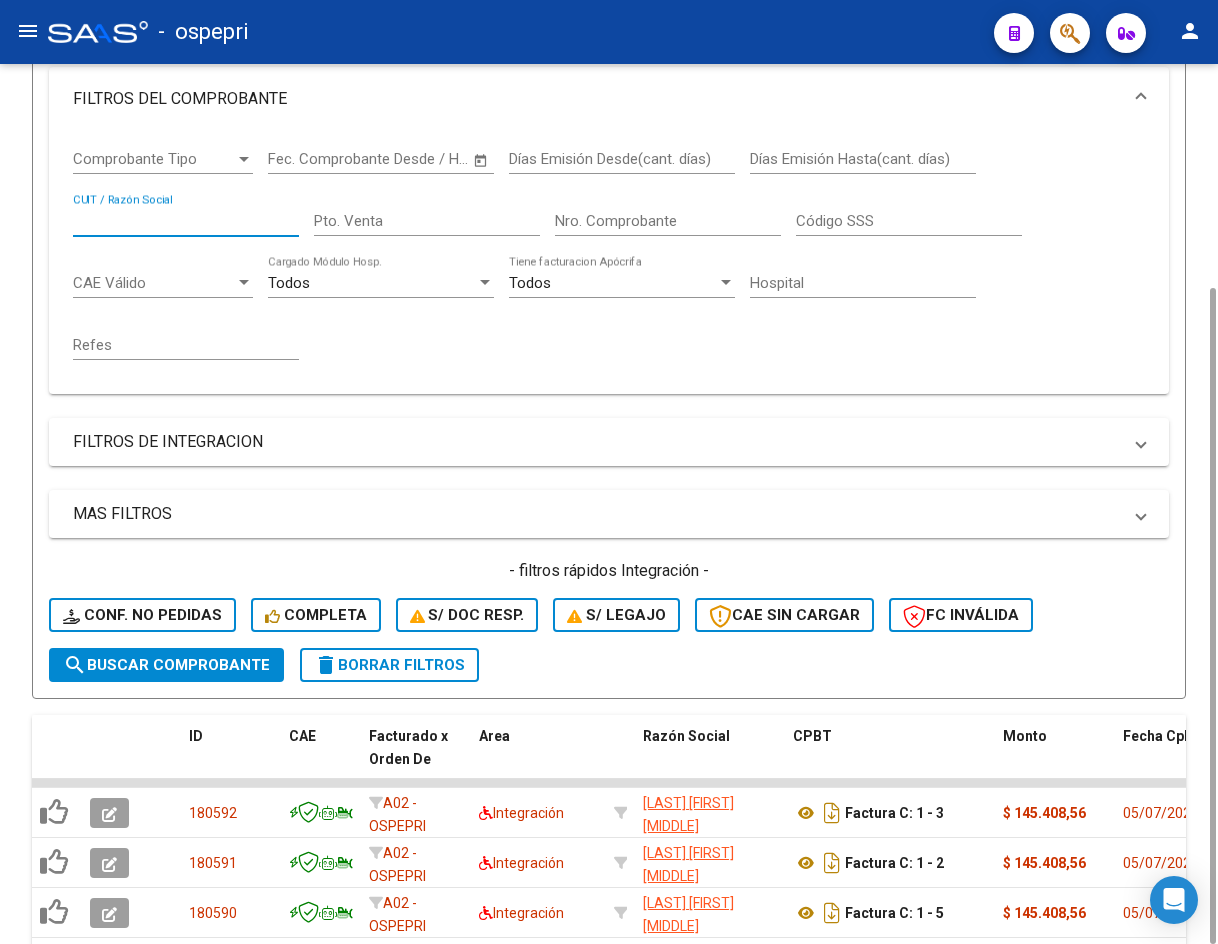 paste on "[NUMBER]" 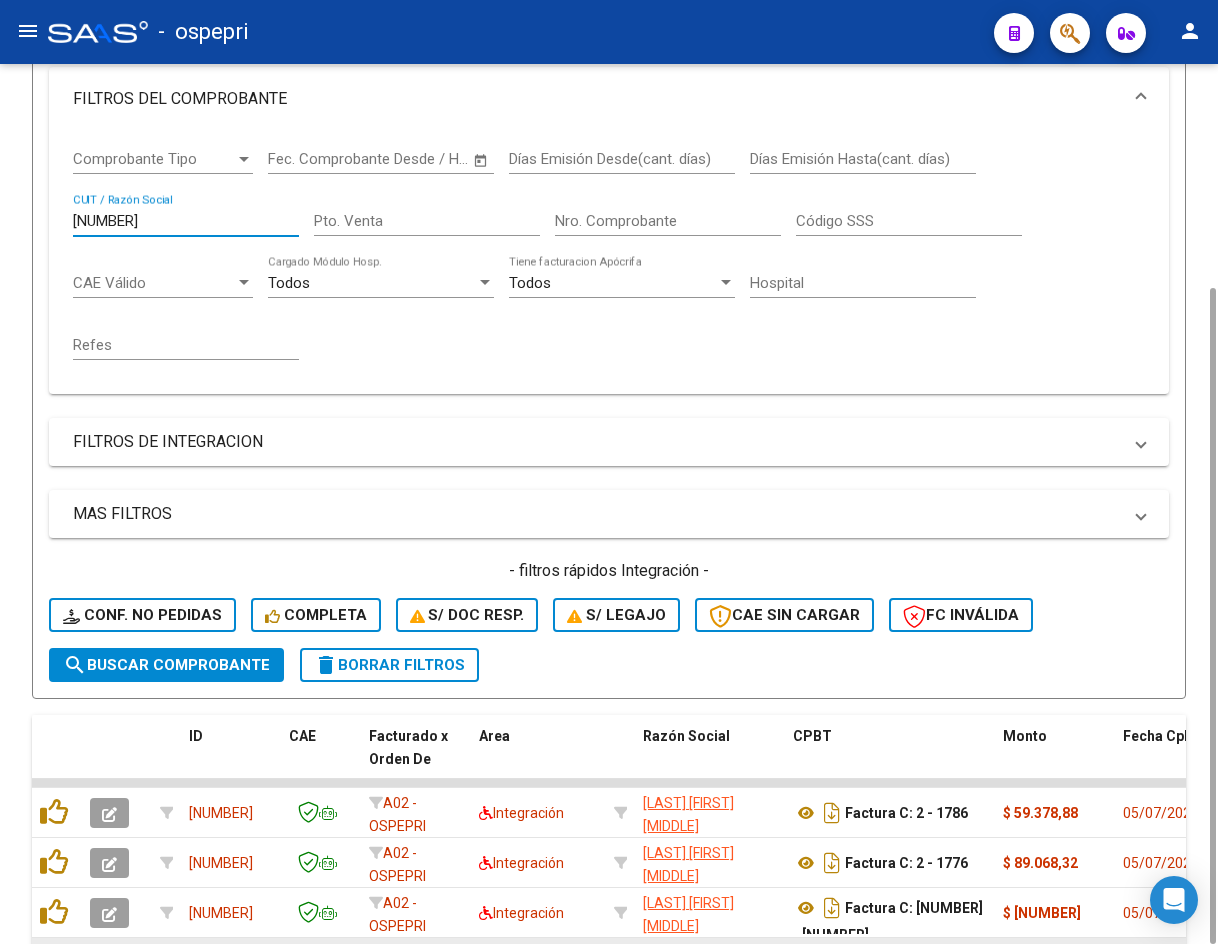 type on "[NUMBER]" 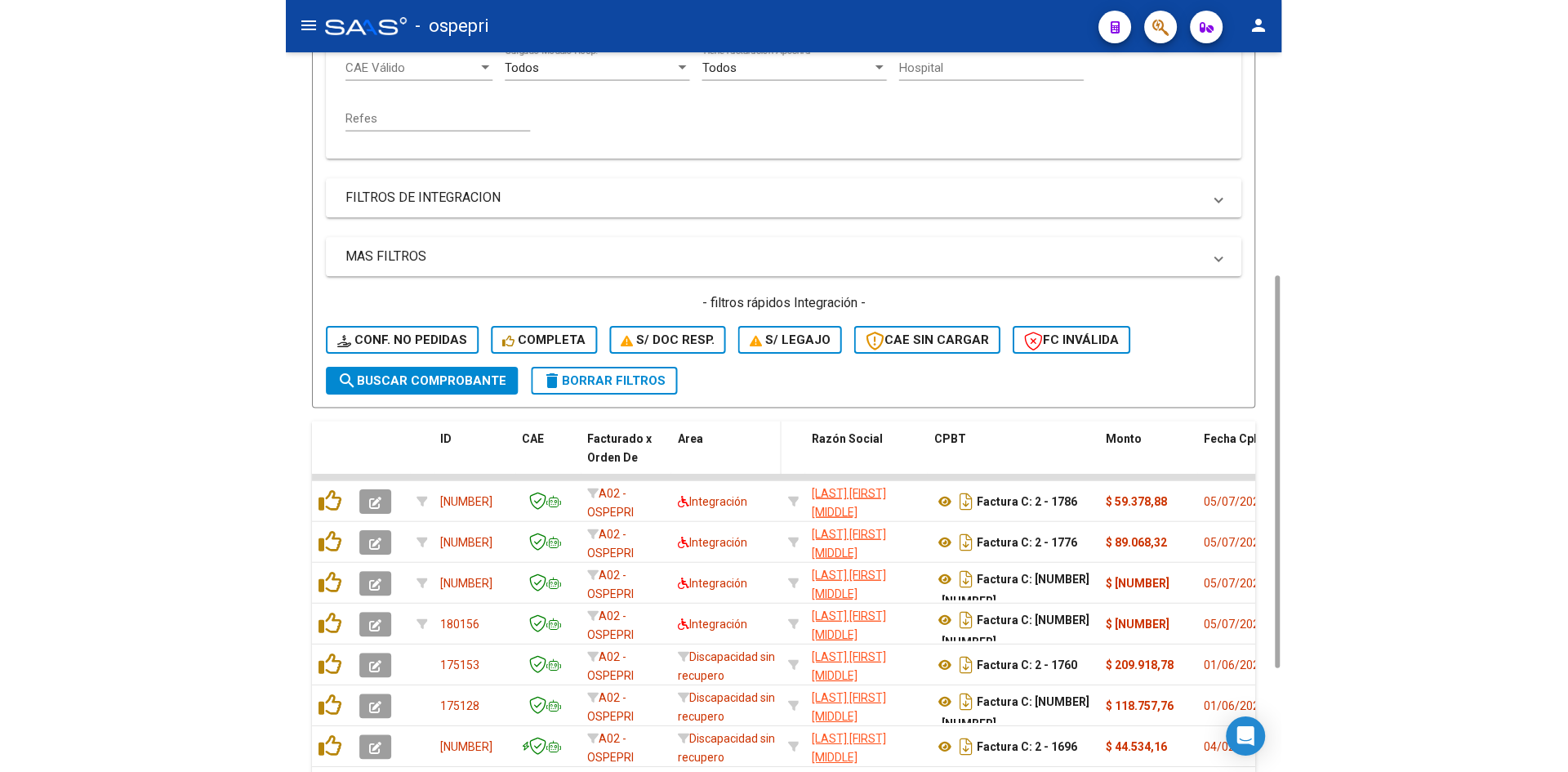 scroll, scrollTop: 571, scrollLeft: 0, axis: vertical 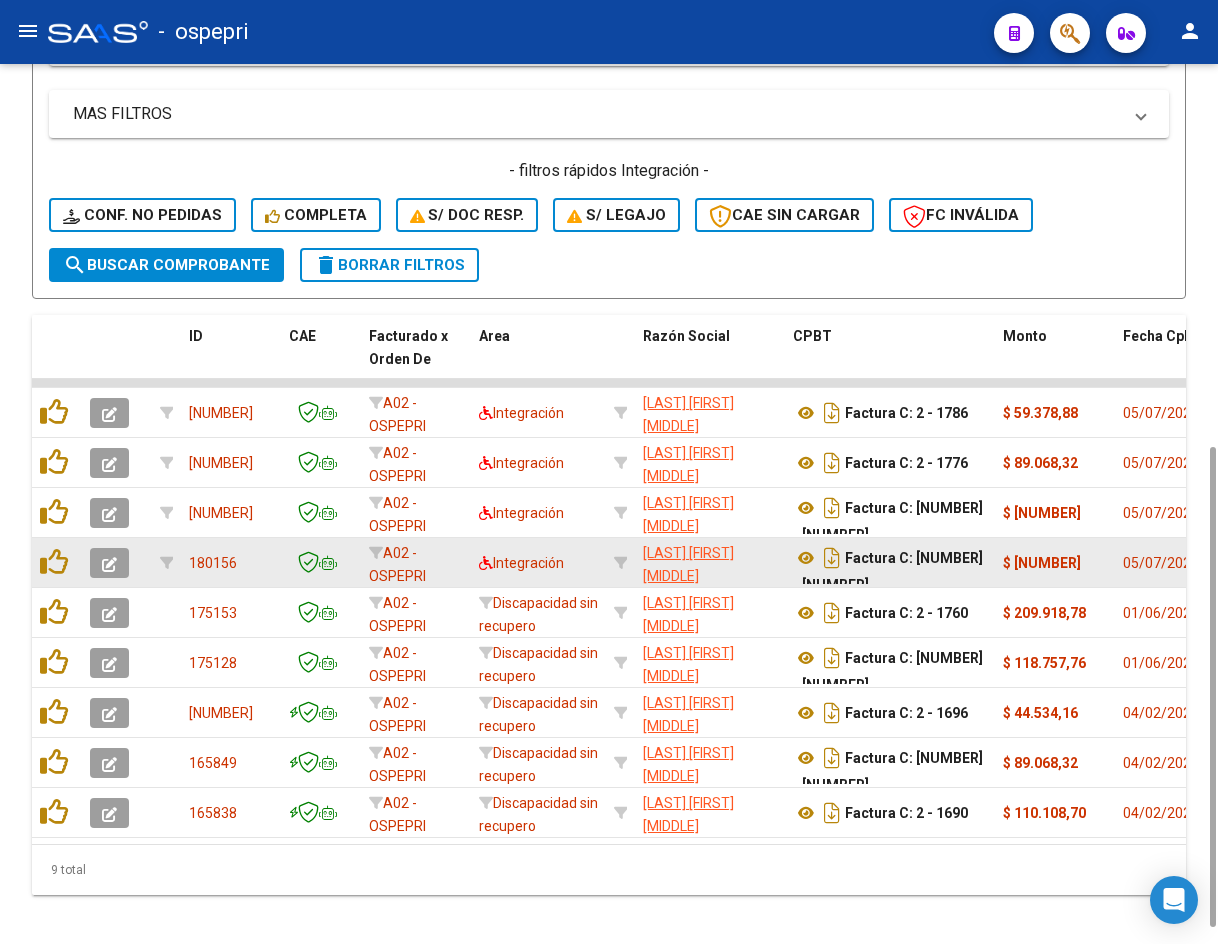 click 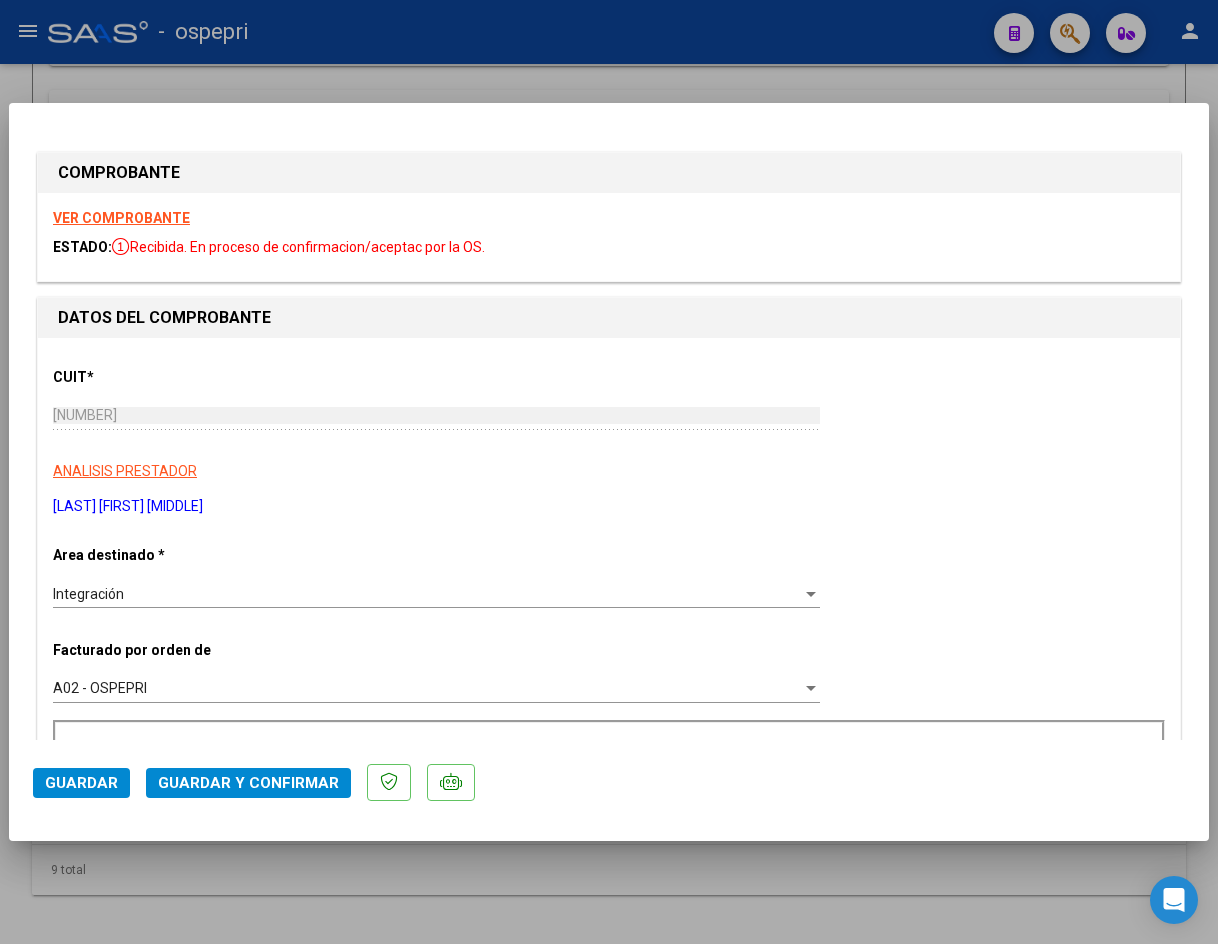 click on "VER COMPROBANTE" at bounding box center [121, 218] 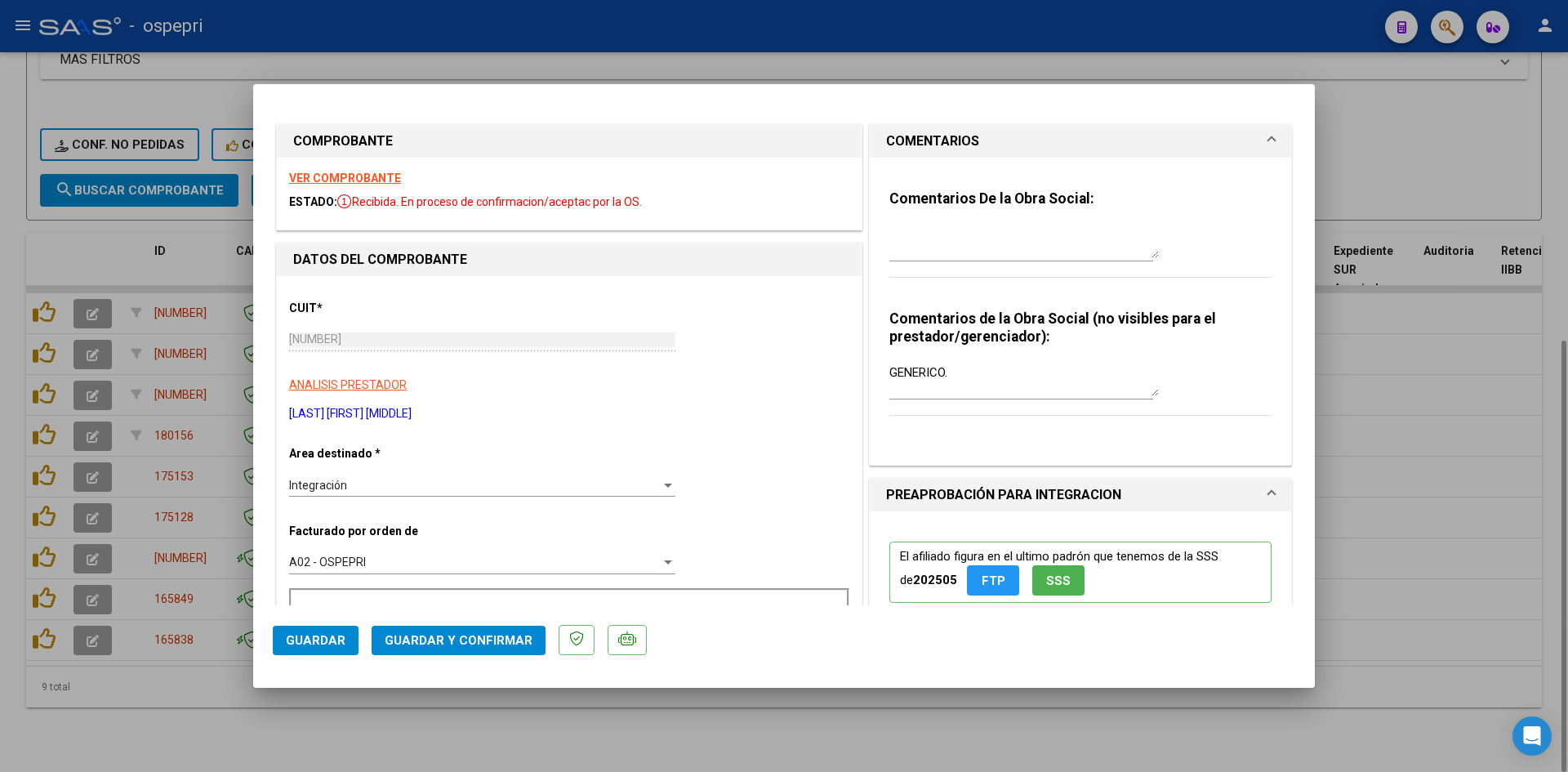 scroll, scrollTop: 480, scrollLeft: 0, axis: vertical 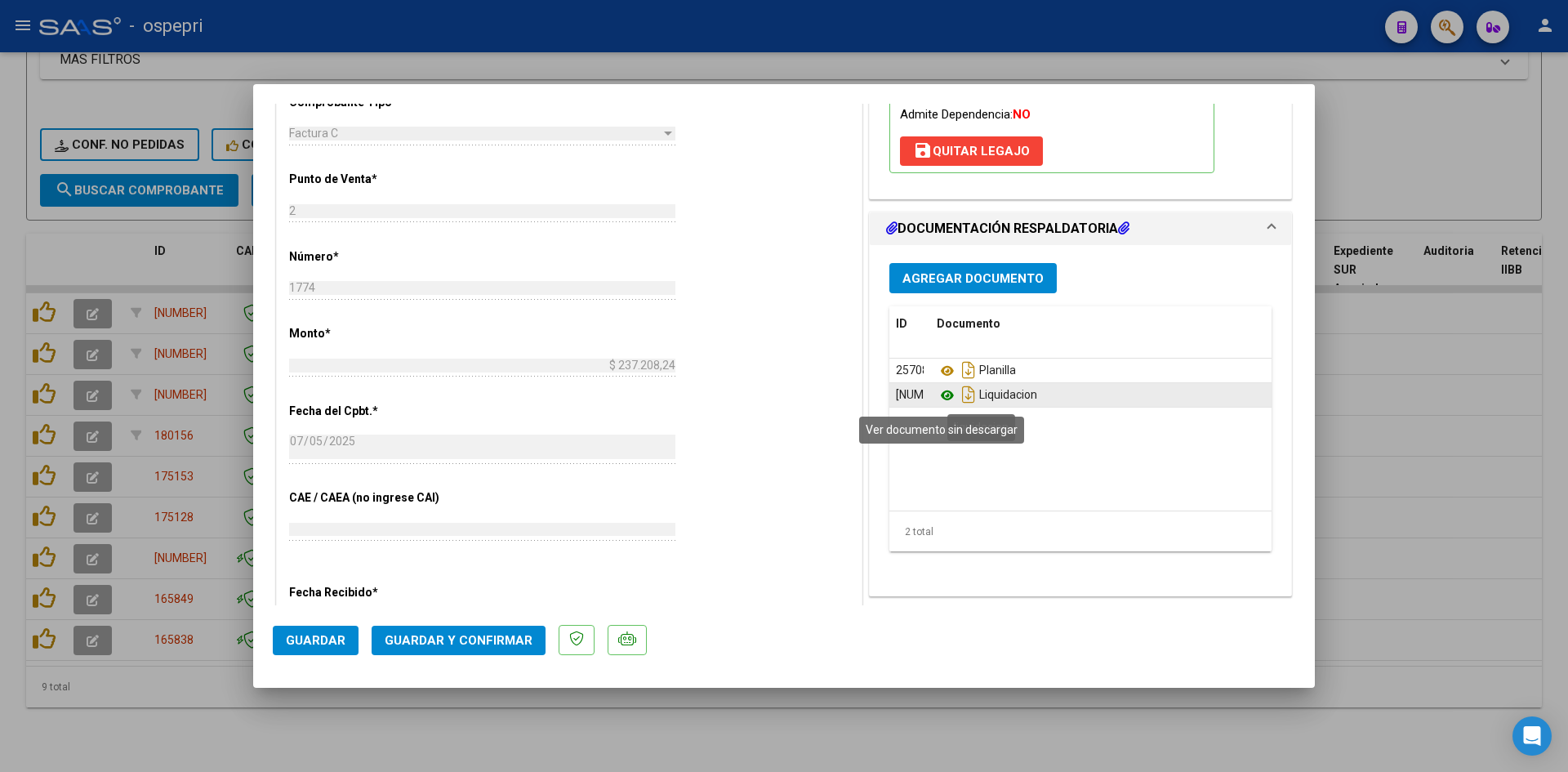 click 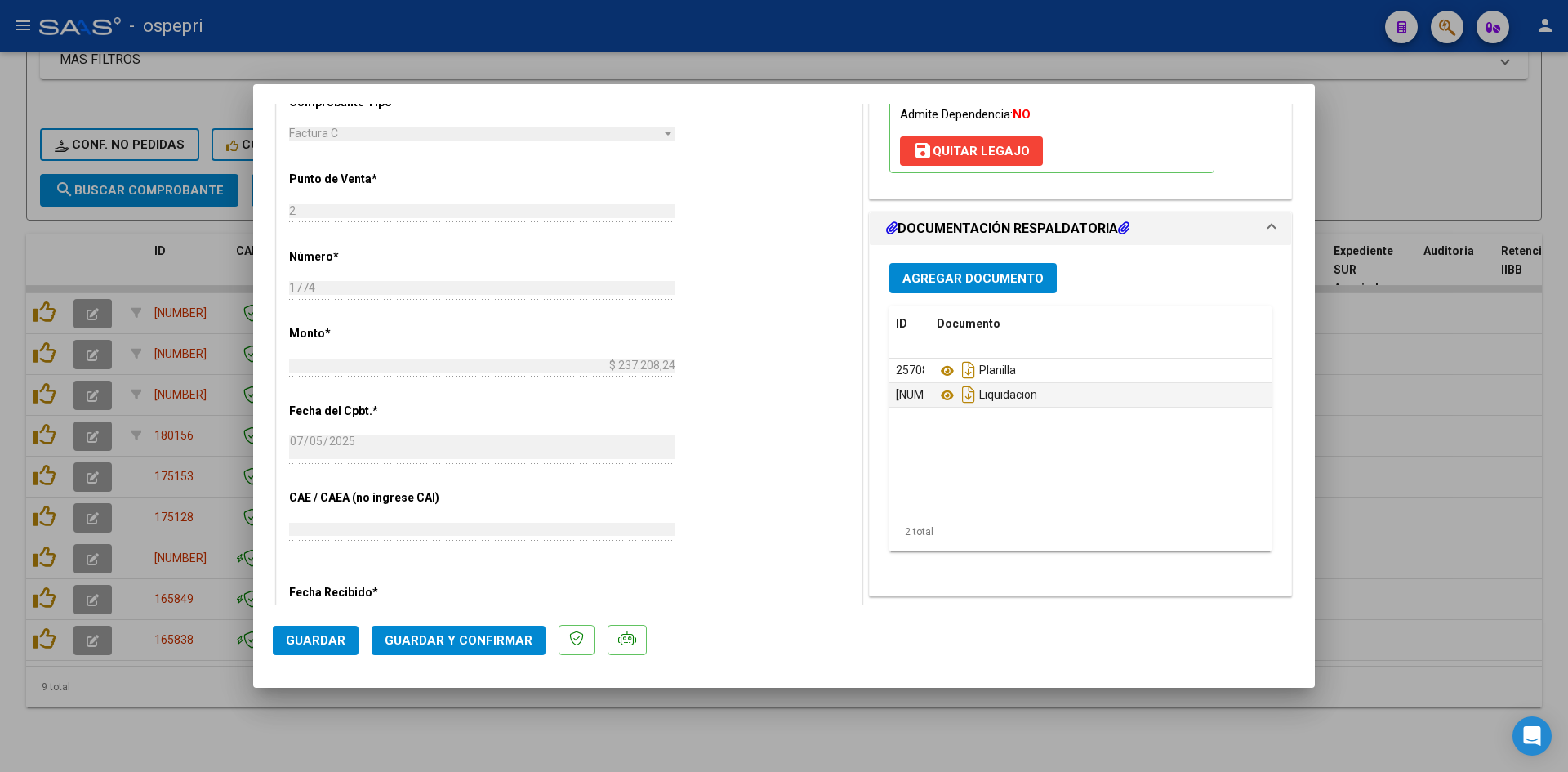 type 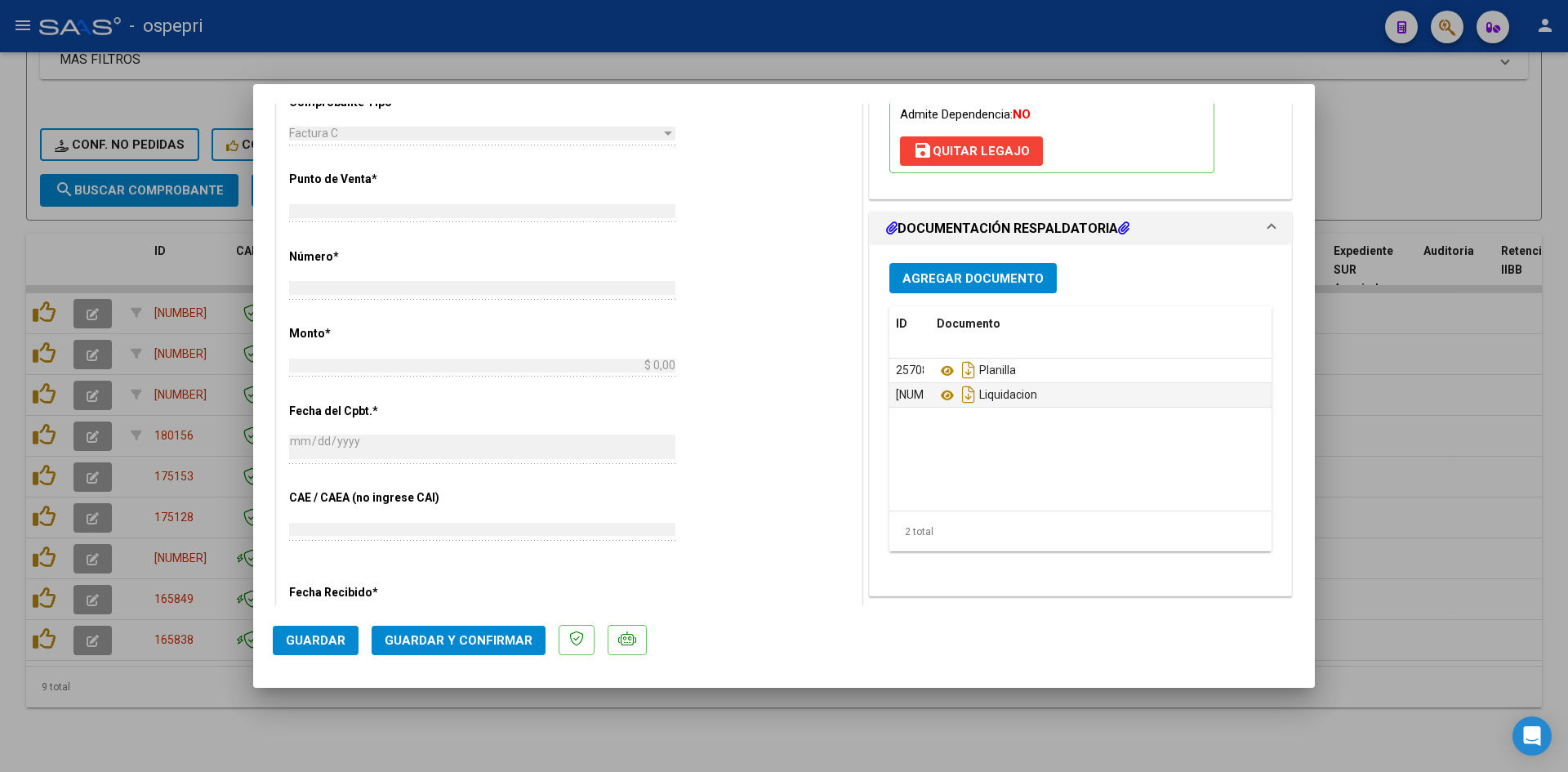 scroll, scrollTop: 602, scrollLeft: 0, axis: vertical 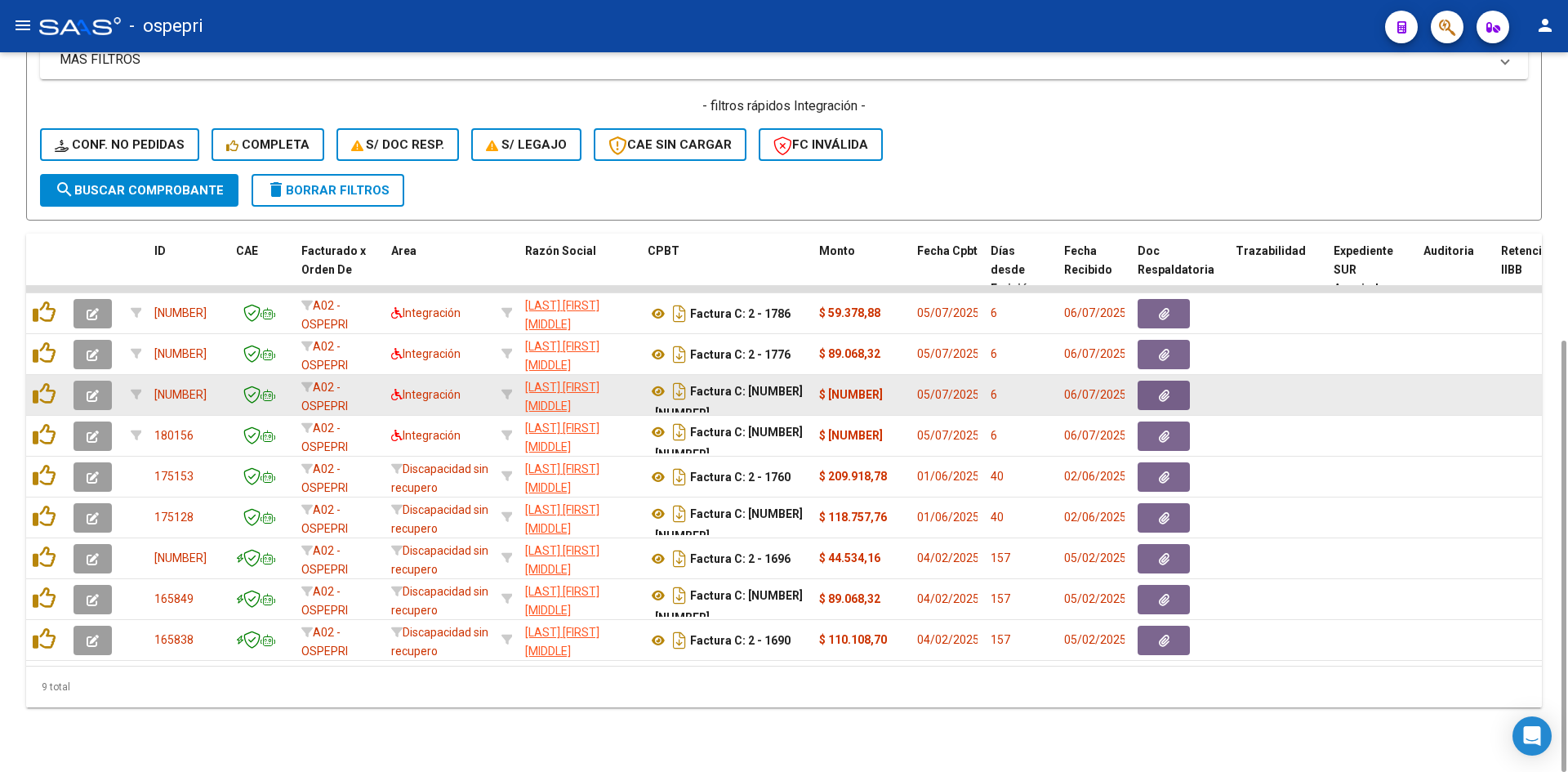 click 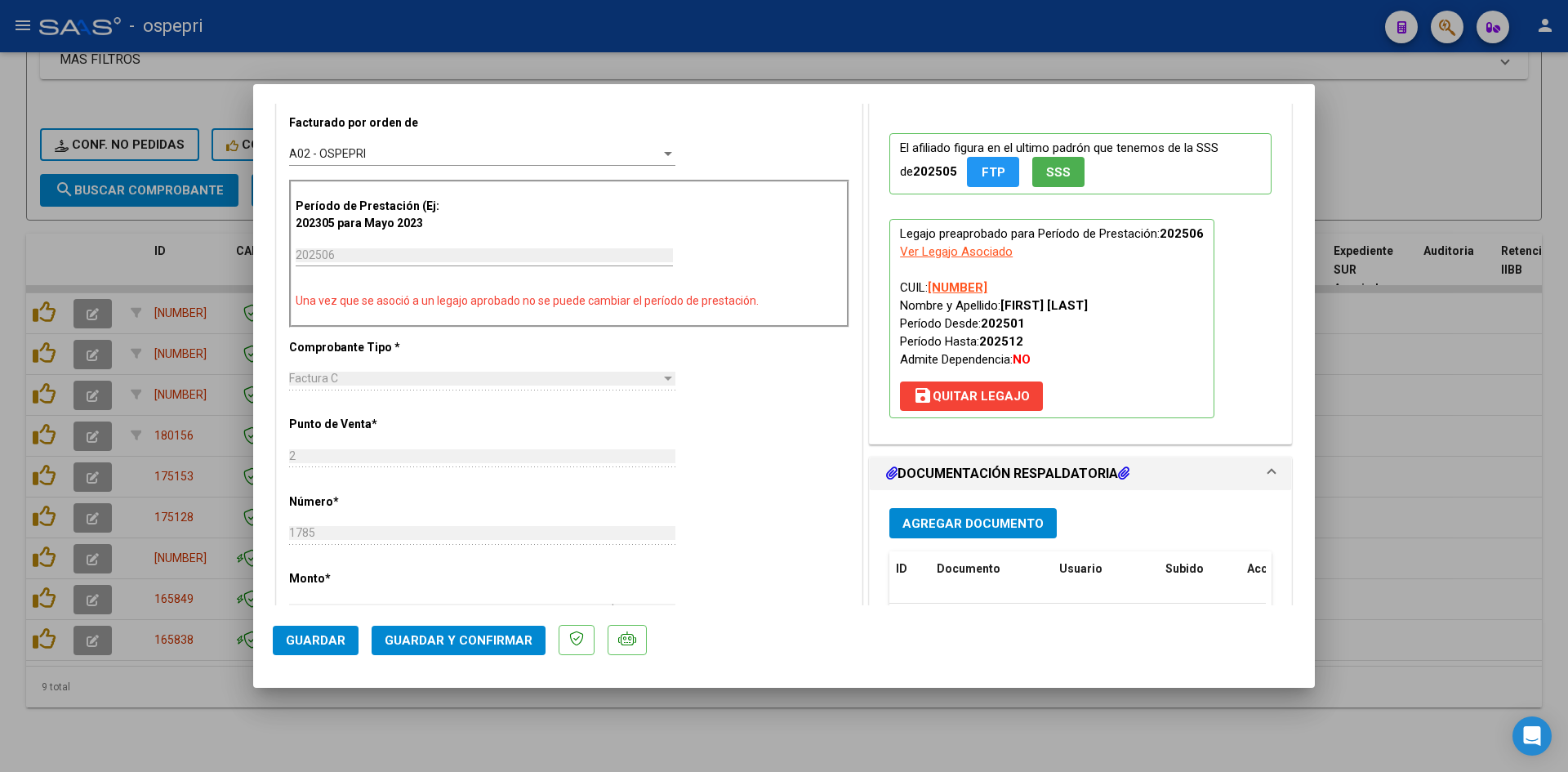 scroll, scrollTop: 0, scrollLeft: 0, axis: both 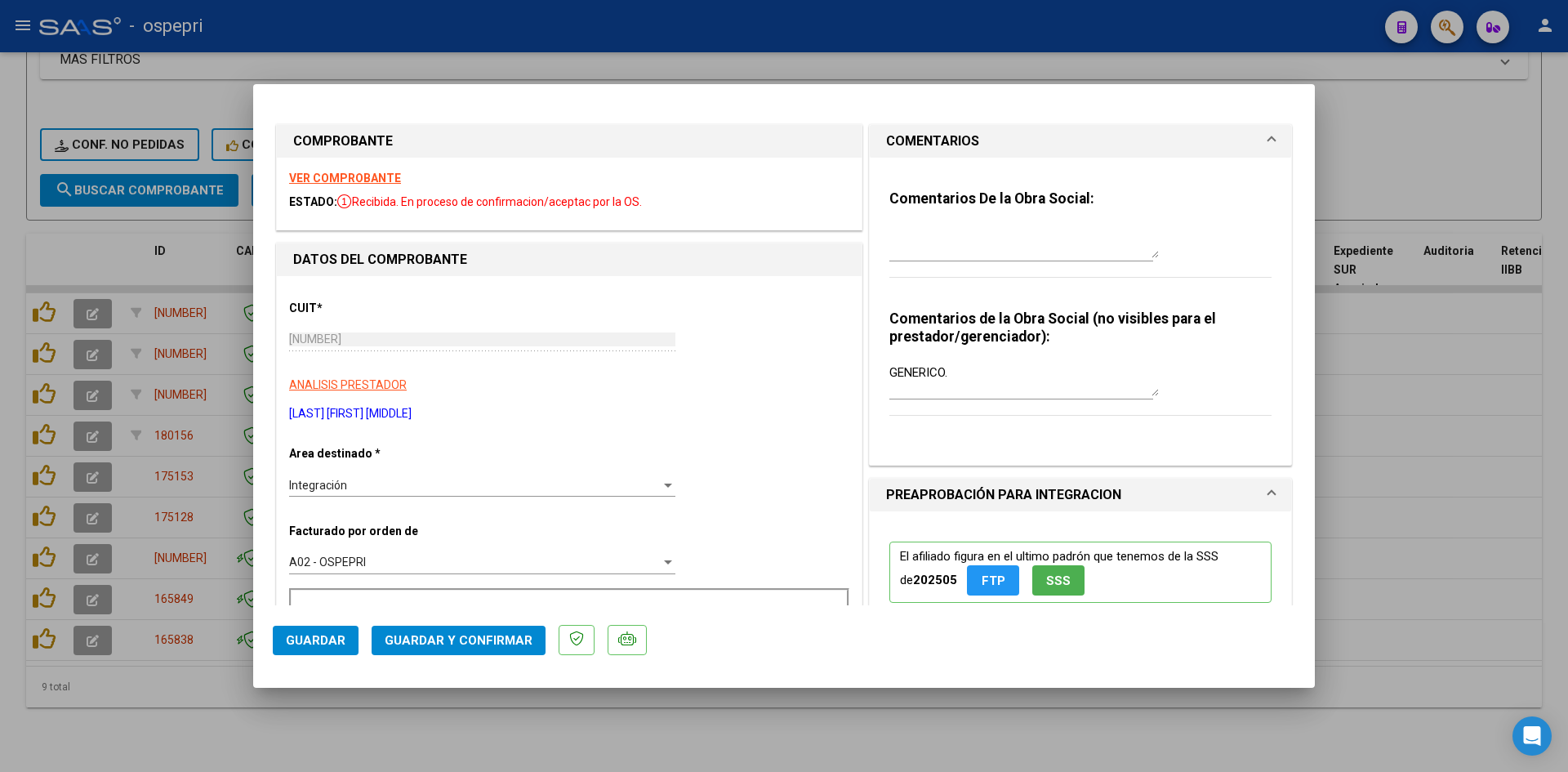 click on "VER COMPROBANTE" at bounding box center [345, 178] 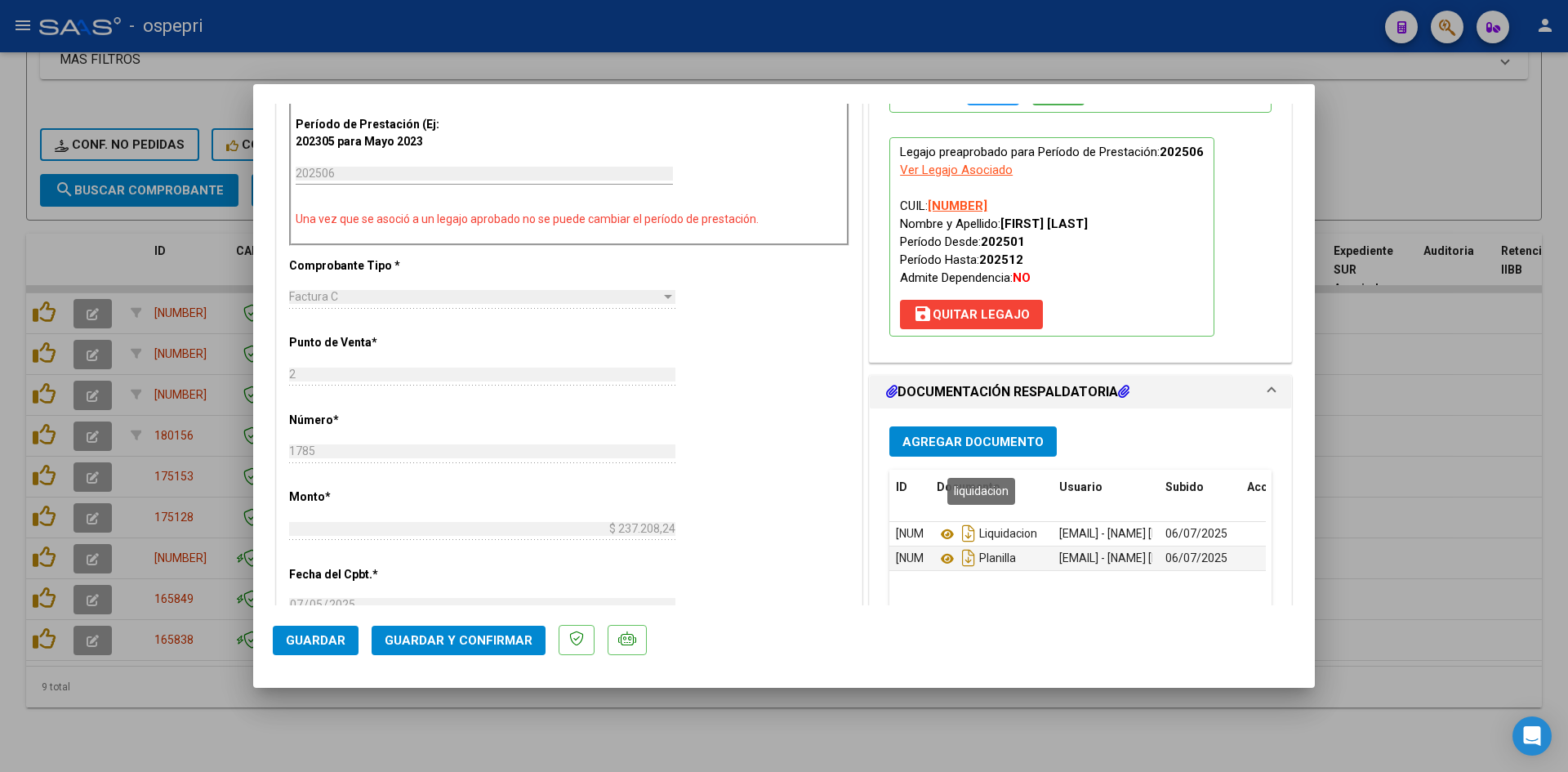 scroll, scrollTop: 654, scrollLeft: 0, axis: vertical 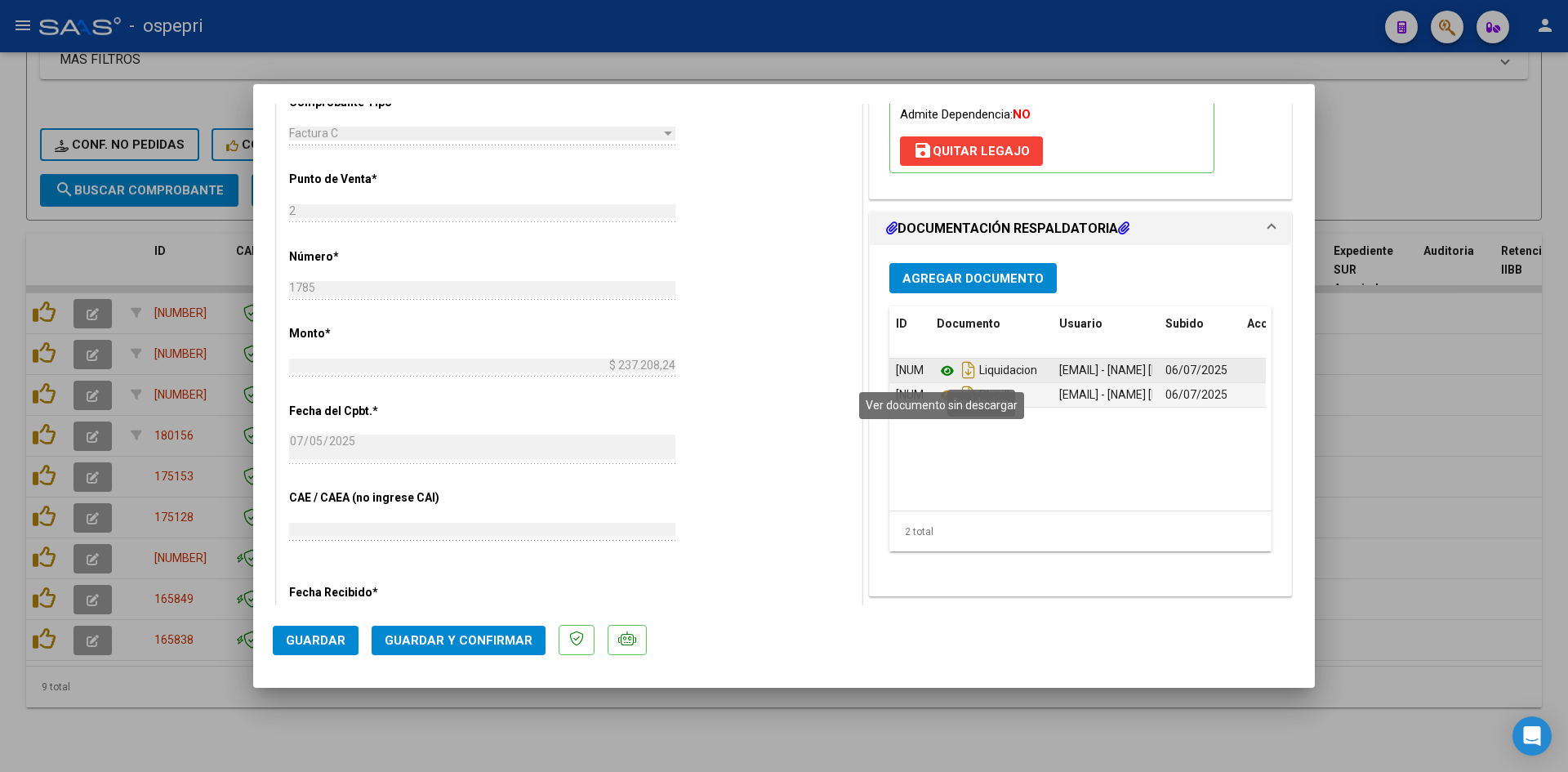 click 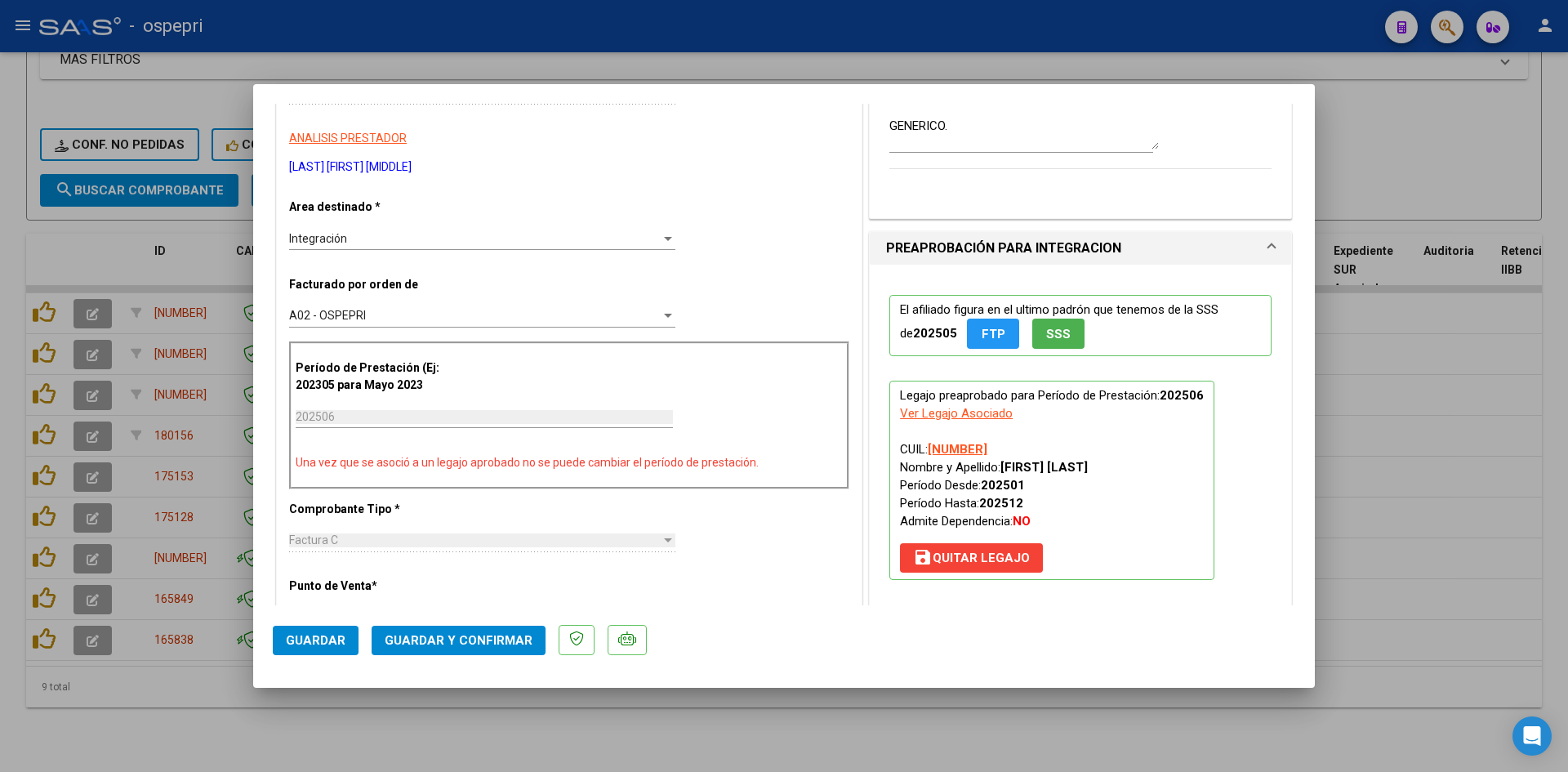 scroll, scrollTop: 0, scrollLeft: 0, axis: both 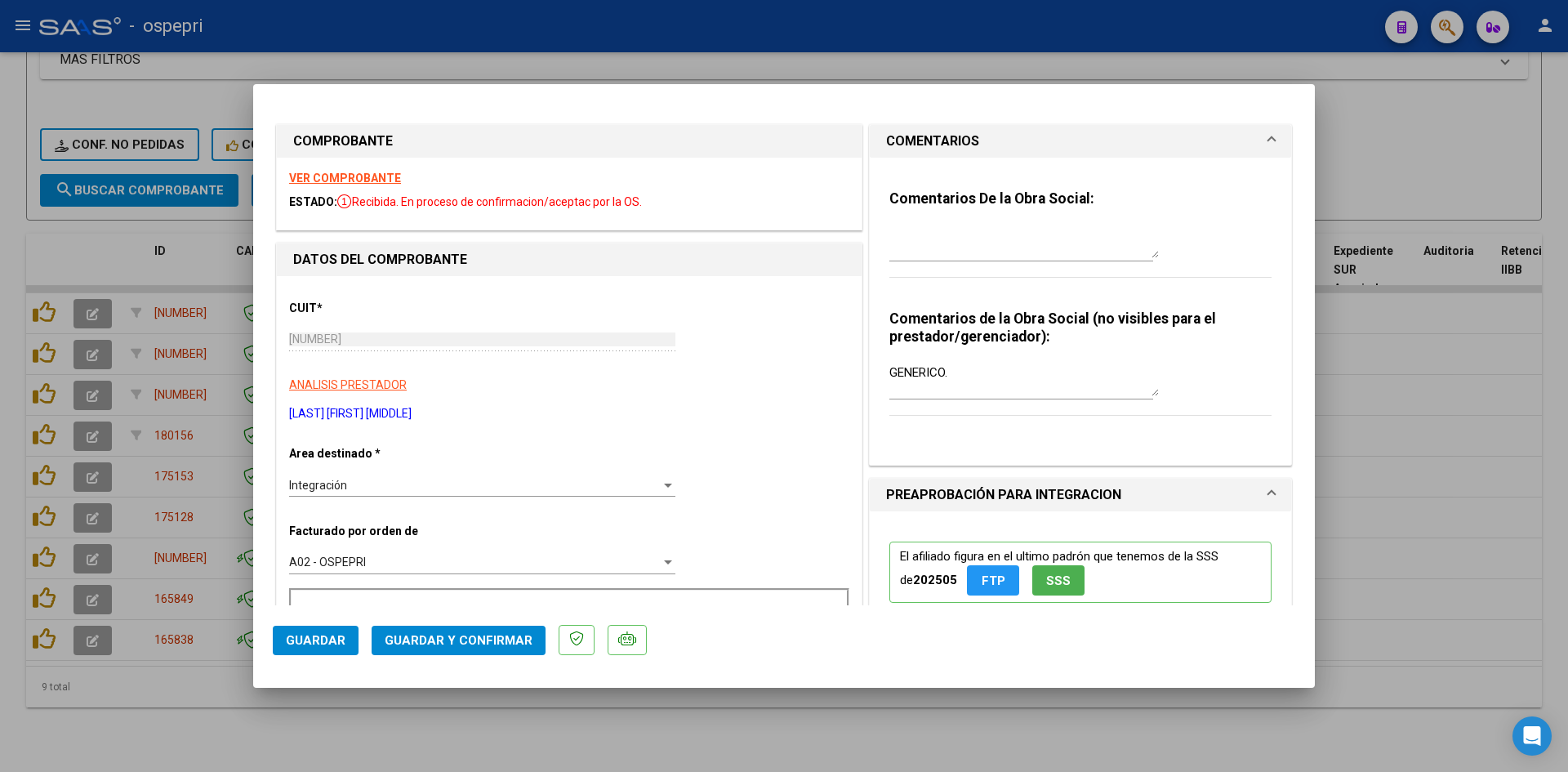 type 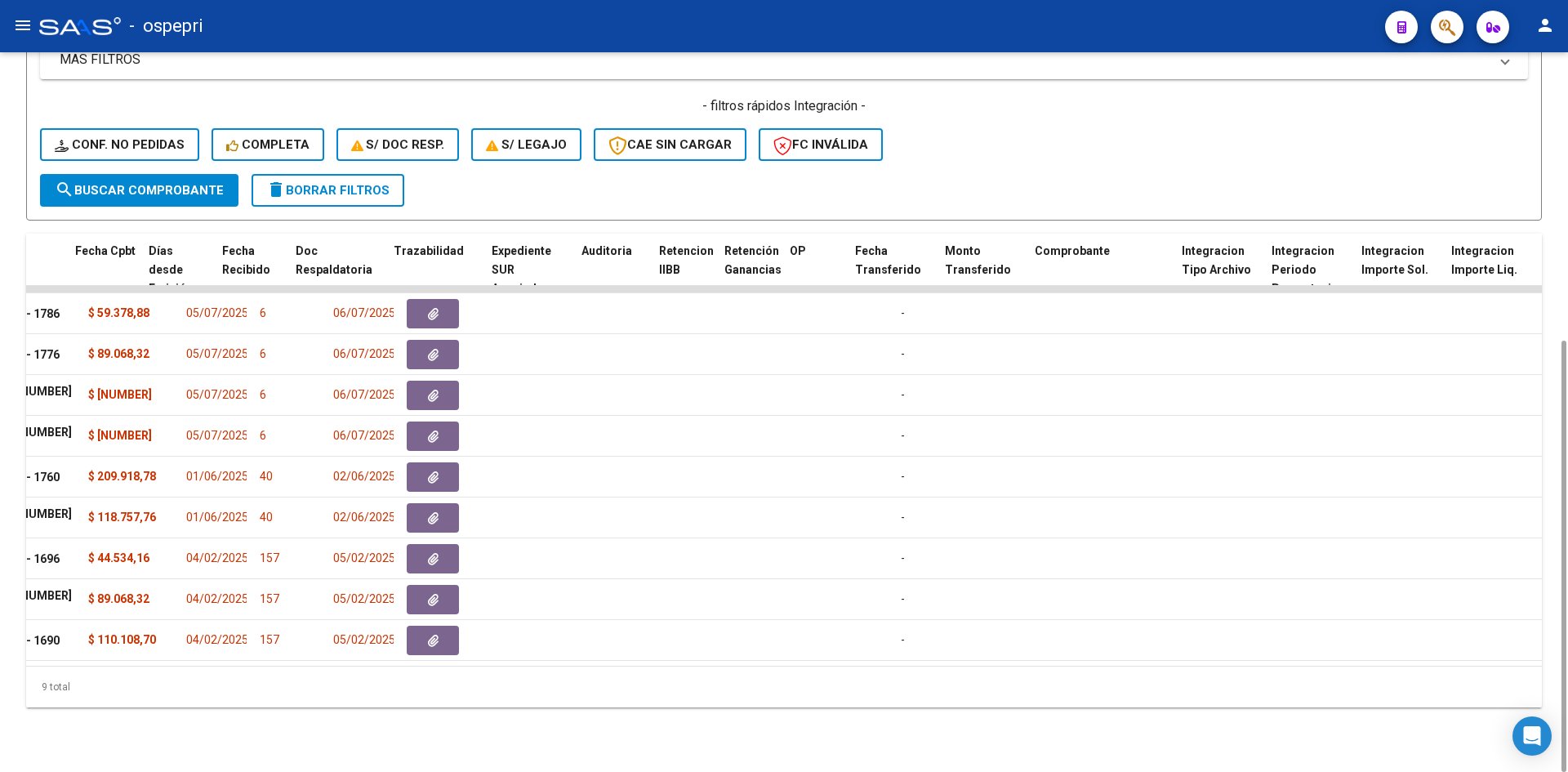 scroll, scrollTop: 0, scrollLeft: 0, axis: both 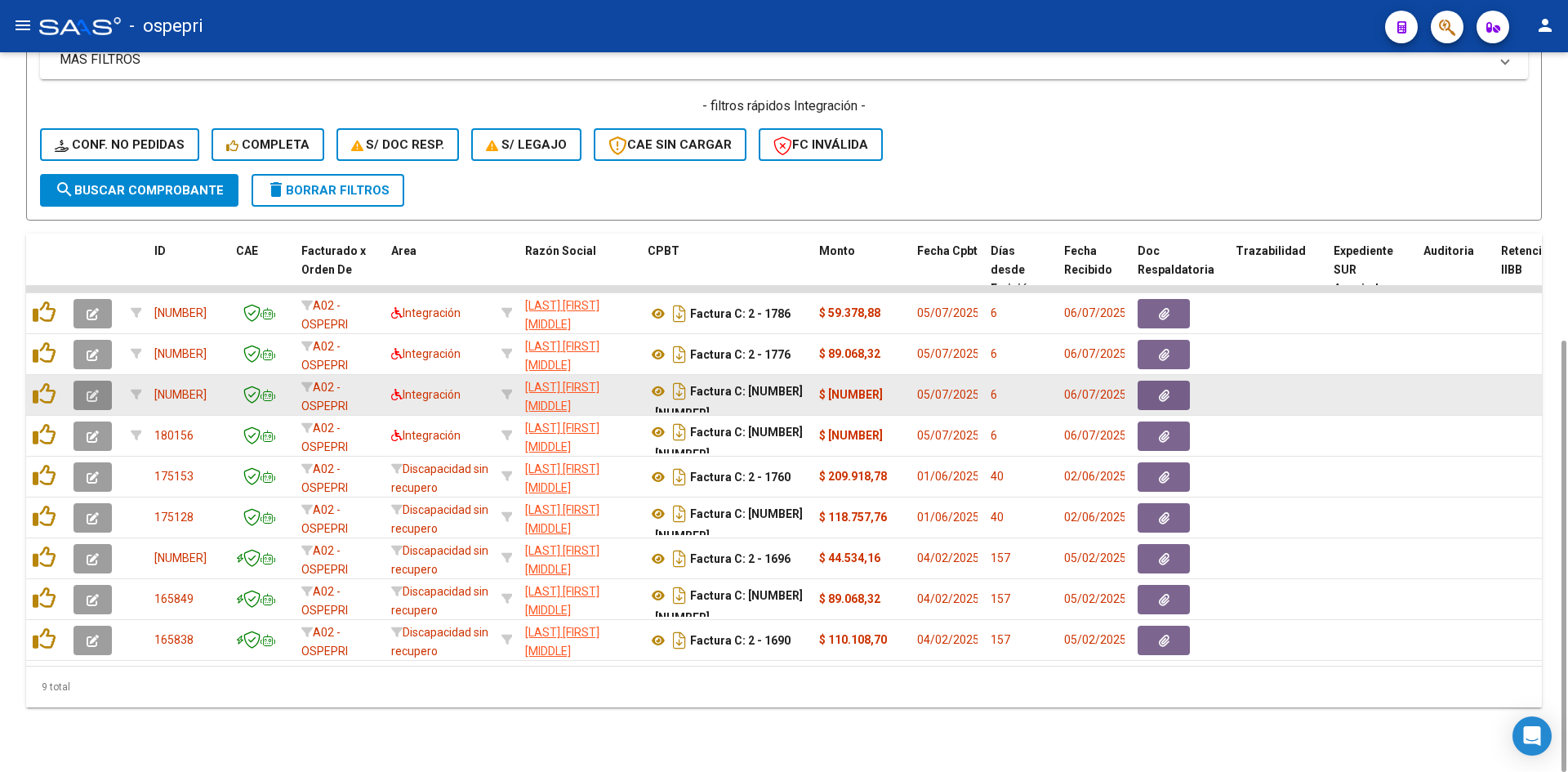 click 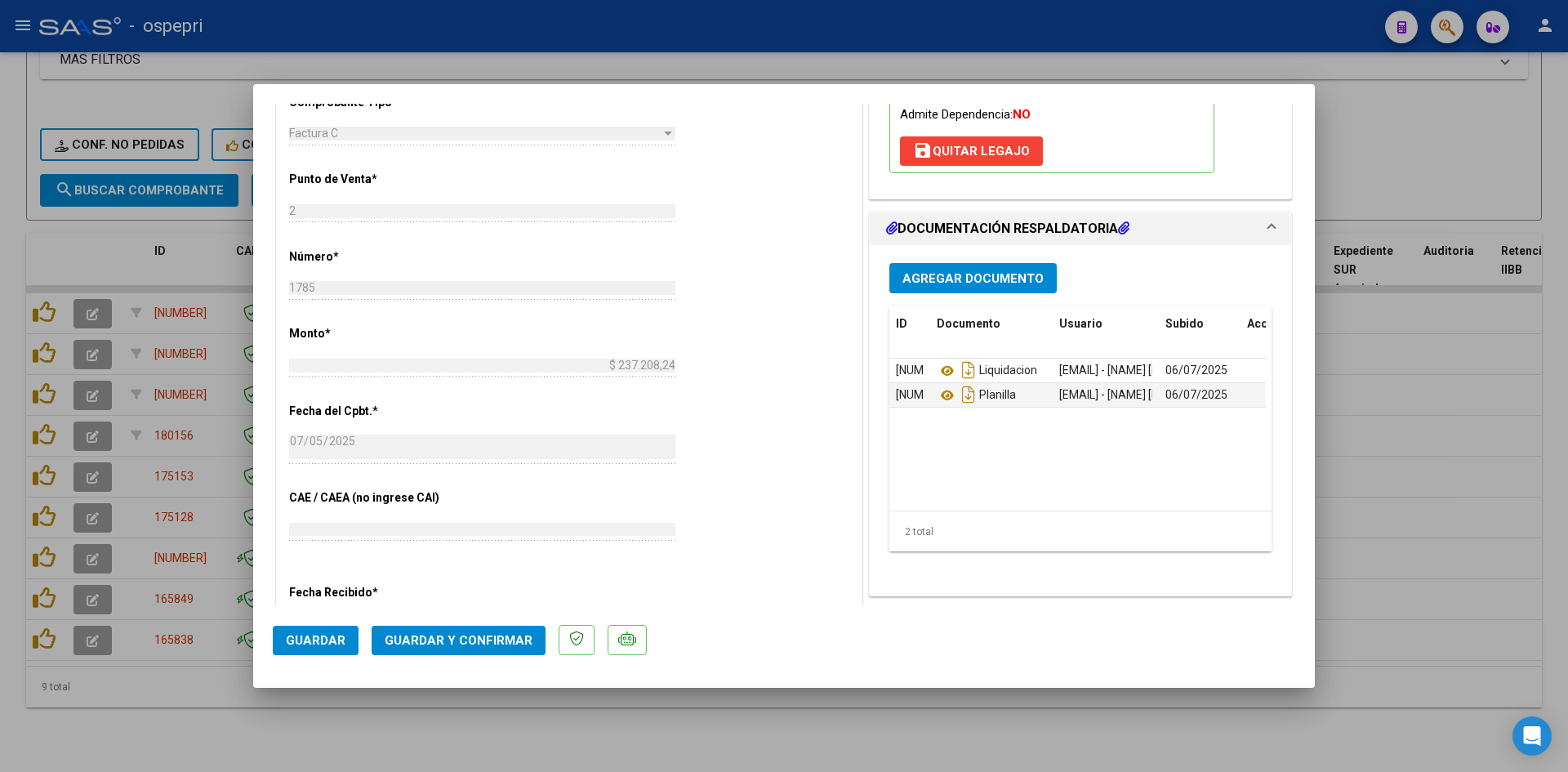 scroll, scrollTop: 0, scrollLeft: 0, axis: both 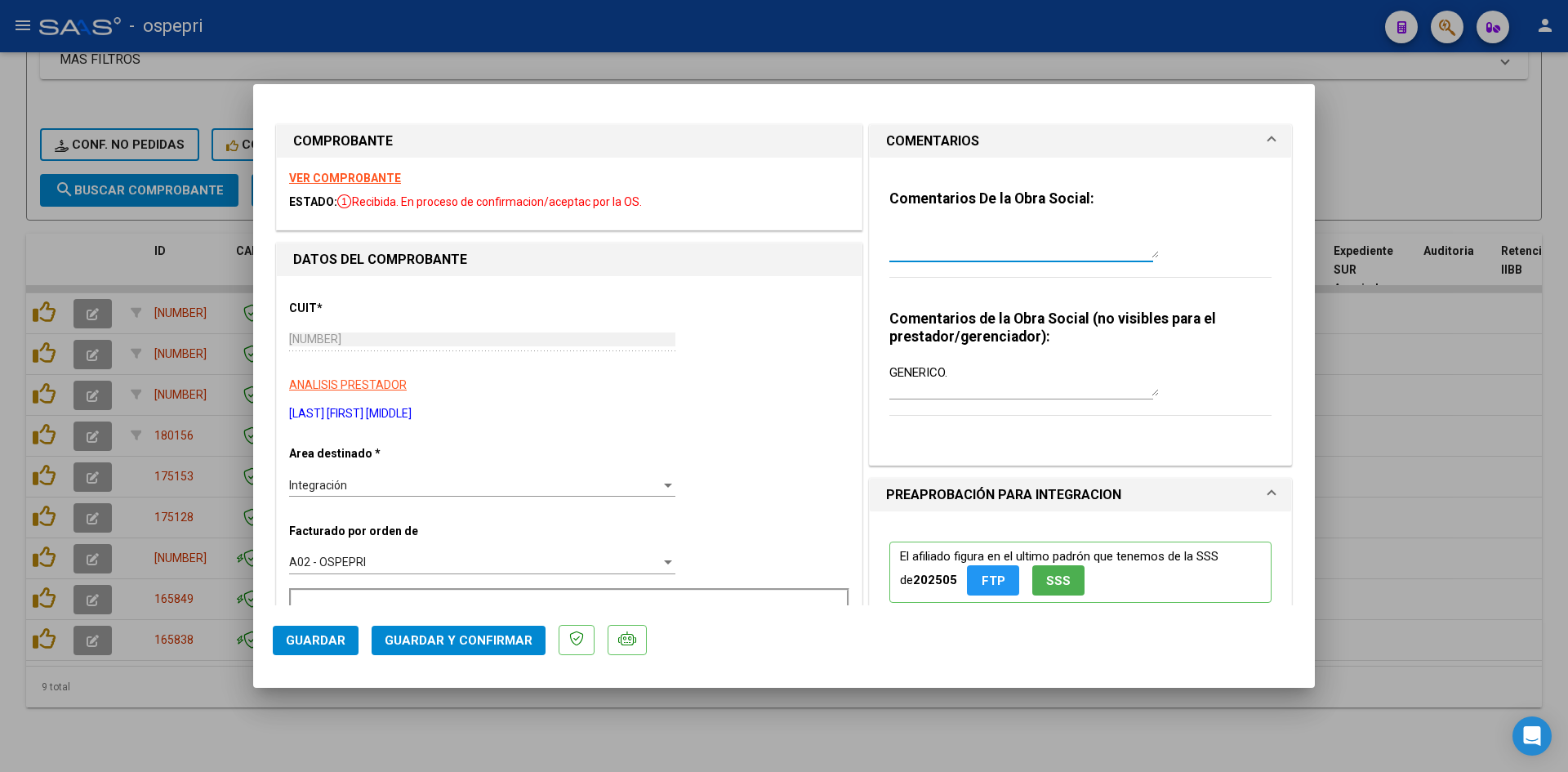 click at bounding box center [1024, 242] 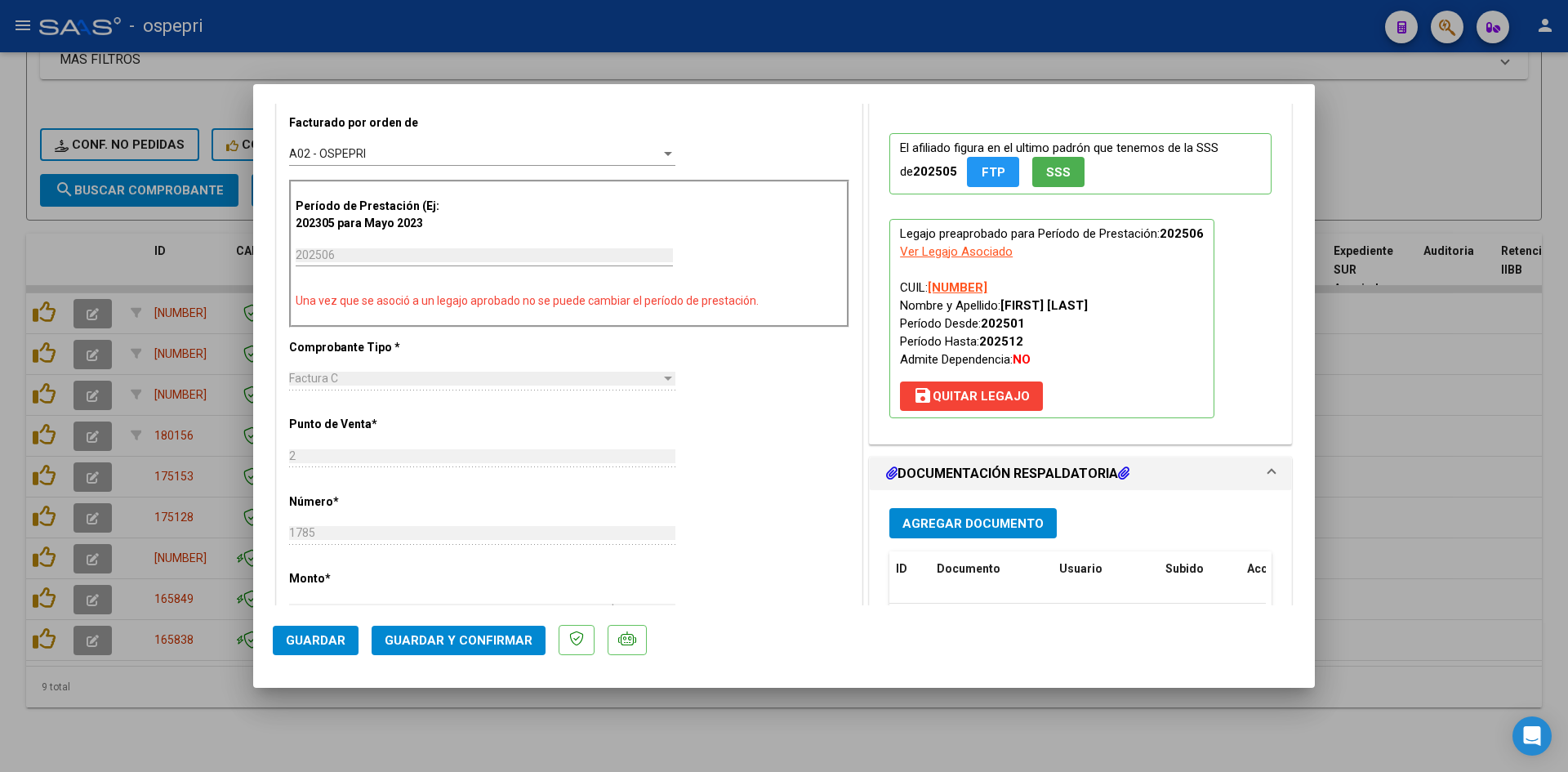 scroll, scrollTop: 572, scrollLeft: 0, axis: vertical 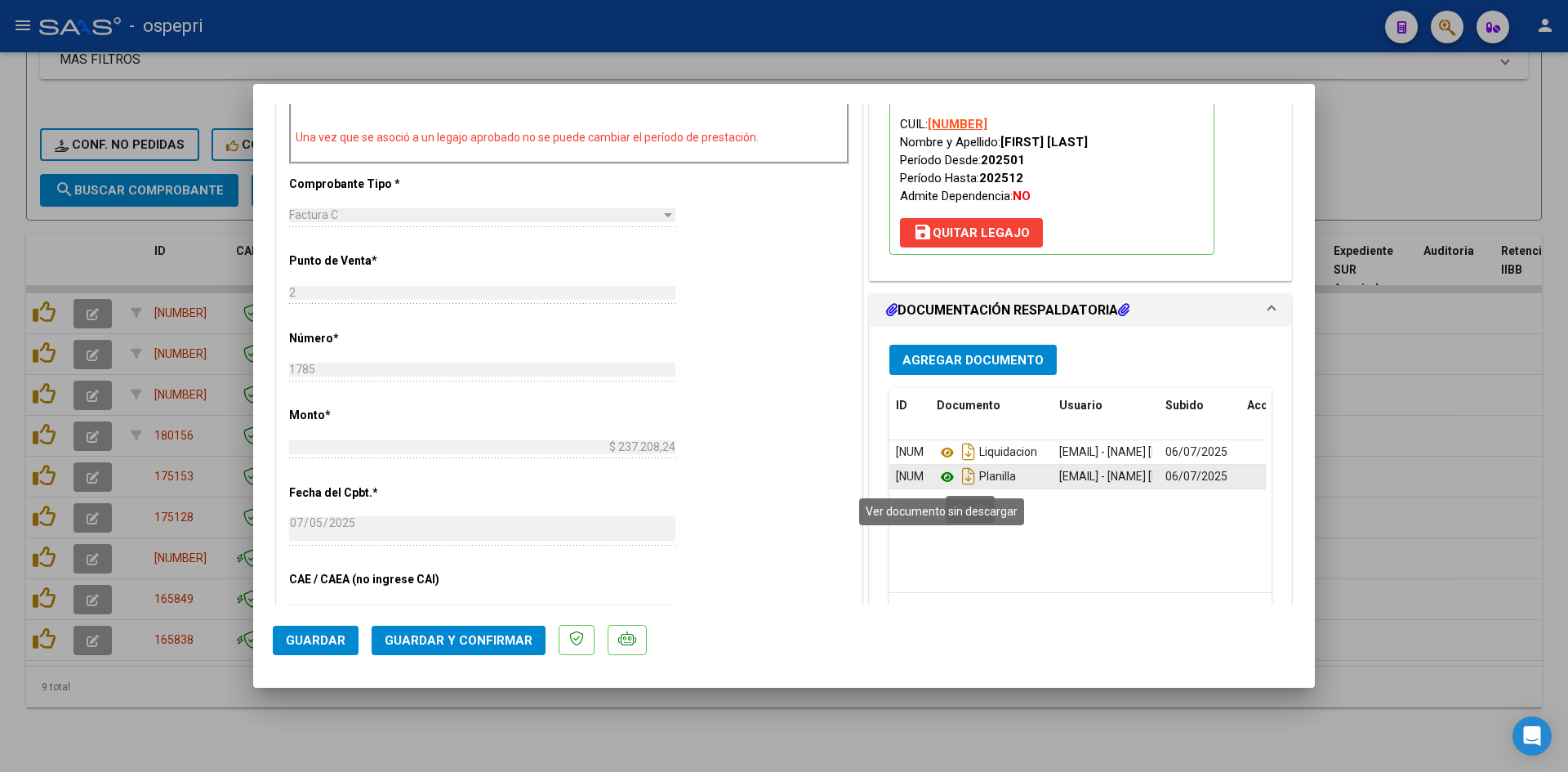 click 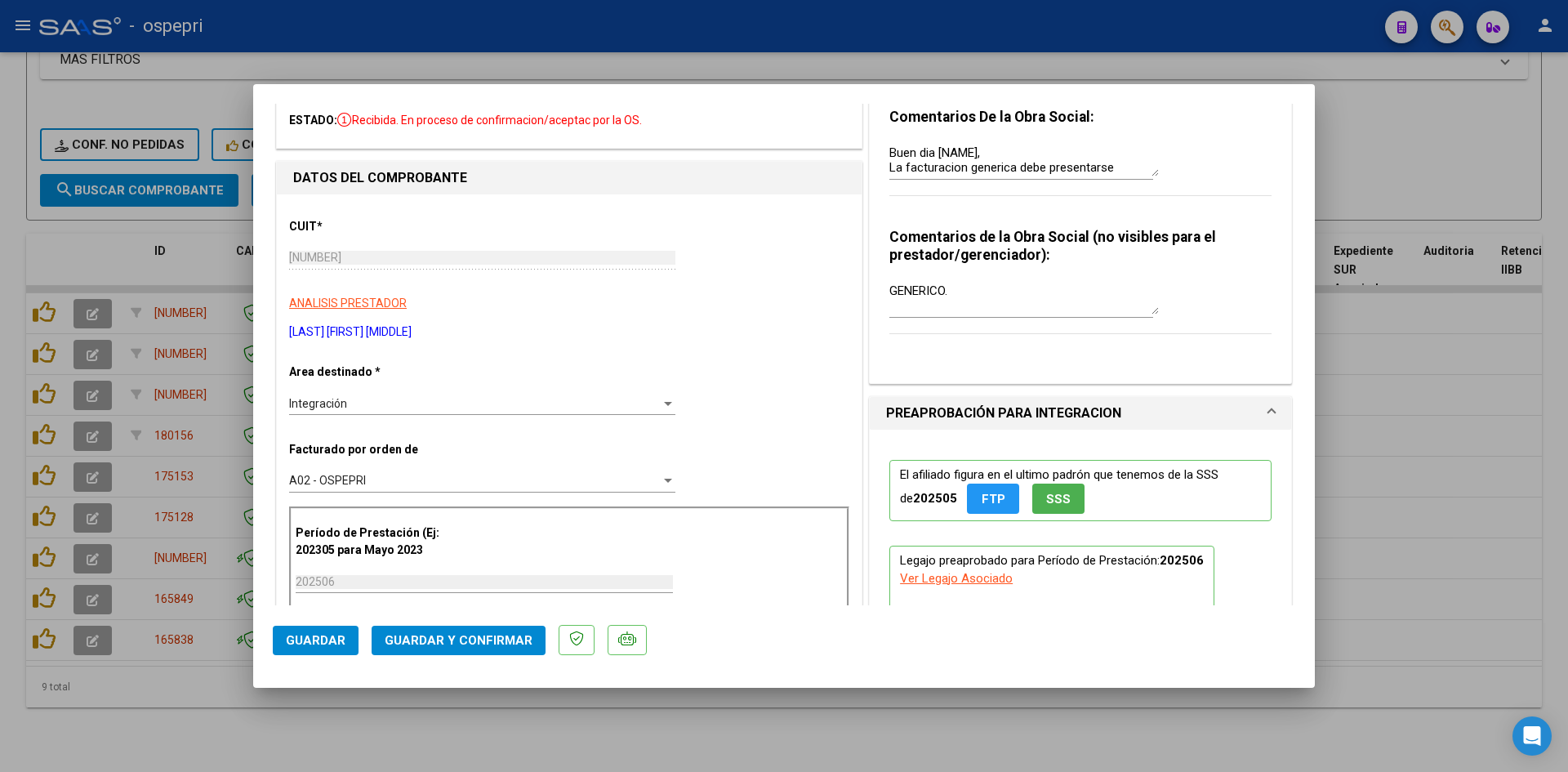 scroll, scrollTop: 0, scrollLeft: 0, axis: both 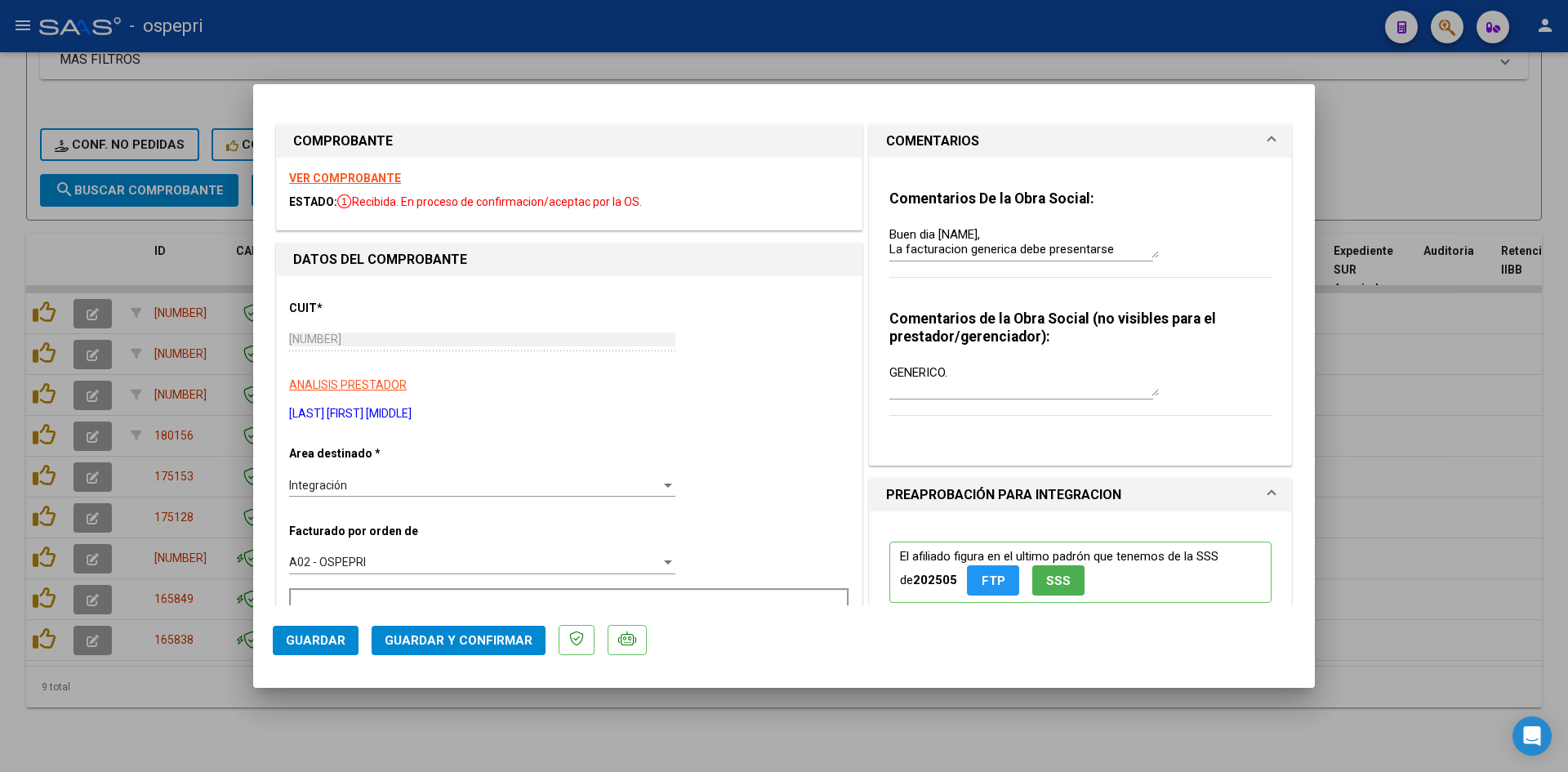 click on "Buen dia [NAME],
La facturacion generica debe presentarse" at bounding box center [1024, 242] 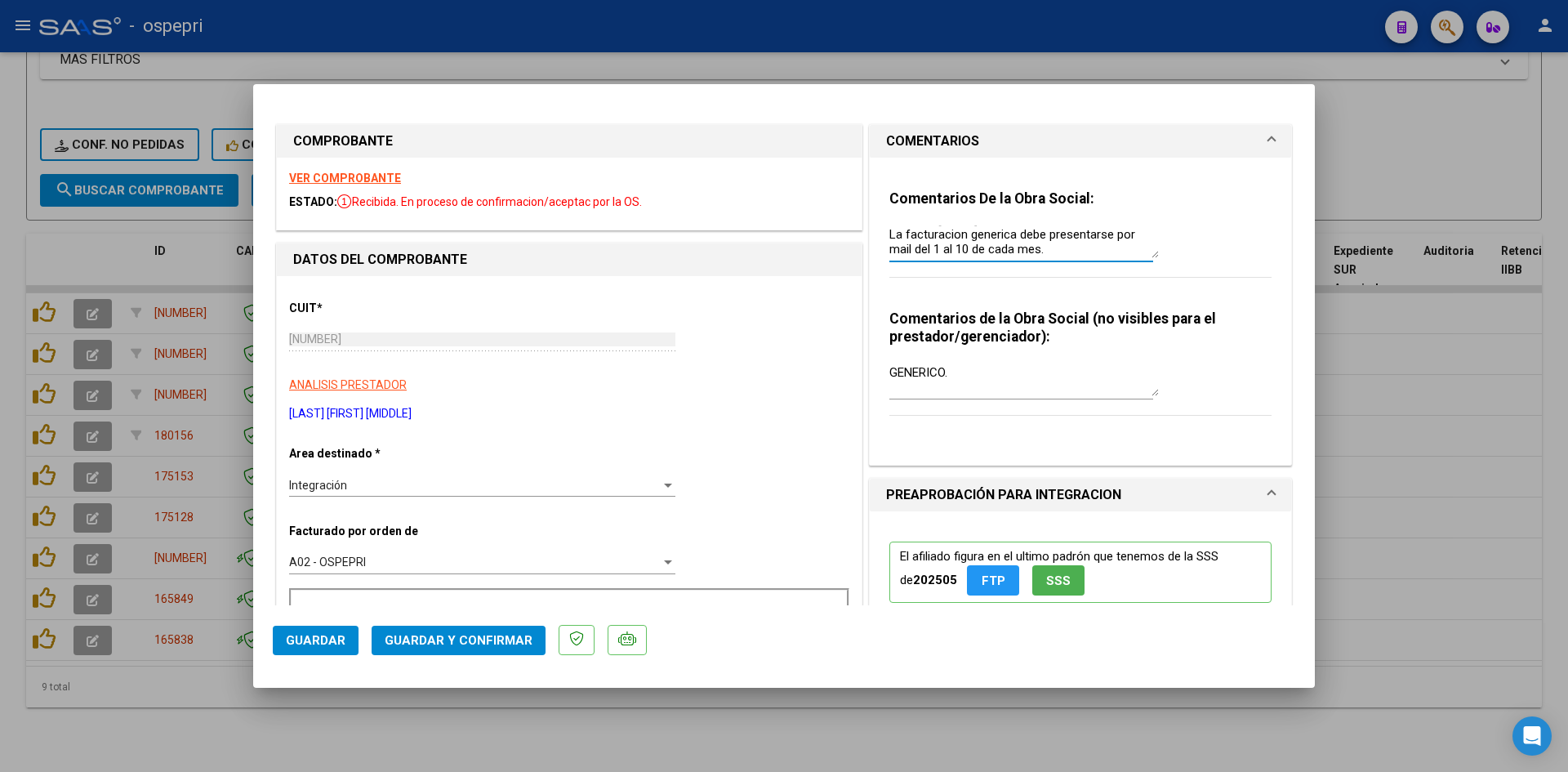 scroll, scrollTop: 42, scrollLeft: 0, axis: vertical 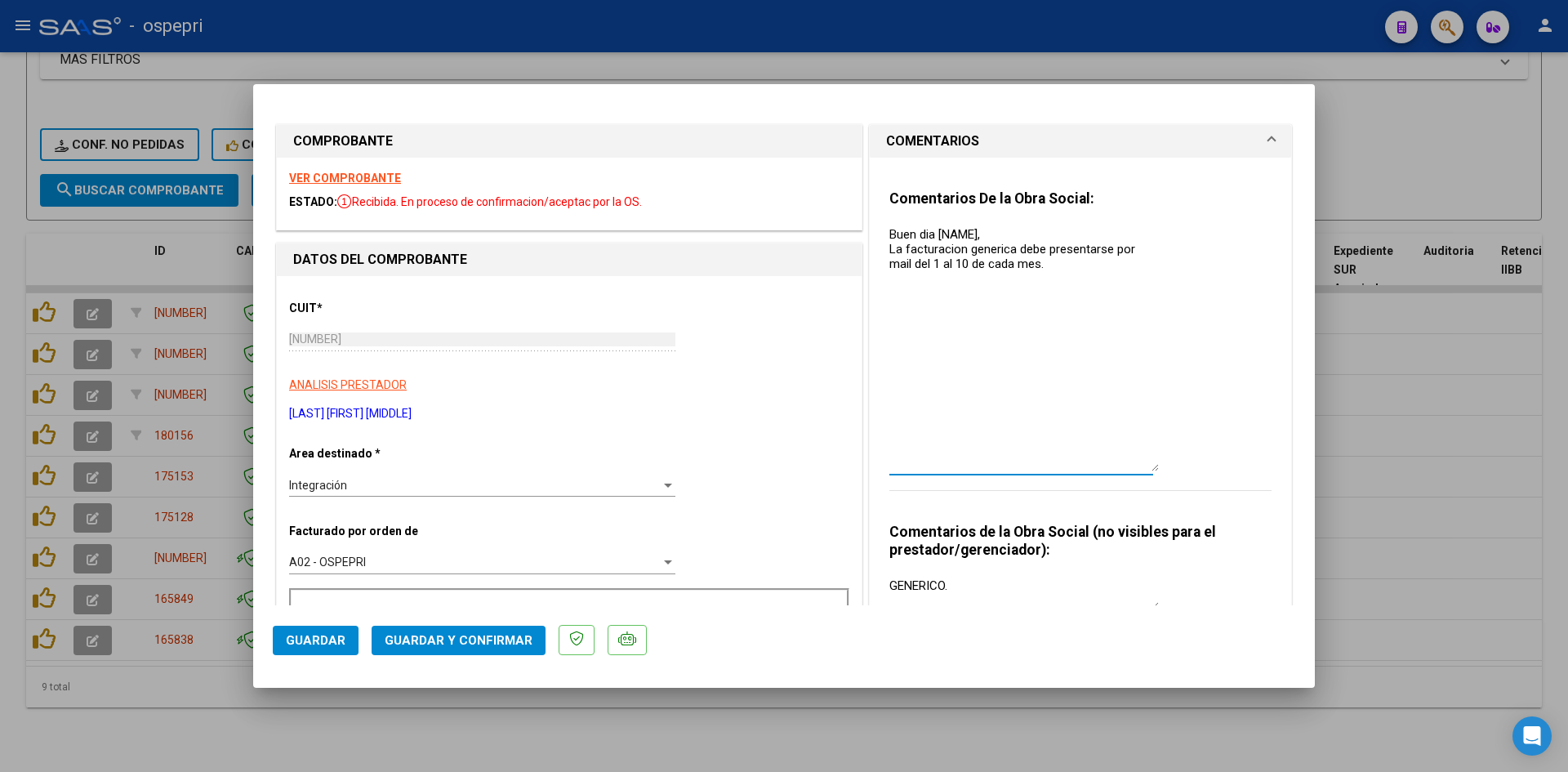 drag, startPoint x: 1149, startPoint y: 253, endPoint x: 1165, endPoint y: 465, distance: 212.60292 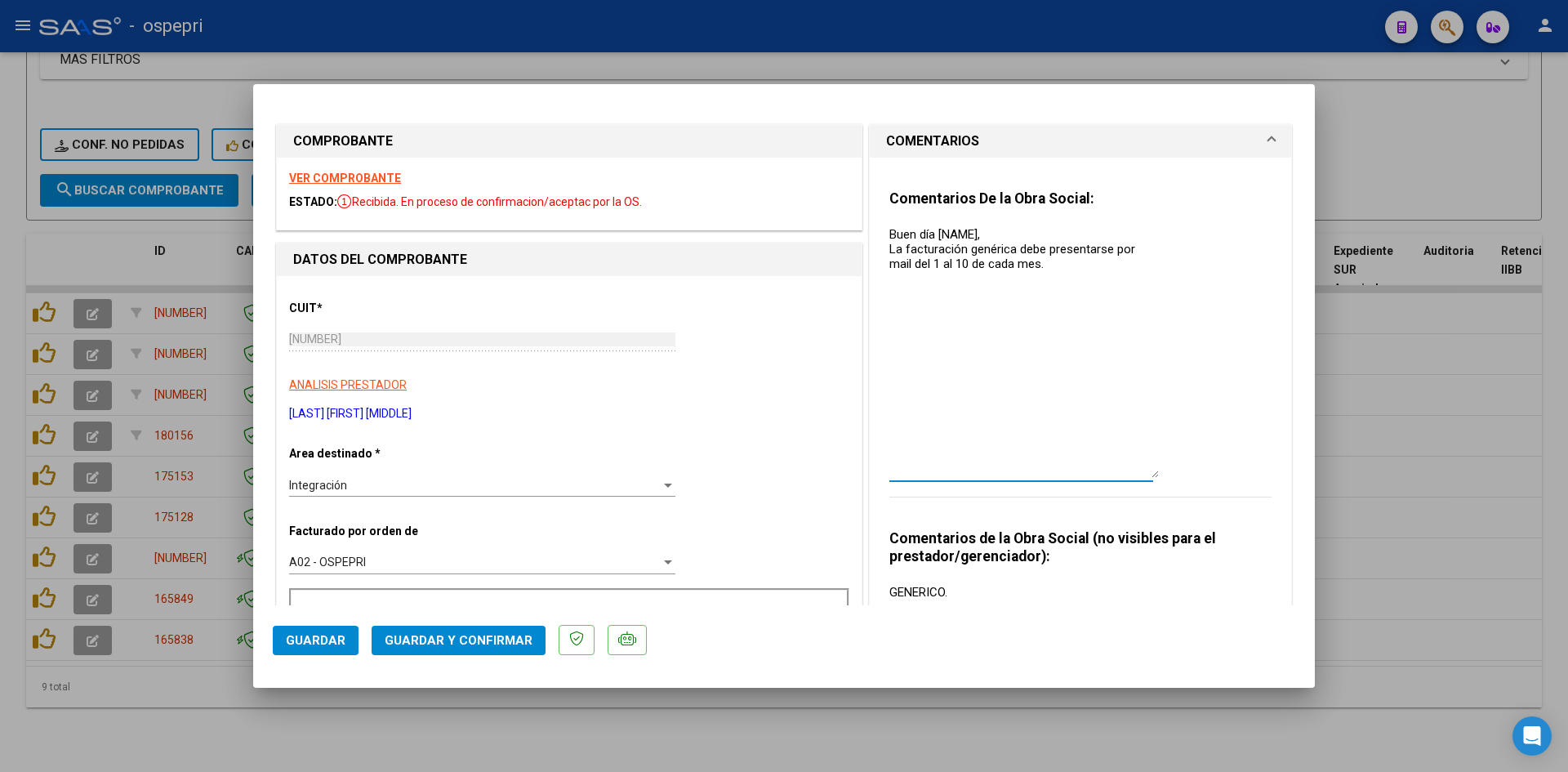 click on "Buen día [NAME],
La facturación genérica debe presentarse por mail del 1 al 10 de cada mes." at bounding box center [1024, 351] 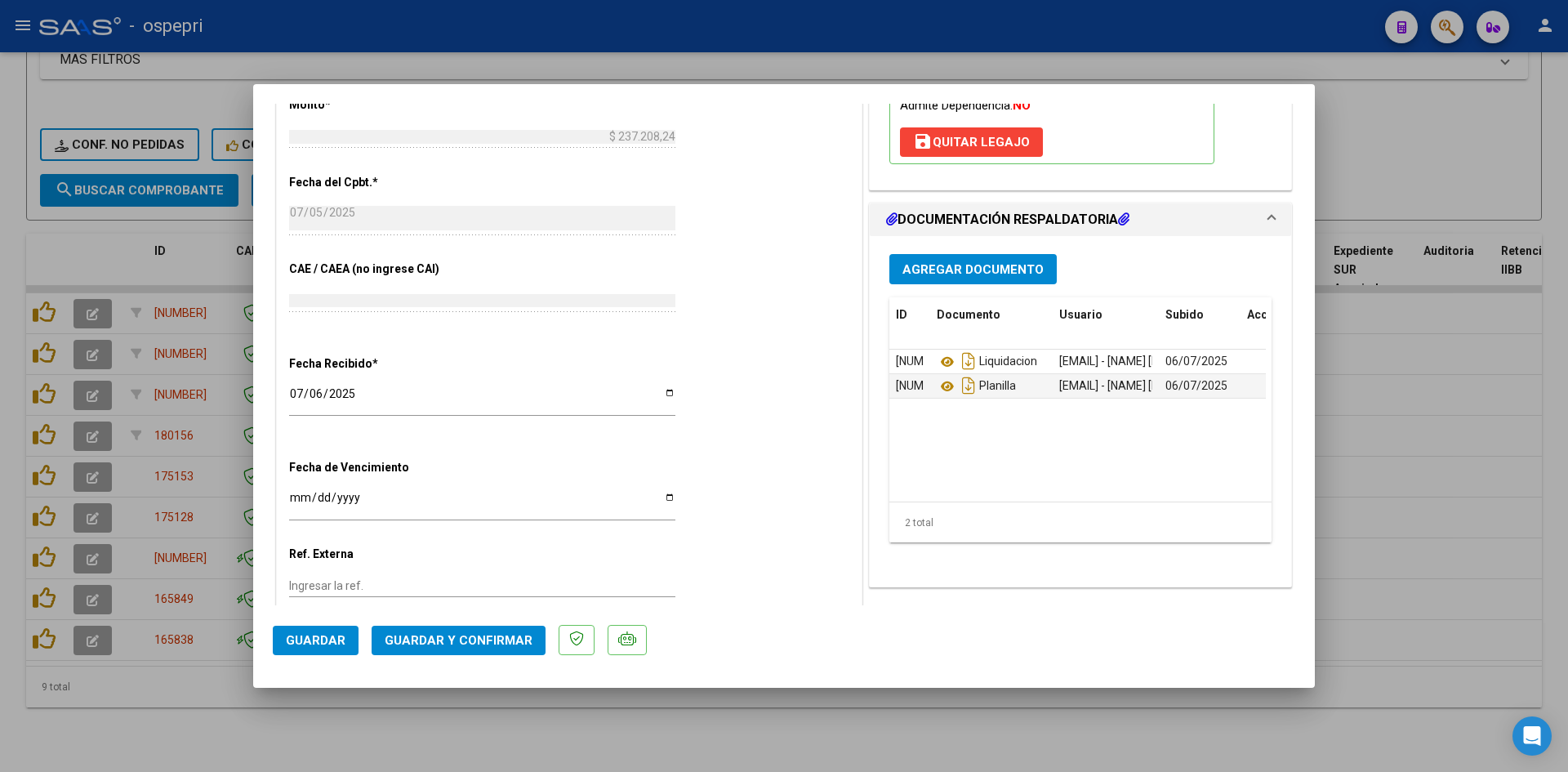 scroll, scrollTop: 899, scrollLeft: 0, axis: vertical 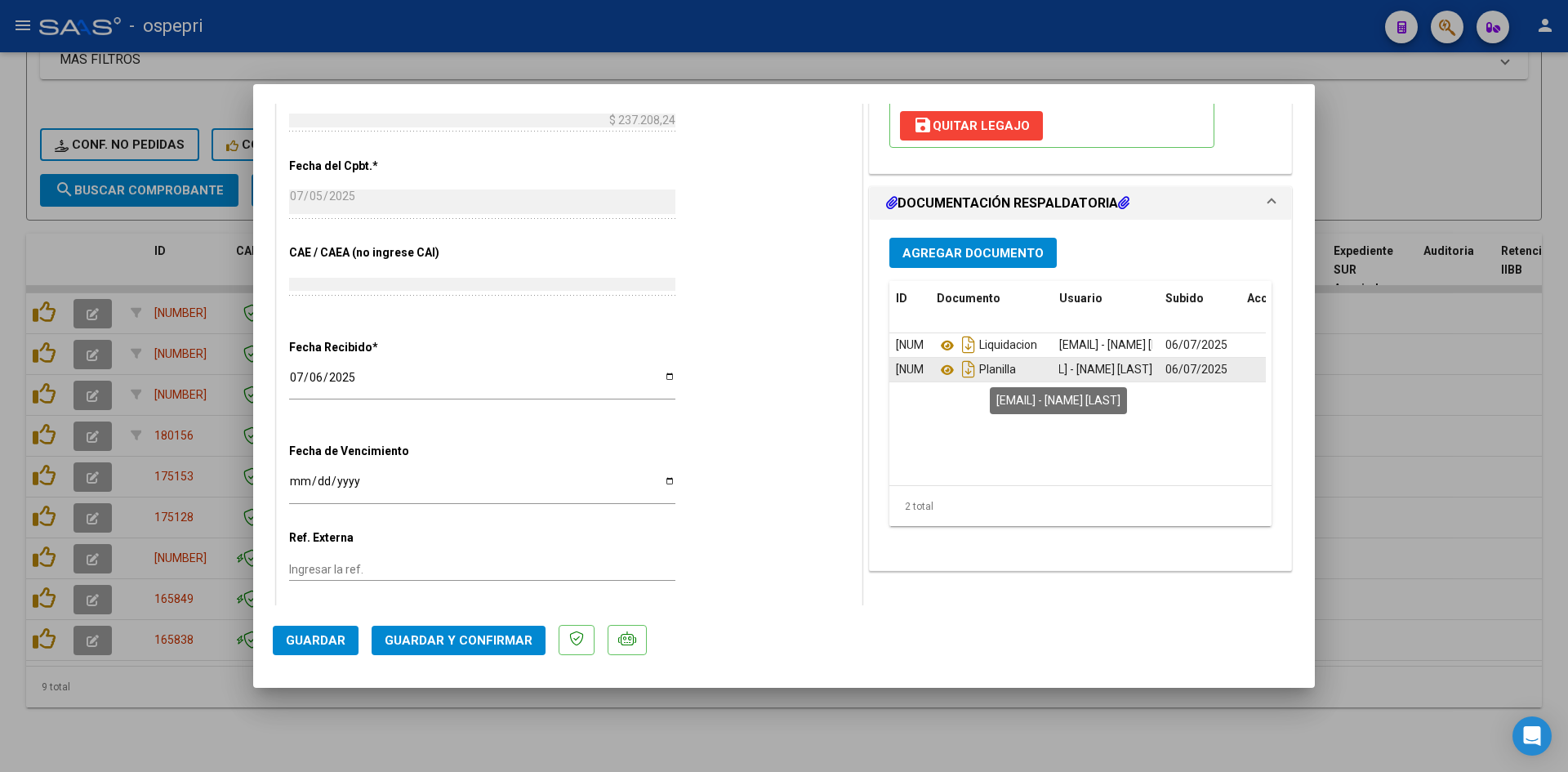 drag, startPoint x: 1053, startPoint y: 365, endPoint x: 1111, endPoint y: 368, distance: 58.07753 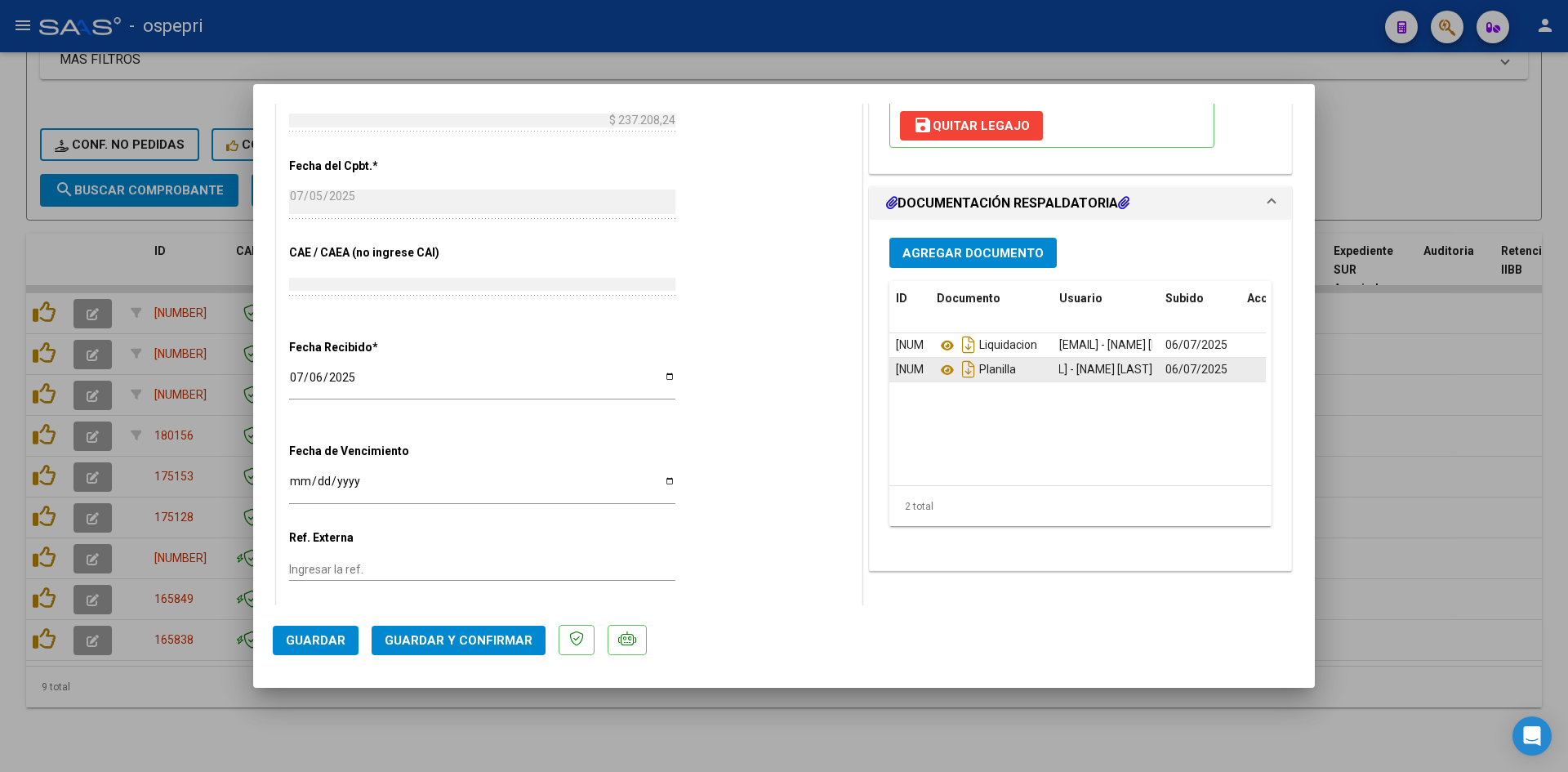 copy on "[EMAIL]" 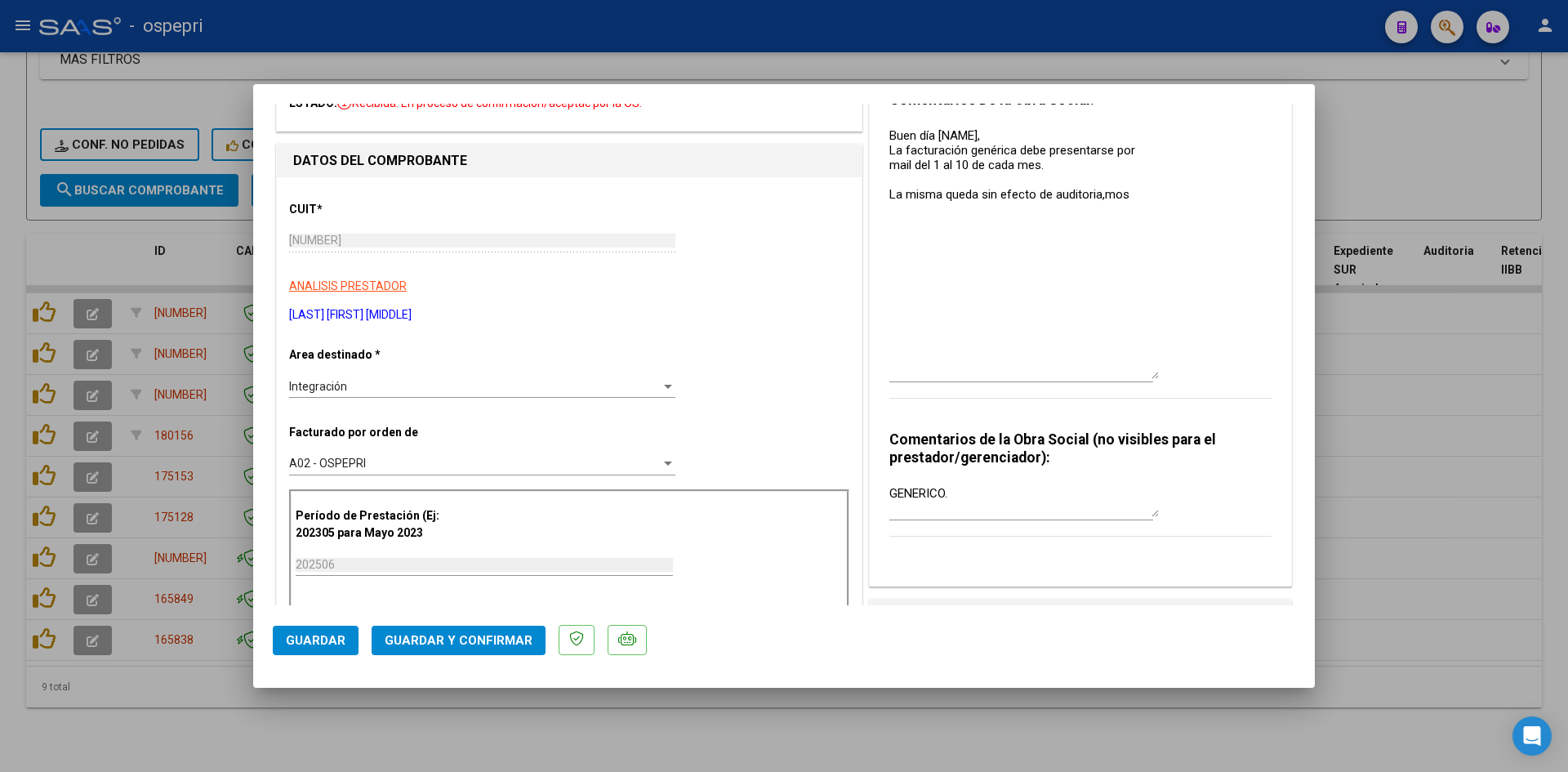 scroll, scrollTop: 0, scrollLeft: 0, axis: both 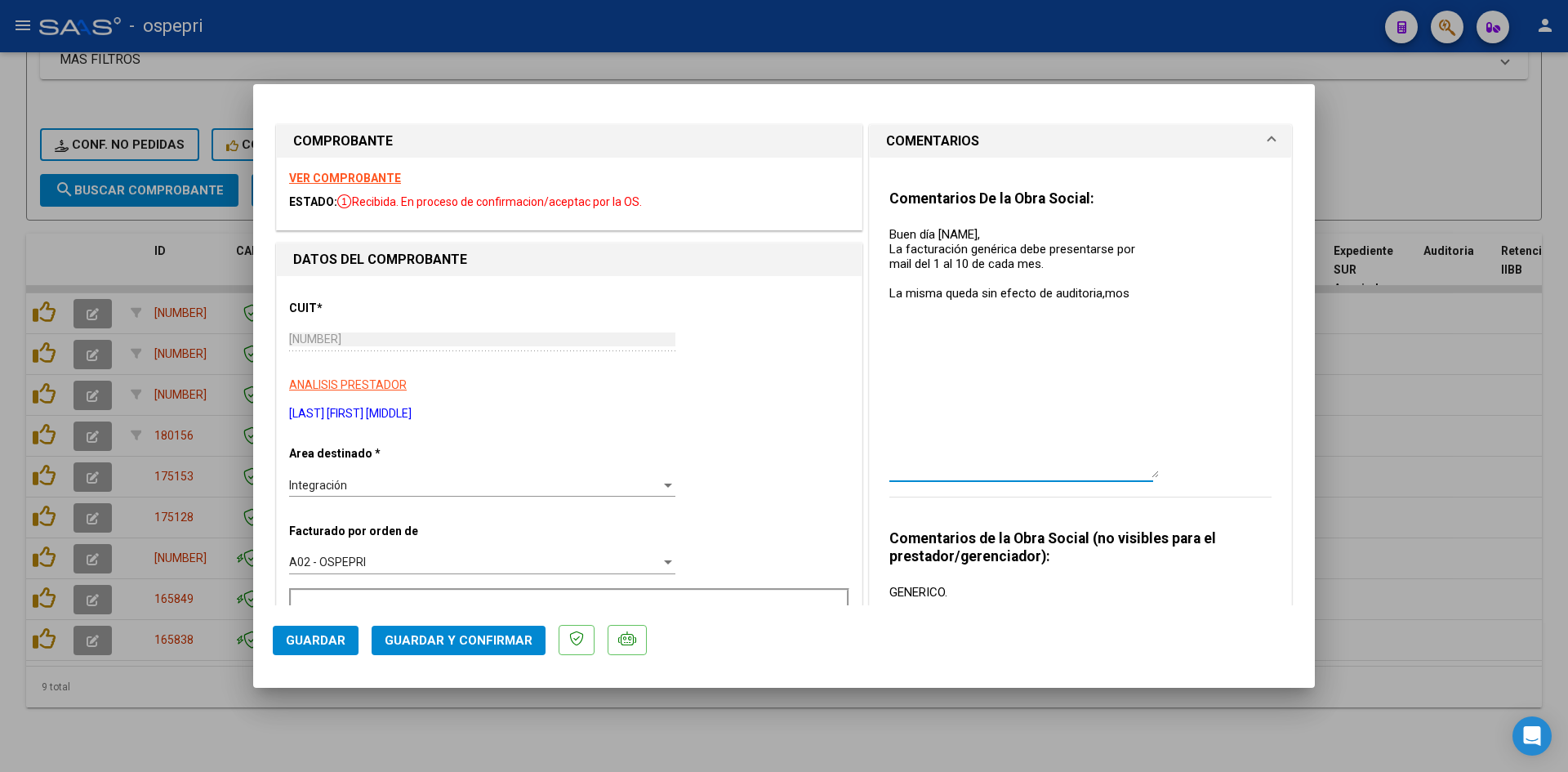 drag, startPoint x: 1096, startPoint y: 295, endPoint x: 1157, endPoint y: 305, distance: 61.81424 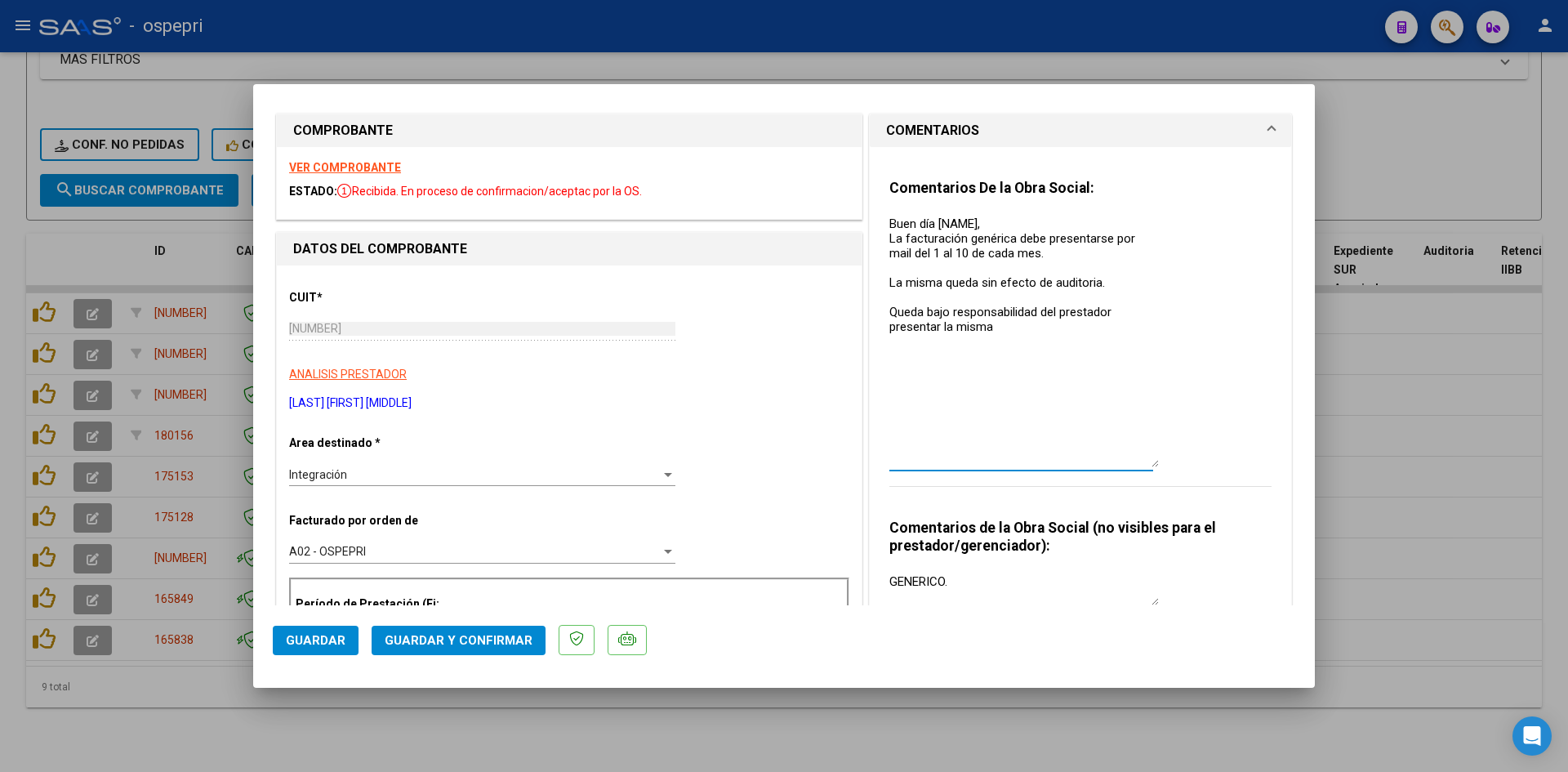 scroll, scrollTop: 0, scrollLeft: 0, axis: both 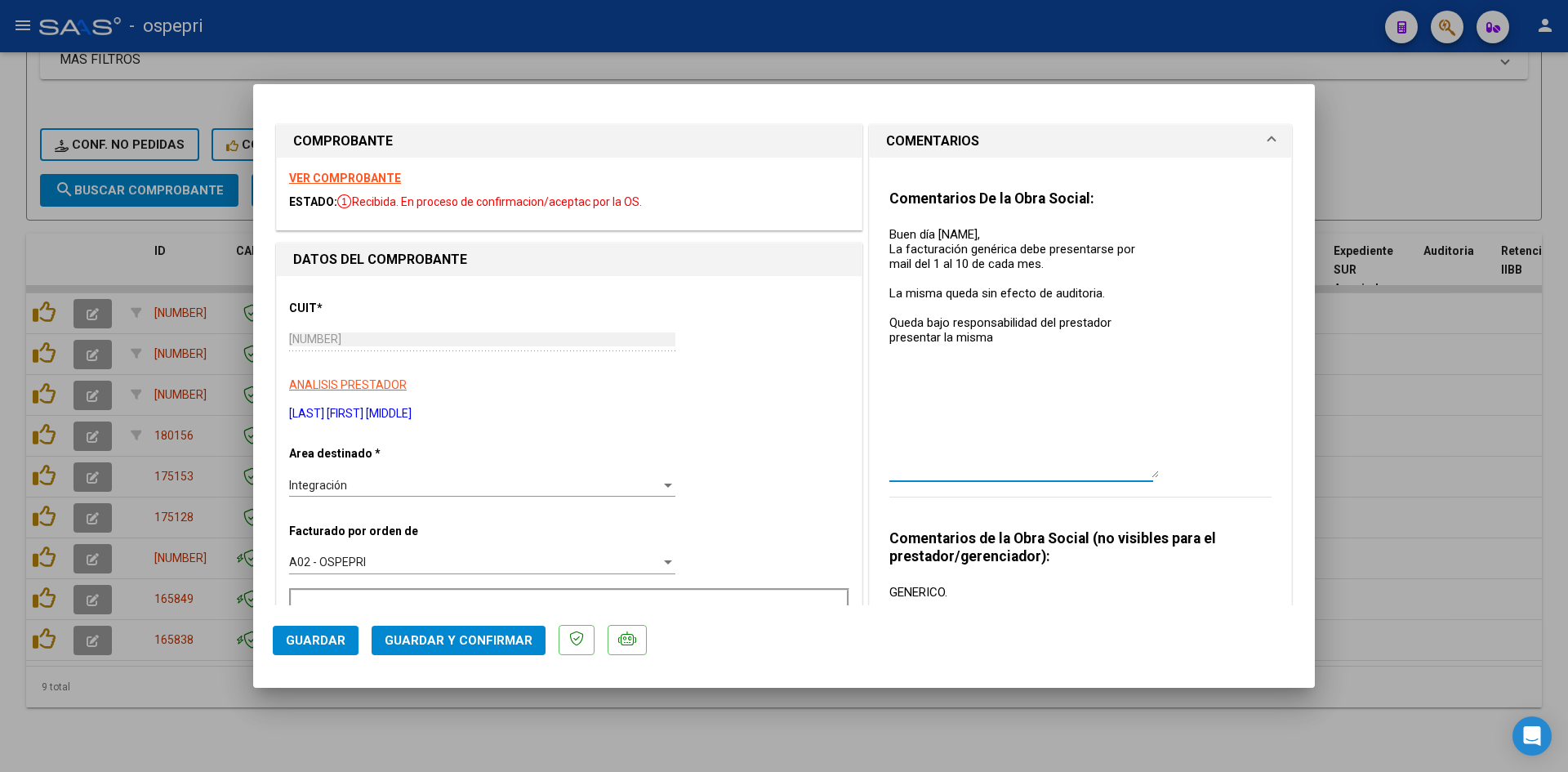 drag, startPoint x: 1055, startPoint y: 318, endPoint x: 1109, endPoint y: 359, distance: 67.80118 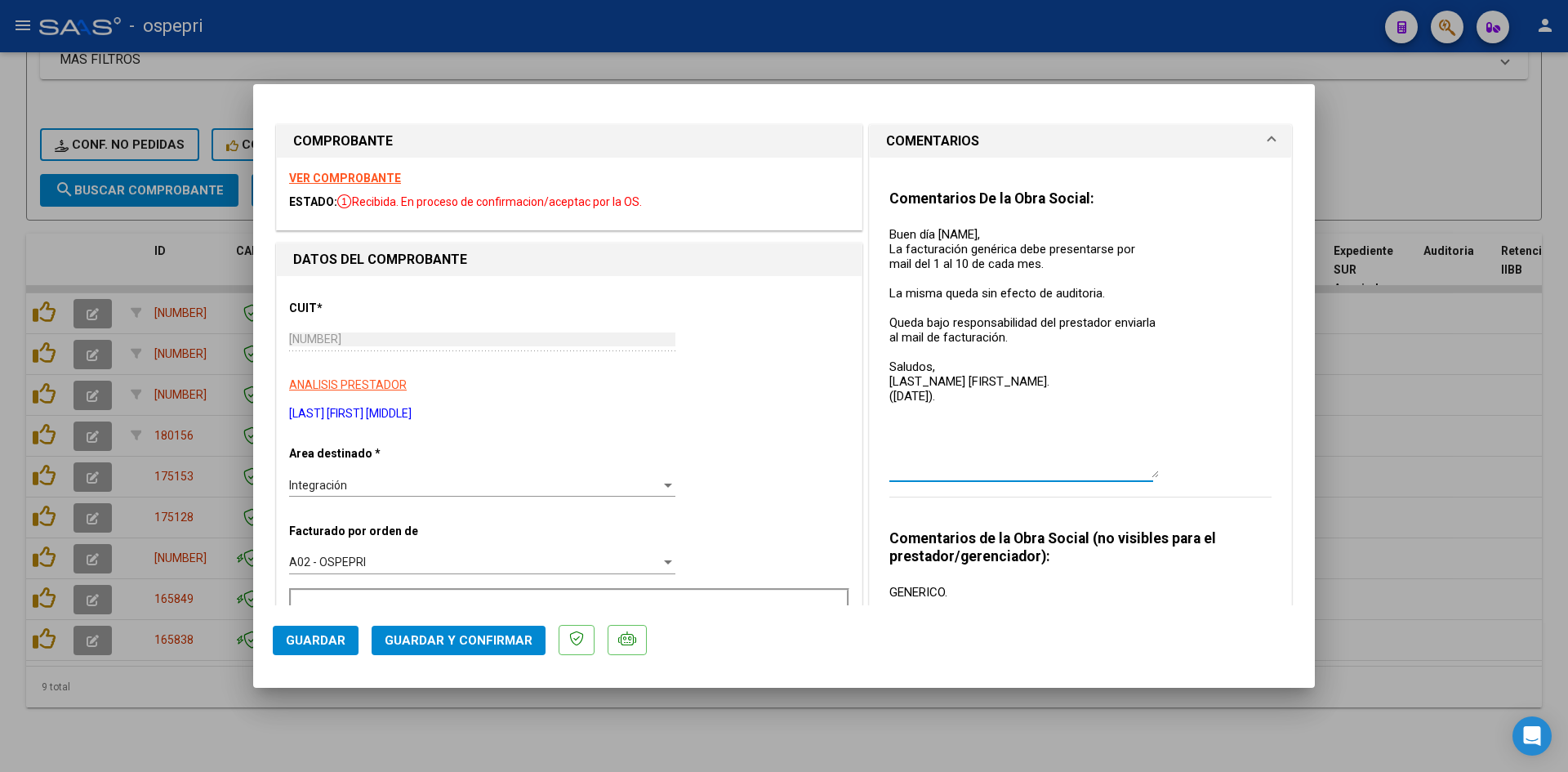 drag, startPoint x: 884, startPoint y: 227, endPoint x: 973, endPoint y: 397, distance: 191.88799 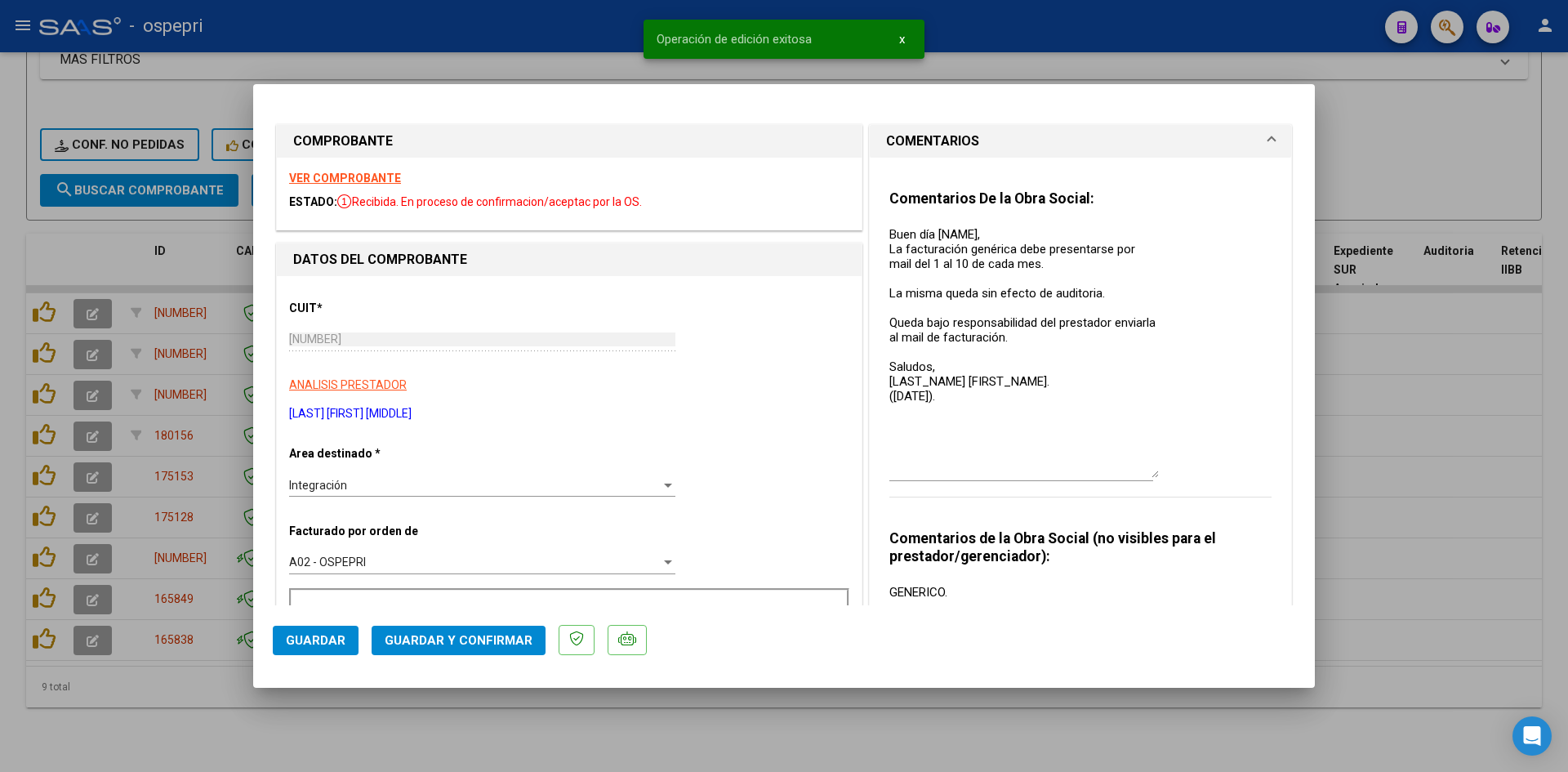 type 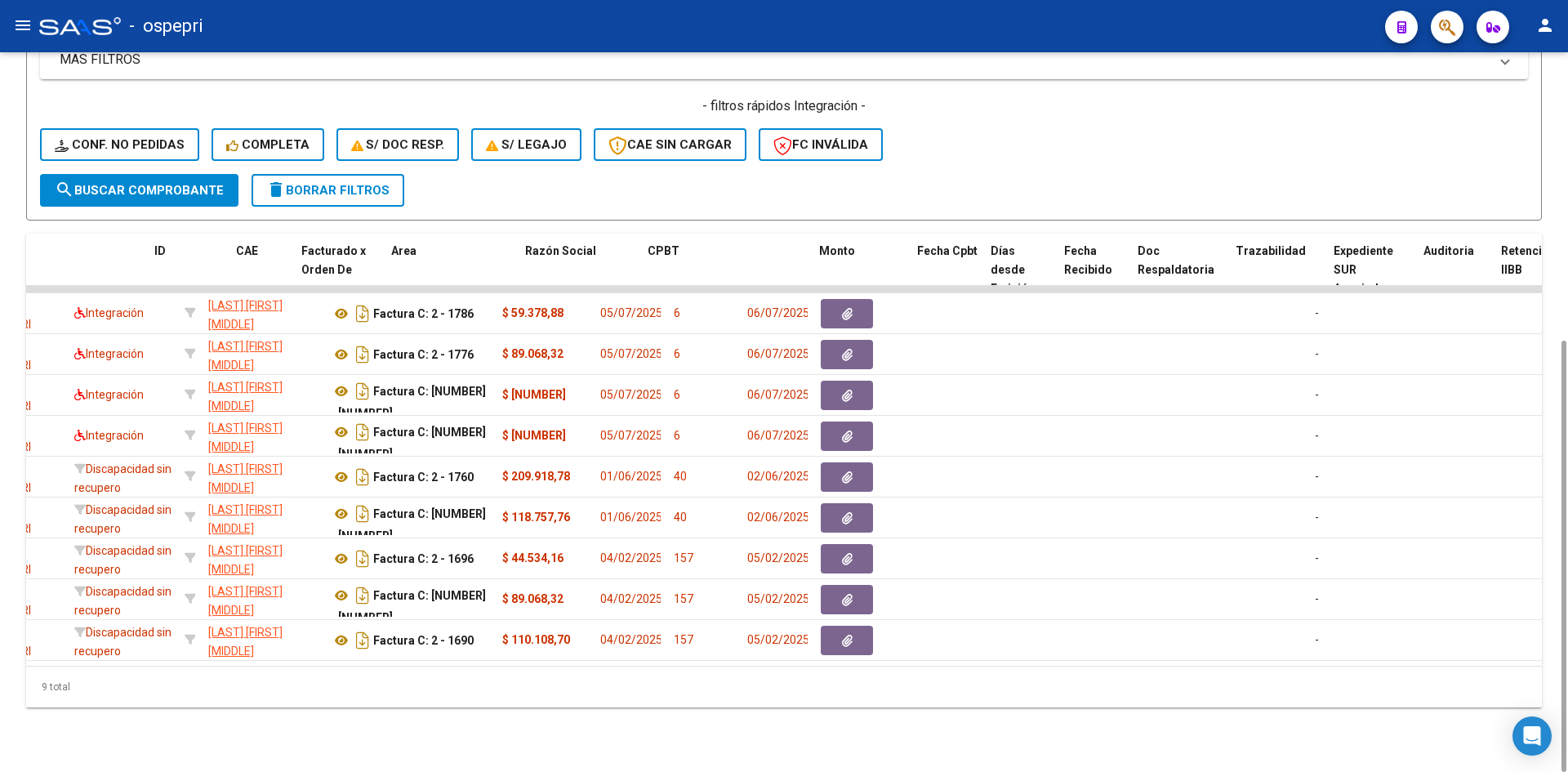 scroll, scrollTop: 0, scrollLeft: 0, axis: both 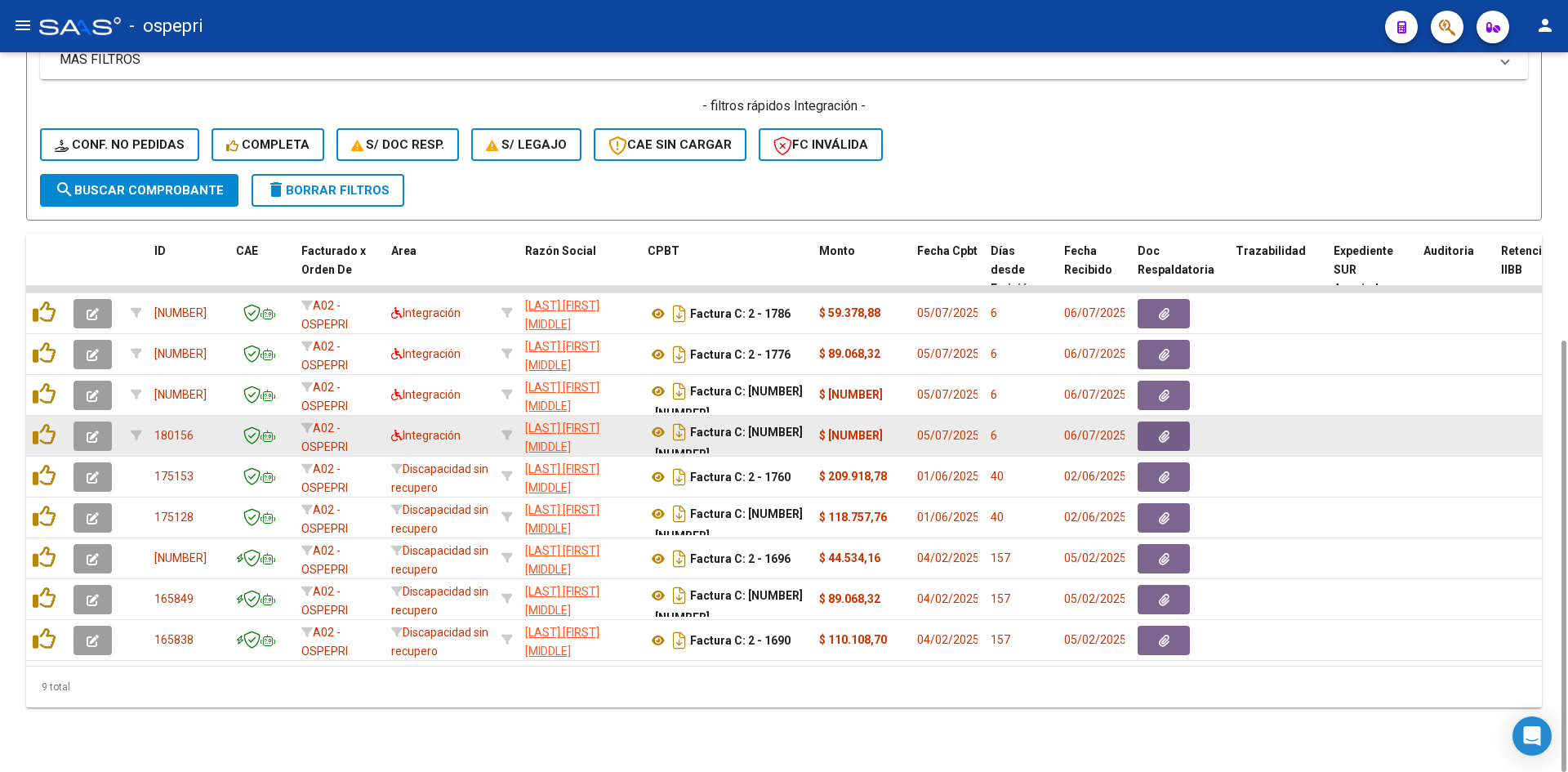 click 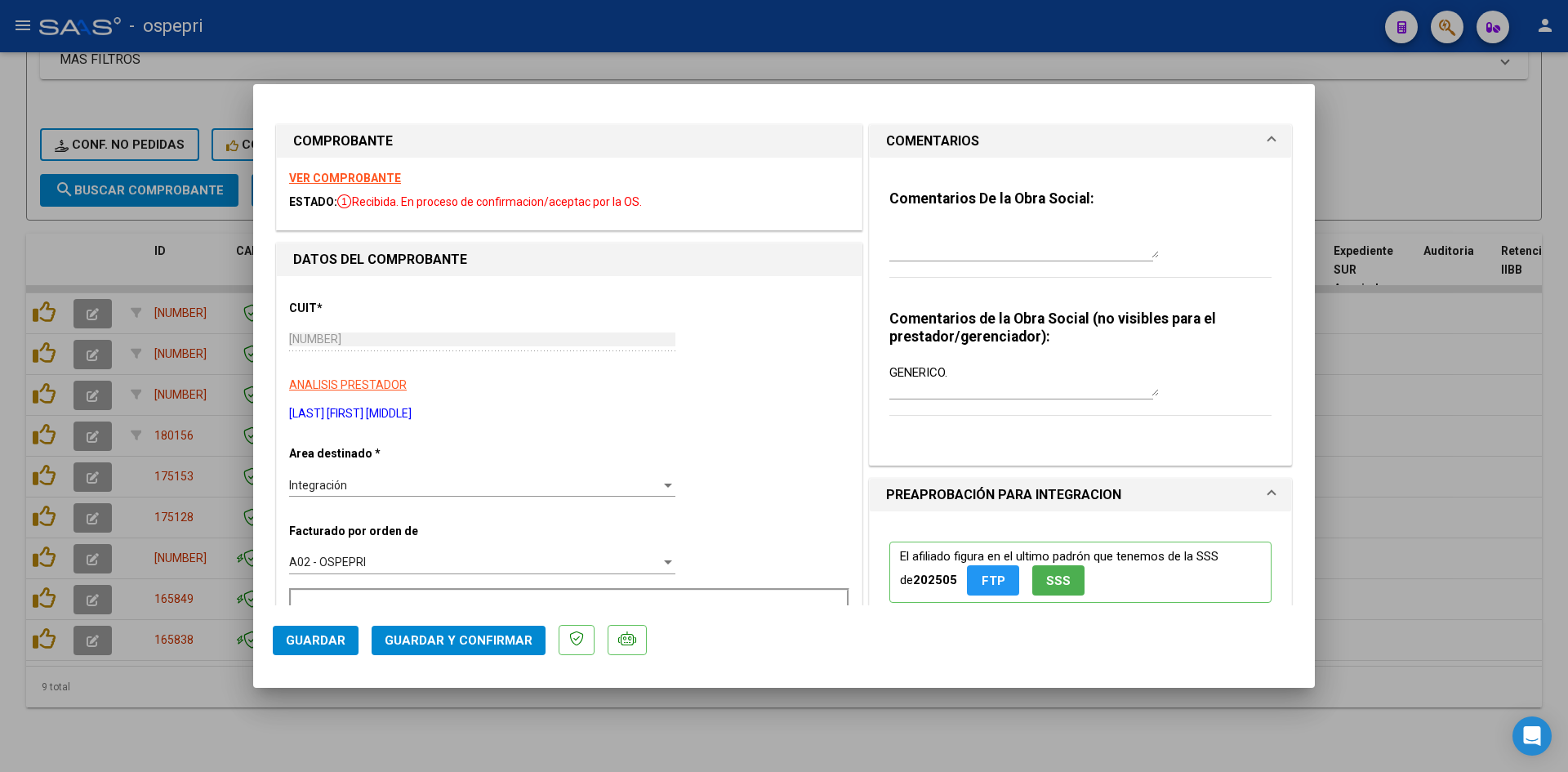 click at bounding box center (1024, 242) 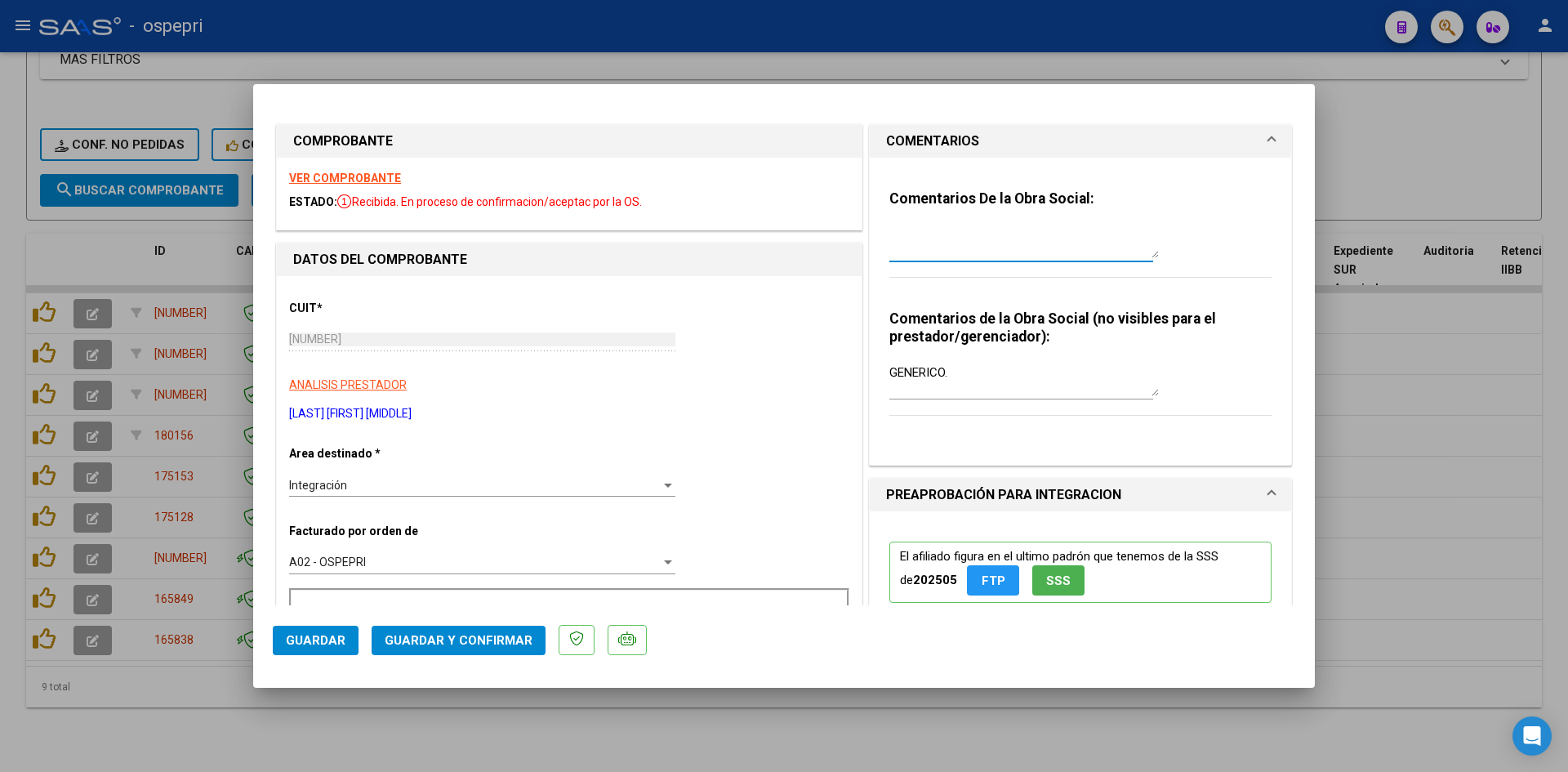 paste on "Buen día [NAME],
La facturación genérica debe presentarse por mail del 1 al 10 de cada mes.
La misma queda sin efecto de auditoria.
Queda bajo responsabilidad del prestador enviarla al mail de facturación.
Saludos,
[LAST_NAME] [FIRST_NAME].
([DATE])." 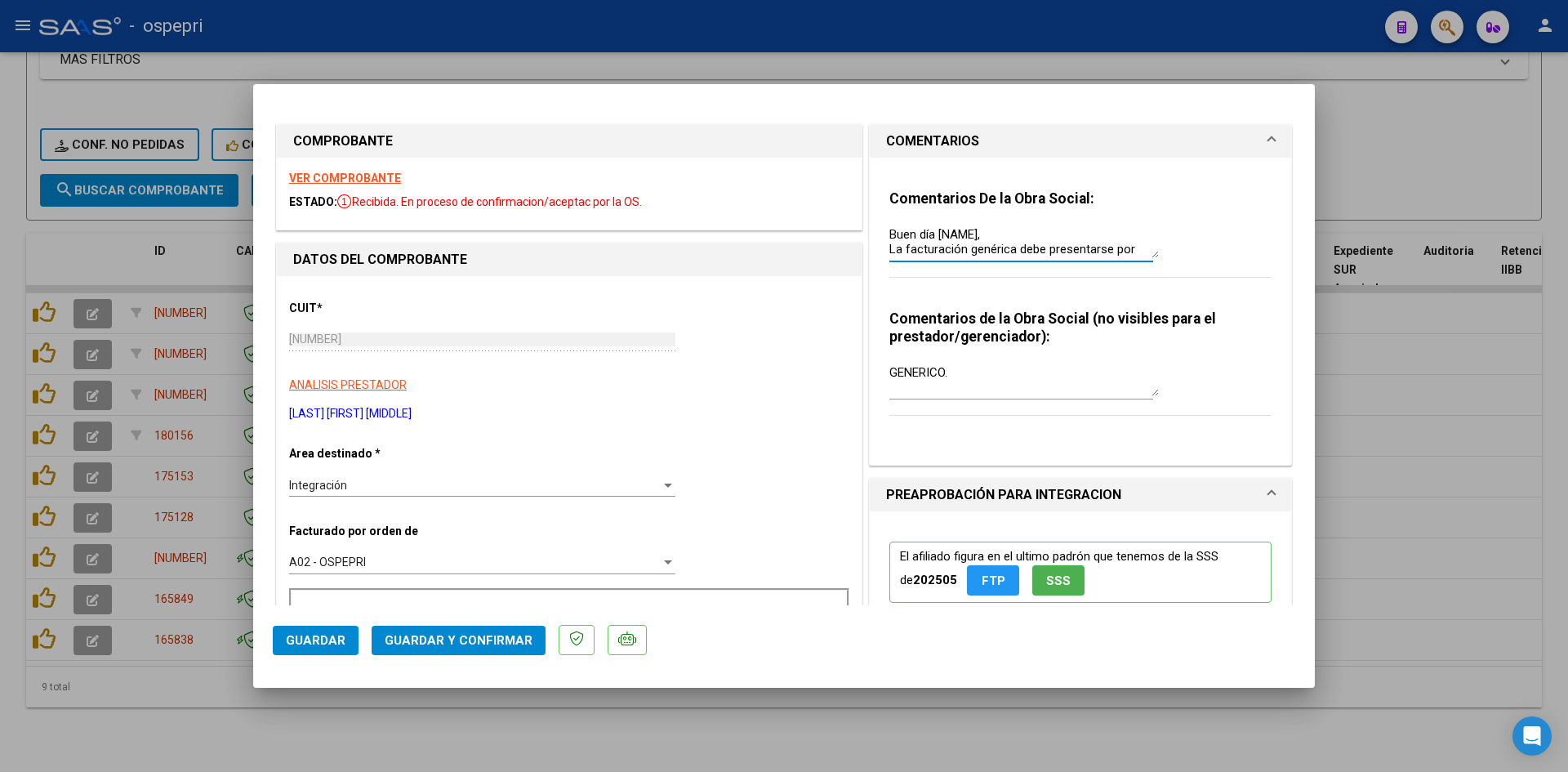 scroll, scrollTop: 145, scrollLeft: 0, axis: vertical 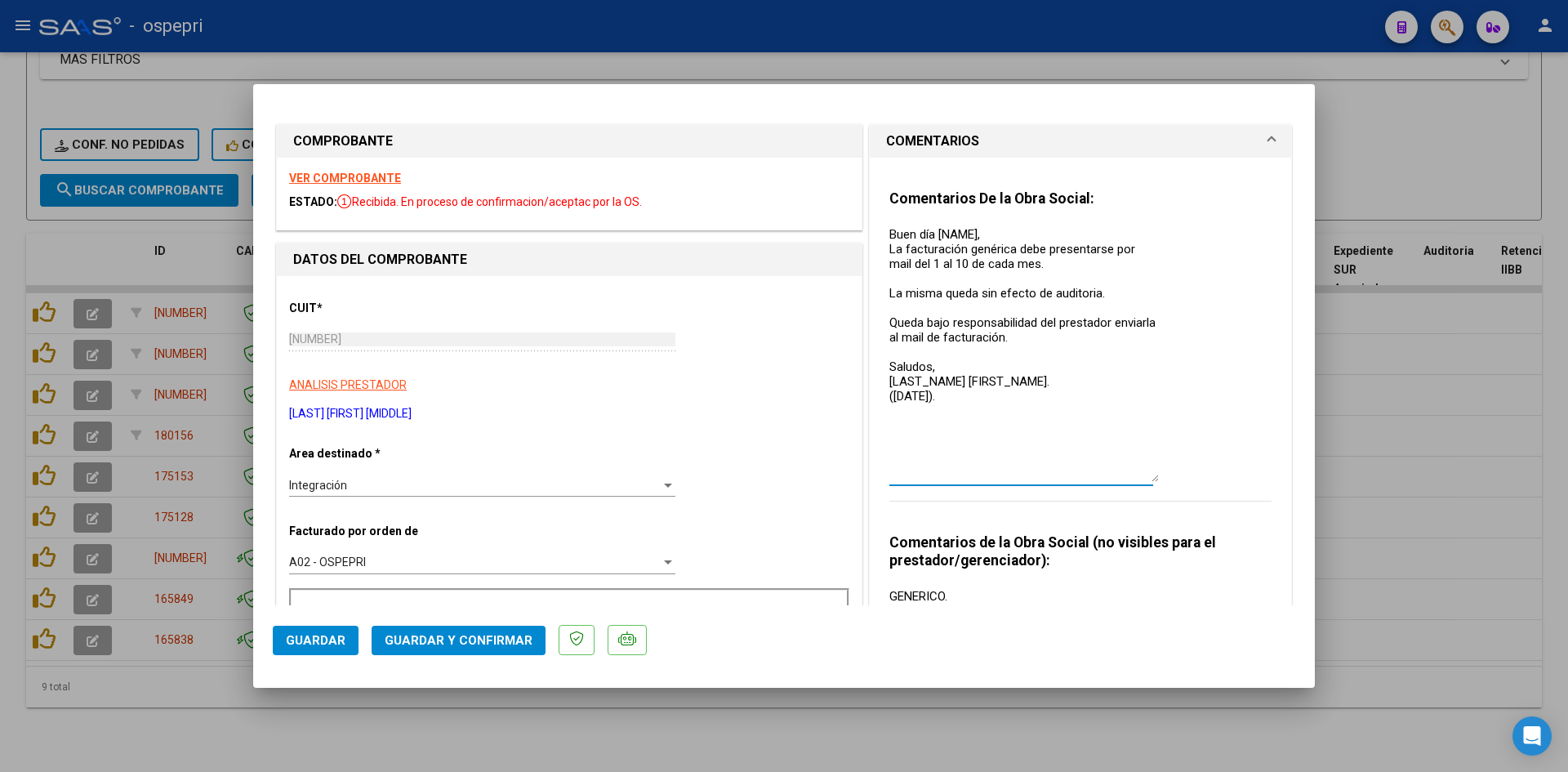 drag, startPoint x: 1145, startPoint y: 253, endPoint x: 1145, endPoint y: 477, distance: 224 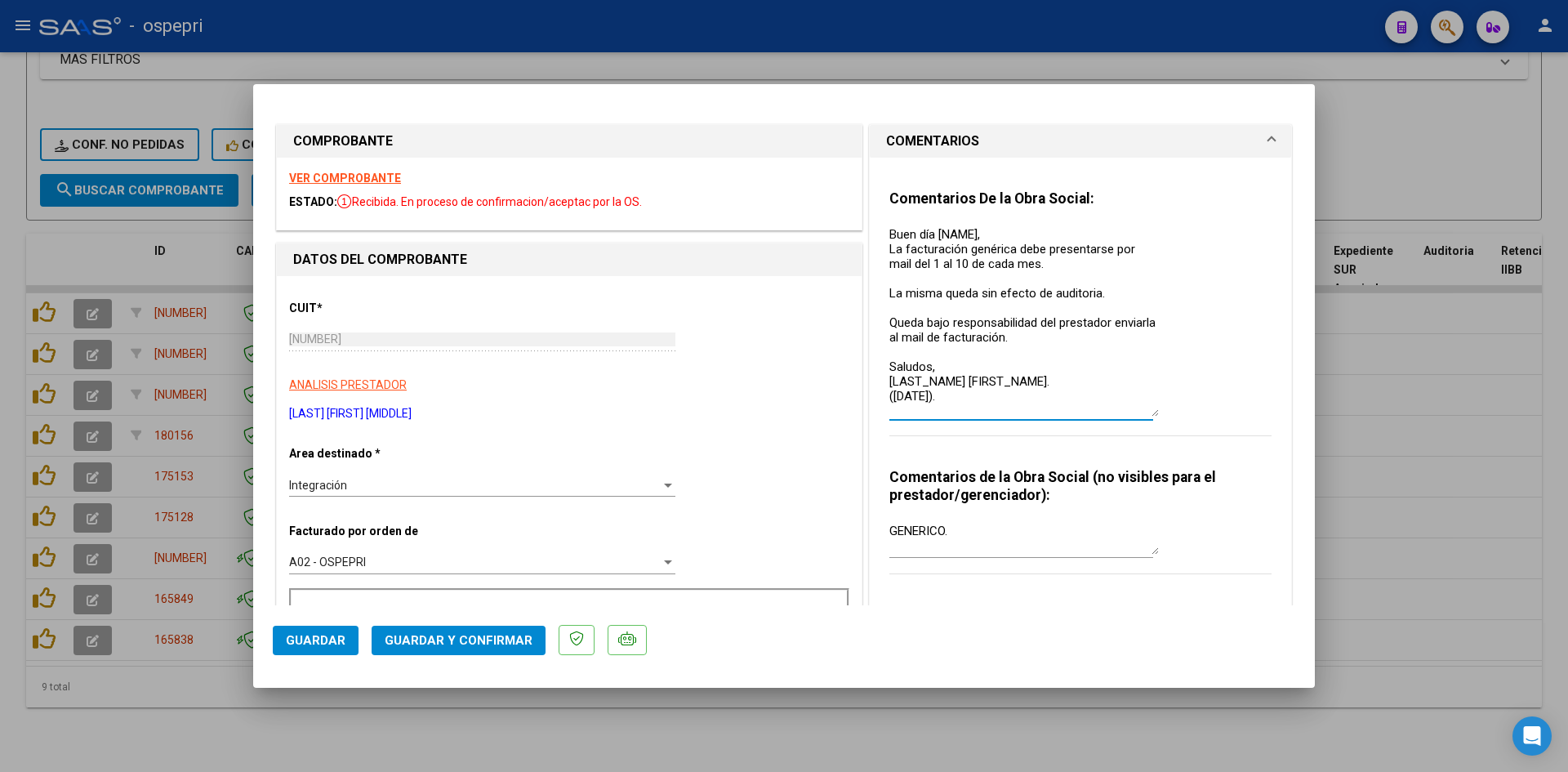 drag, startPoint x: 1148, startPoint y: 479, endPoint x: 1131, endPoint y: 412, distance: 69.123079 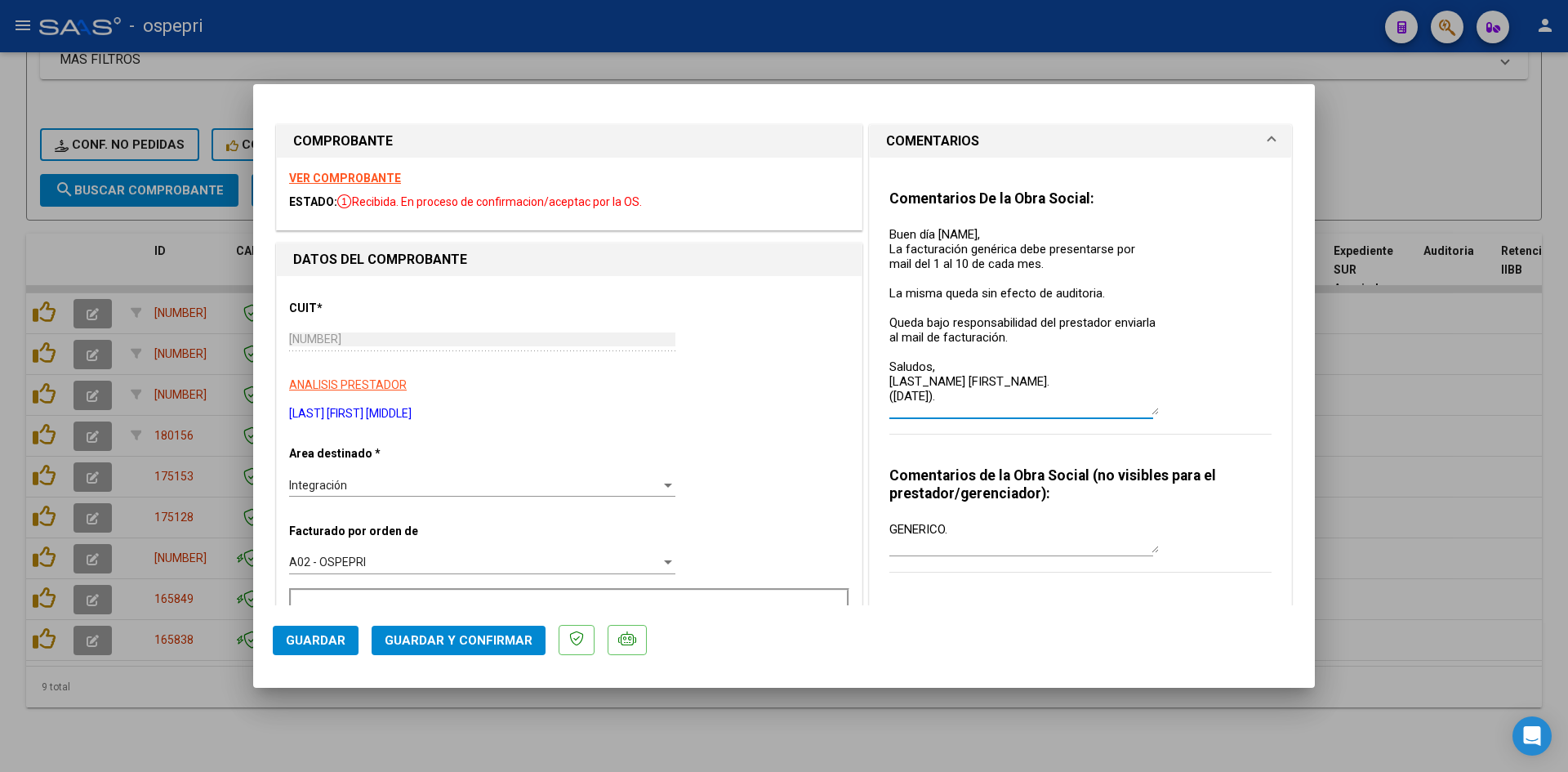 type on "Buen día [NAME],
La facturación genérica debe presentarse por mail del 1 al 10 de cada mes.
La misma queda sin efecto de auditoria.
Queda bajo responsabilidad del prestador enviarla al mail de facturación.
Saludos,
[LAST_NAME] [FIRST_NAME].
([DATE])." 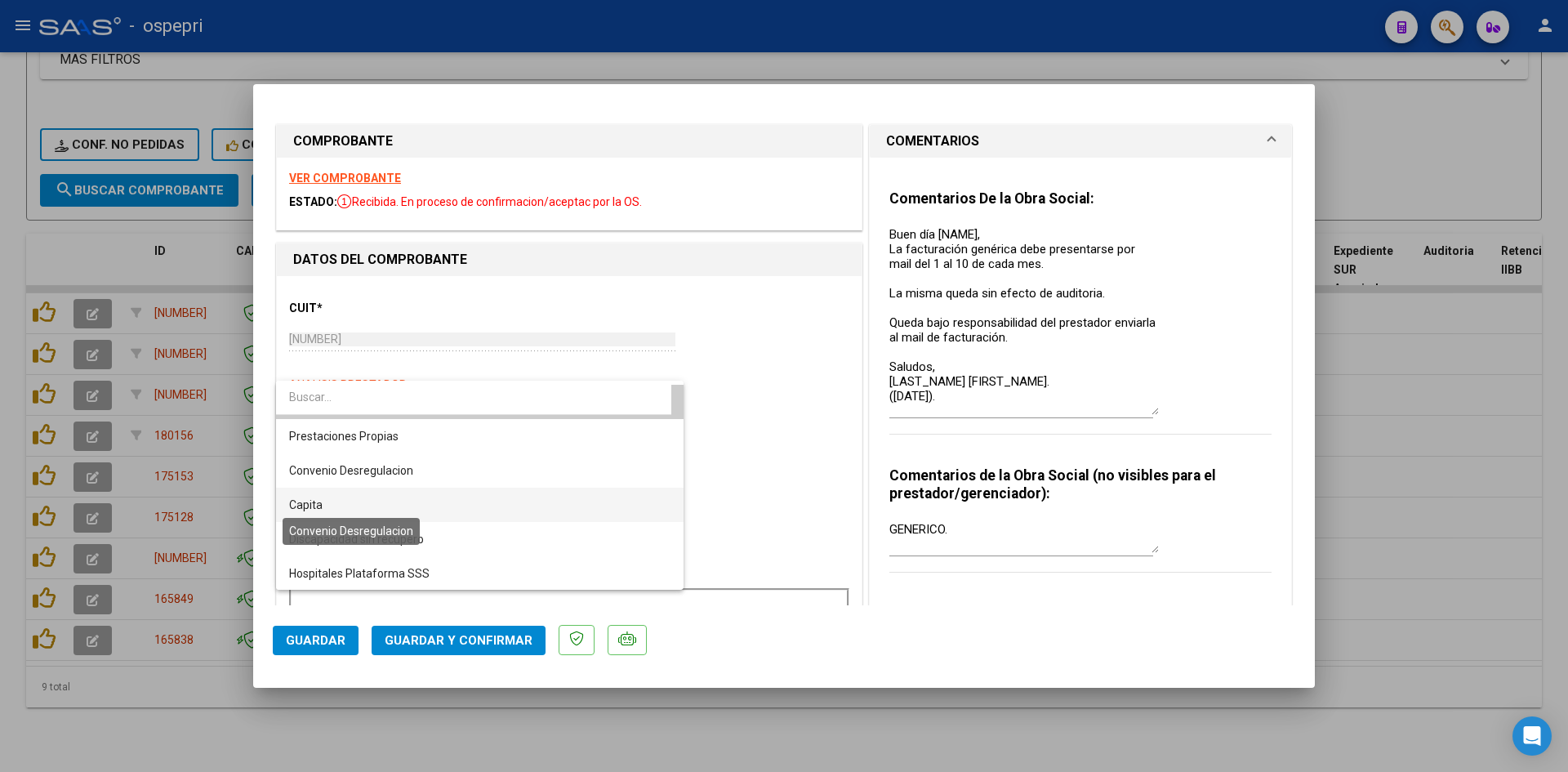 scroll, scrollTop: 134, scrollLeft: 0, axis: vertical 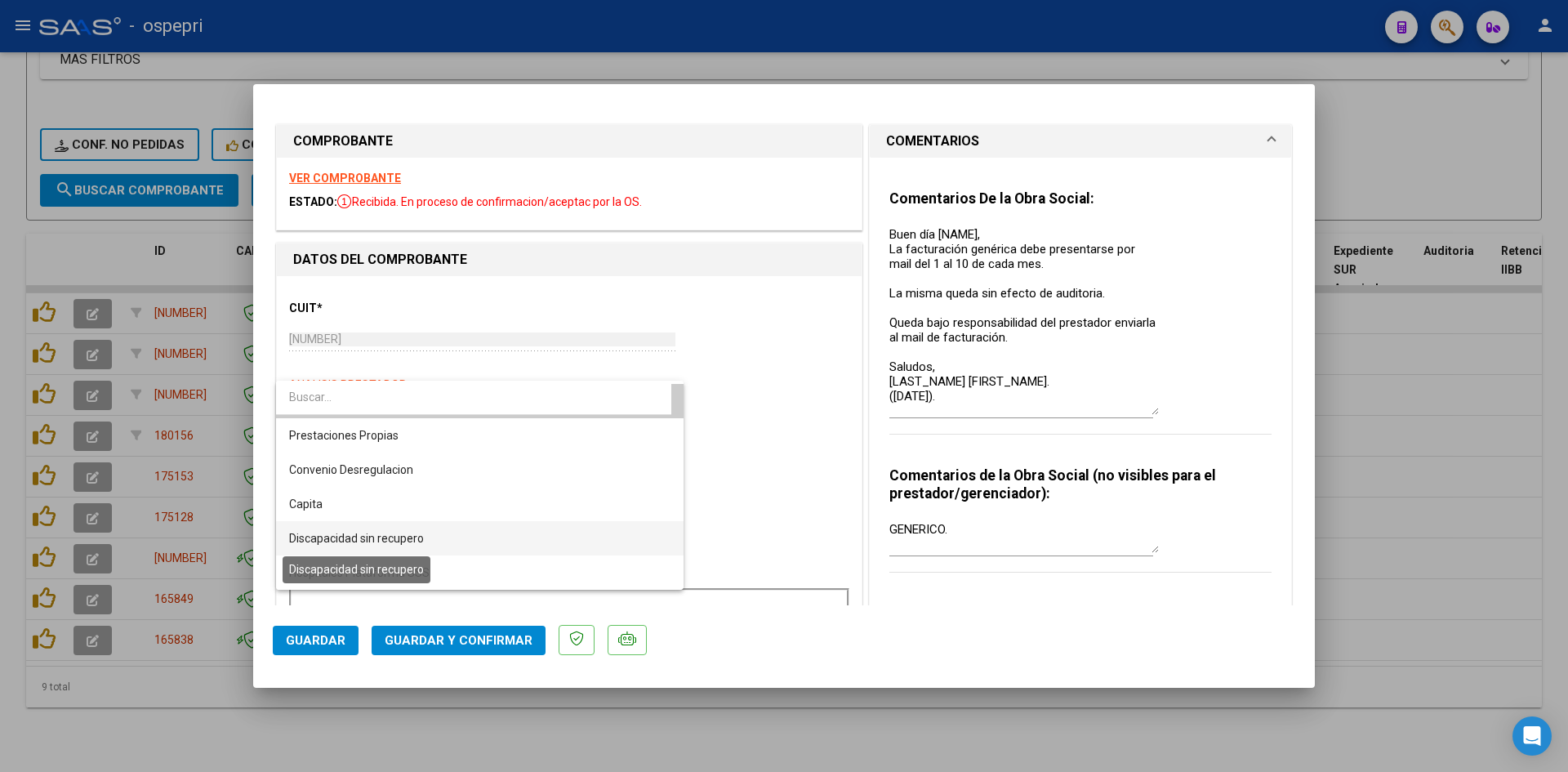 click on "Discapacidad sin recupero" at bounding box center (356, 538) 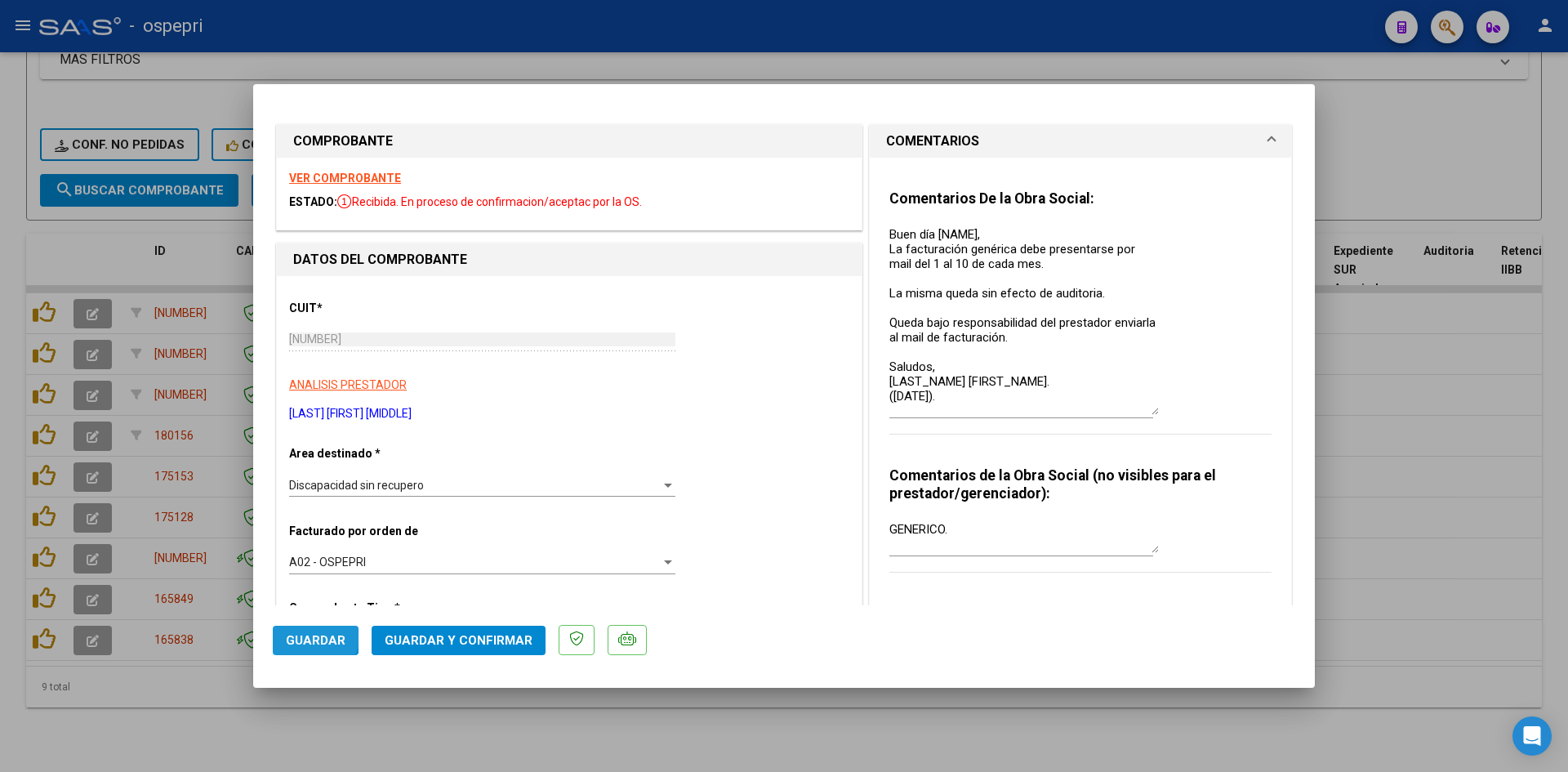 click on "Guardar" 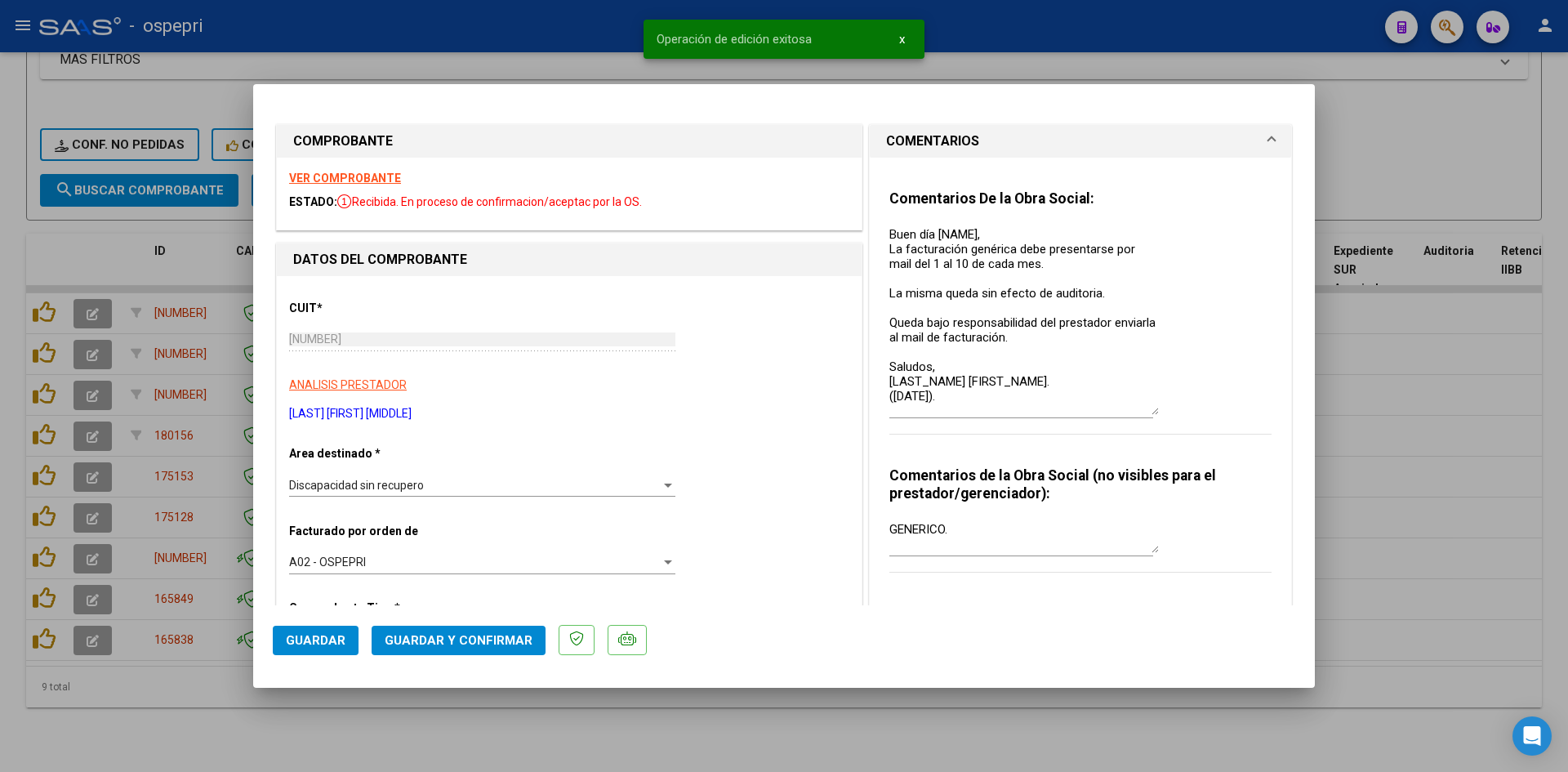 type 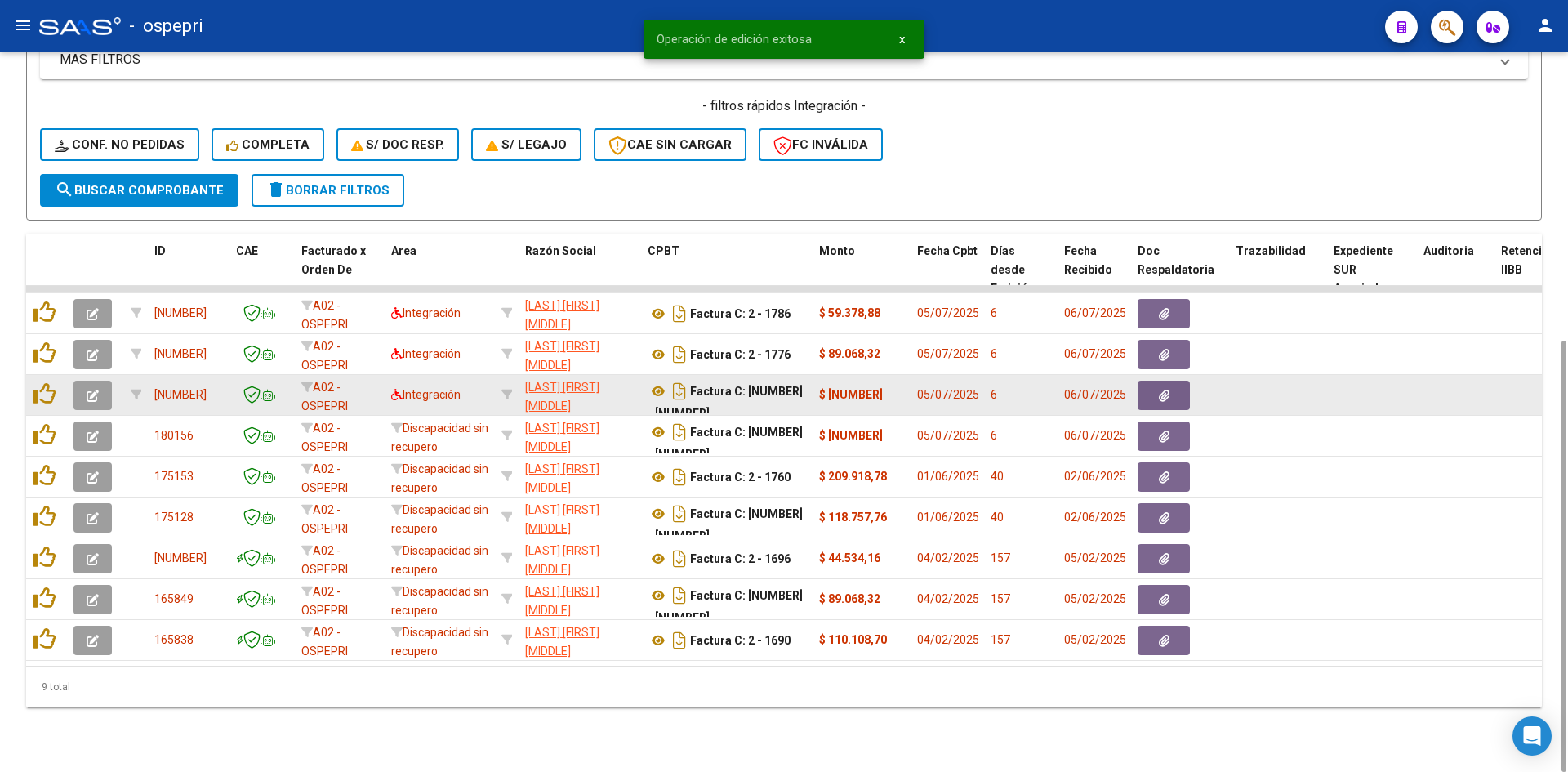 click 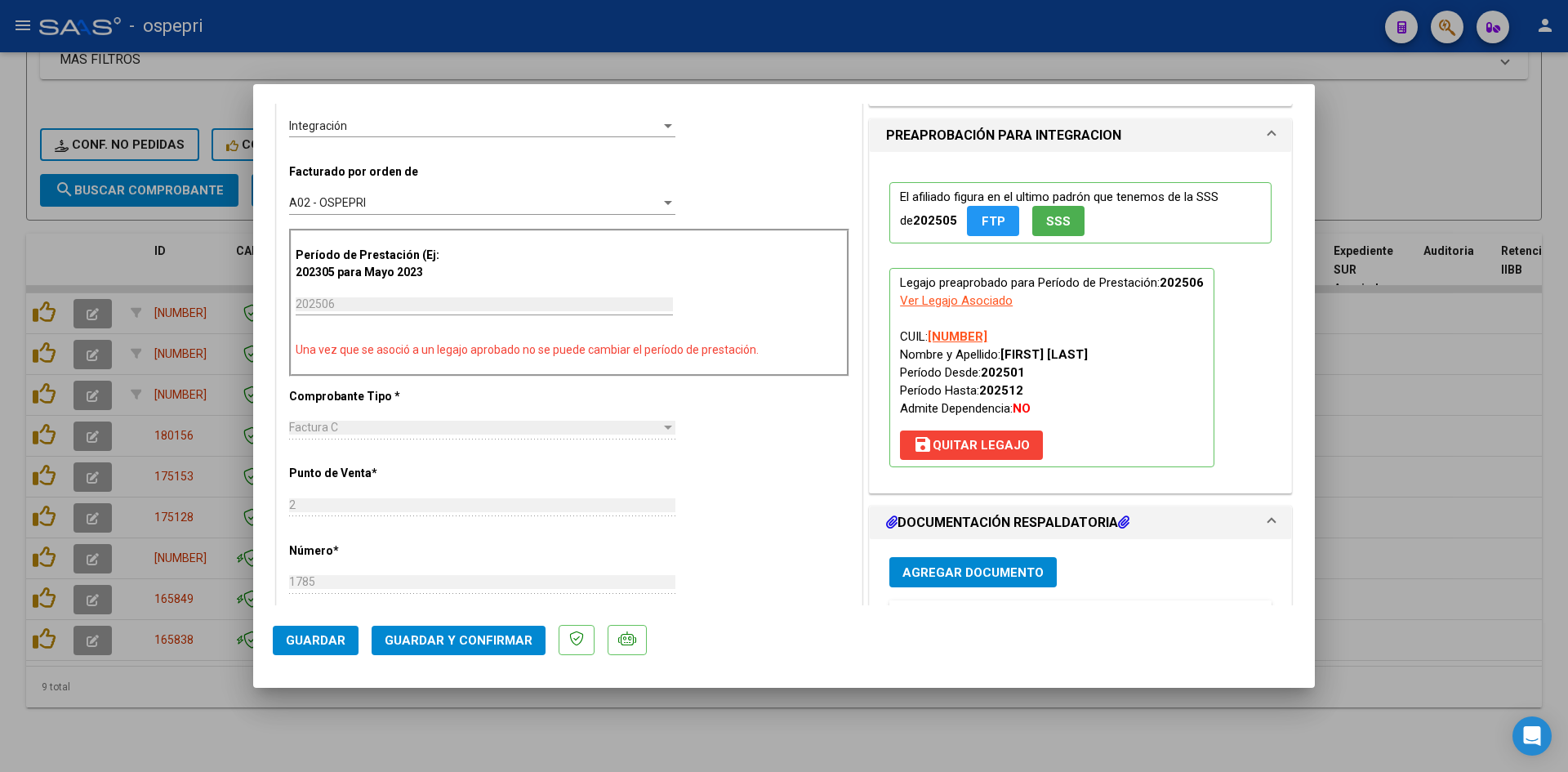 scroll, scrollTop: 245, scrollLeft: 0, axis: vertical 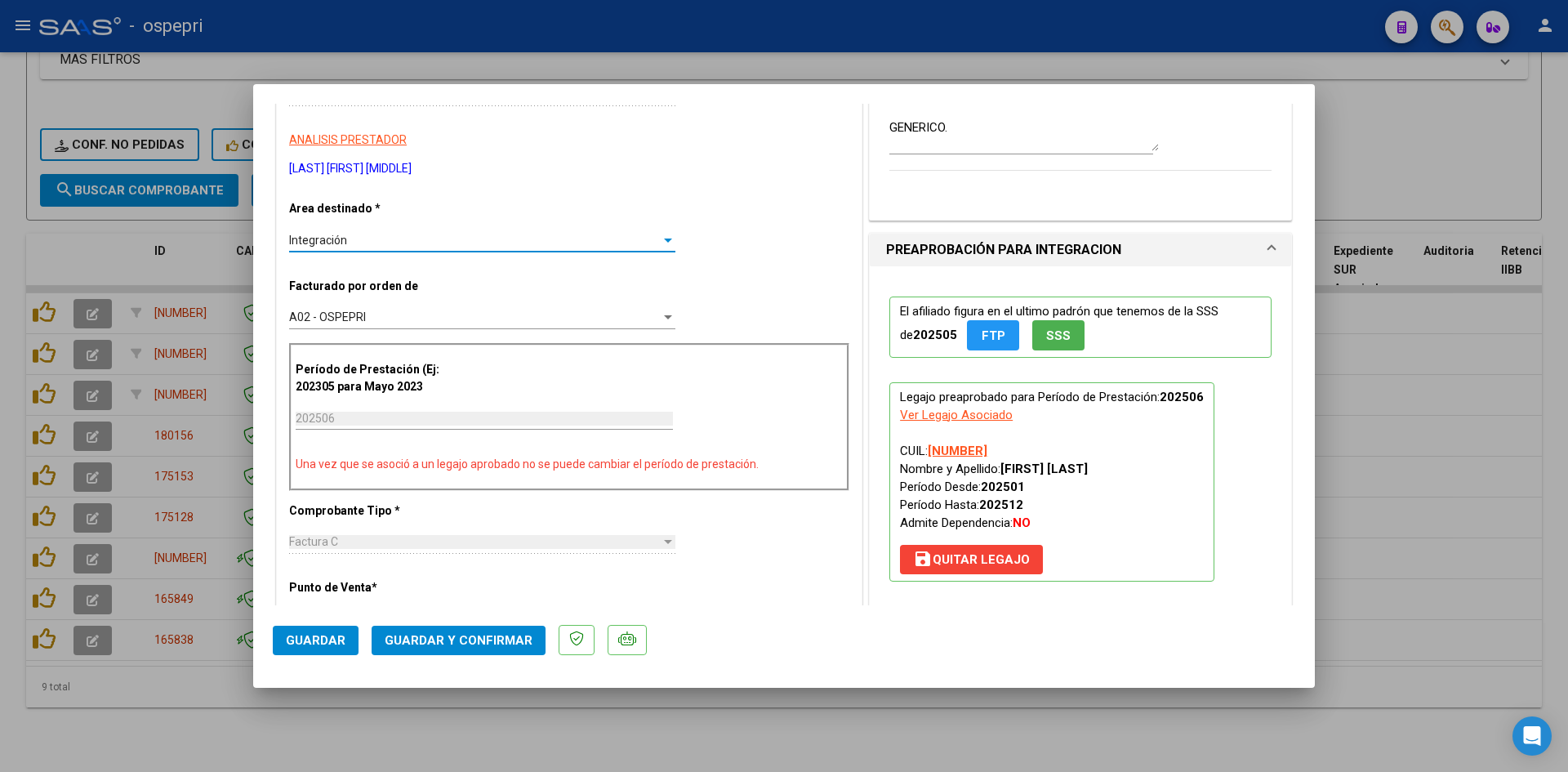 click on "Integración" at bounding box center (318, 240) 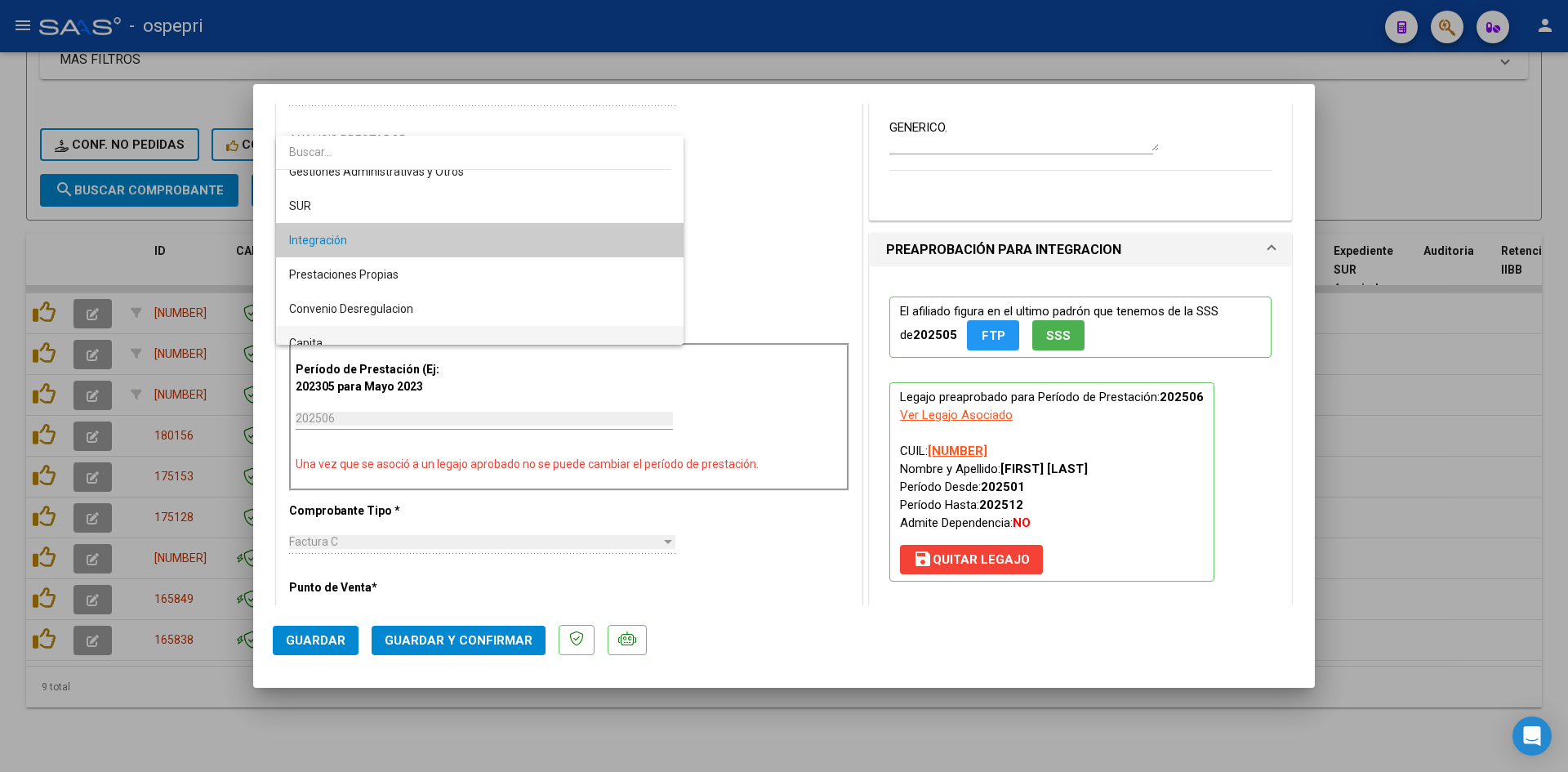scroll, scrollTop: 134, scrollLeft: 0, axis: vertical 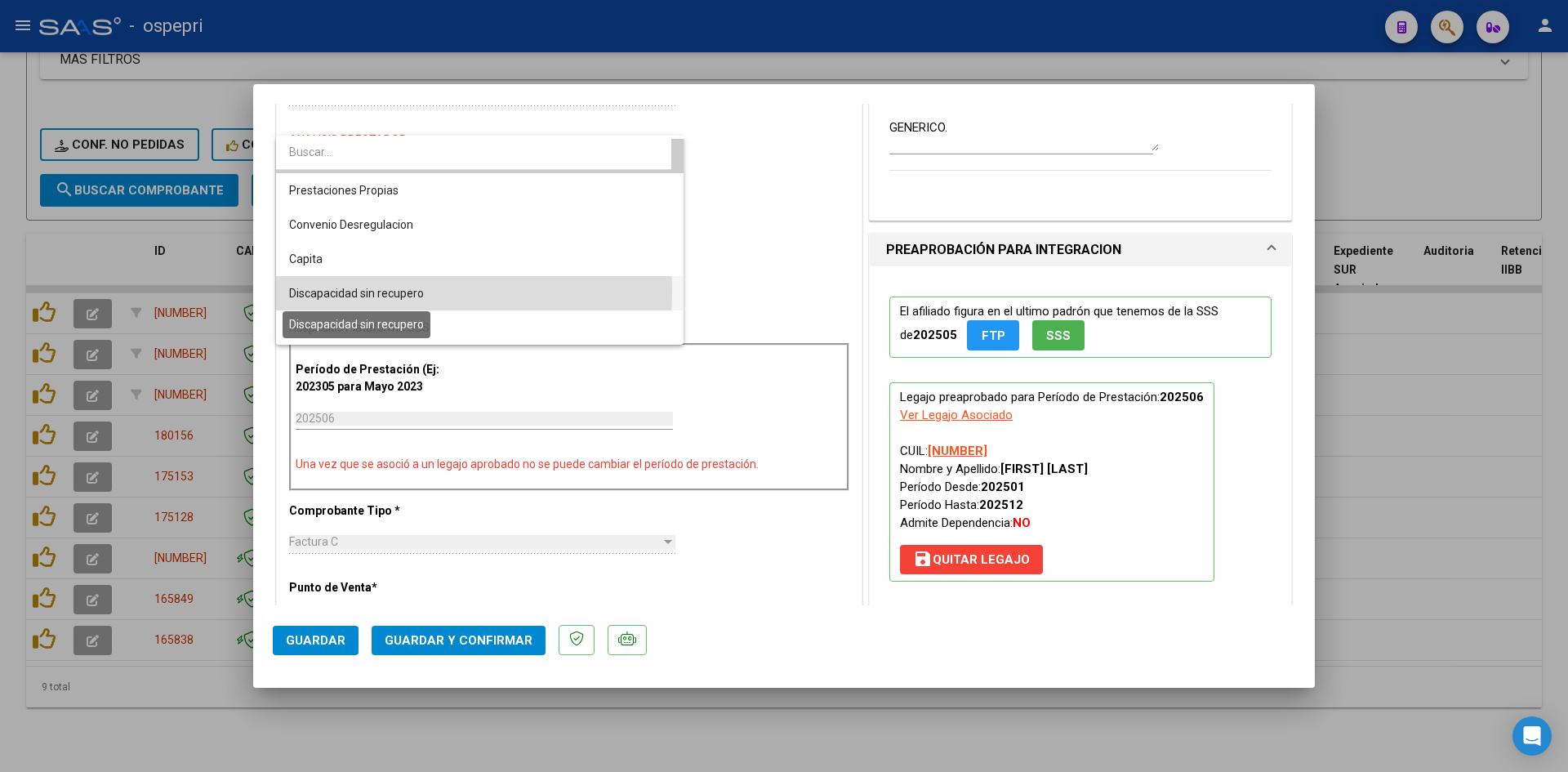 click on "Discapacidad sin recupero" at bounding box center [356, 293] 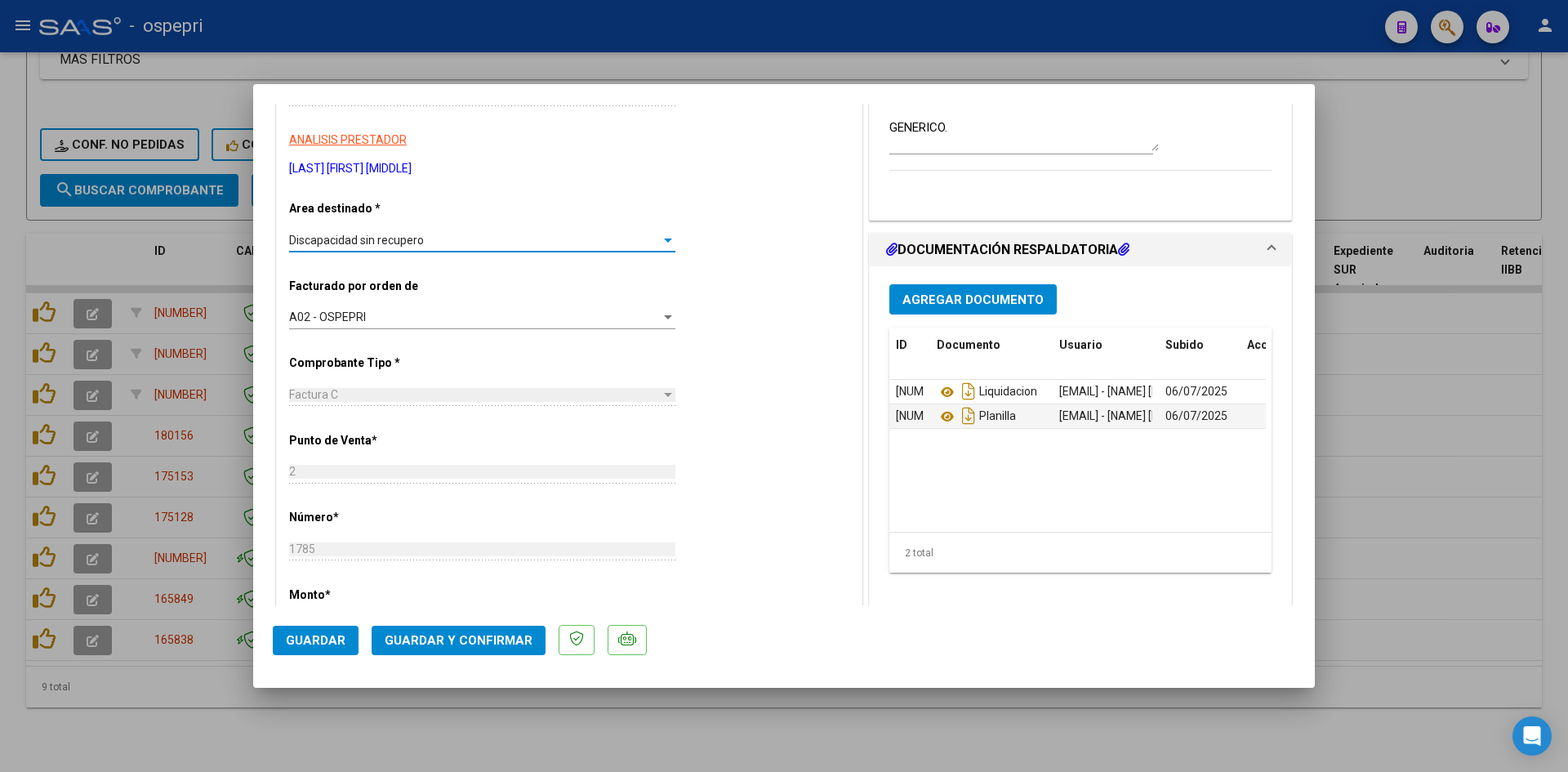 type 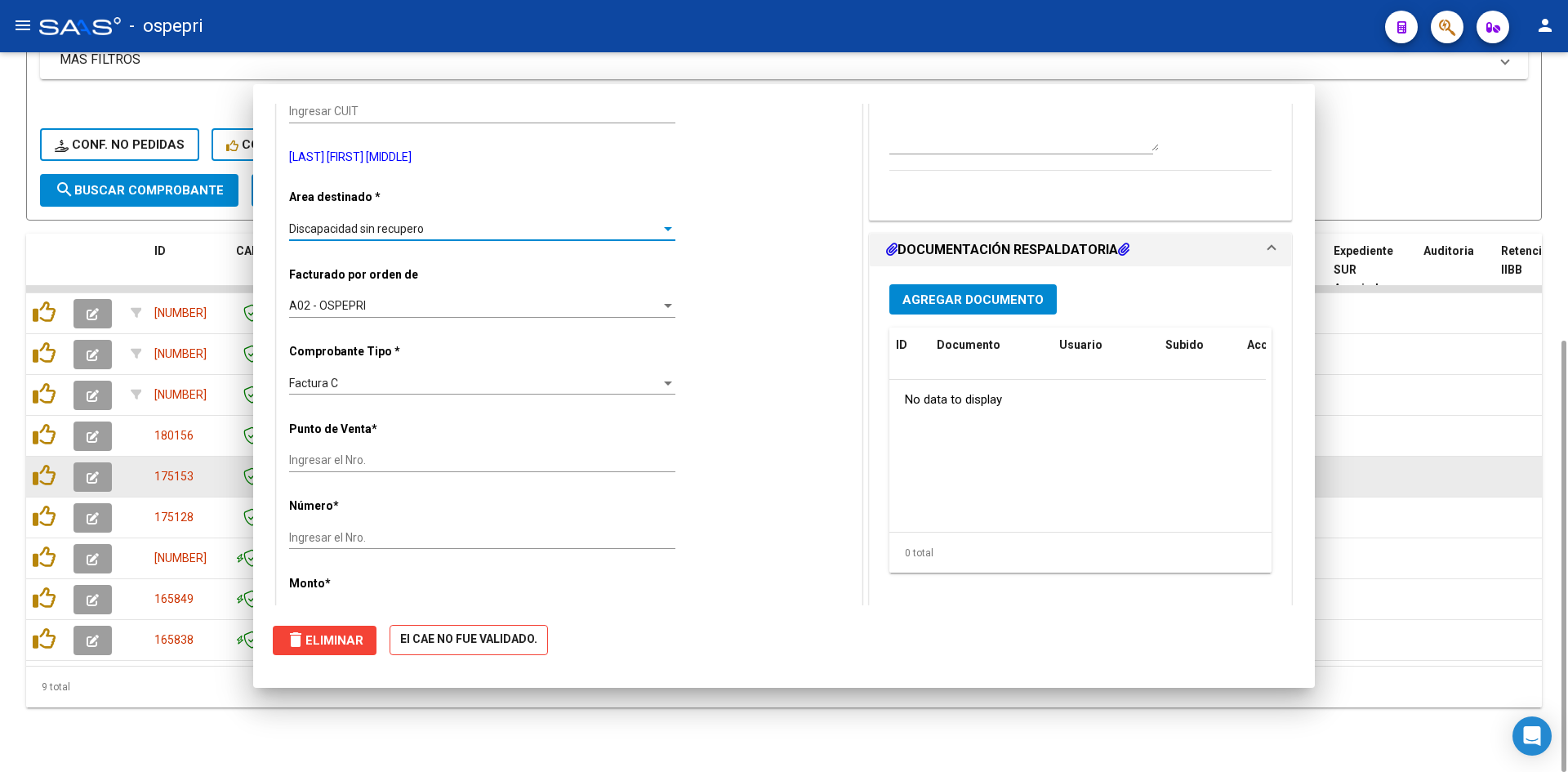 scroll, scrollTop: 0, scrollLeft: 0, axis: both 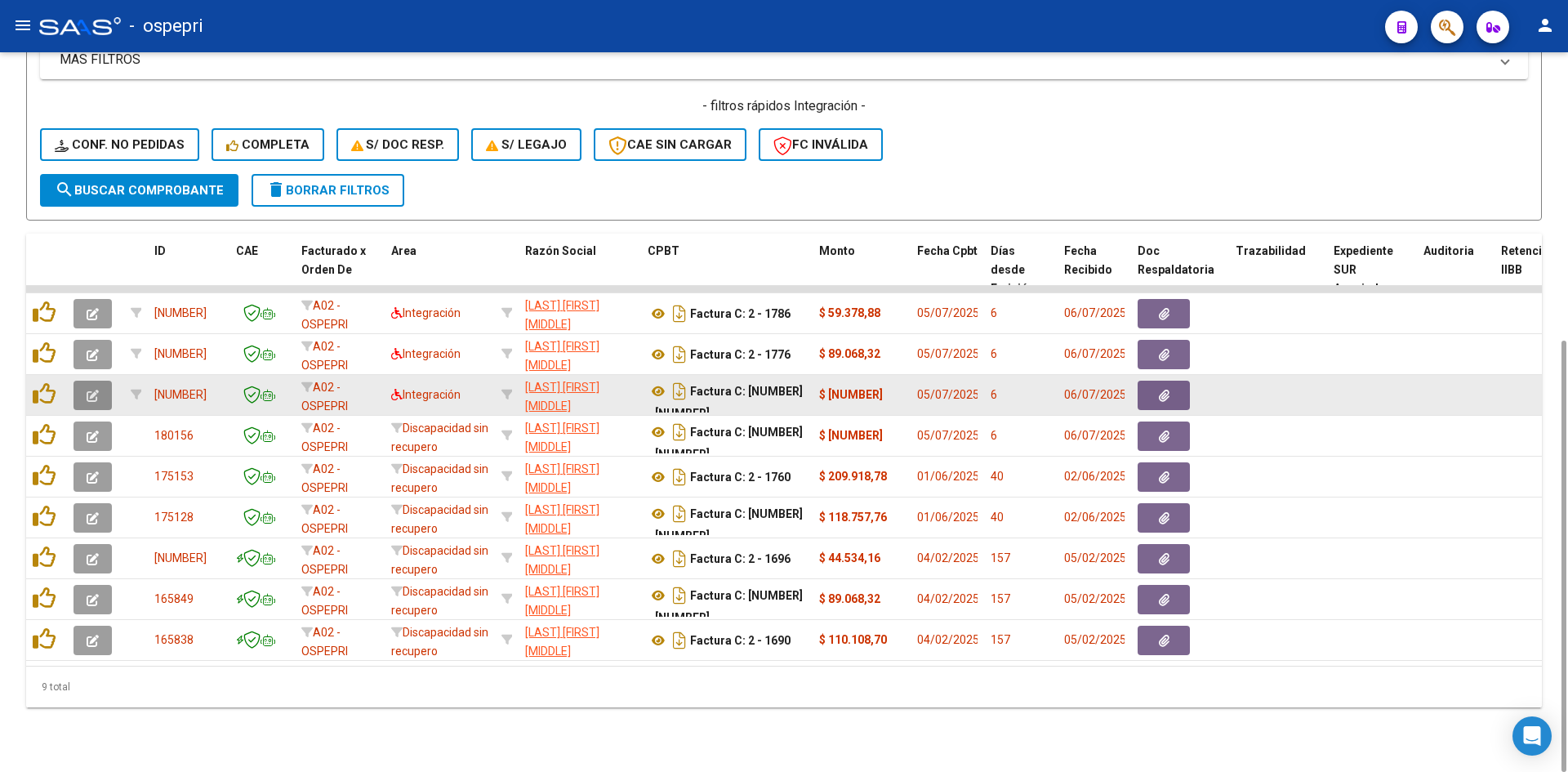 click 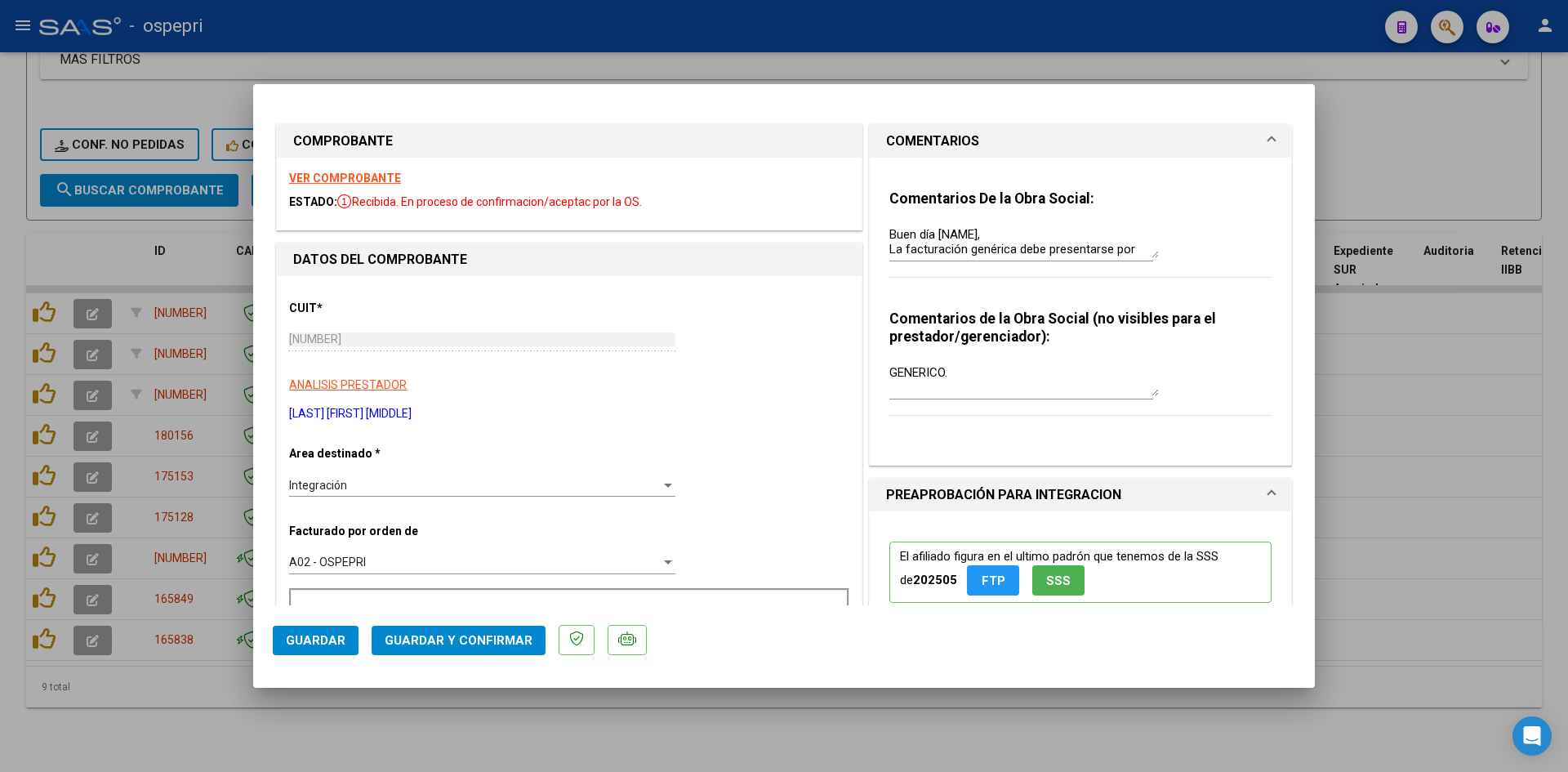 scroll, scrollTop: 327, scrollLeft: 0, axis: vertical 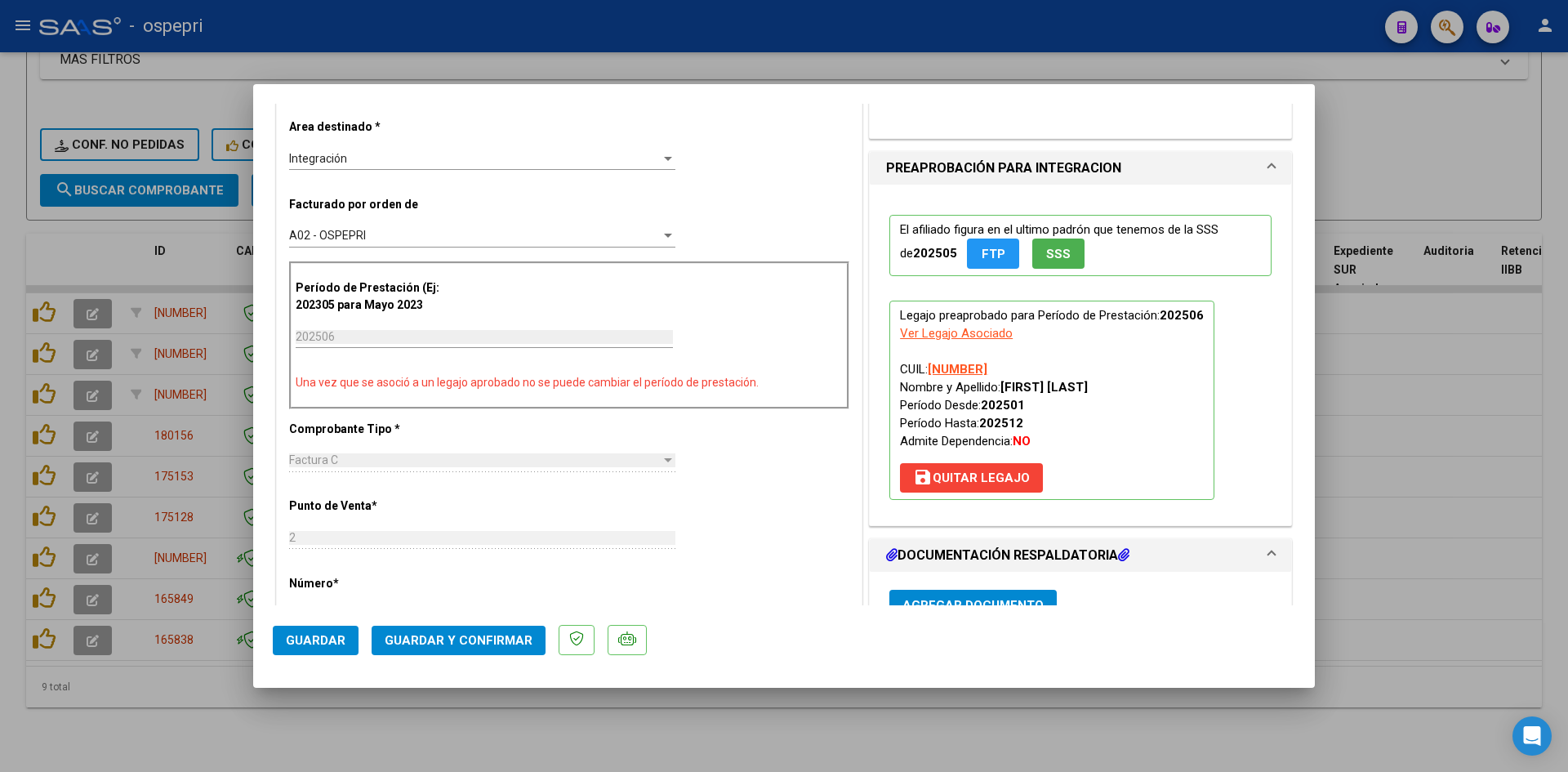 click on "Integración" at bounding box center (474, 158) 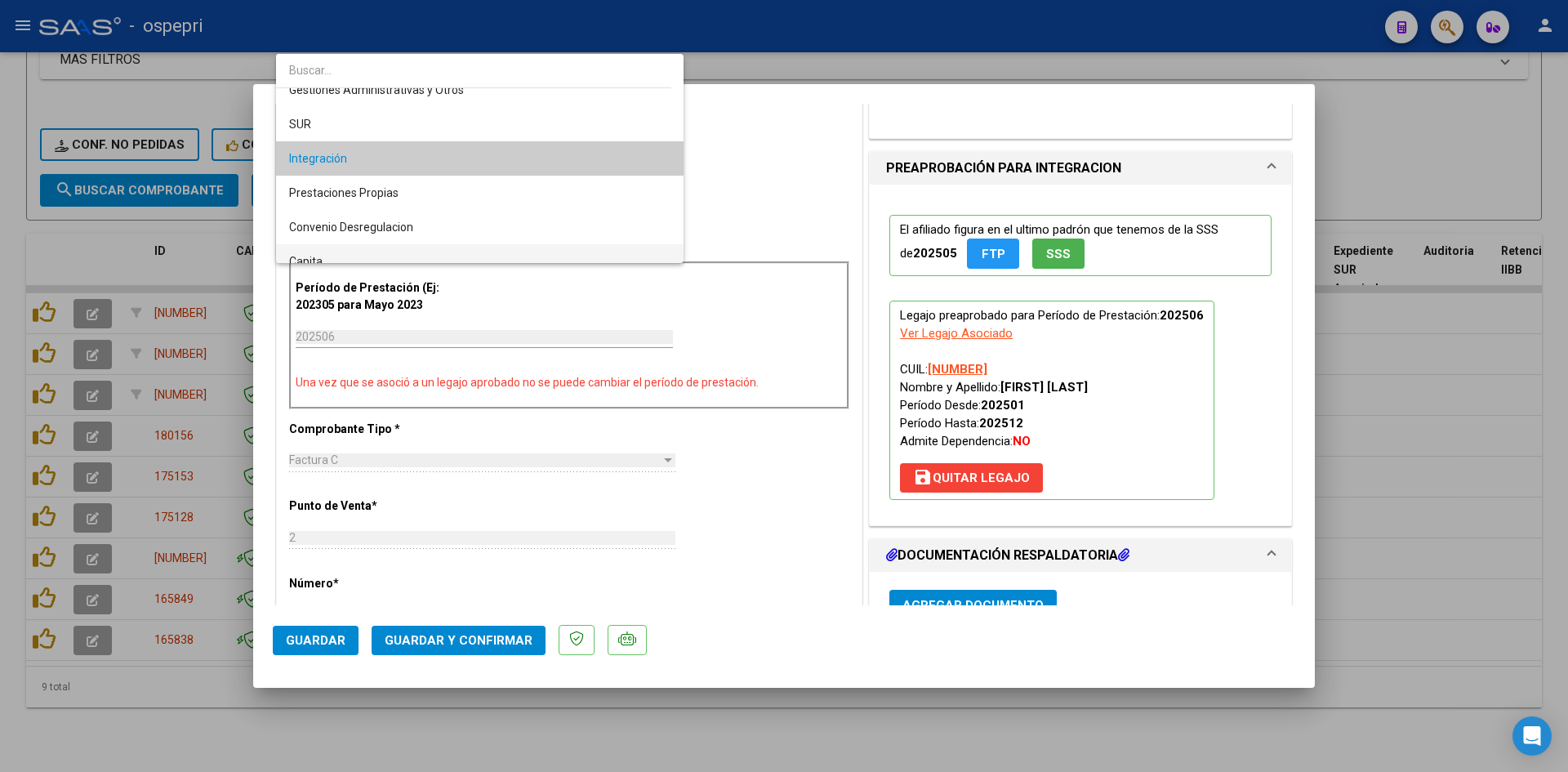scroll, scrollTop: 134, scrollLeft: 0, axis: vertical 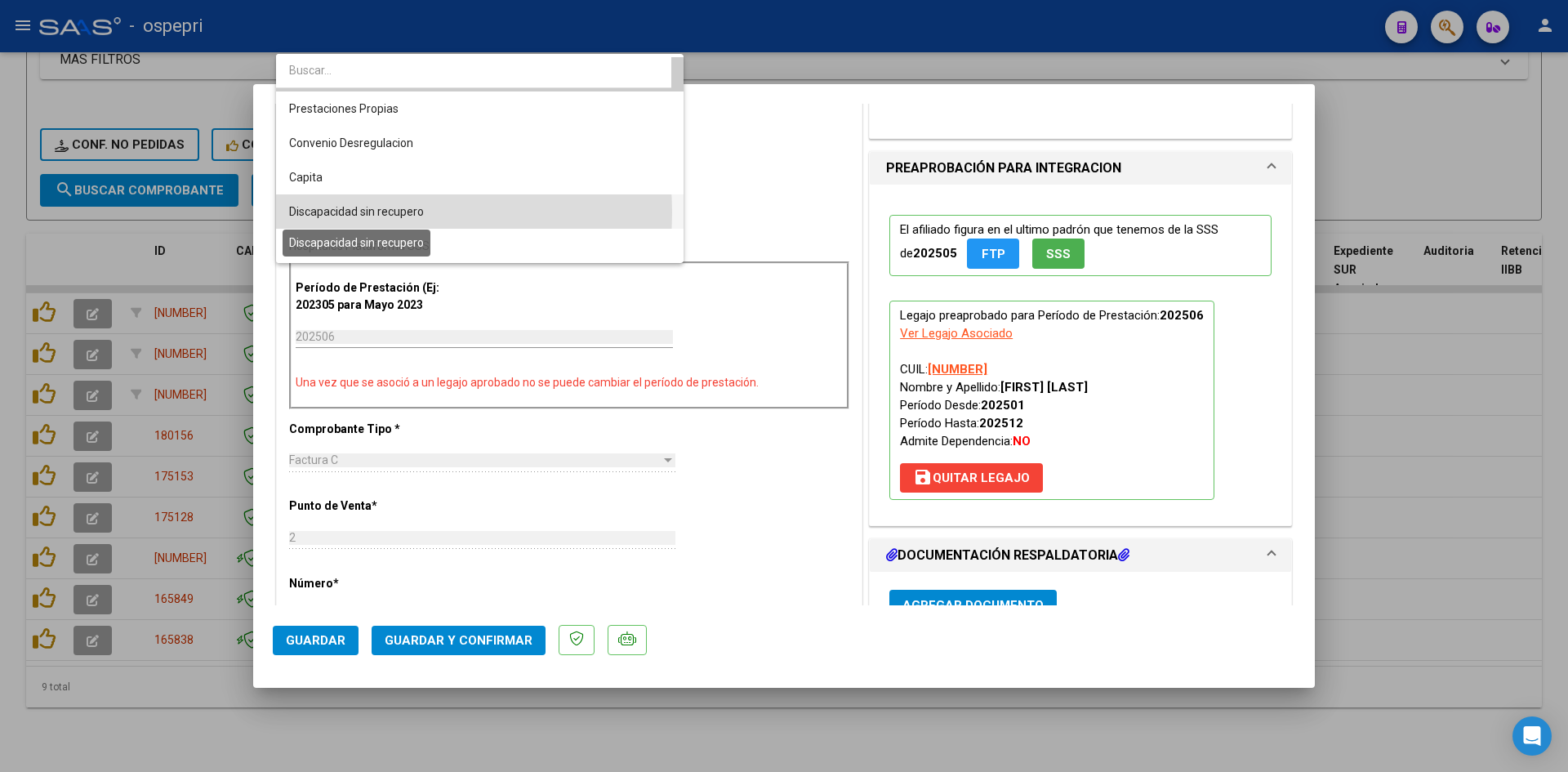 click on "Discapacidad sin recupero" at bounding box center [356, 212] 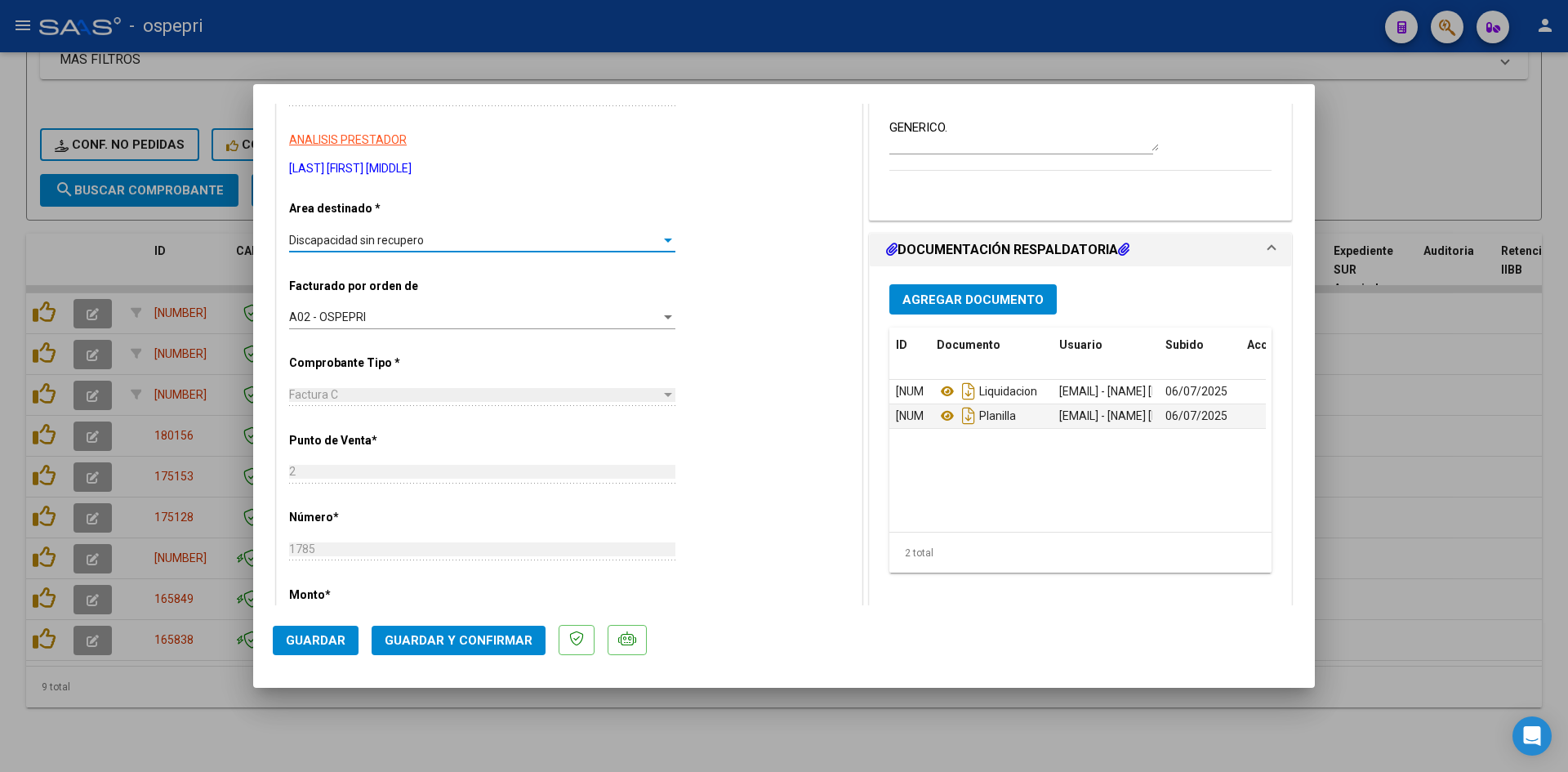 scroll, scrollTop: 0, scrollLeft: 0, axis: both 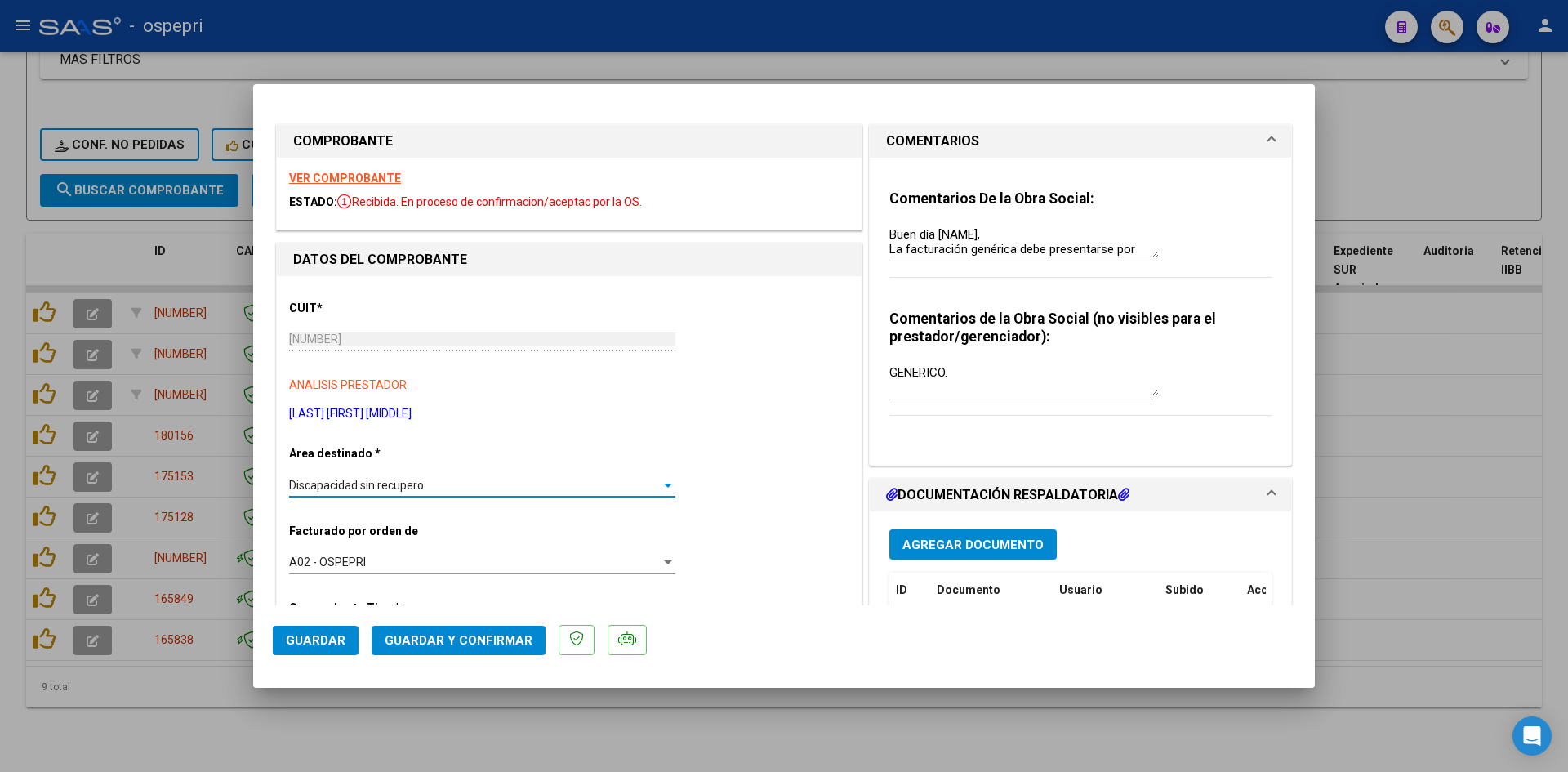 click on "Guardar" 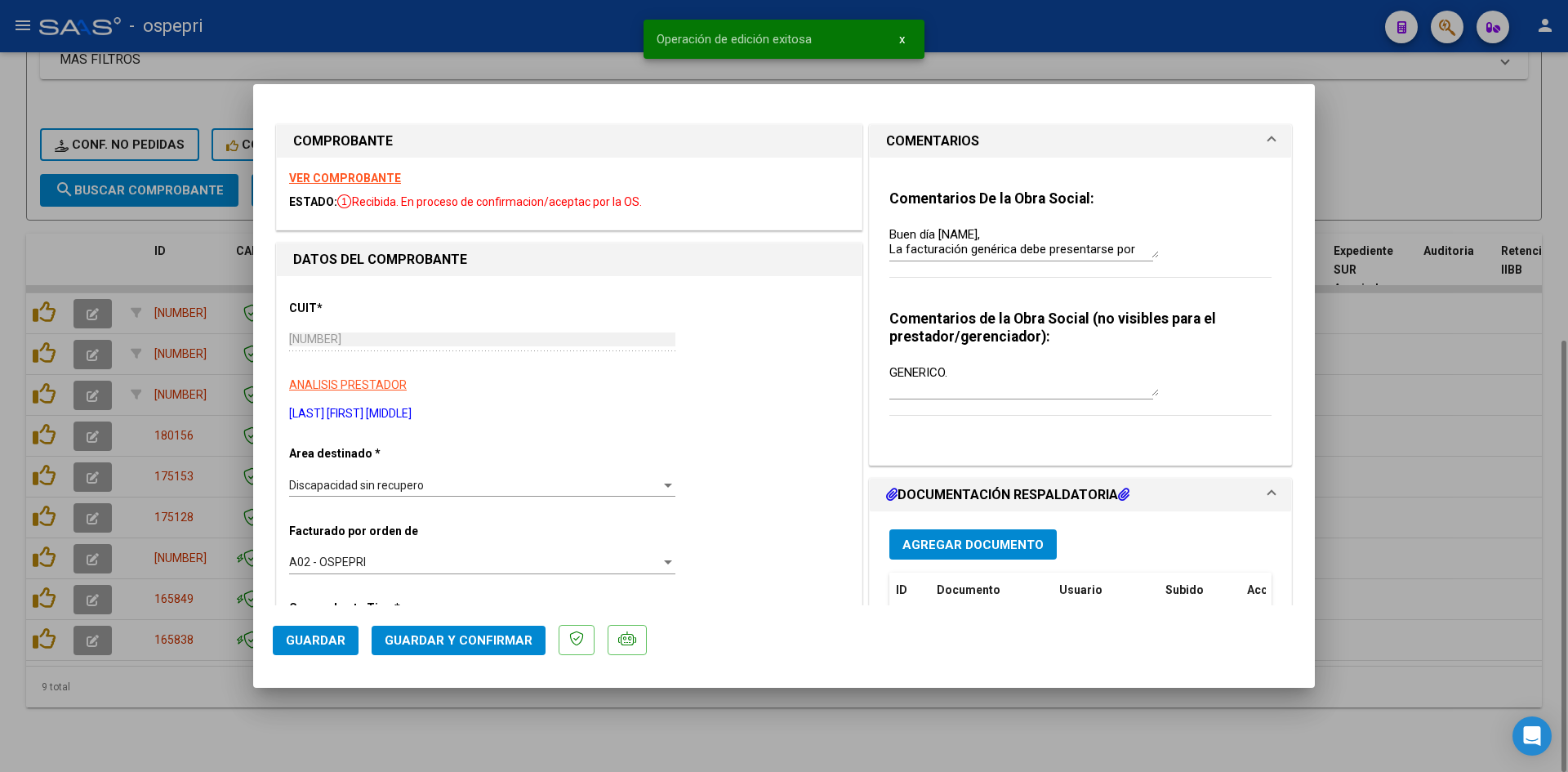 type 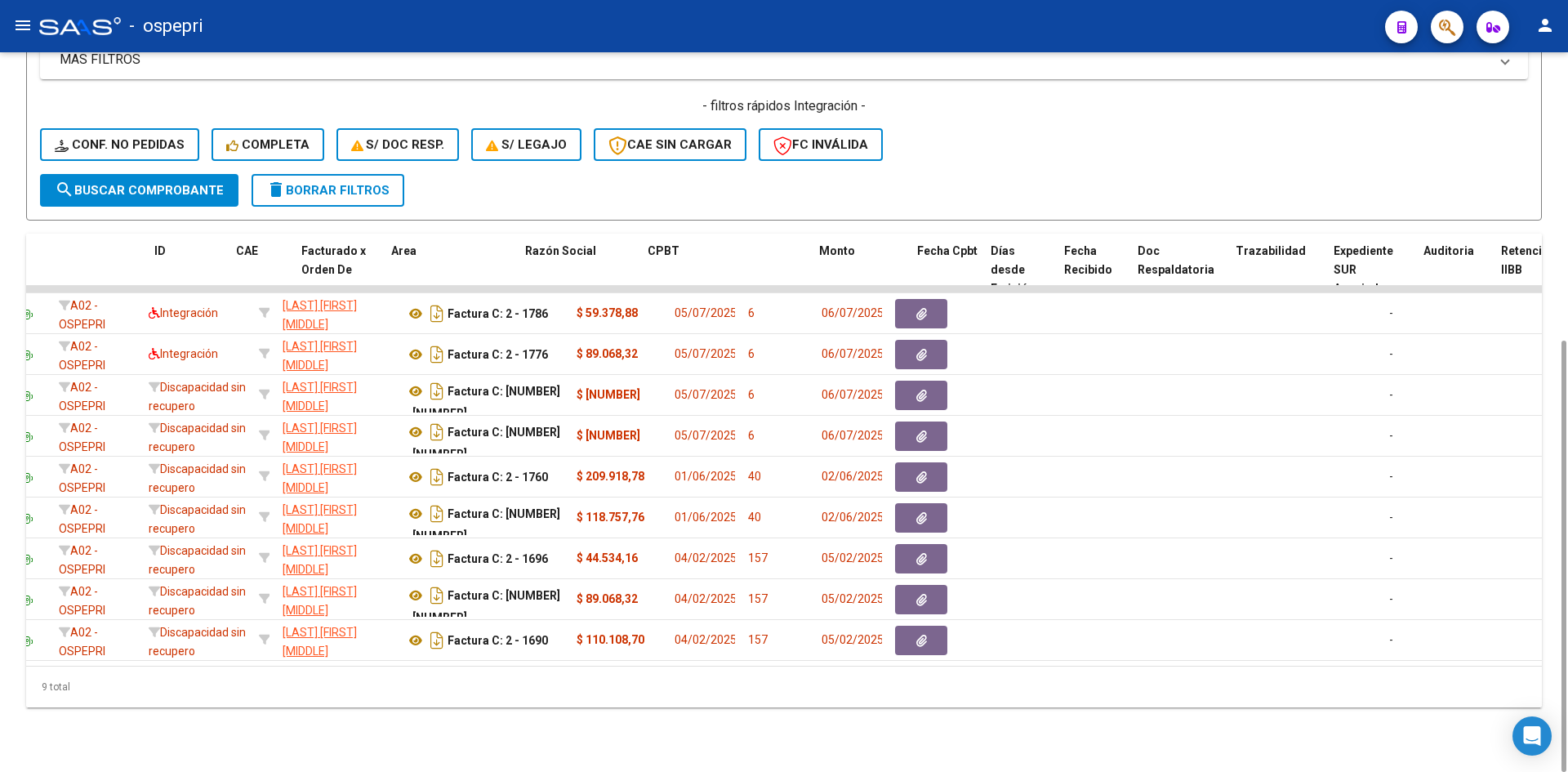 scroll, scrollTop: 0, scrollLeft: 0, axis: both 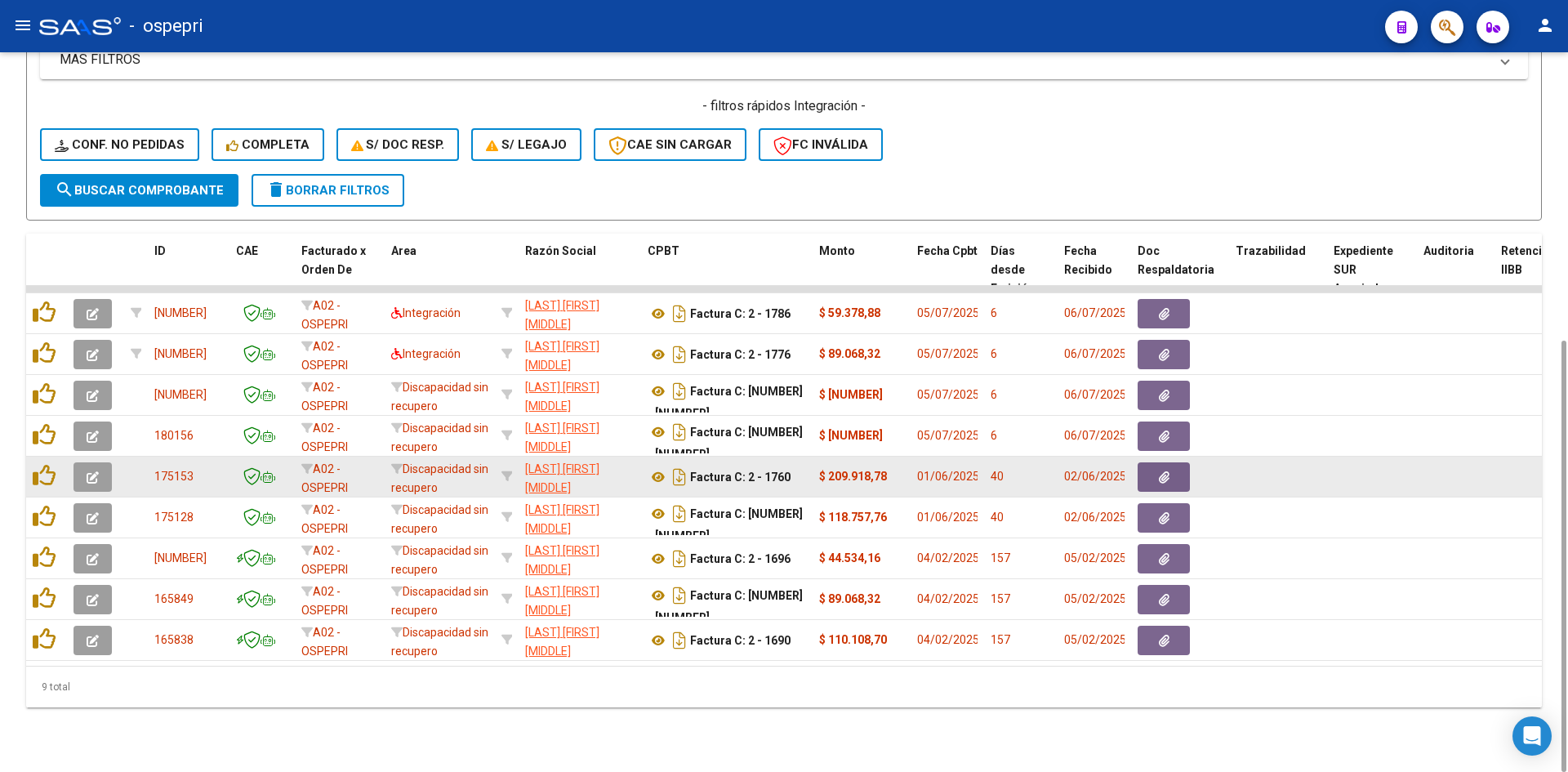 click 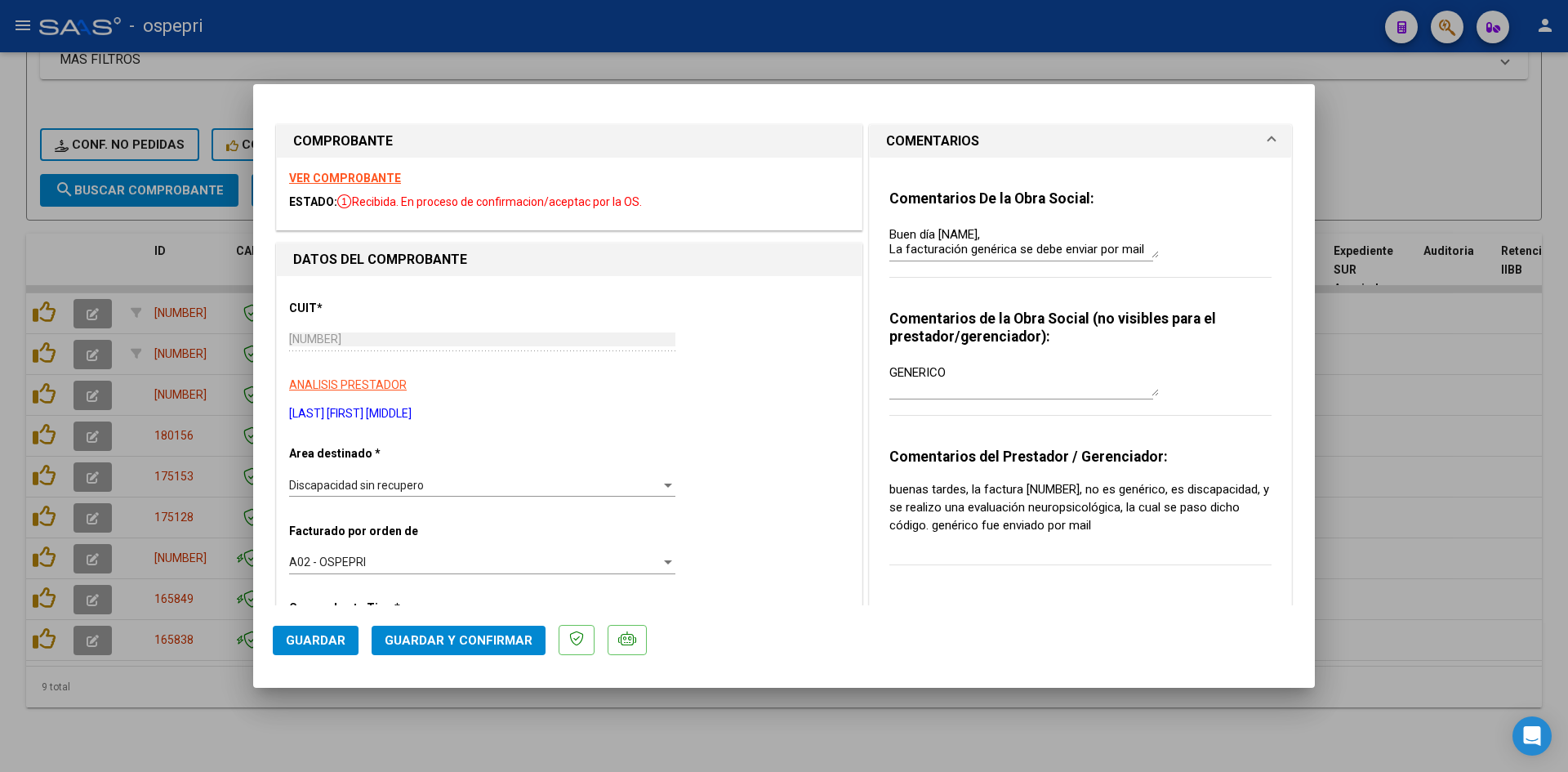 click on "VER COMPROBANTE" at bounding box center (345, 178) 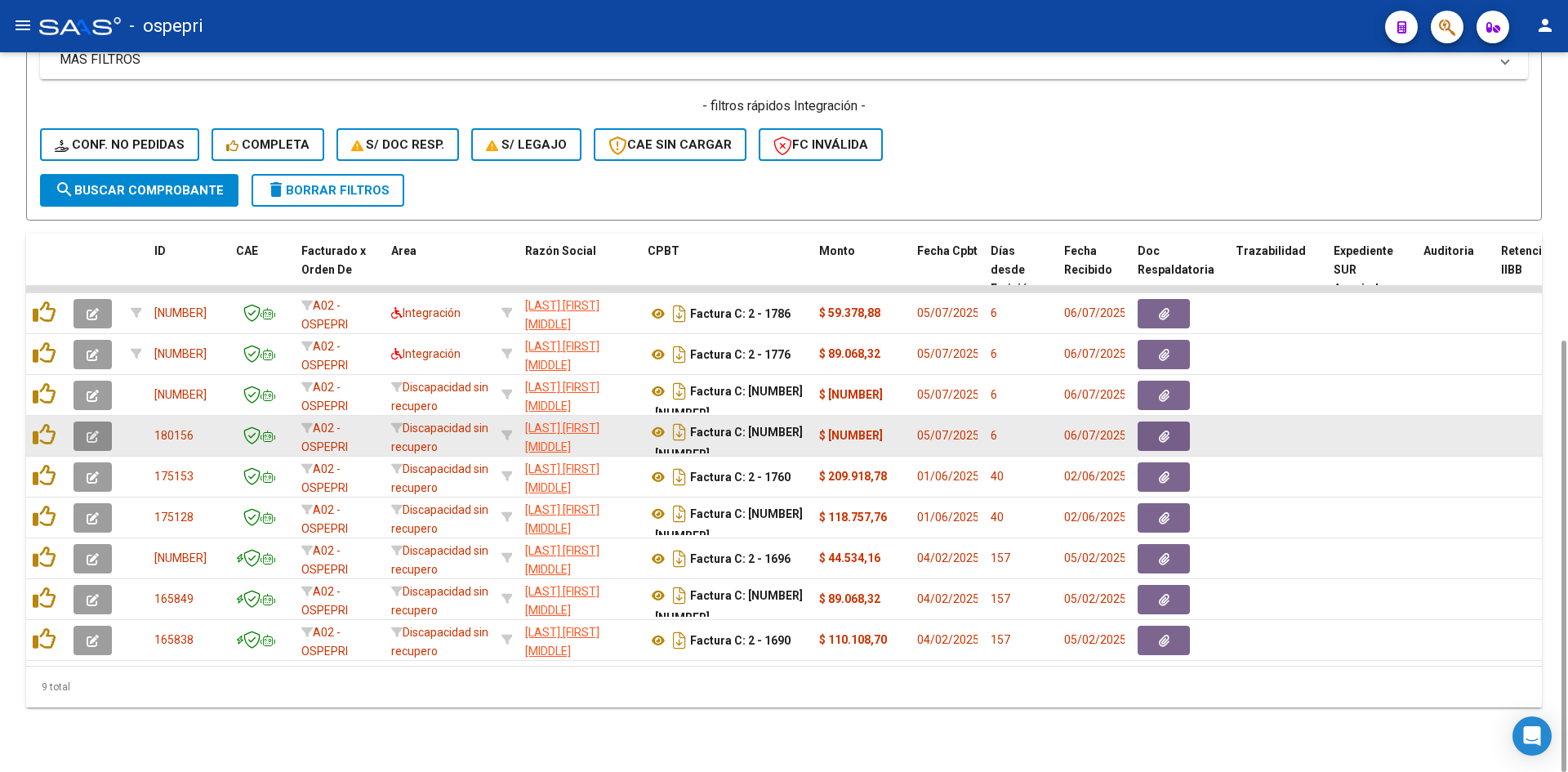 click 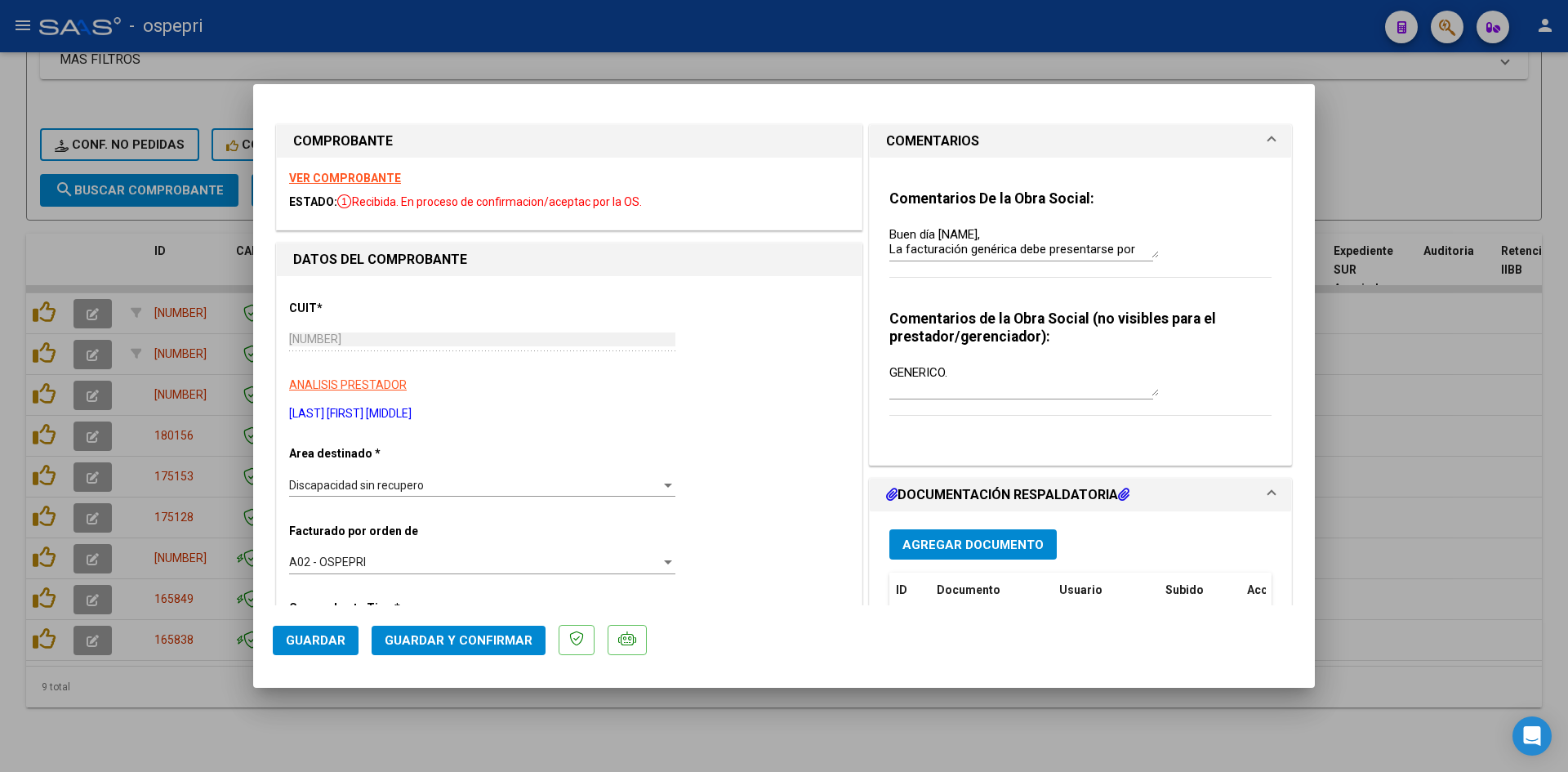 click on "VER COMPROBANTE" at bounding box center [345, 178] 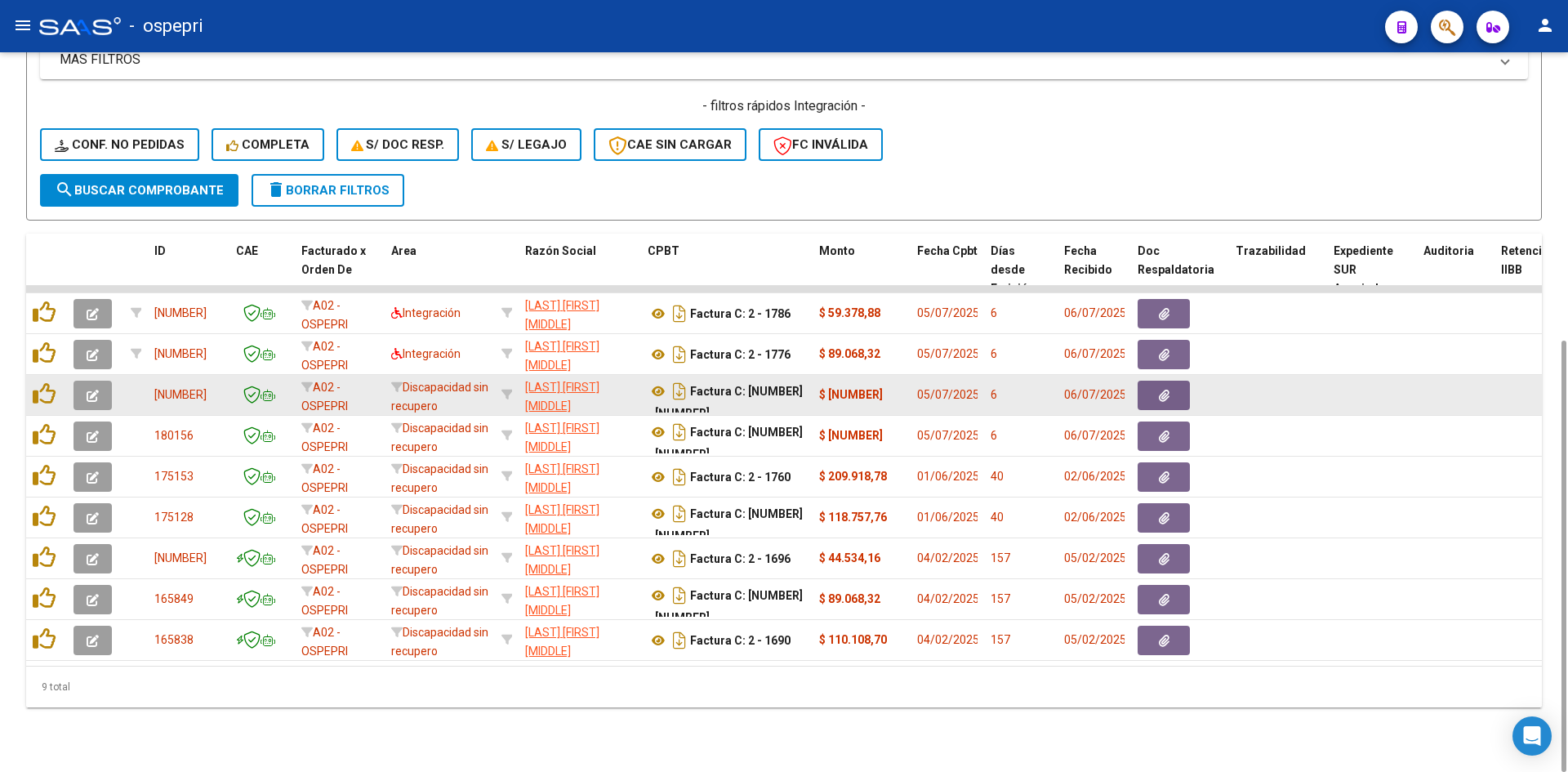 click 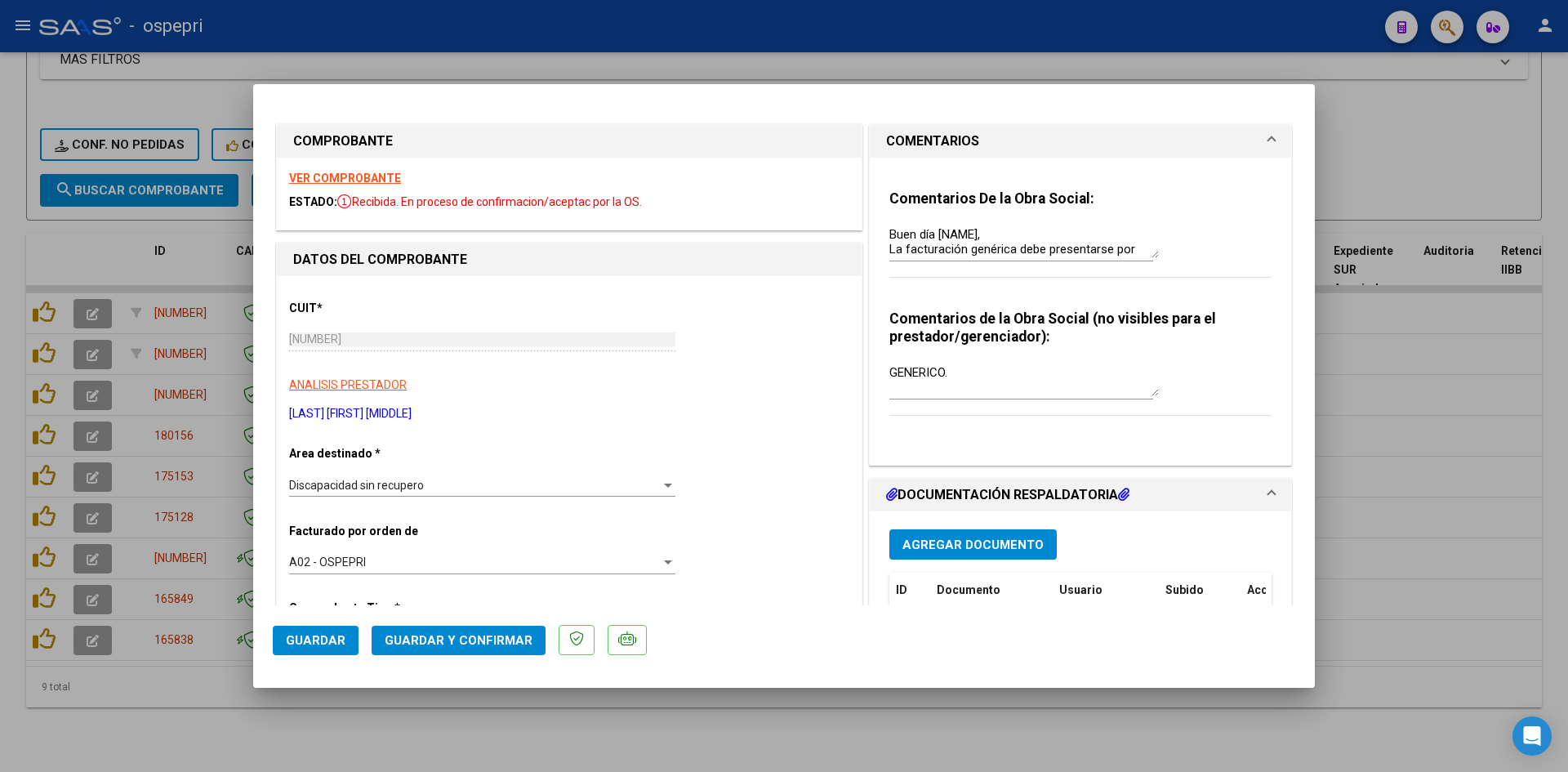 click on "VER COMPROBANTE" at bounding box center [345, 178] 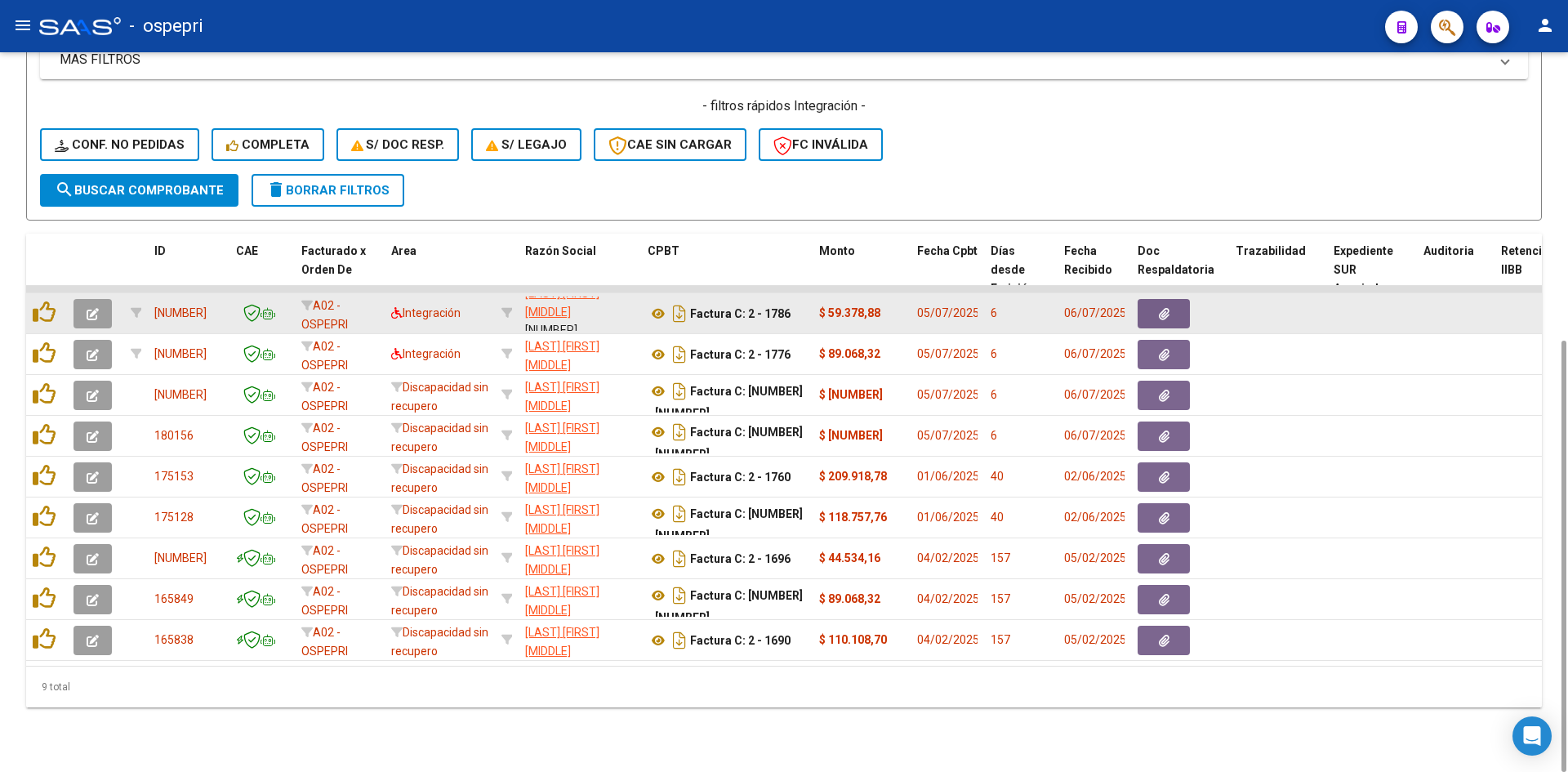 scroll, scrollTop: 21, scrollLeft: 0, axis: vertical 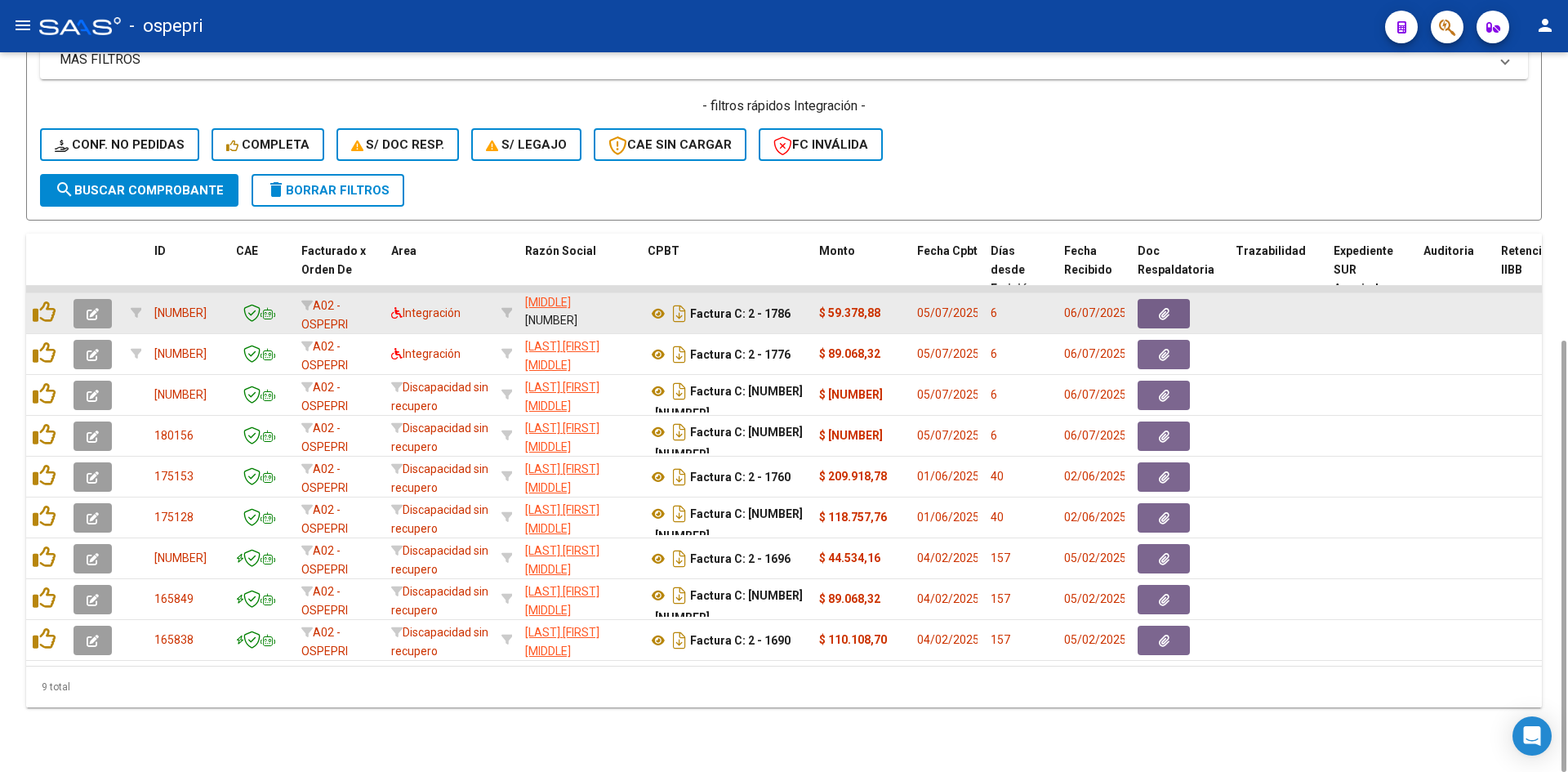 drag, startPoint x: 600, startPoint y: 315, endPoint x: 531, endPoint y: 317, distance: 69.02898 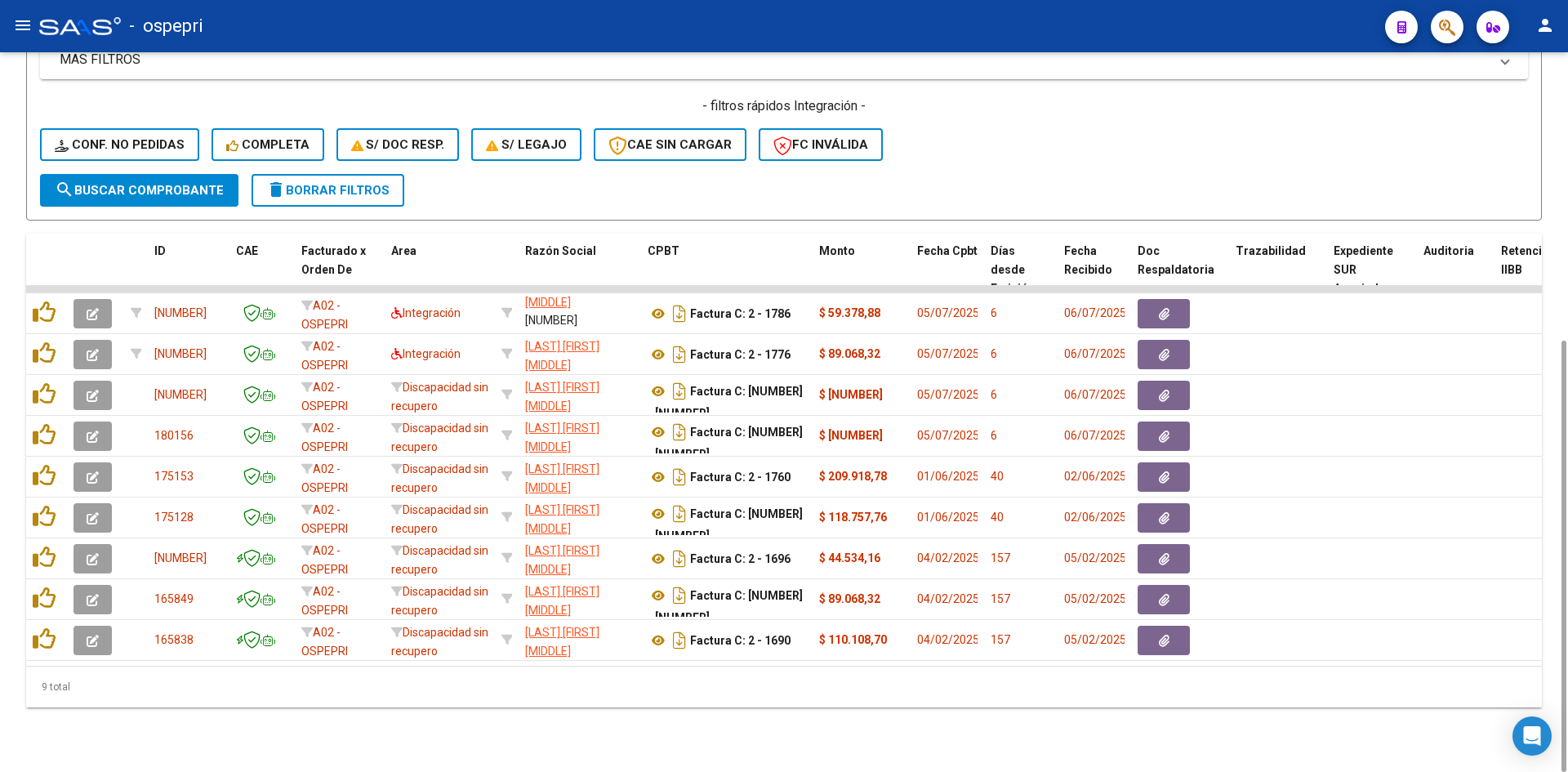 scroll, scrollTop: 0, scrollLeft: 0, axis: both 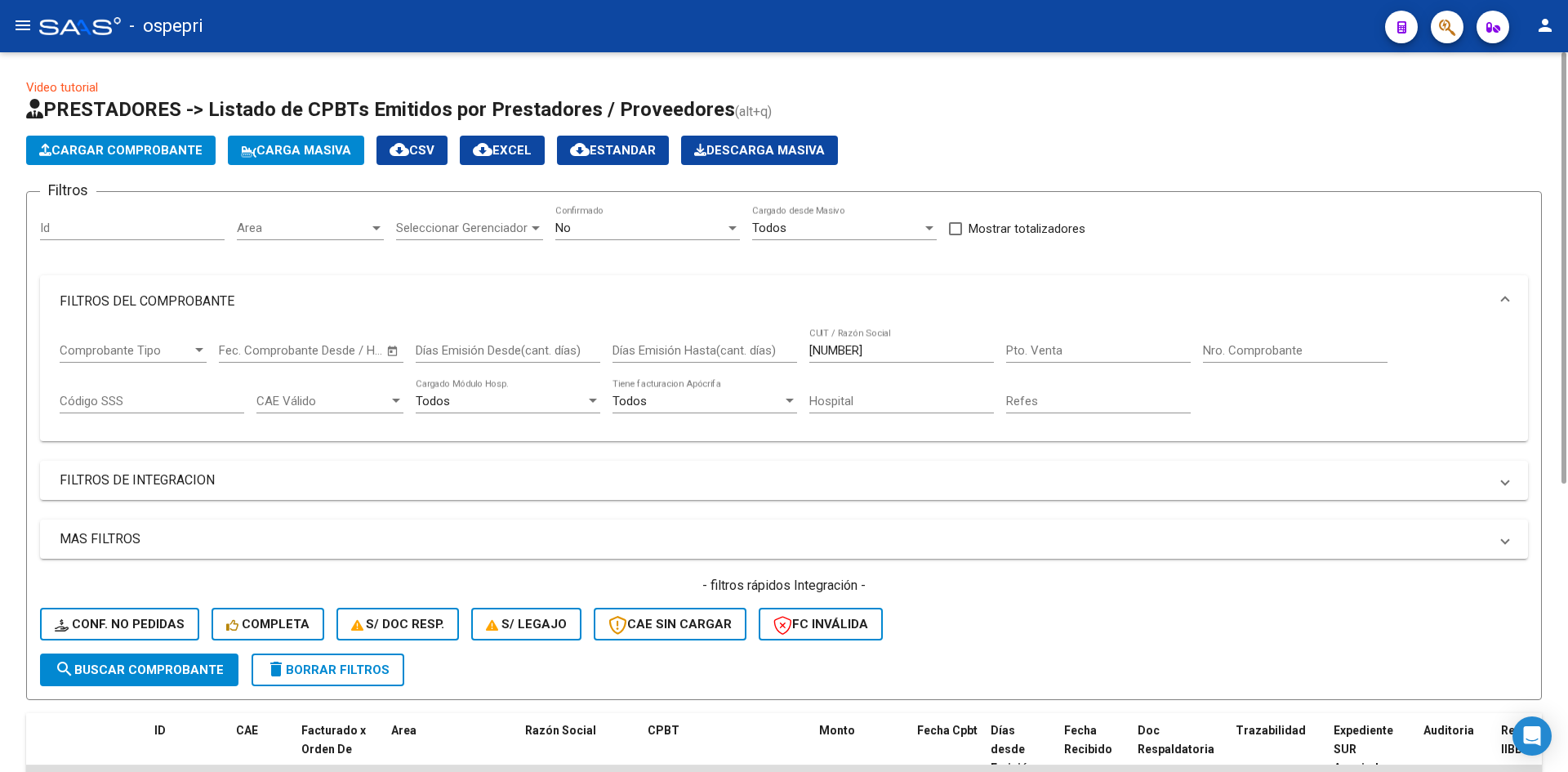 click on "[NUMBER] CUIT / Razón Social" 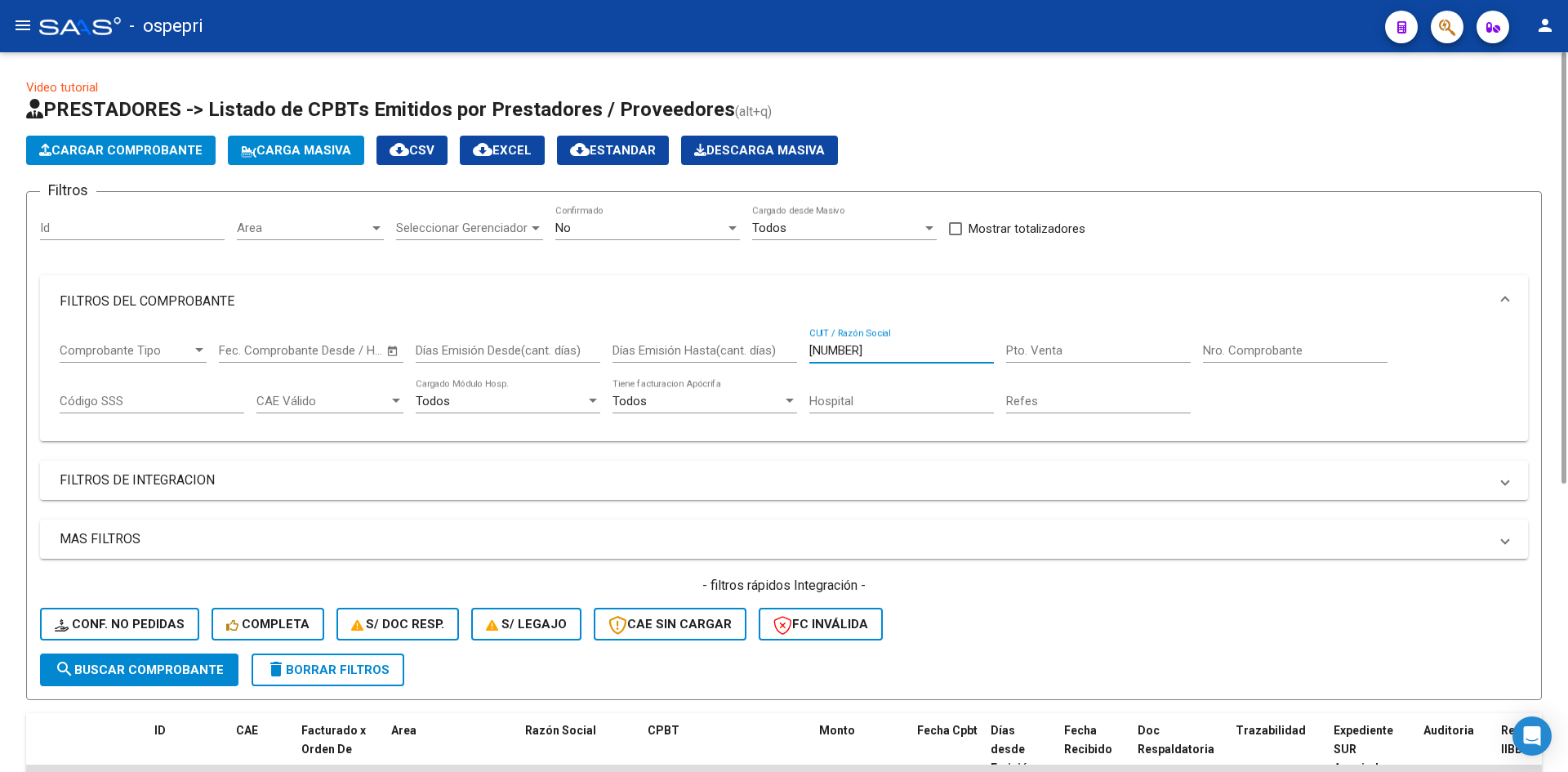 click on "[NUMBER]" at bounding box center [902, 350] 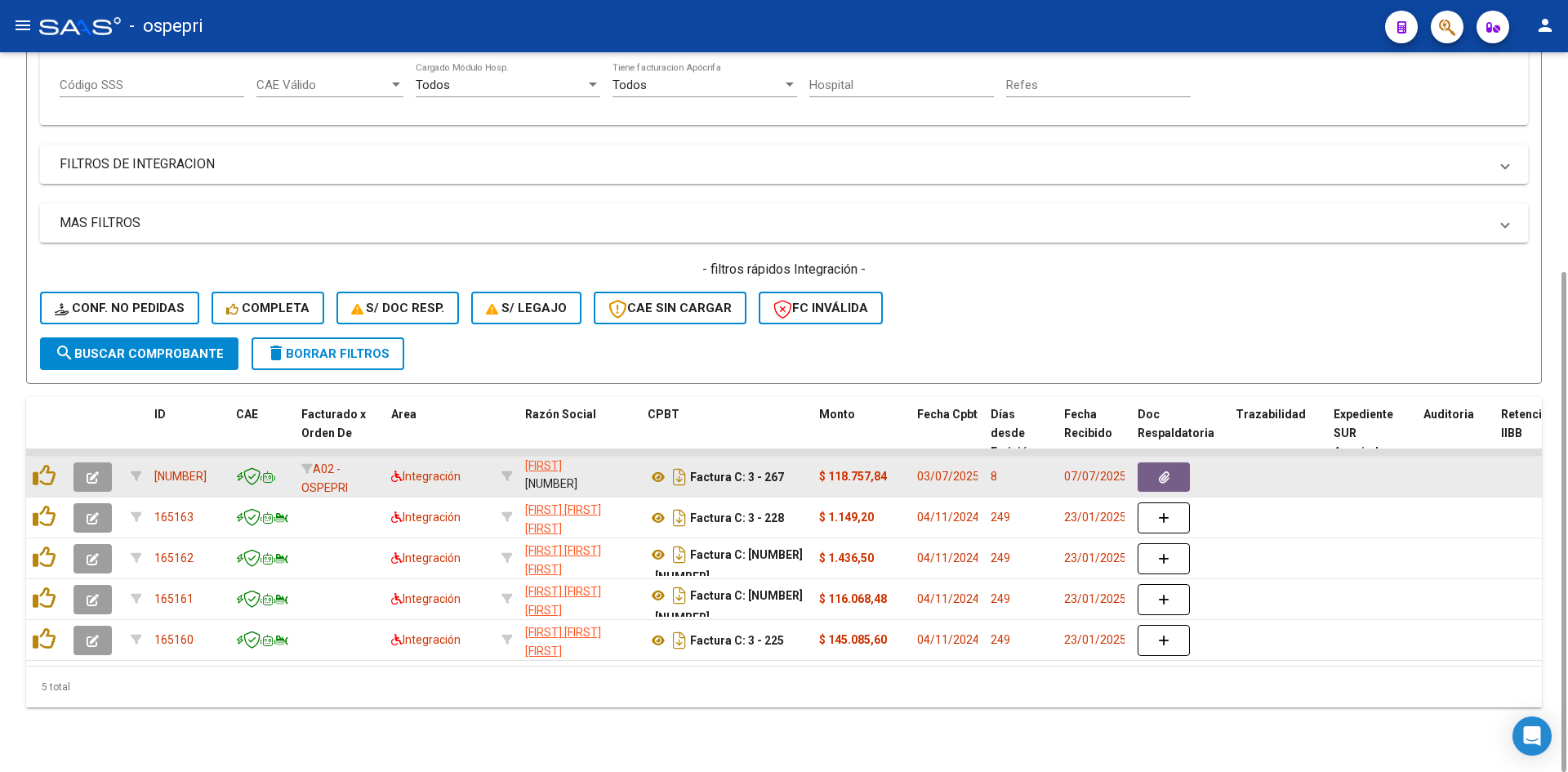 scroll, scrollTop: 0, scrollLeft: 0, axis: both 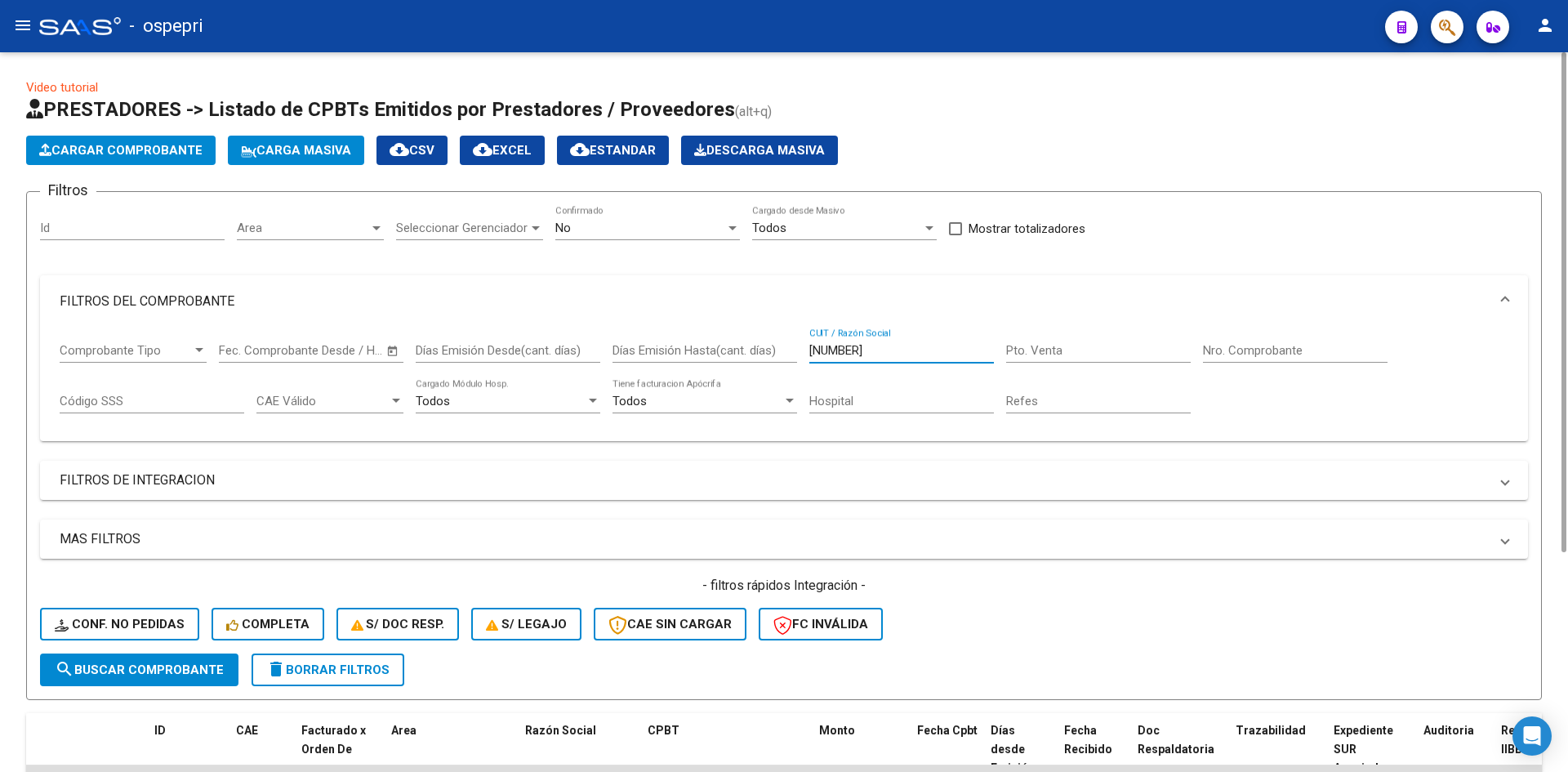 click on "No" at bounding box center (640, 228) 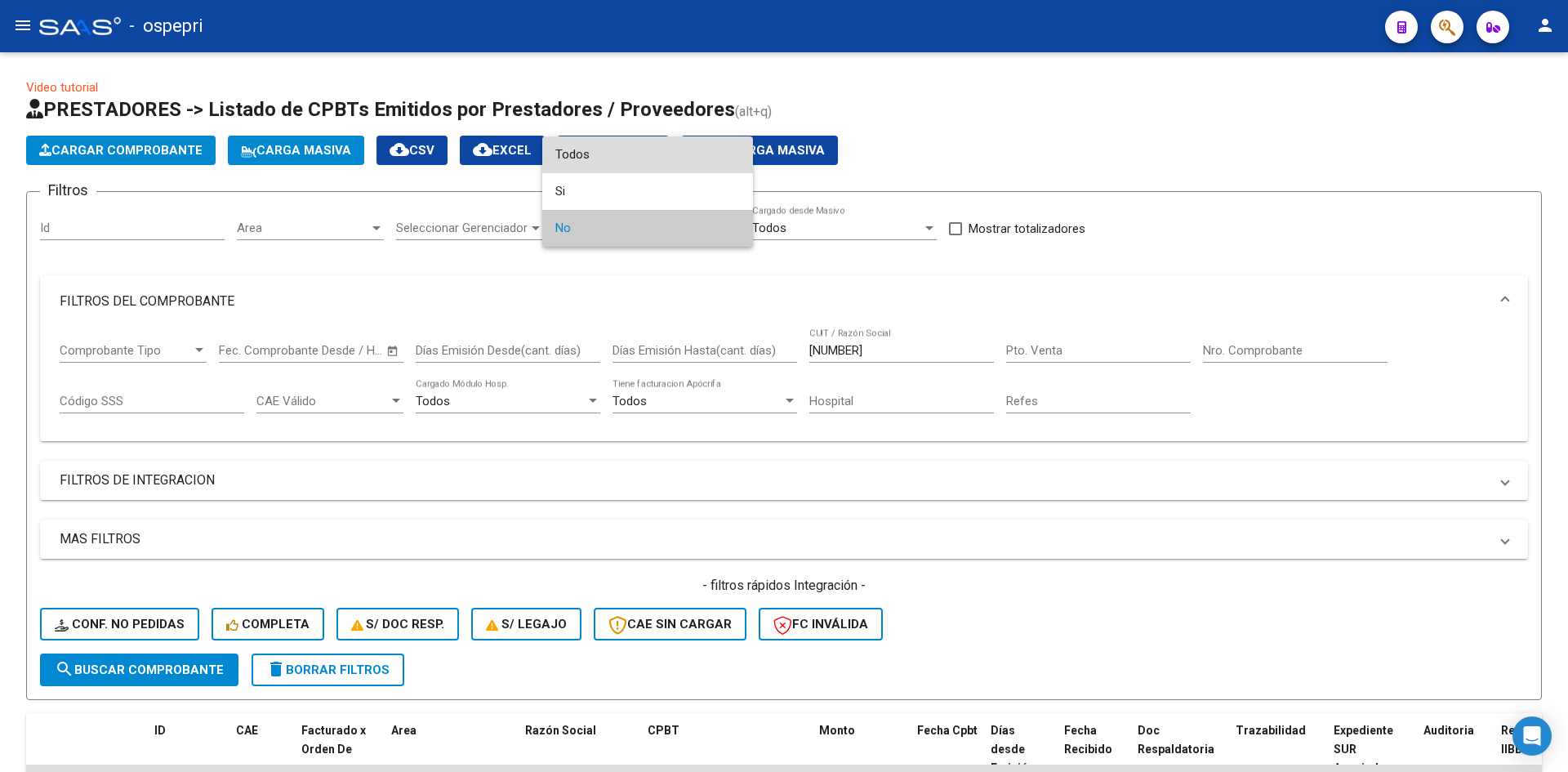 click on "Todos" at bounding box center [648, 154] 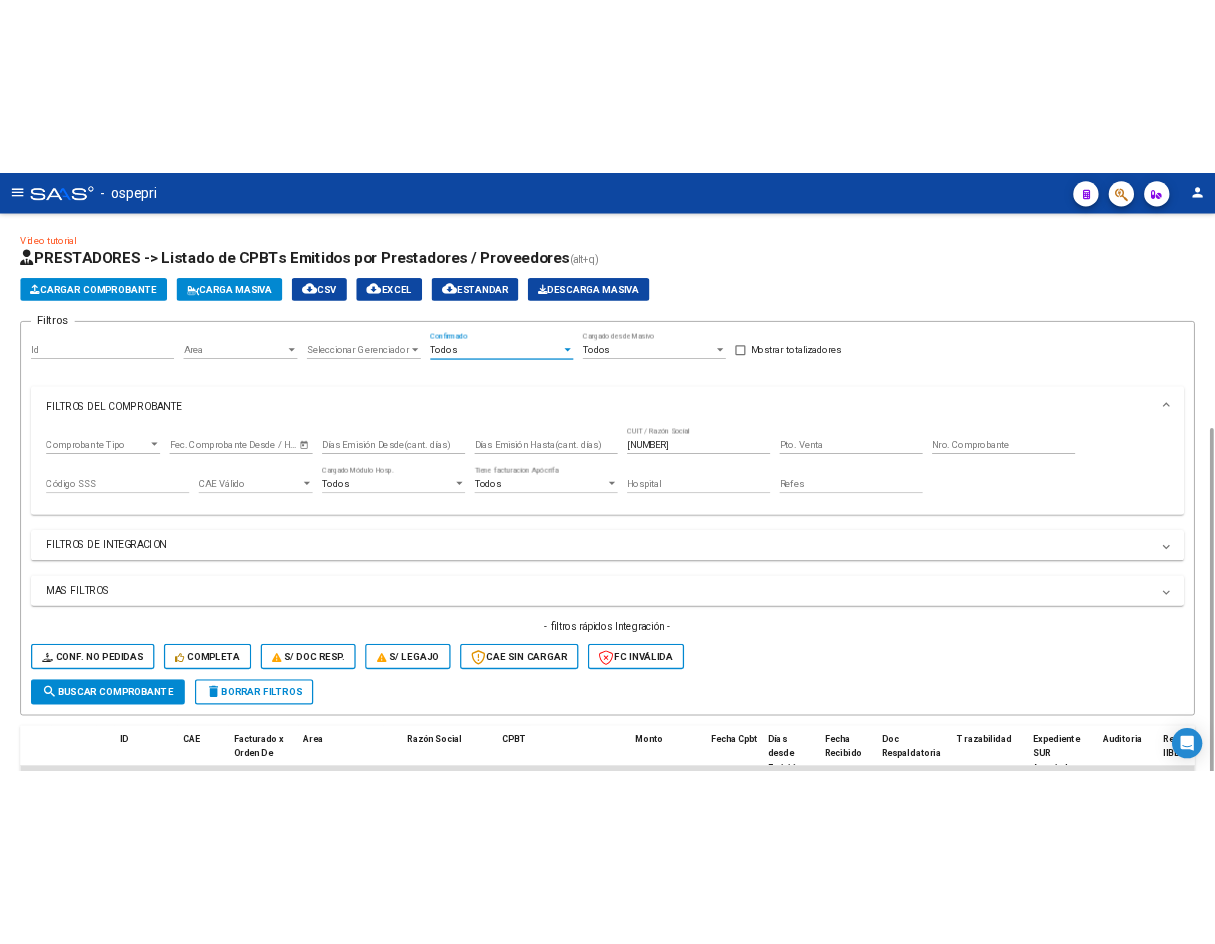 scroll, scrollTop: 387, scrollLeft: 0, axis: vertical 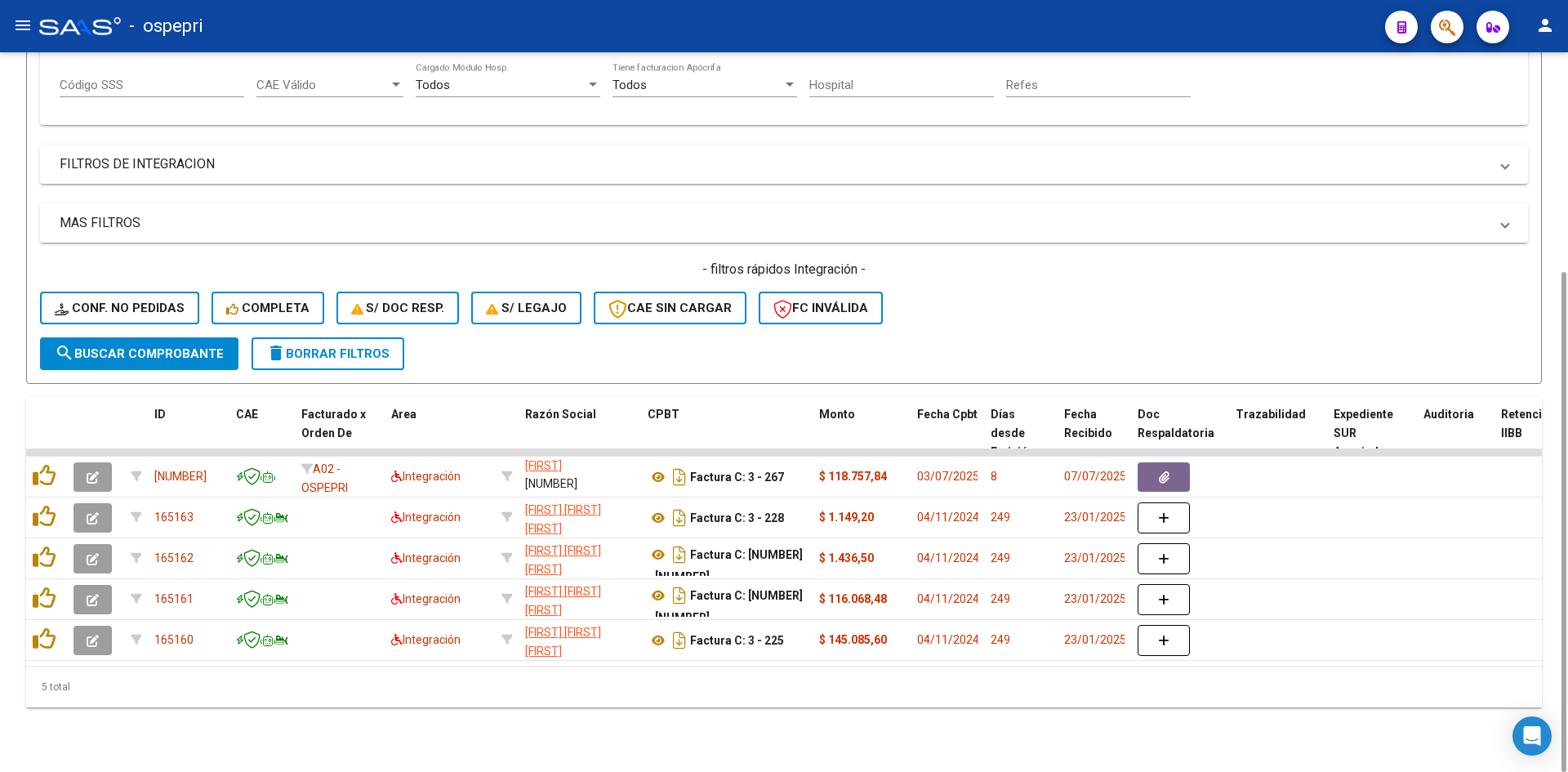 click on "search  Buscar Comprobante" 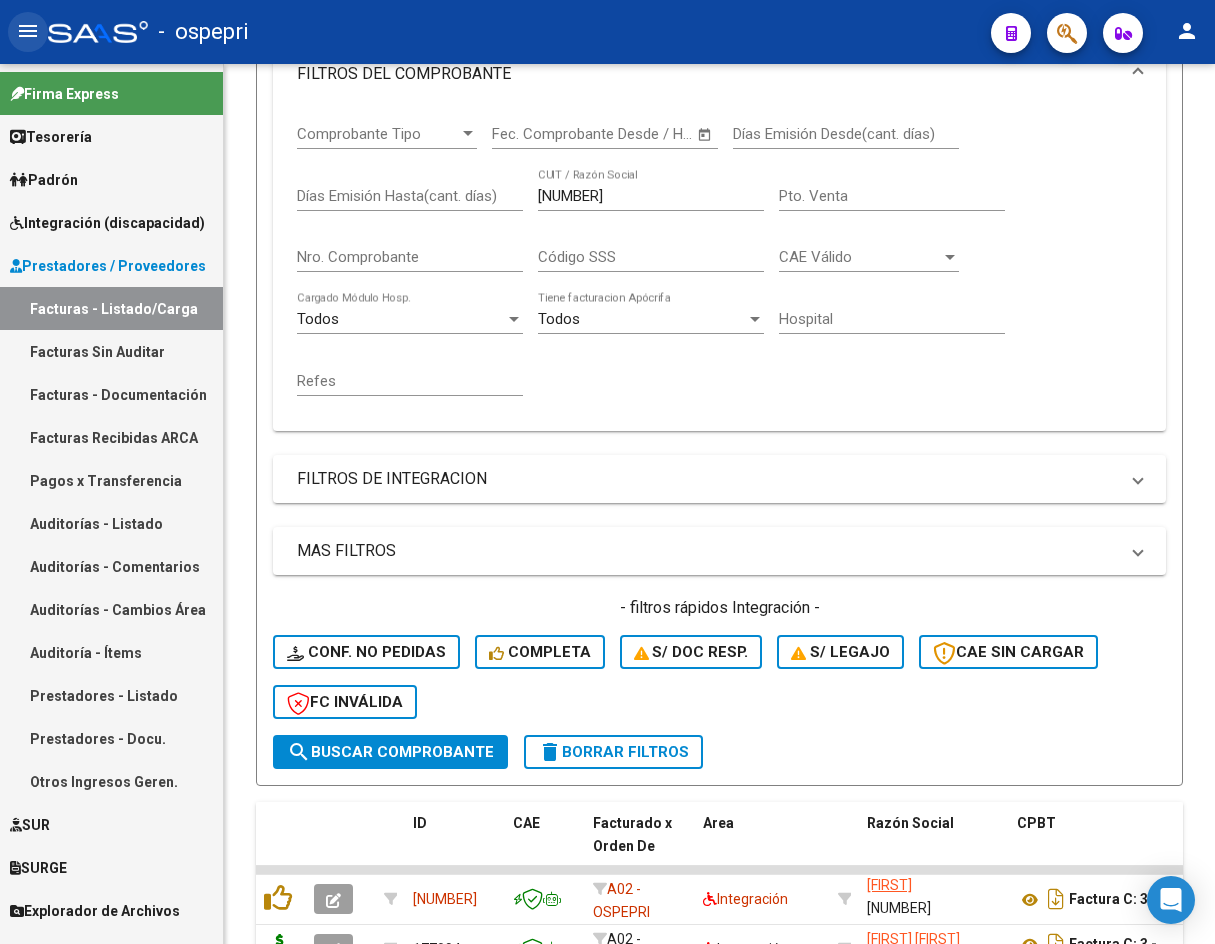 click on "menu" 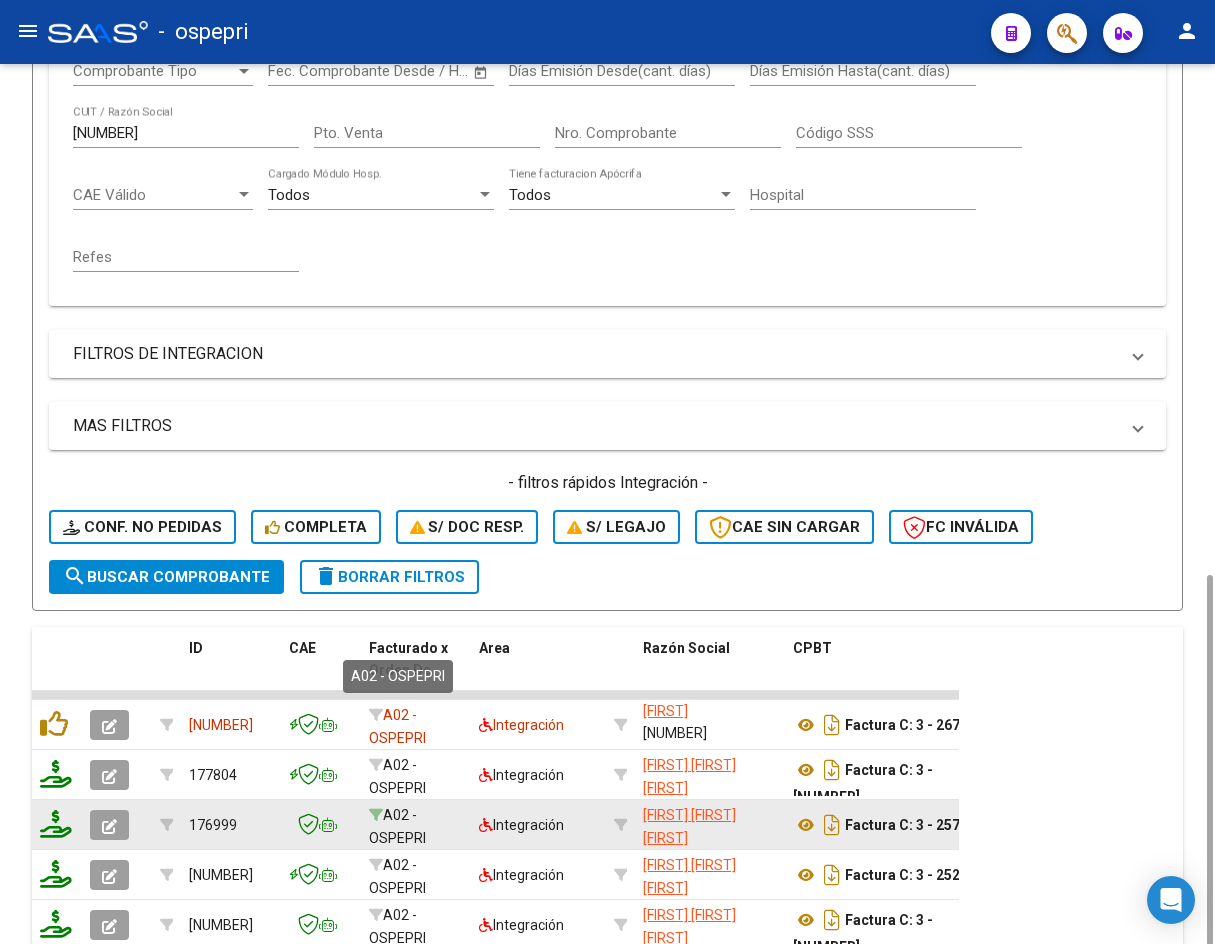 scroll, scrollTop: 587, scrollLeft: 0, axis: vertical 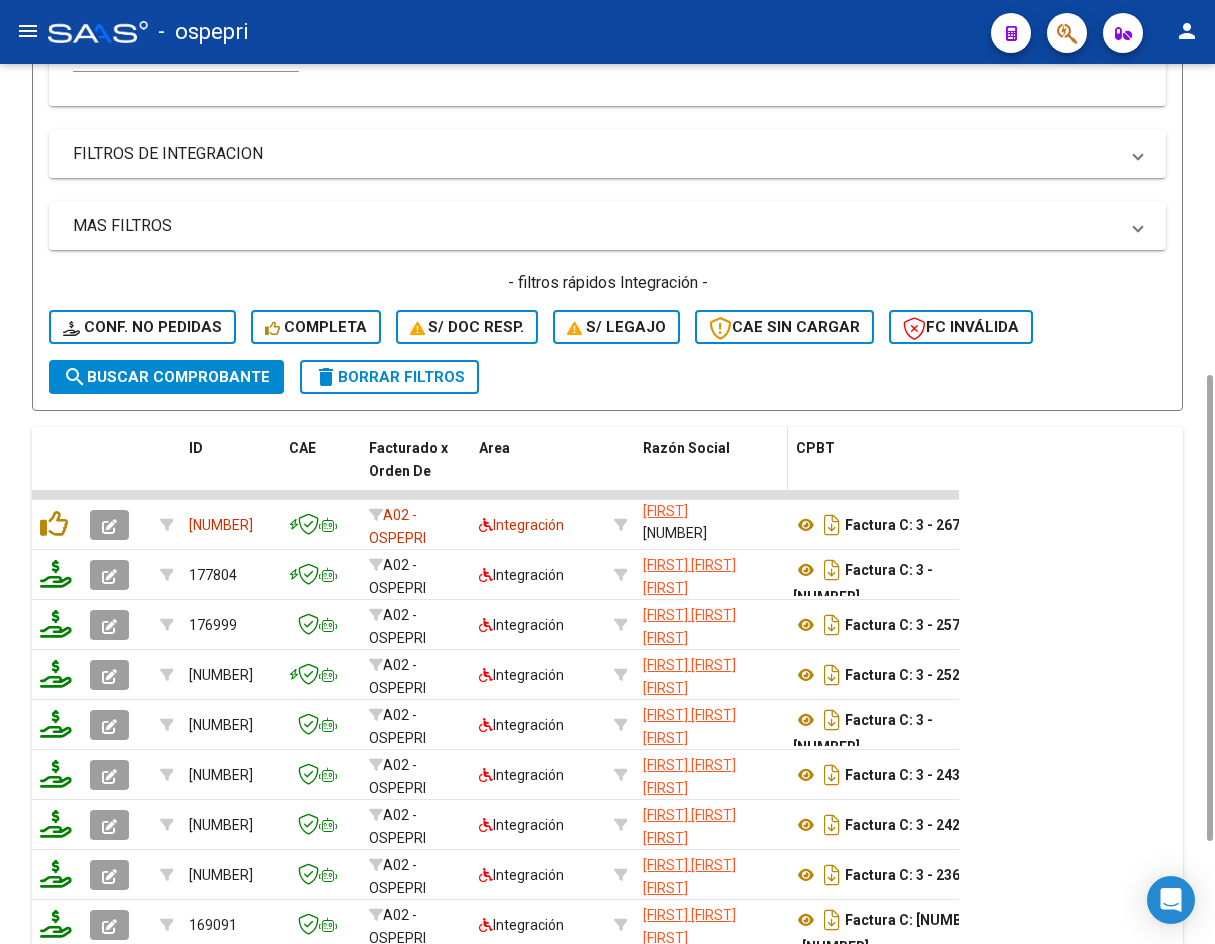 click 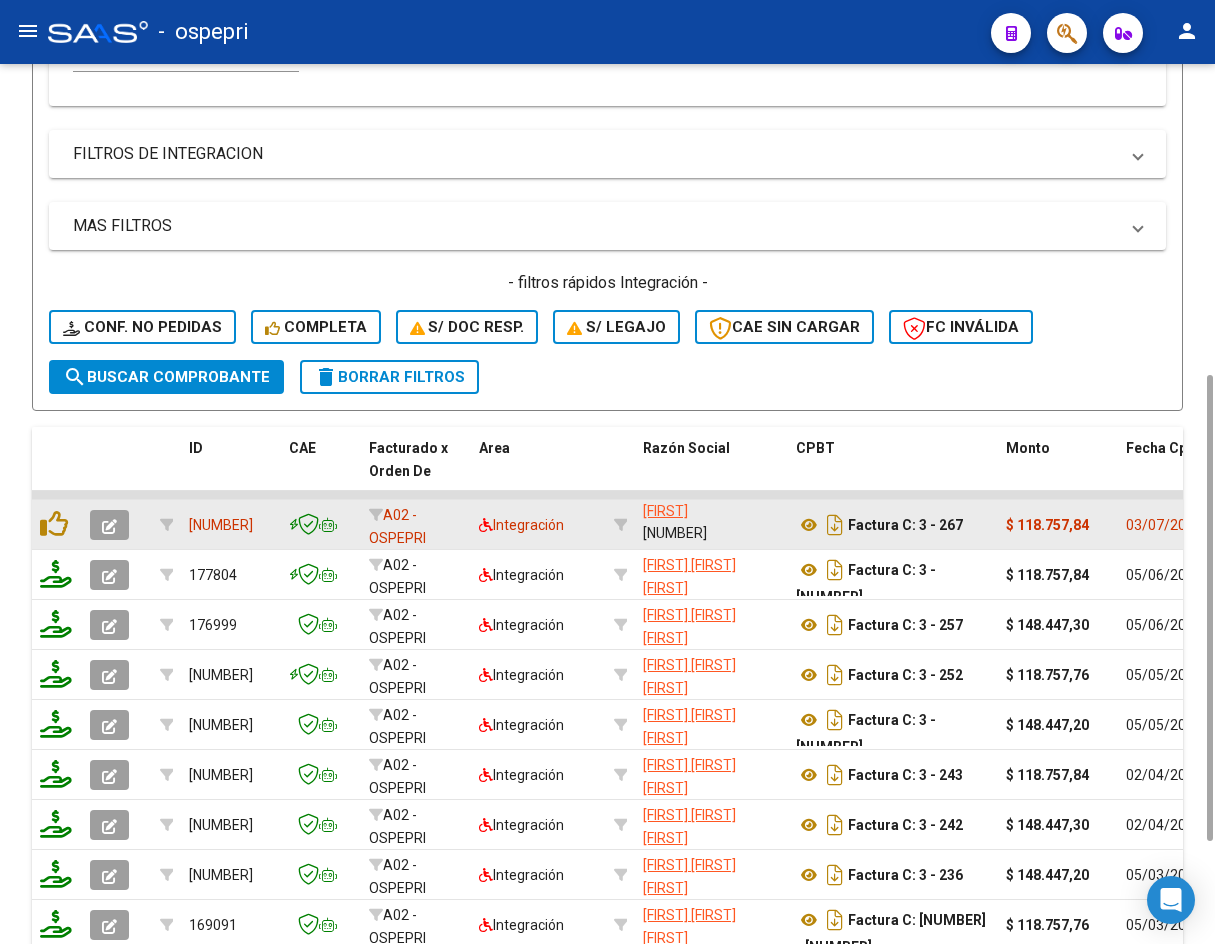 click 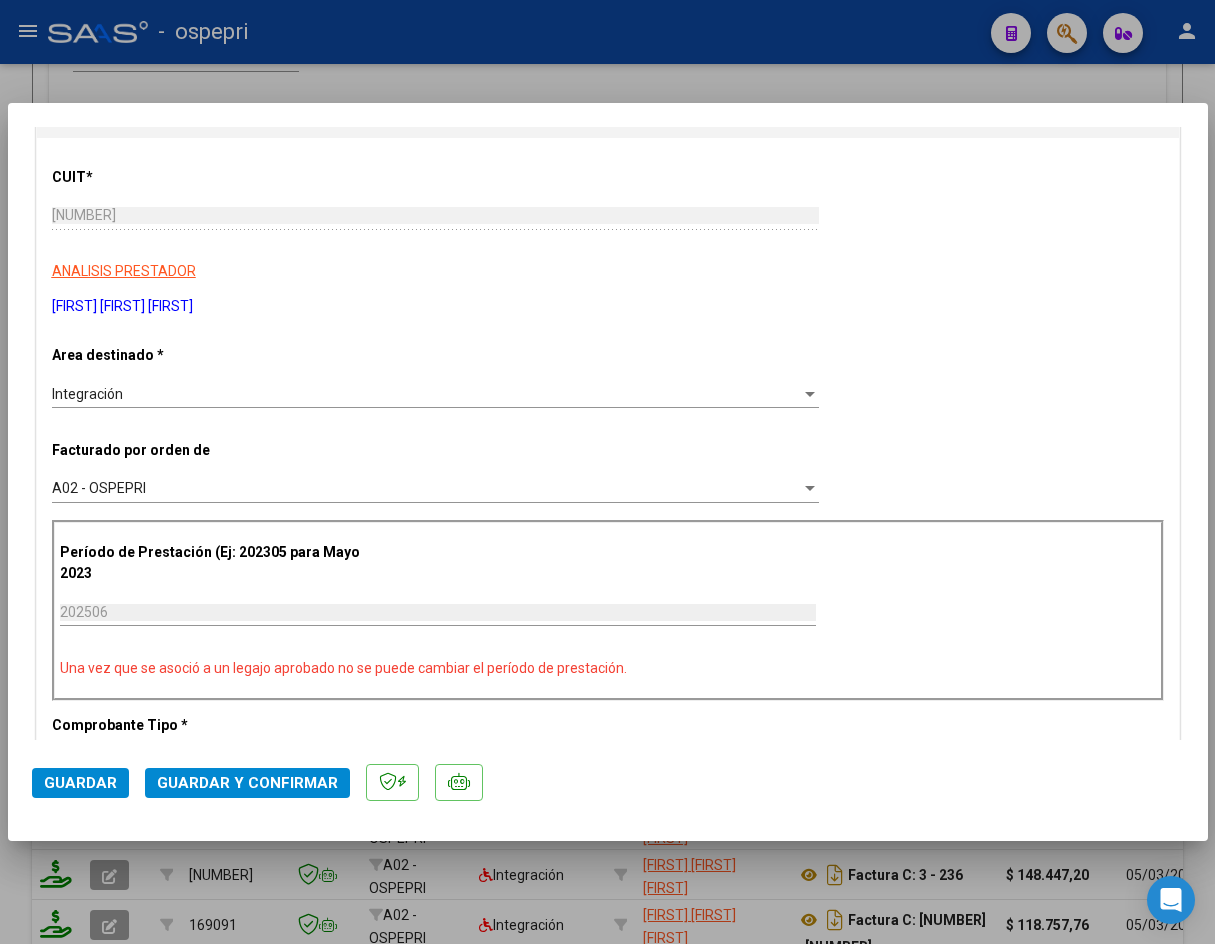 scroll, scrollTop: 0, scrollLeft: 0, axis: both 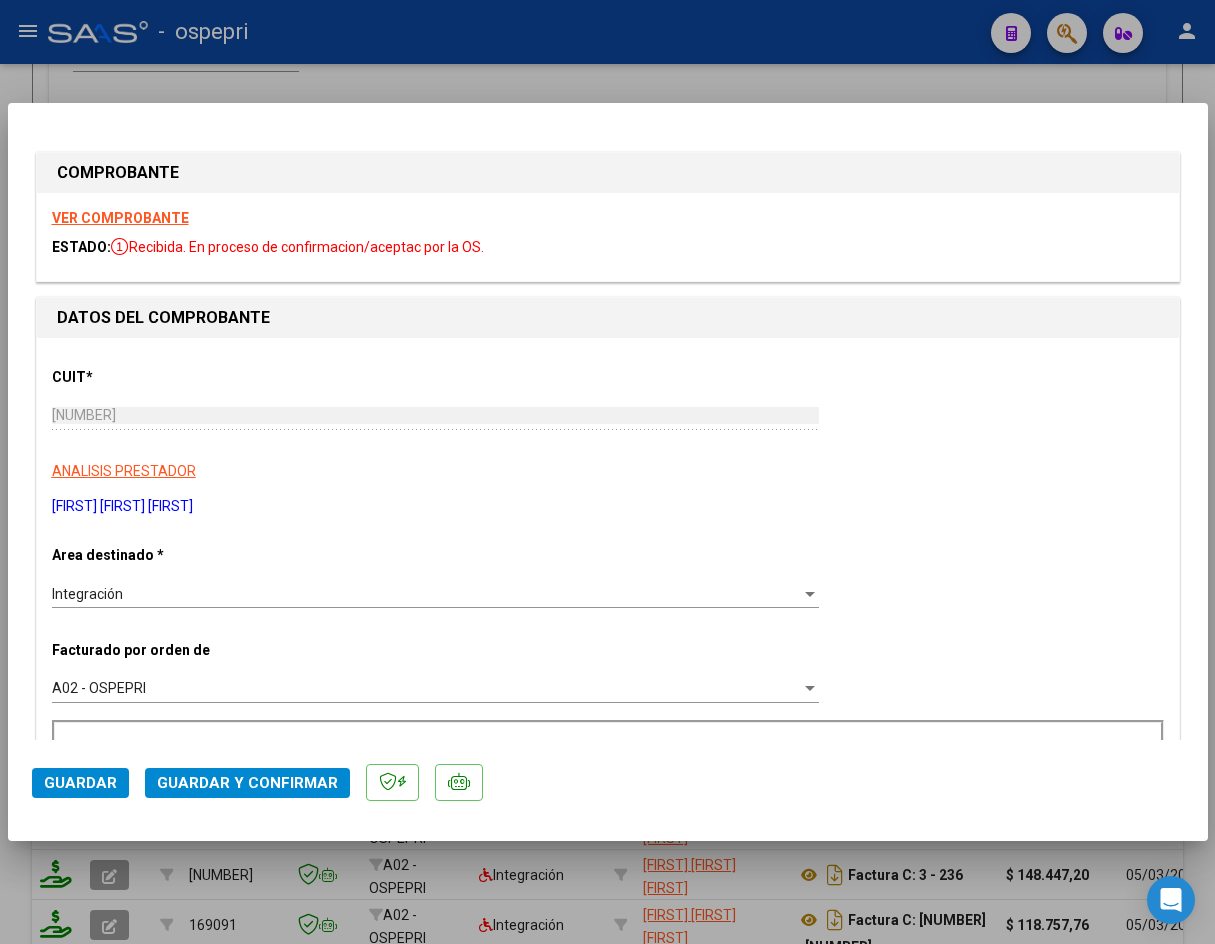 click on "VER COMPROBANTE" at bounding box center (120, 218) 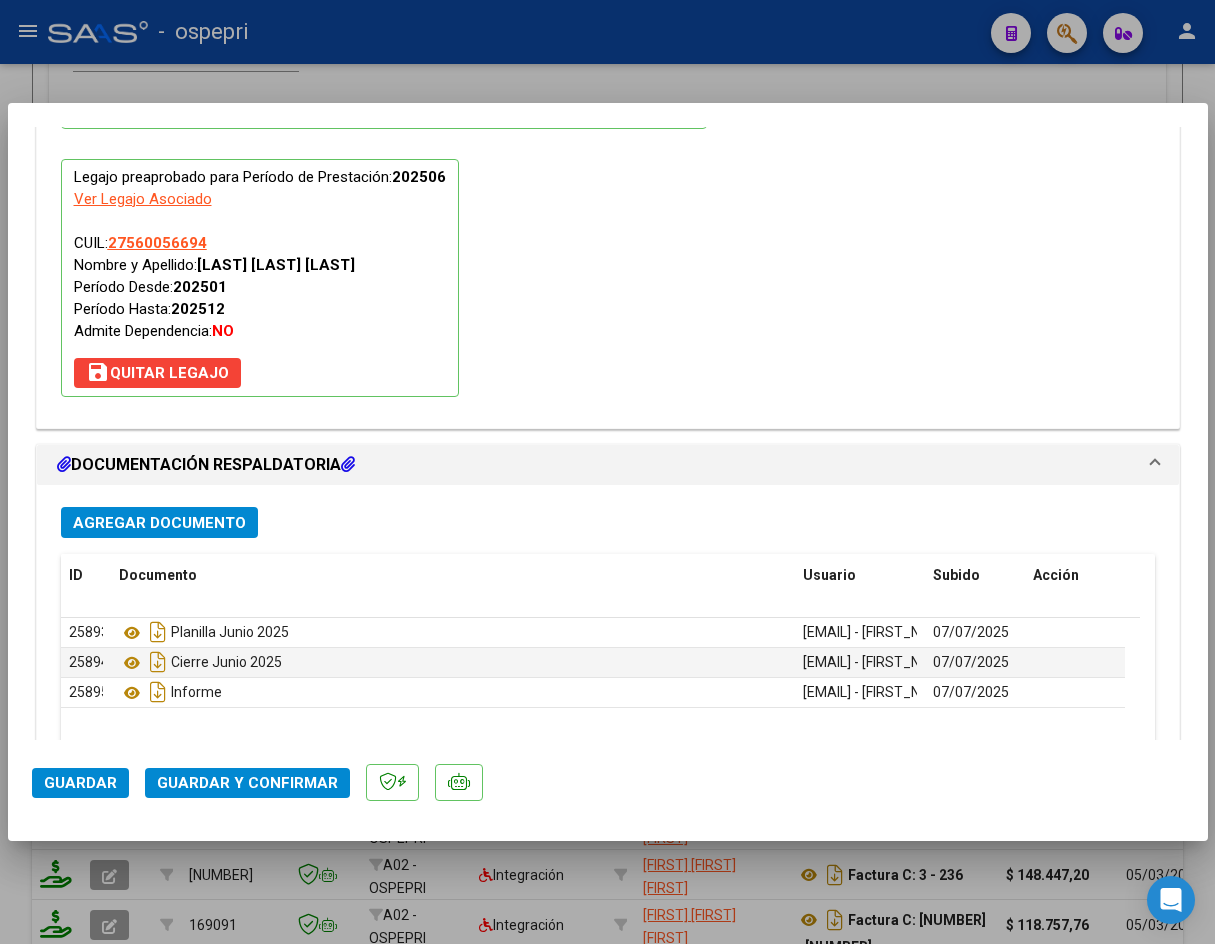 scroll, scrollTop: 2162, scrollLeft: 0, axis: vertical 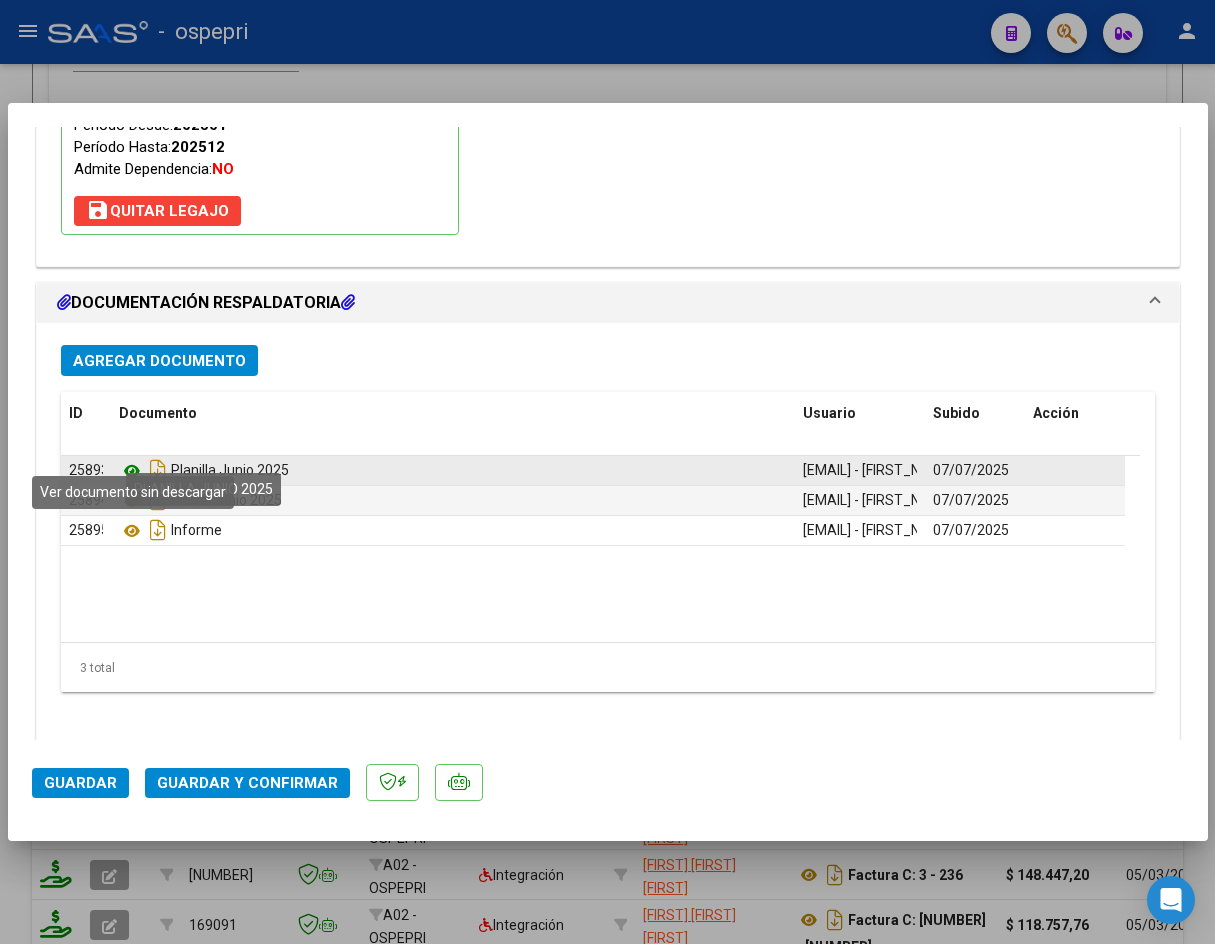click 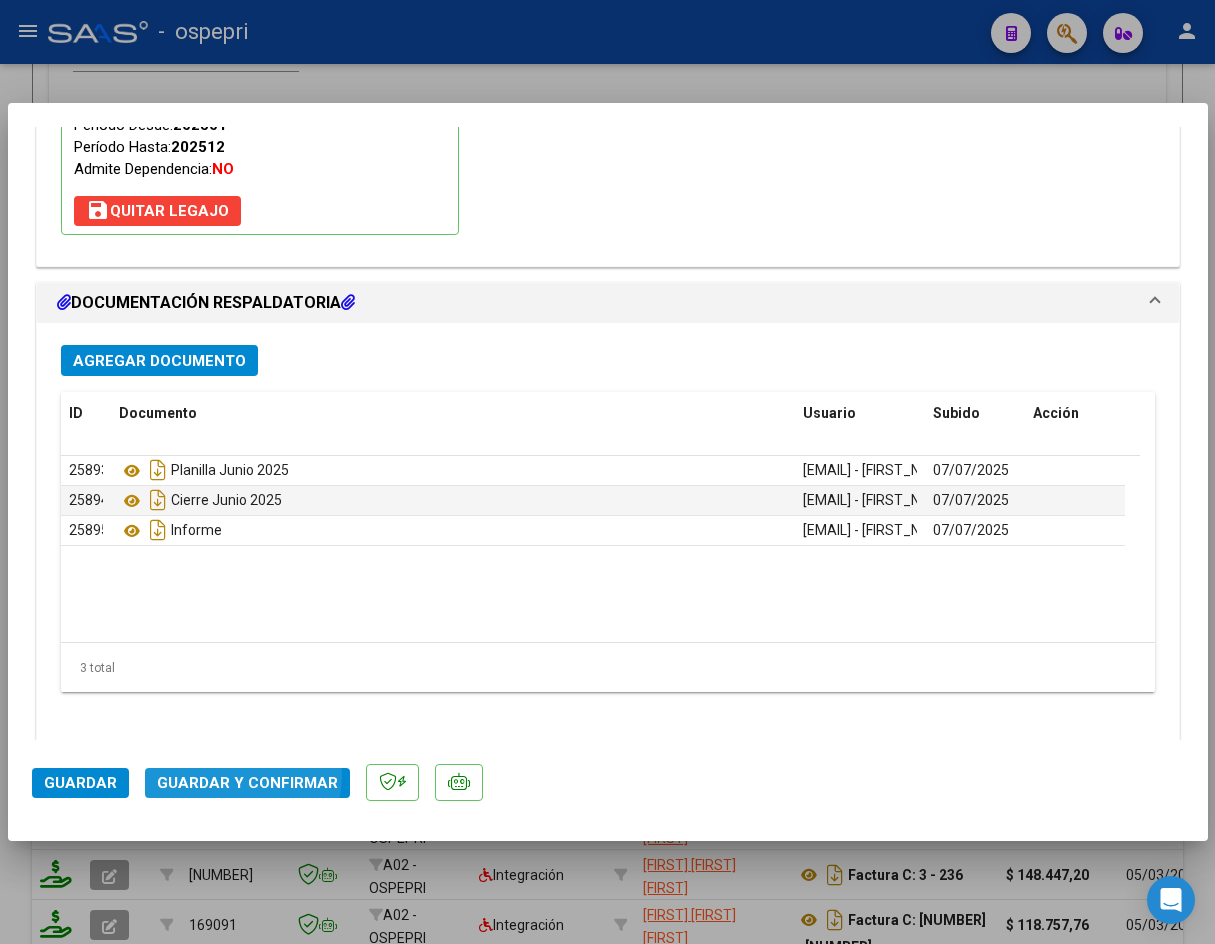 click on "Guardar y Confirmar" 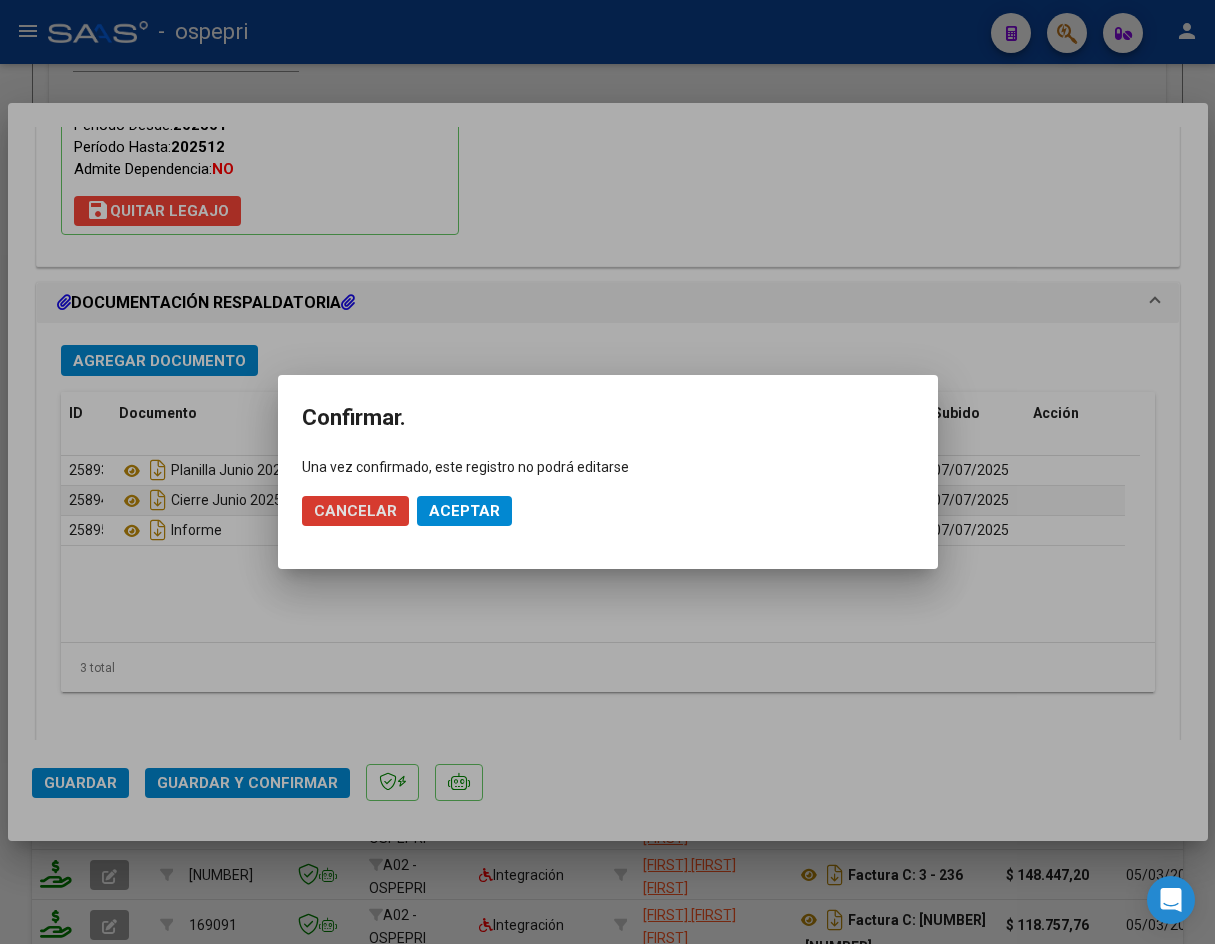 click on "Aceptar" 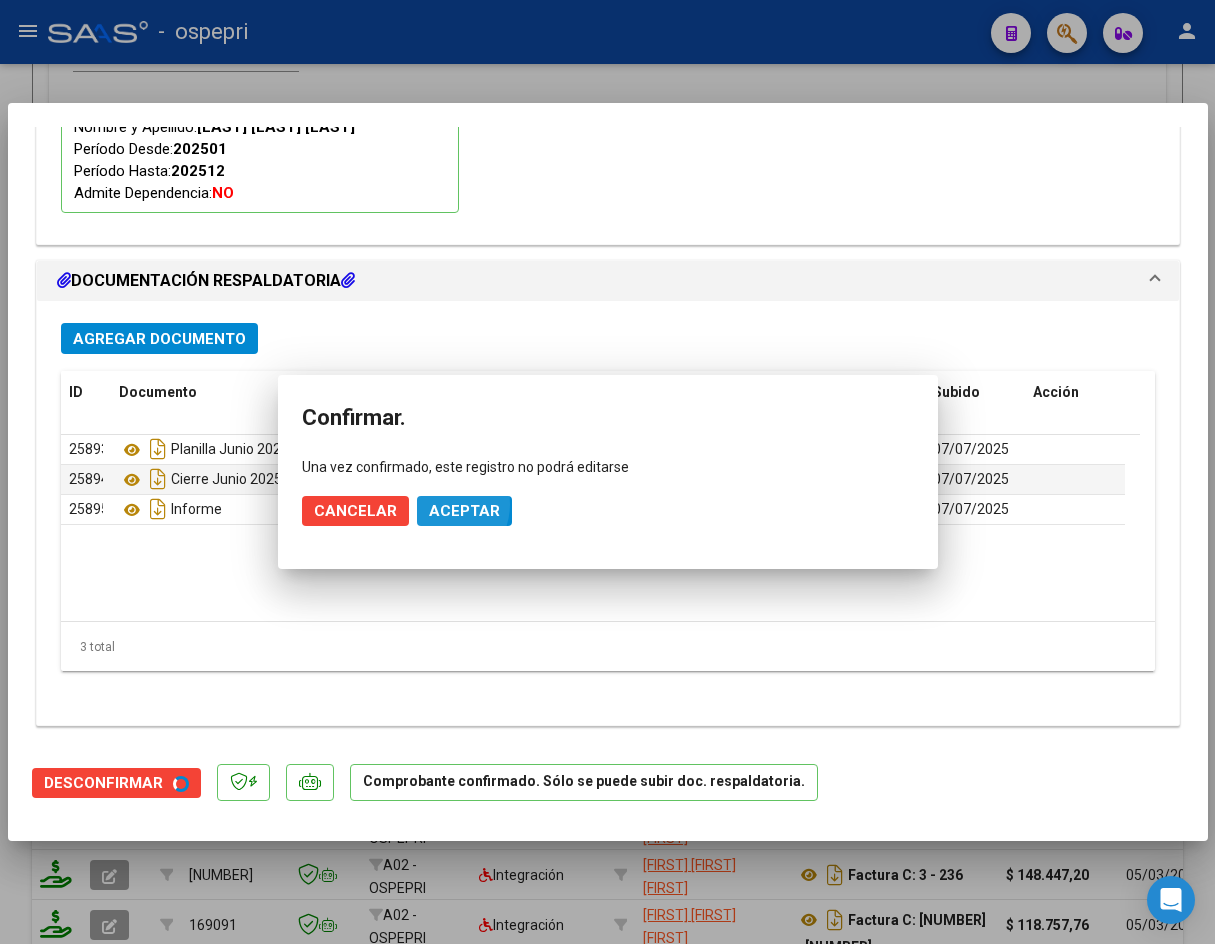 scroll, scrollTop: 1965, scrollLeft: 0, axis: vertical 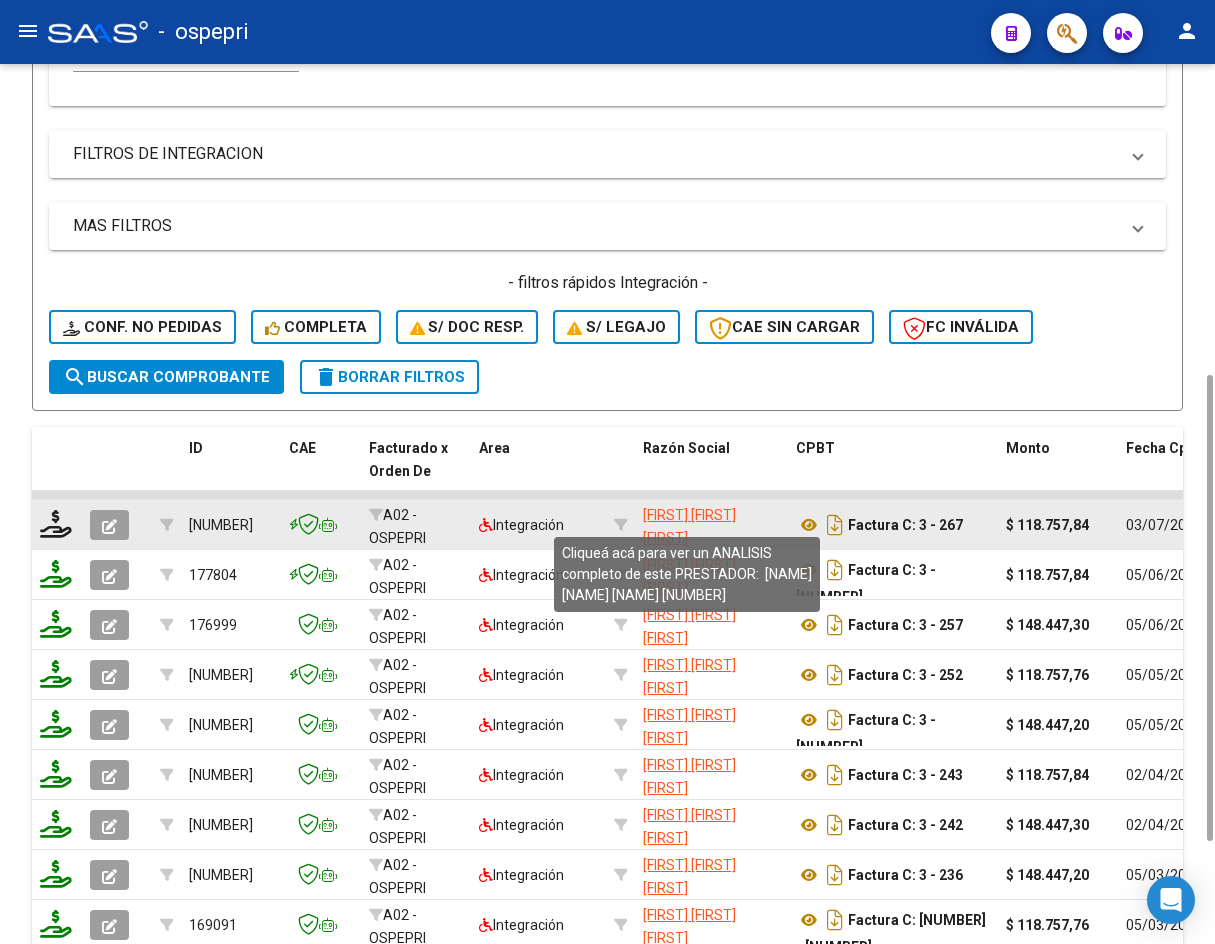 drag, startPoint x: 730, startPoint y: 532, endPoint x: 644, endPoint y: 514, distance: 87.86353 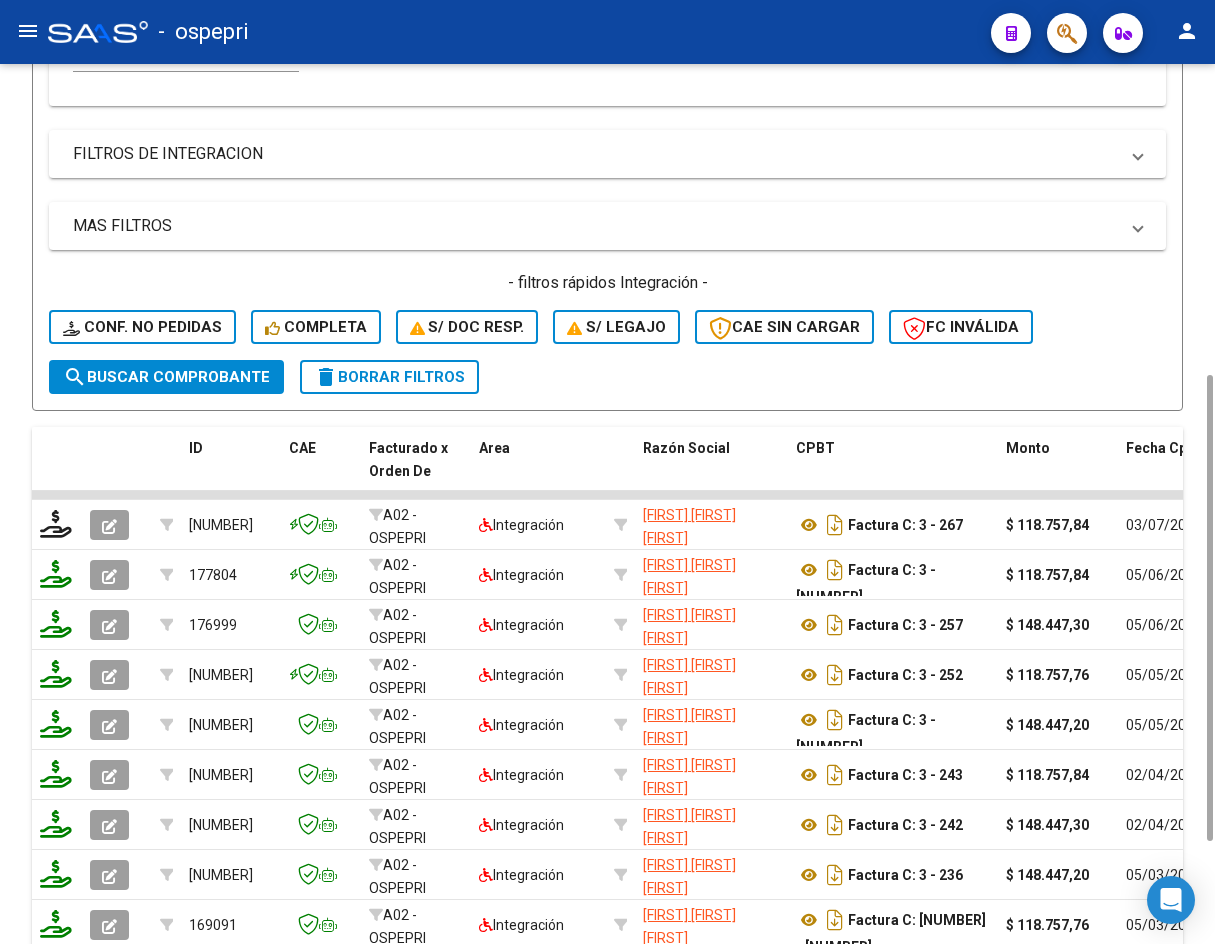 click on "Filtros Id Area Area Seleccionar Gerenciador Seleccionar Gerenciador Todos  Confirmado Todos  Cargado desde Masivo   Mostrar totalizadores   FILTROS DEL COMPROBANTE  Comprobante Tipo Comprobante Tipo Start date – Fec. Comprobante Desde / Hasta Días Emisión Desde(cant. días) Días Emisión Hasta(cant. días) [DOCUMENT_NUMBER] CUIT / Razón Social Pto. Venta Nro. Comprobante Código SSS CAE Válido CAE Válido Todos  Cargado Módulo Hosp. Todos  Tiene facturacion Apócrifa Hospital Refes  FILTROS DE INTEGRACION  Todos  Cargado en Para Enviar SSS Período De Prestación Campos del Archivo de Rendición Devuelto x SSS (dr_envio) Todos  Rendido x SSS (dr_envio) Tipo de Registro Tipo de Registro Período Presentación Período Presentación Campos del Legajo Asociado (preaprobación) Afiliado Legajo (cuil/nombre) Todos  Solo facturas preaprobadas  MAS FILTROS  Todos  Con Doc. Respaldatoria Todos  Con Trazabilidad Todos  Asociado a Expediente Sur Auditoría Auditoría Auditoría Id Start date – Start date – –" 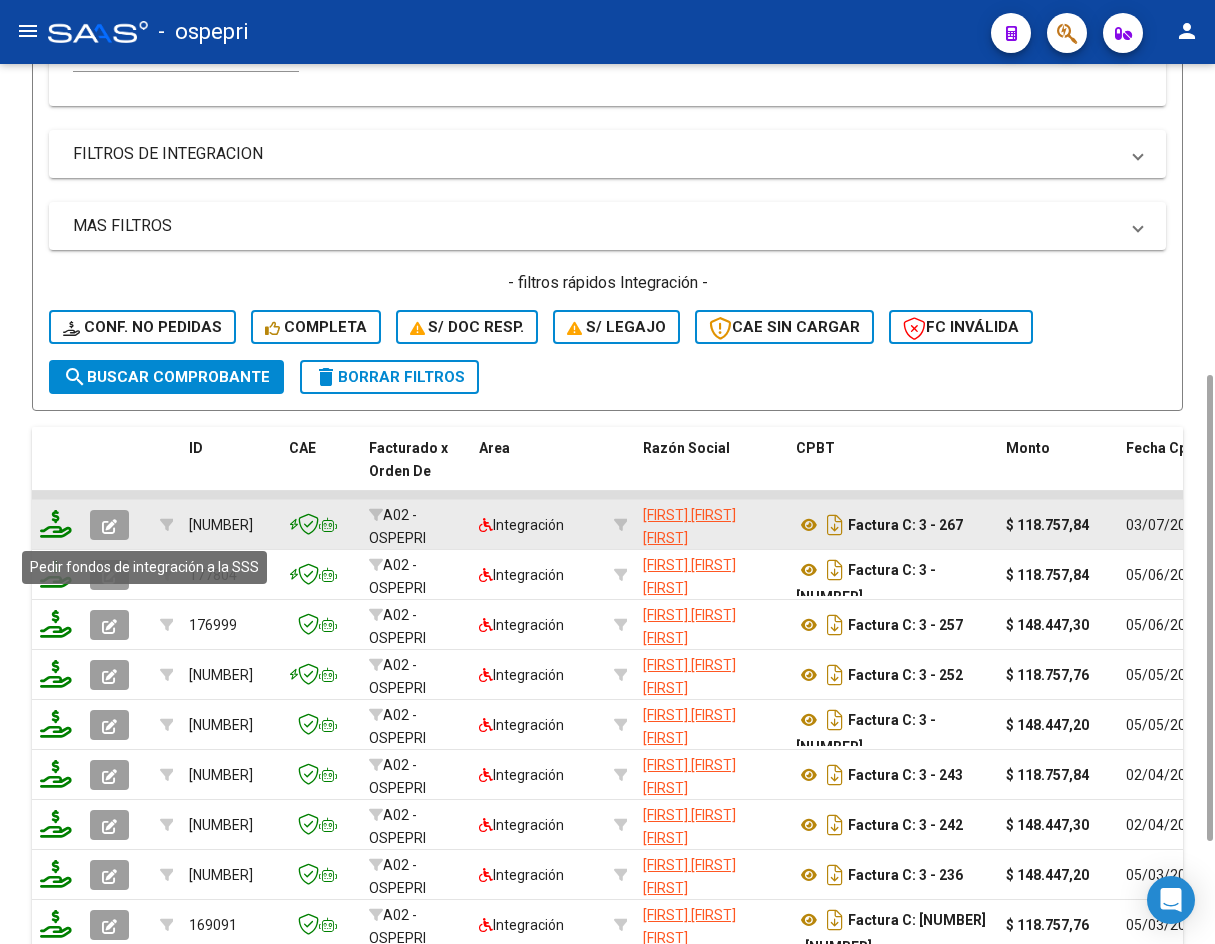 click 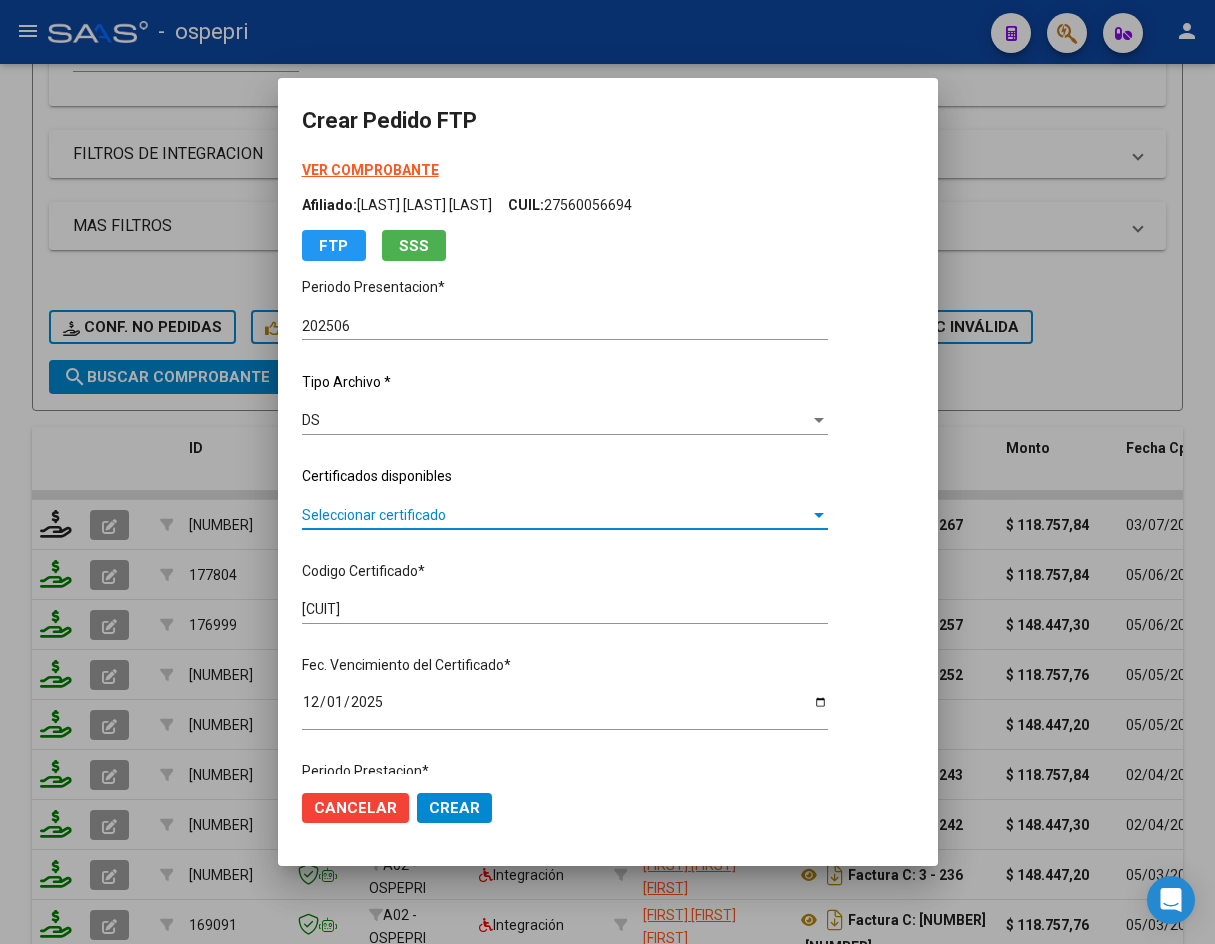 click on "Seleccionar certificado" at bounding box center (556, 515) 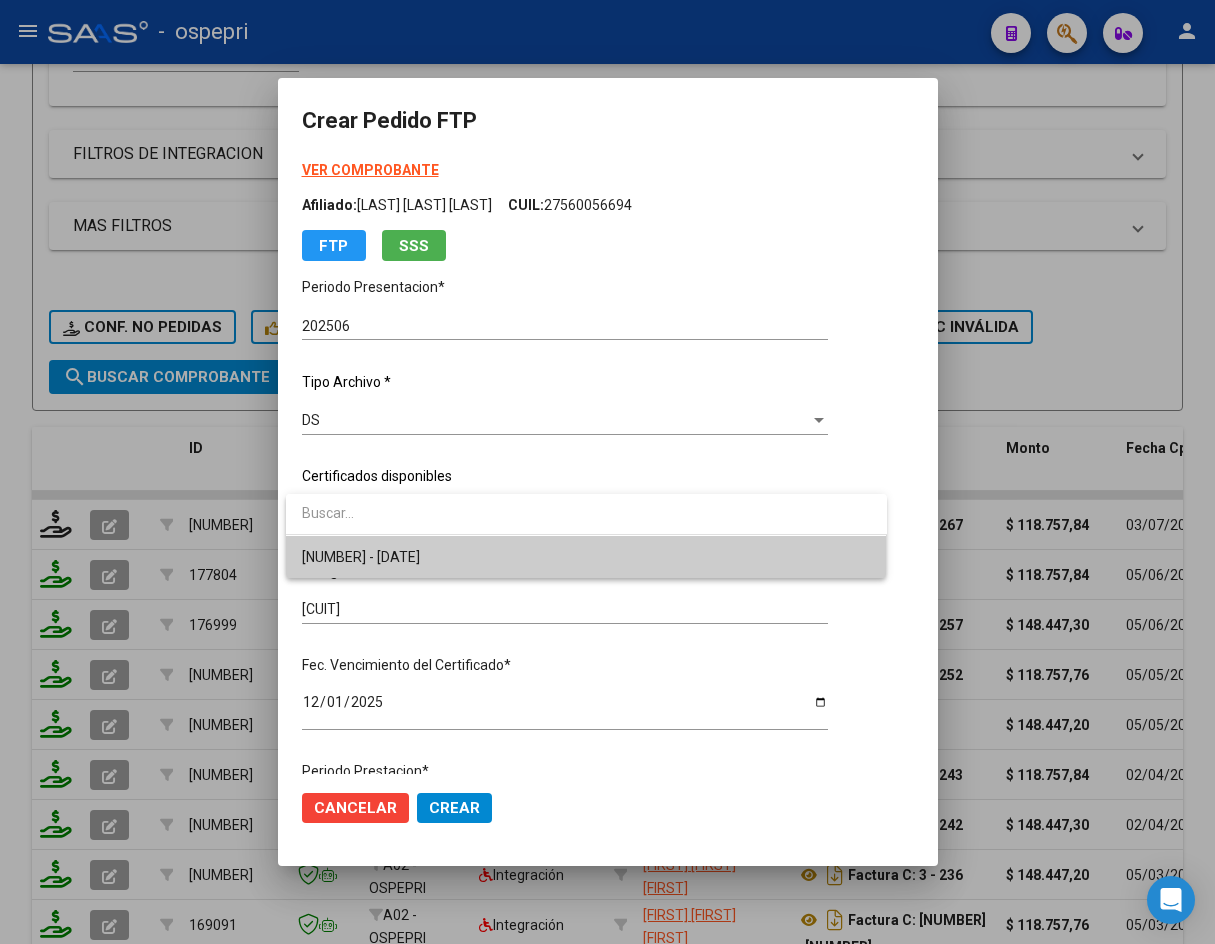 click on "[NUMBER] - [DATE]" at bounding box center (586, 557) 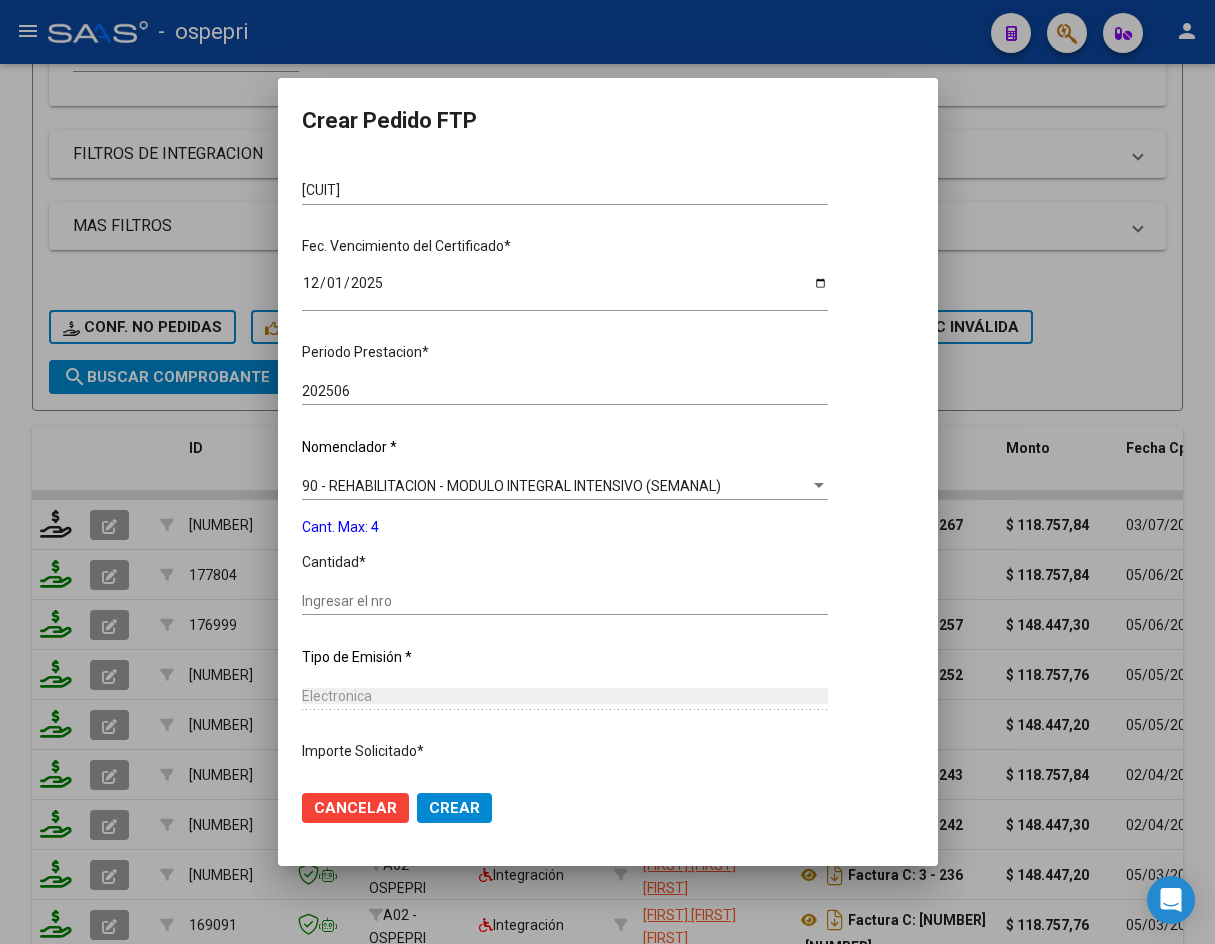 scroll, scrollTop: 500, scrollLeft: 0, axis: vertical 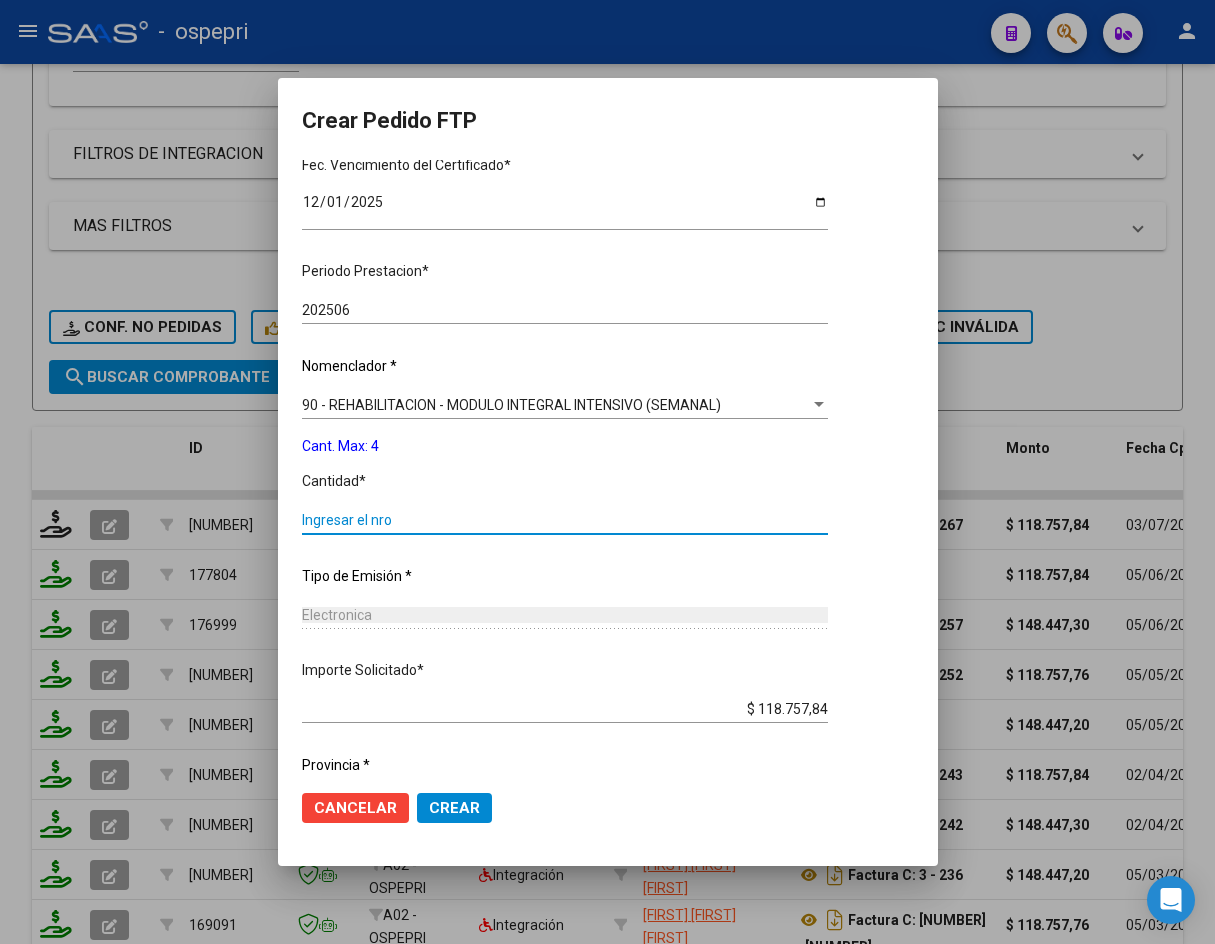 click on "Ingresar el nro" at bounding box center [565, 520] 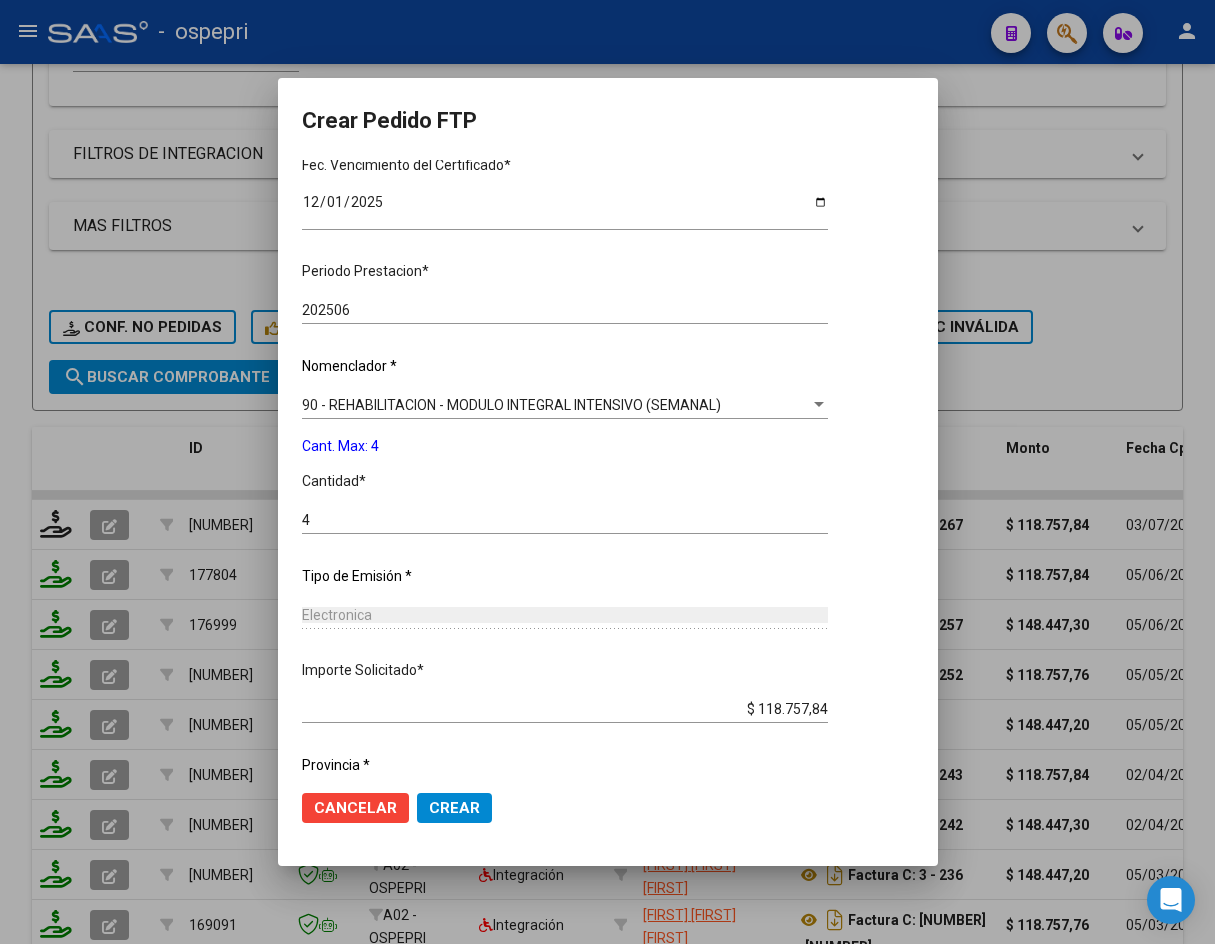 scroll, scrollTop: 561, scrollLeft: 0, axis: vertical 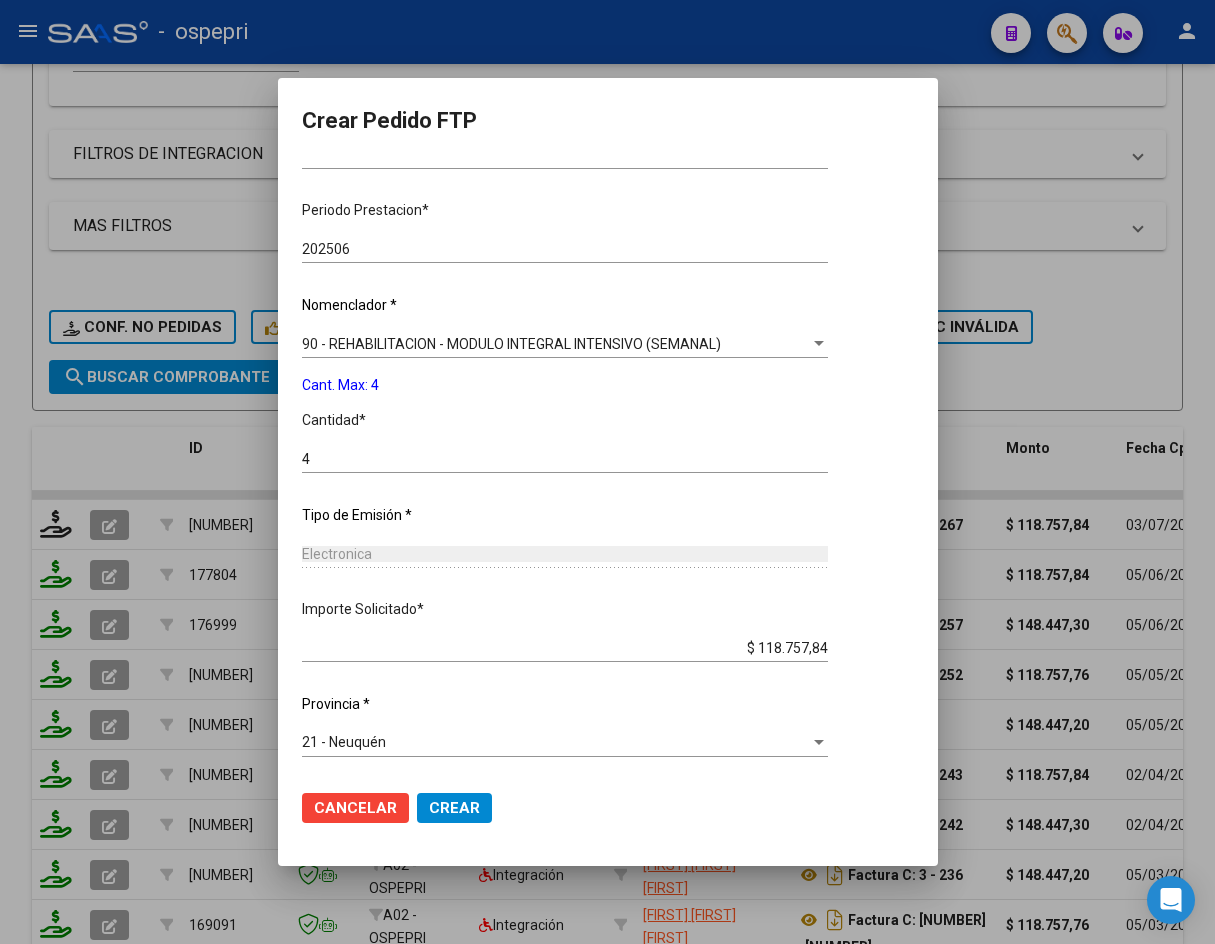 click on "Crear" 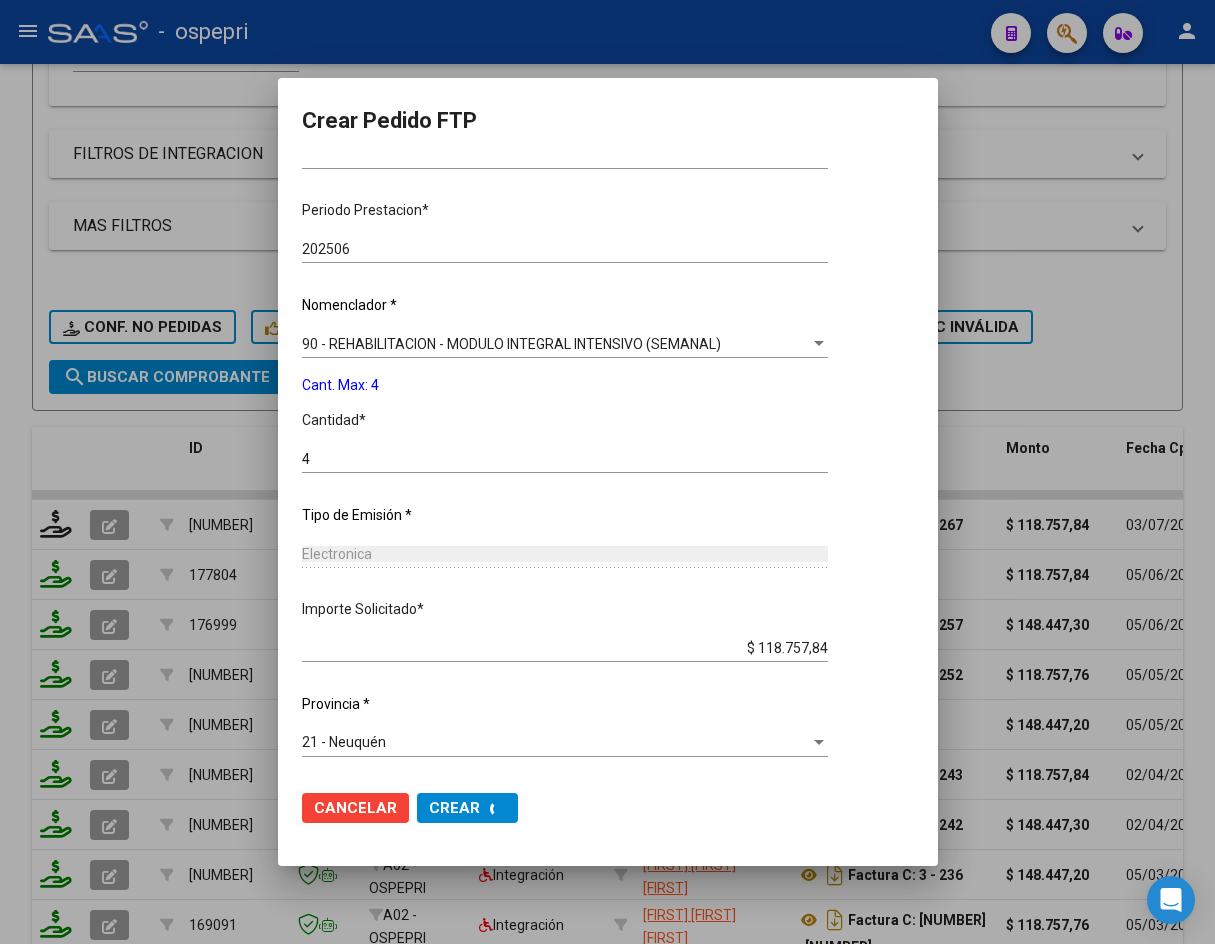 scroll, scrollTop: 0, scrollLeft: 0, axis: both 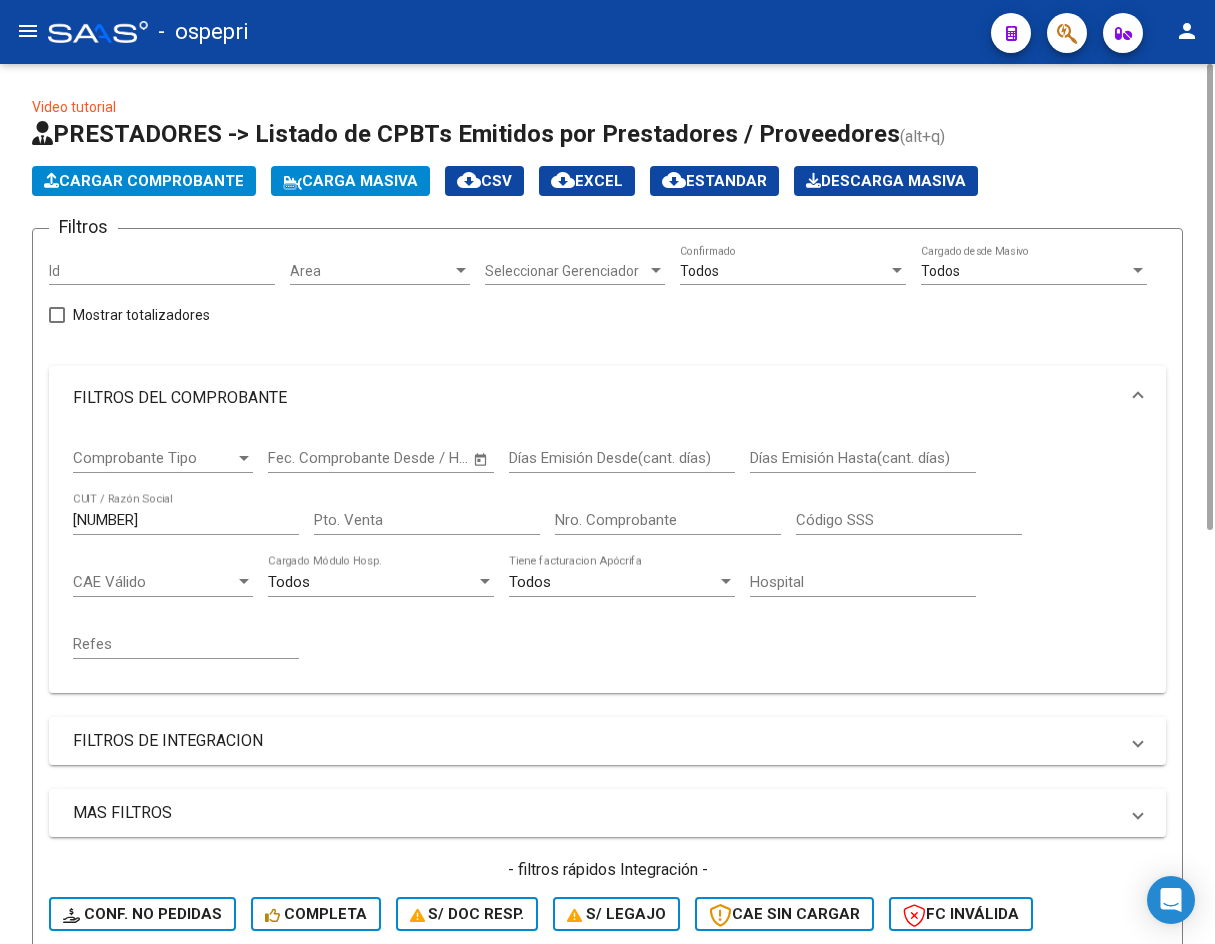 click on "[NUMBER]" at bounding box center (186, 520) 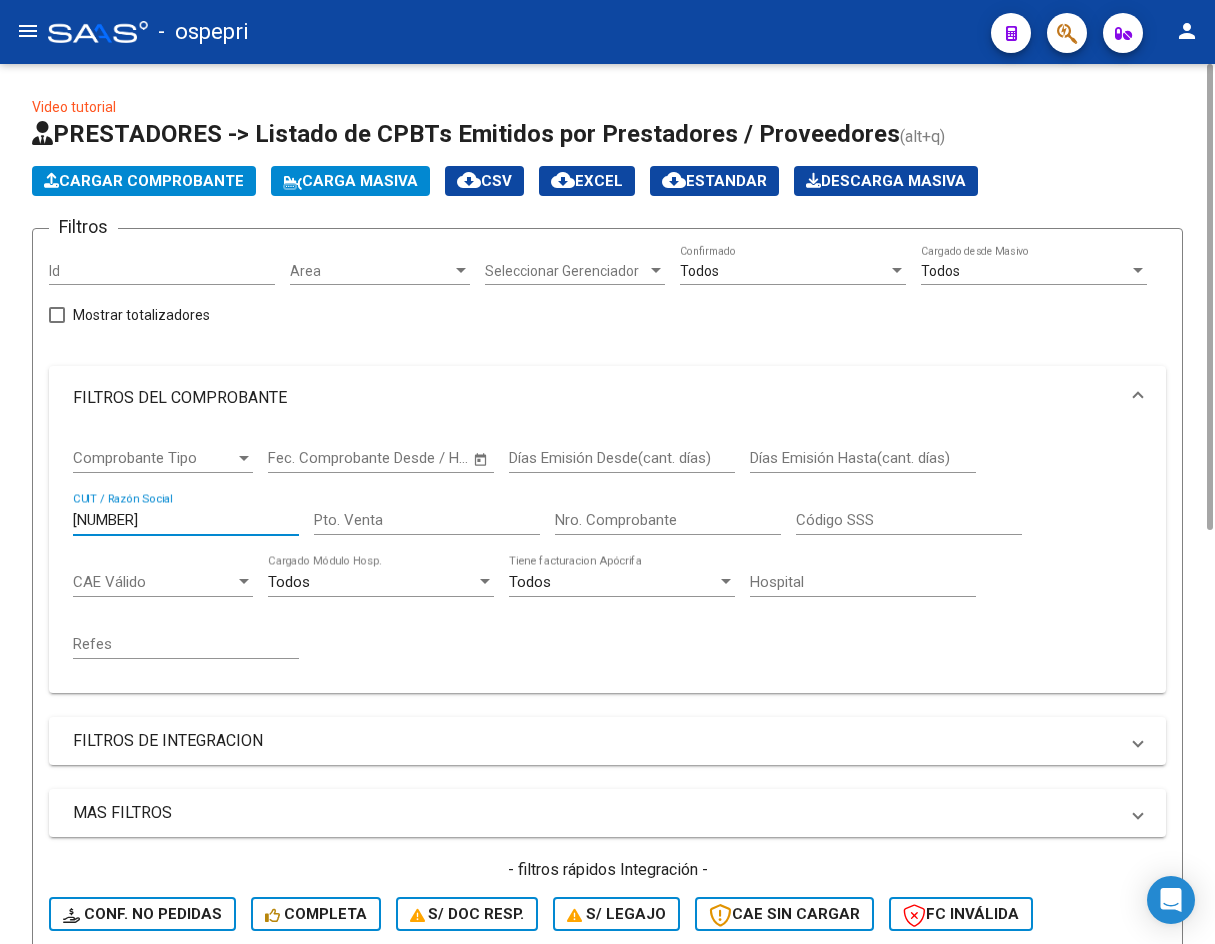 click on "[NUMBER]" at bounding box center (186, 520) 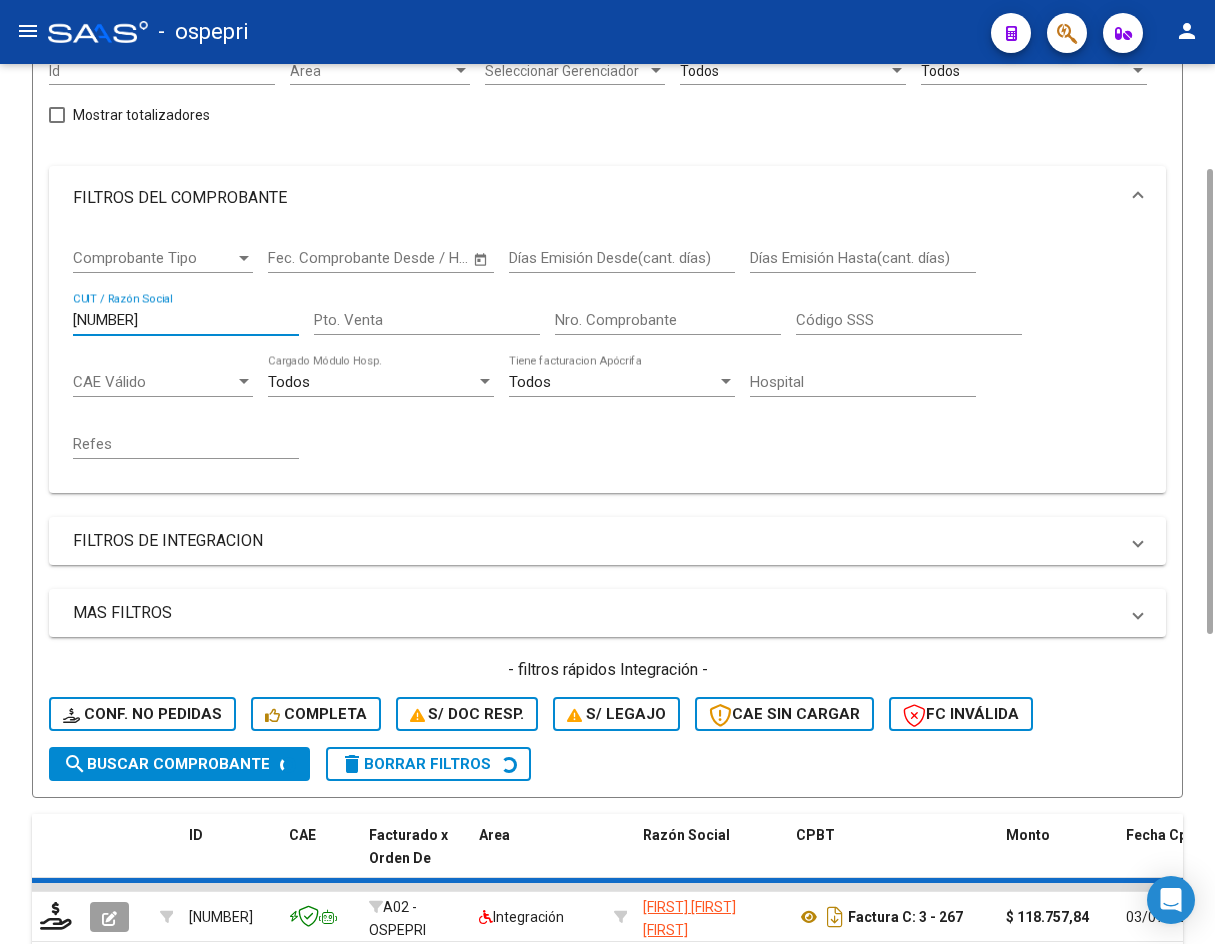 scroll, scrollTop: 785, scrollLeft: 0, axis: vertical 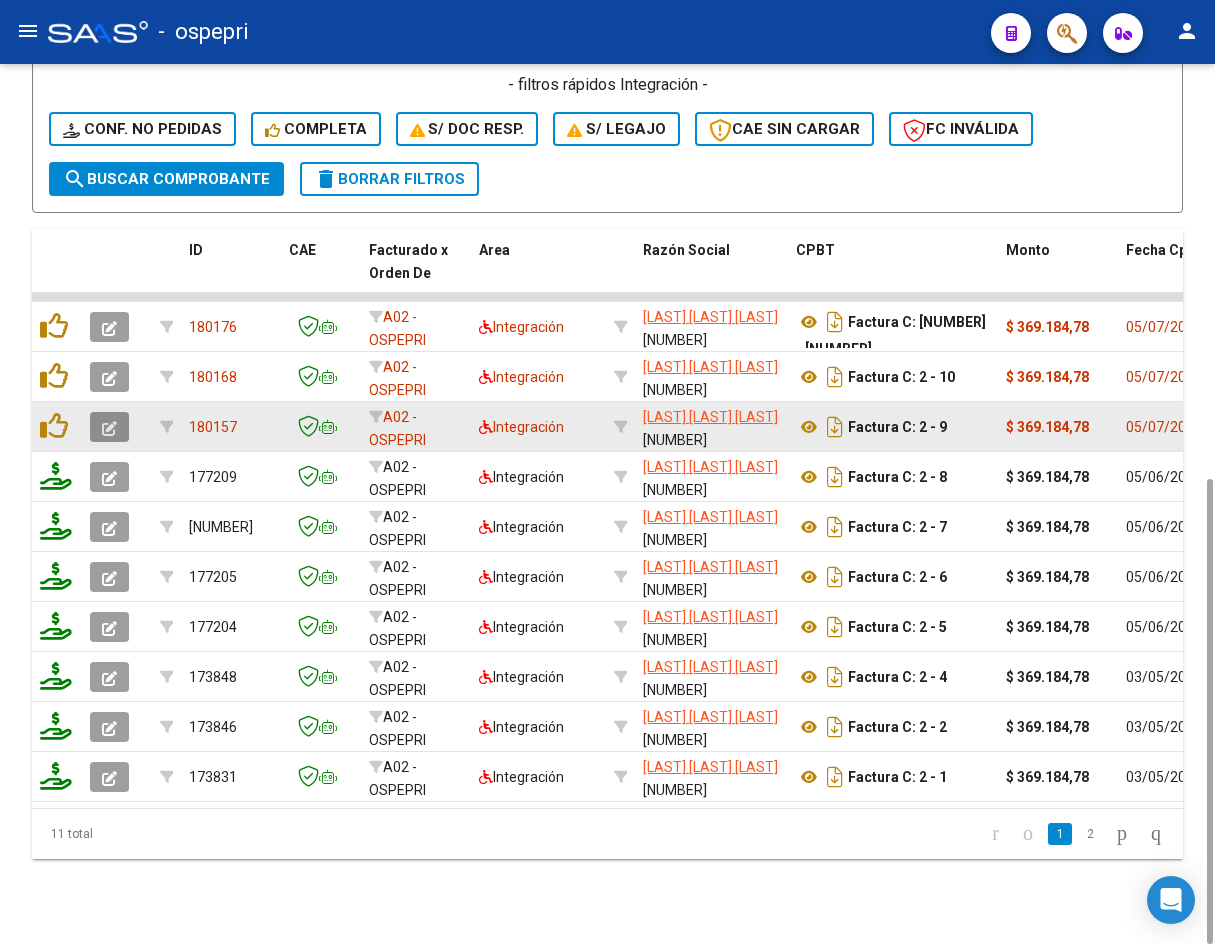 click 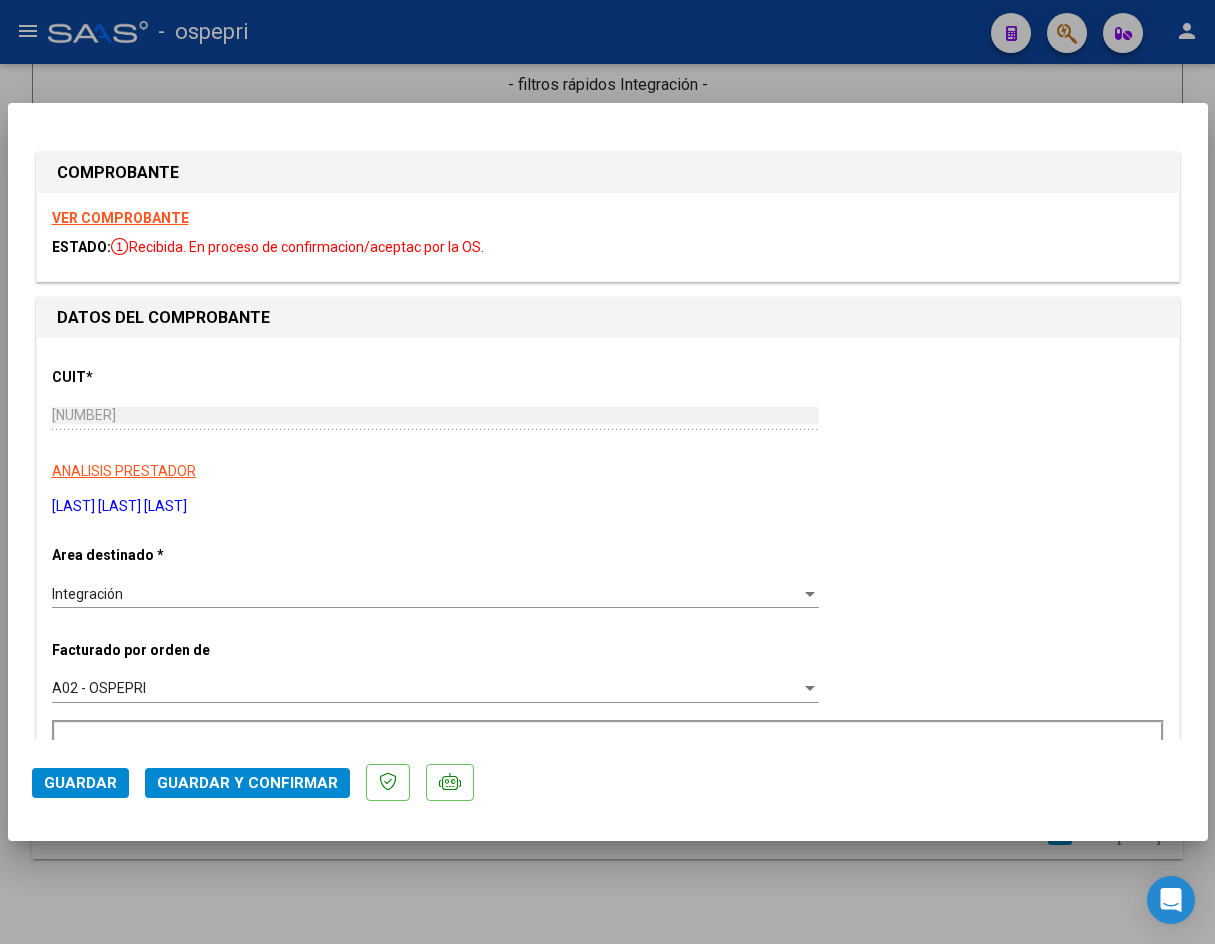 click on "VER COMPROBANTE" at bounding box center (120, 218) 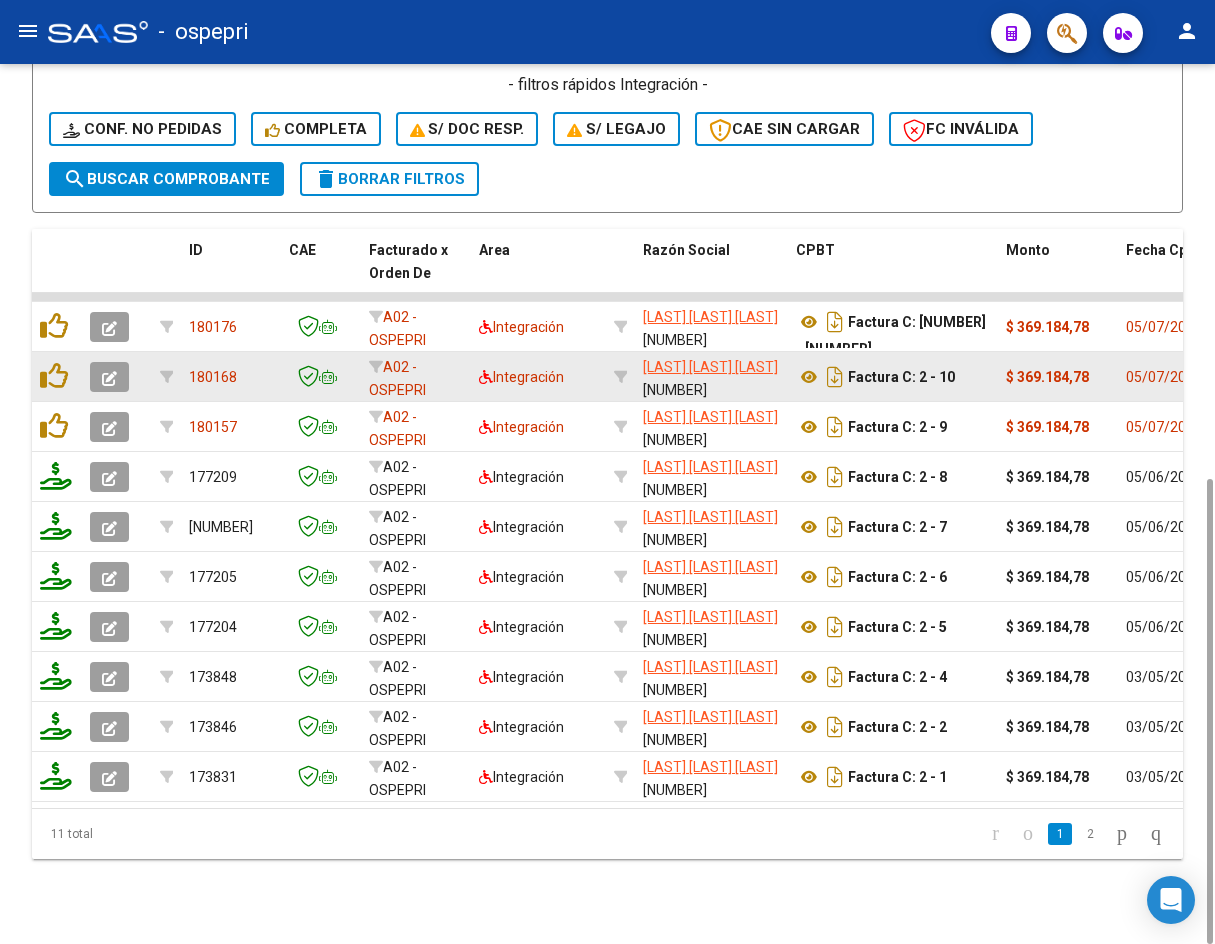 click 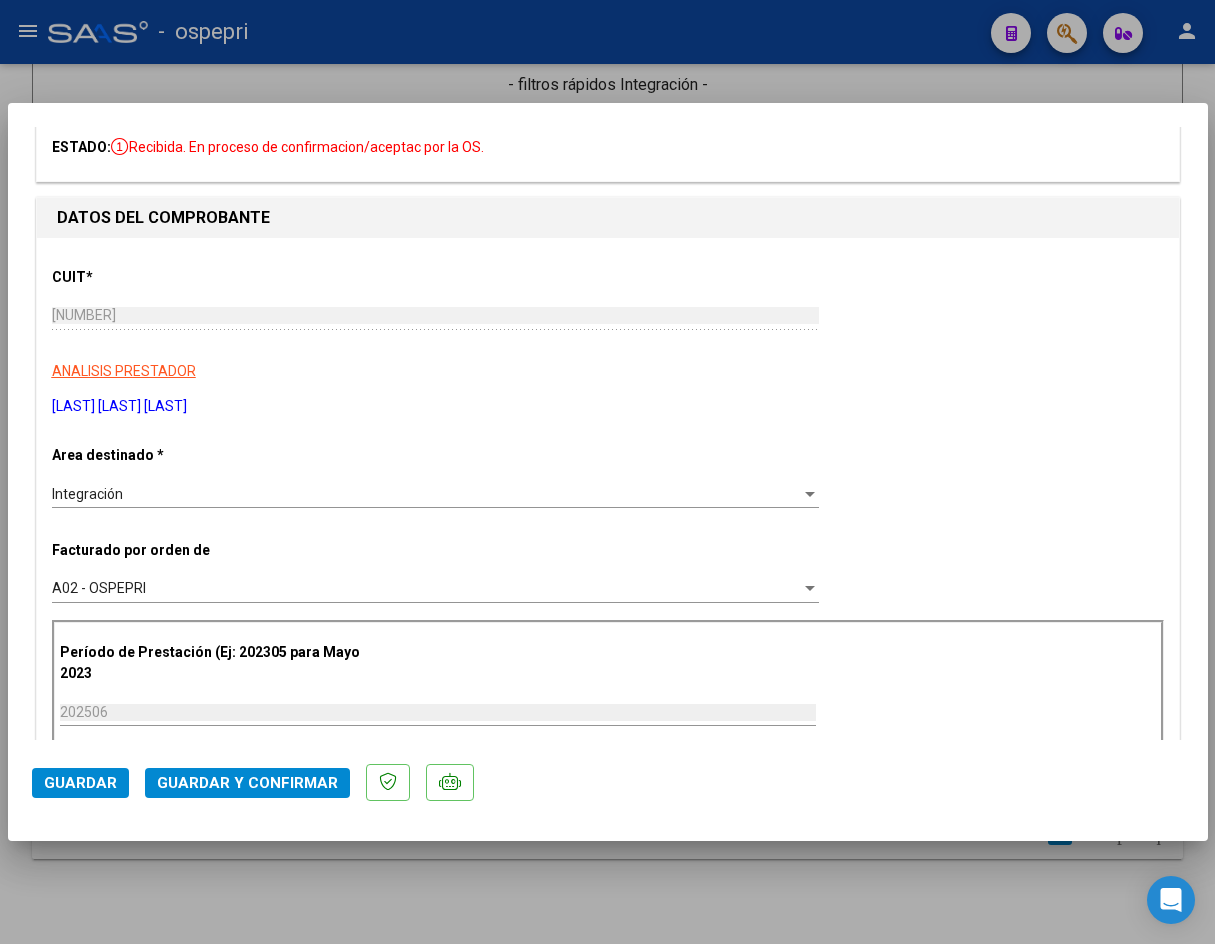 scroll, scrollTop: 0, scrollLeft: 0, axis: both 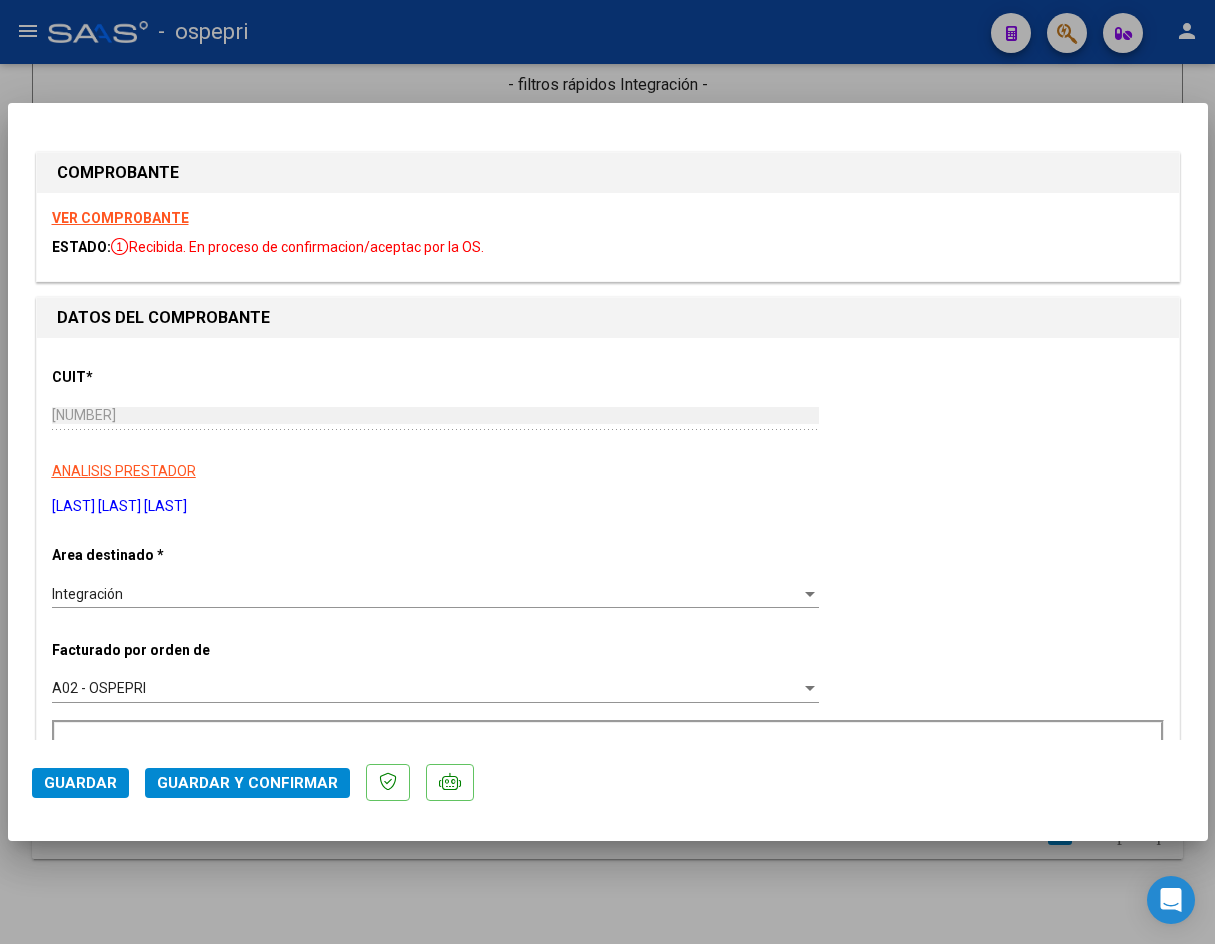 click on "VER COMPROBANTE" at bounding box center [120, 218] 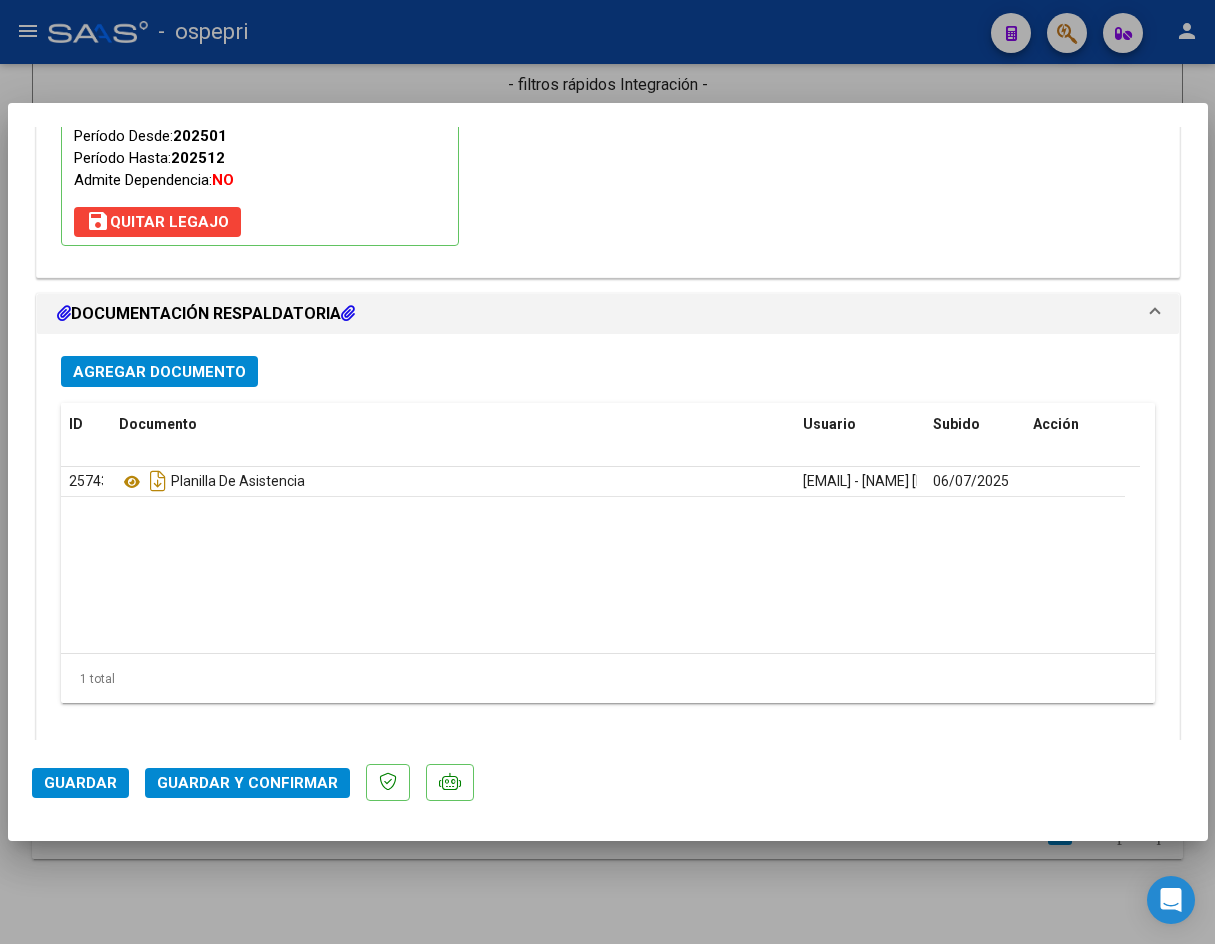 scroll, scrollTop: 2162, scrollLeft: 0, axis: vertical 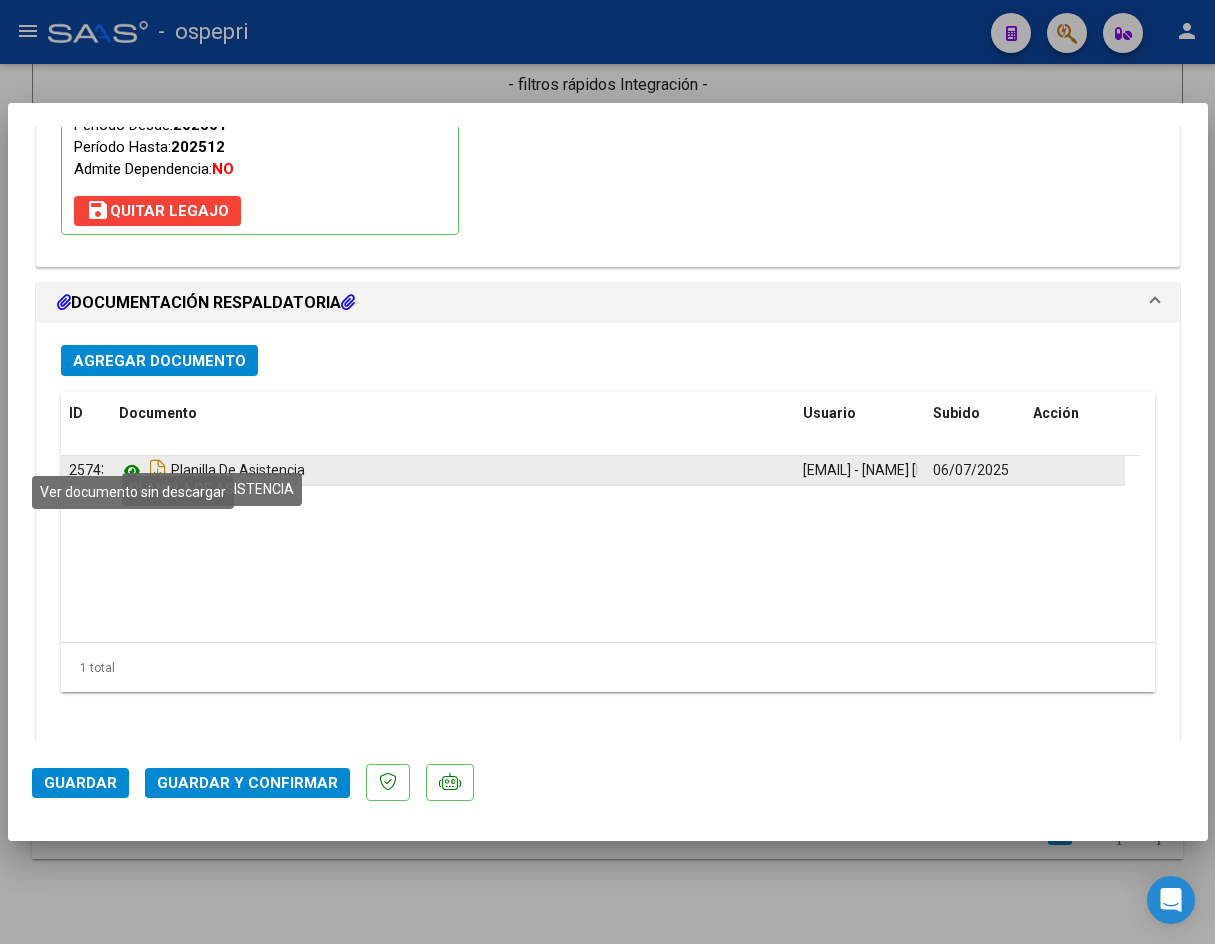 click 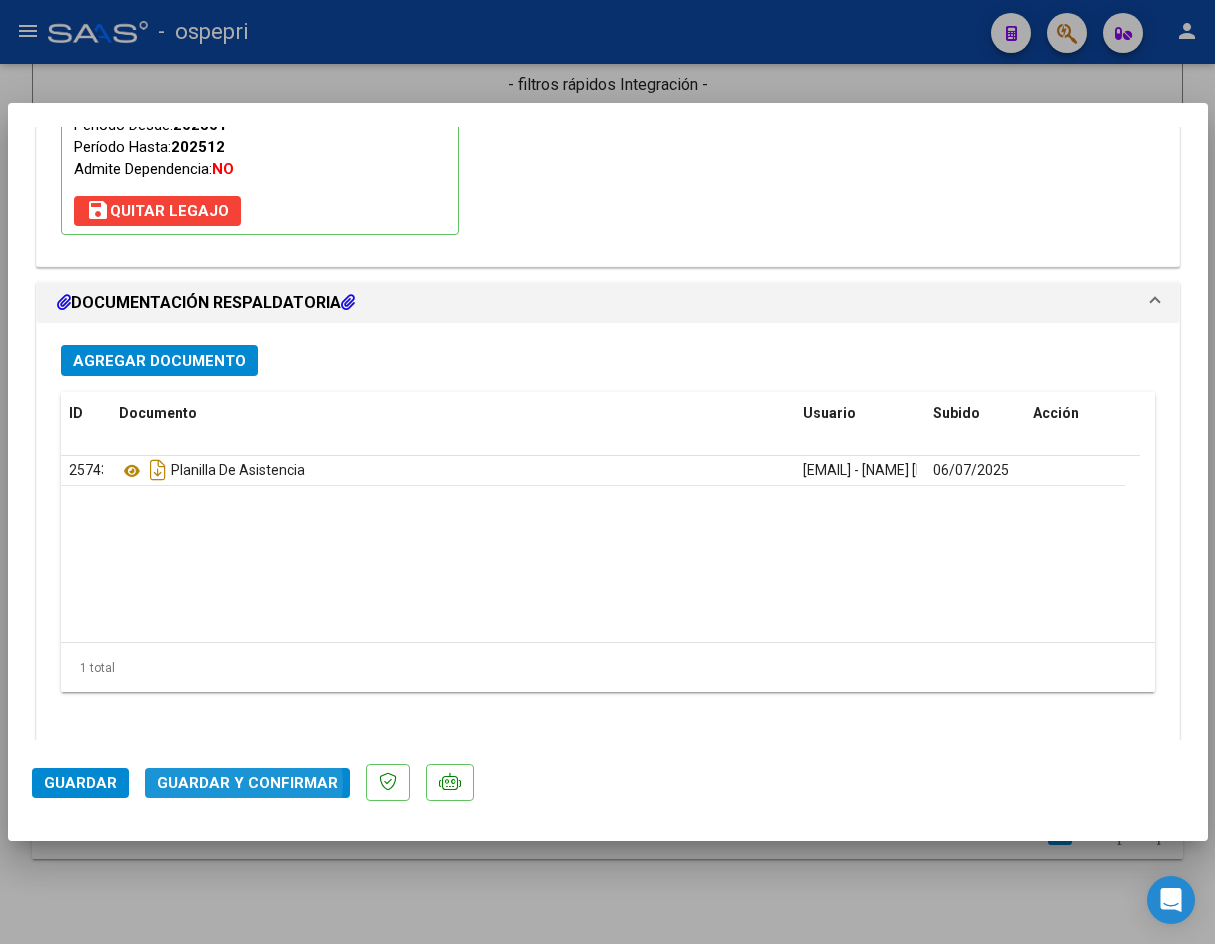 click on "Guardar y Confirmar" 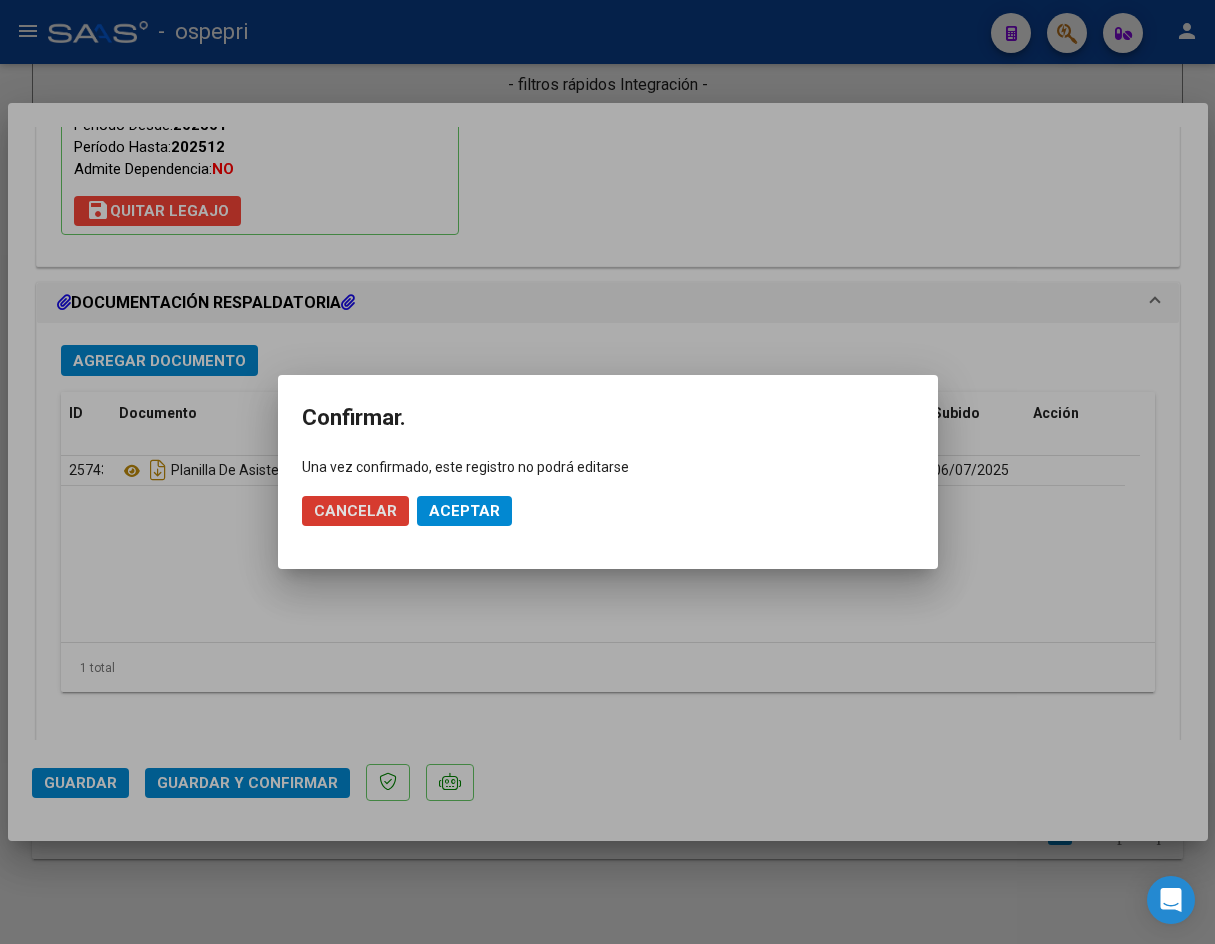 click on "Aceptar" 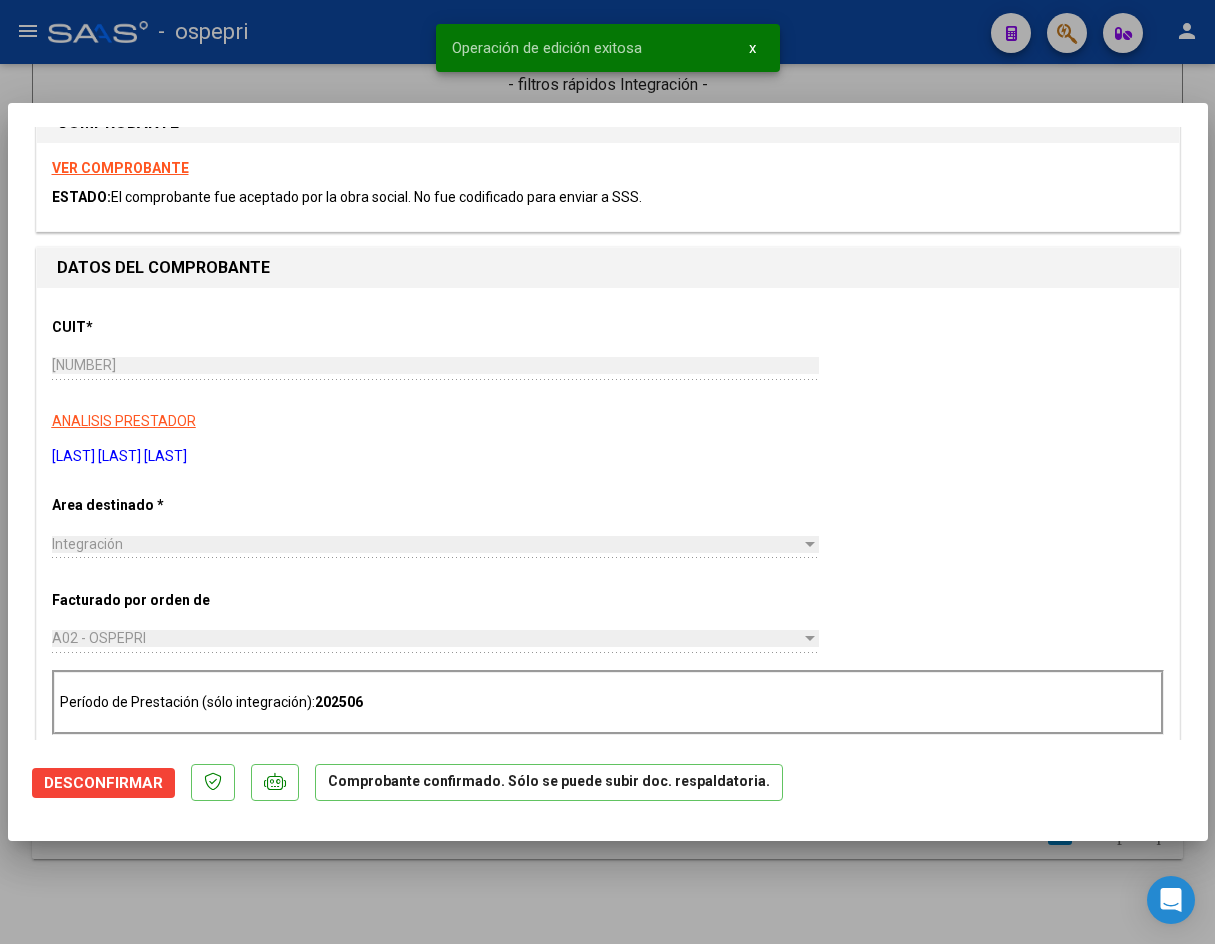 scroll, scrollTop: 0, scrollLeft: 0, axis: both 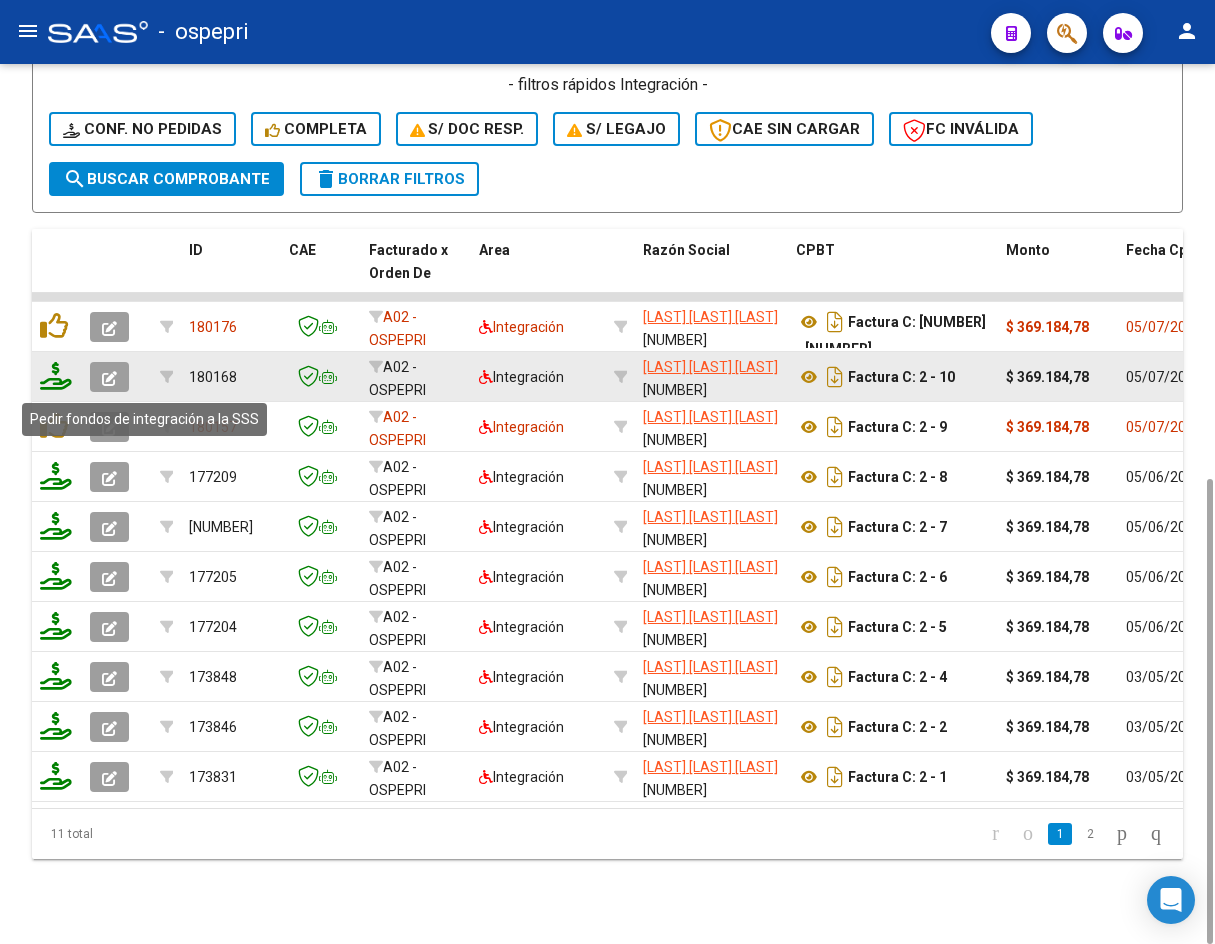 click 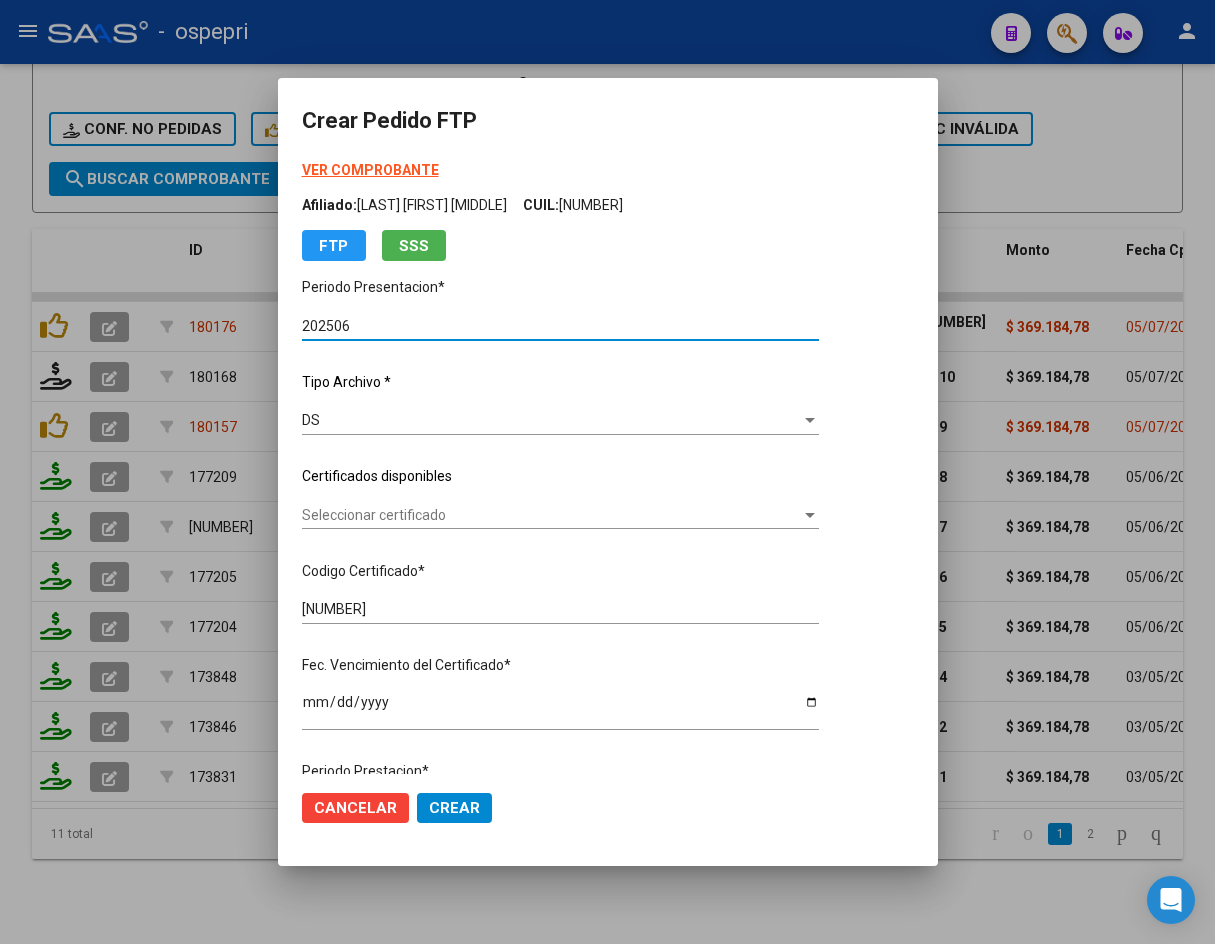 click on "Seleccionar certificado" at bounding box center [551, 515] 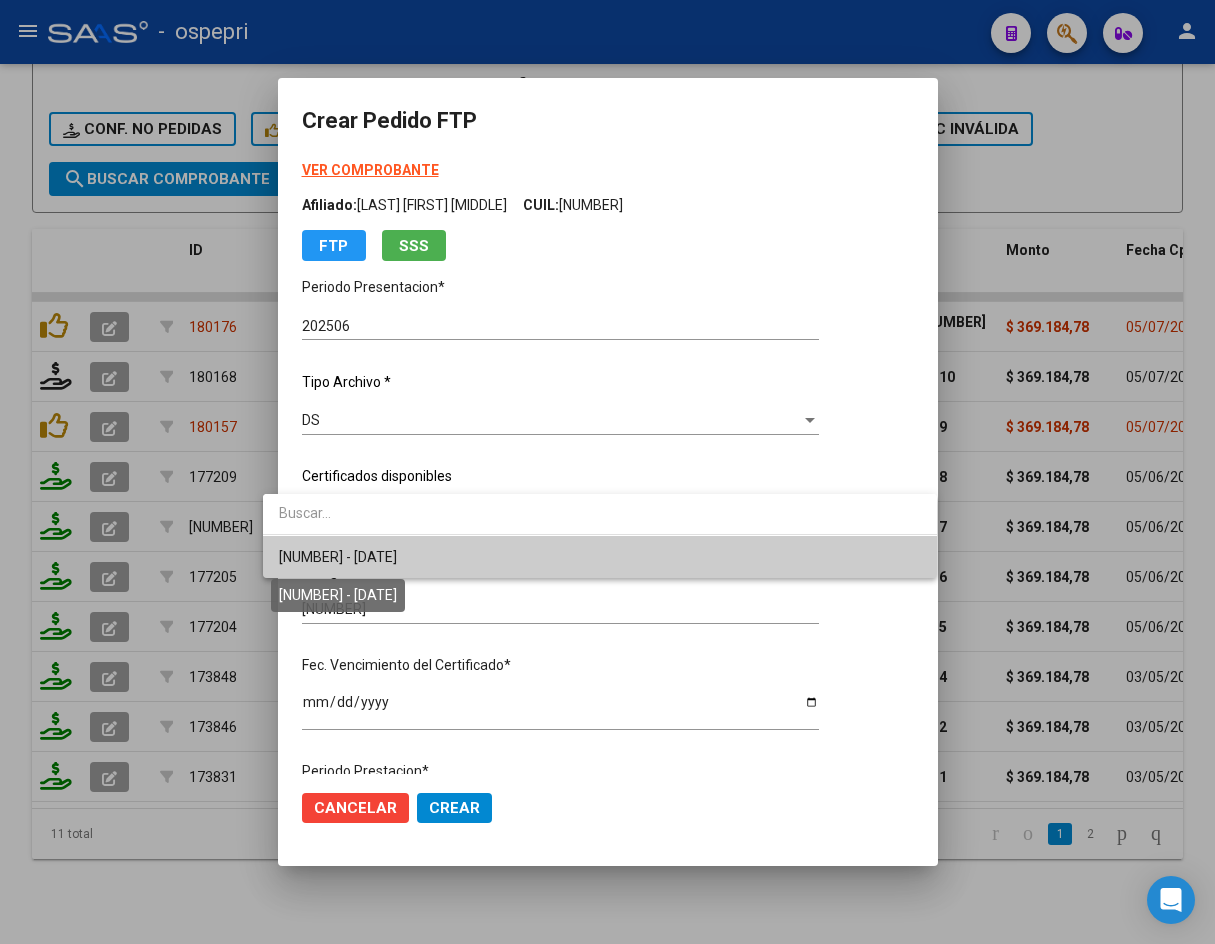 click on "[NUMBER] - [DATE]" at bounding box center (338, 557) 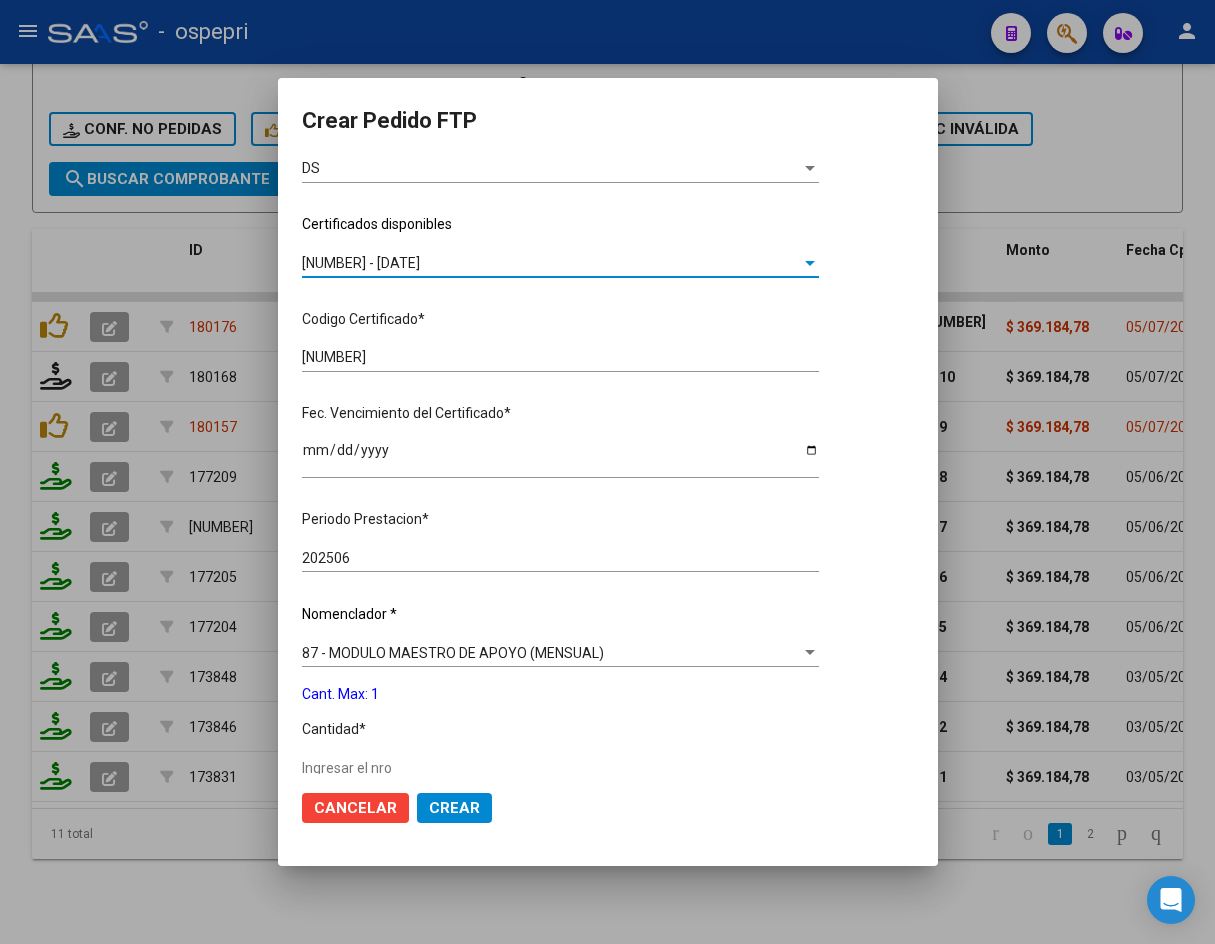 scroll, scrollTop: 400, scrollLeft: 0, axis: vertical 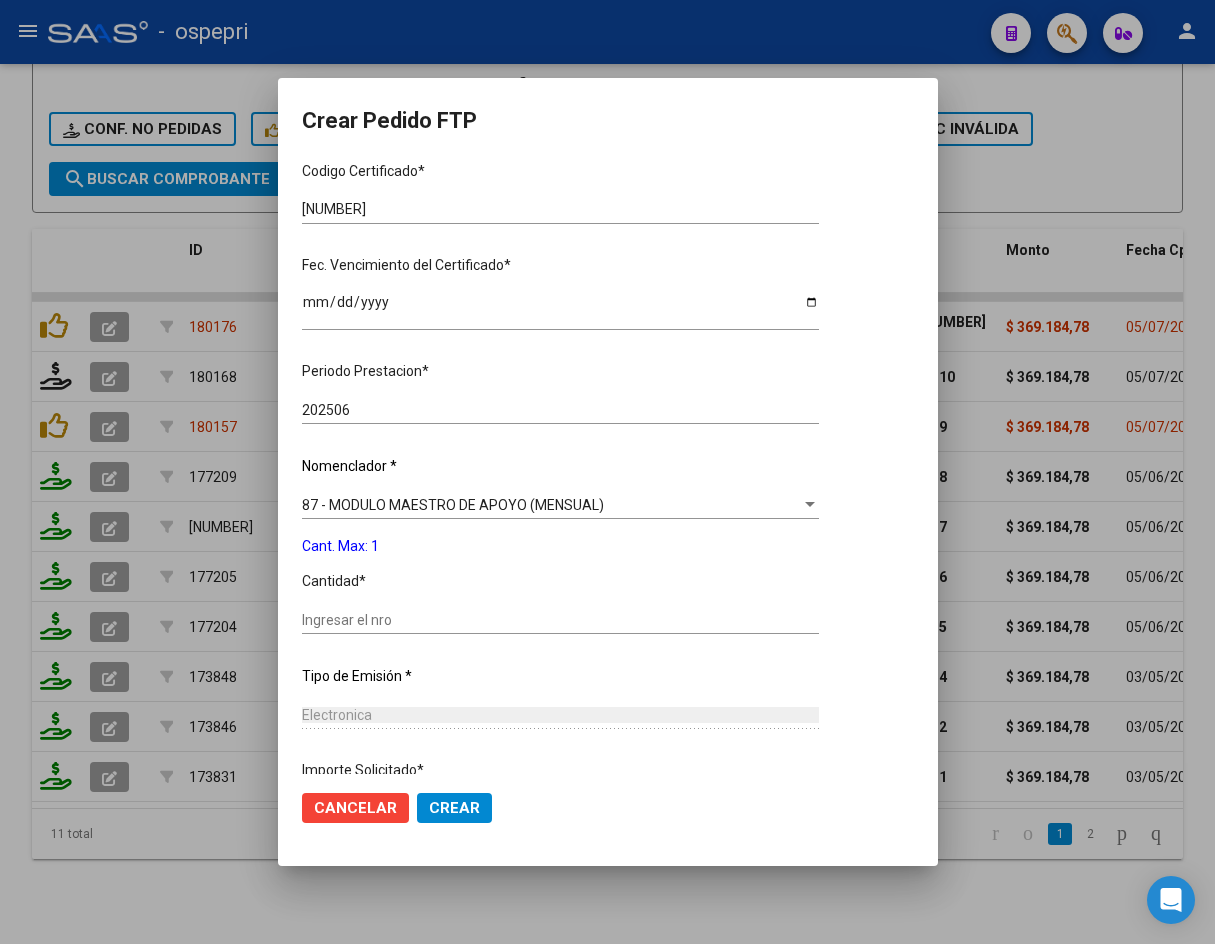 click on "Ingresar el nro" at bounding box center (560, 620) 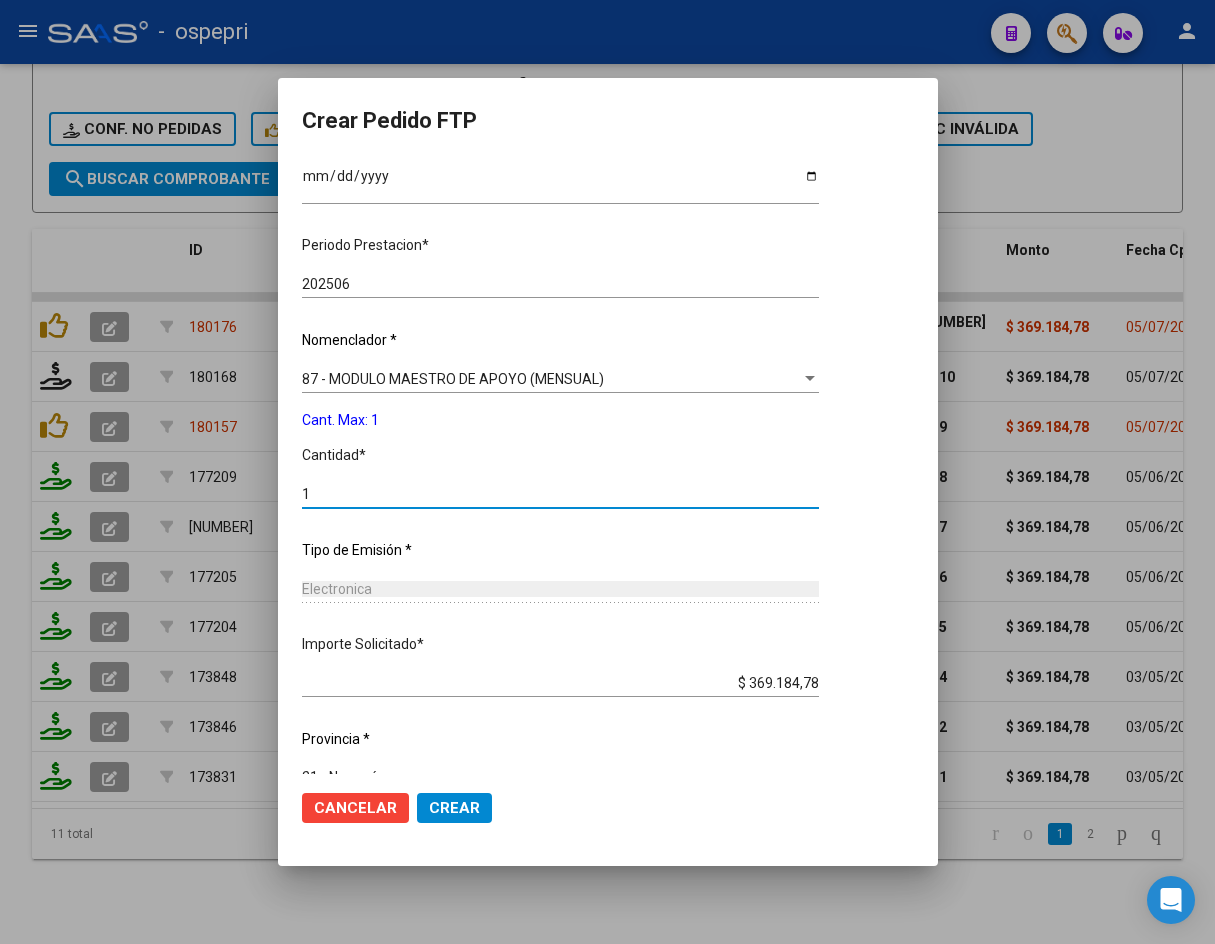 scroll, scrollTop: 561, scrollLeft: 0, axis: vertical 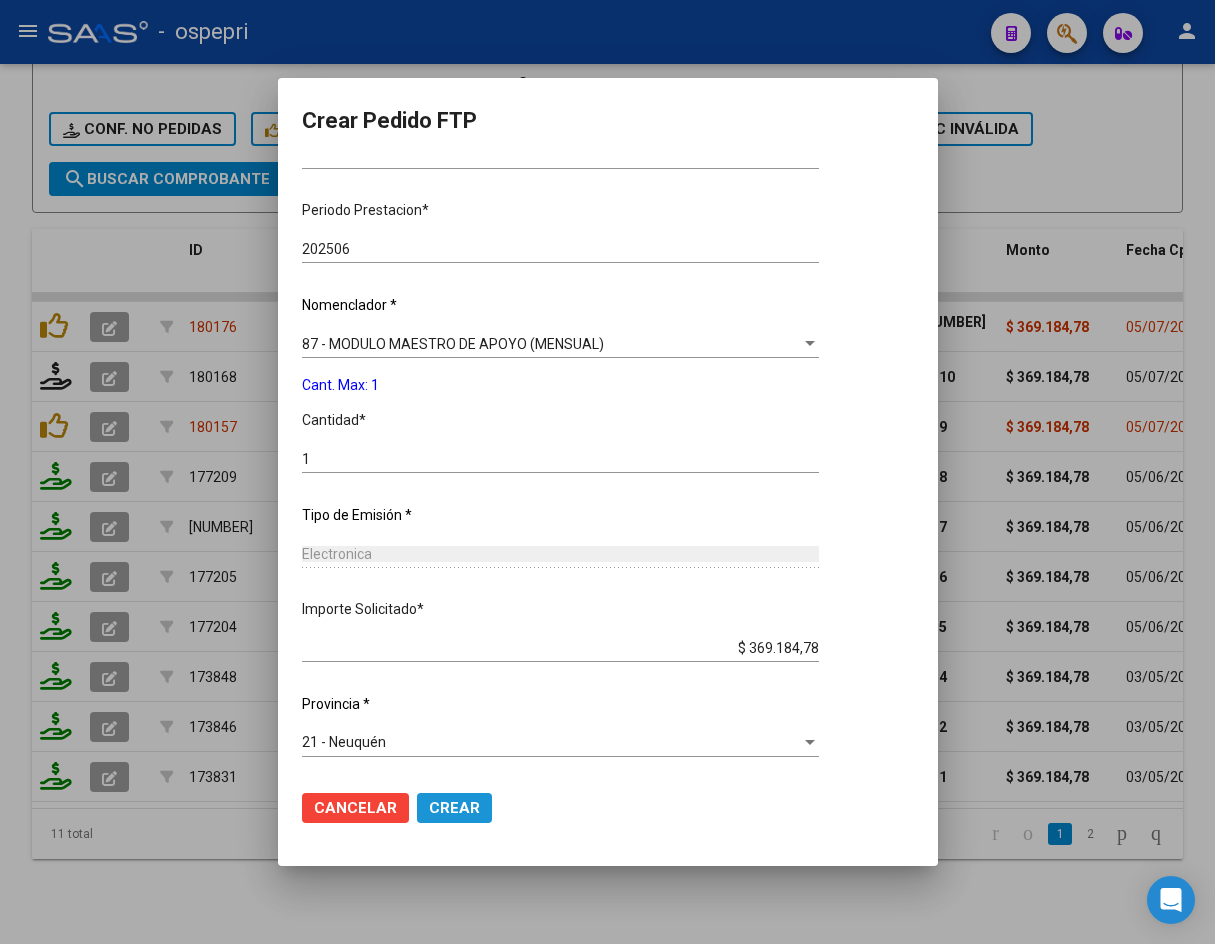 click on "Crear" 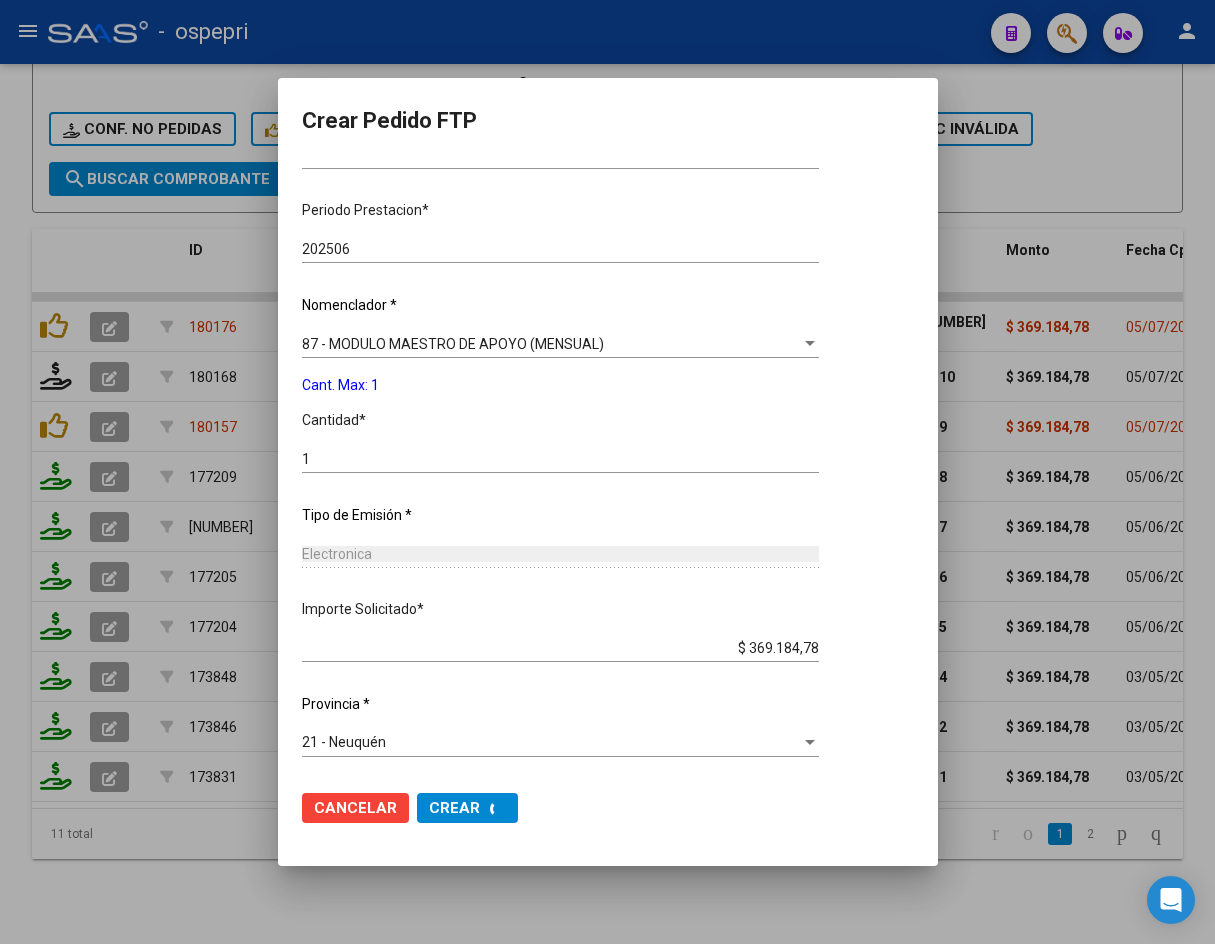 scroll, scrollTop: 458, scrollLeft: 0, axis: vertical 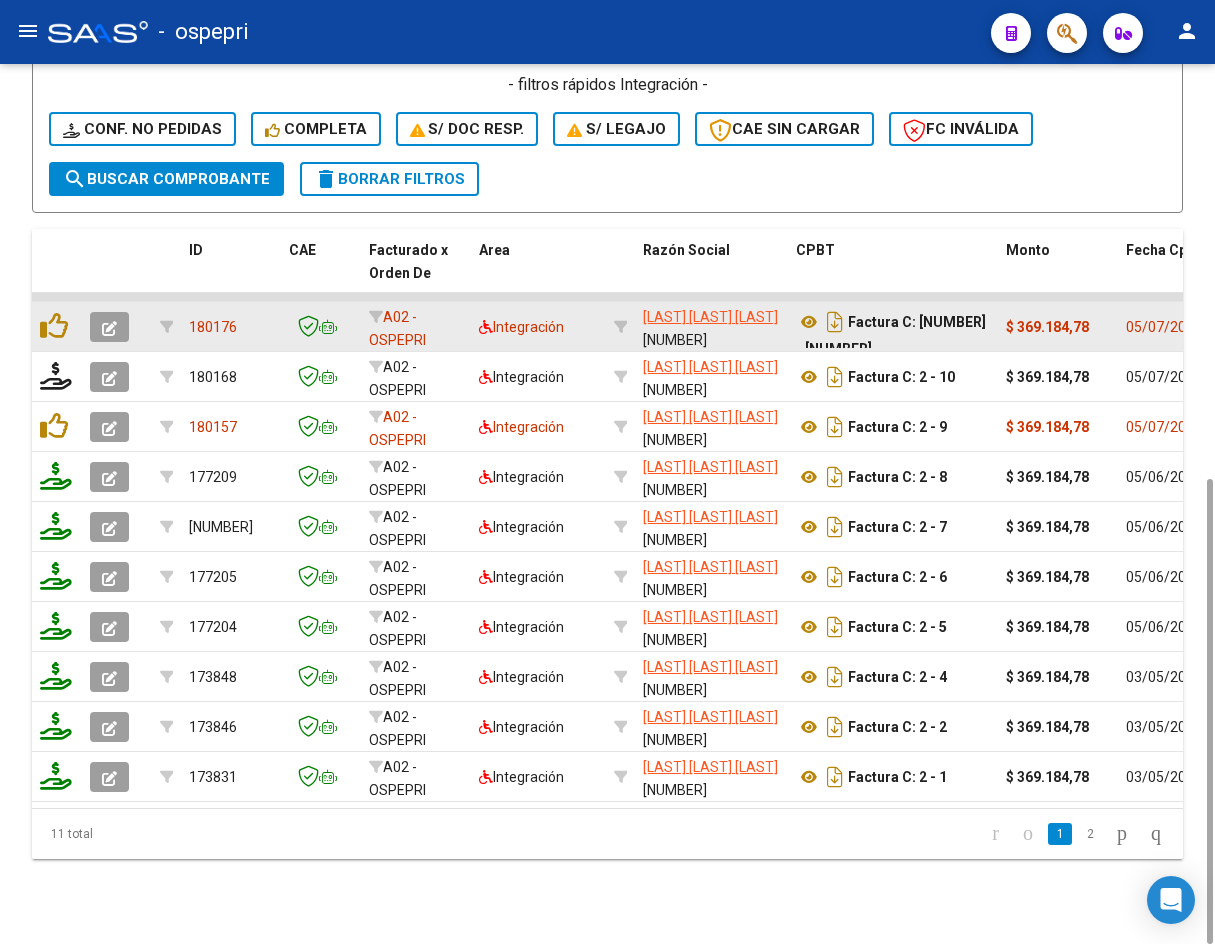 click 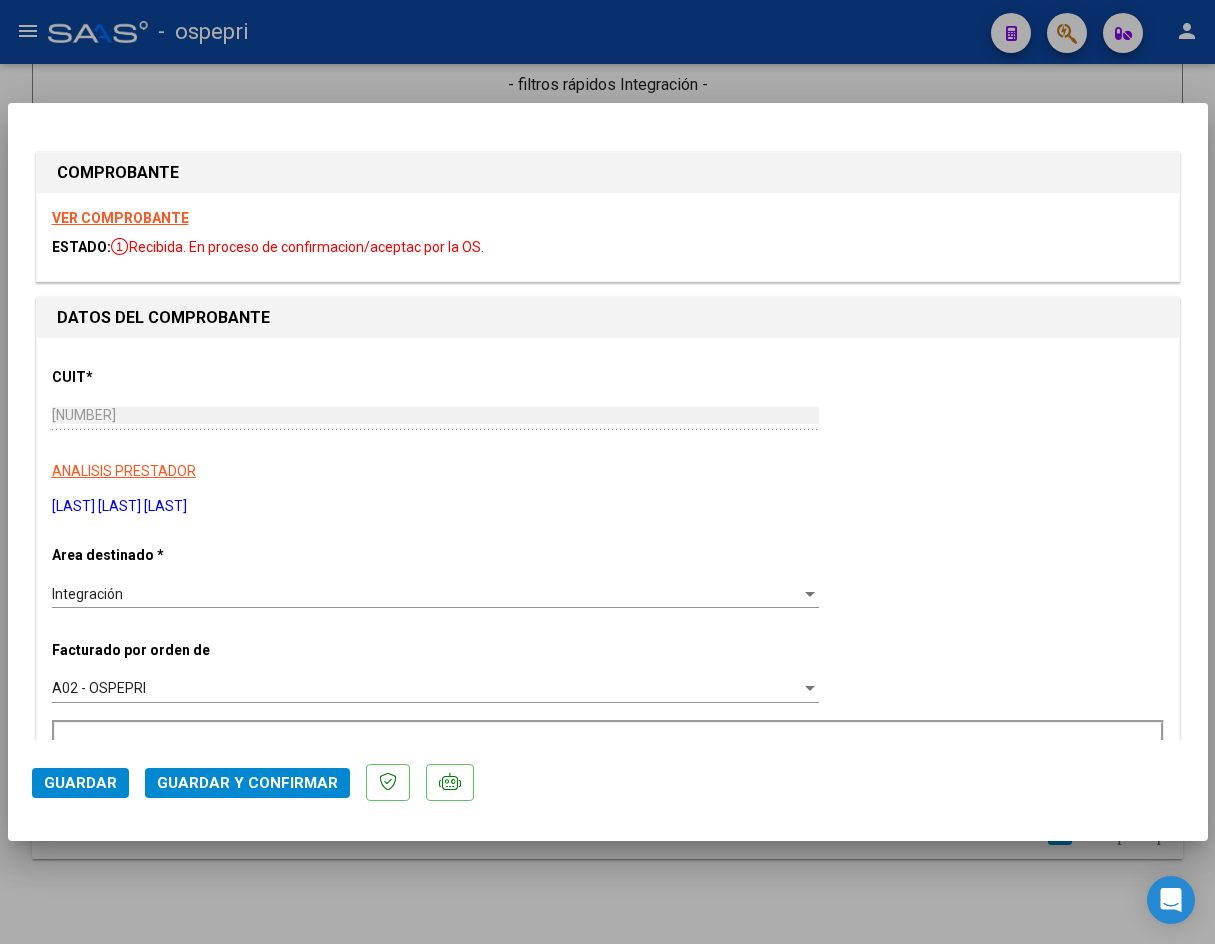 click on "VER COMPROBANTE" at bounding box center [120, 218] 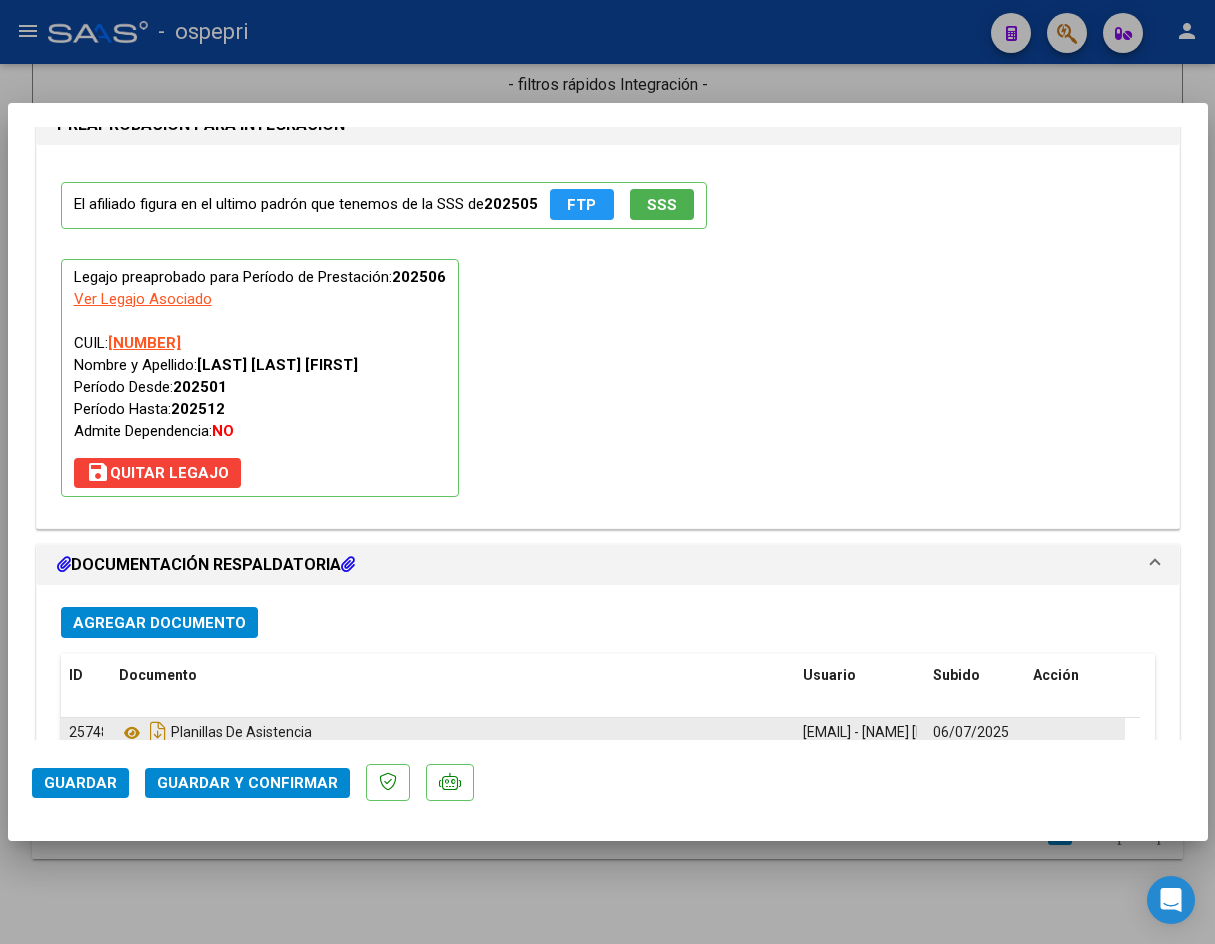 scroll, scrollTop: 2162, scrollLeft: 0, axis: vertical 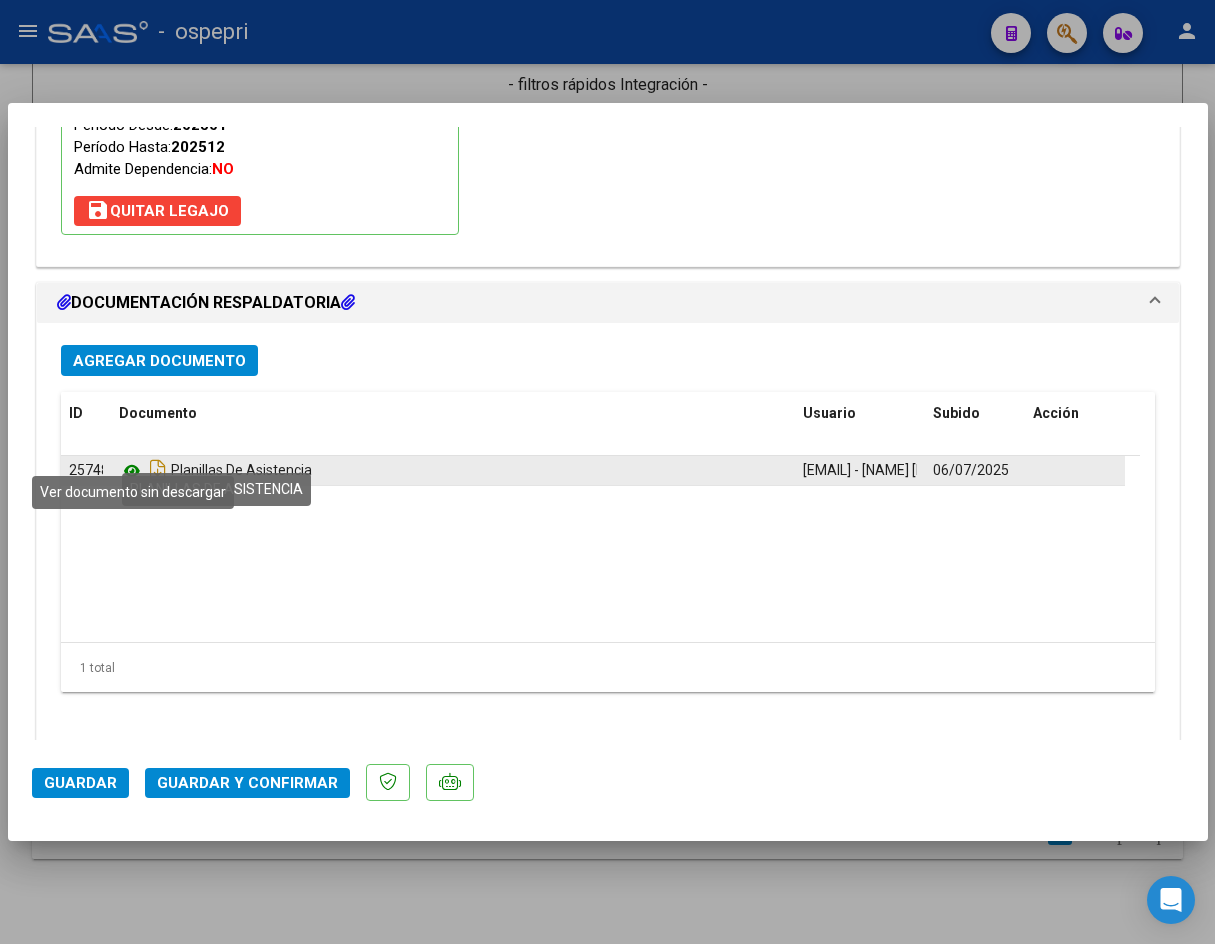click 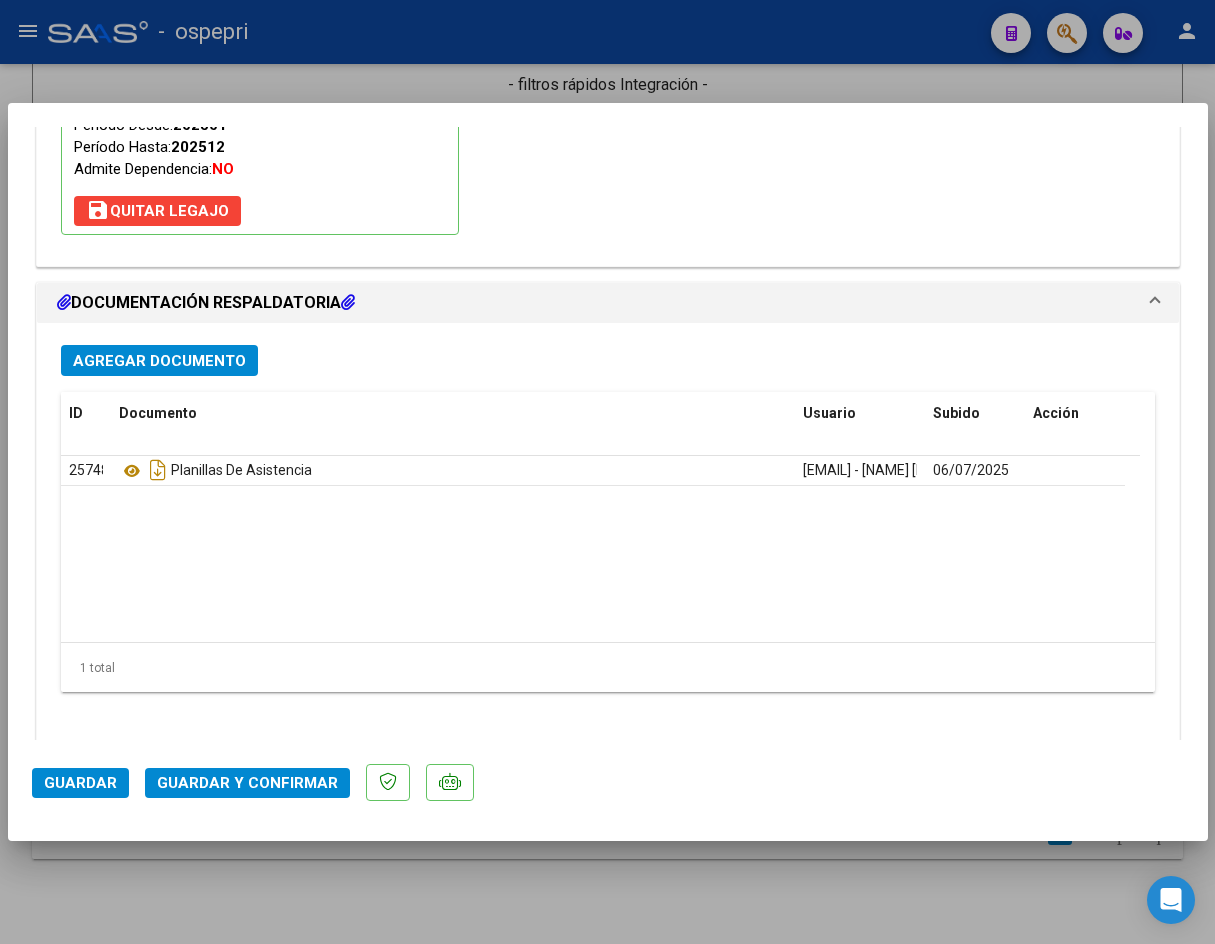 click on "Guardar y Confirmar" 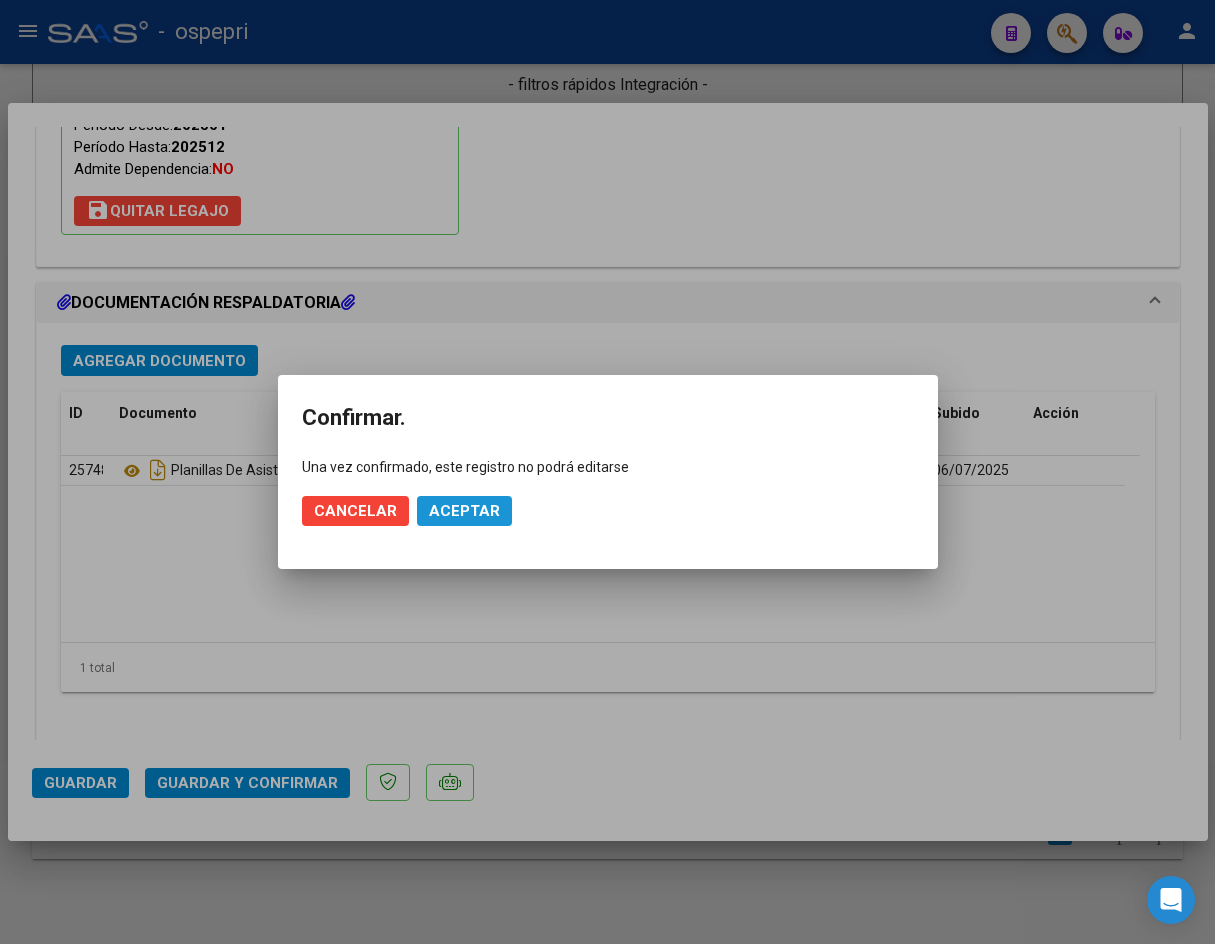 click on "Aceptar" 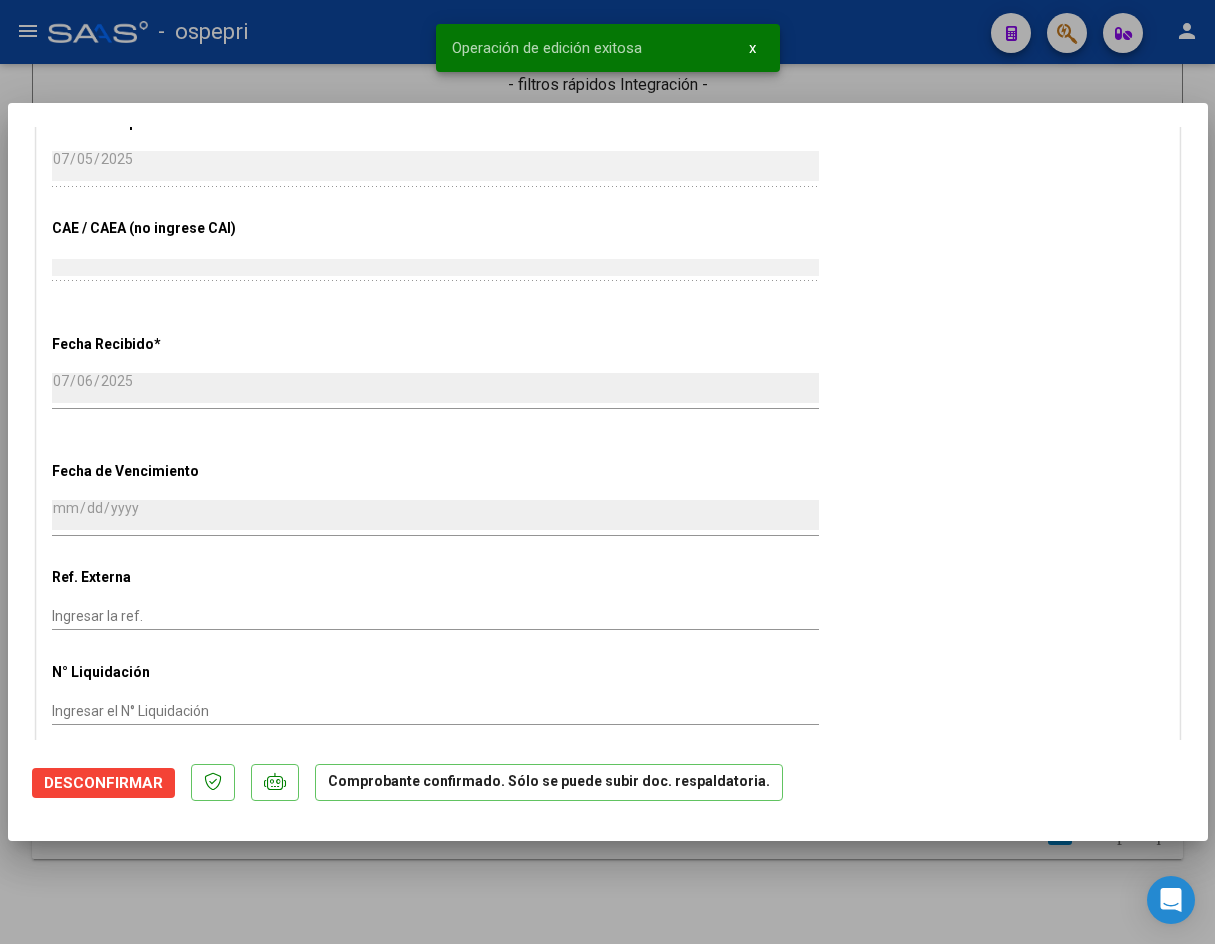 scroll, scrollTop: 565, scrollLeft: 0, axis: vertical 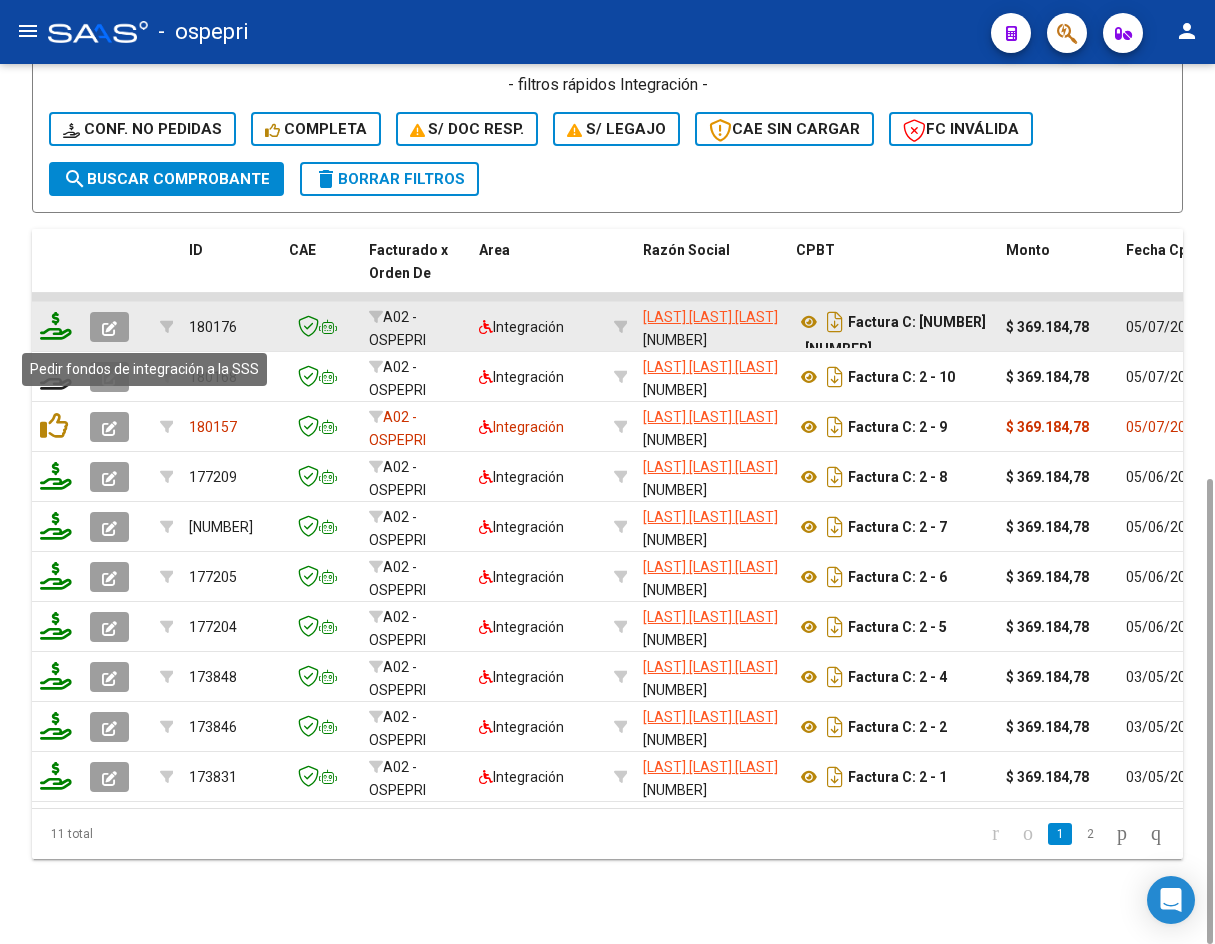 click 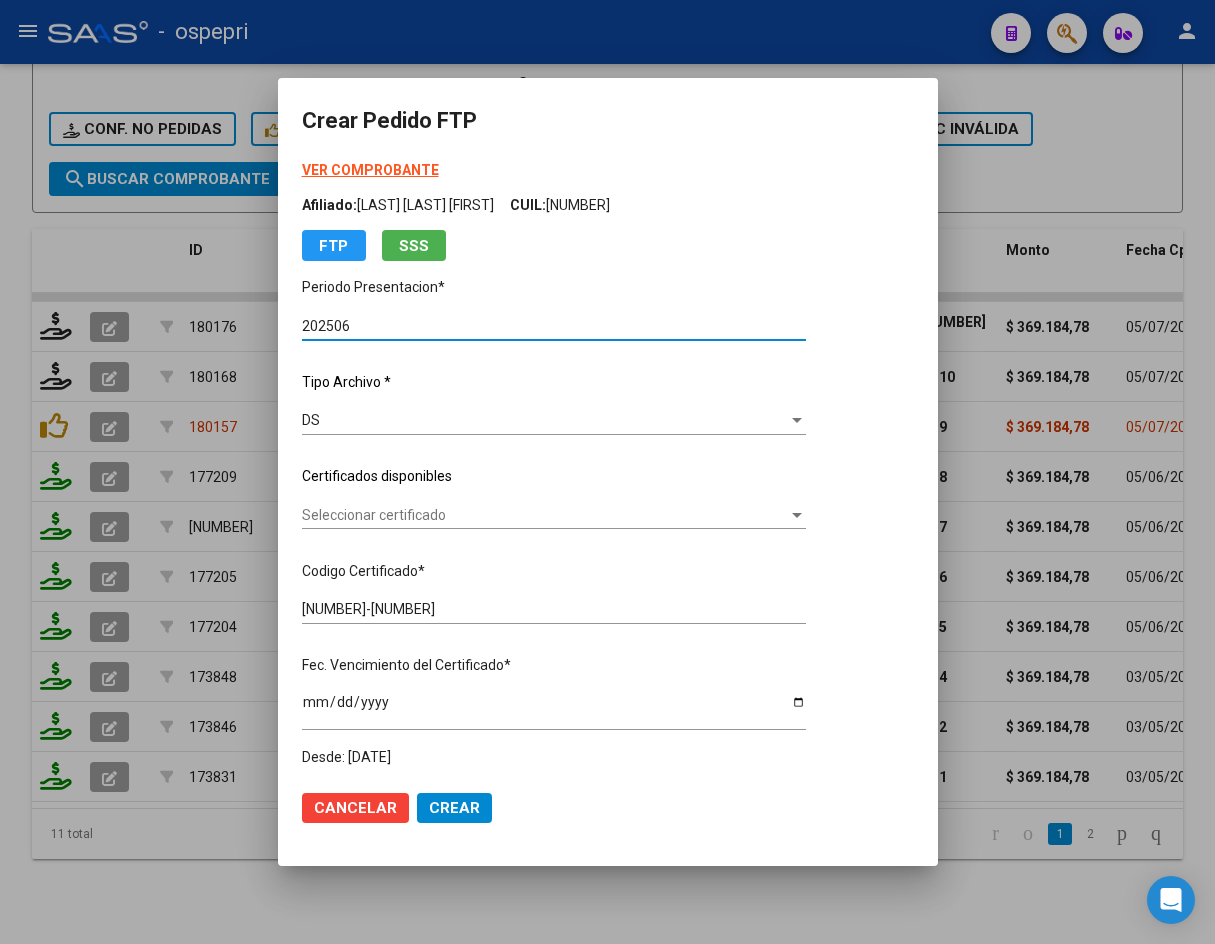 scroll, scrollTop: 249, scrollLeft: 0, axis: vertical 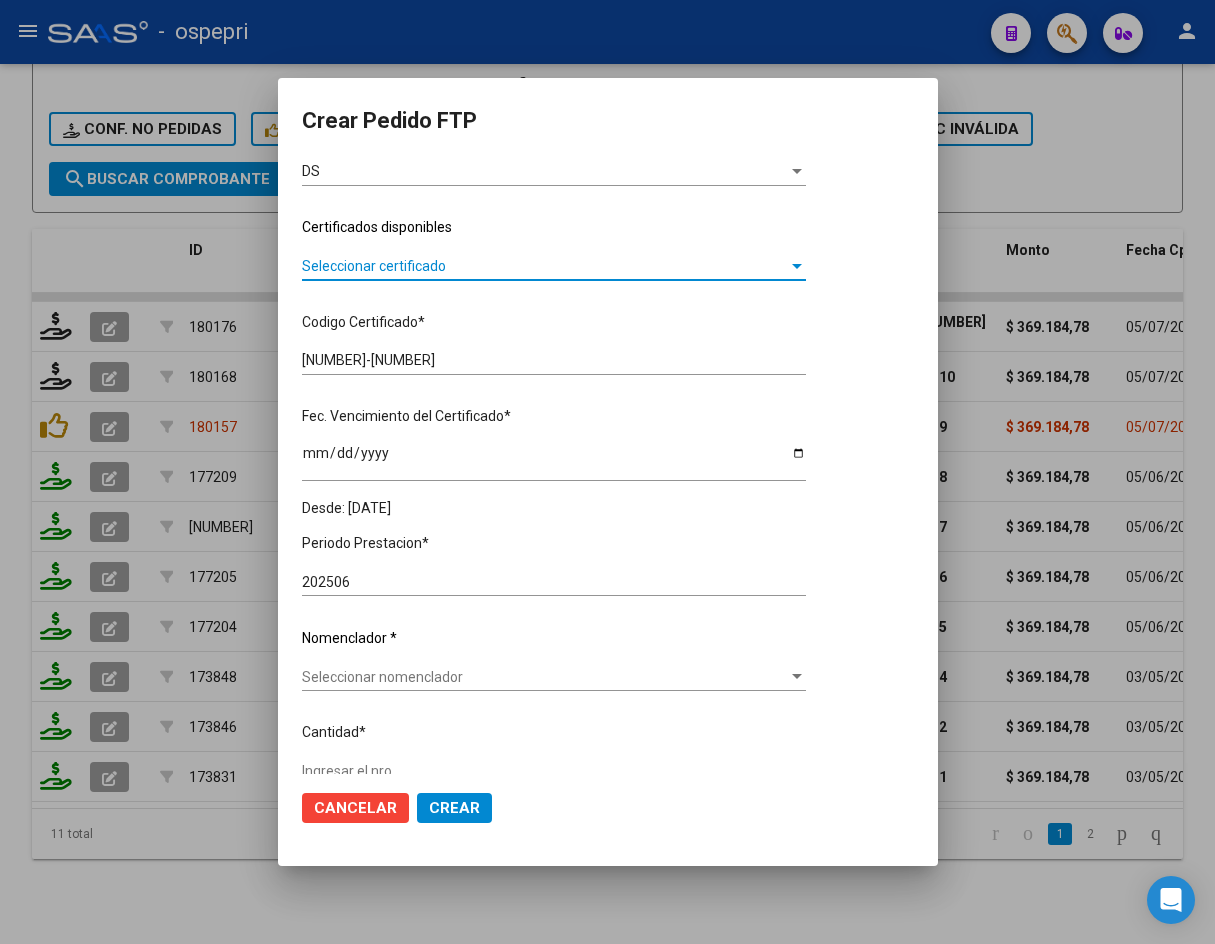 click on "Seleccionar certificado" at bounding box center [545, 266] 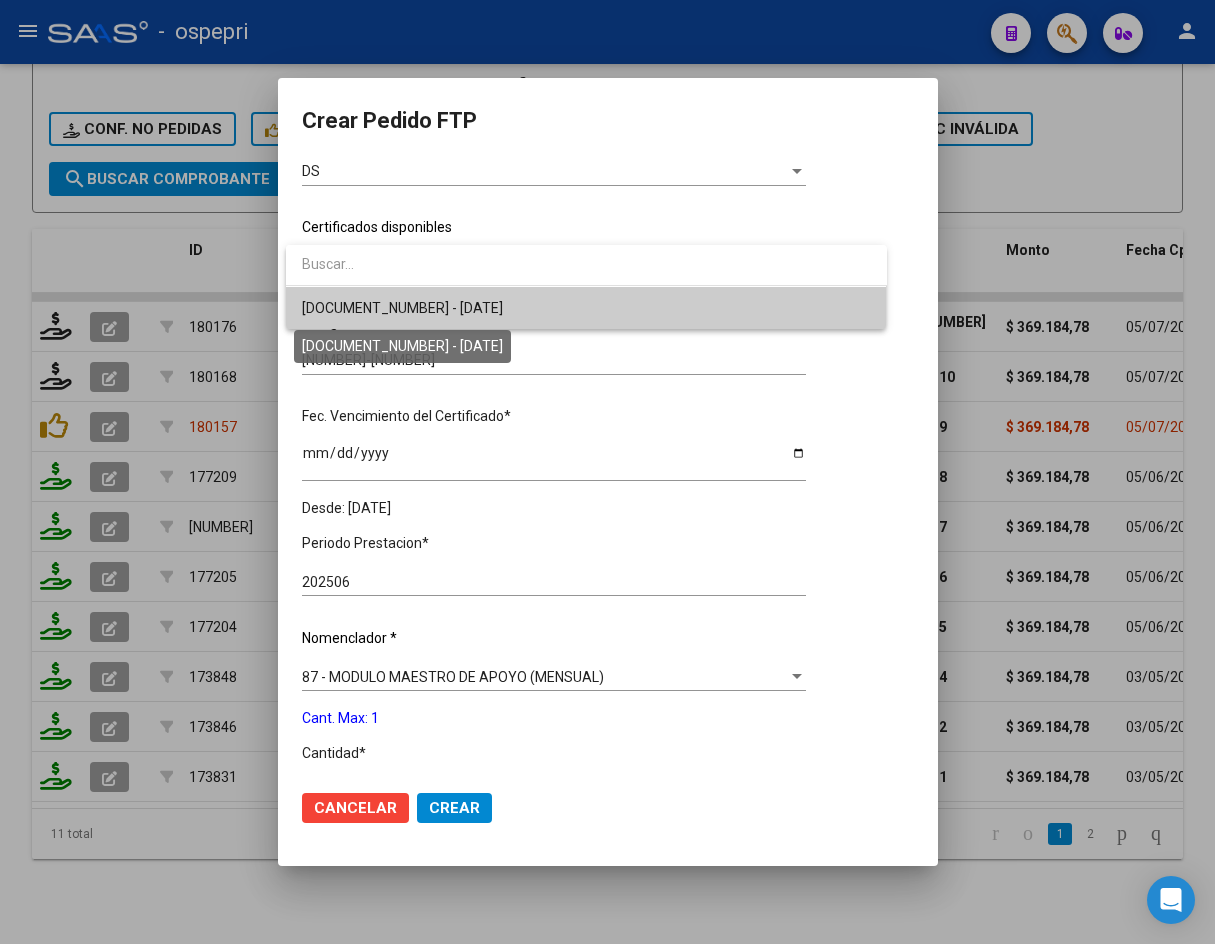 click on "[DOCUMENT_NUMBER] - [DATE]" at bounding box center [402, 308] 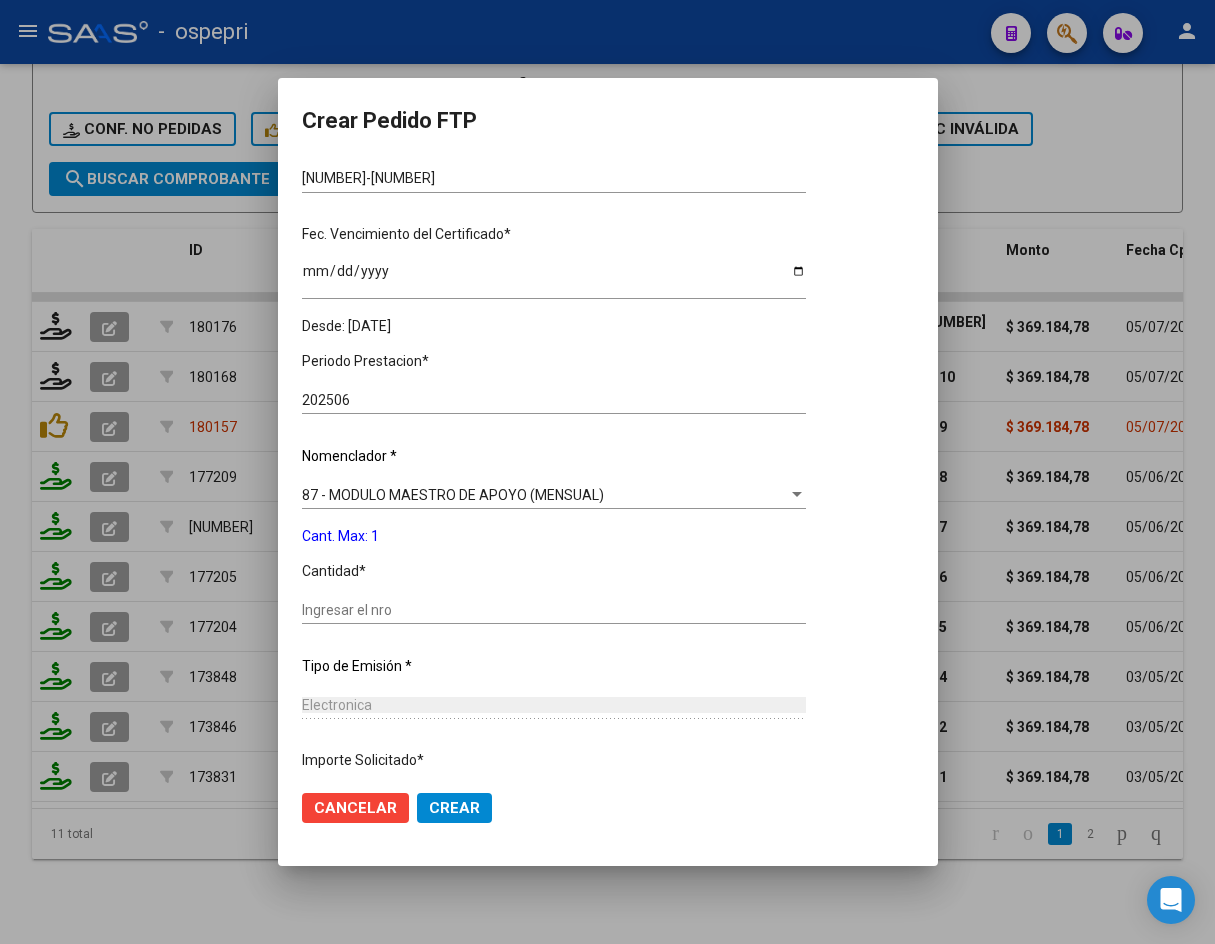 scroll, scrollTop: 449, scrollLeft: 0, axis: vertical 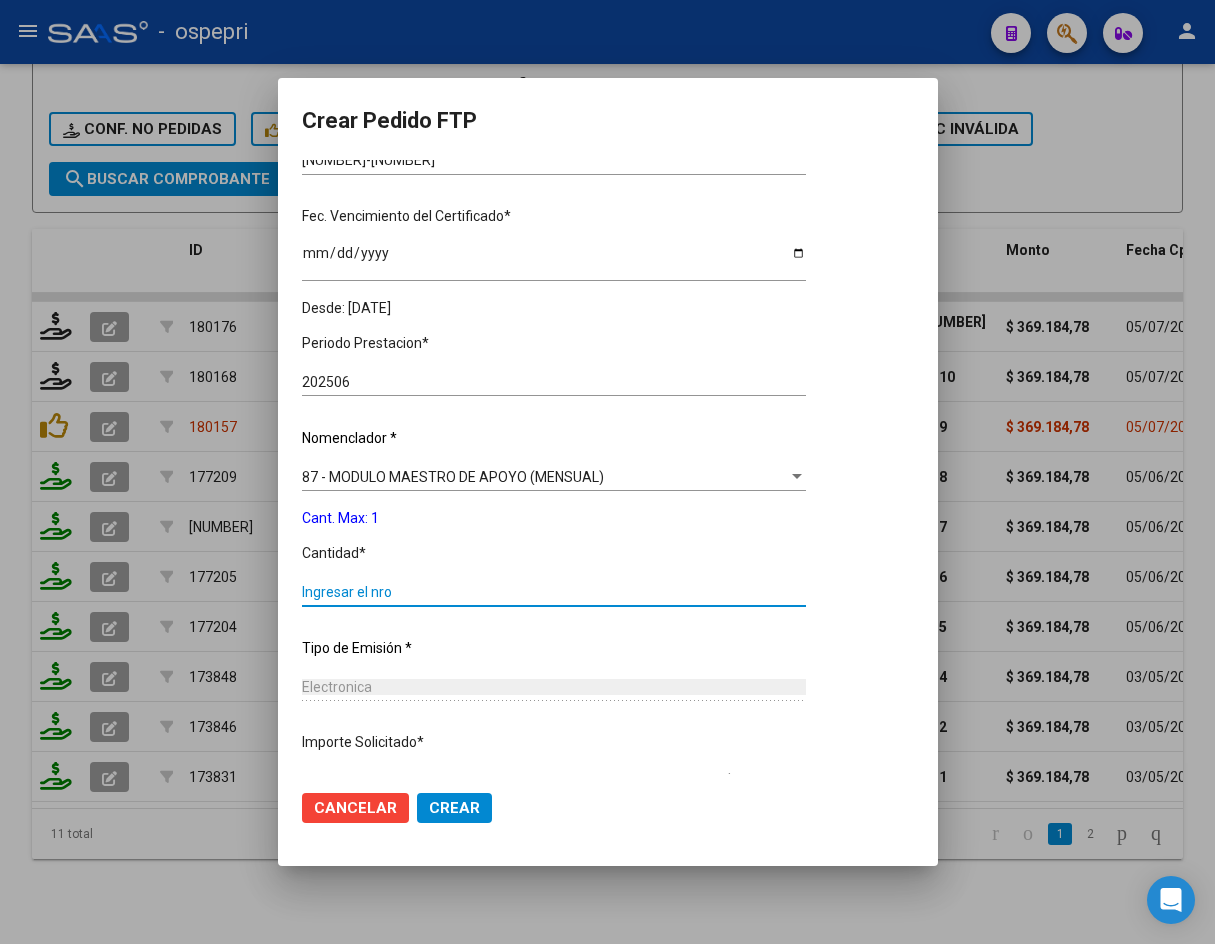 click on "Ingresar el nro" at bounding box center [554, 592] 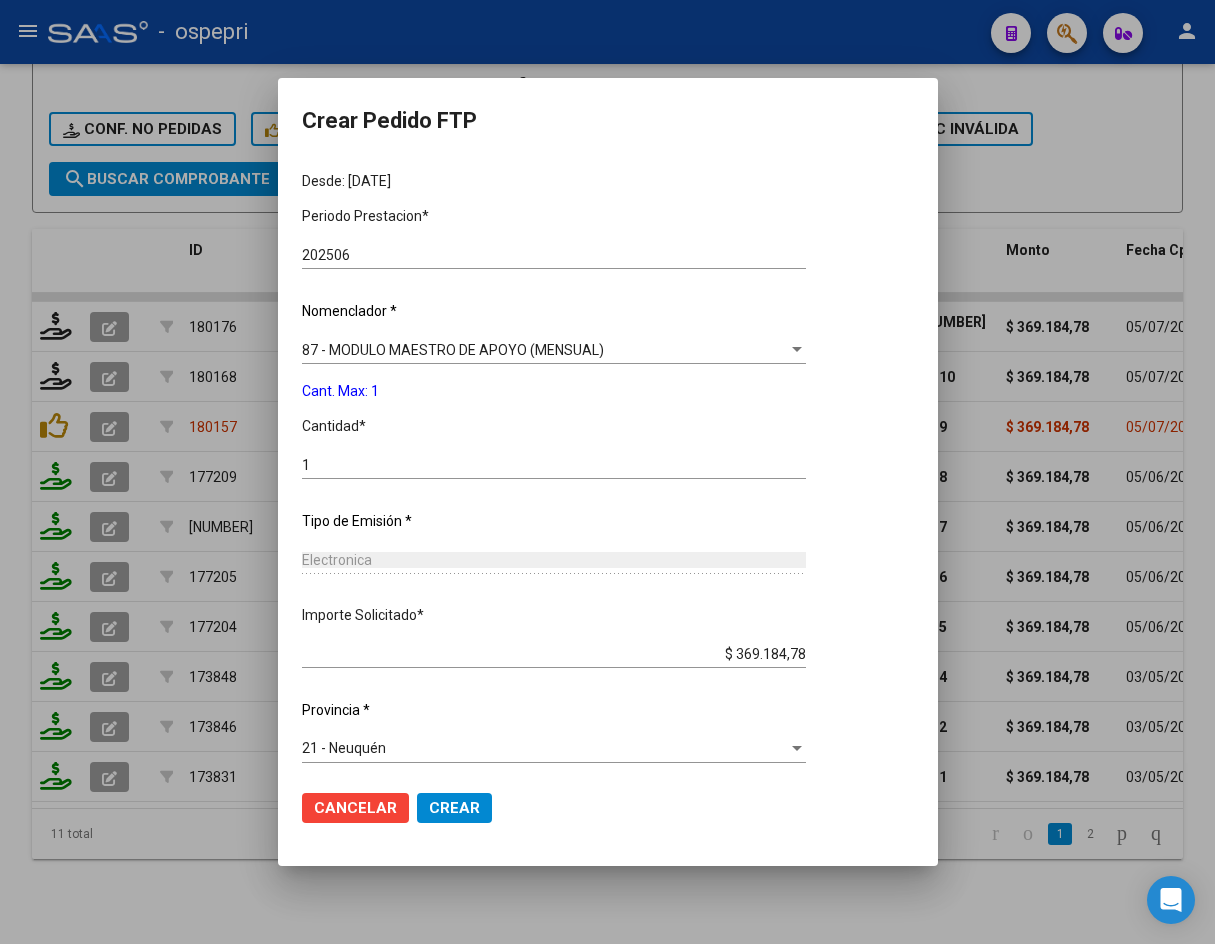 scroll, scrollTop: 582, scrollLeft: 0, axis: vertical 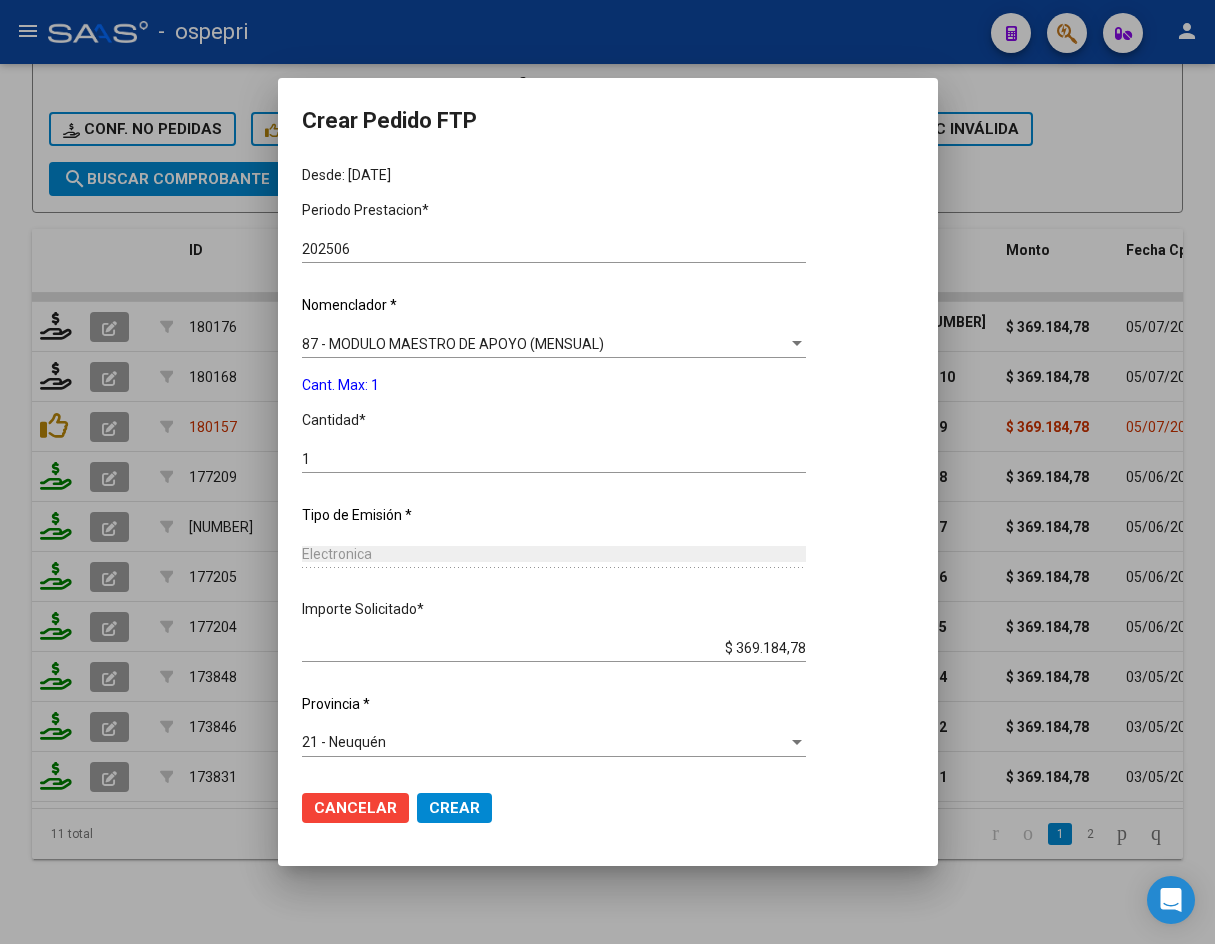 click on "Crear" 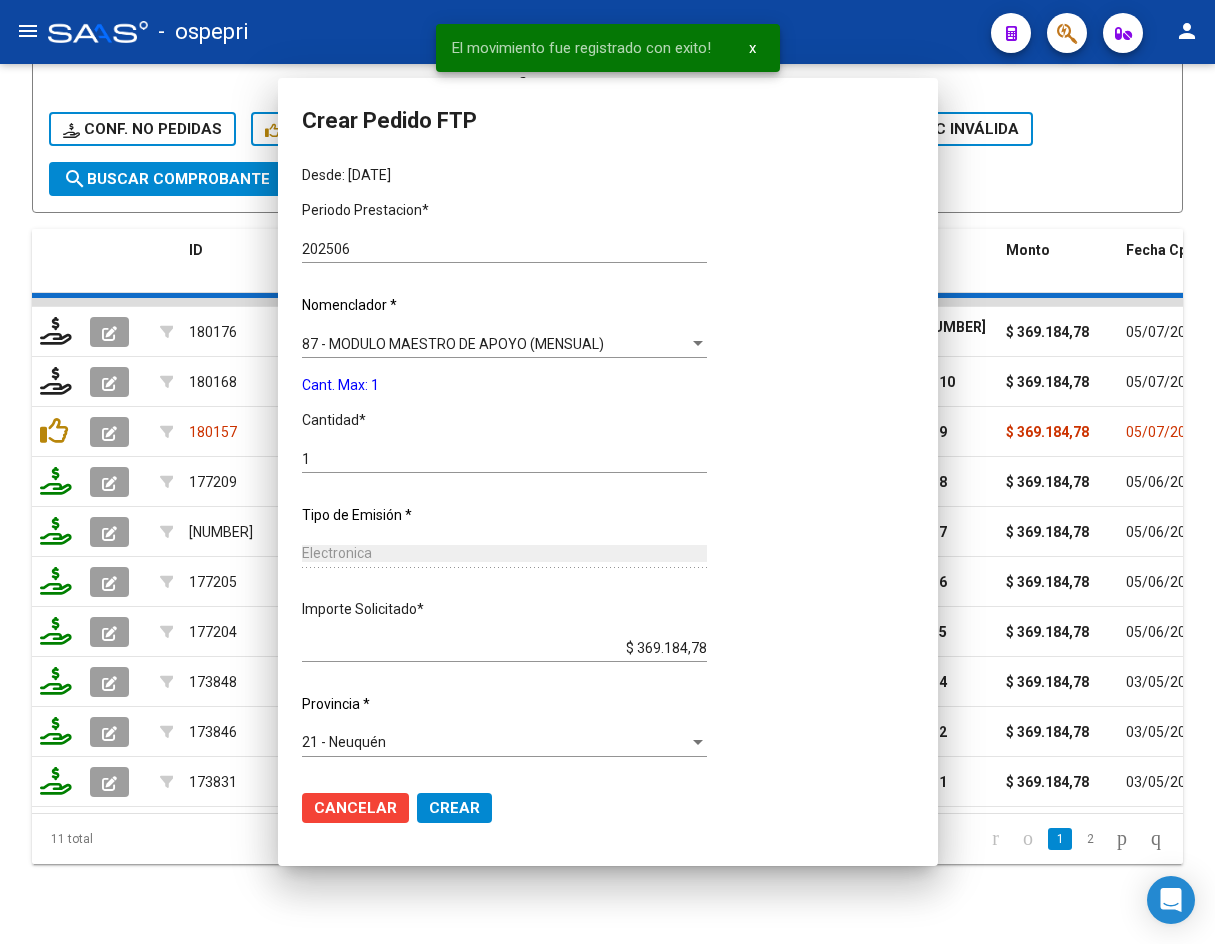 scroll, scrollTop: 0, scrollLeft: 0, axis: both 